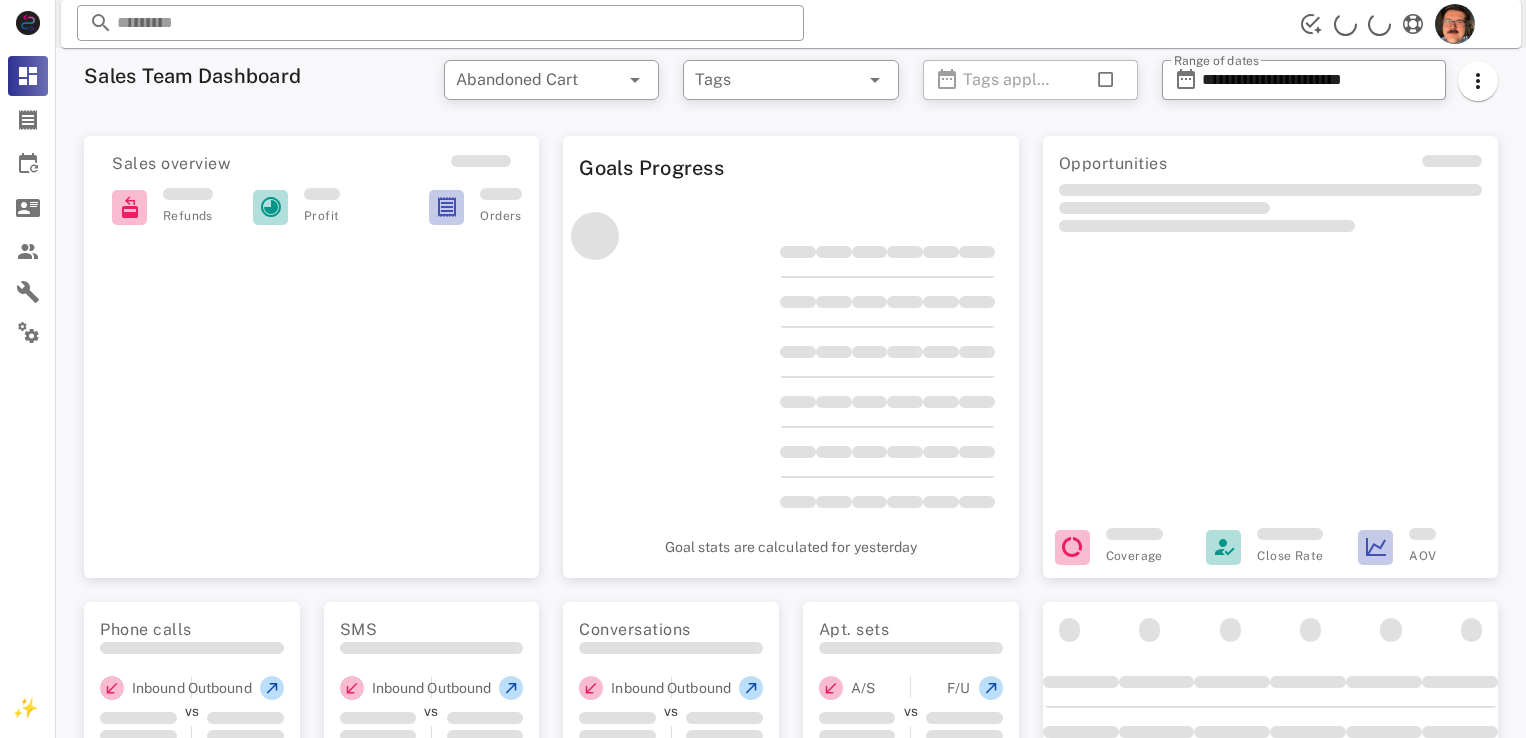 scroll, scrollTop: 0, scrollLeft: 0, axis: both 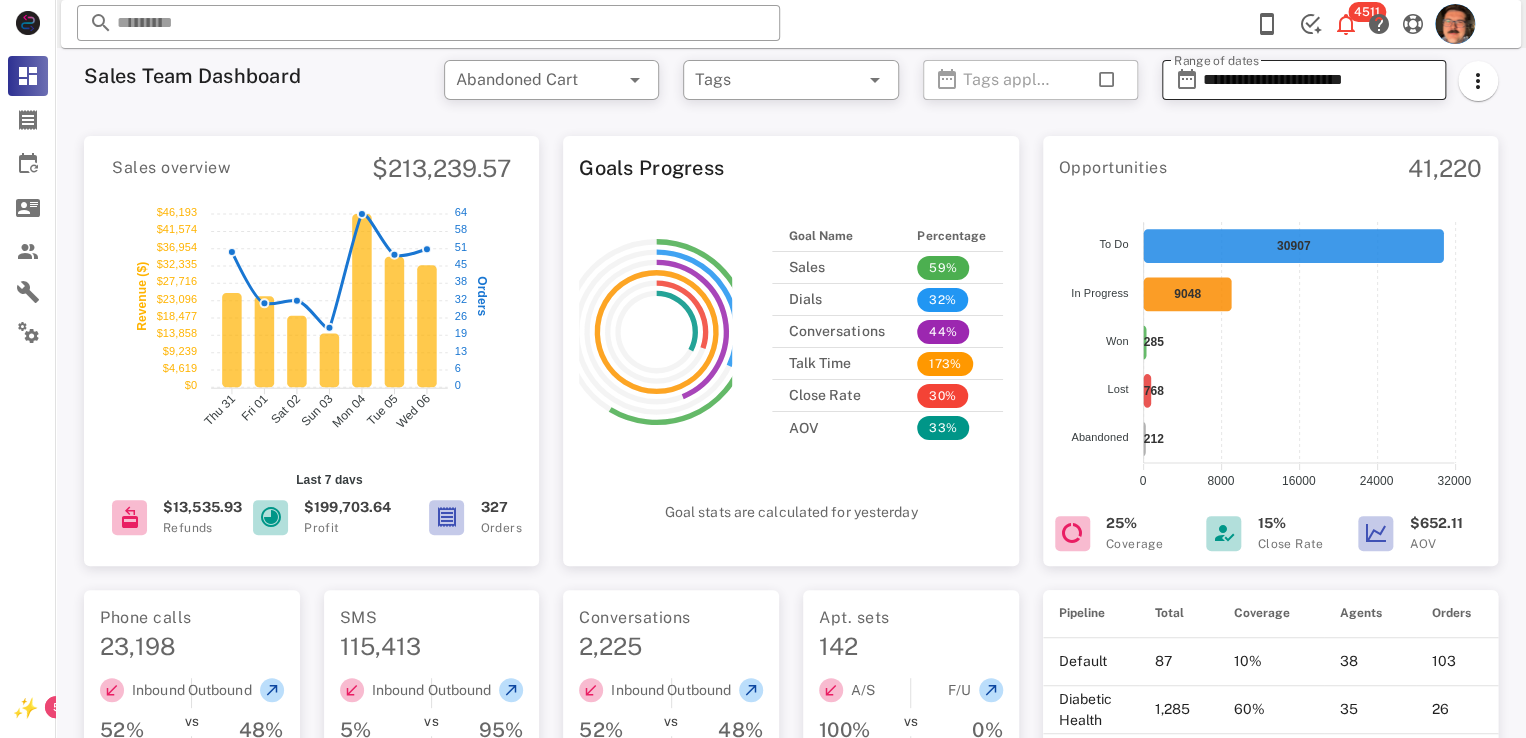 click on "**********" at bounding box center [1318, 80] 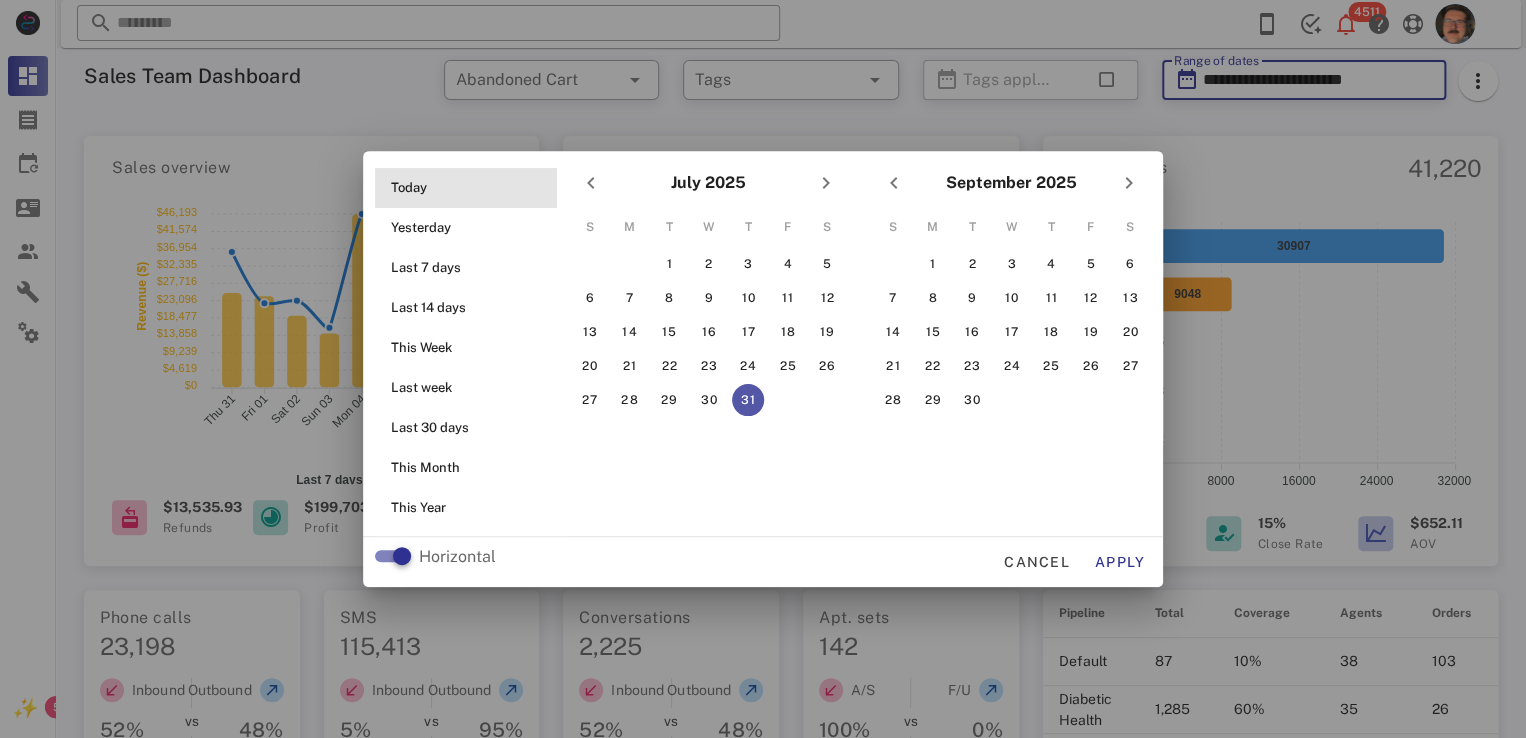 click on "Today" at bounding box center (472, 188) 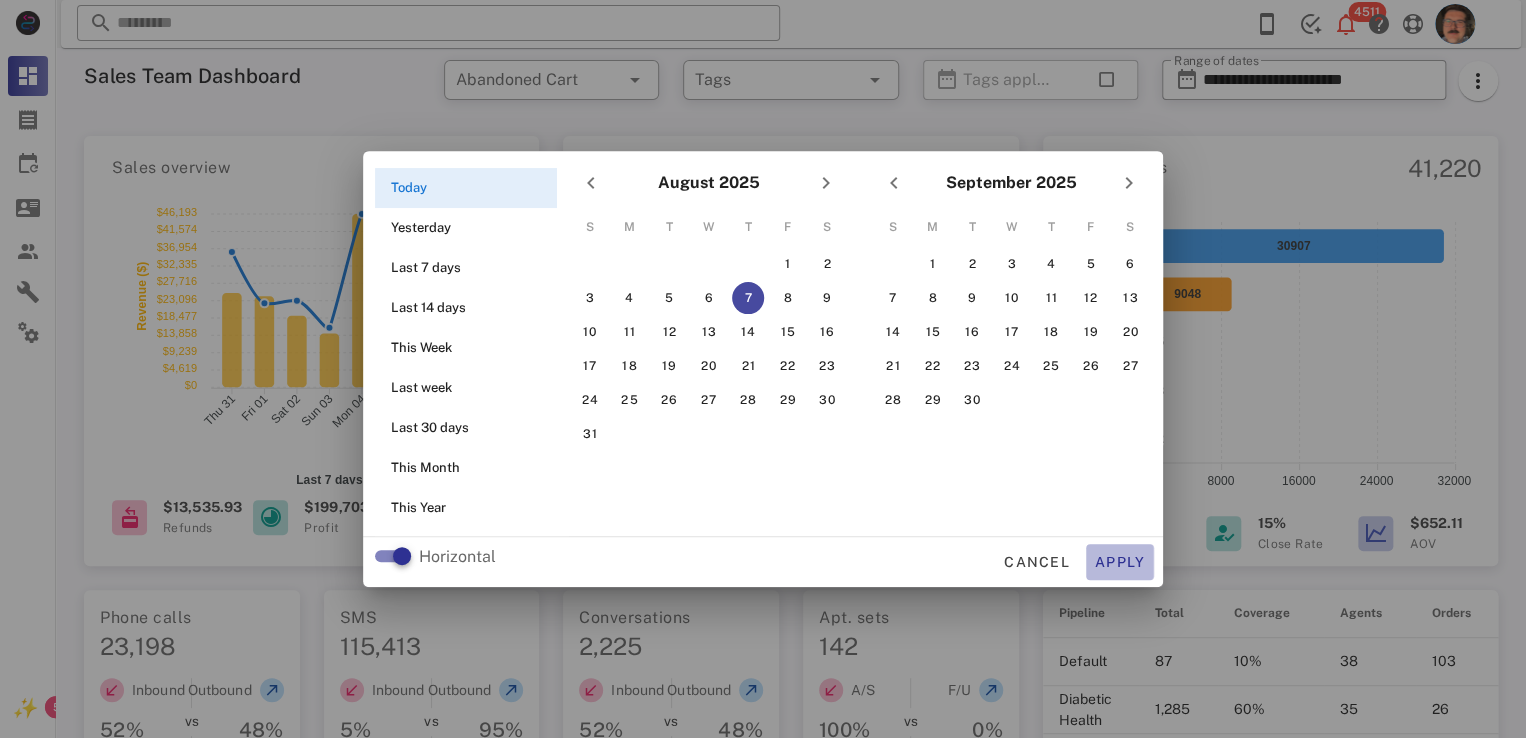 click on "Apply" at bounding box center [1120, 562] 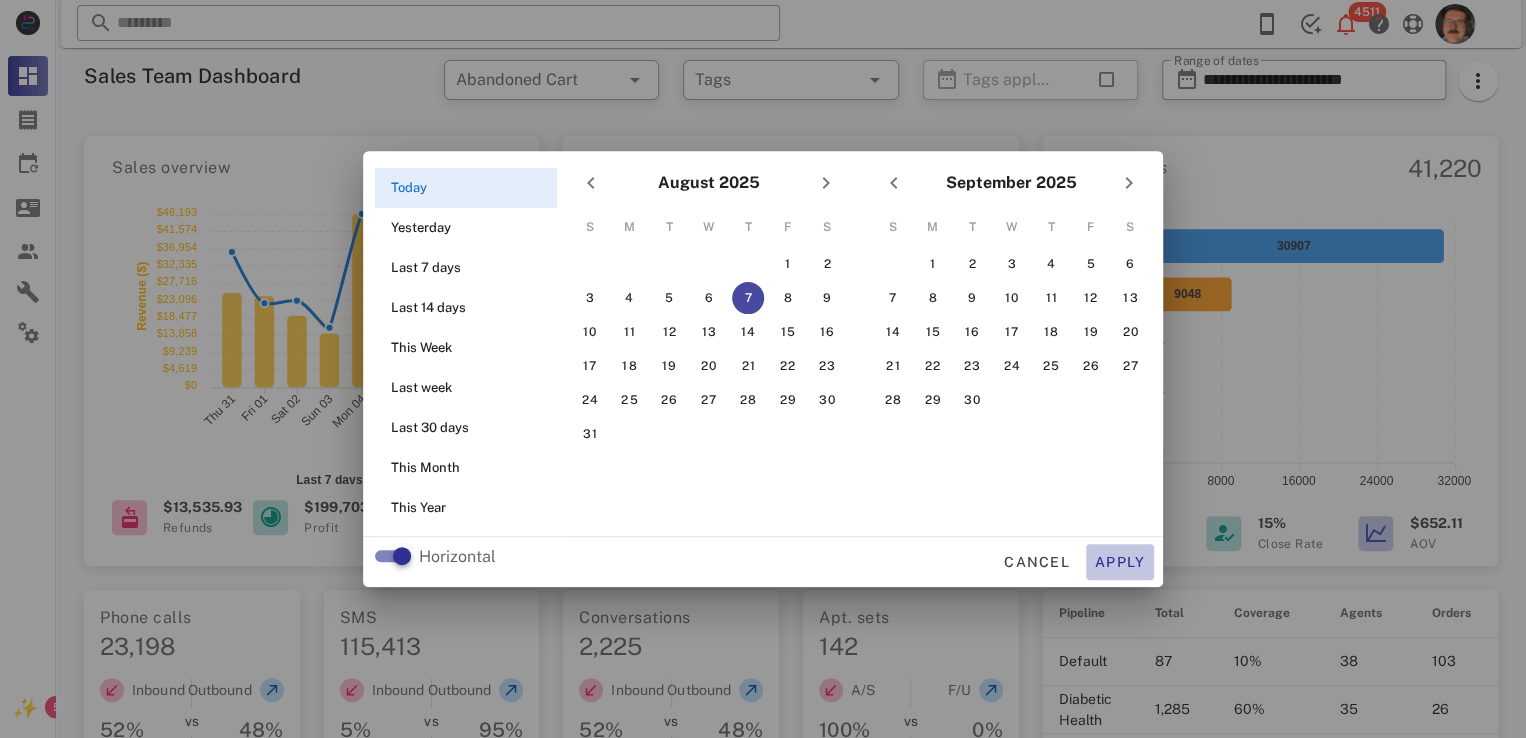 type on "**********" 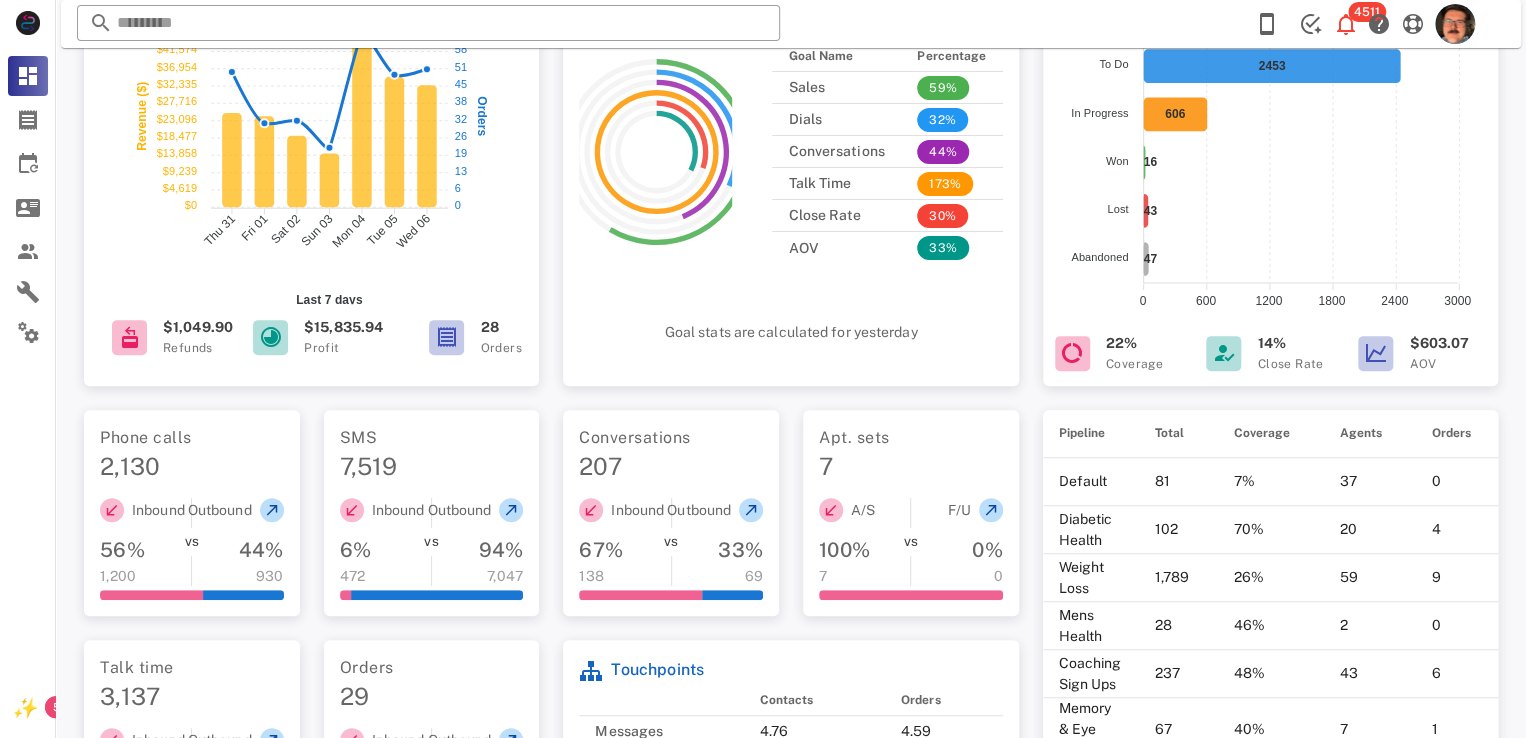 scroll, scrollTop: 100, scrollLeft: 0, axis: vertical 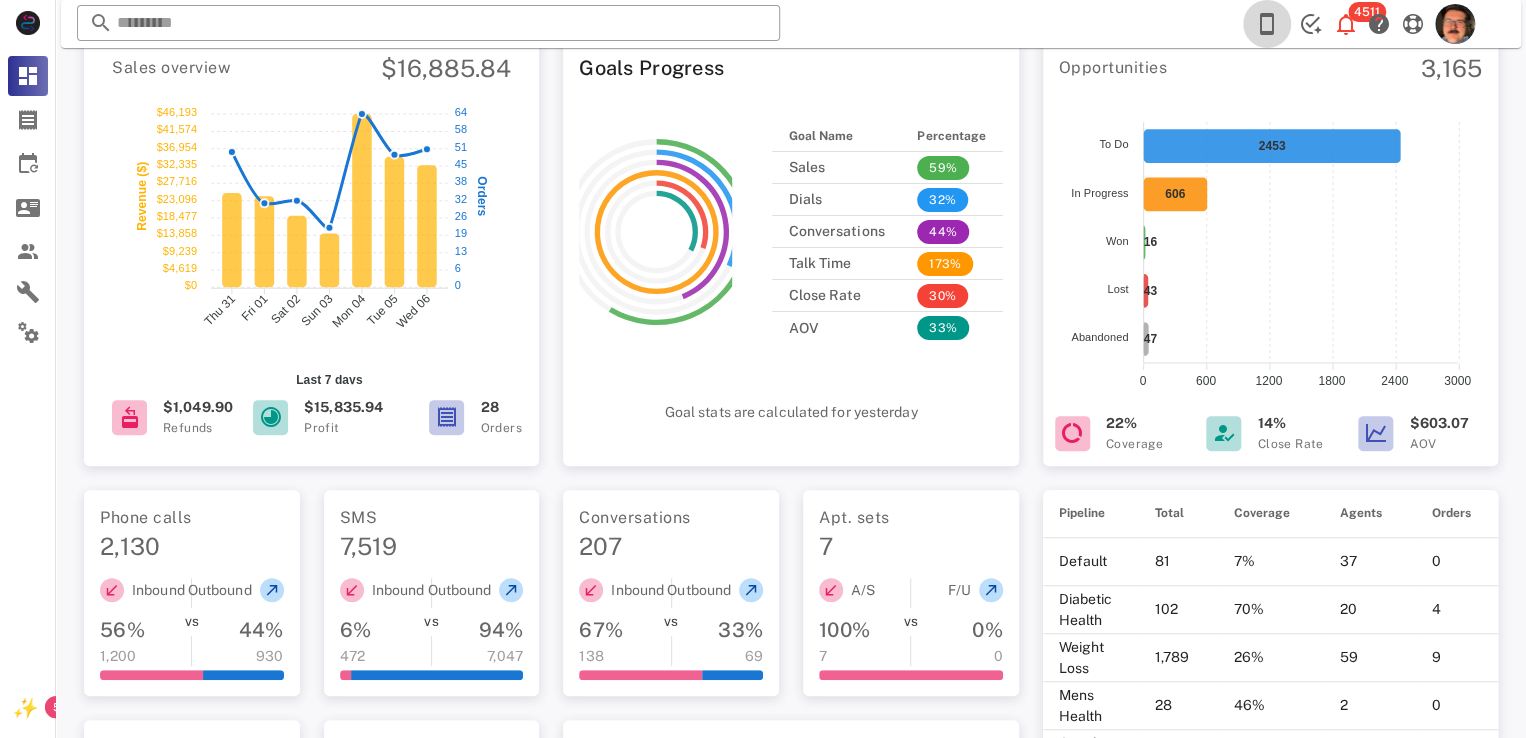 click at bounding box center (1267, 24) 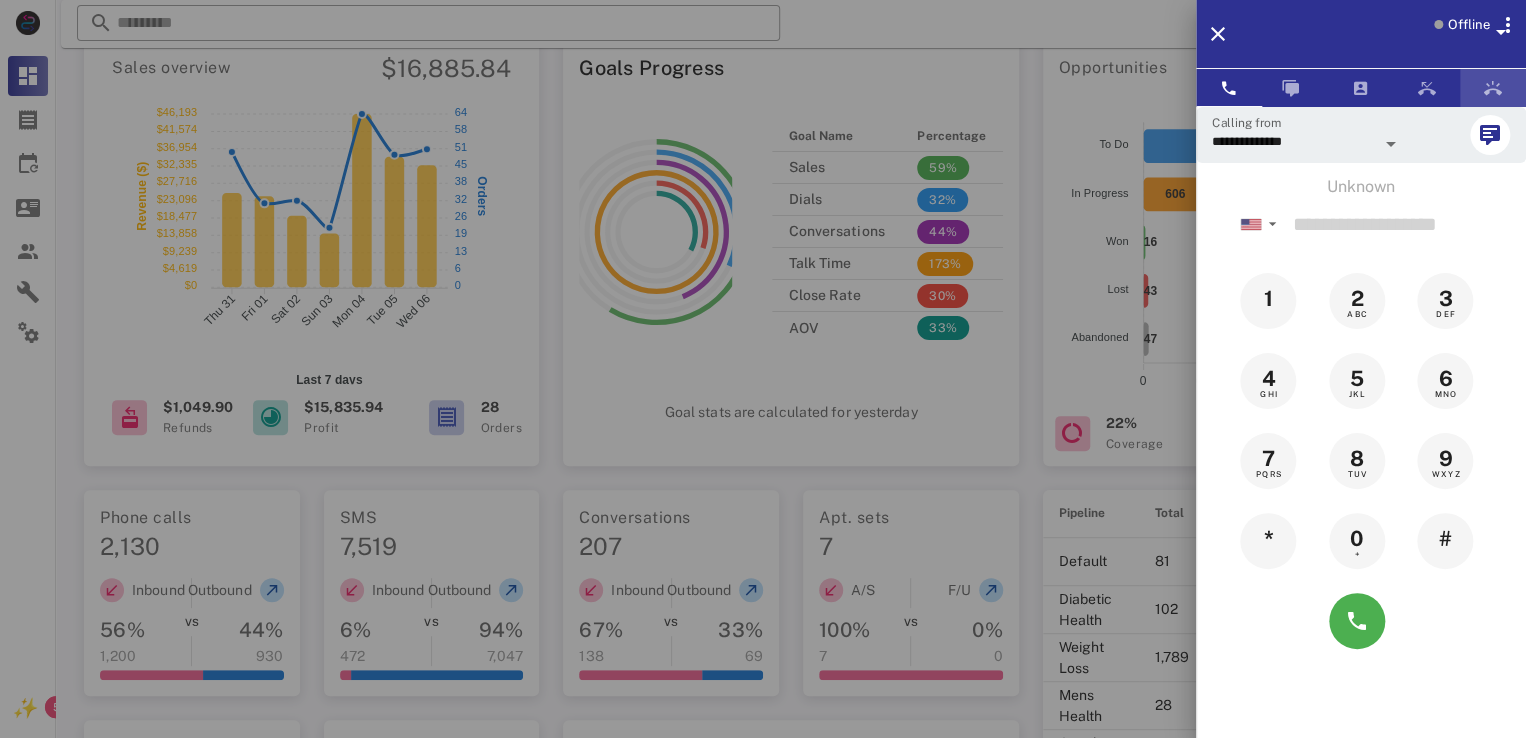 click at bounding box center [1493, 88] 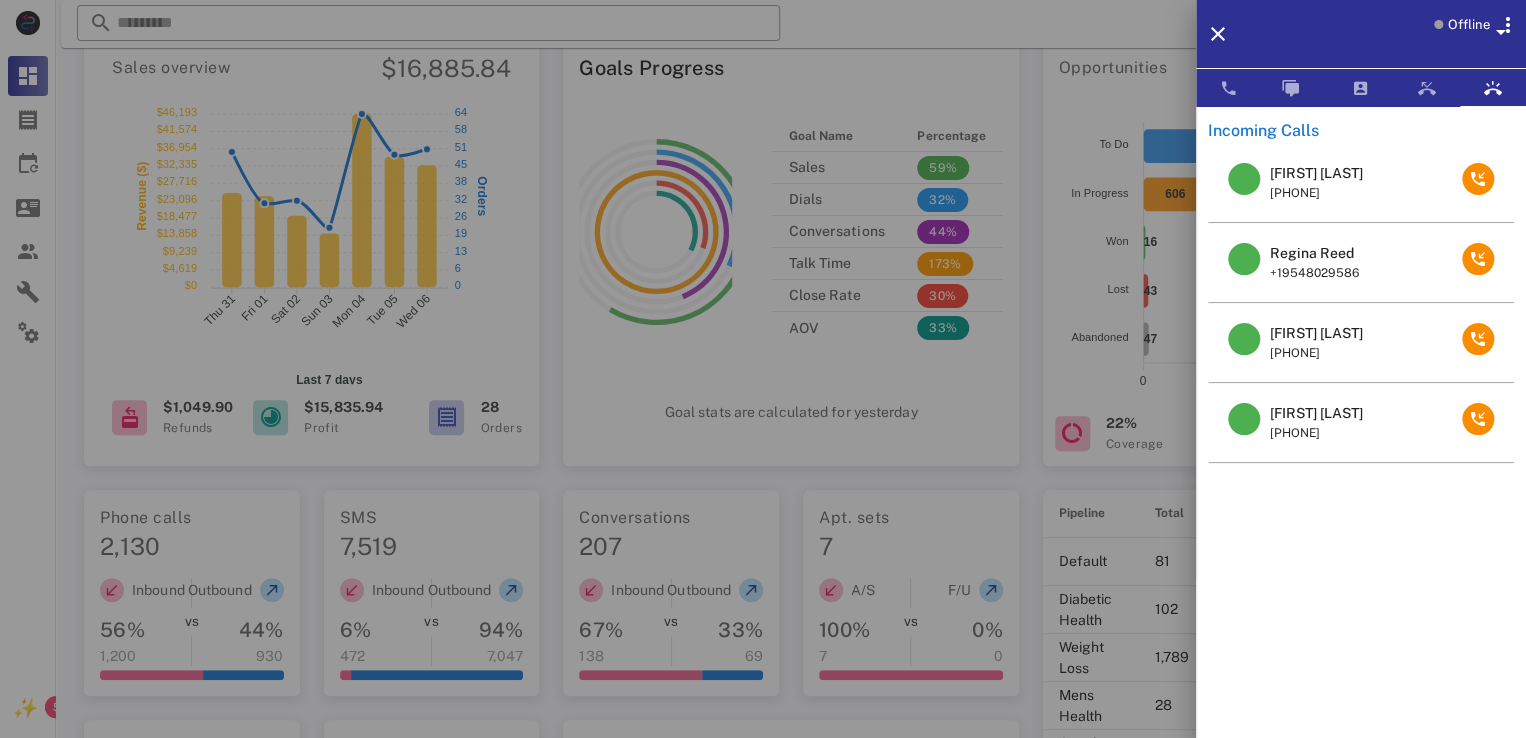 click on "Melissa J Braxton" at bounding box center (1316, 413) 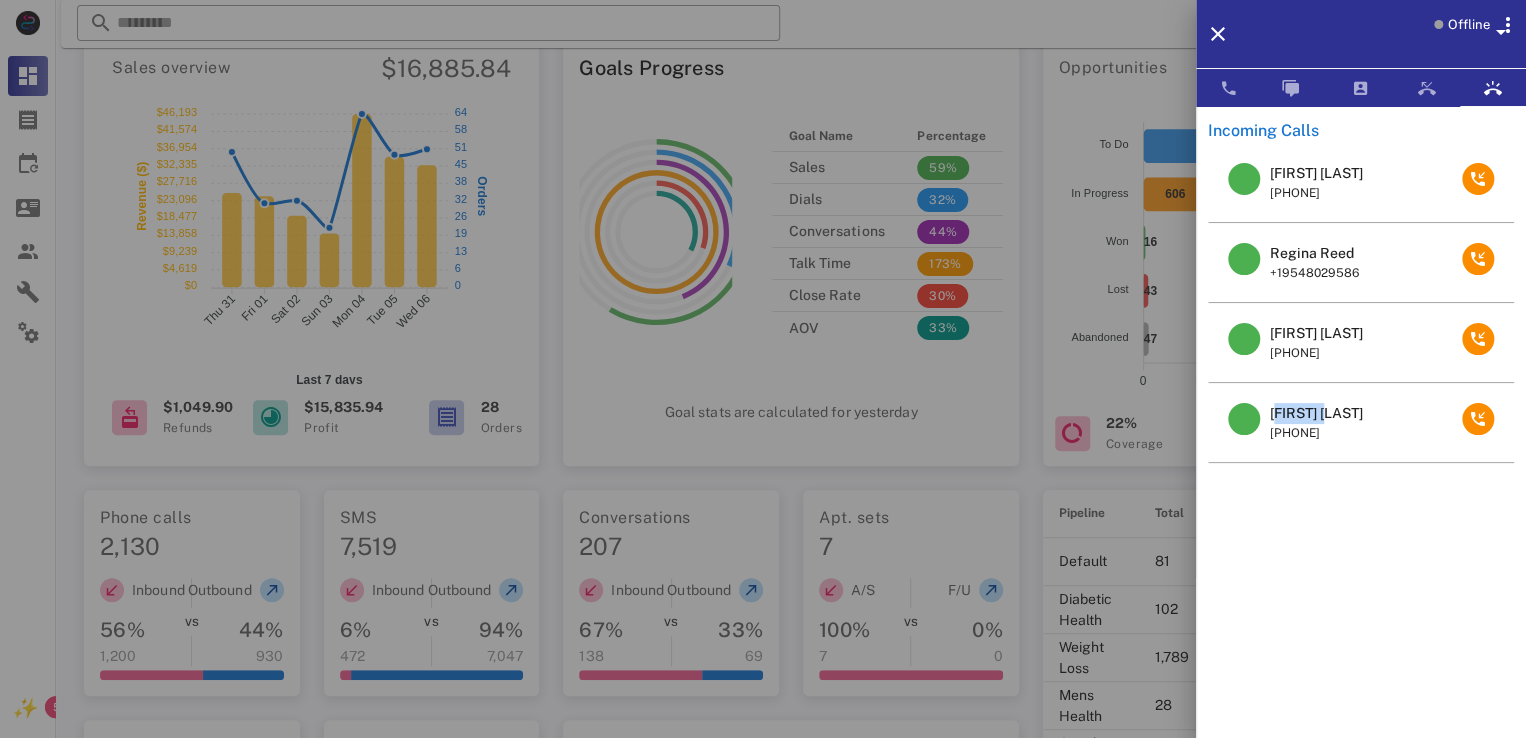 click on "Melissa J Braxton" at bounding box center (1316, 413) 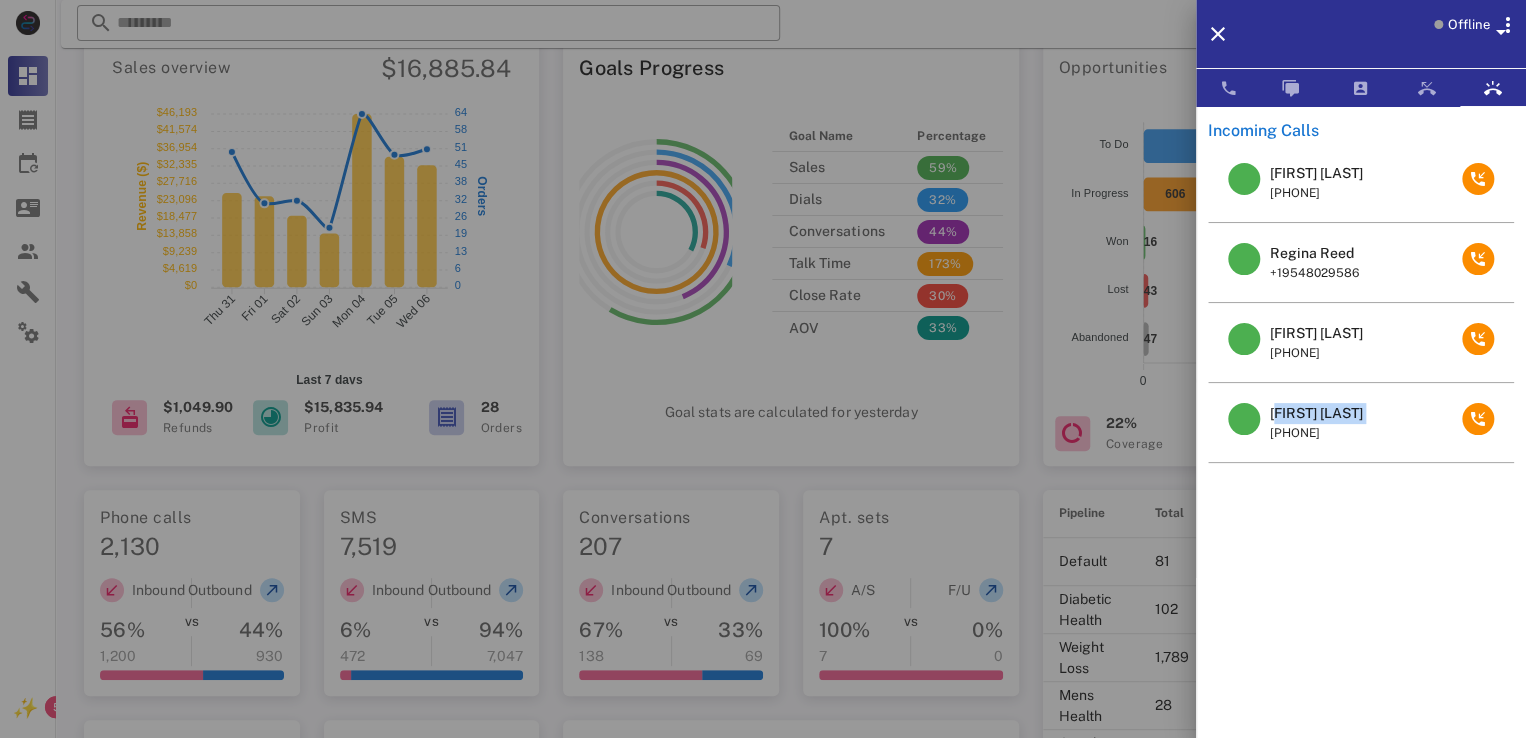 click on "Melissa J Braxton" at bounding box center [1316, 413] 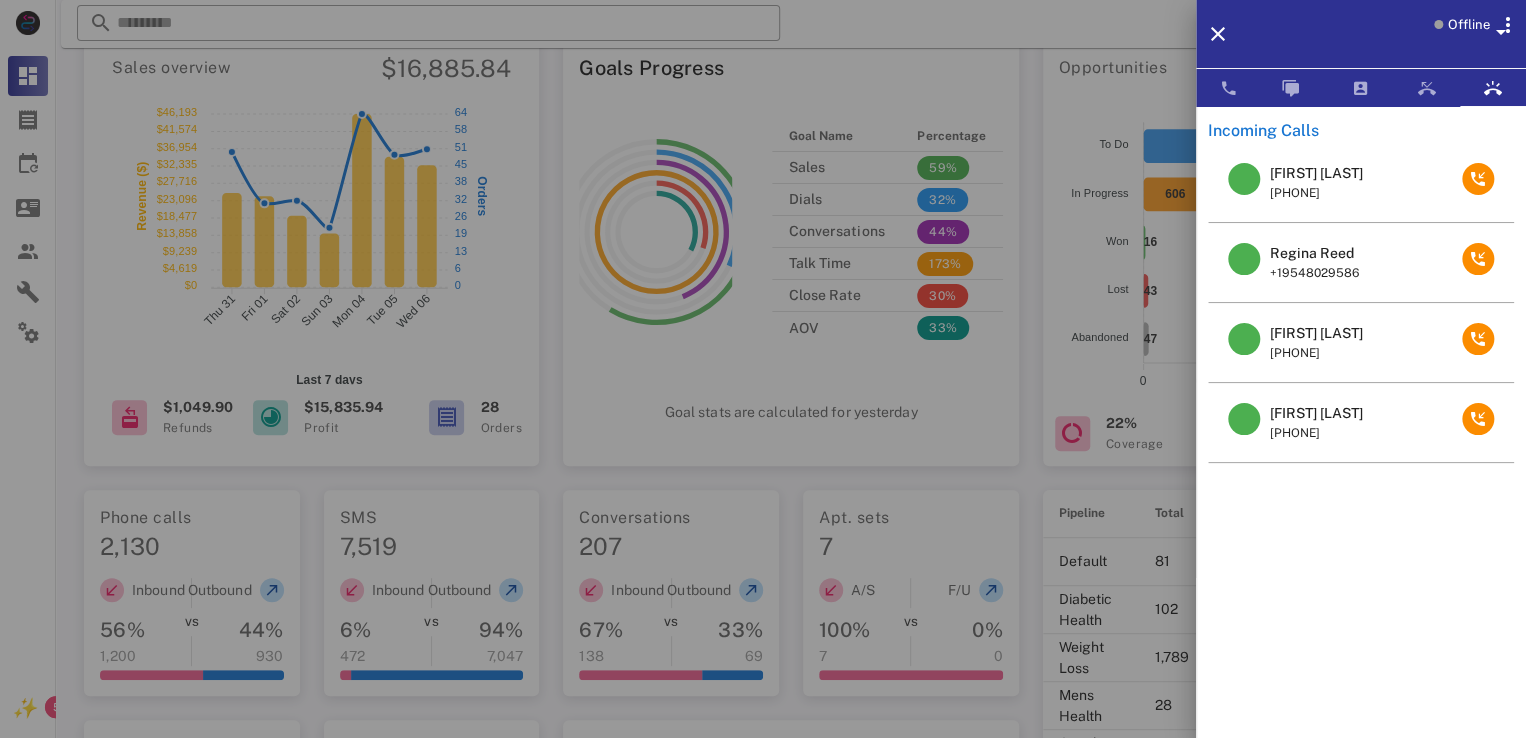 click at bounding box center [763, 369] 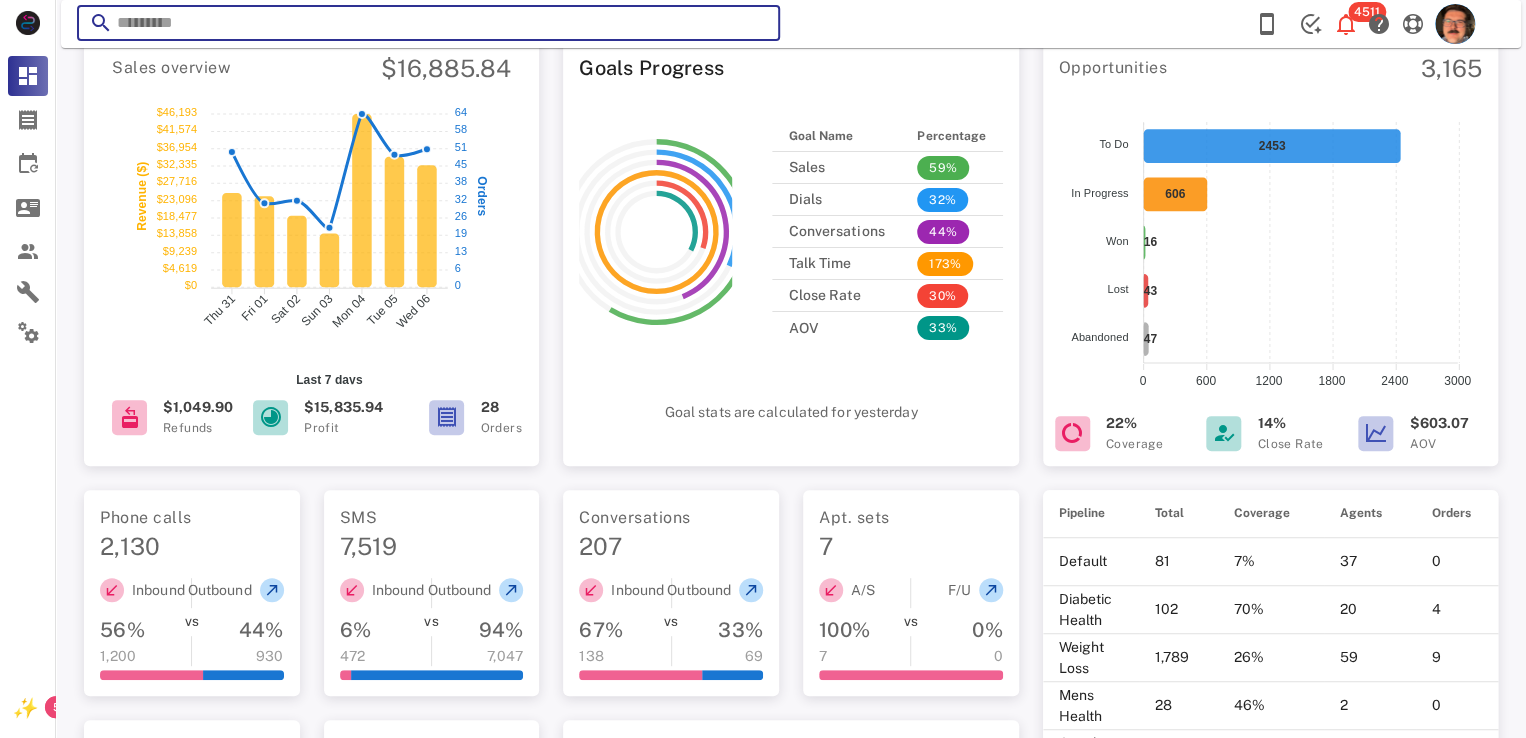 click at bounding box center [428, 23] 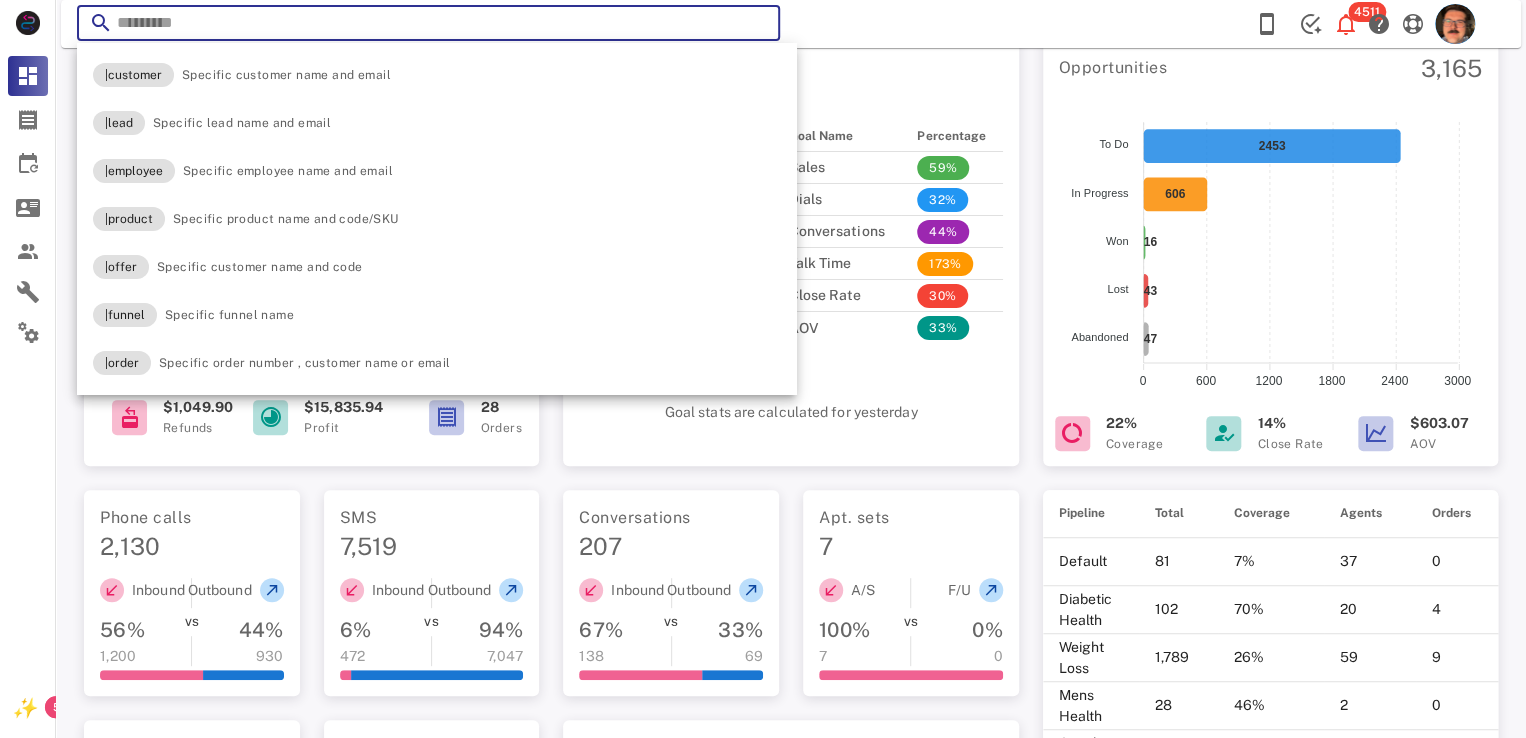 paste on "**********" 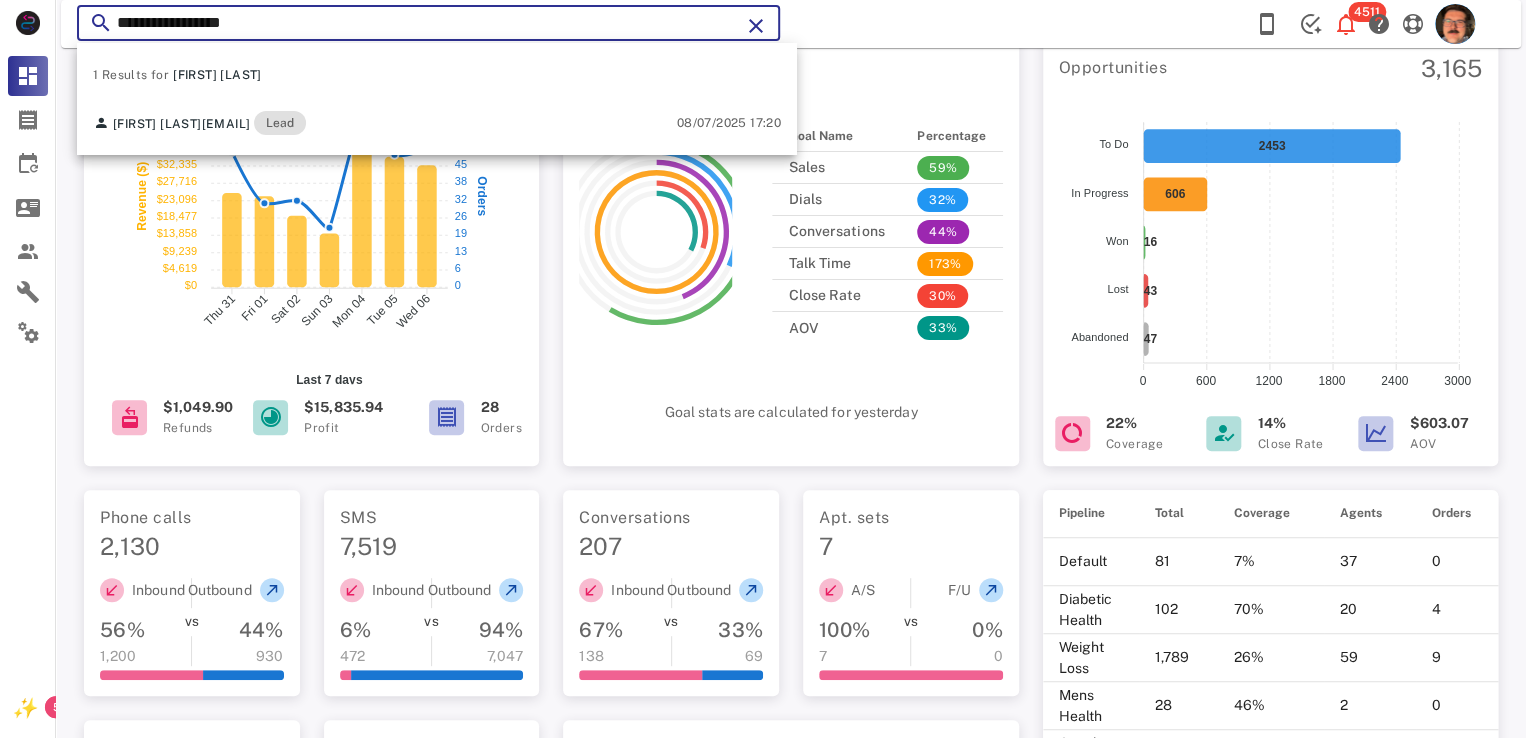 type on "**********" 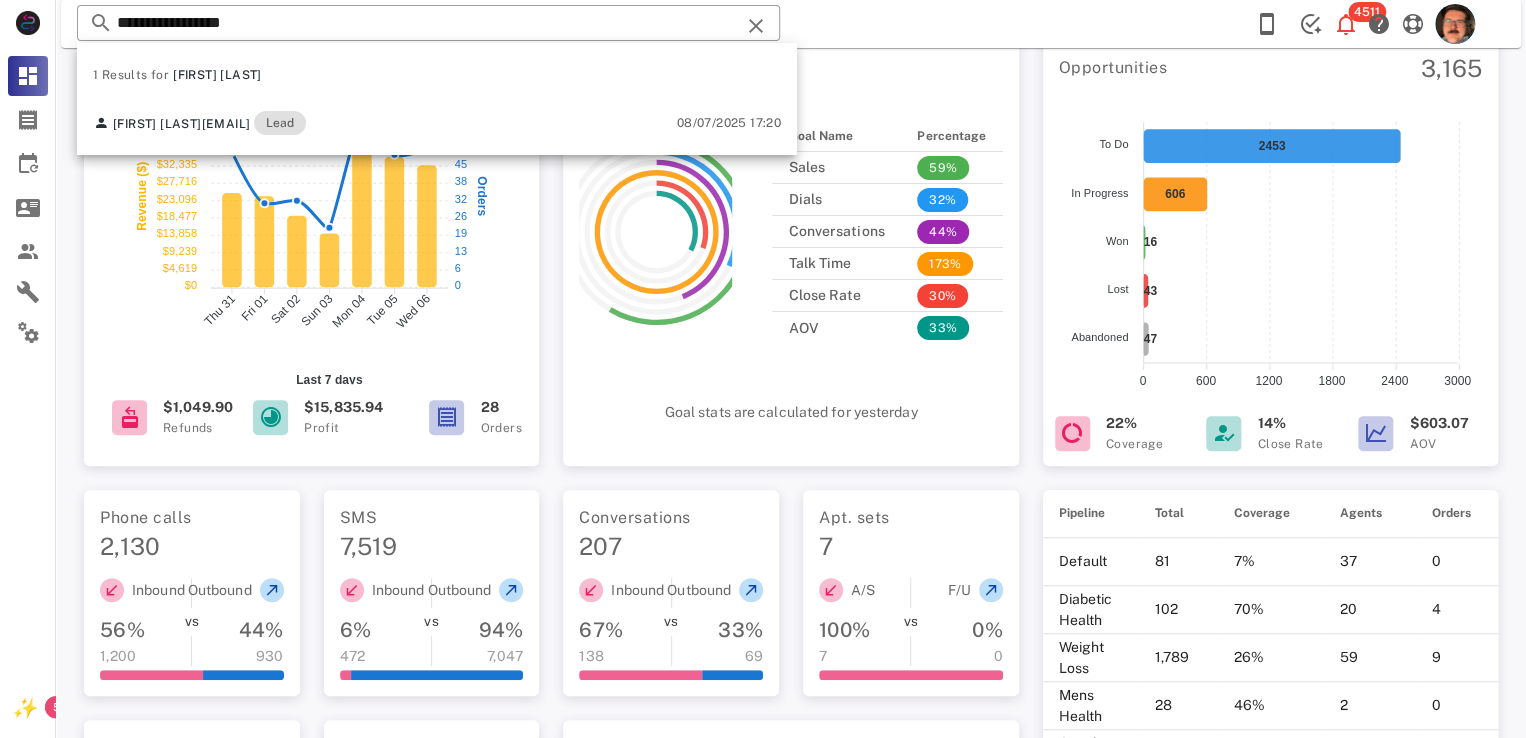 click on "**********" at bounding box center [791, 24] 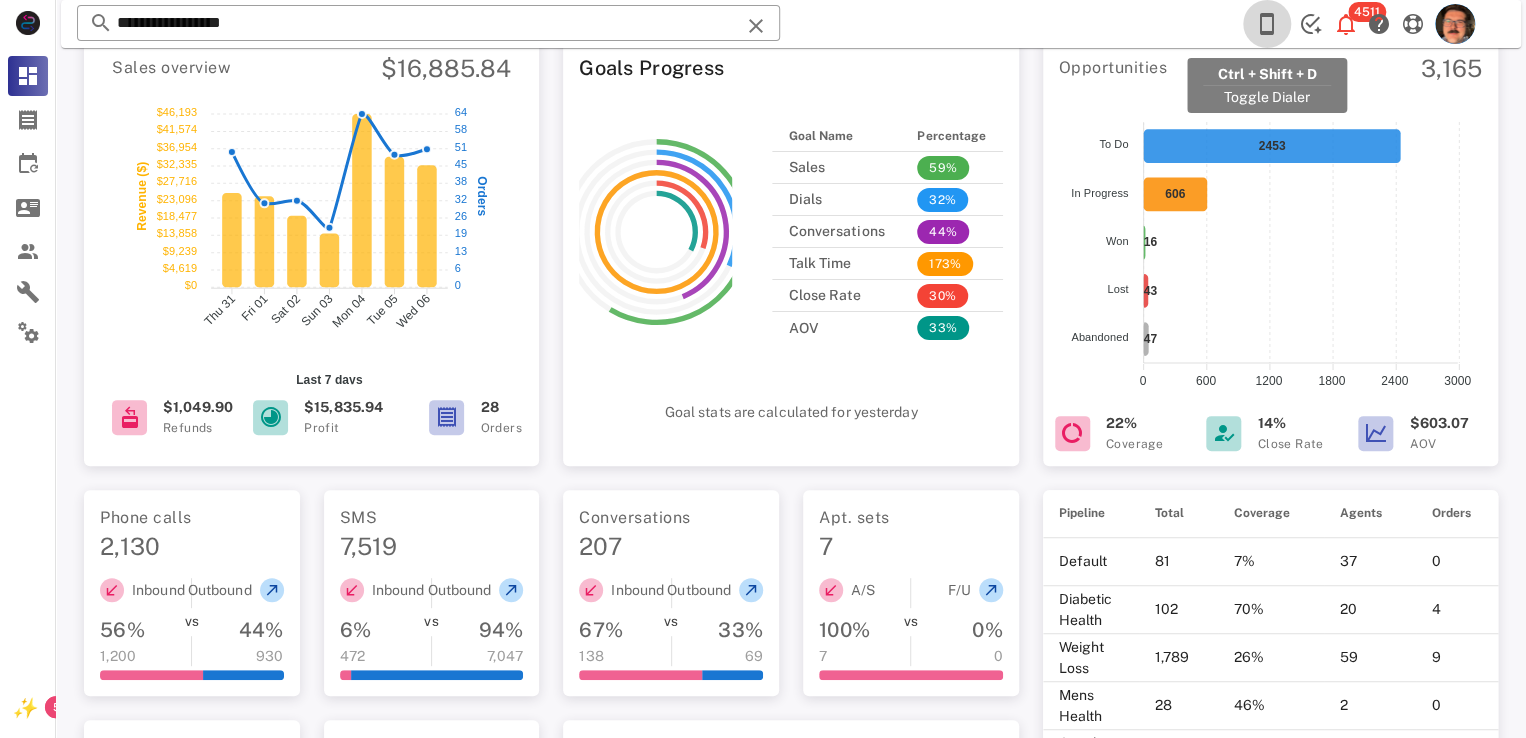 click at bounding box center [1267, 24] 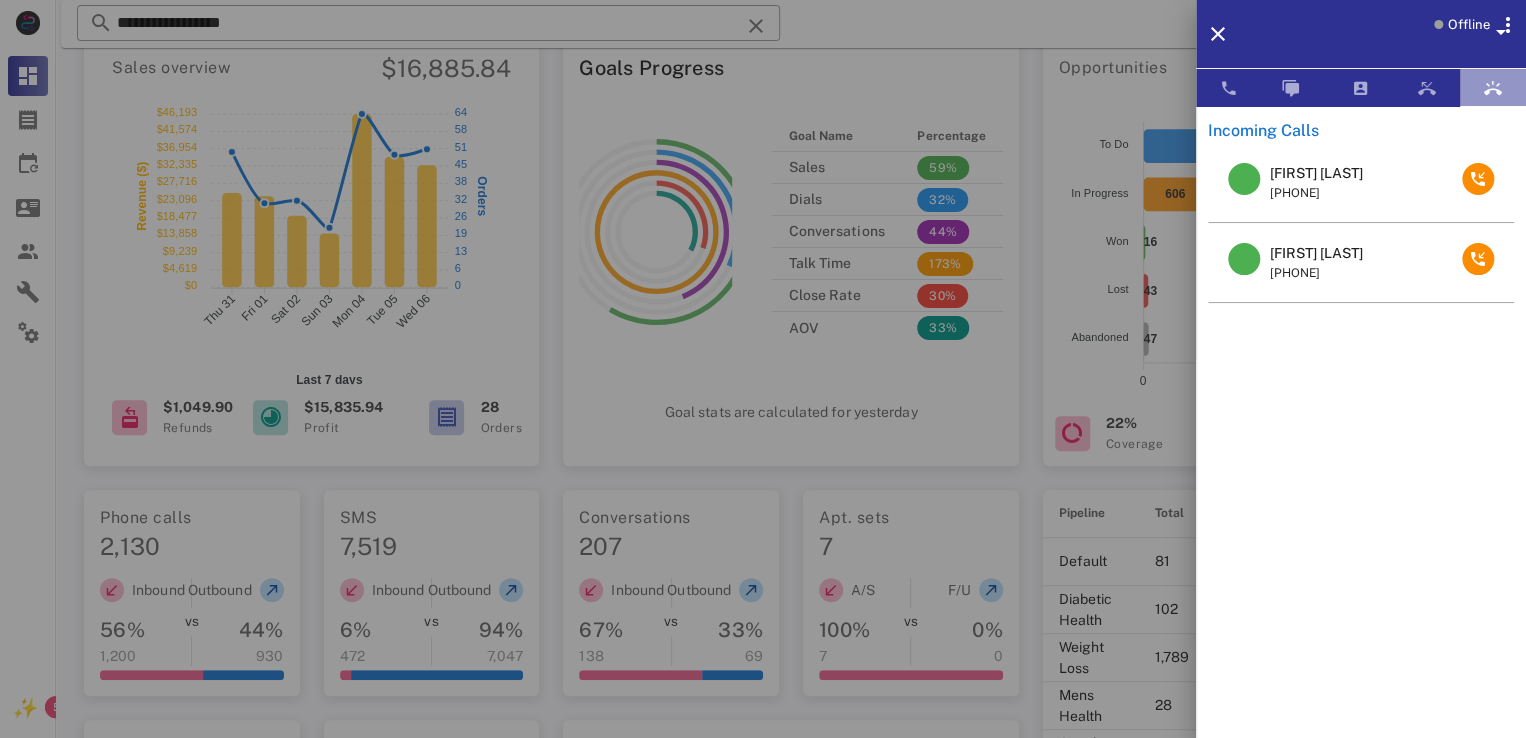 click at bounding box center [1493, 88] 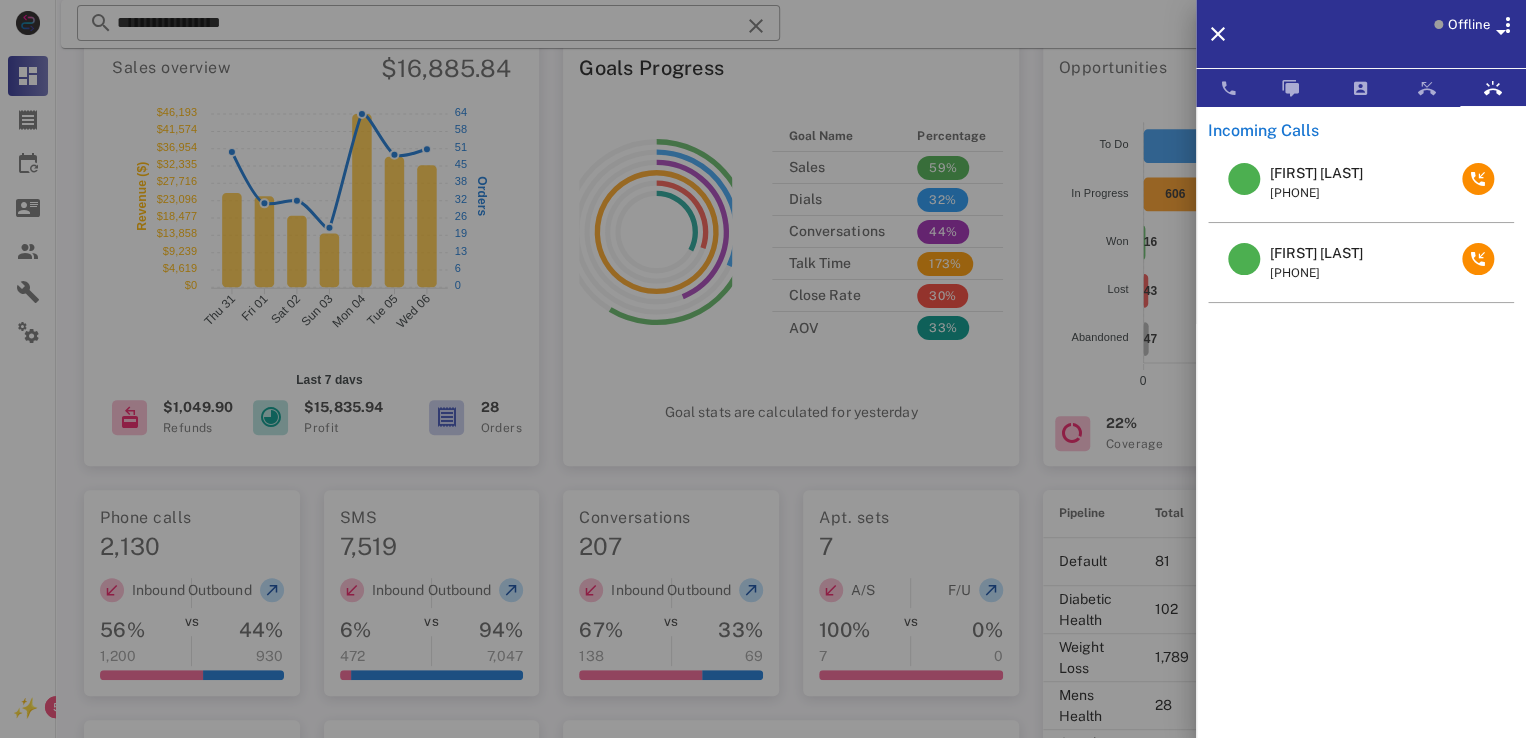 click on "Patricia k Hoskins" at bounding box center [1316, 253] 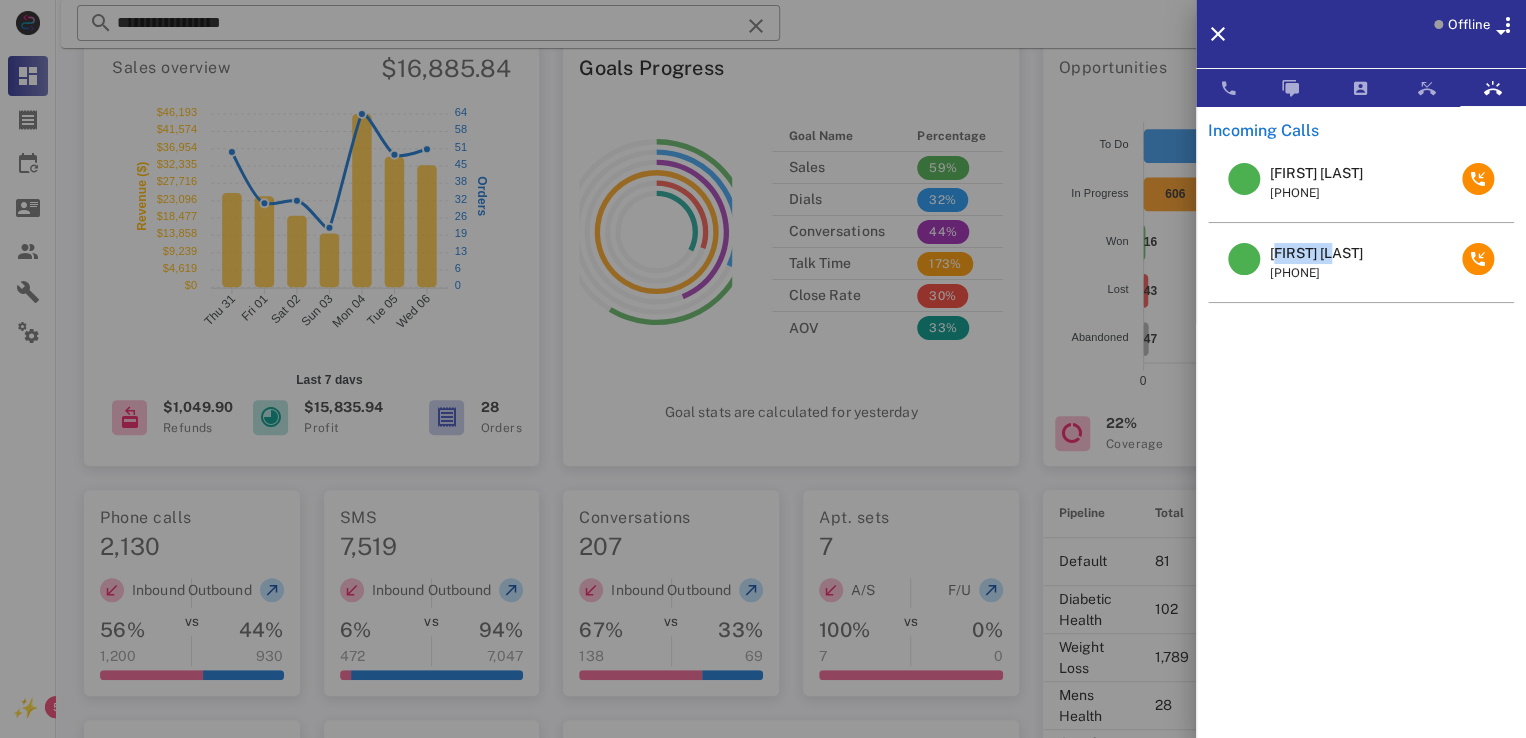 click on "Patricia k Hoskins" at bounding box center [1316, 253] 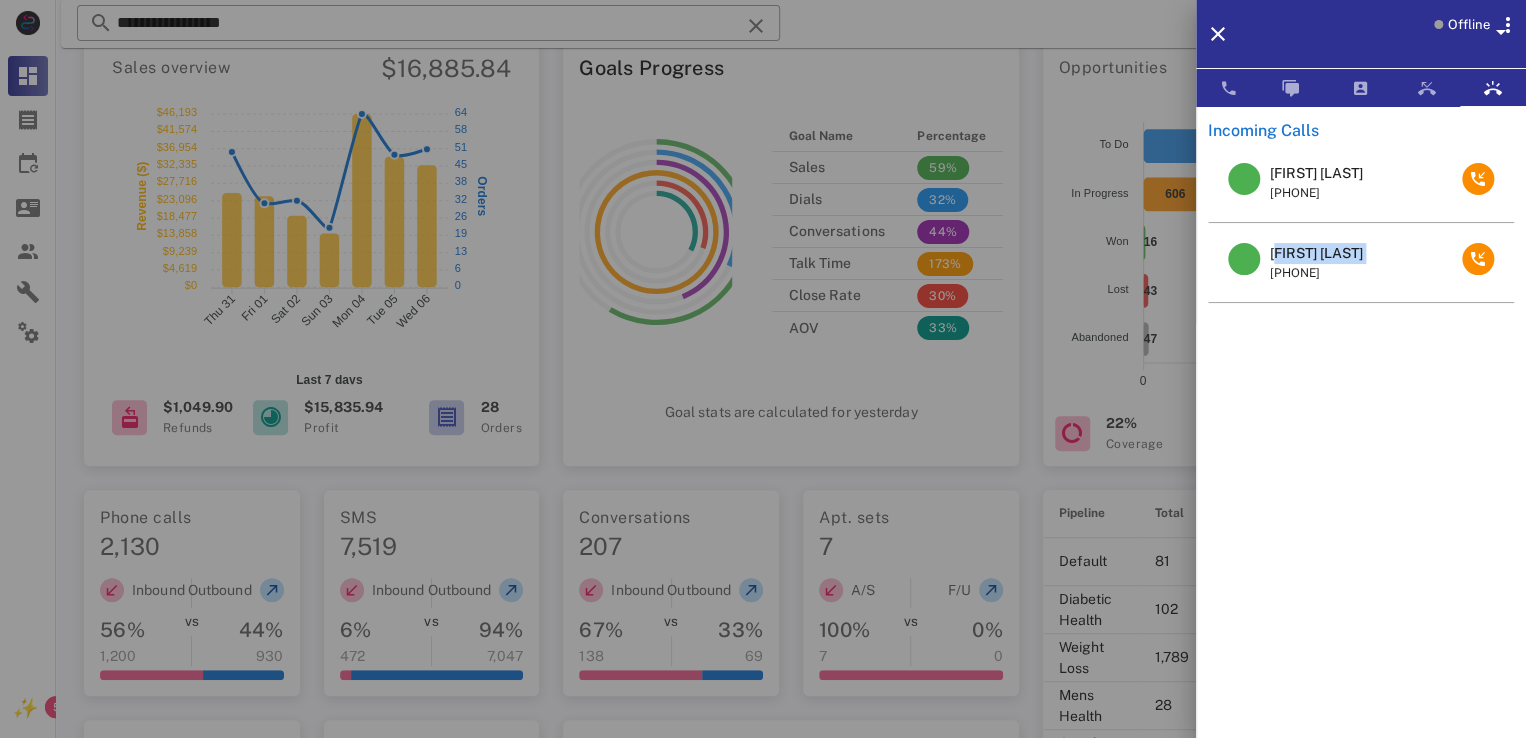 click on "Patricia k Hoskins" at bounding box center (1316, 253) 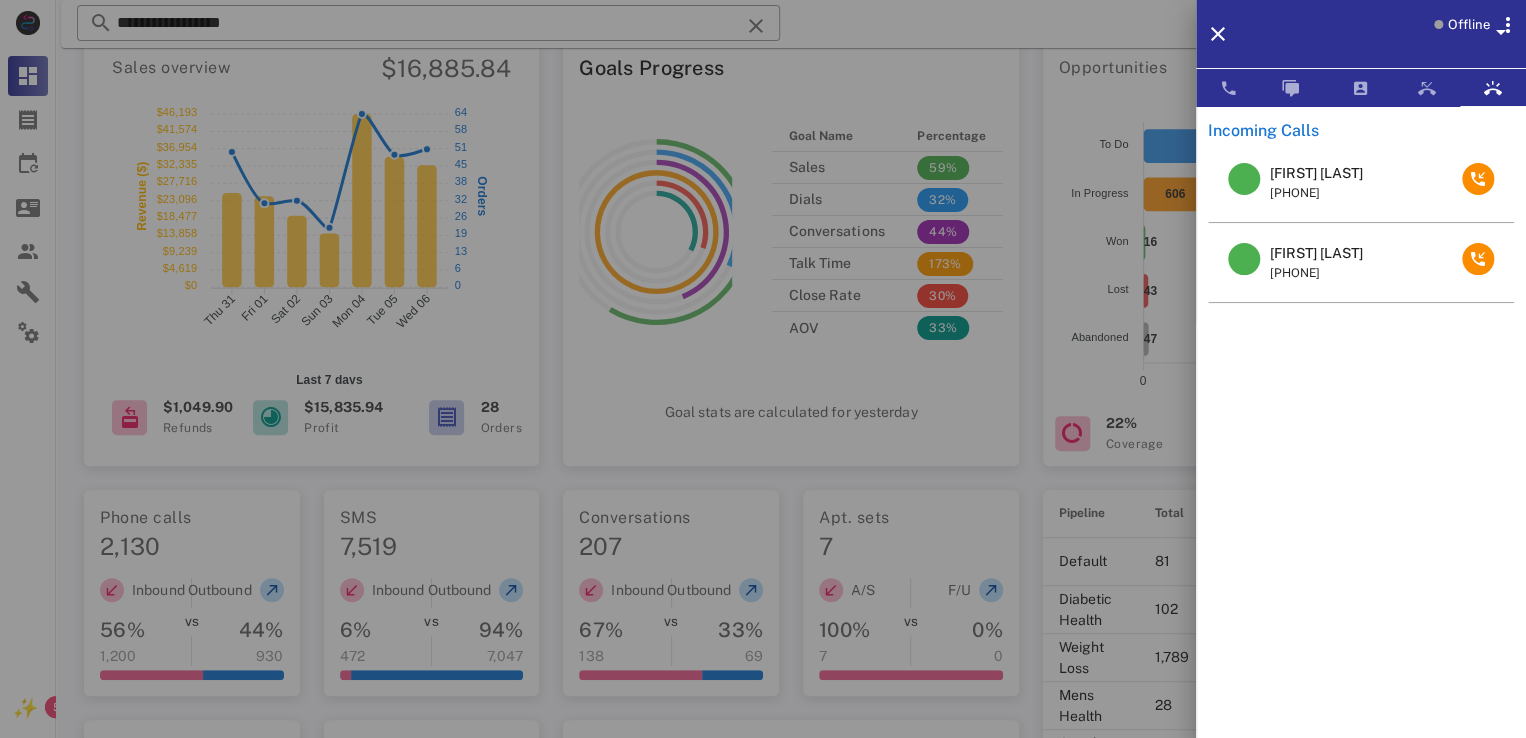 drag, startPoint x: 1295, startPoint y: 371, endPoint x: 1295, endPoint y: 353, distance: 18 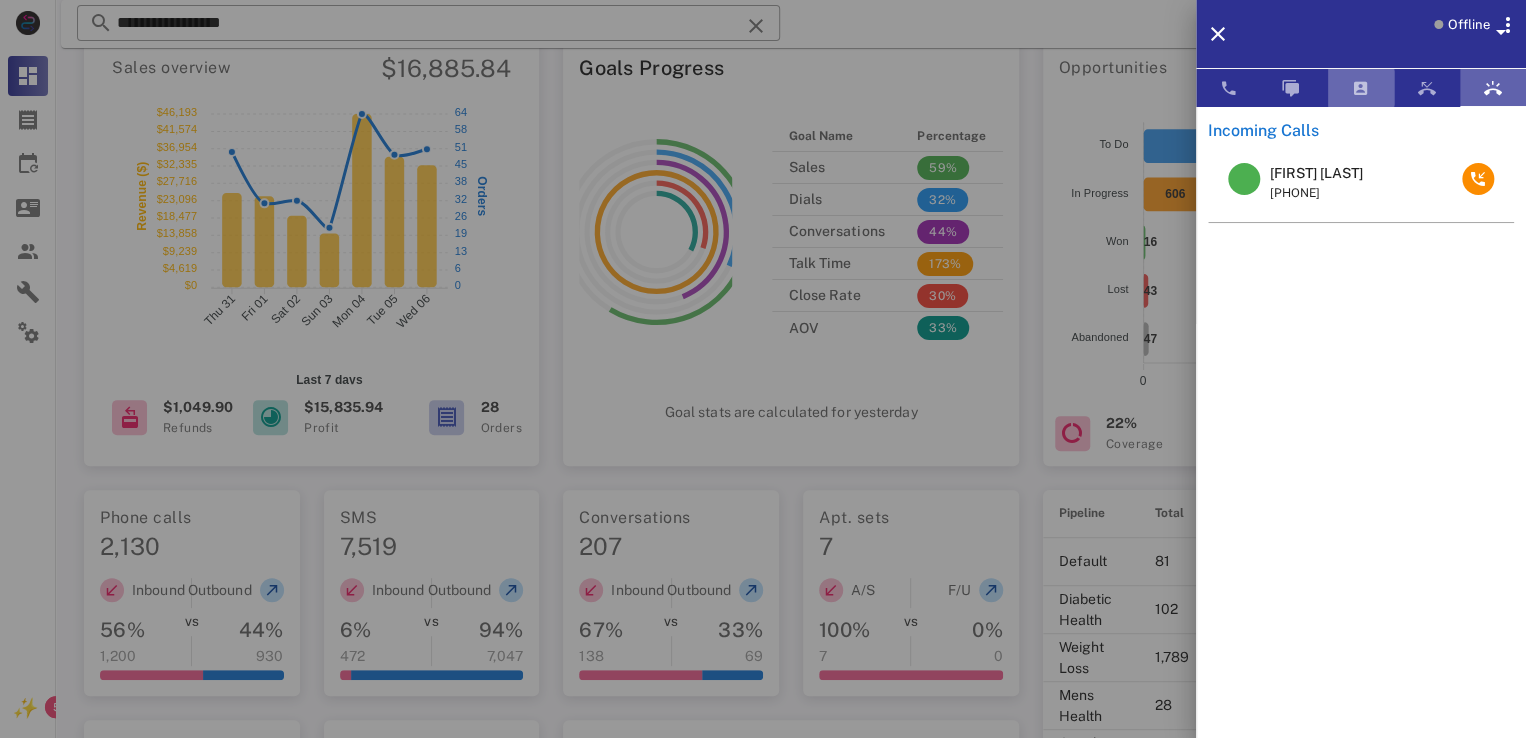 drag, startPoint x: 1336, startPoint y: 80, endPoint x: 1500, endPoint y: 81, distance: 164.00305 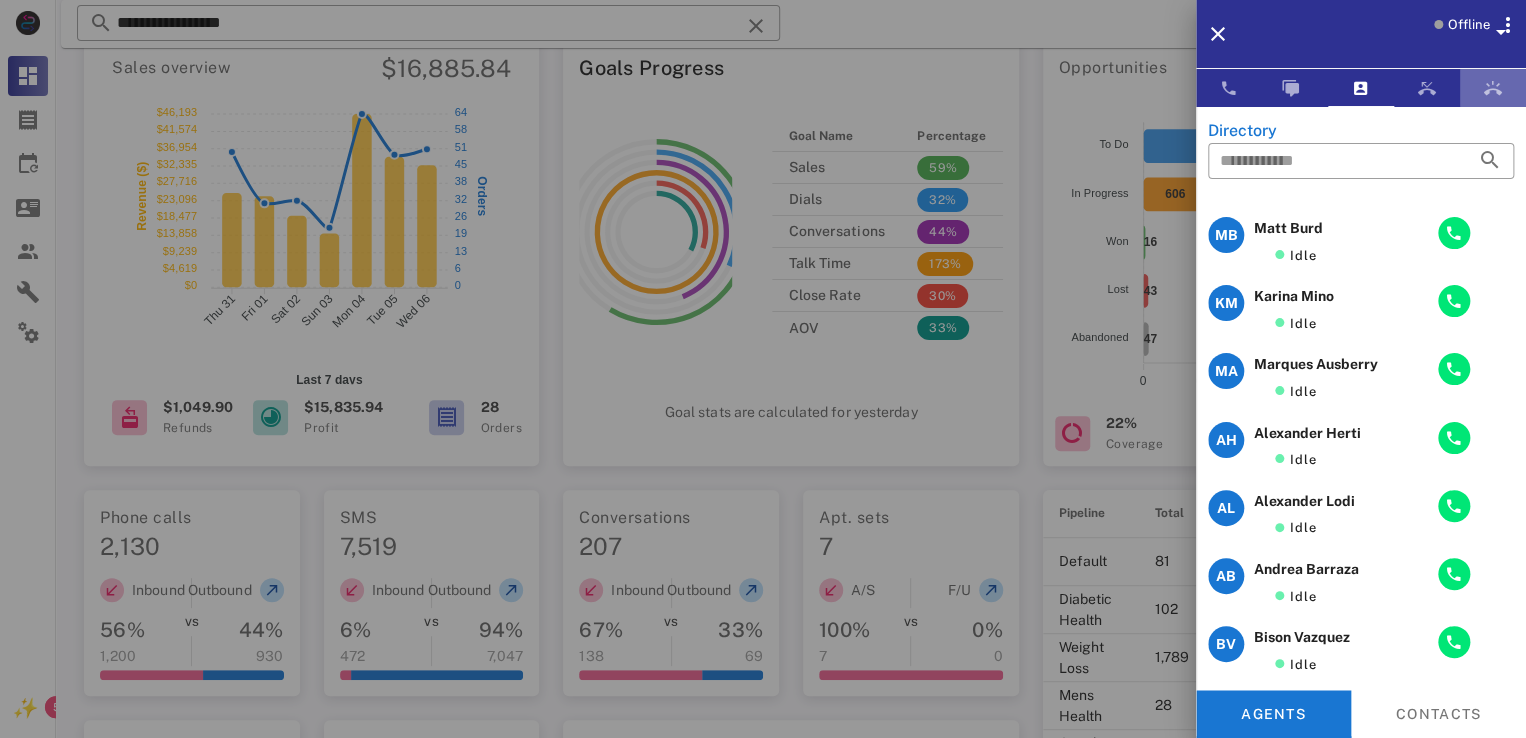 click at bounding box center (1493, 88) 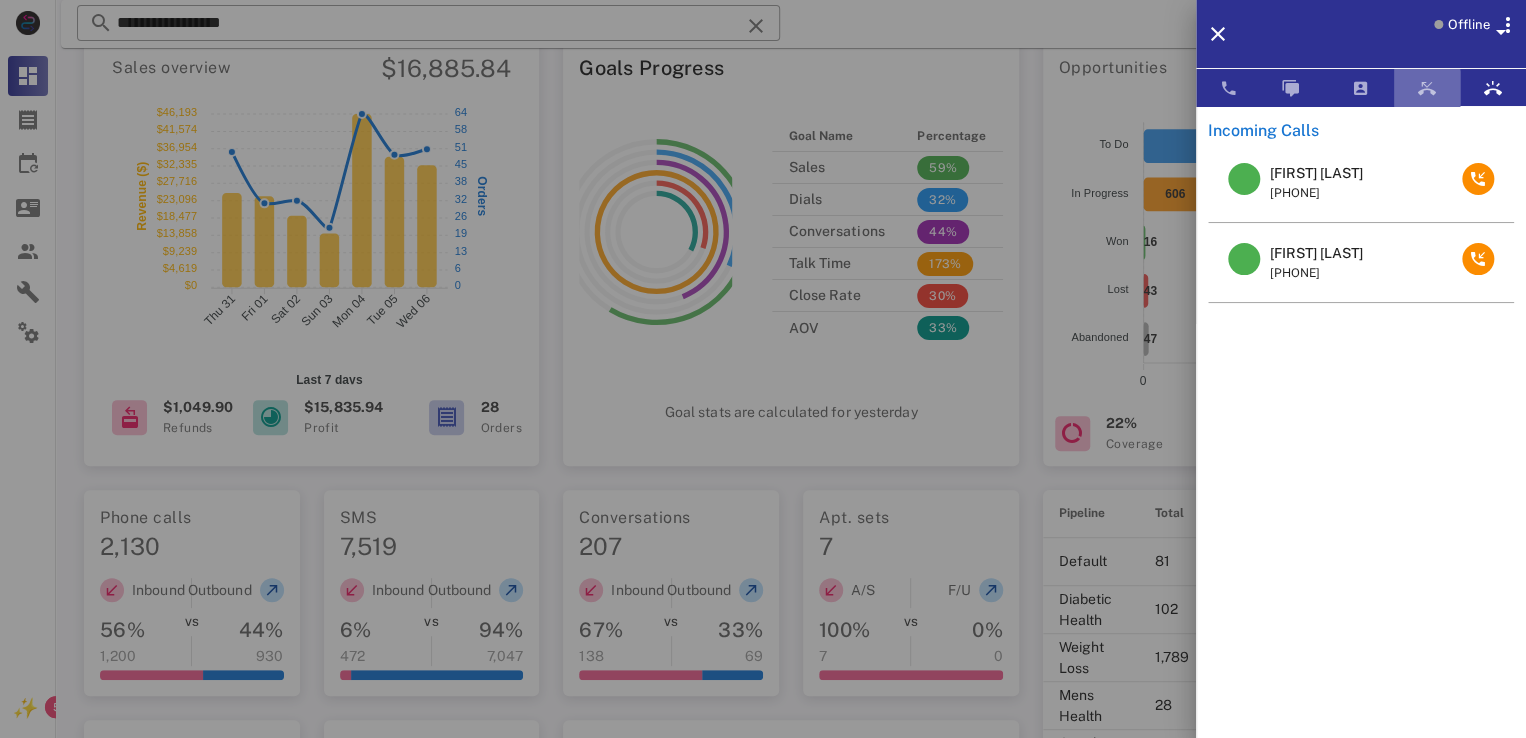 click at bounding box center (1427, 88) 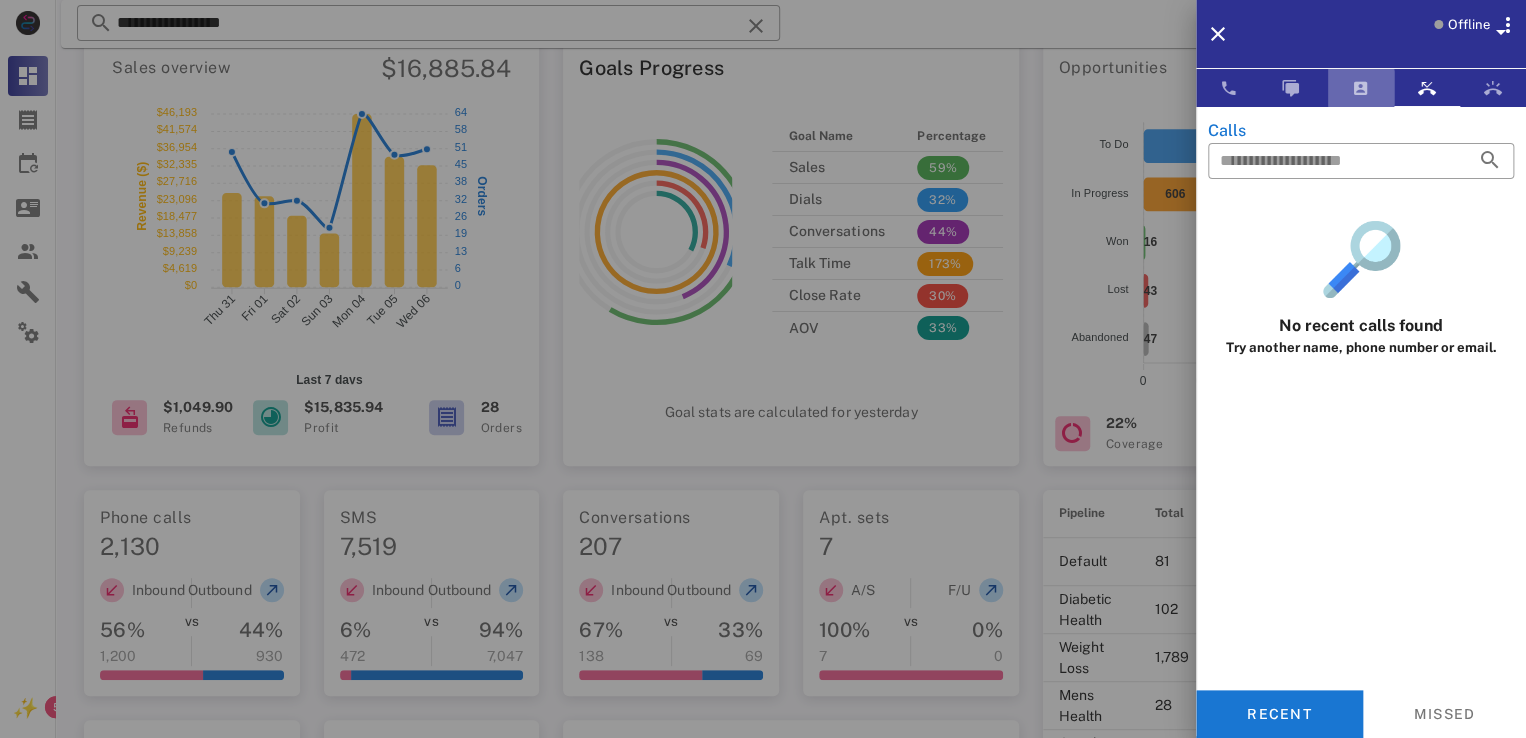 drag, startPoint x: 1374, startPoint y: 88, endPoint x: 1386, endPoint y: 83, distance: 13 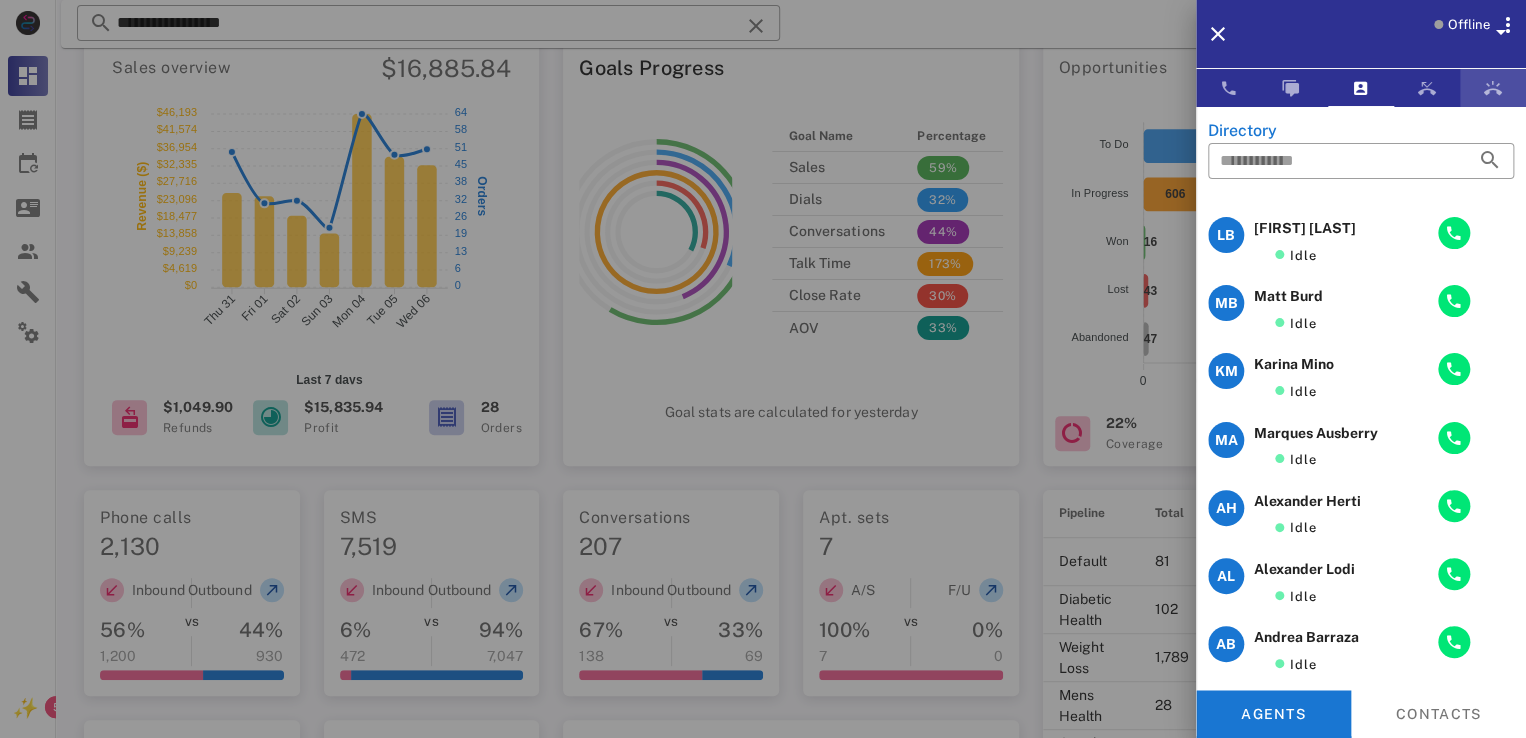 click at bounding box center (1493, 88) 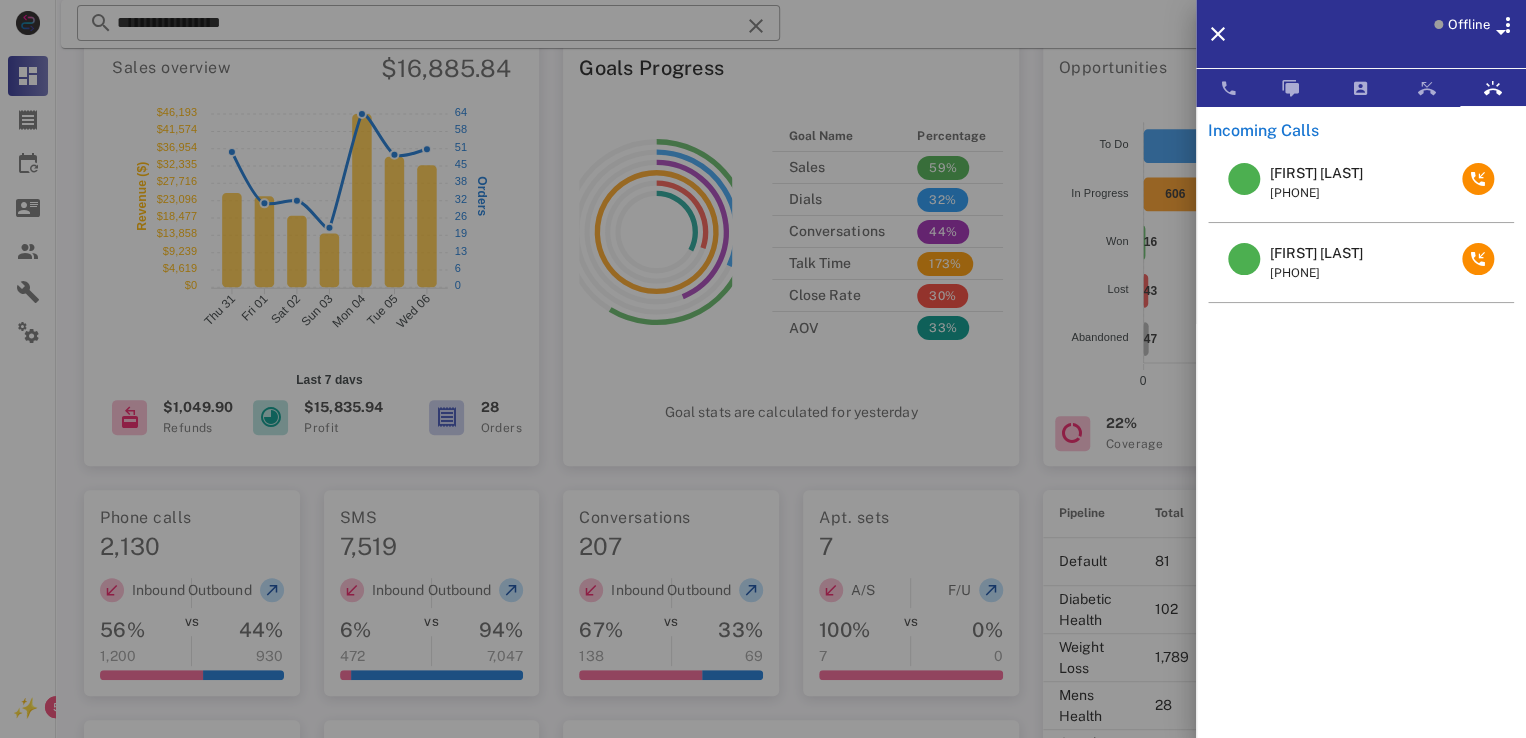 click on "Yolanda Evette Prowell" at bounding box center [1316, 253] 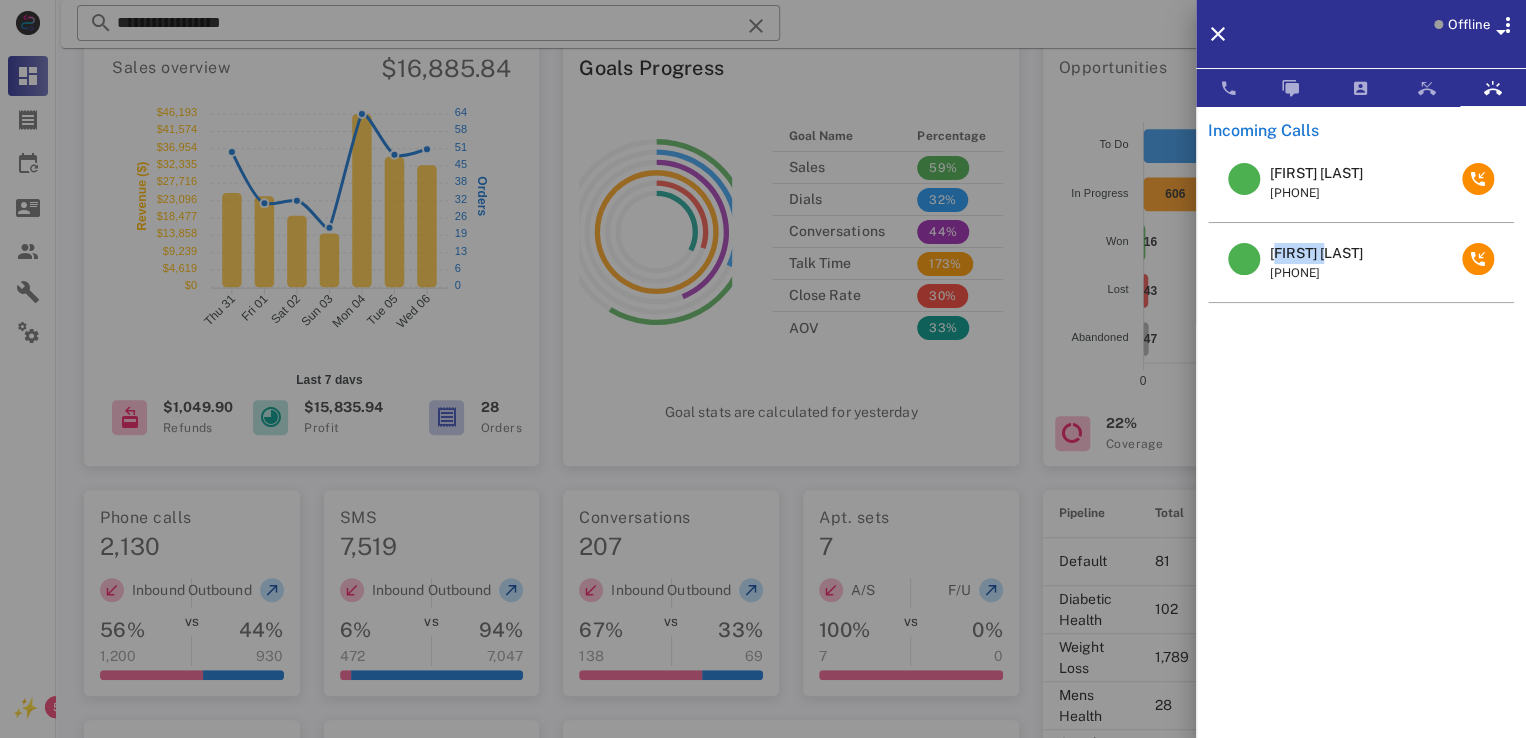 click on "Yolanda Evette Prowell" at bounding box center [1316, 253] 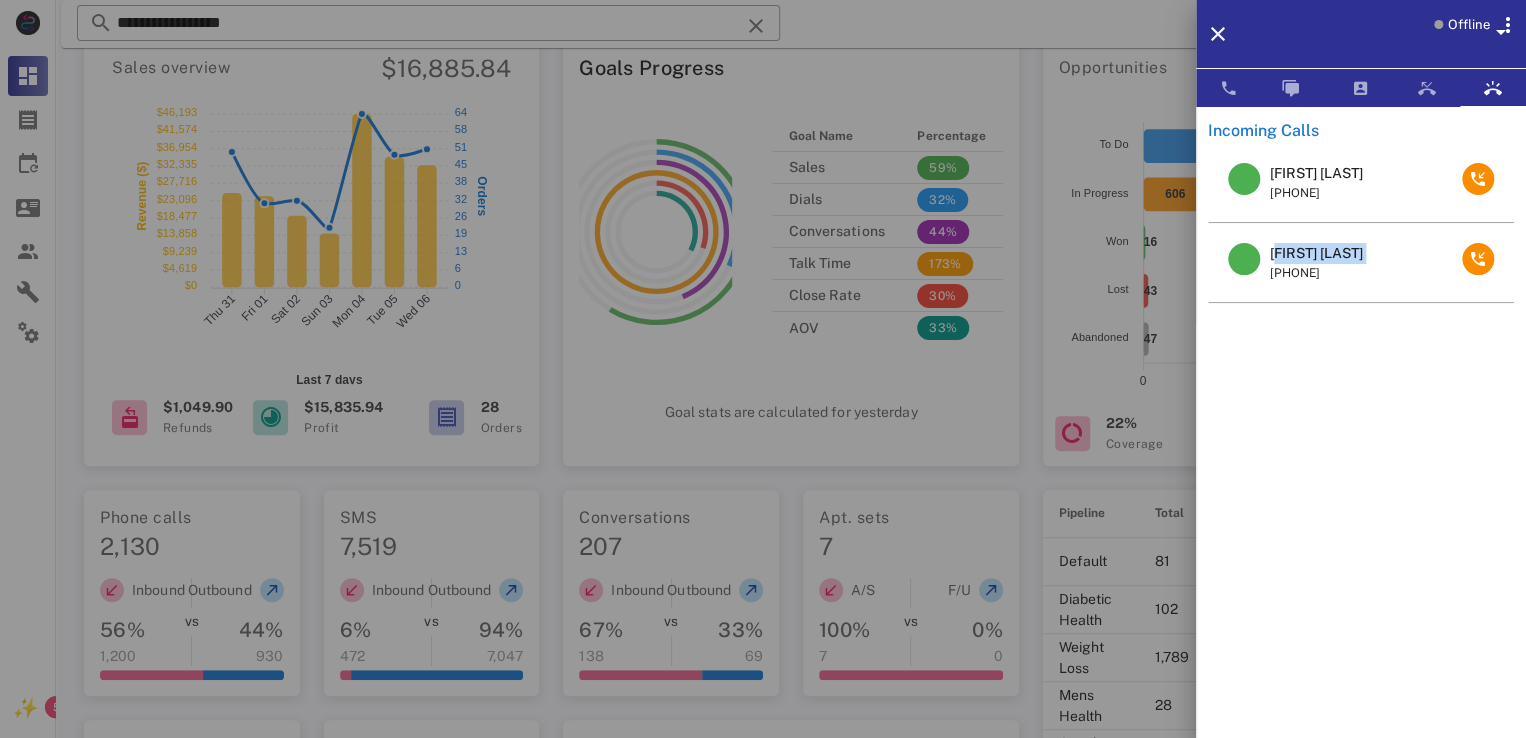 click on "Yolanda Evette Prowell" at bounding box center [1316, 253] 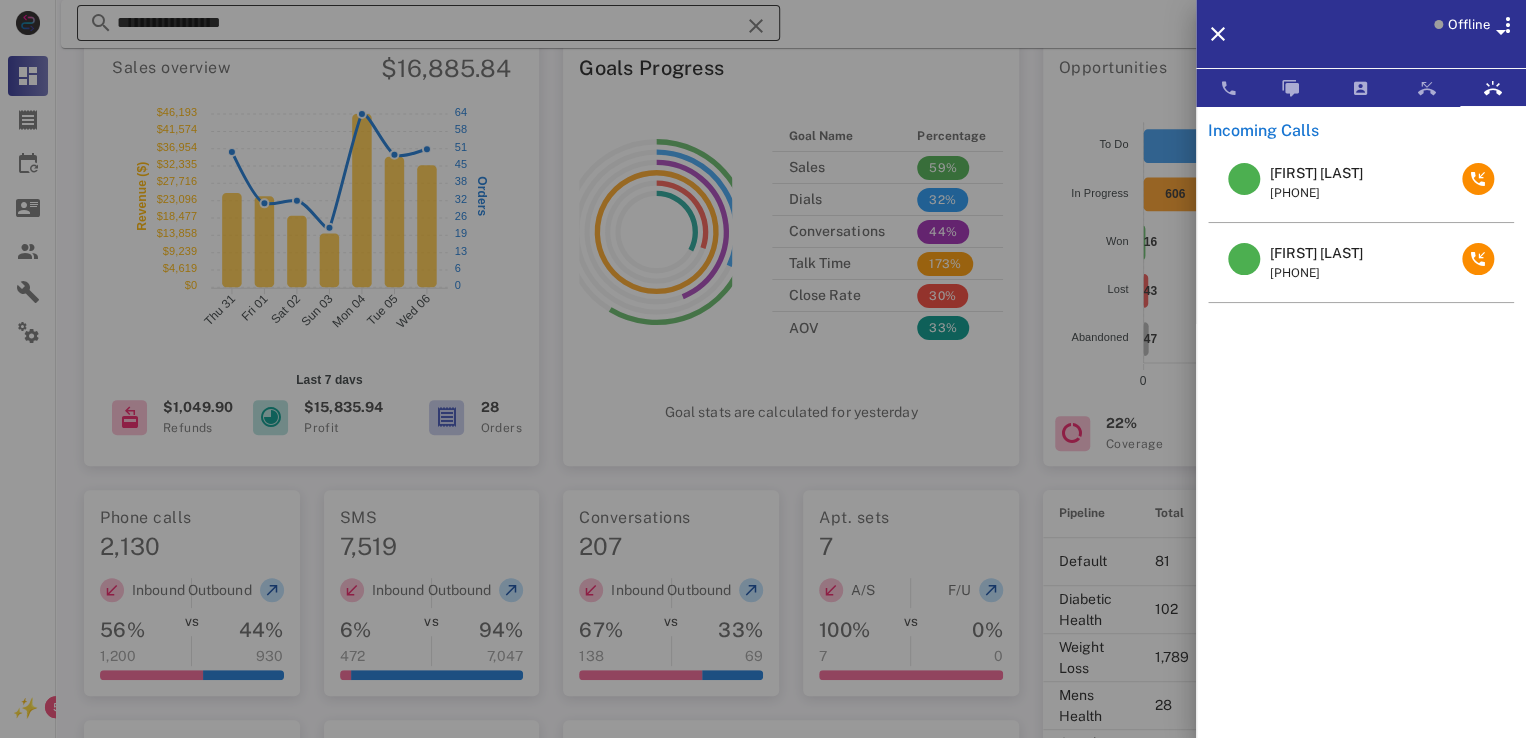 drag, startPoint x: 759, startPoint y: 29, endPoint x: 770, endPoint y: 27, distance: 11.18034 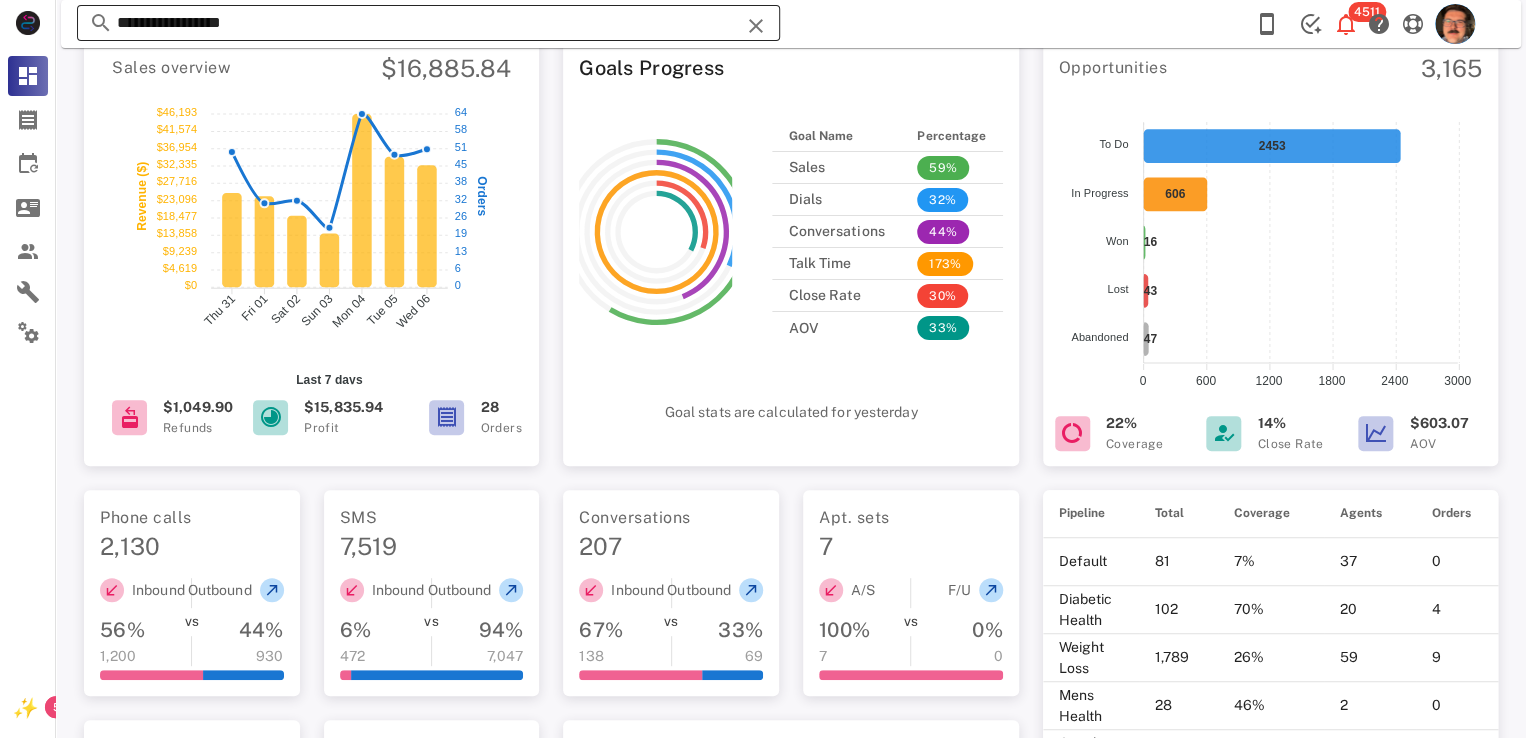 click at bounding box center [756, 26] 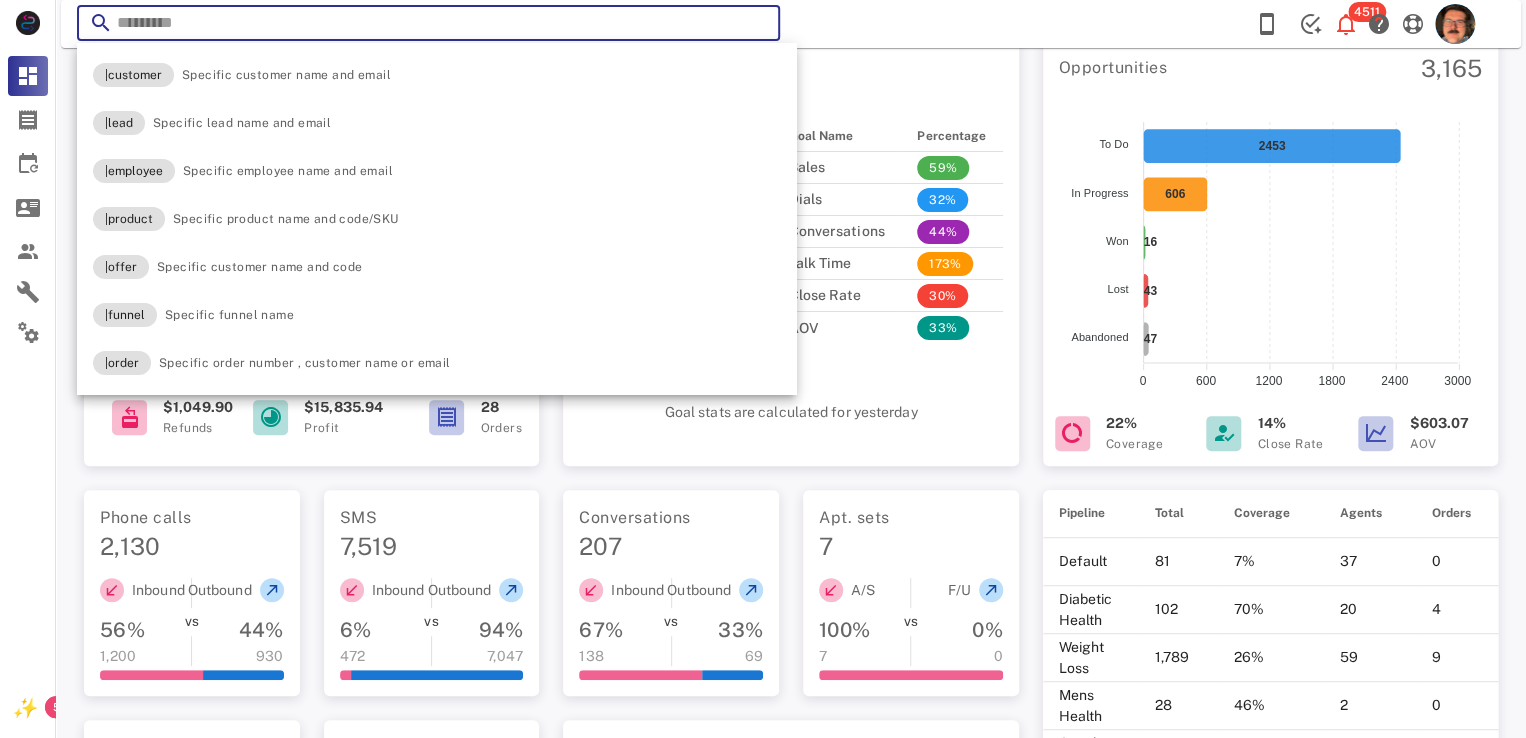 paste on "**********" 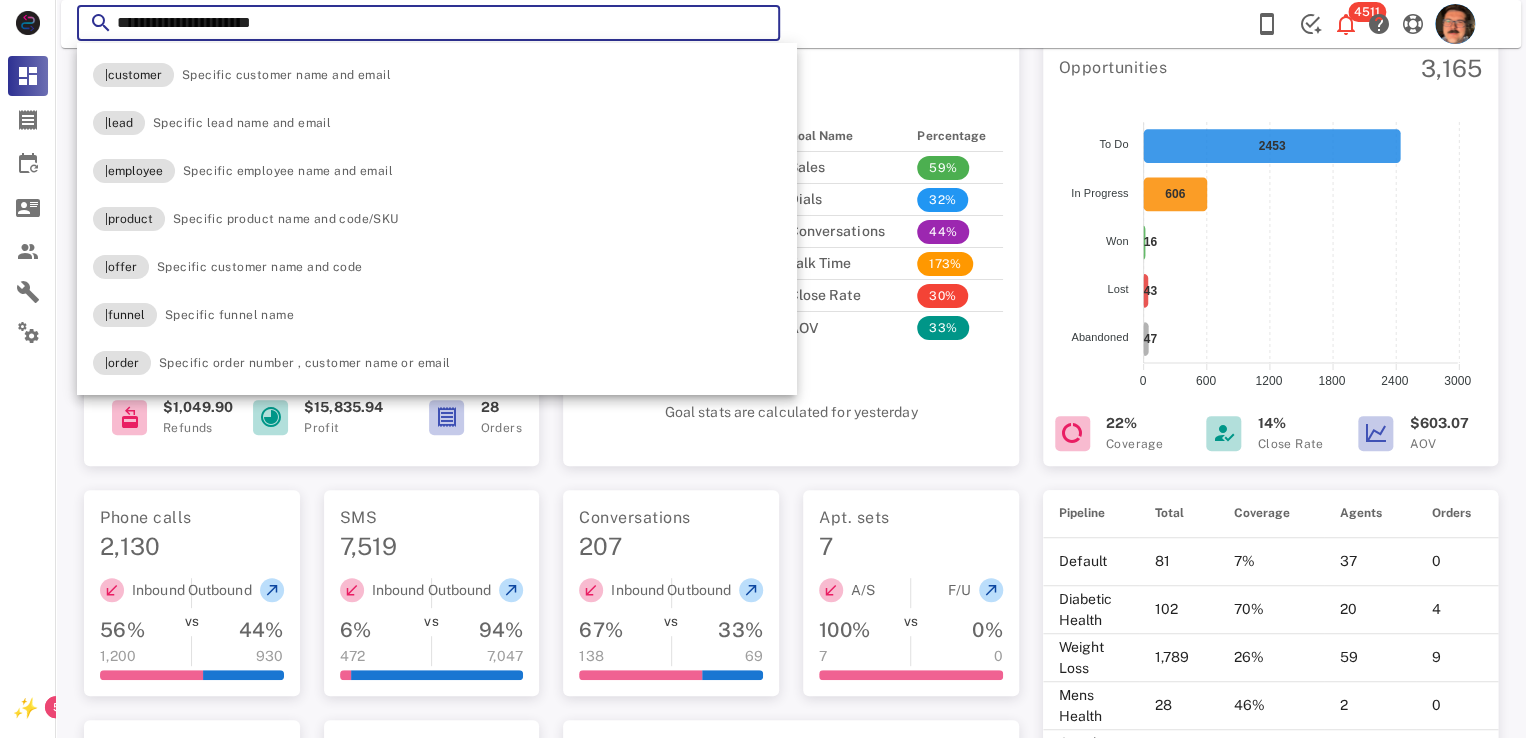 type on "**********" 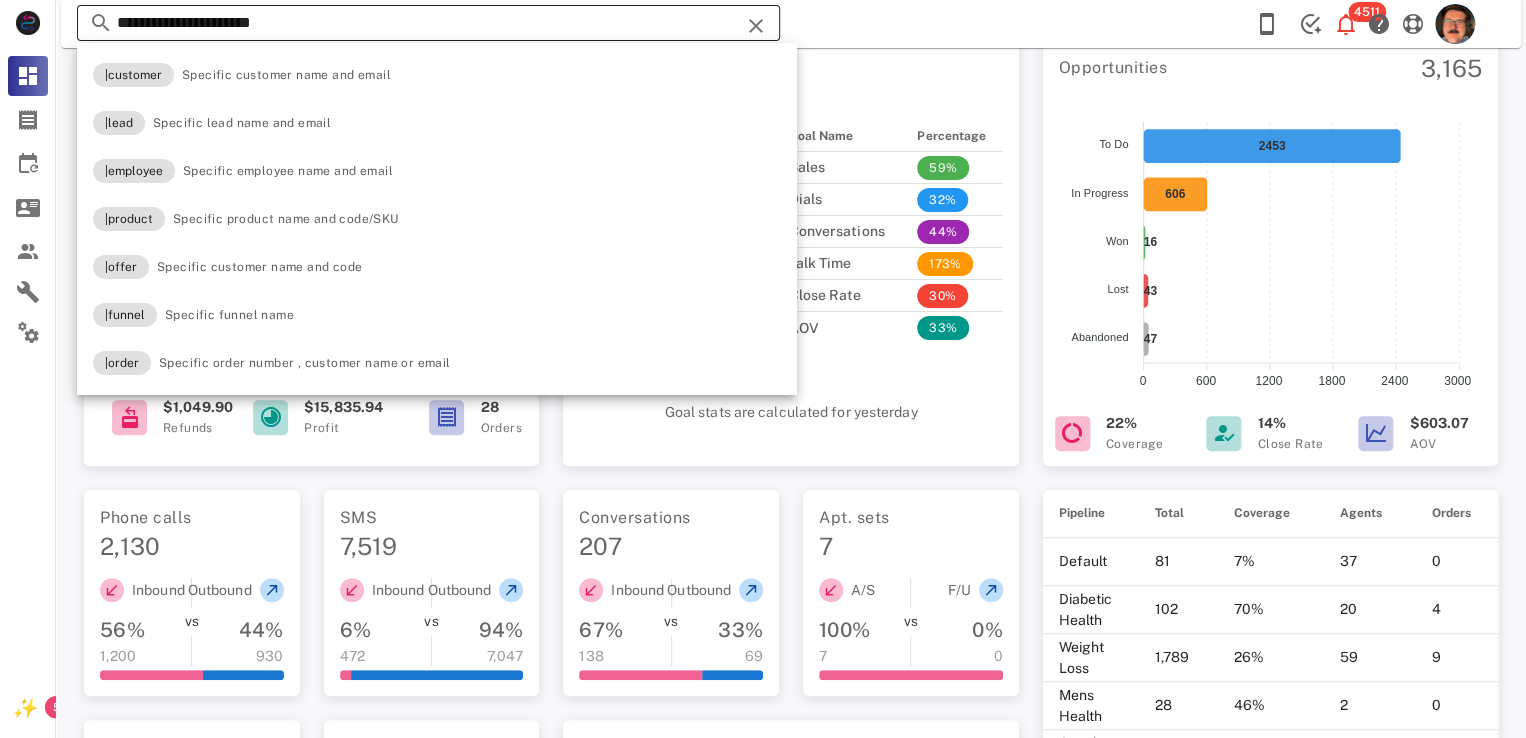 click on "**********" at bounding box center [791, 24] 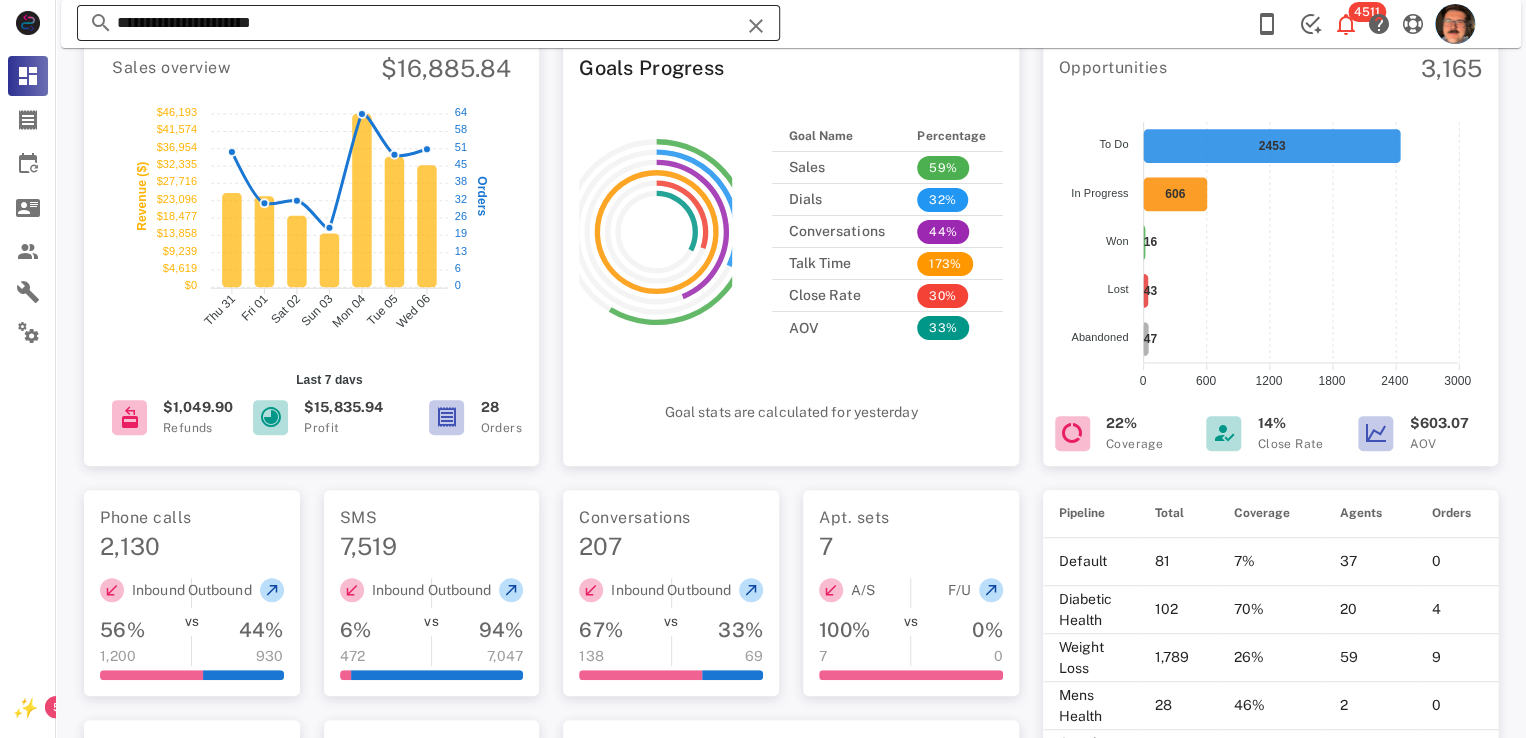 click on "**********" at bounding box center [428, 23] 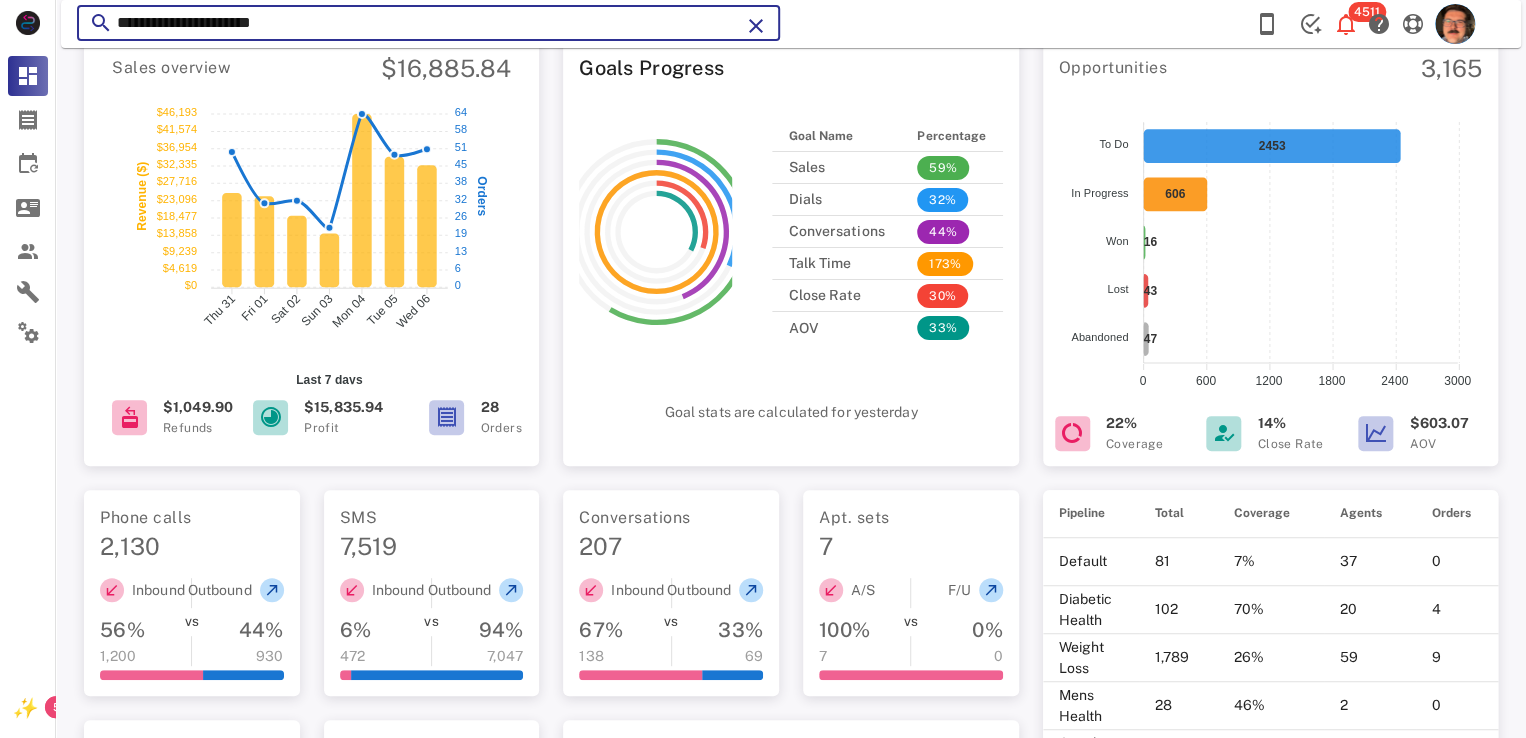 click on "**********" at bounding box center [791, 24] 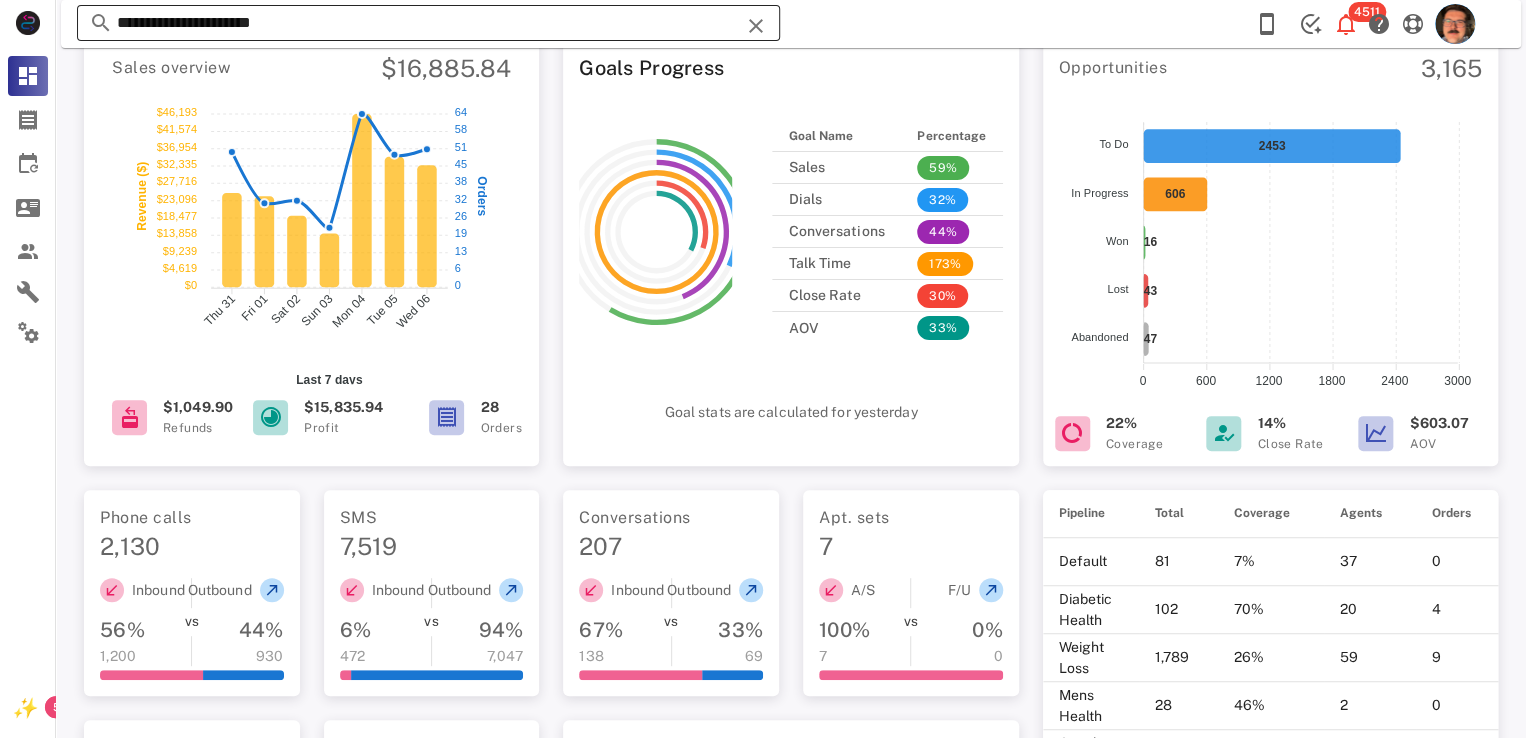 click on "**********" at bounding box center (428, 23) 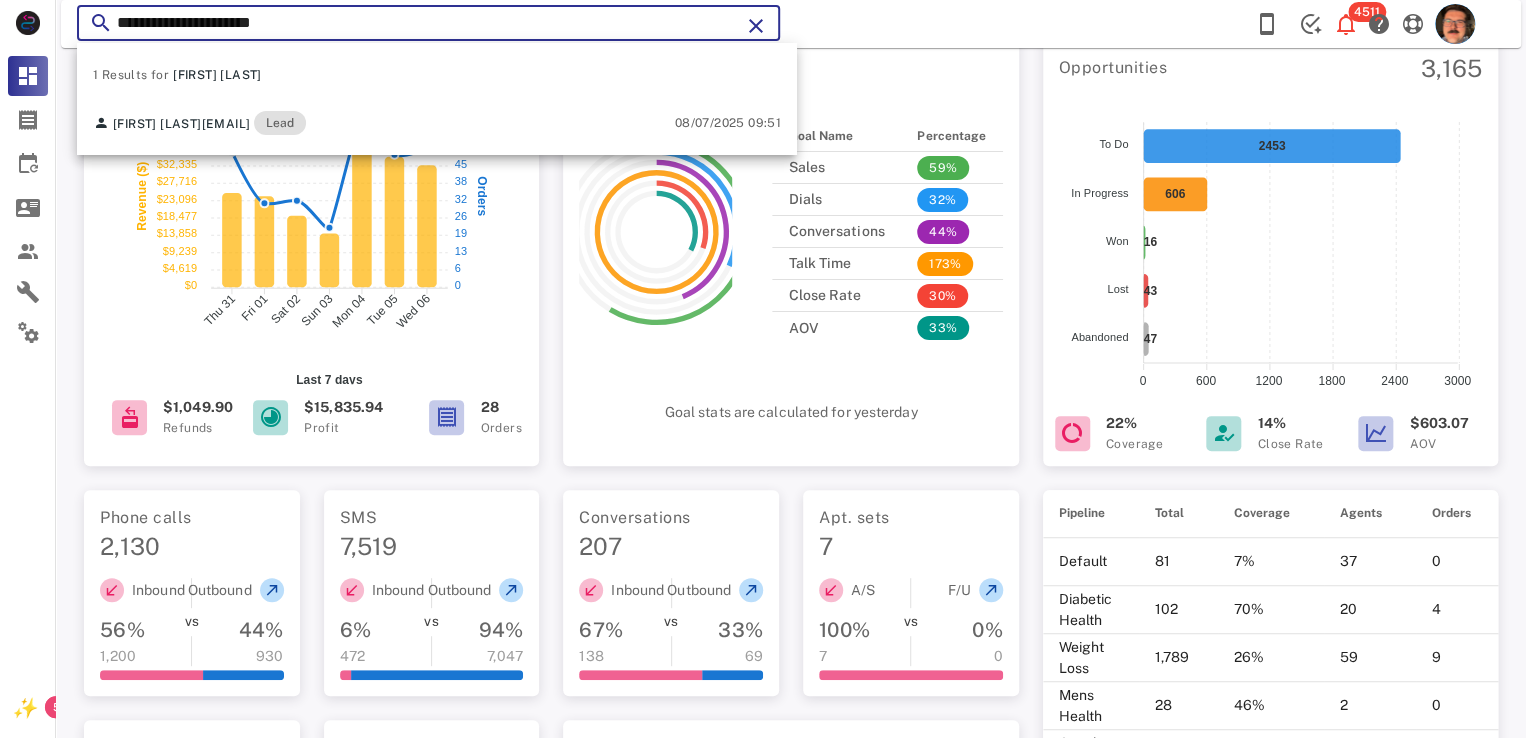 click on "**********" at bounding box center (428, 23) 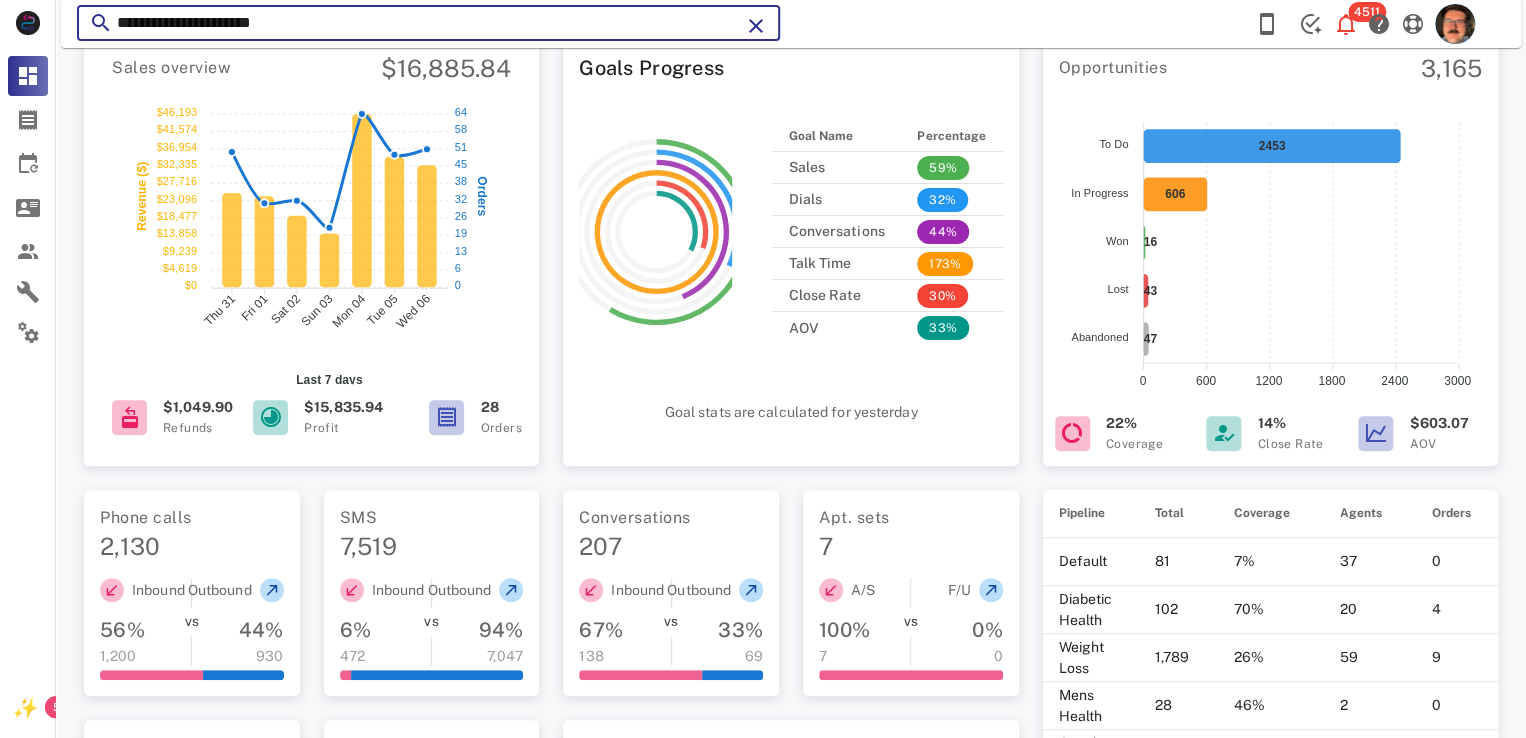 click on "**********" at bounding box center (428, 23) 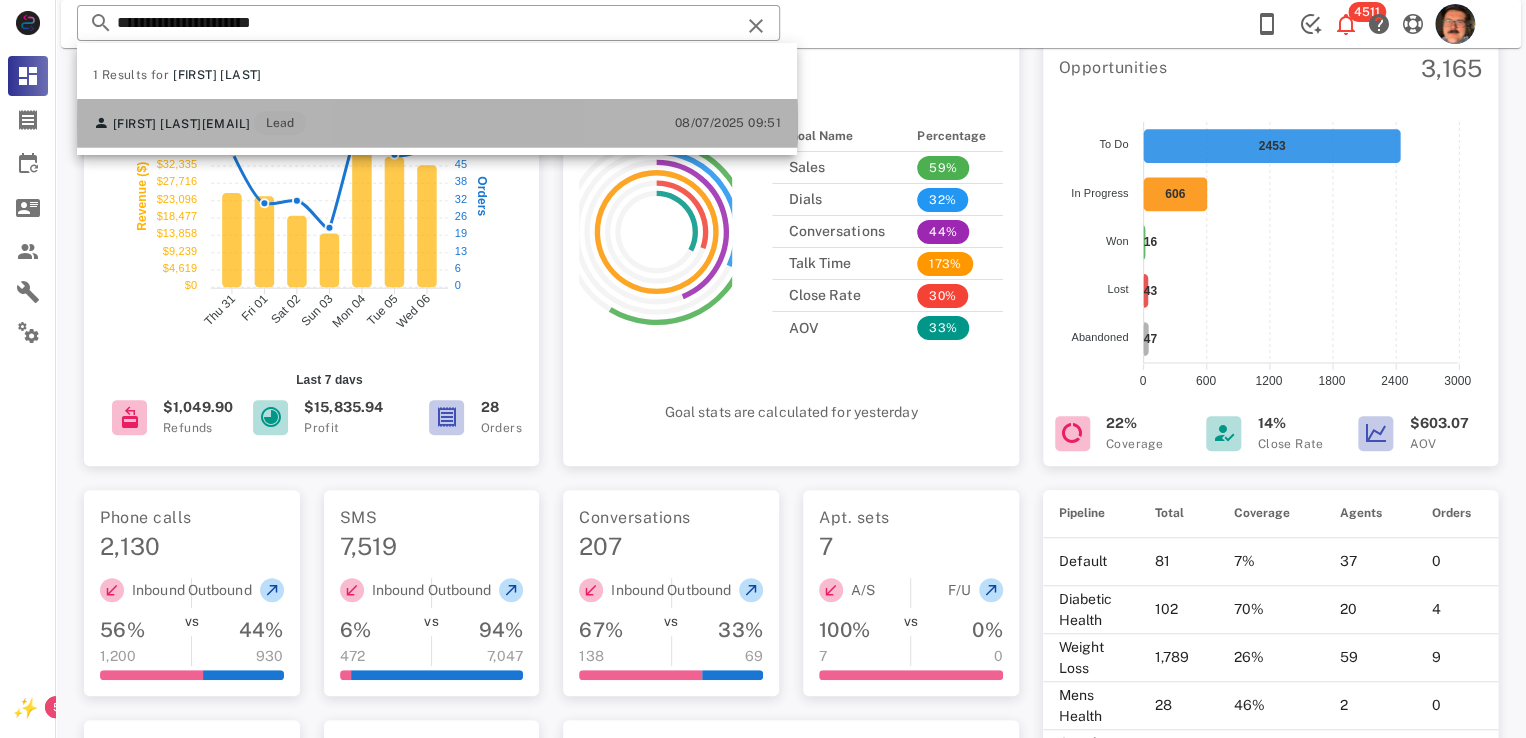 click on "Yolanda Evette Prowell   yprowell@gmail.com   Lead   08/07/2025 09:51" at bounding box center (437, 123) 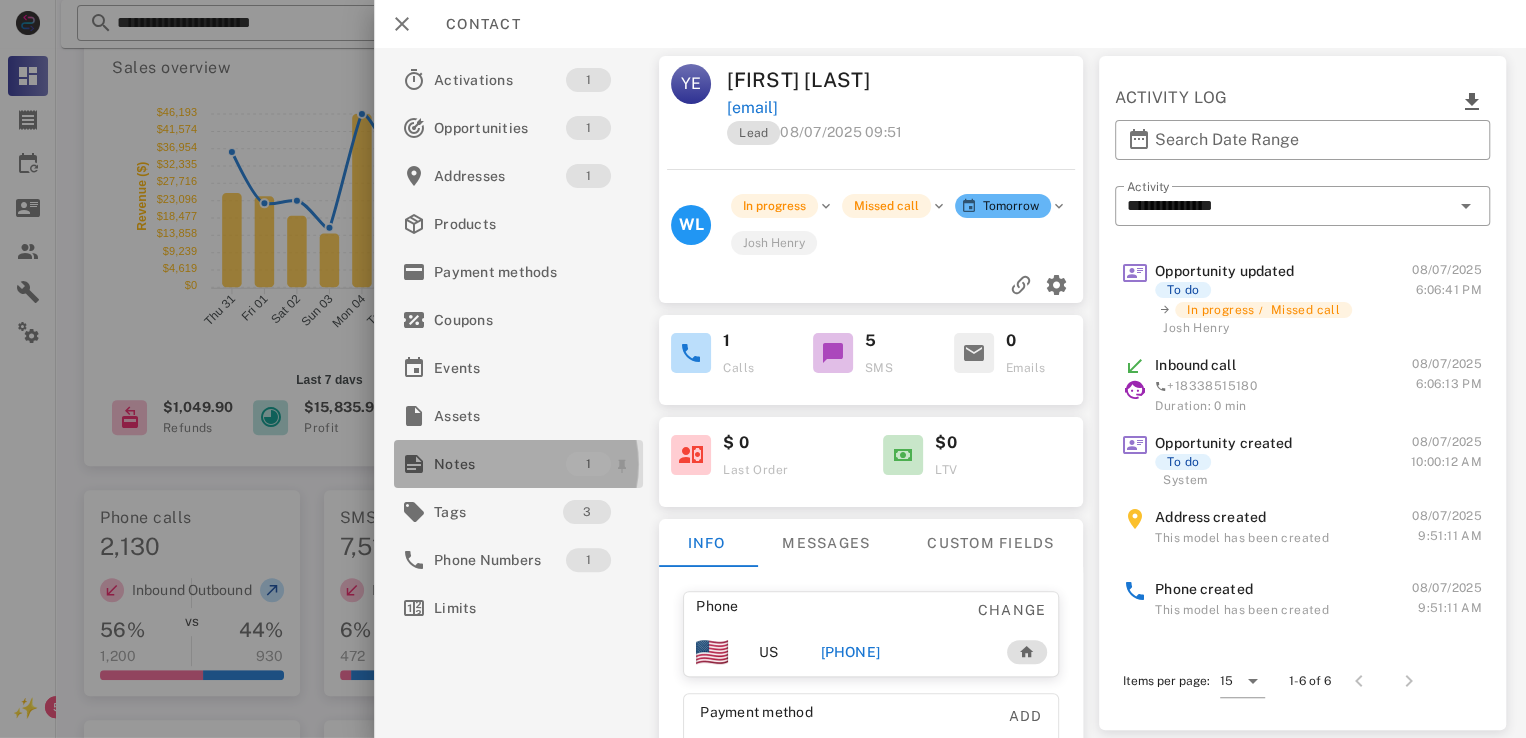 click on "Notes" at bounding box center [500, 464] 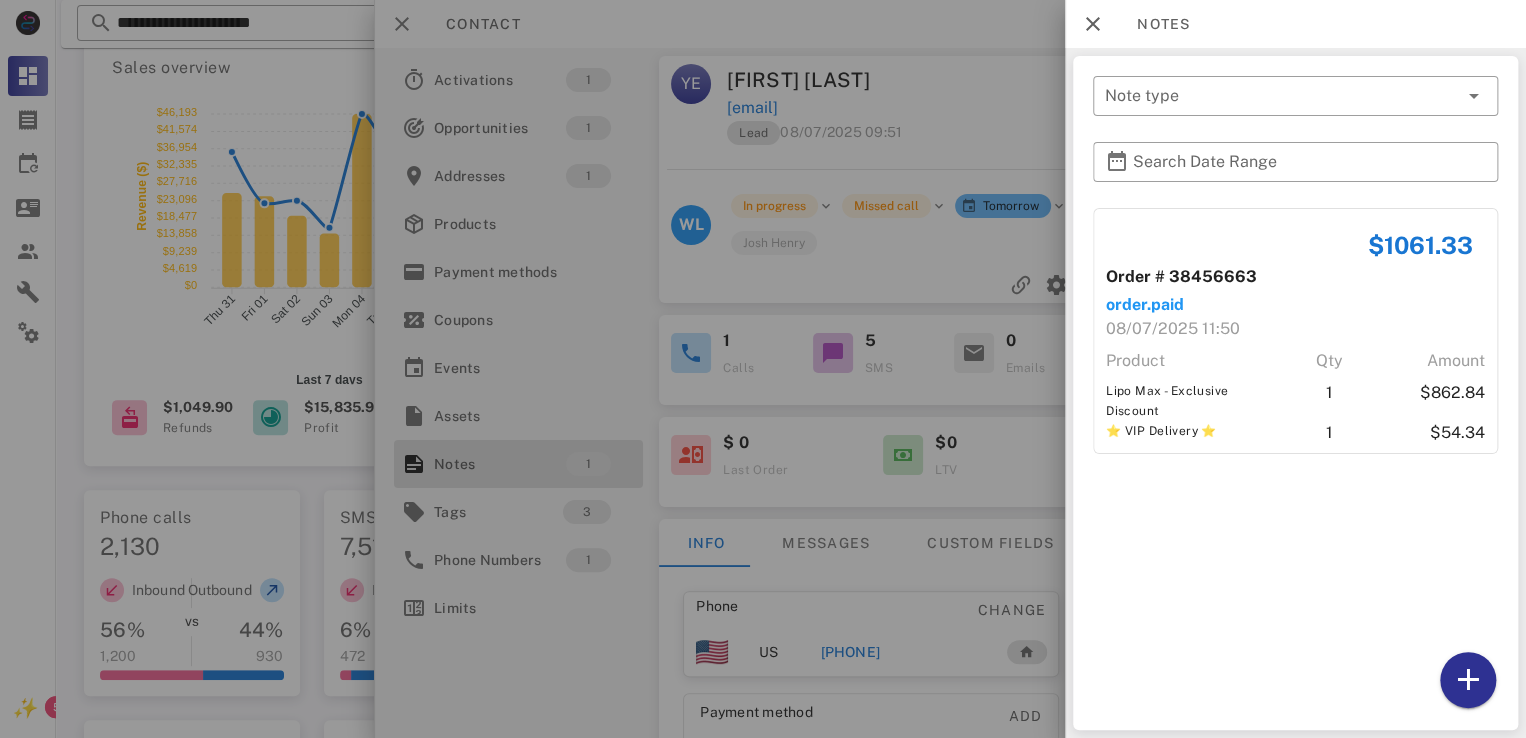 click at bounding box center (763, 369) 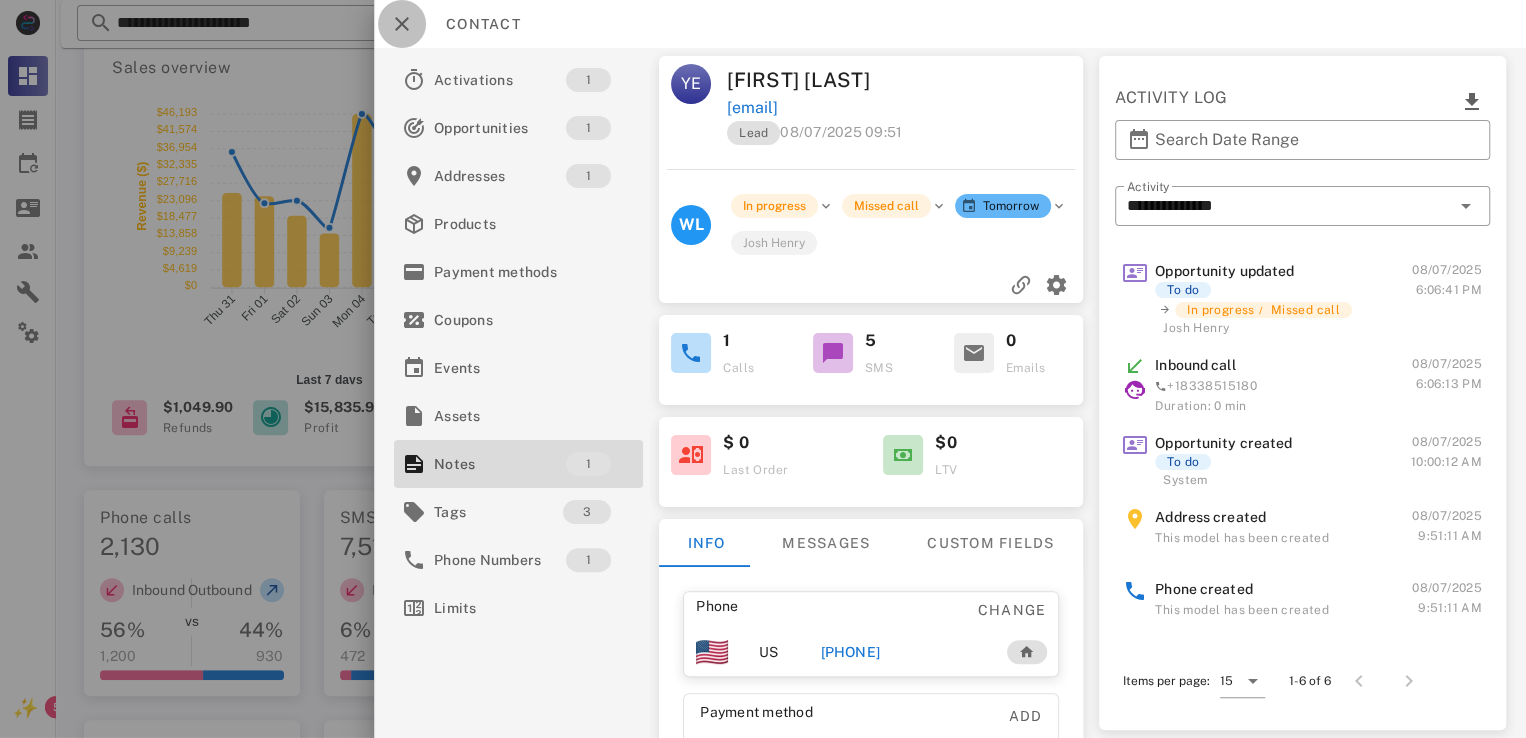 click at bounding box center [402, 24] 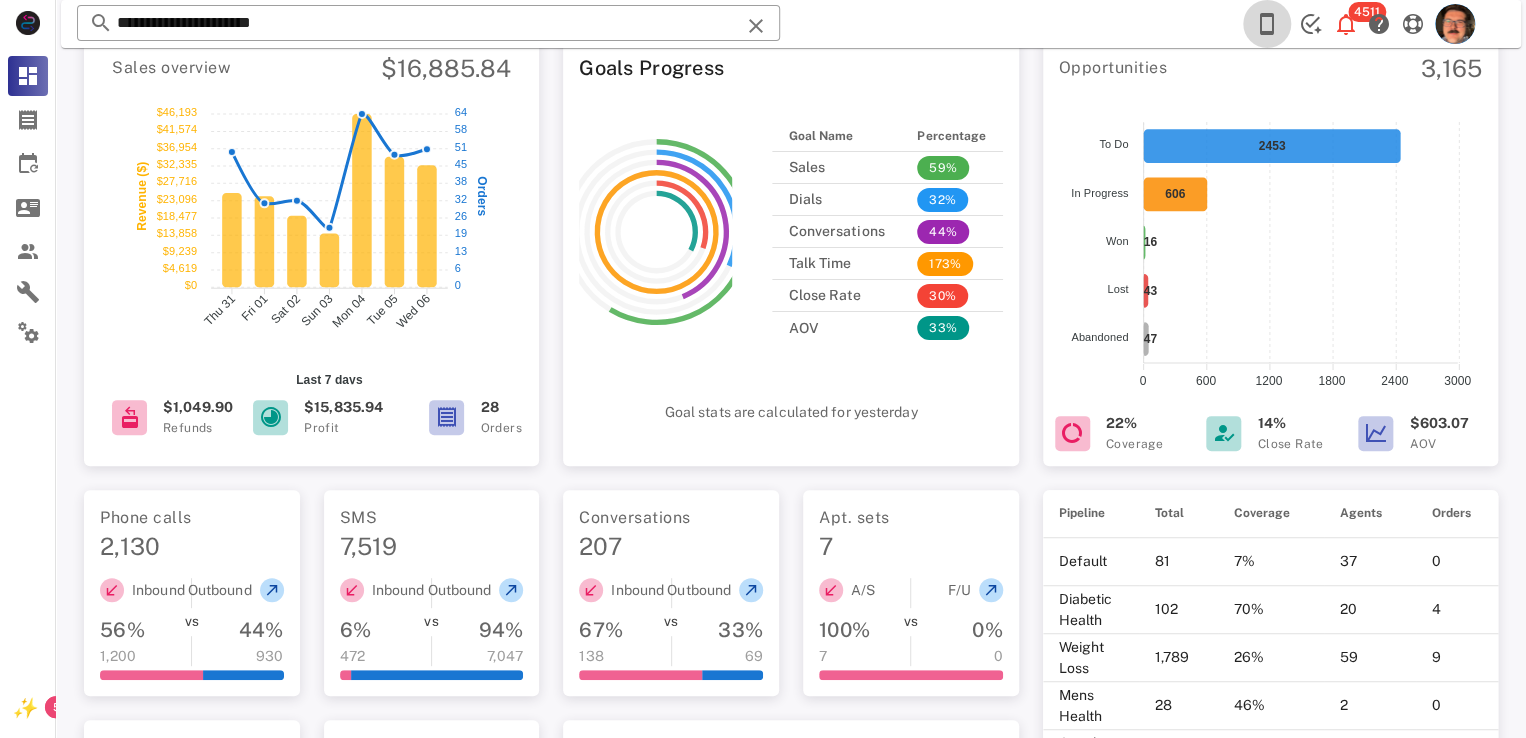 click at bounding box center [1267, 24] 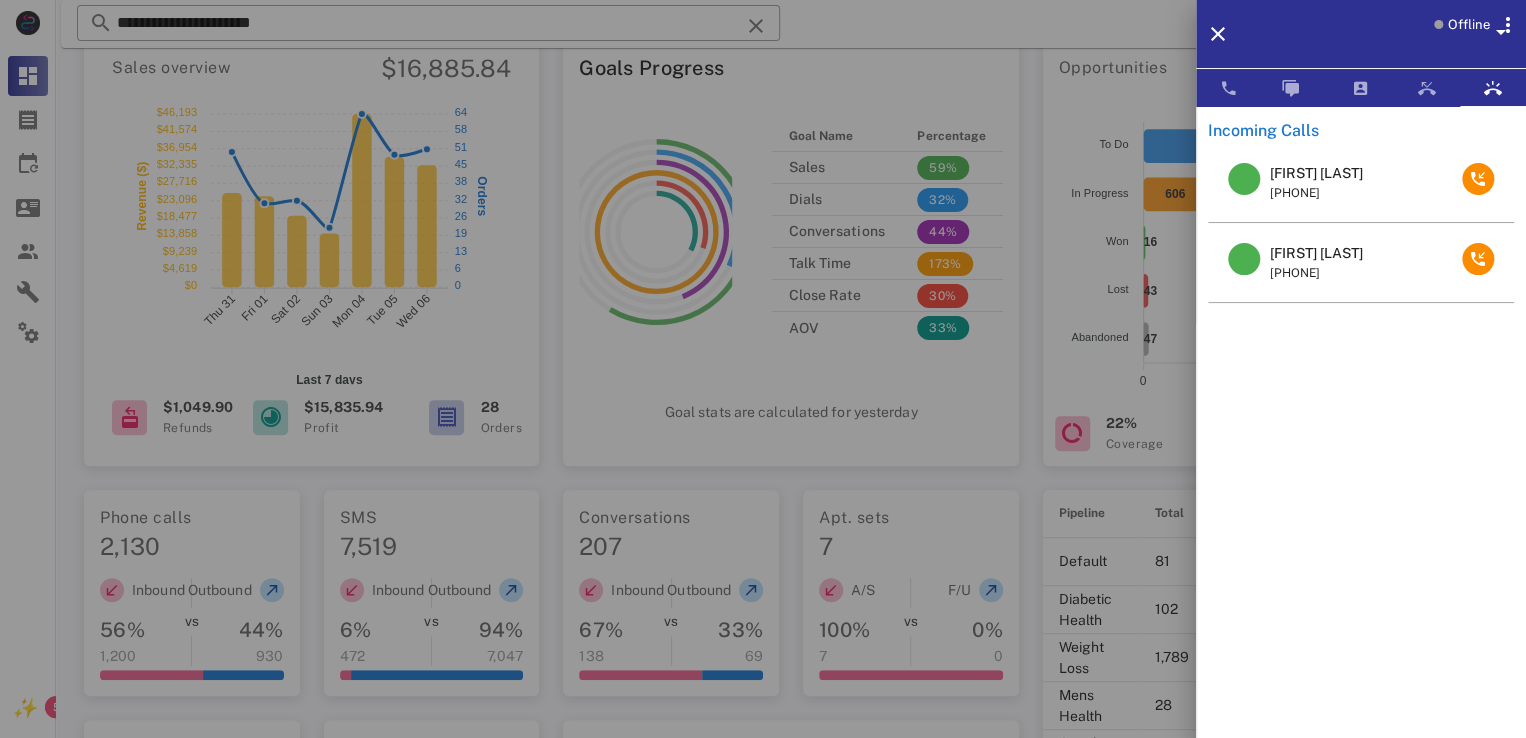 click on "Priscilla Scott" at bounding box center [1316, 253] 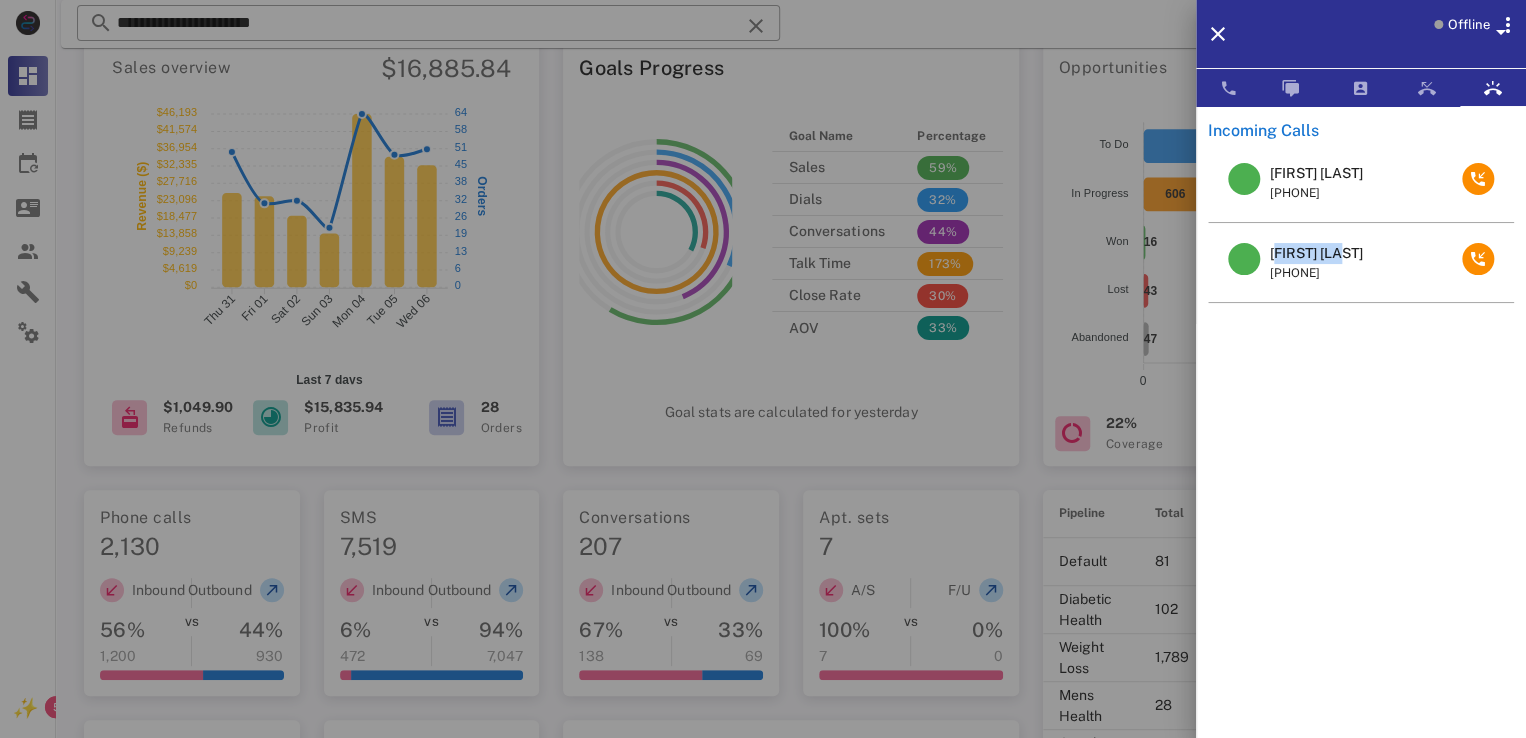 click on "Priscilla Scott" at bounding box center (1316, 253) 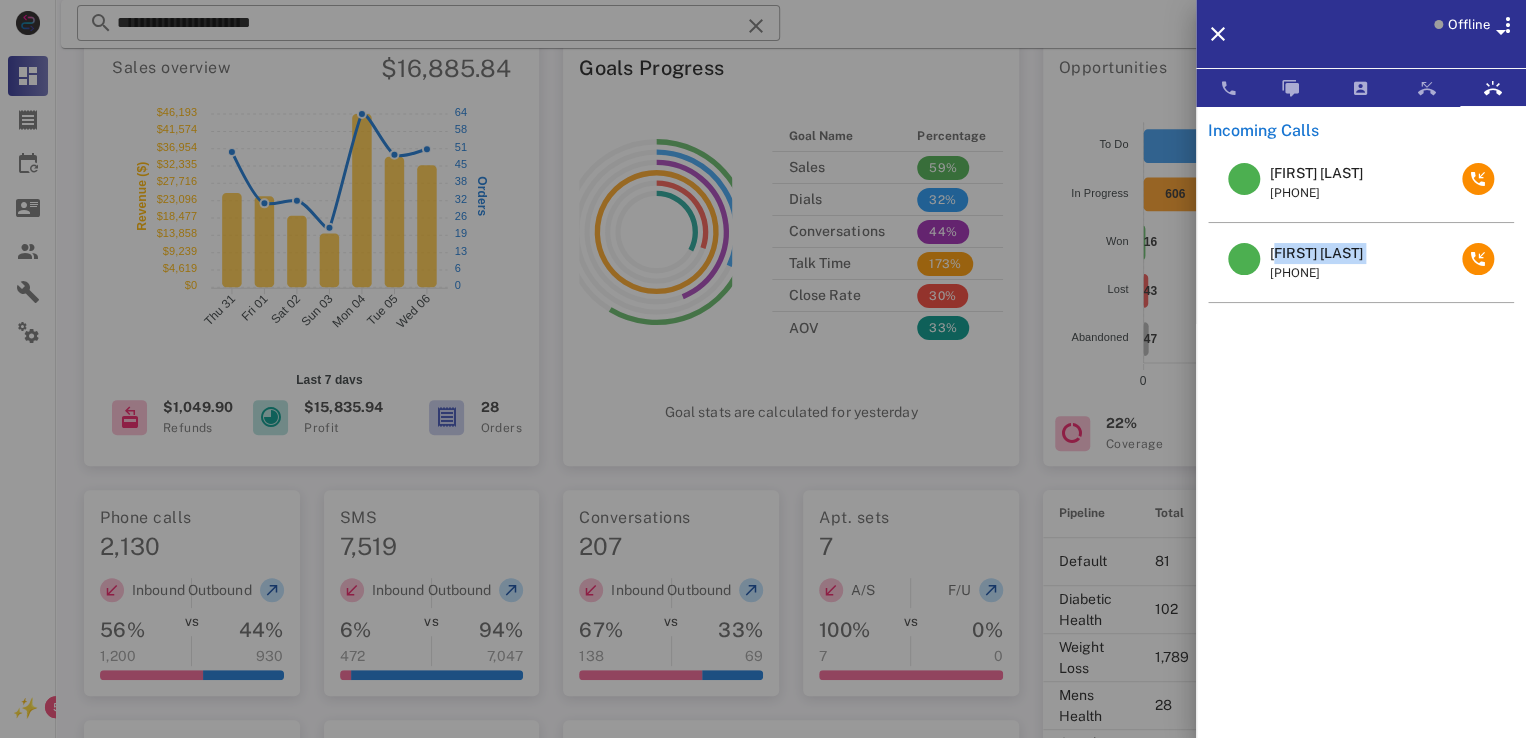 click on "Priscilla Scott" at bounding box center [1316, 253] 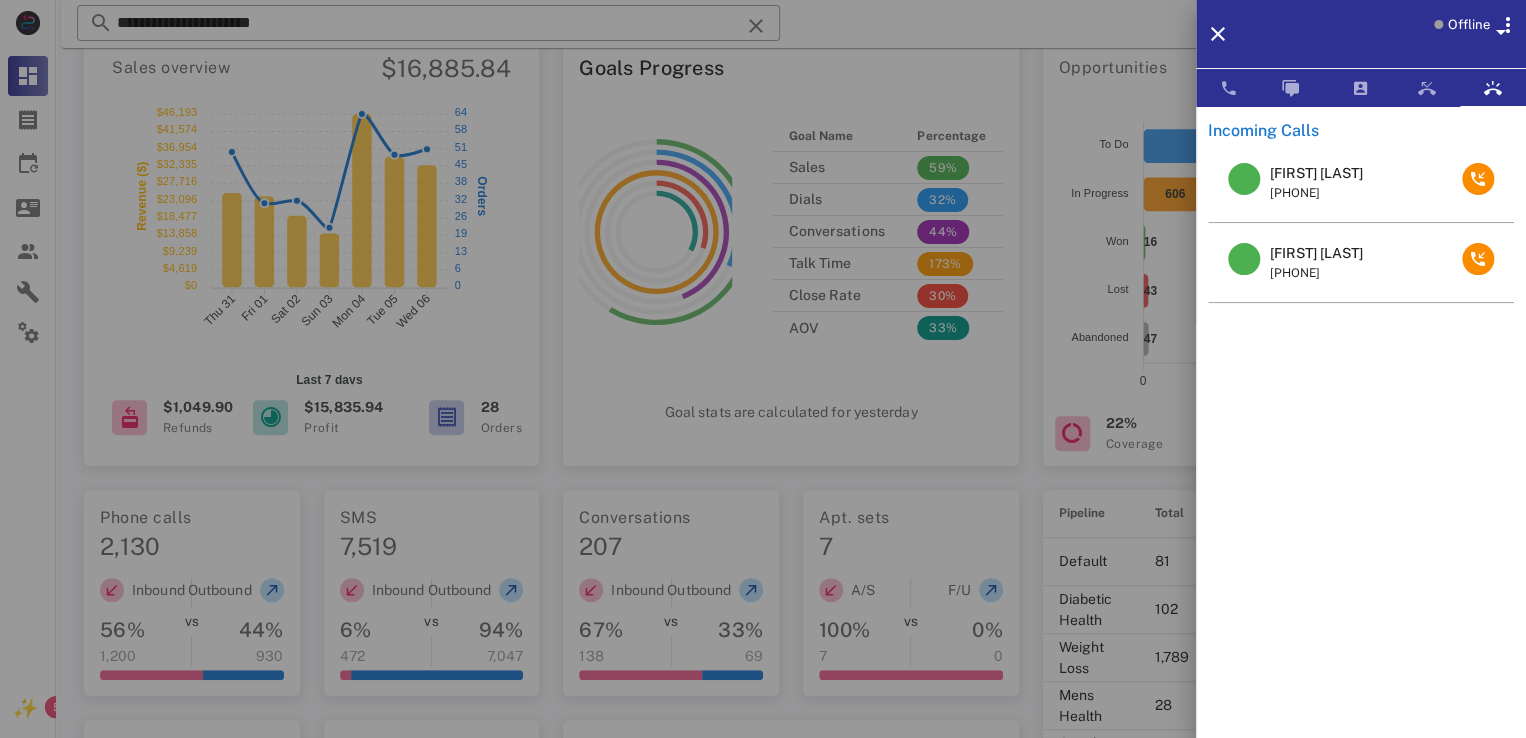 click at bounding box center (763, 369) 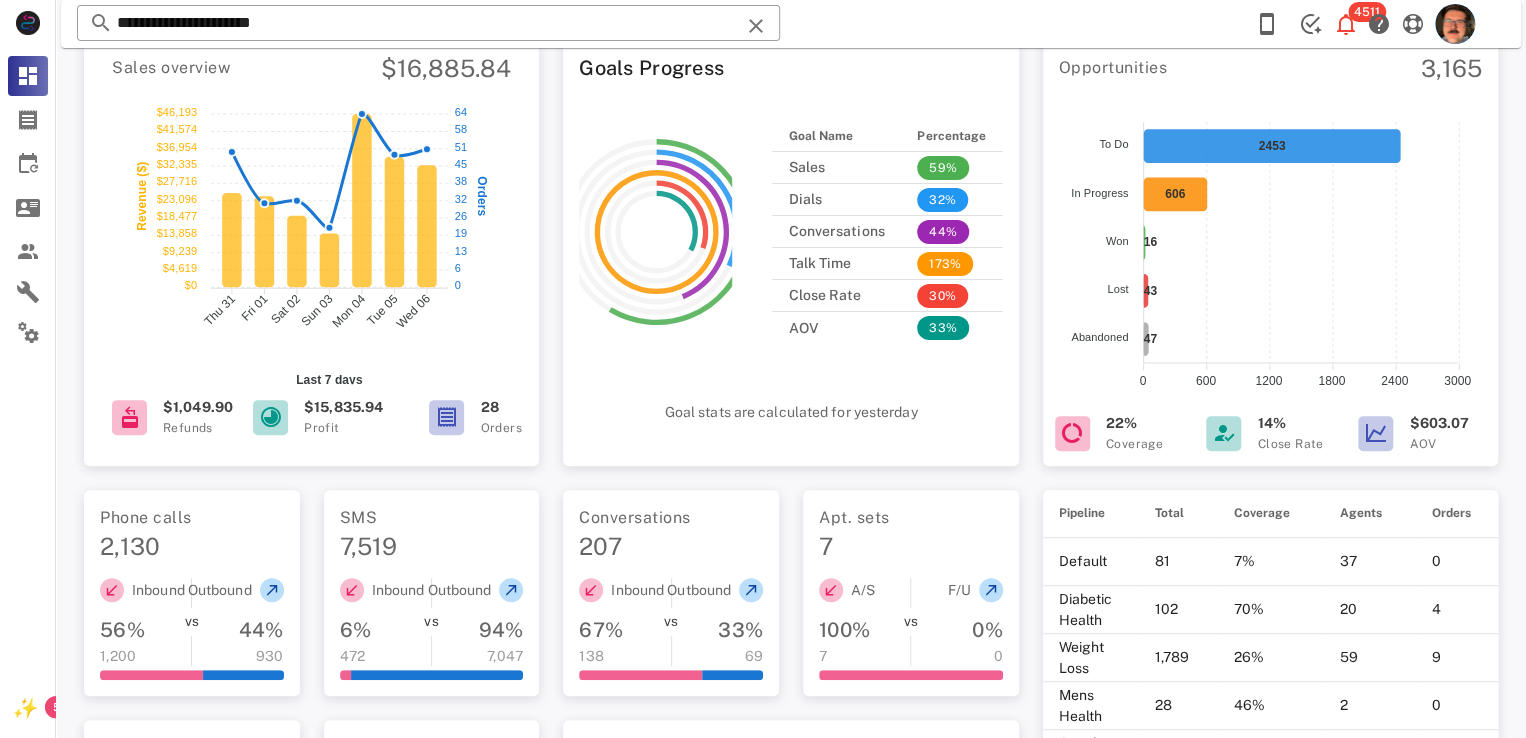 click on "**********" at bounding box center [428, 24] 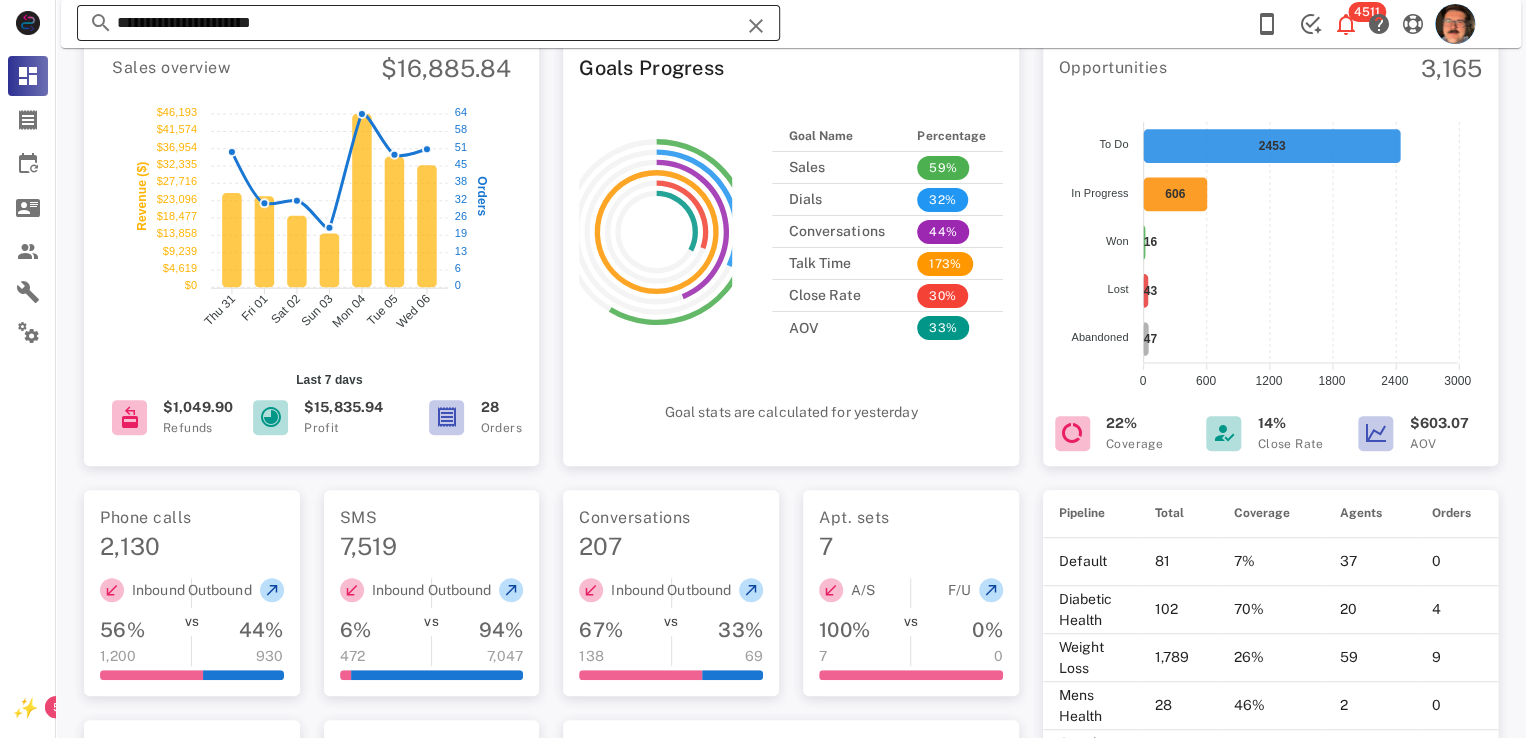 click at bounding box center (756, 26) 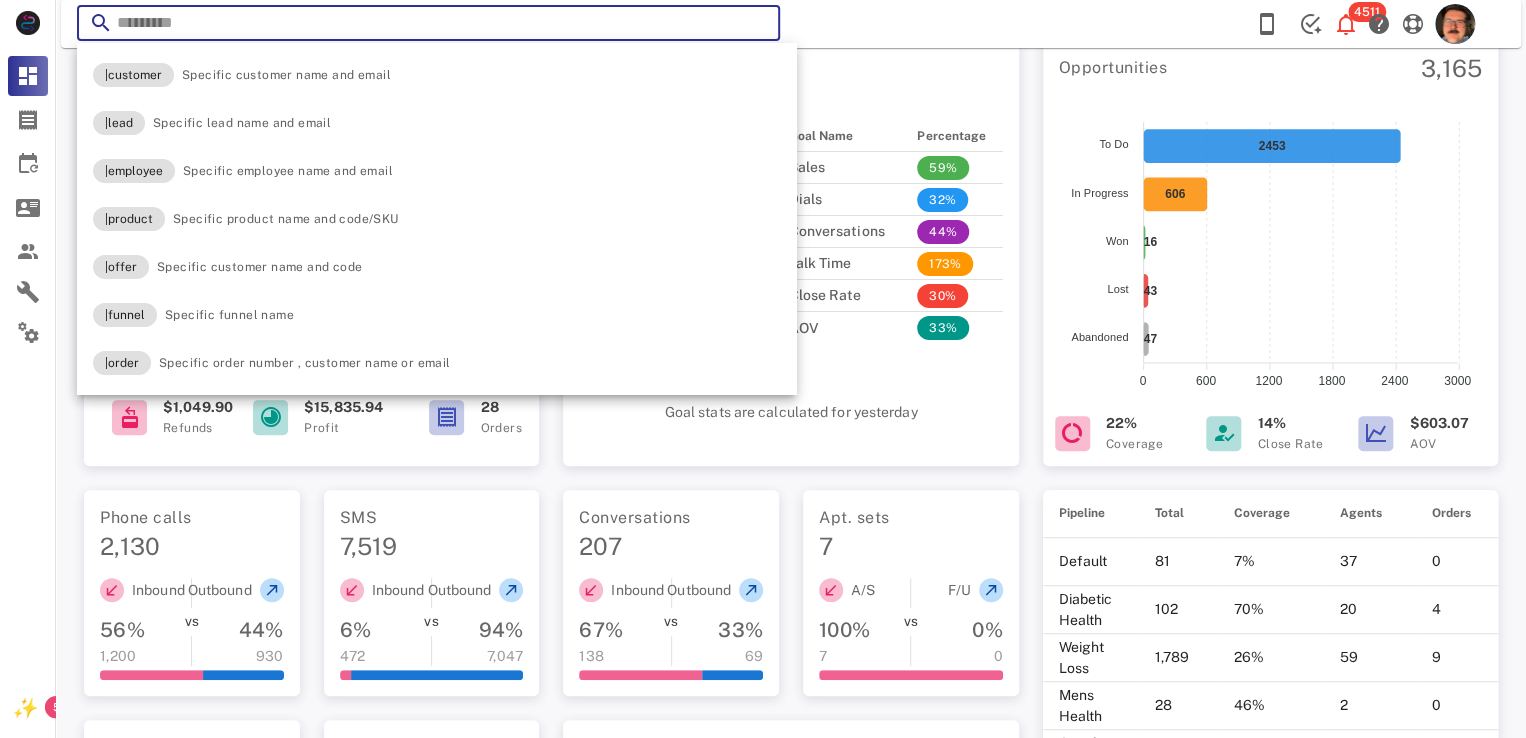 paste on "**********" 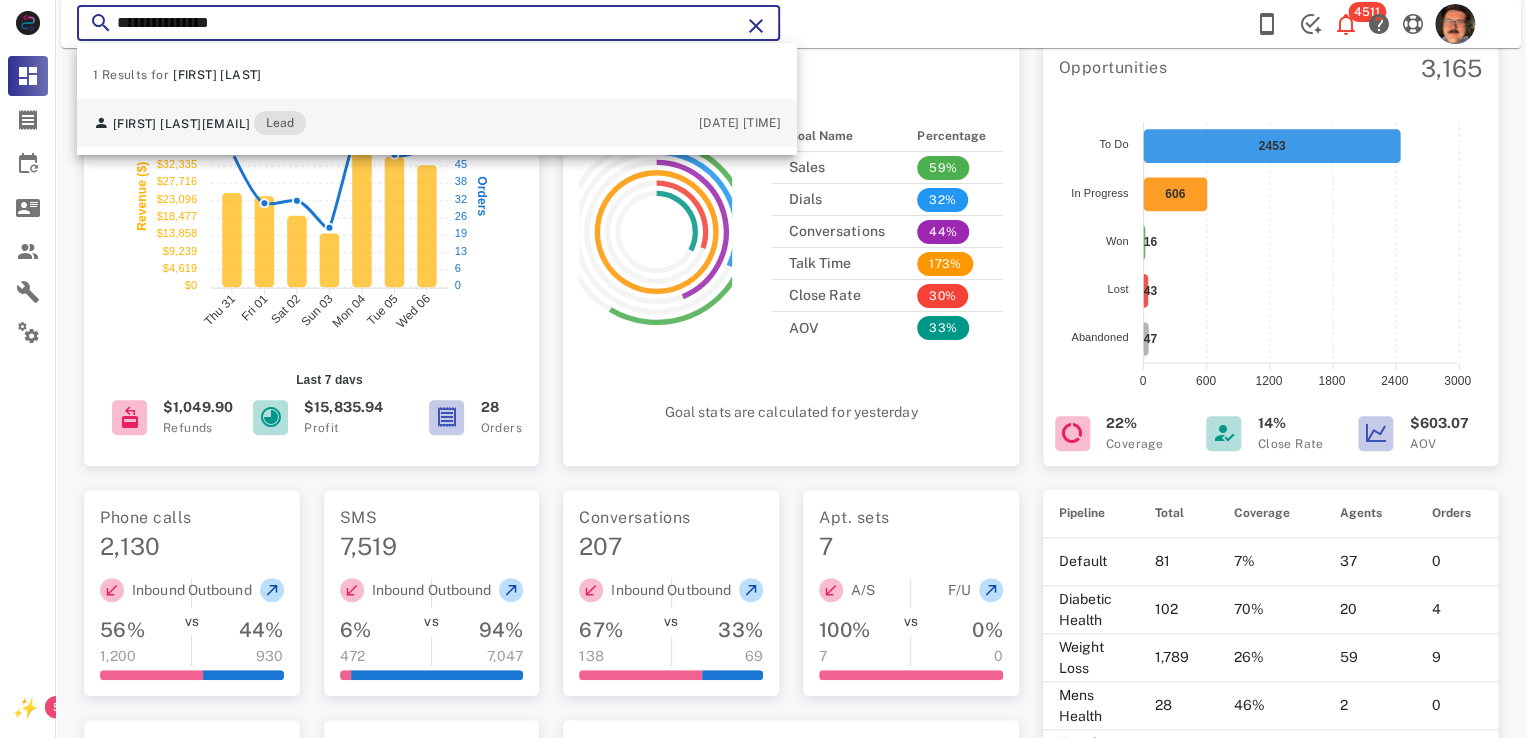 type on "**********" 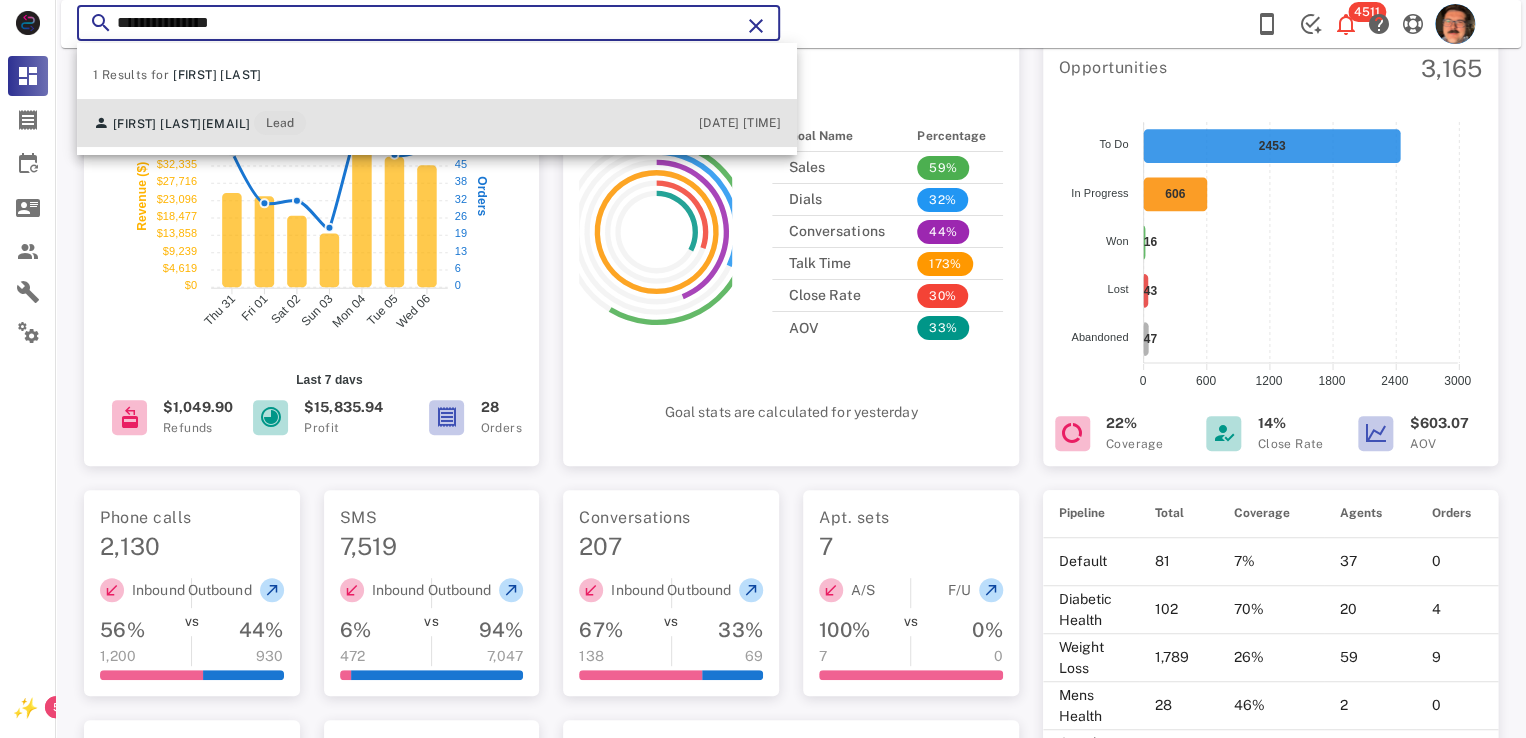 click on "Priscilla Scott   prisbscott@yahoo.com   Lead   03/28/2025 21:40" at bounding box center (437, 123) 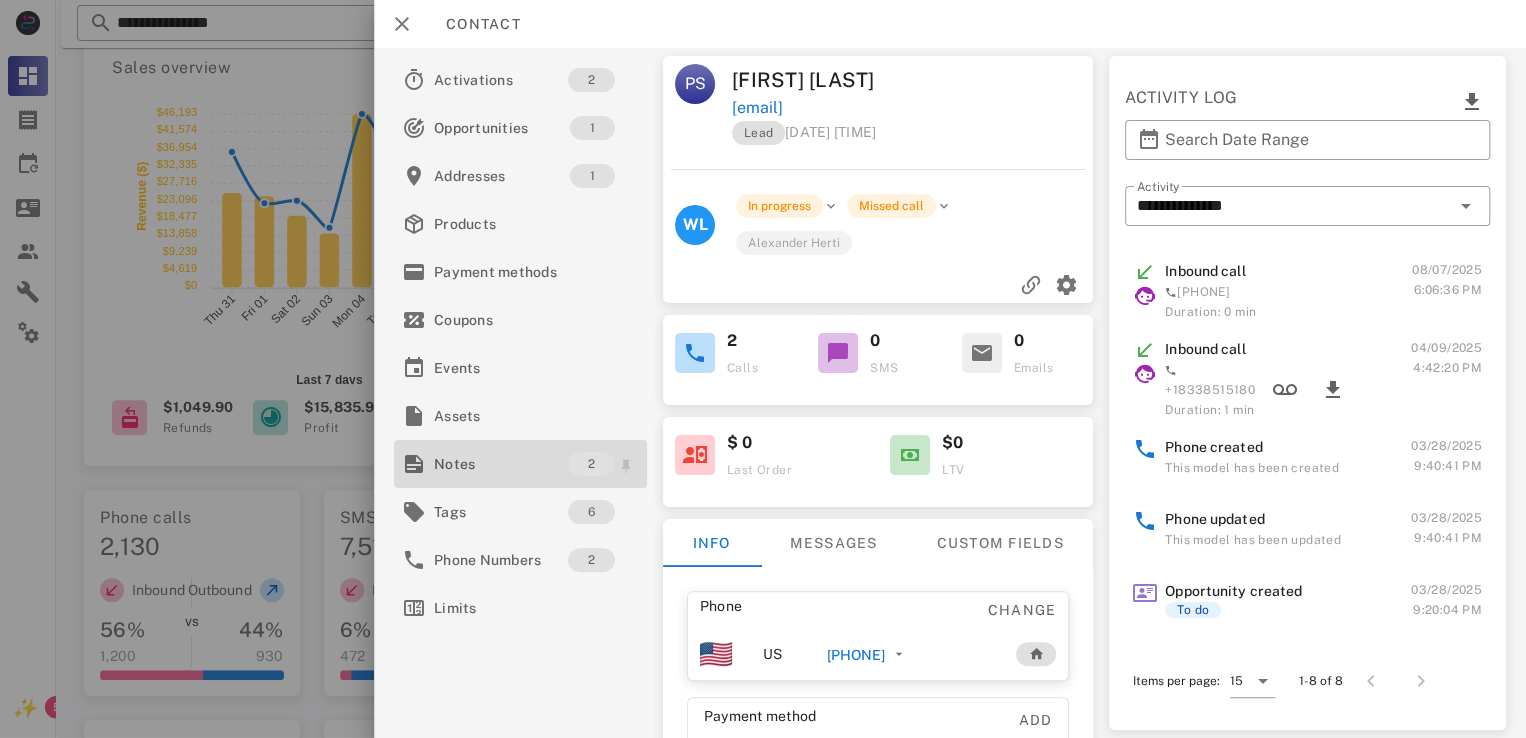 click on "Notes" at bounding box center (501, 464) 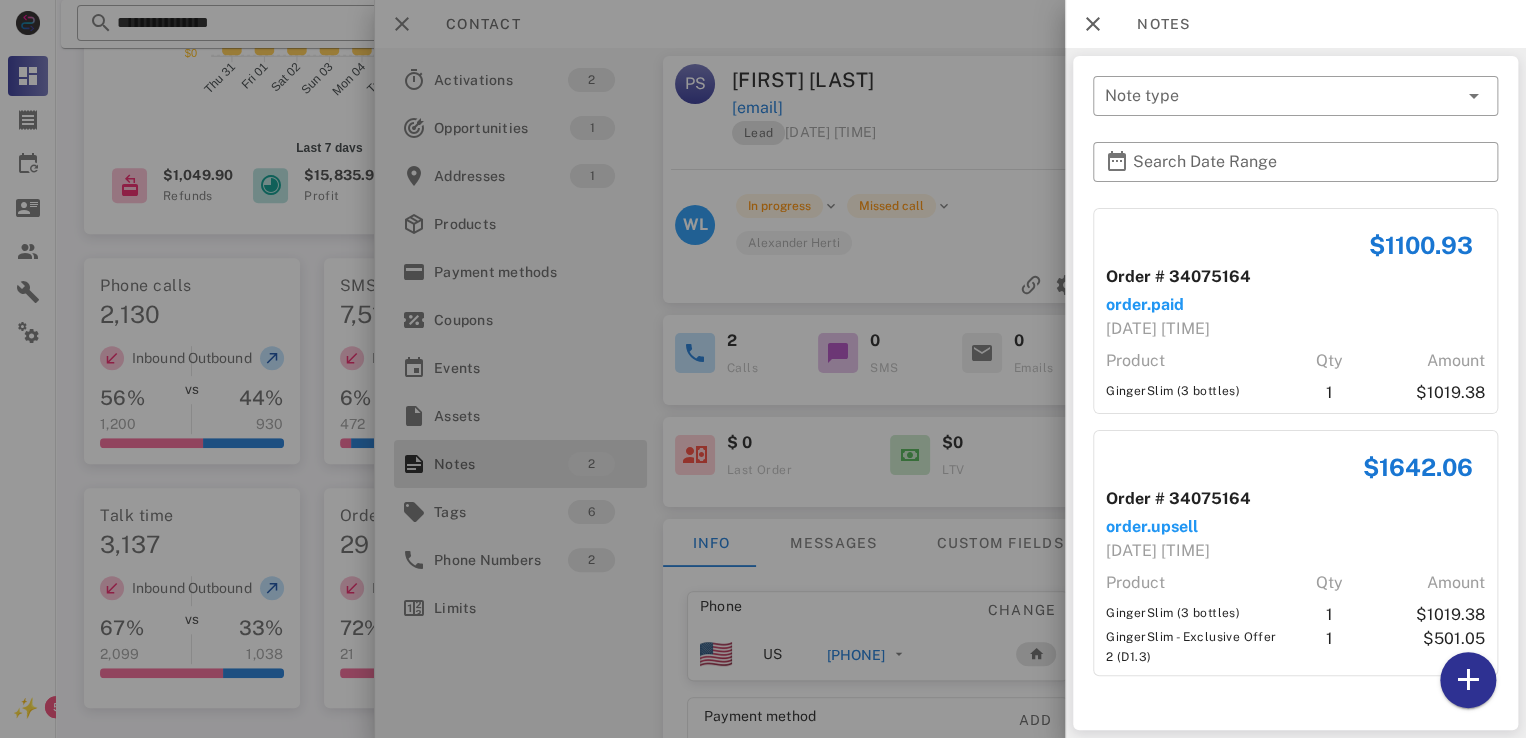 scroll, scrollTop: 500, scrollLeft: 0, axis: vertical 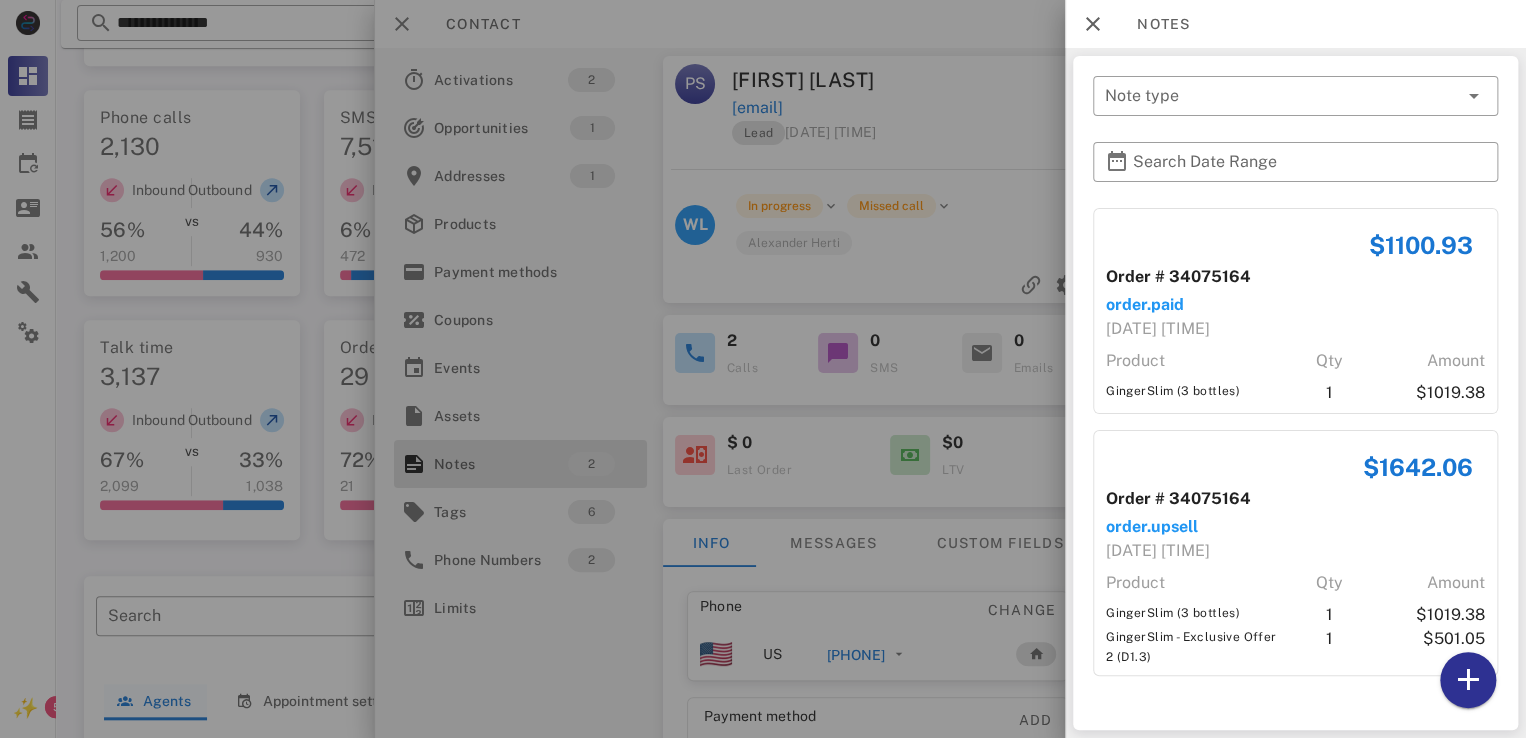 click at bounding box center (763, 369) 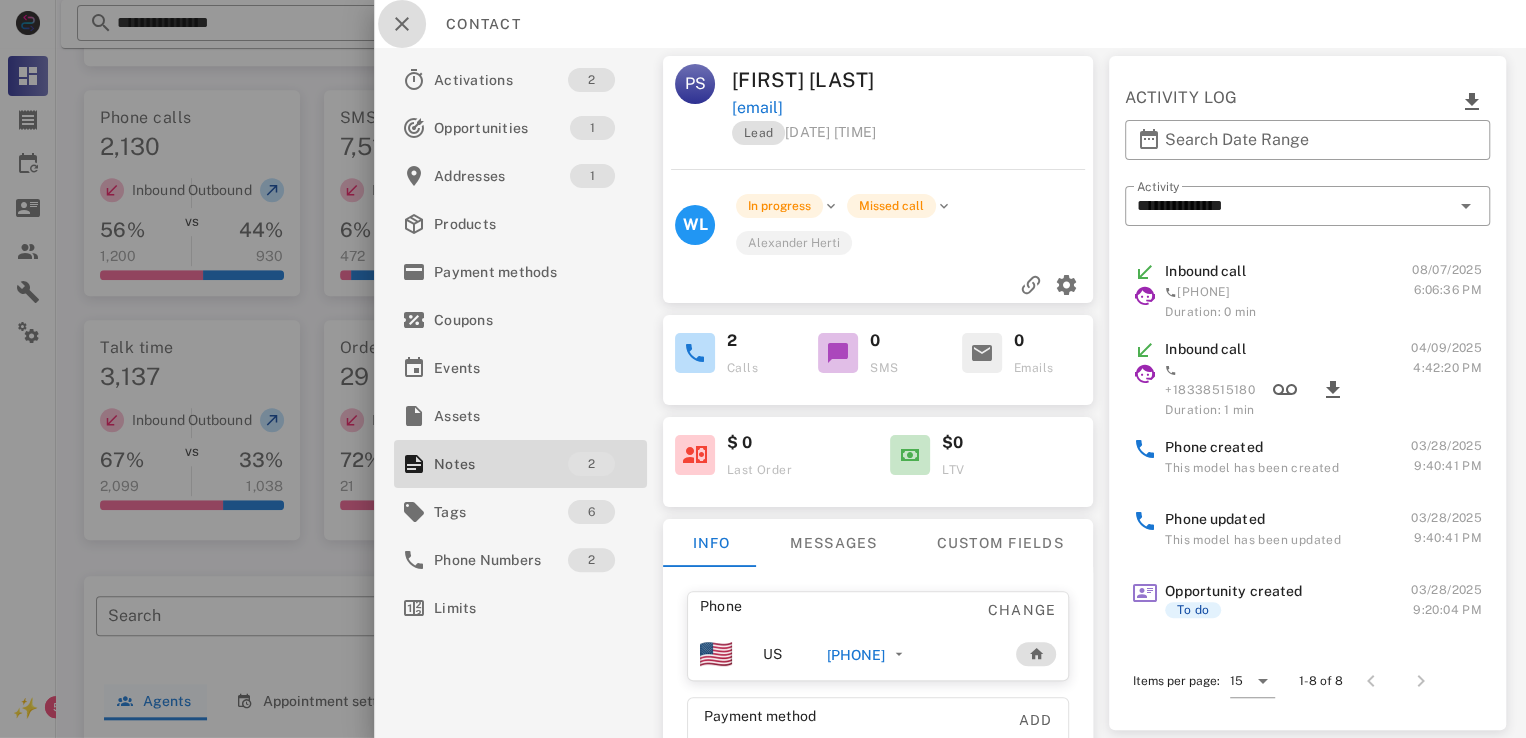 click at bounding box center (402, 24) 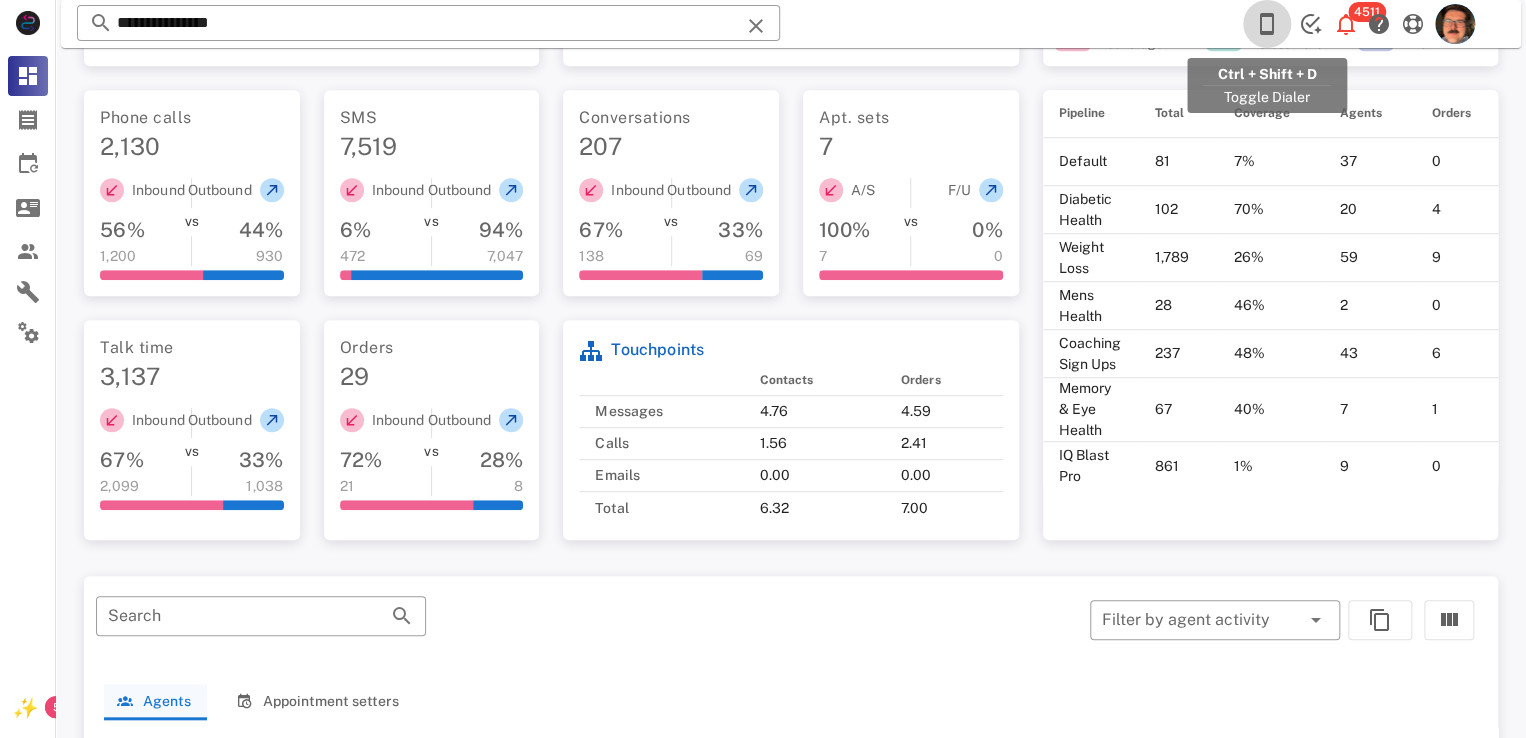 click at bounding box center (1267, 24) 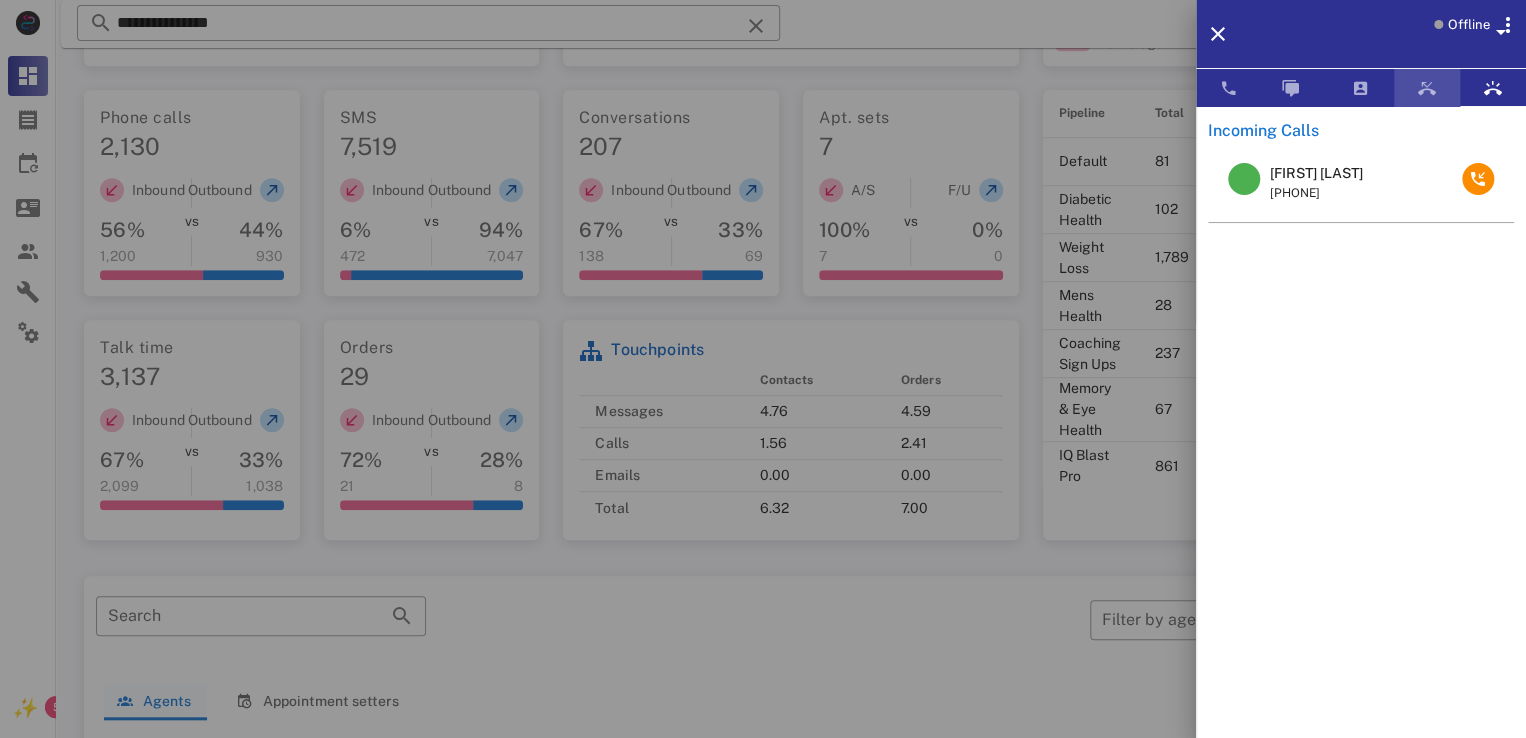 click at bounding box center (1427, 88) 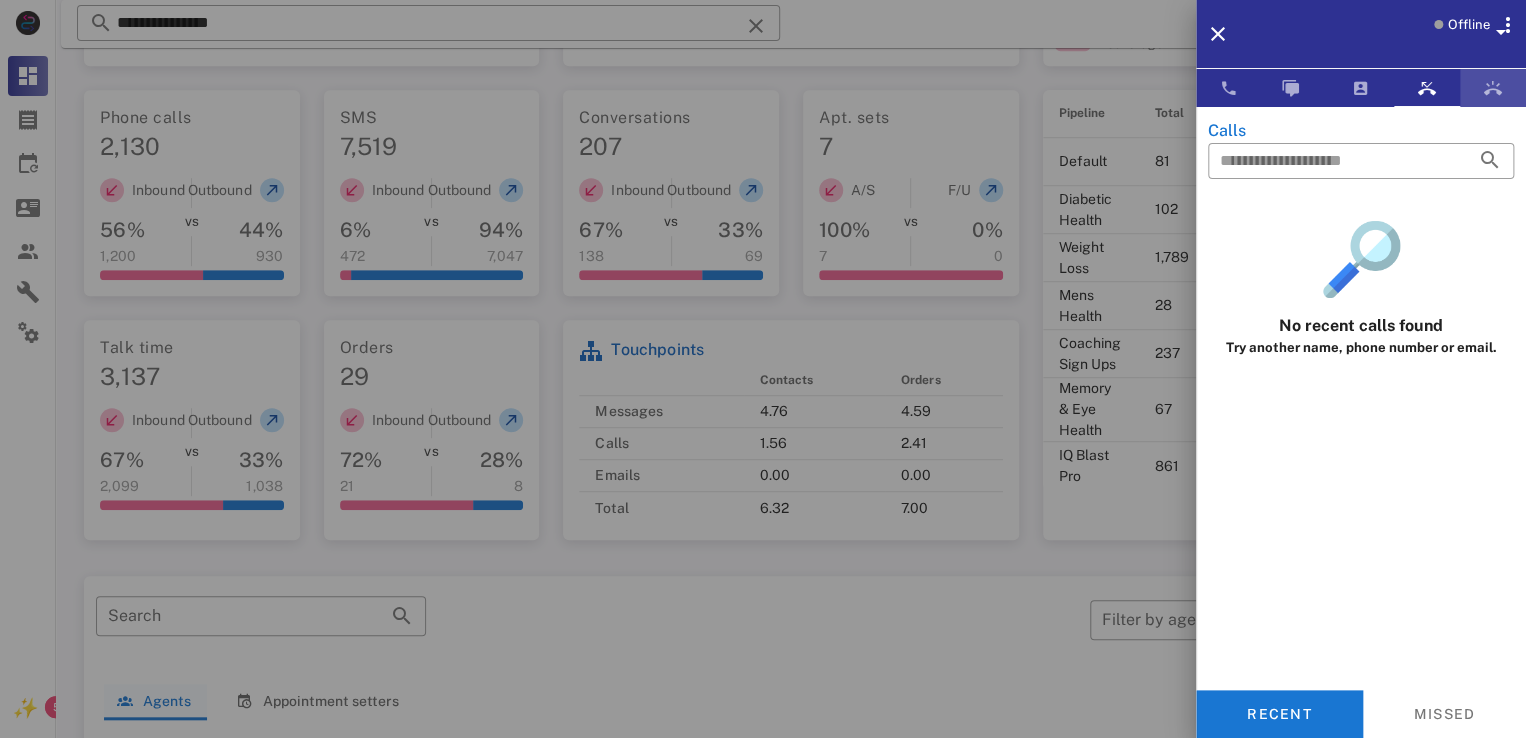 click at bounding box center (1493, 88) 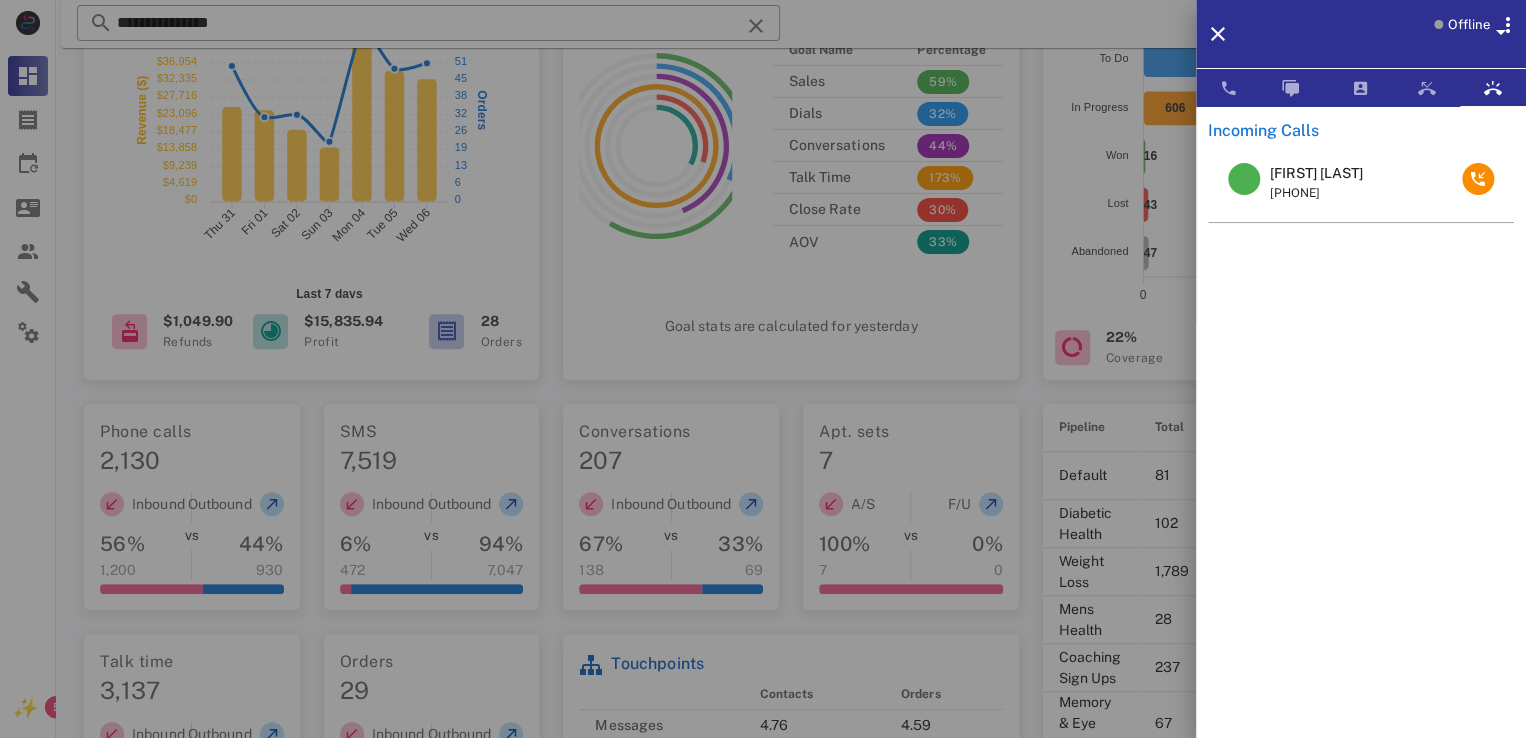 scroll, scrollTop: 0, scrollLeft: 0, axis: both 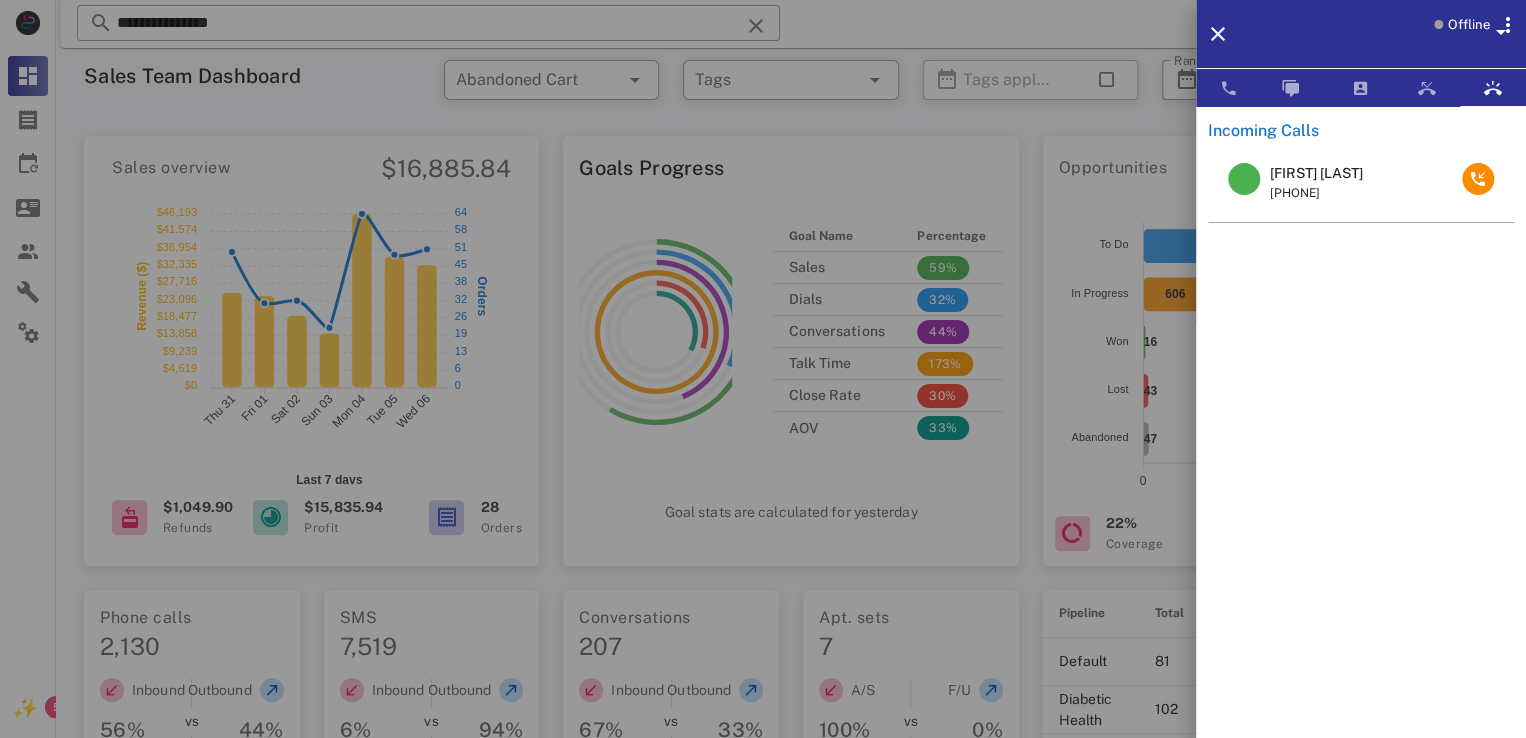 click at bounding box center (763, 369) 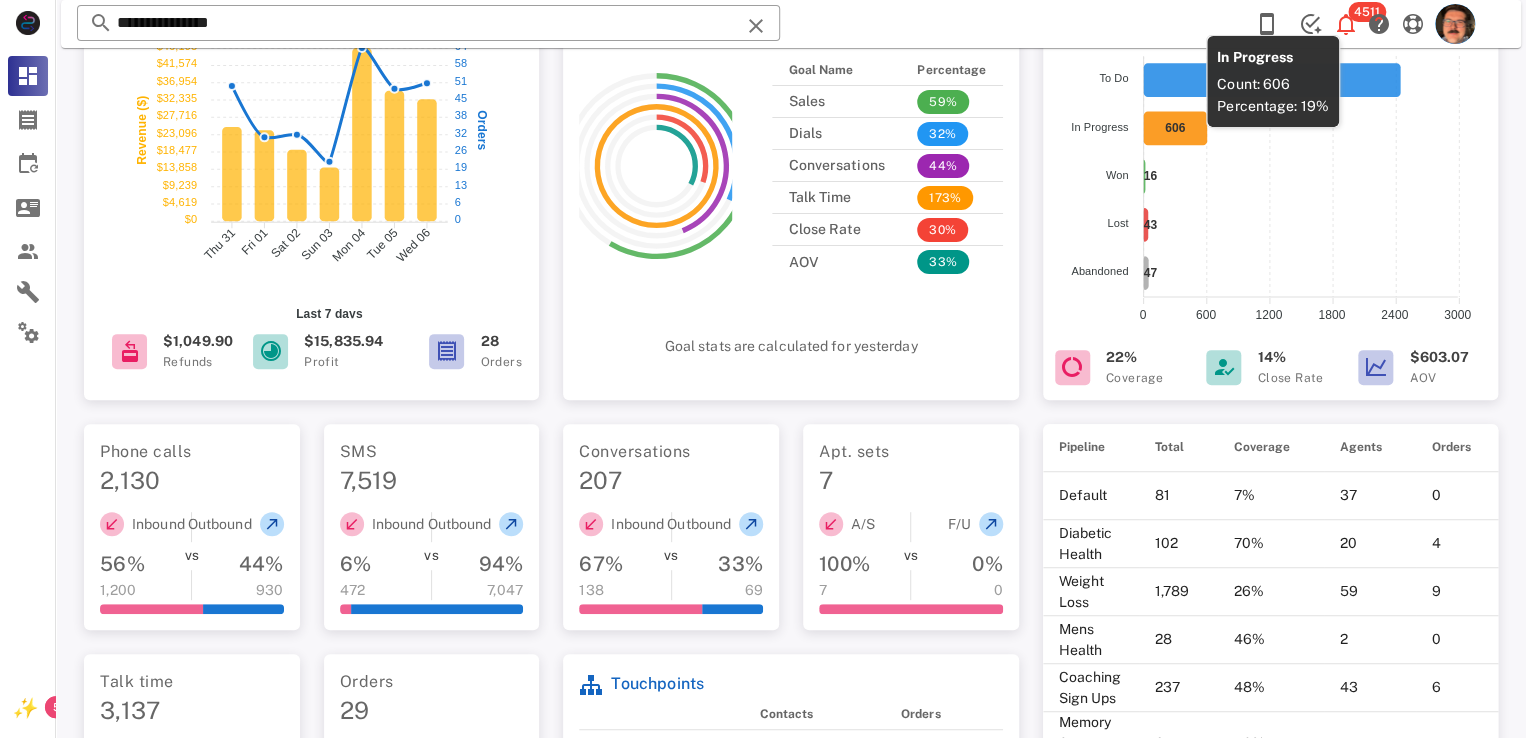 scroll, scrollTop: 156, scrollLeft: 0, axis: vertical 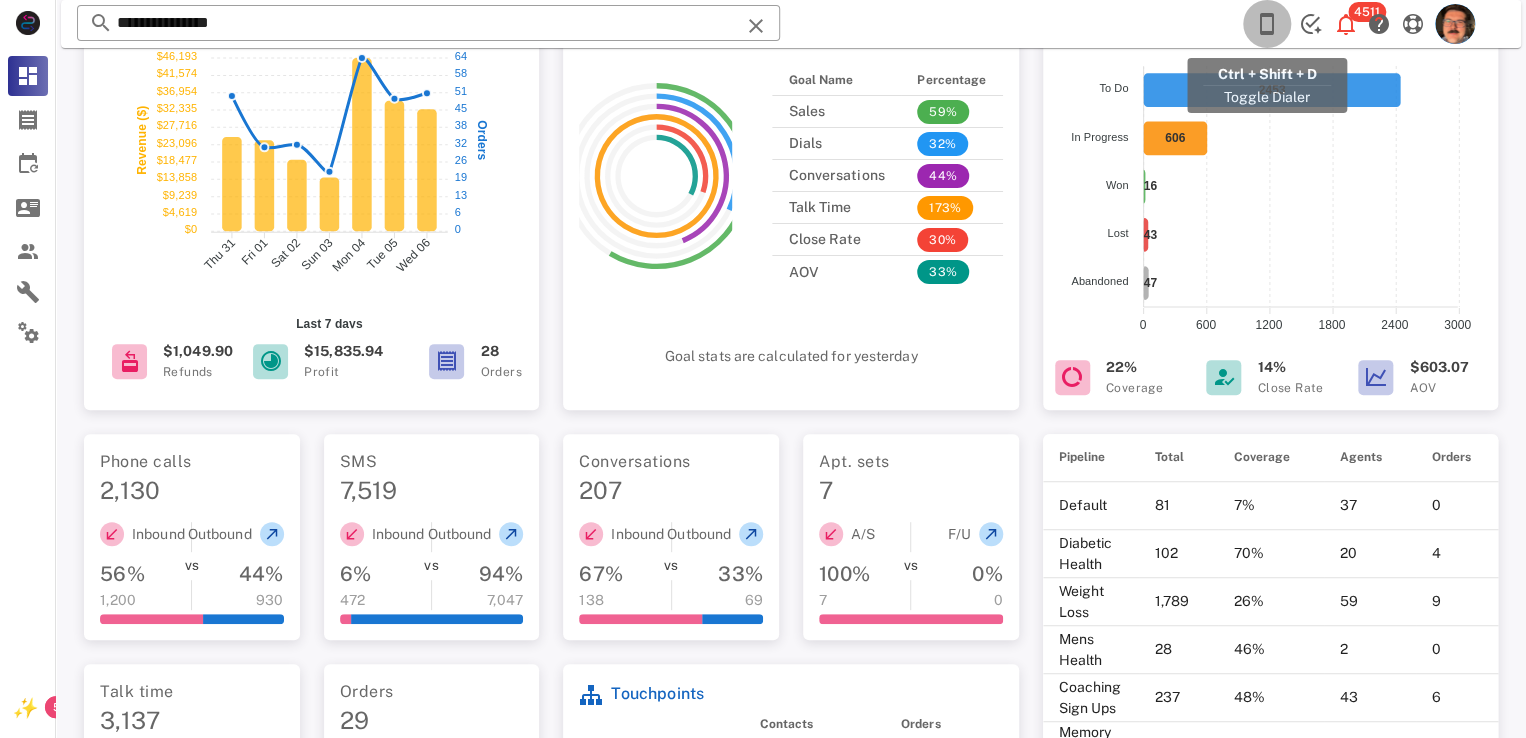 click at bounding box center (1267, 24) 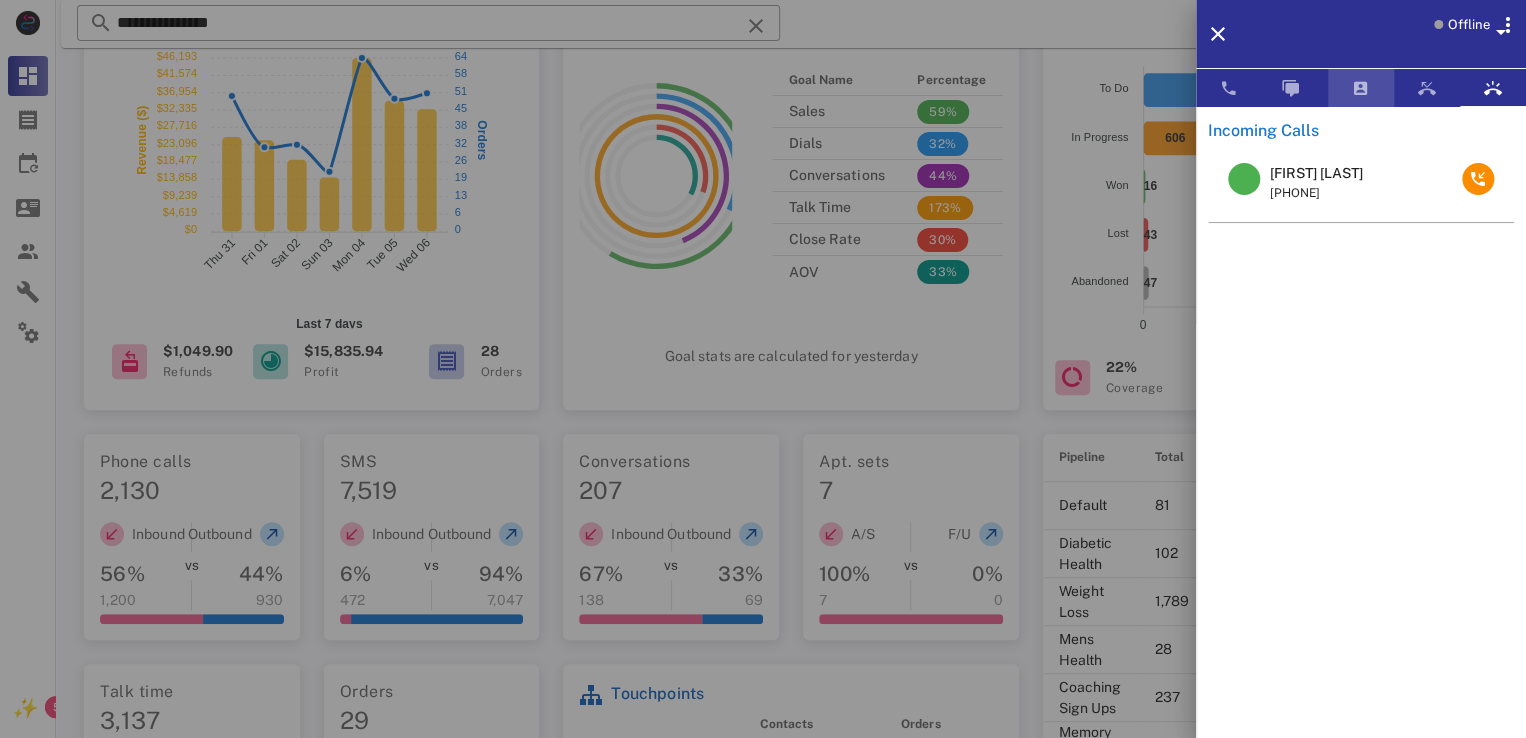 drag, startPoint x: 1347, startPoint y: 85, endPoint x: 1369, endPoint y: 88, distance: 22.203604 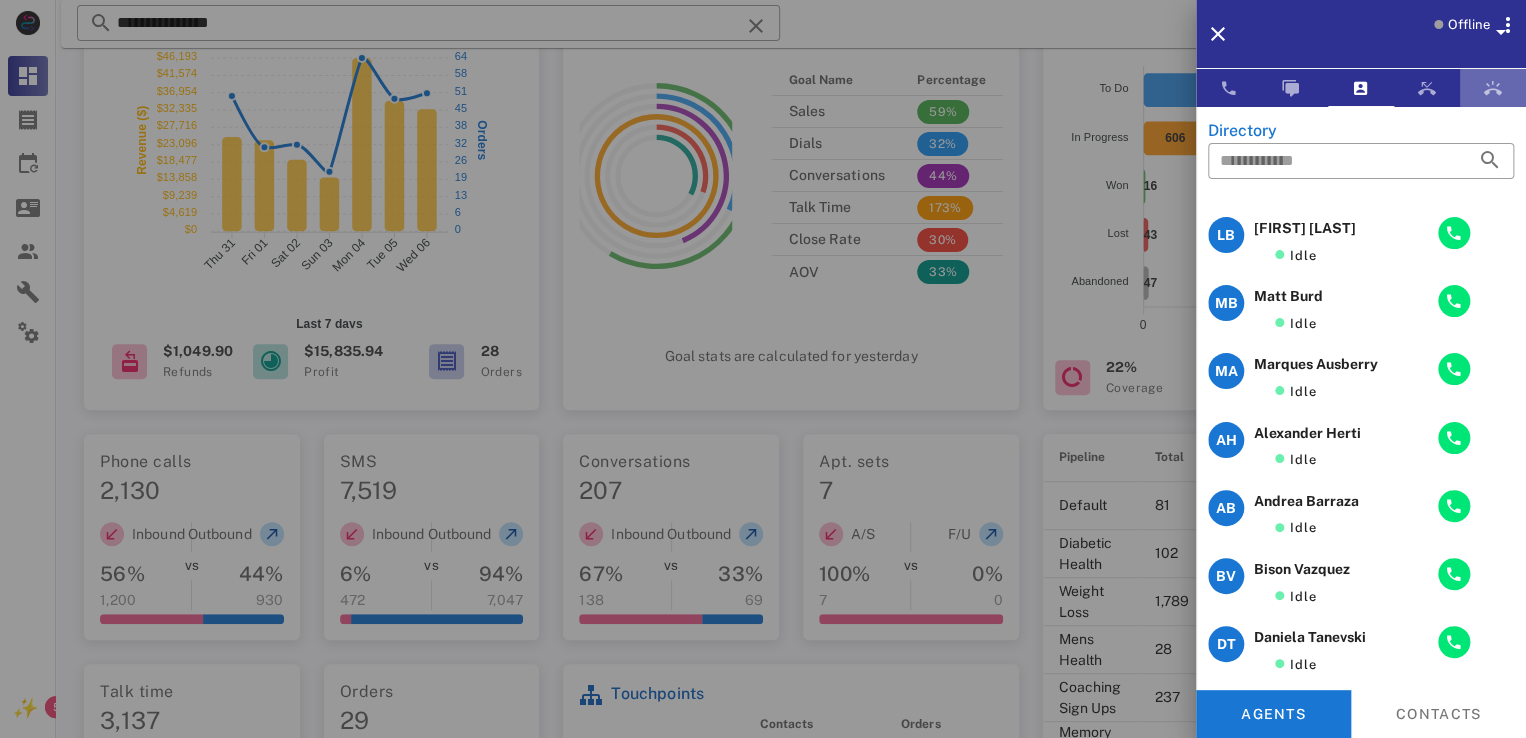 click at bounding box center [1493, 88] 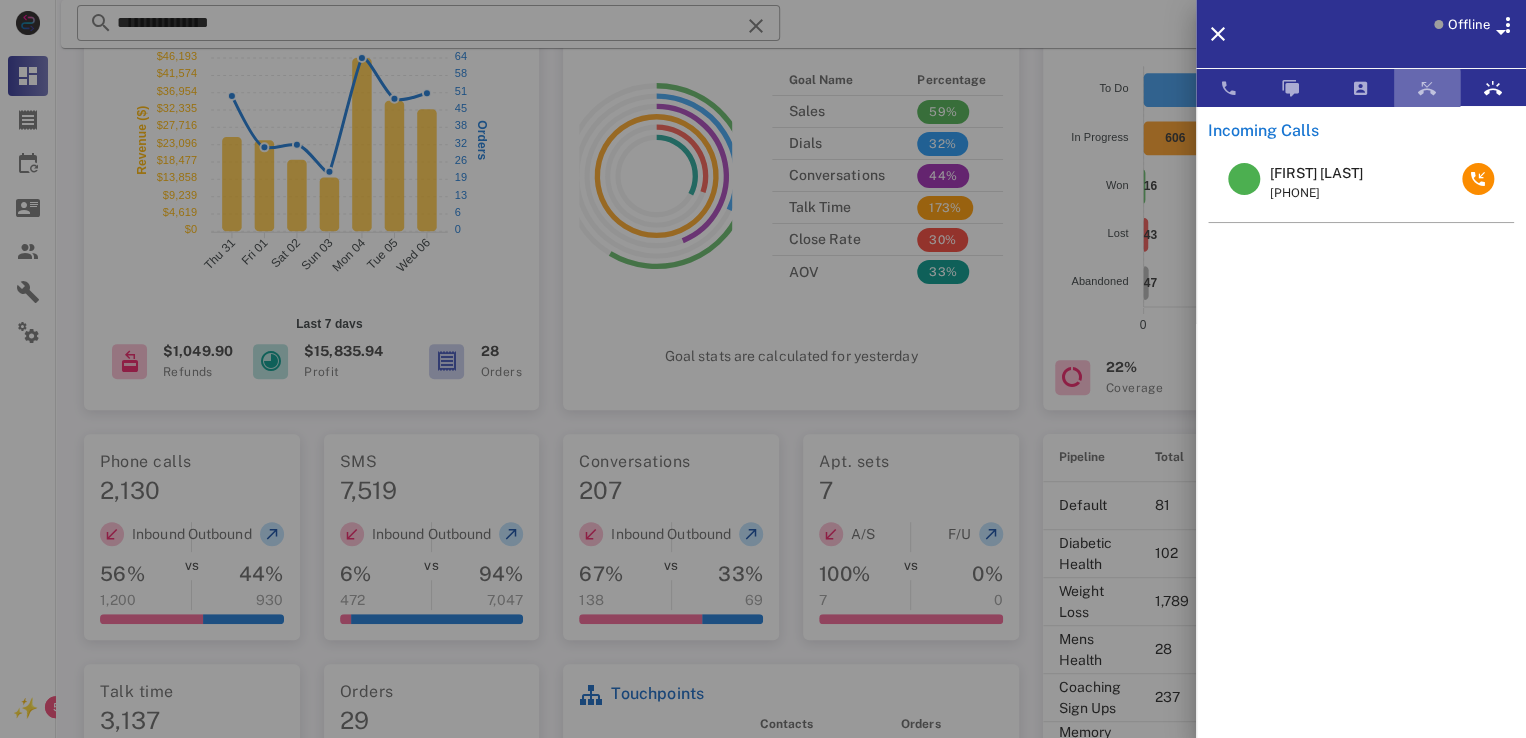 click at bounding box center (1427, 88) 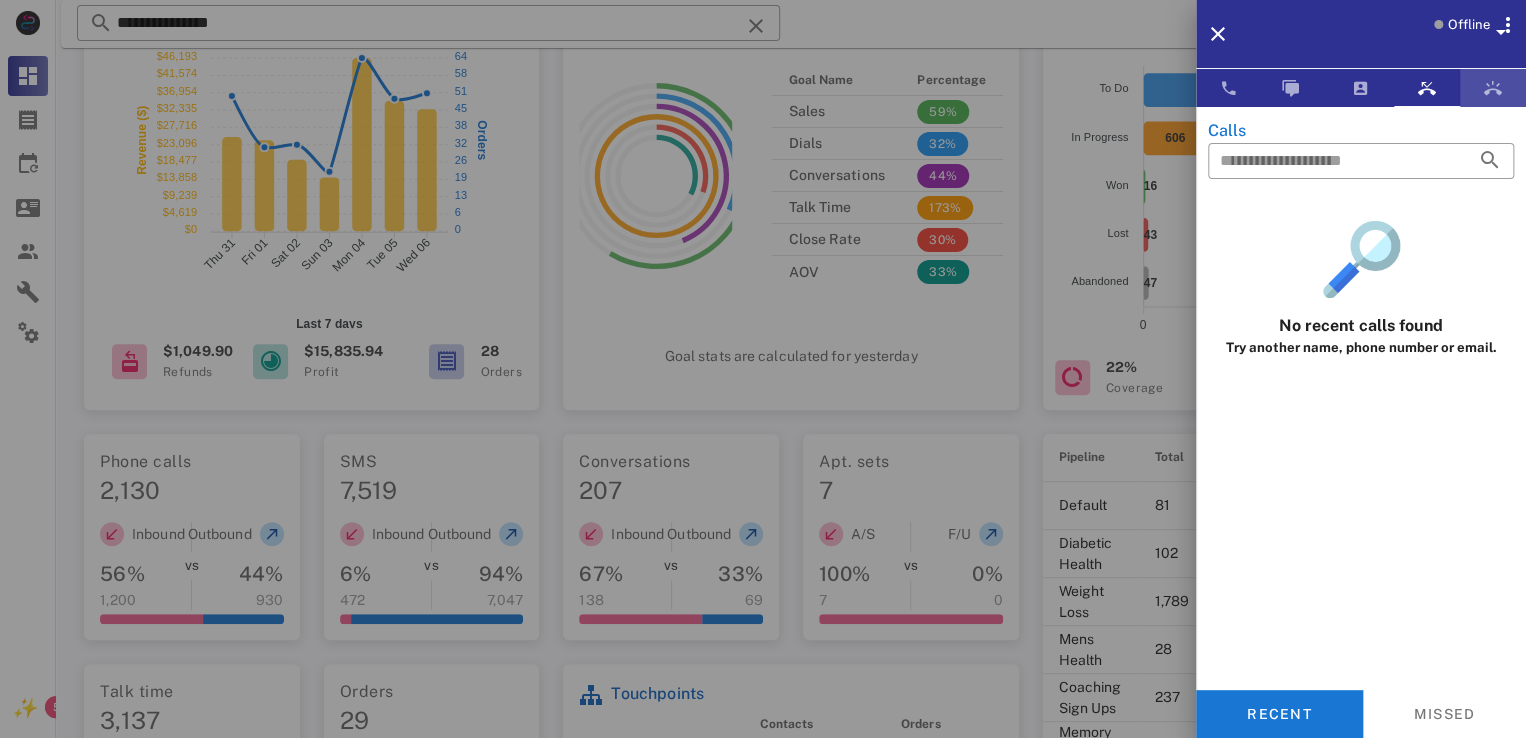 click at bounding box center (1493, 88) 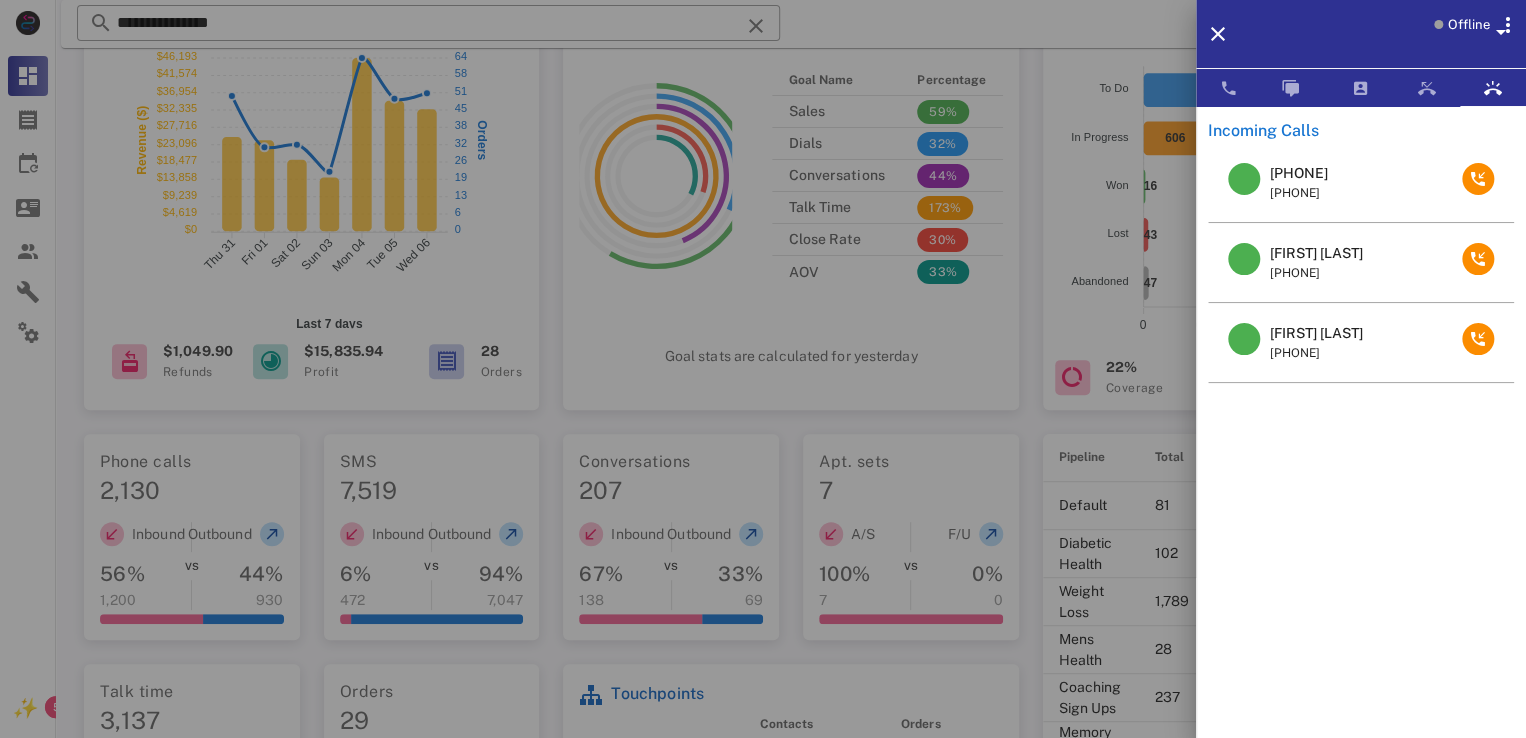 click on "Earl Pilkington" at bounding box center (1316, 333) 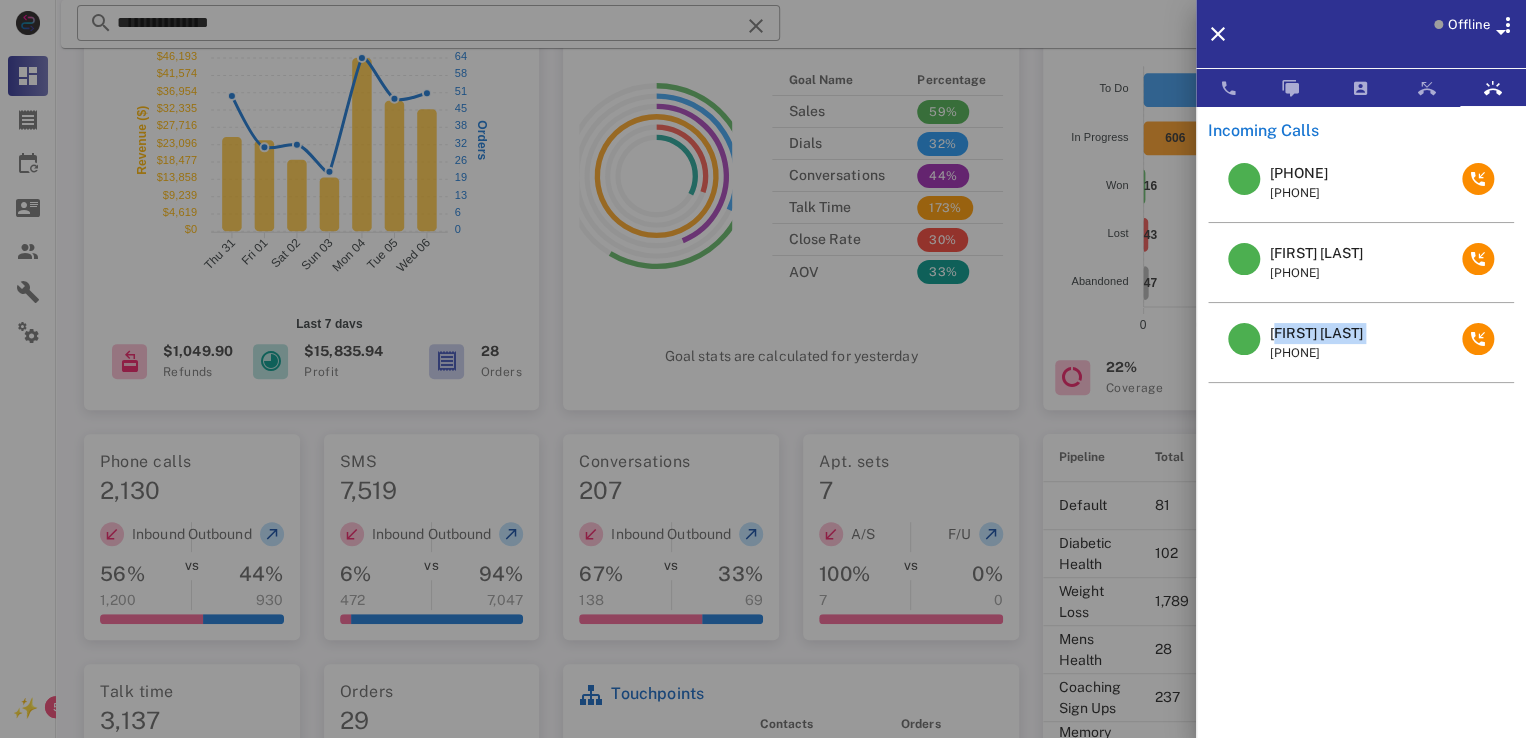 click on "Earl Pilkington" at bounding box center [1316, 333] 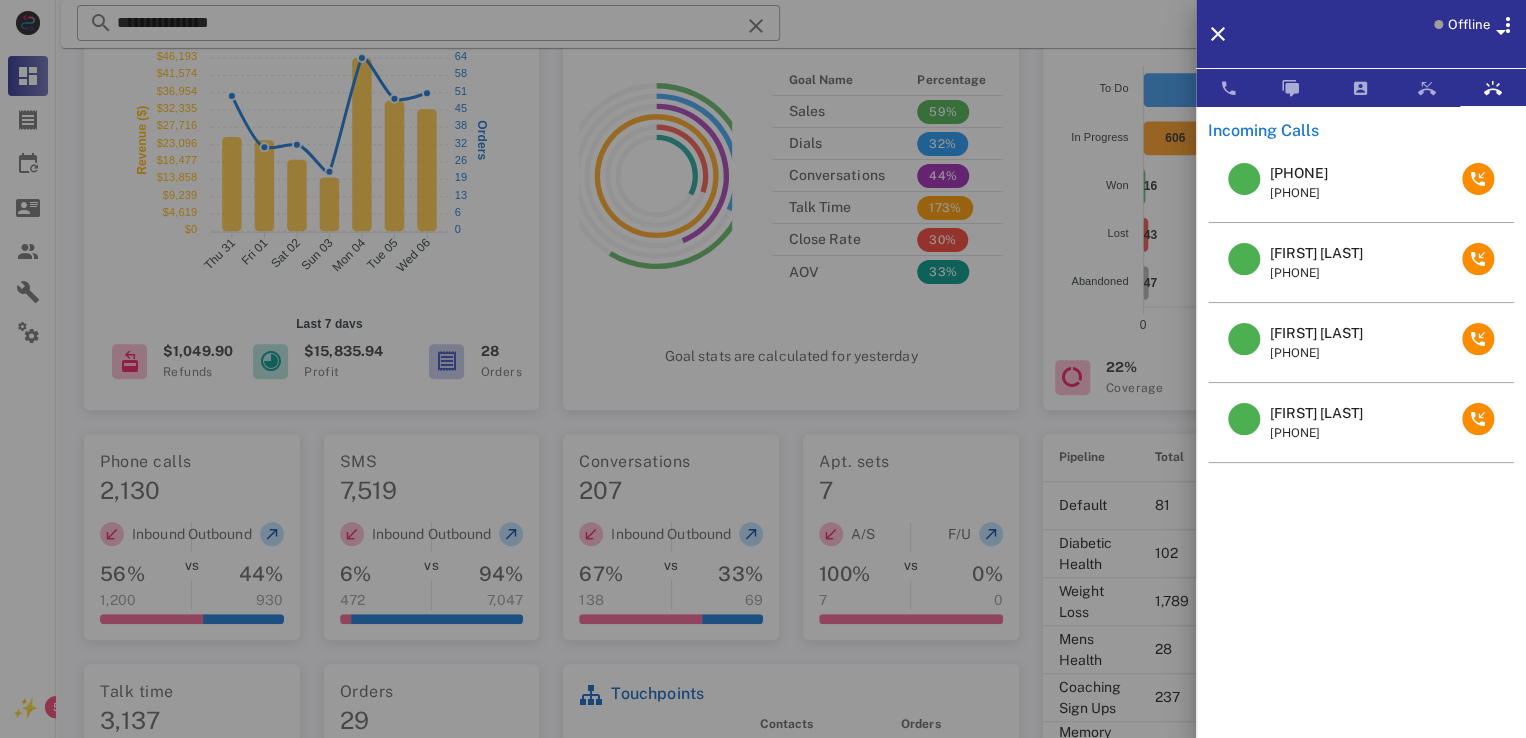 click at bounding box center [763, 369] 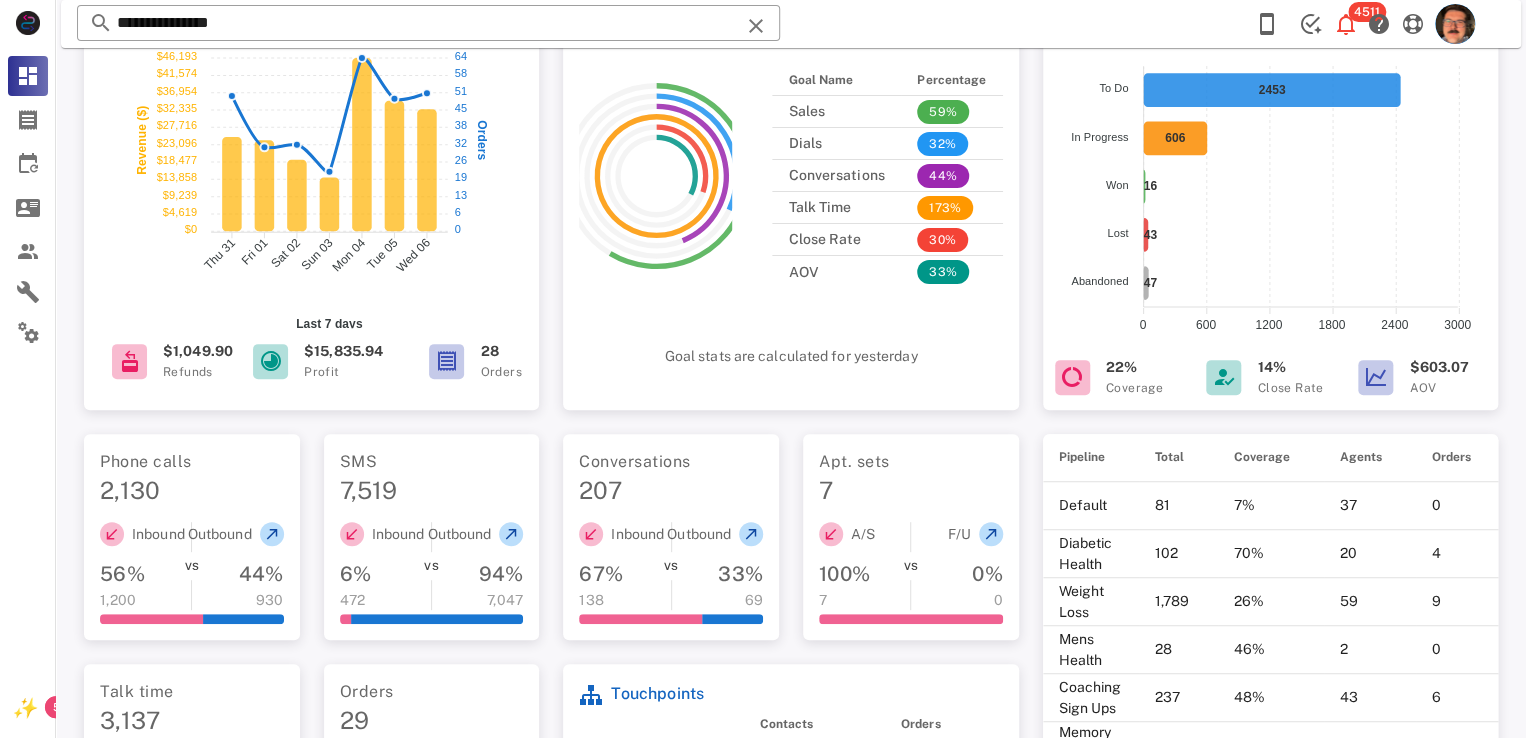 click at bounding box center (756, 26) 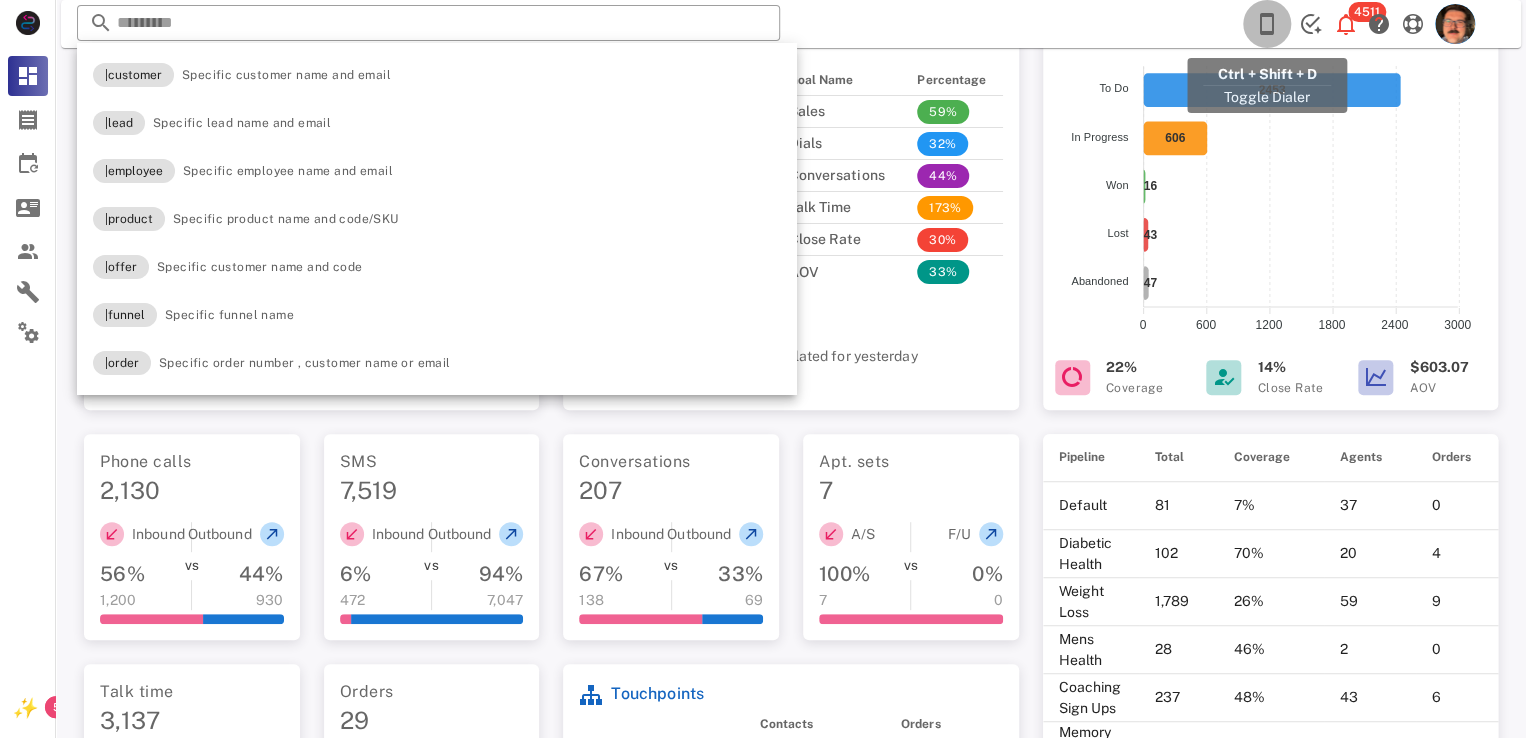 click at bounding box center (1267, 24) 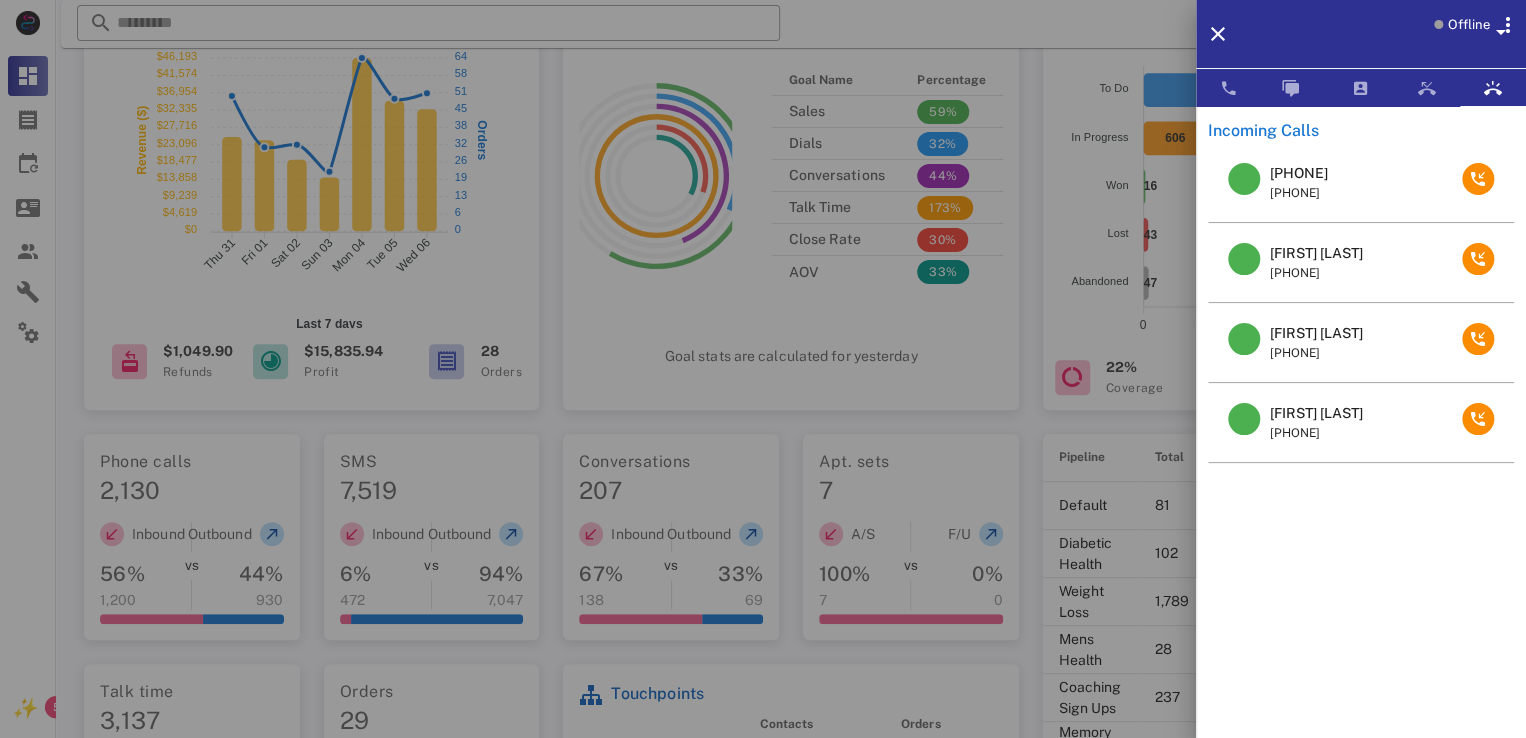 click on "Mary Taylor" at bounding box center (1316, 413) 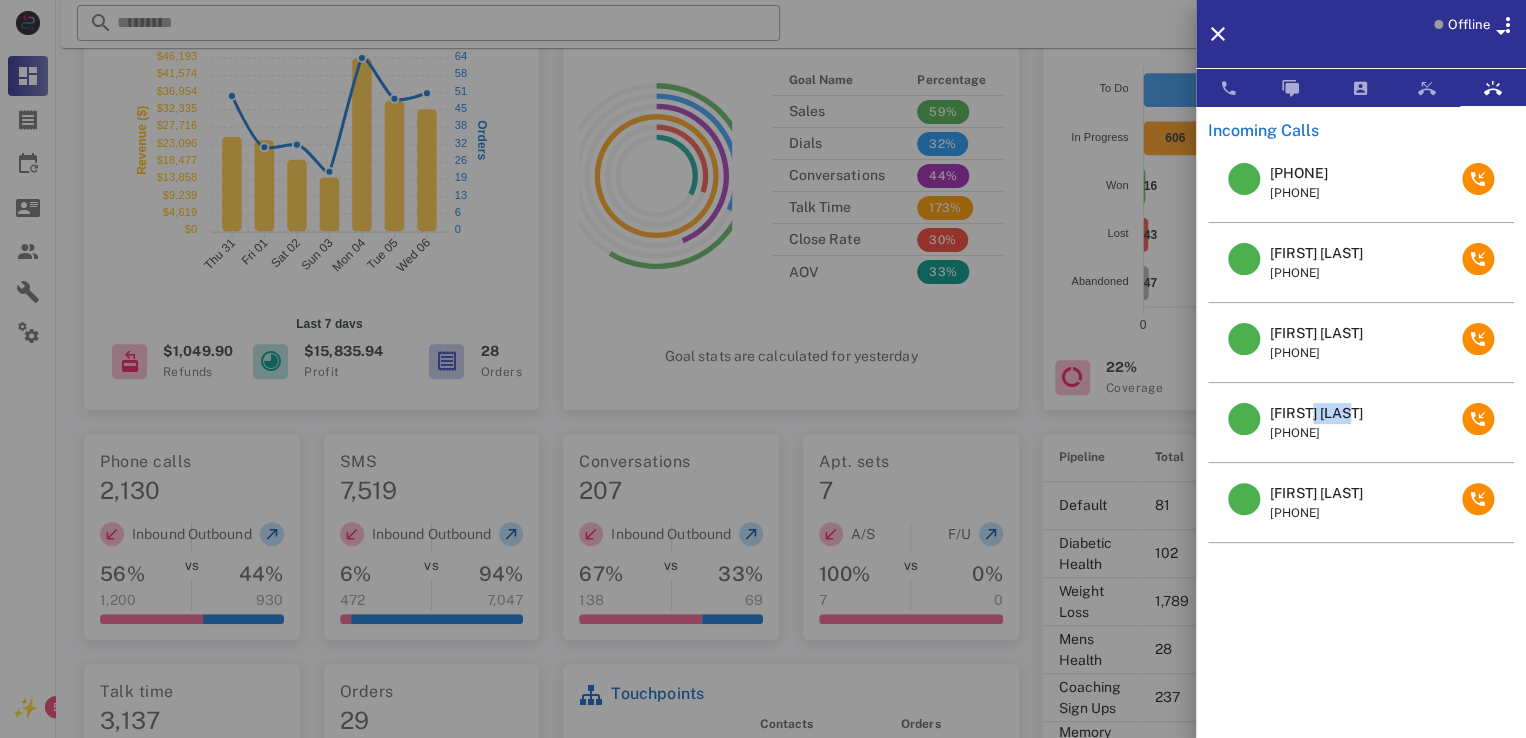 click on "Mary Taylor" at bounding box center [1316, 413] 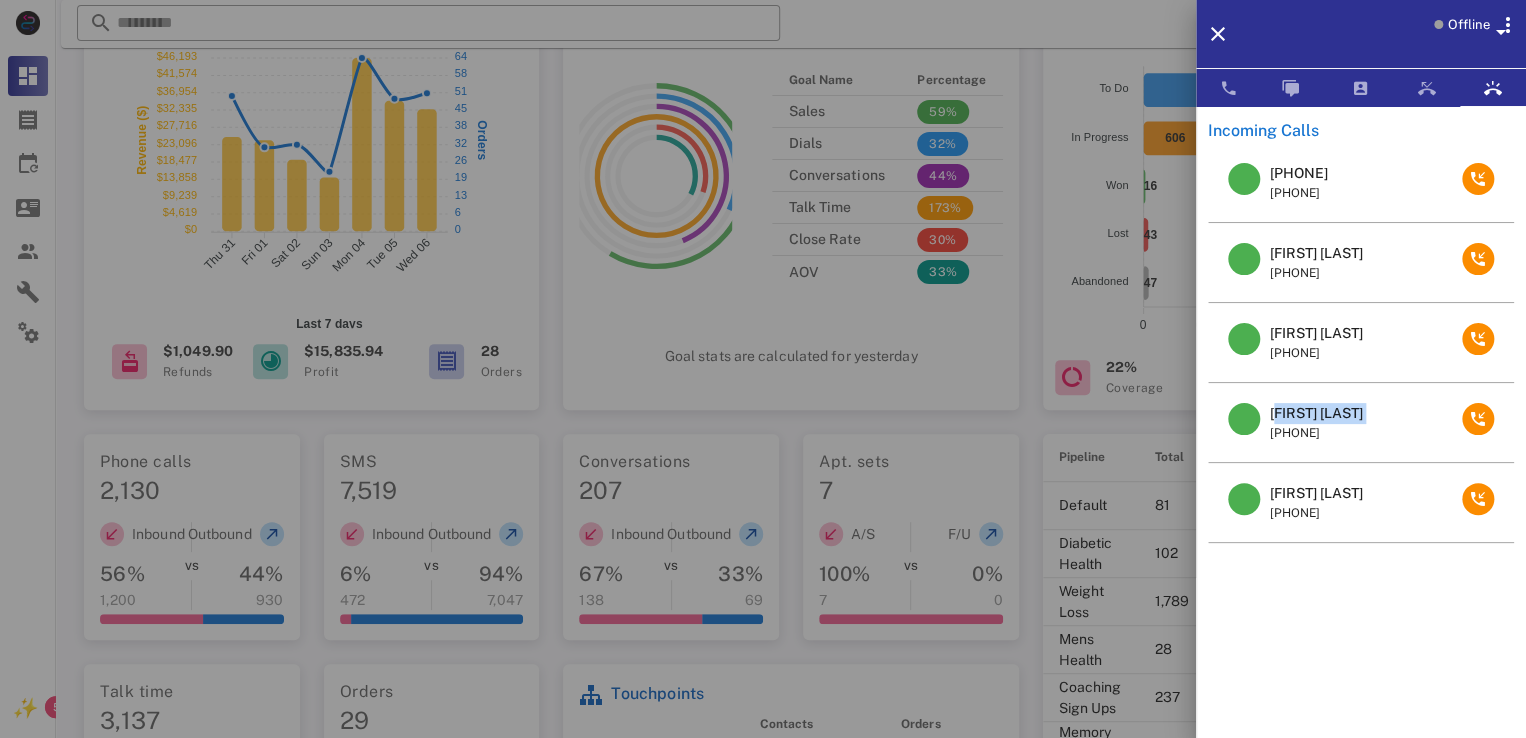 click on "Mary Taylor" at bounding box center (1316, 413) 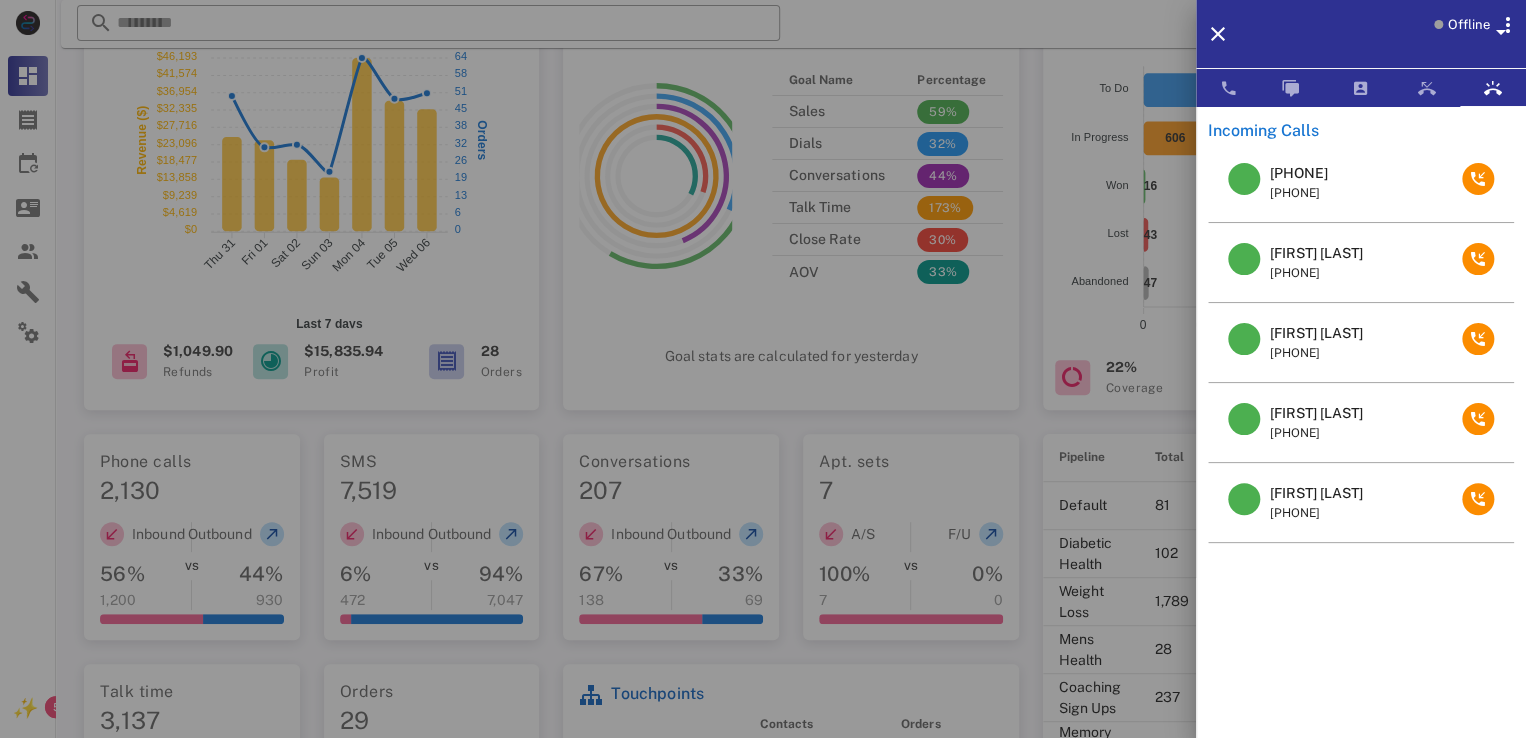 click at bounding box center (763, 369) 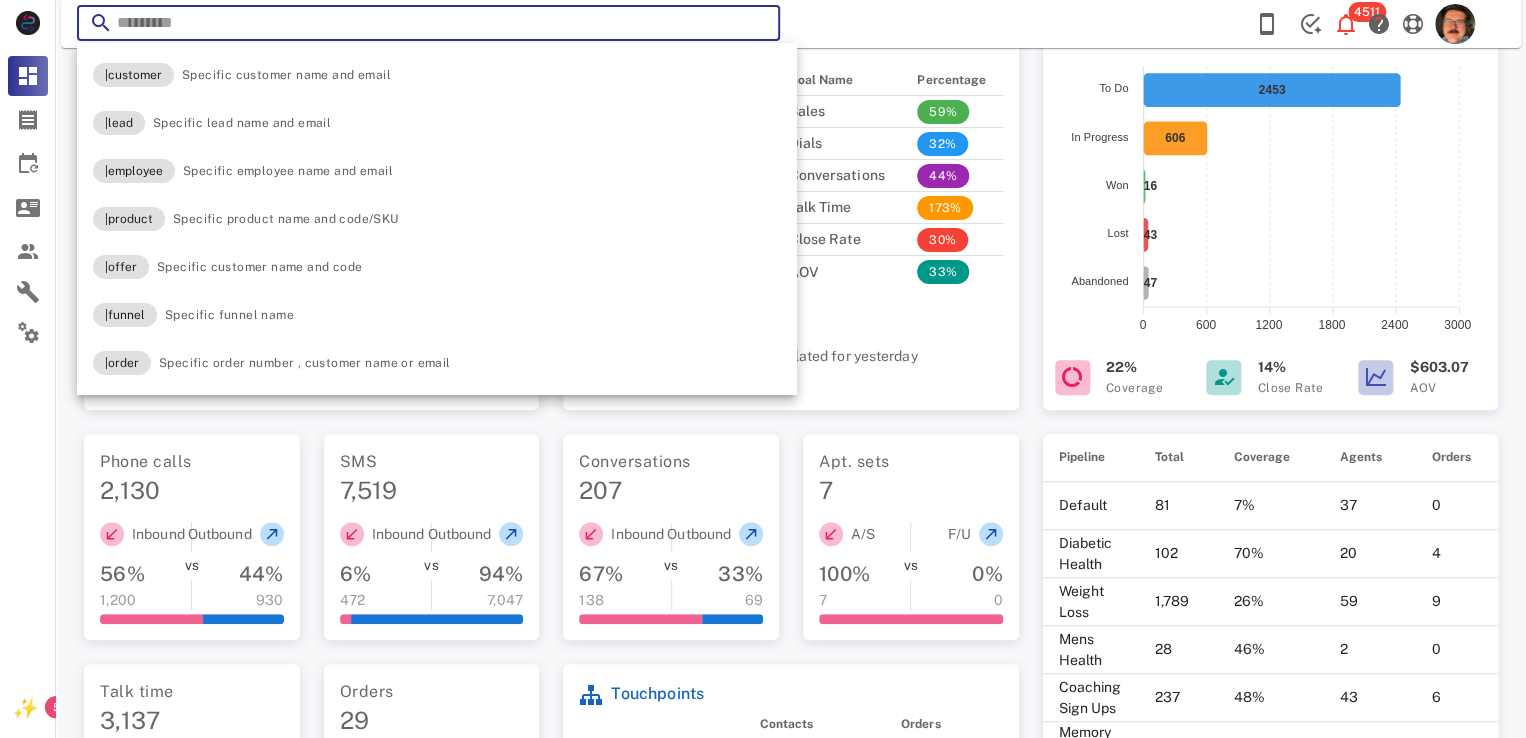 paste on "**********" 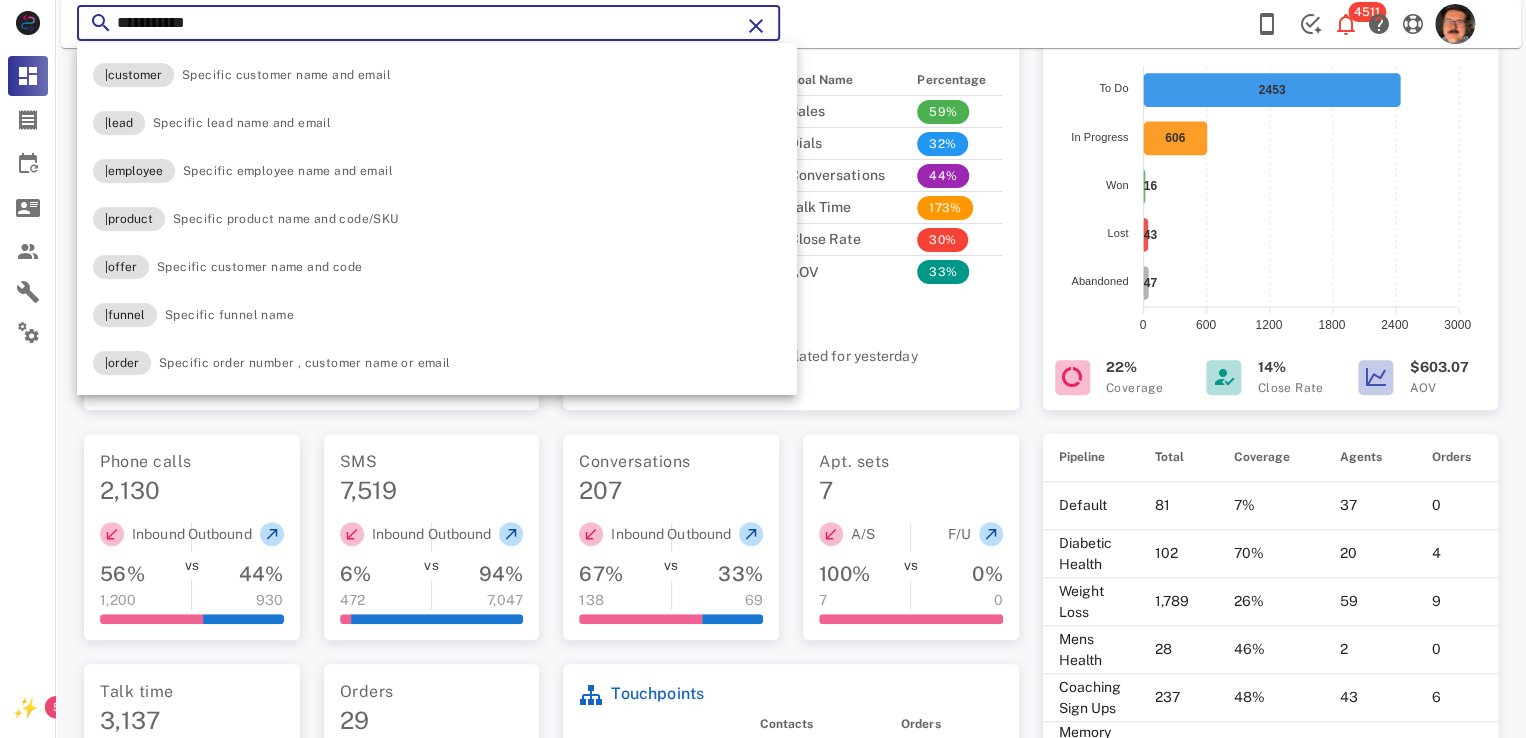 type on "**********" 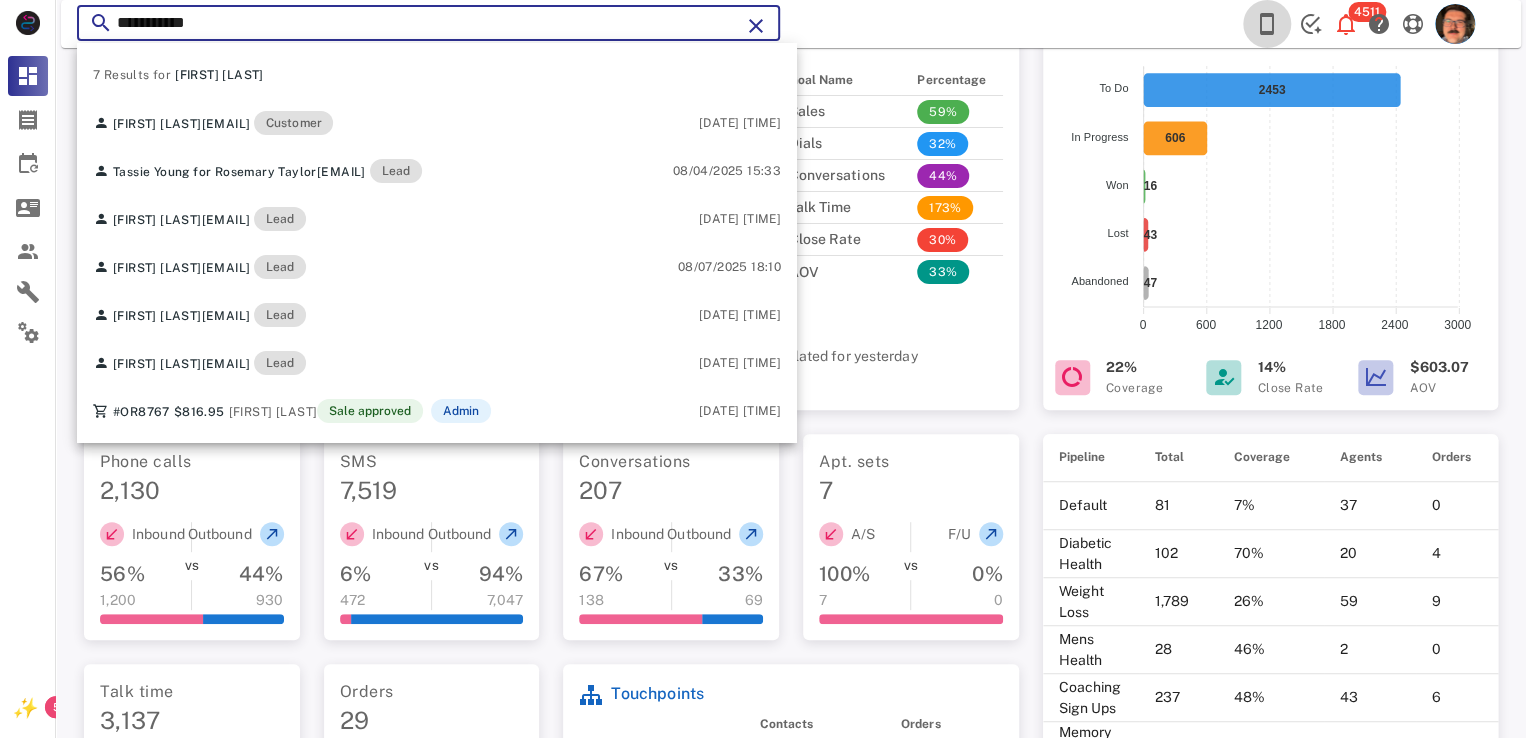 click at bounding box center [1267, 24] 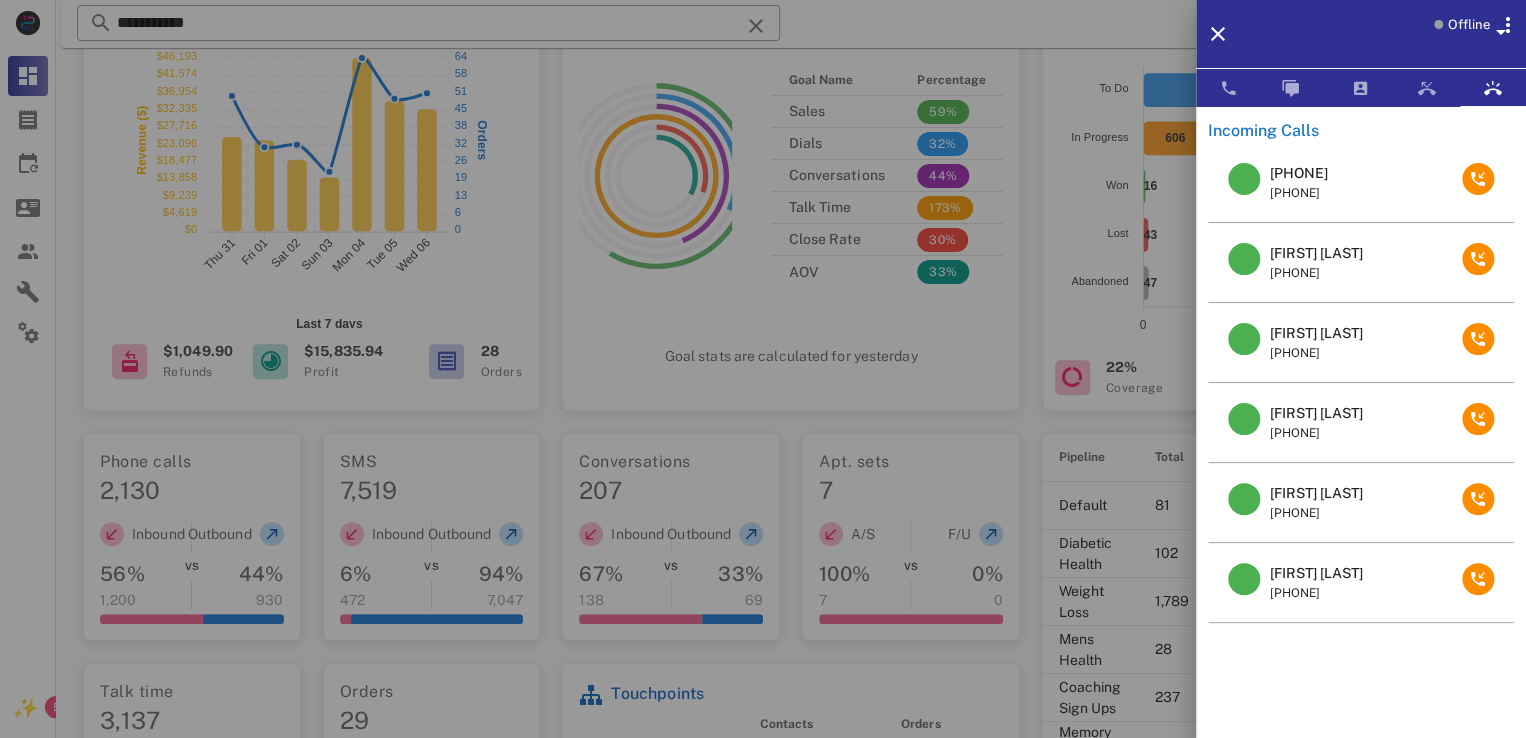 click on "John Wesley Jones" at bounding box center [1316, 573] 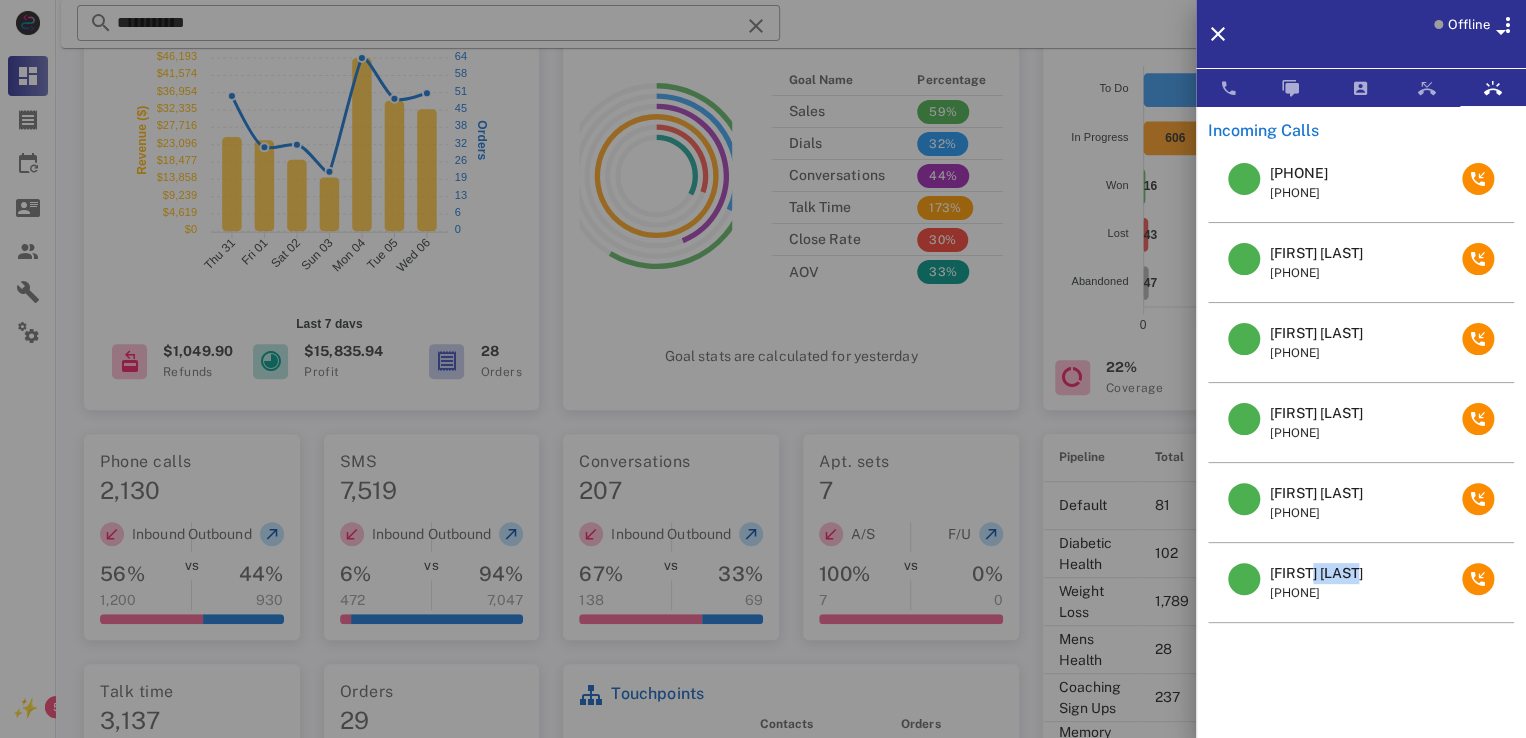 click on "John Wesley Jones" at bounding box center [1316, 573] 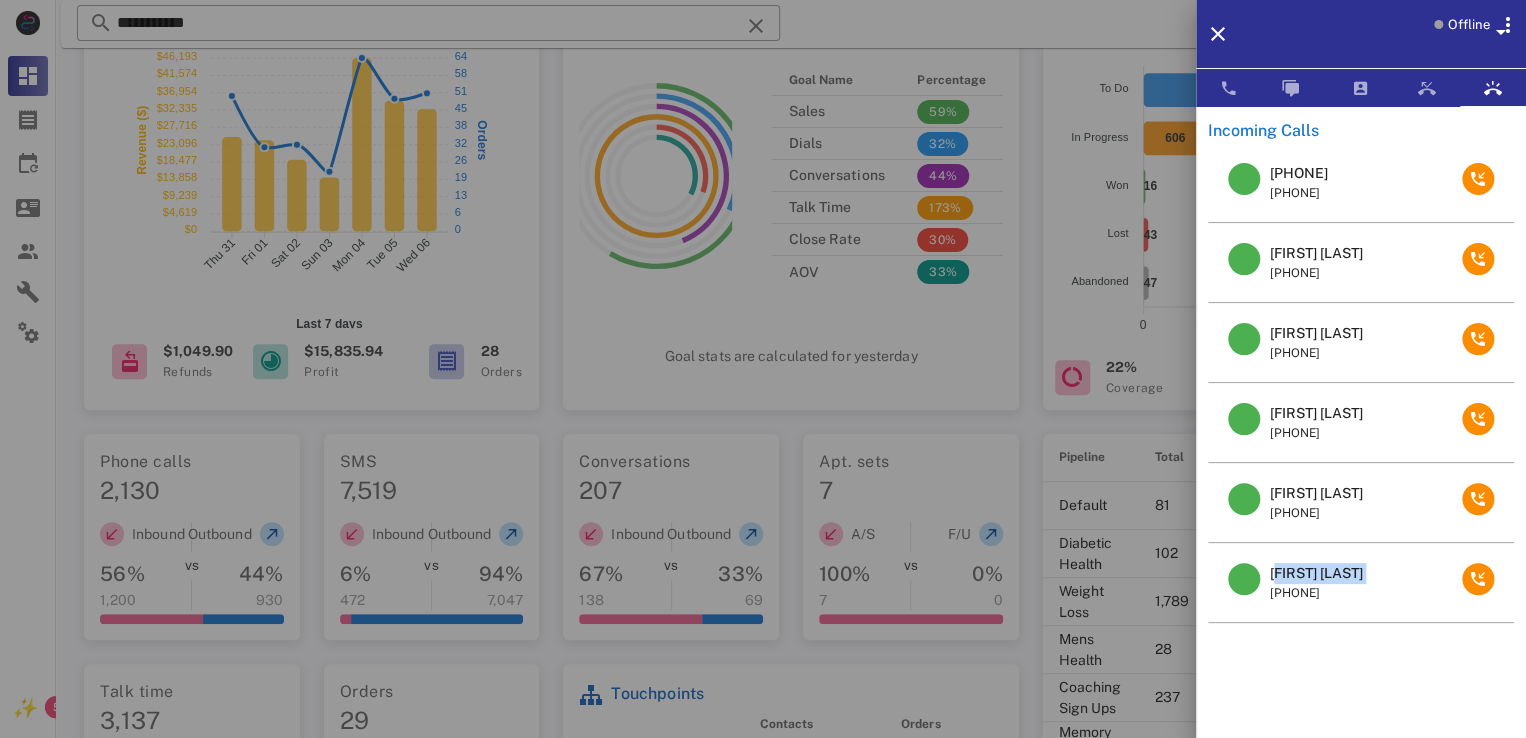 click on "John Wesley Jones" at bounding box center (1316, 573) 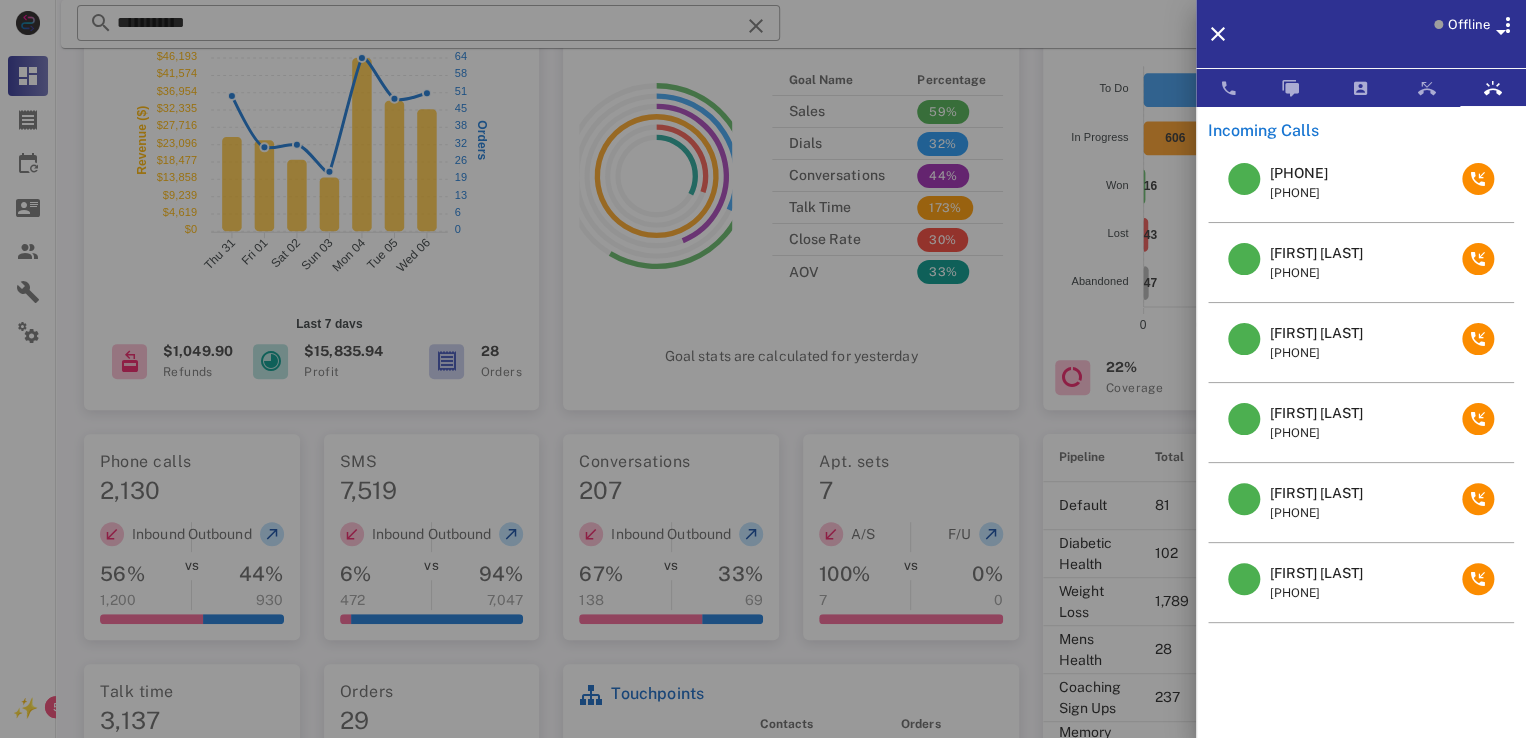 click at bounding box center [763, 369] 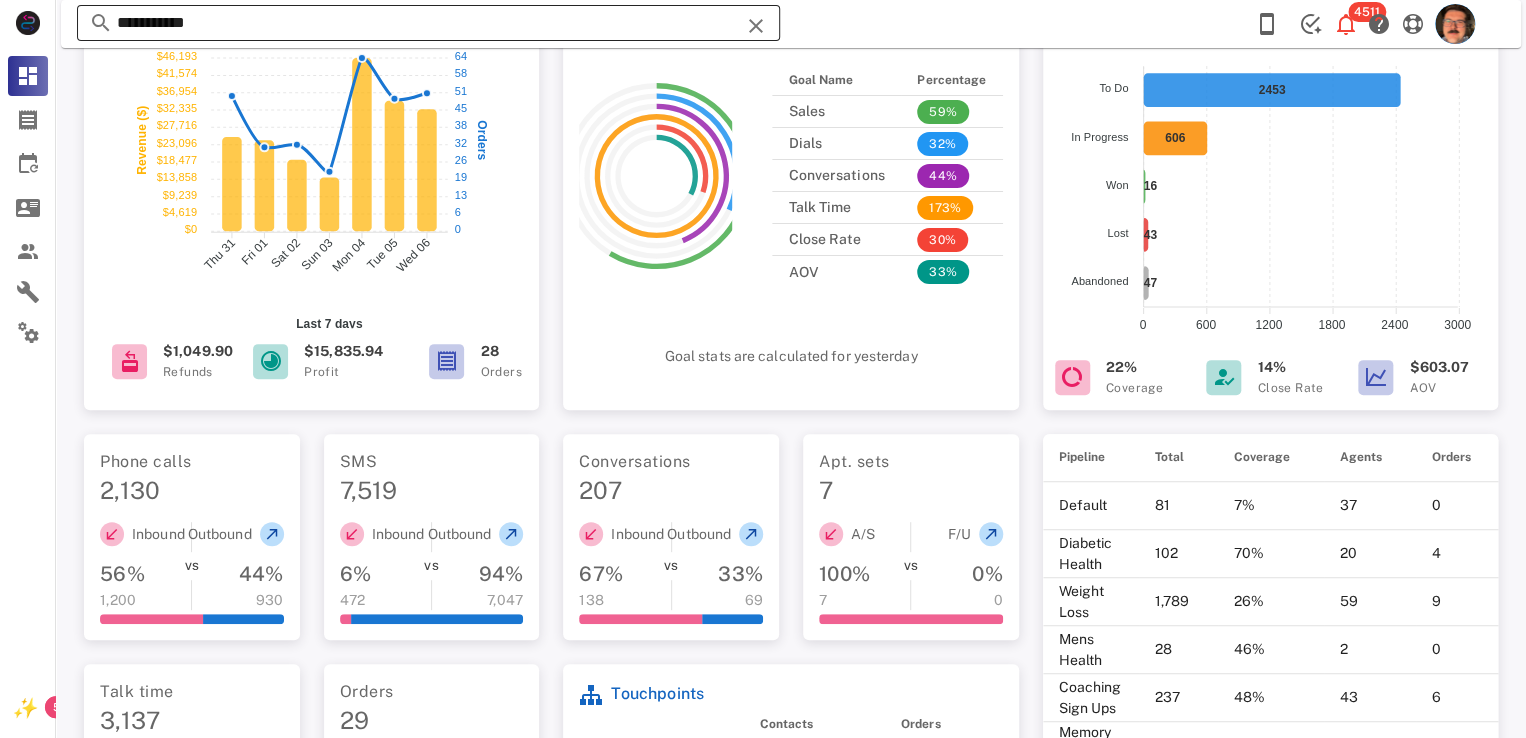 click at bounding box center (756, 26) 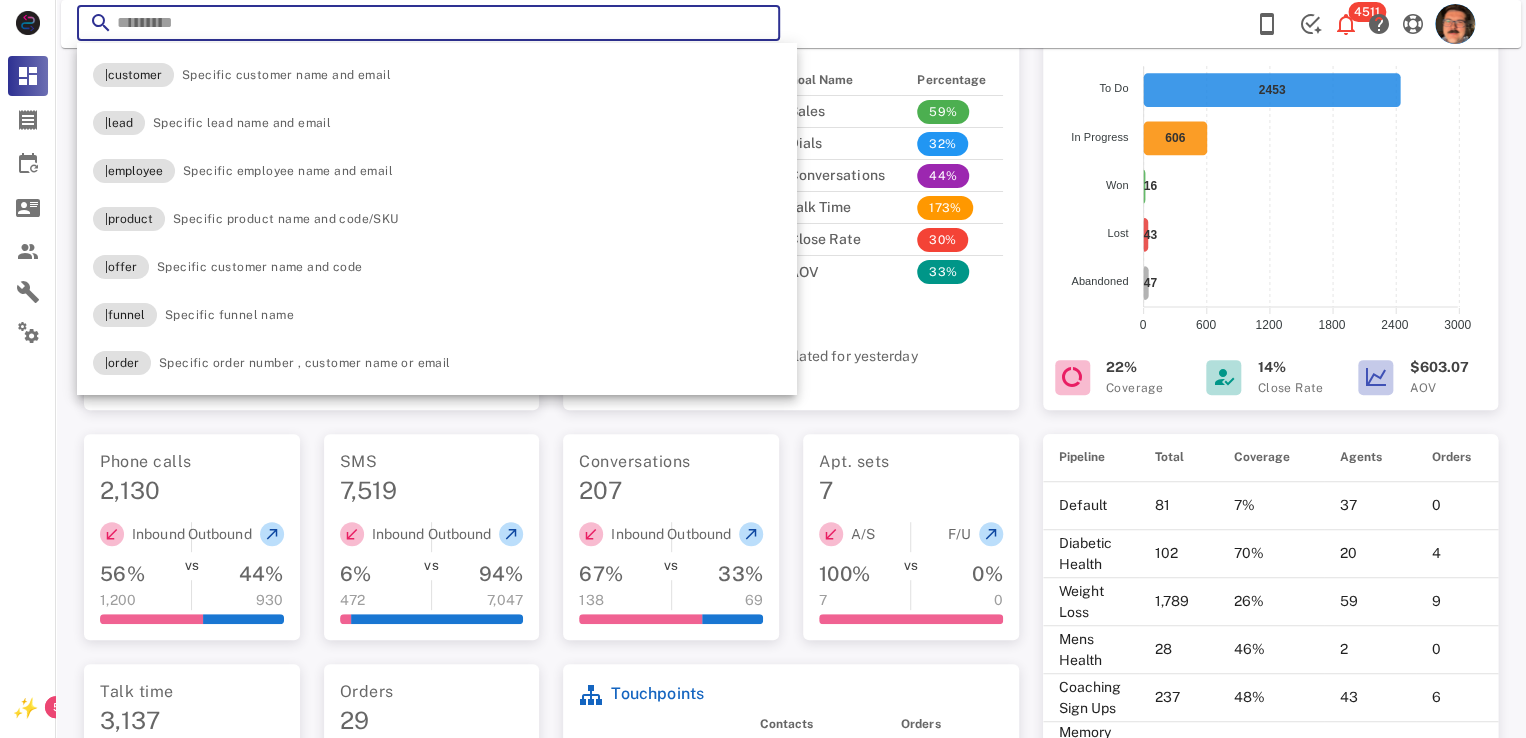 paste on "**********" 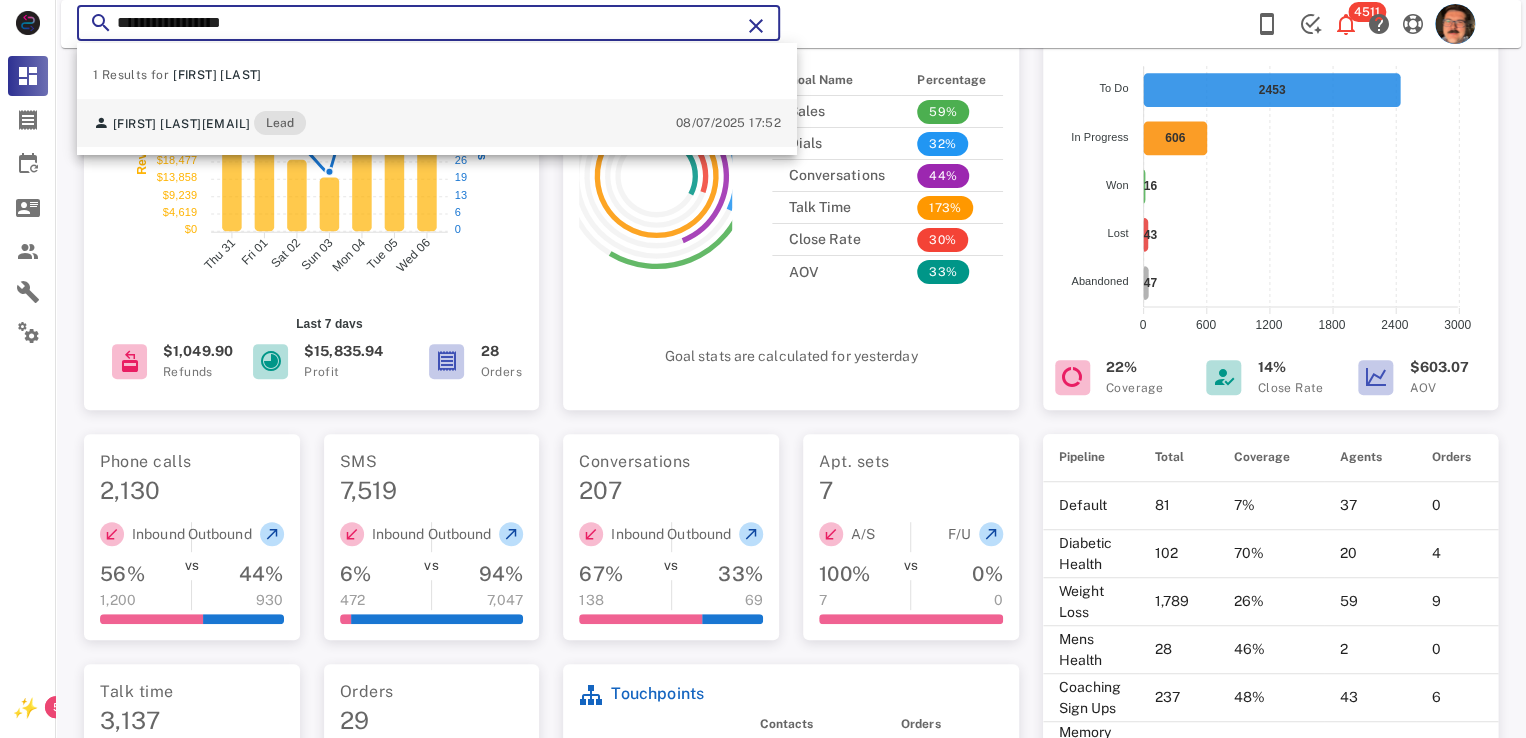 type on "**********" 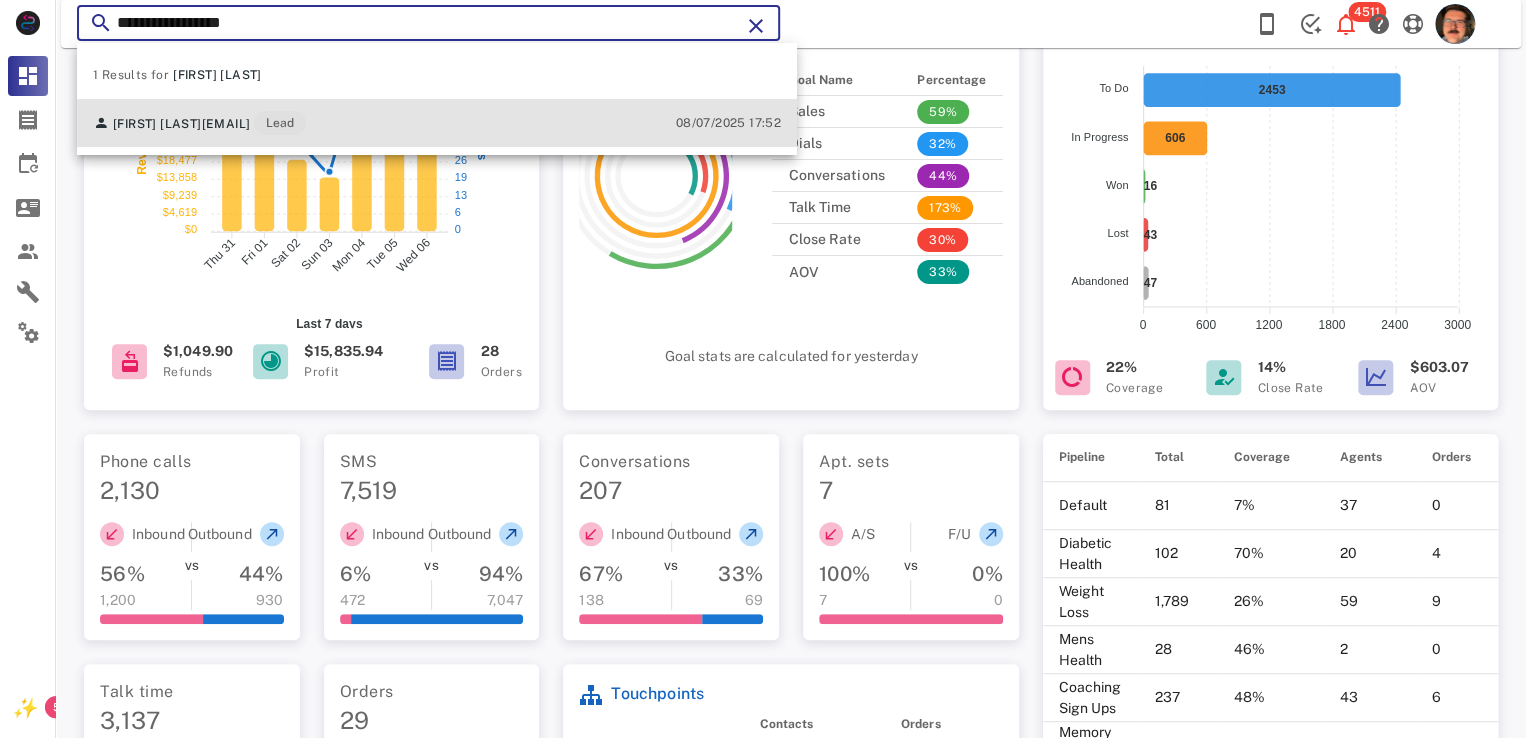 click on "John Wesley Jones   blueangel13256@aol.com   Lead   08/07/2025 17:52" at bounding box center (437, 123) 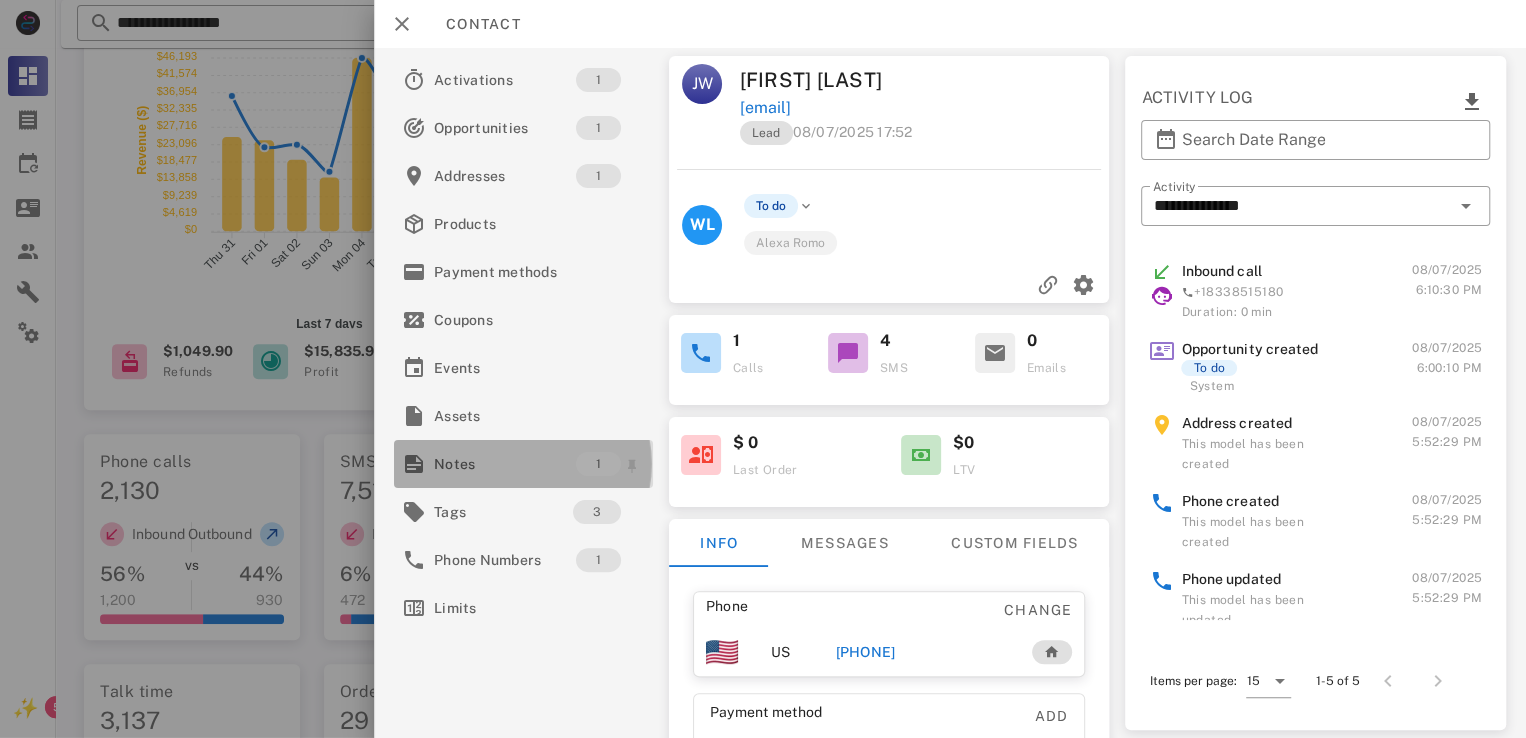 click on "Notes" at bounding box center (505, 464) 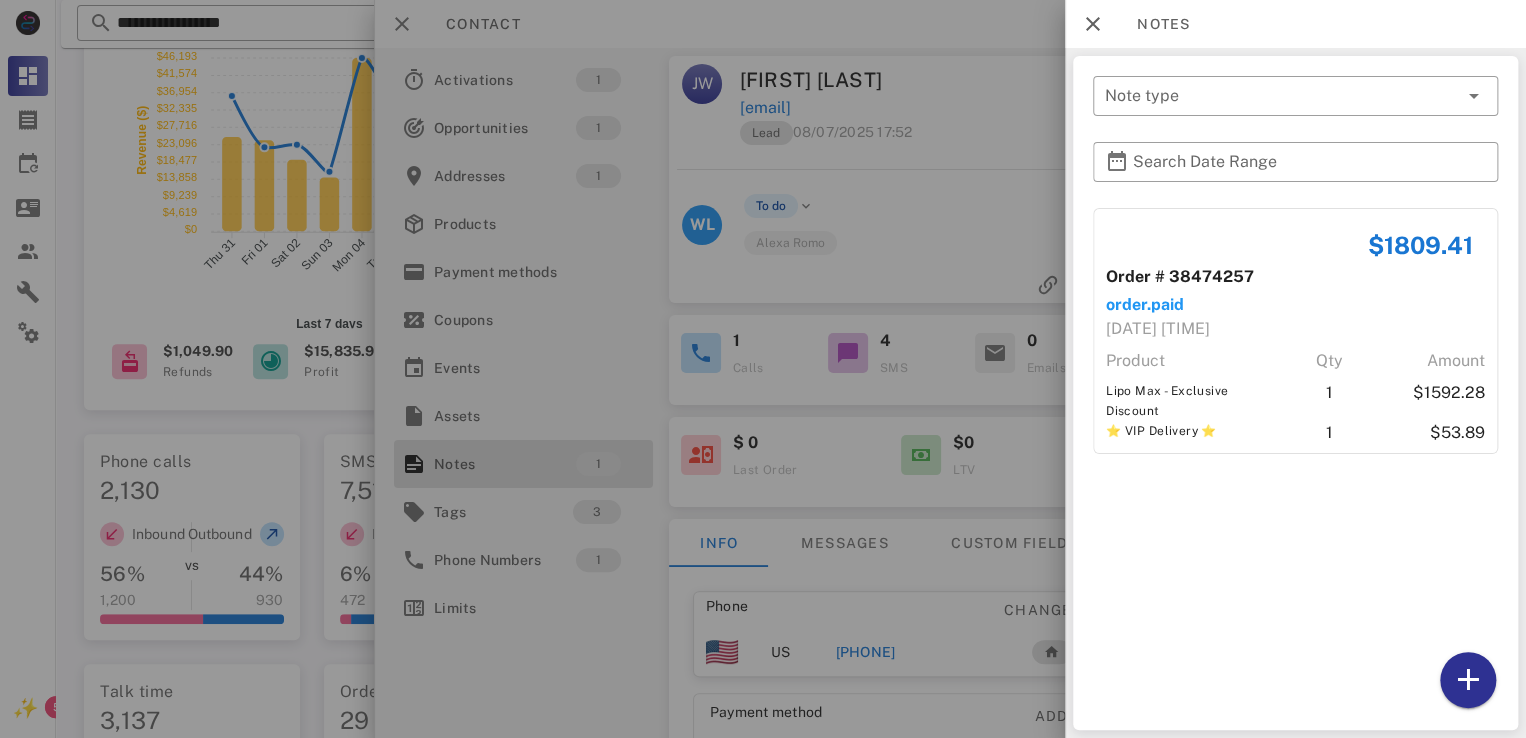 click at bounding box center [763, 369] 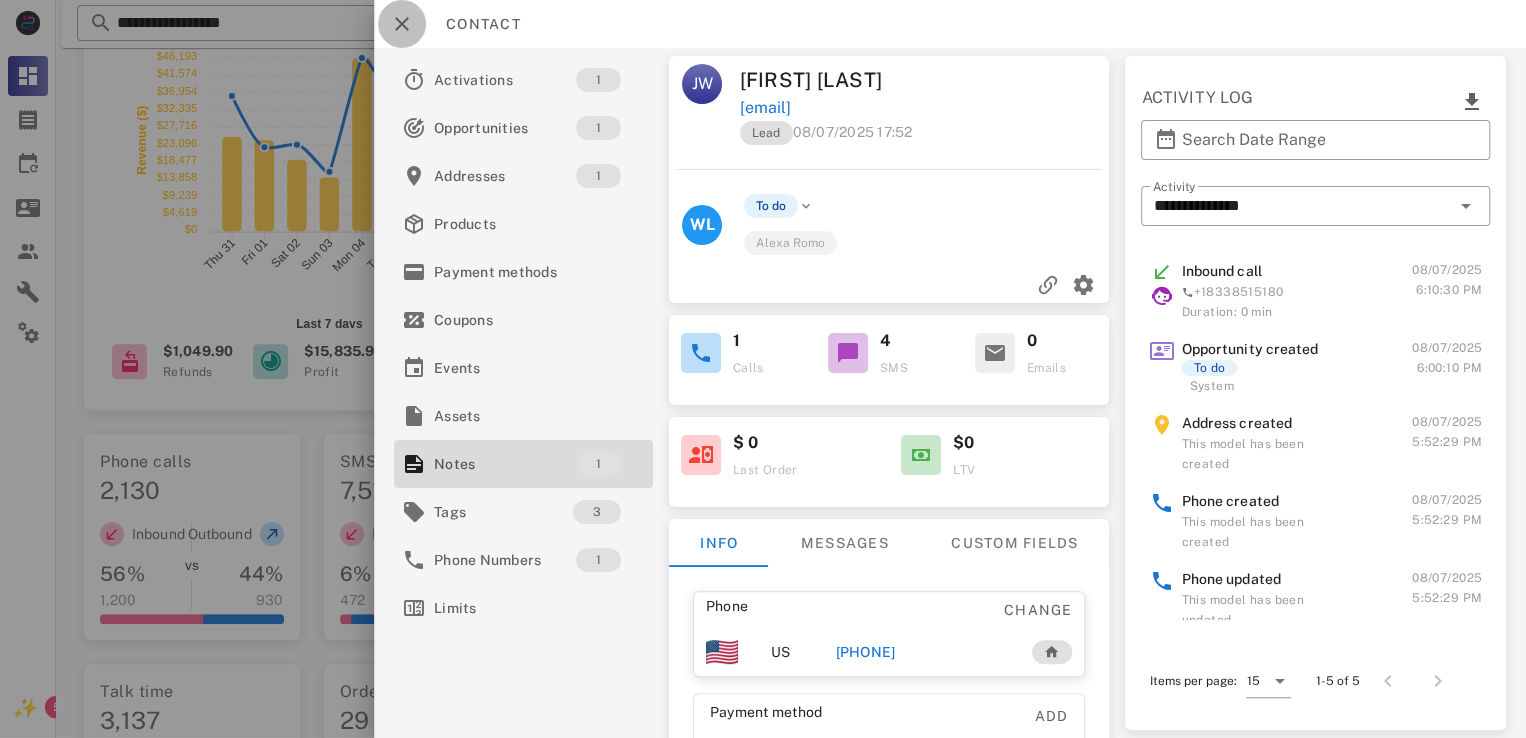 click at bounding box center [402, 24] 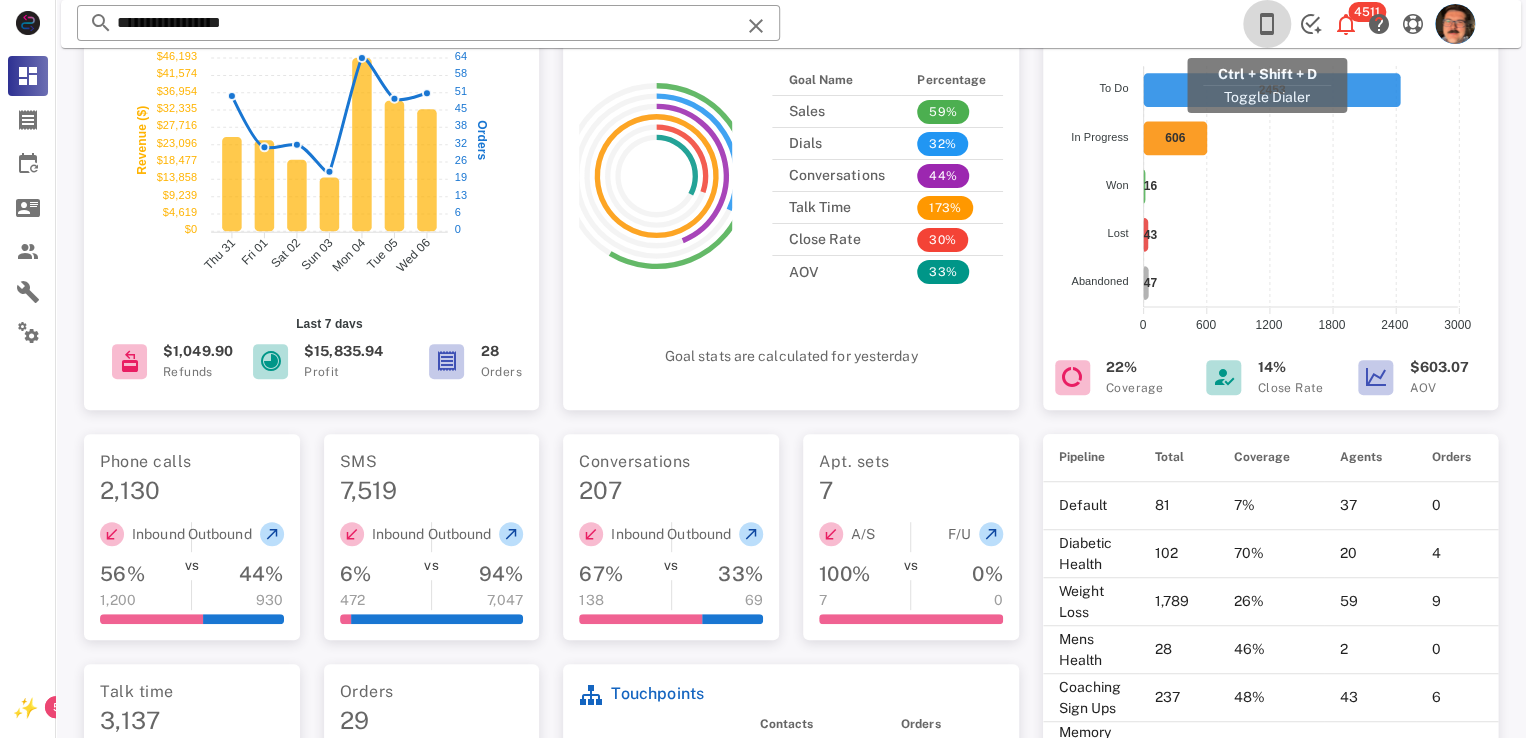 click at bounding box center [1267, 24] 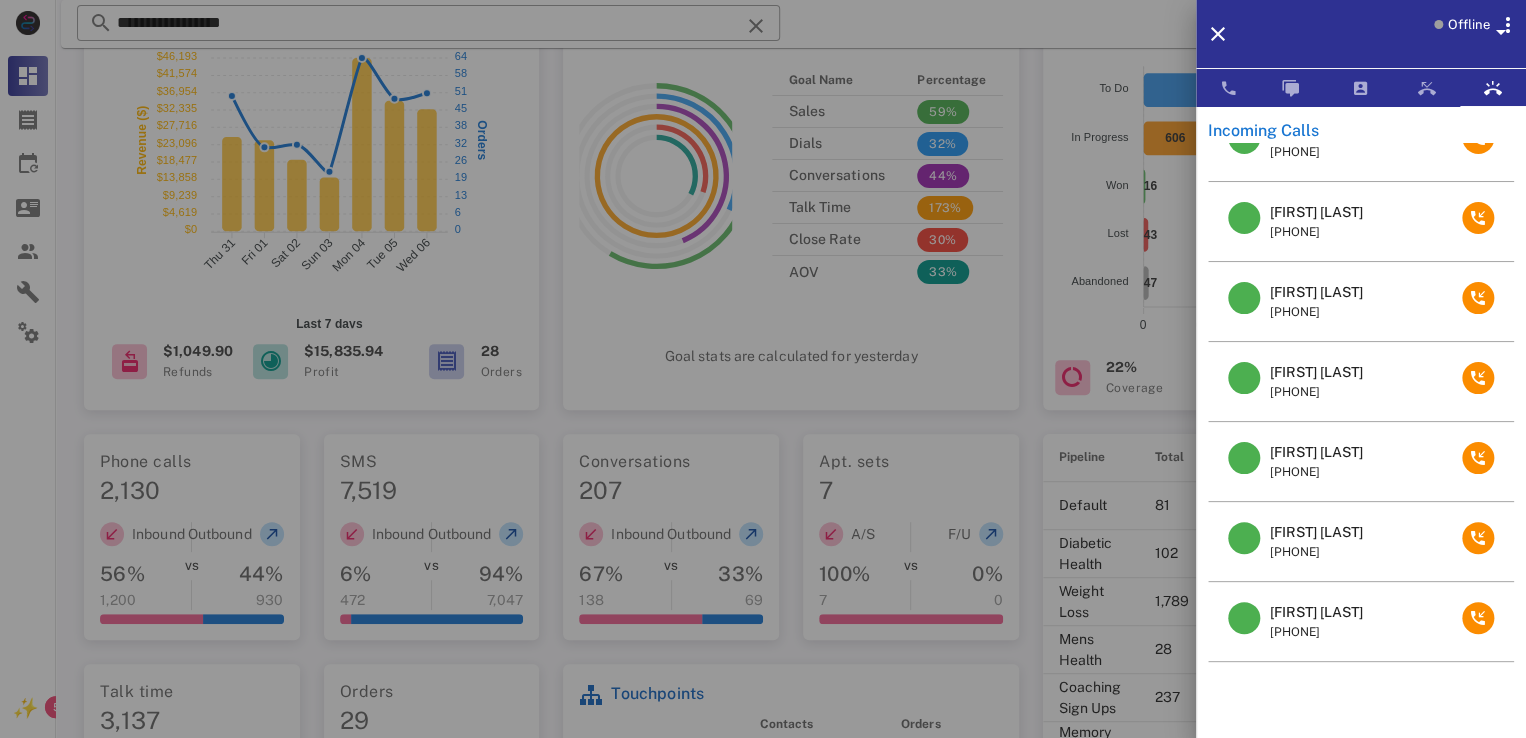 scroll, scrollTop: 60, scrollLeft: 0, axis: vertical 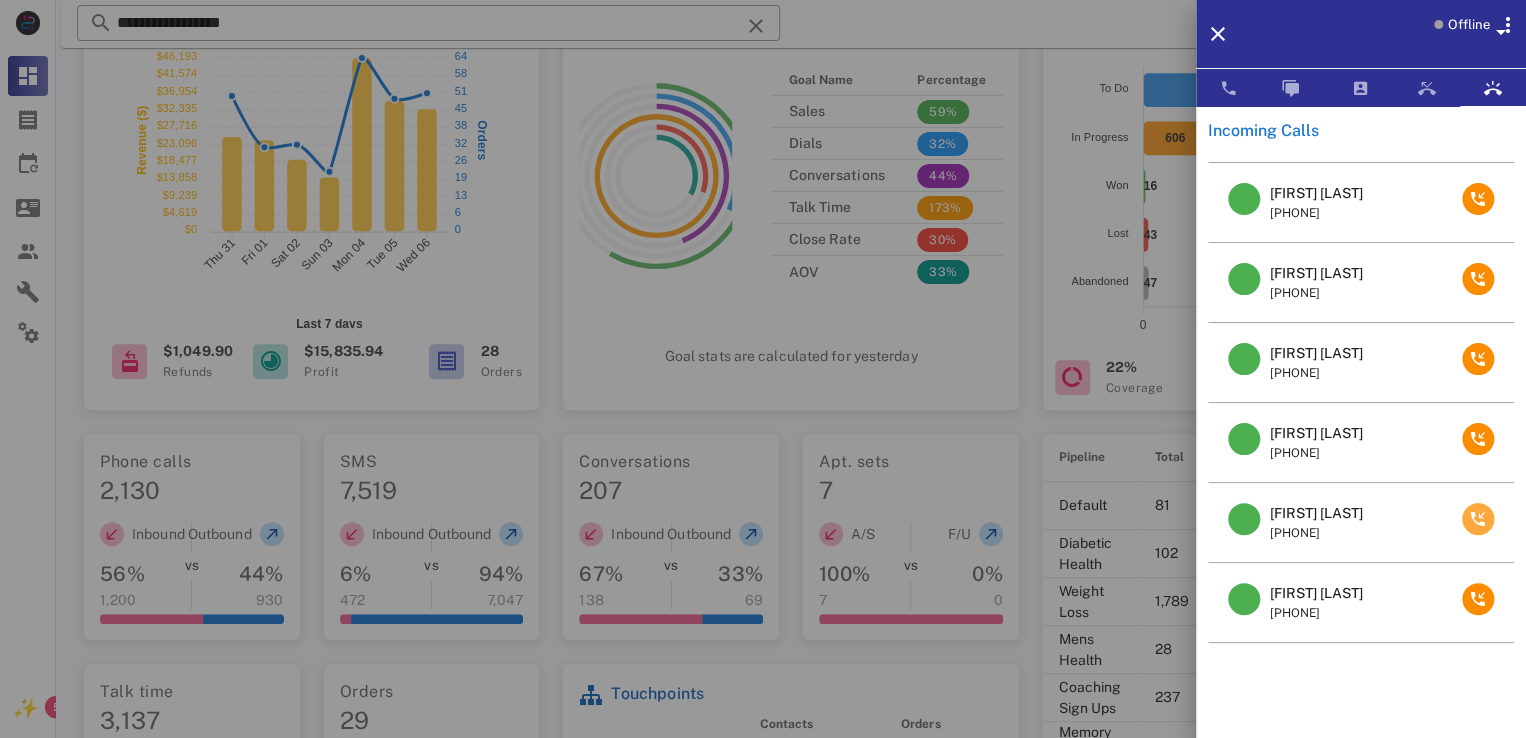 click at bounding box center (1478, 519) 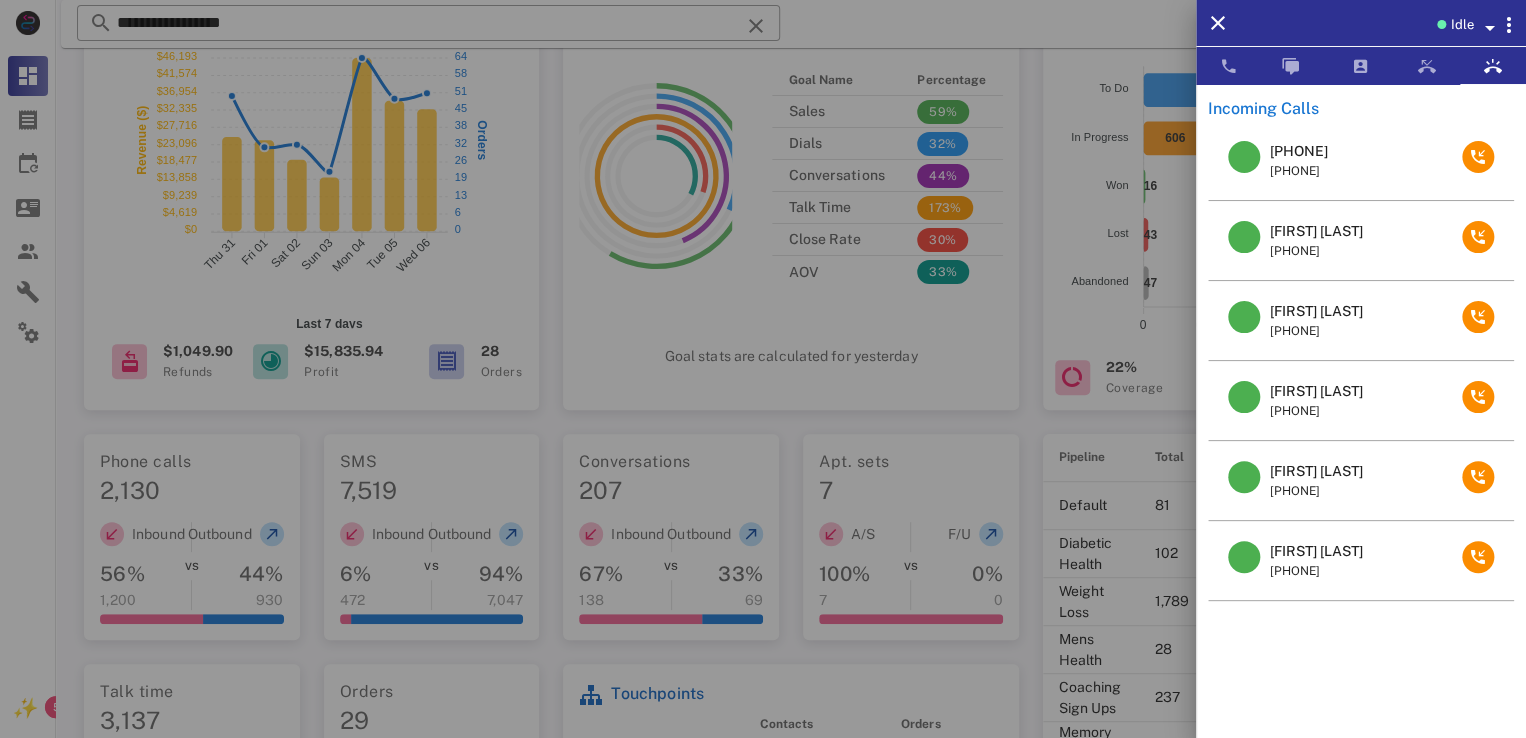scroll, scrollTop: 0, scrollLeft: 0, axis: both 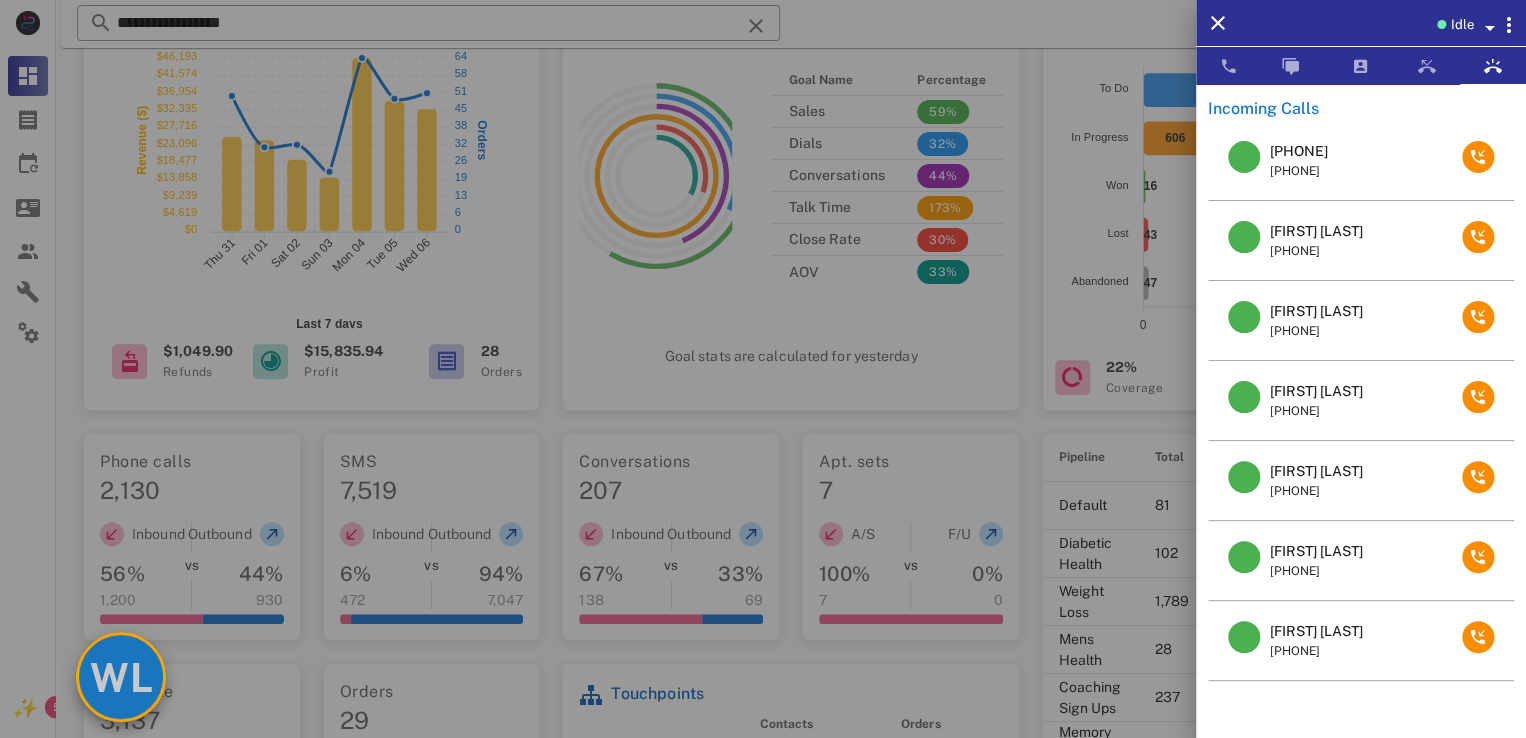 click on "WL" at bounding box center [121, 677] 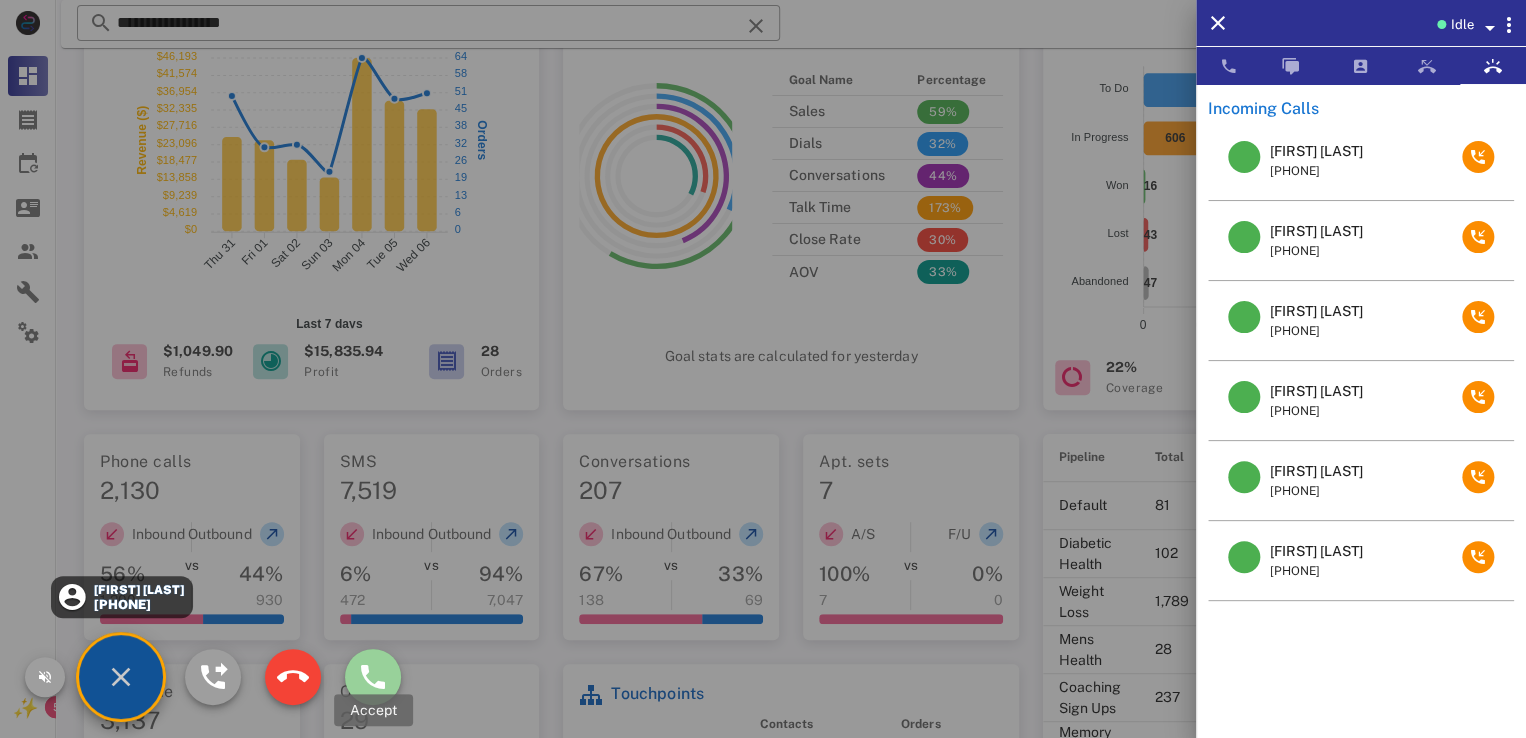 click at bounding box center (373, 677) 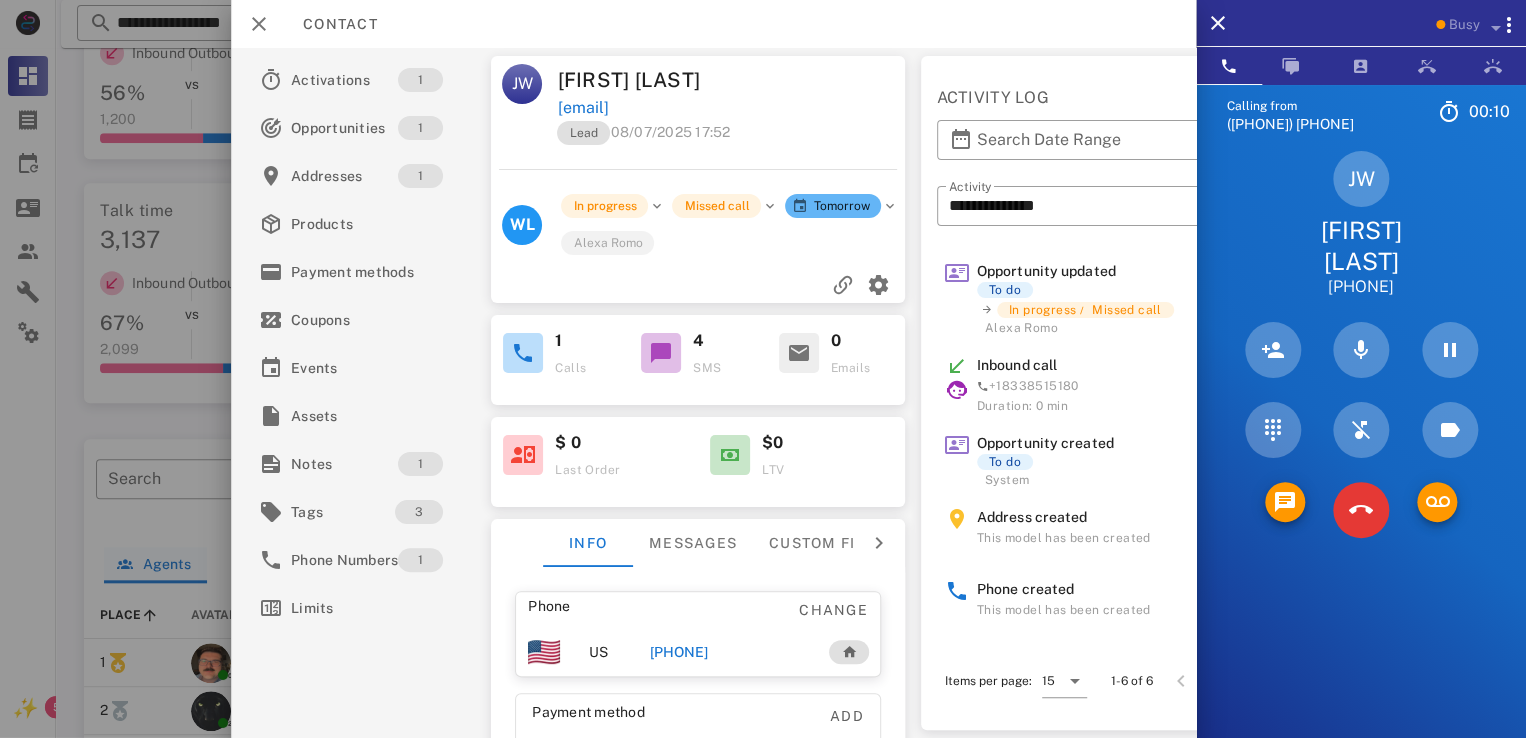 scroll, scrollTop: 256, scrollLeft: 0, axis: vertical 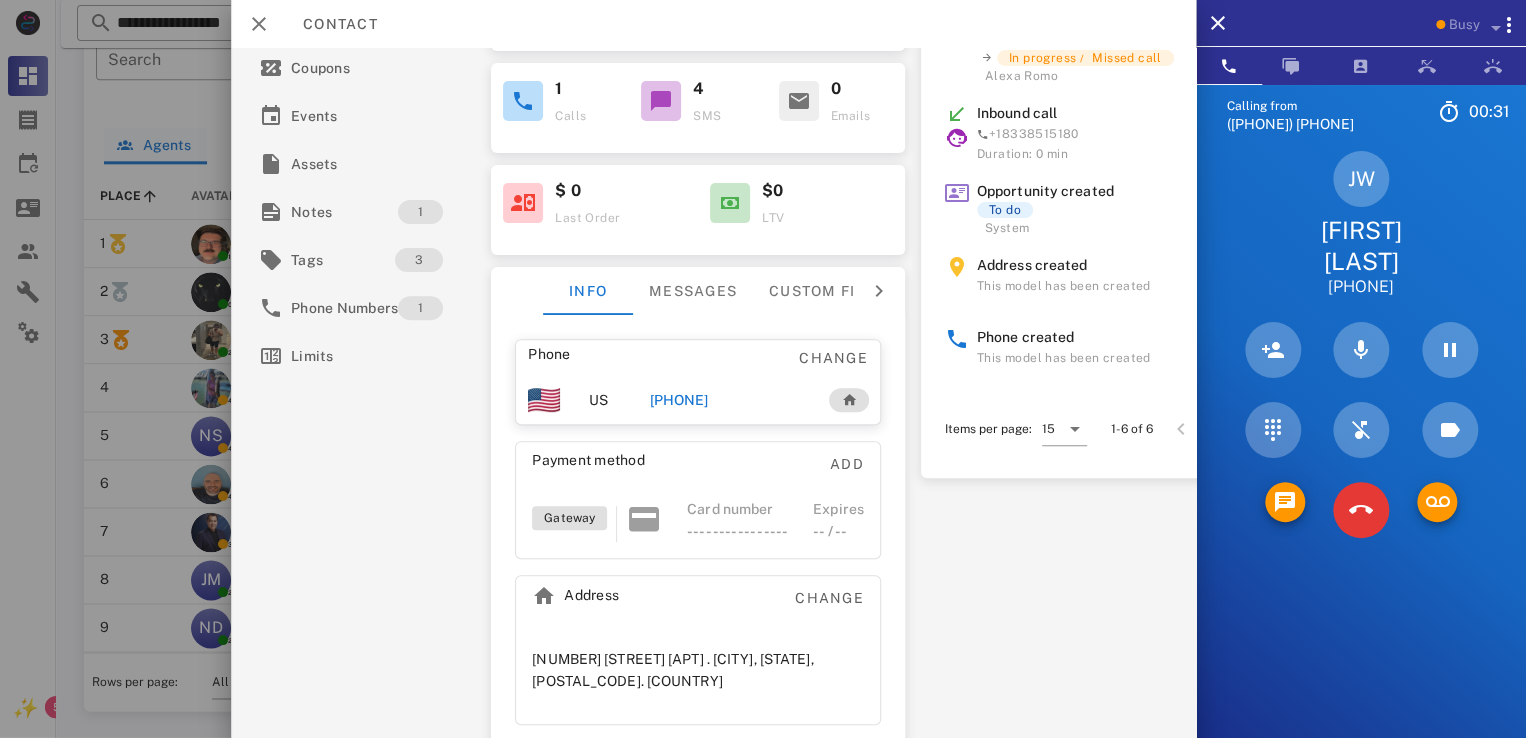 click on "8343 S King Dr Apt 2A .
CHICAGO, IL, 60619.
US" at bounding box center (698, 670) 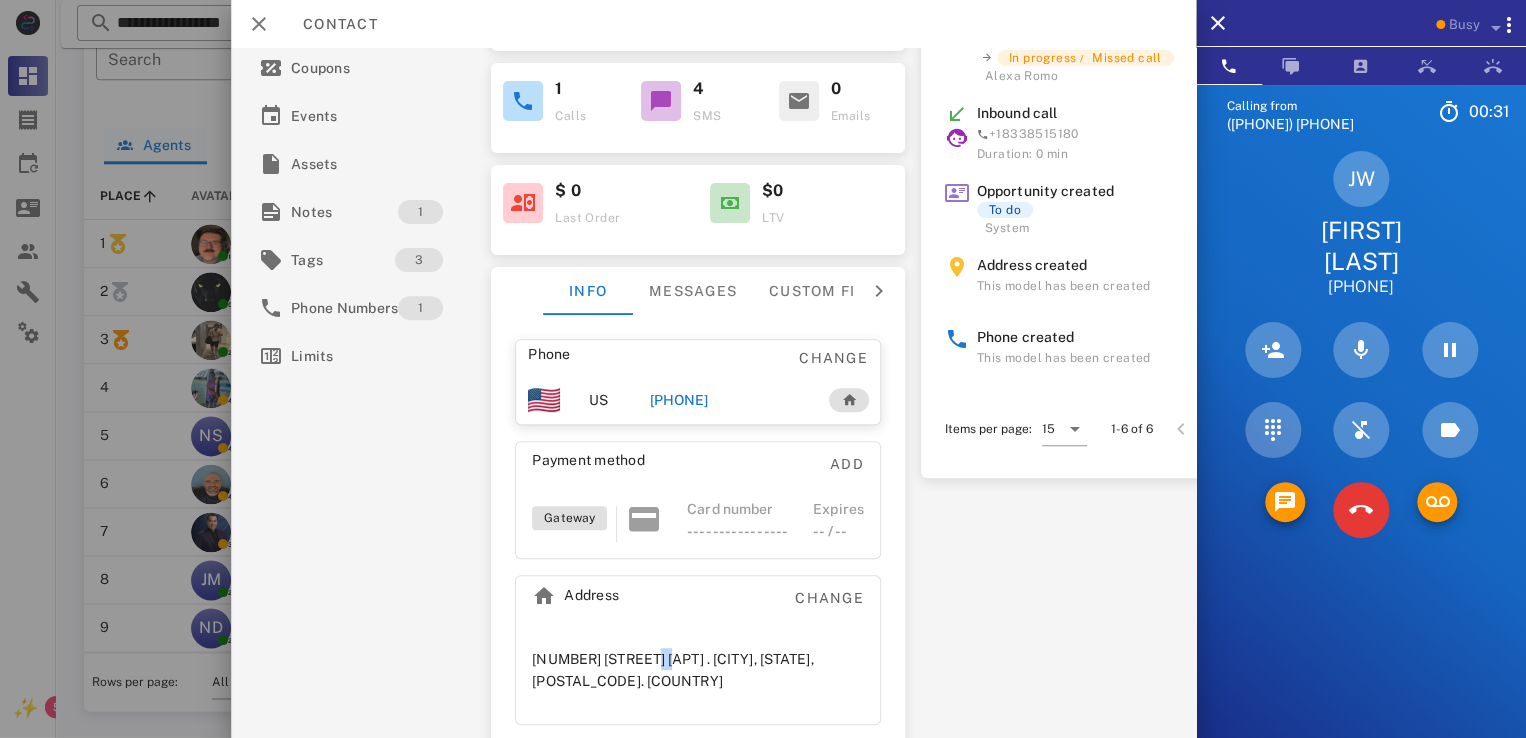 click on "8343 S King Dr Apt 2A .
CHICAGO, IL, 60619.
US" at bounding box center (698, 670) 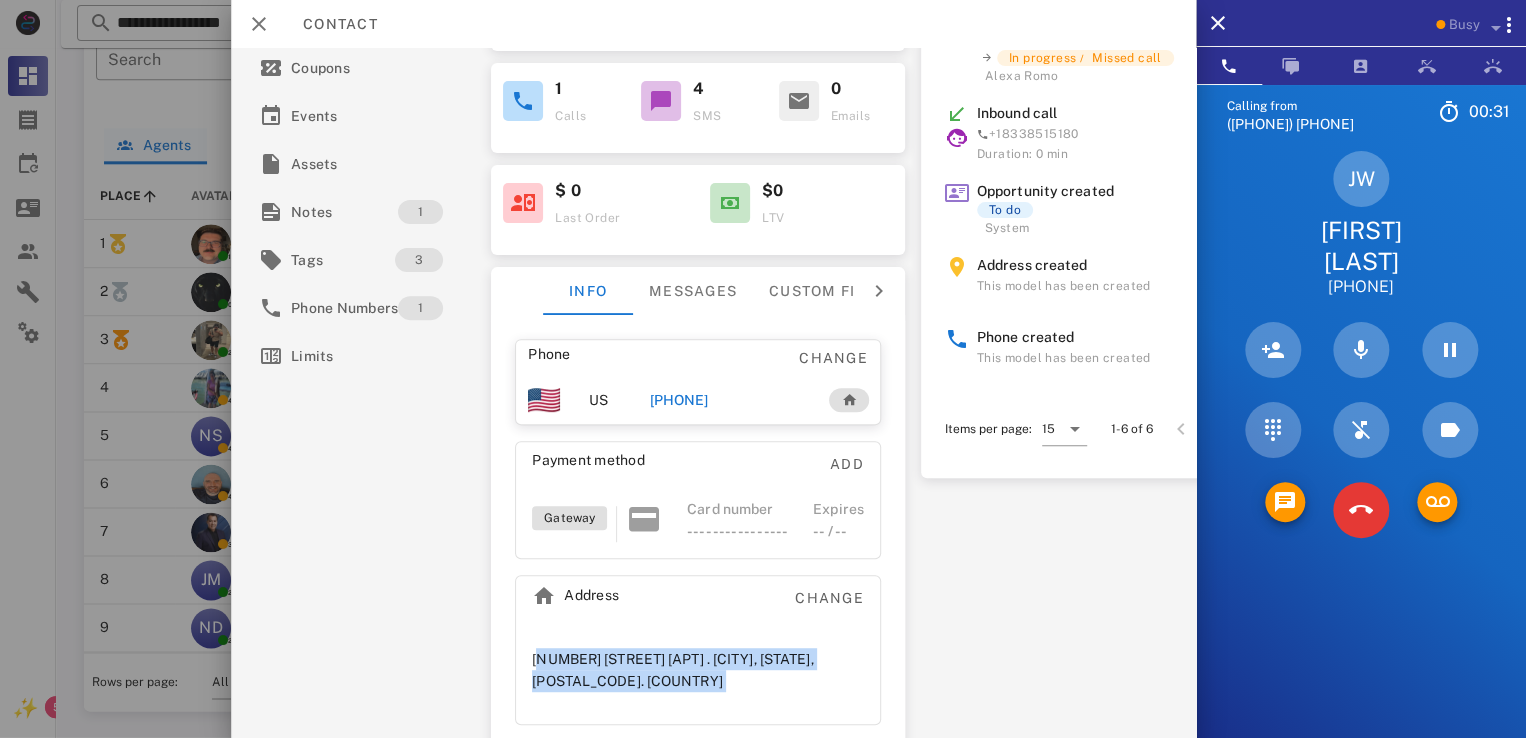 click on "8343 S King Dr Apt 2A .
CHICAGO, IL, 60619.
US" at bounding box center (698, 670) 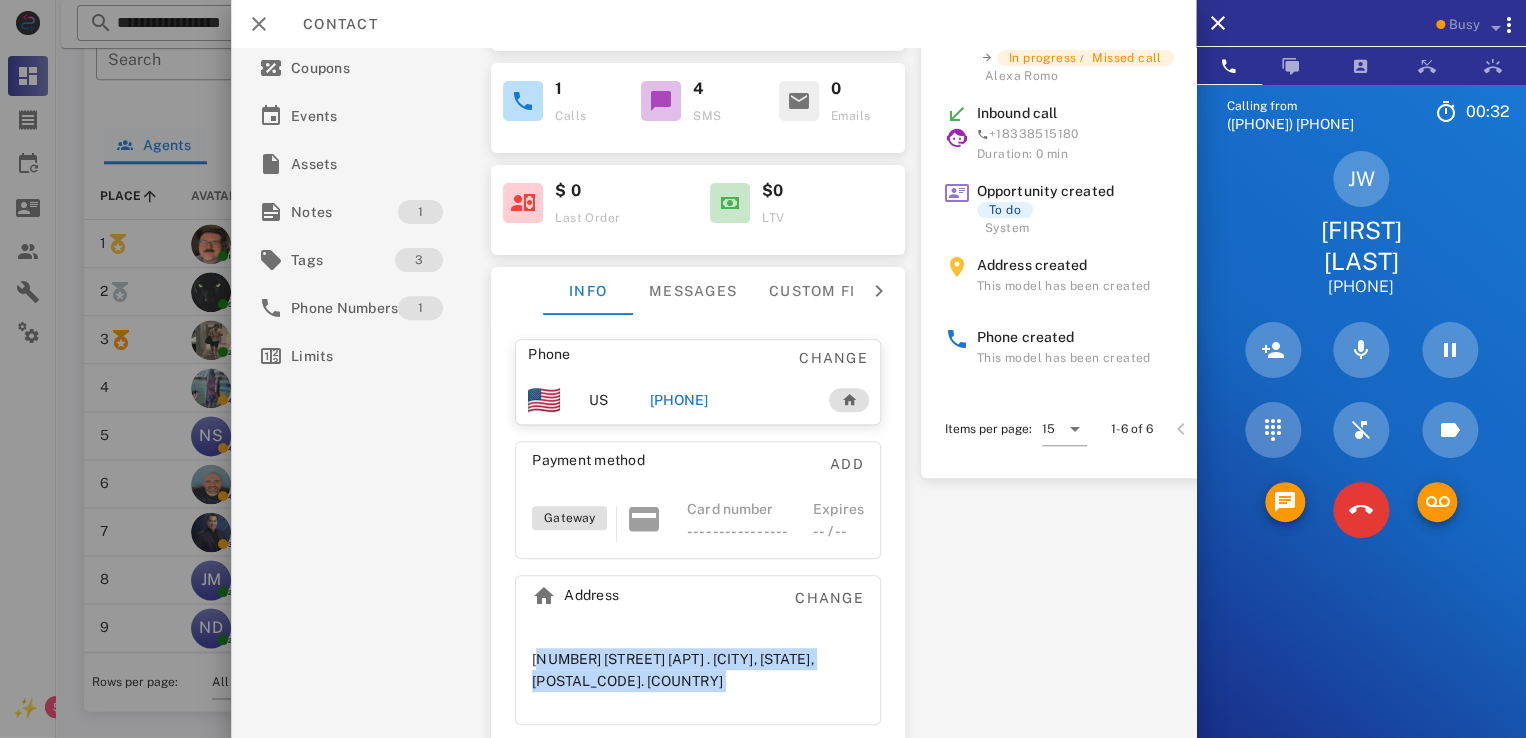drag, startPoint x: 674, startPoint y: 653, endPoint x: 664, endPoint y: 651, distance: 10.198039 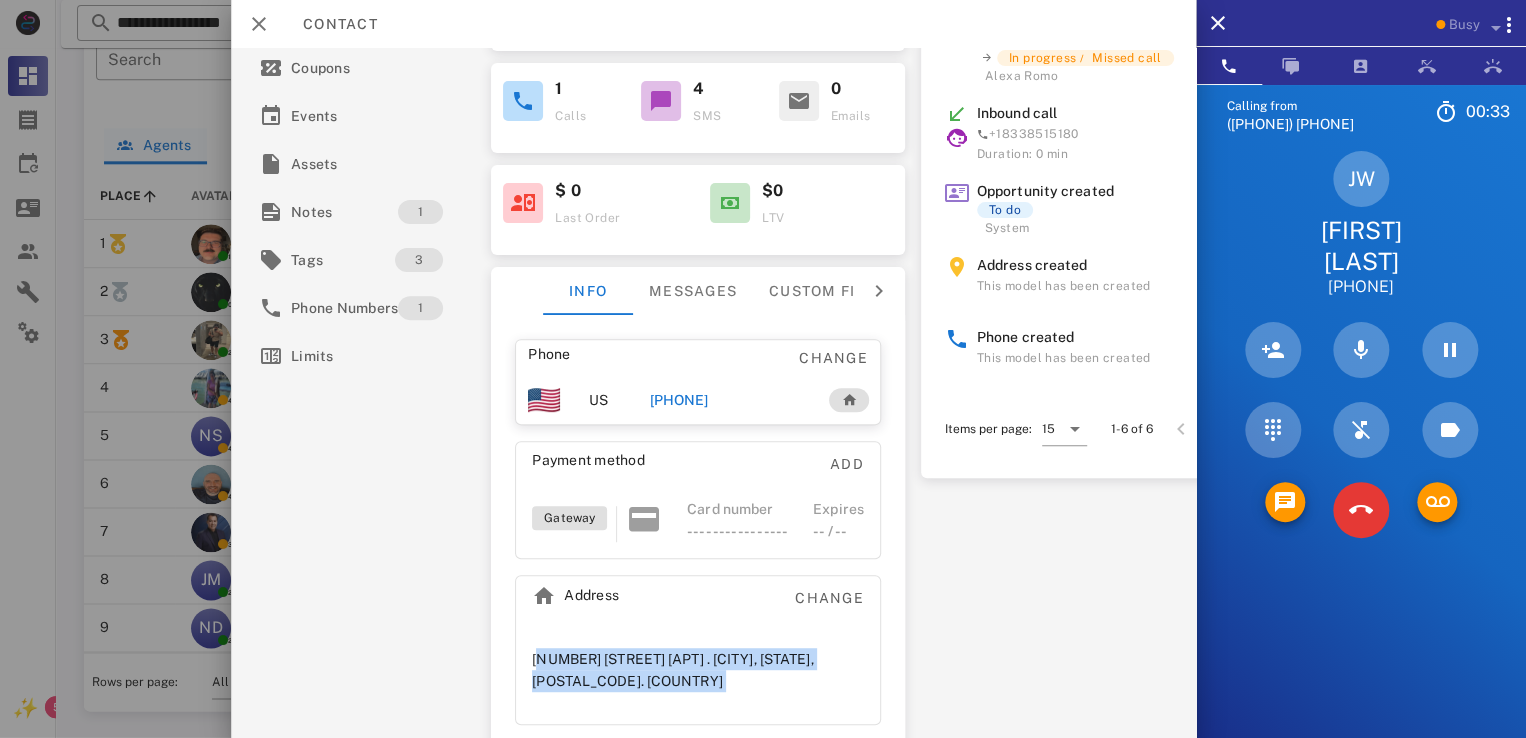 copy on "8343 S King Dr Apt 2A .
CHICAGO, IL, 60619.
US" 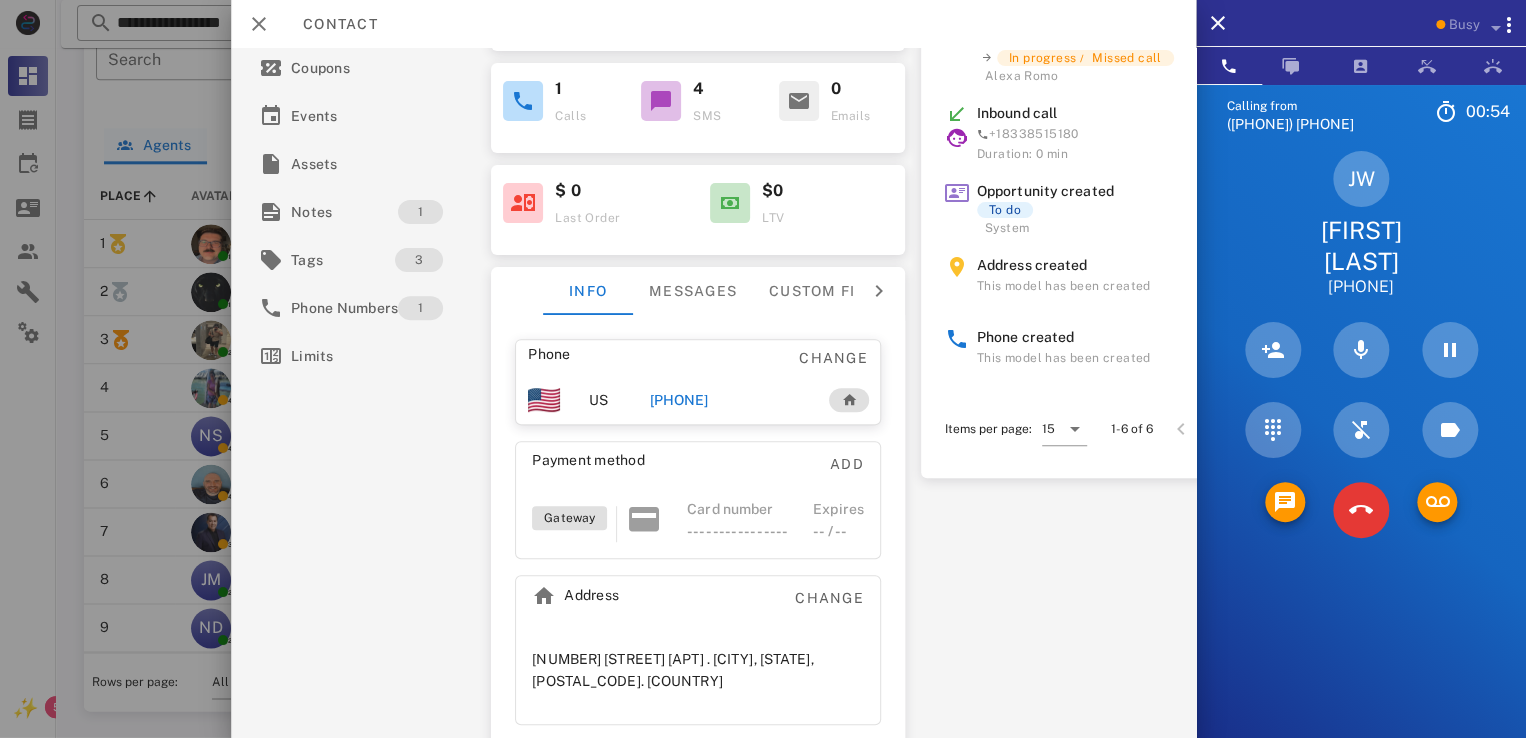 click on "**********" at bounding box center (713, 393) 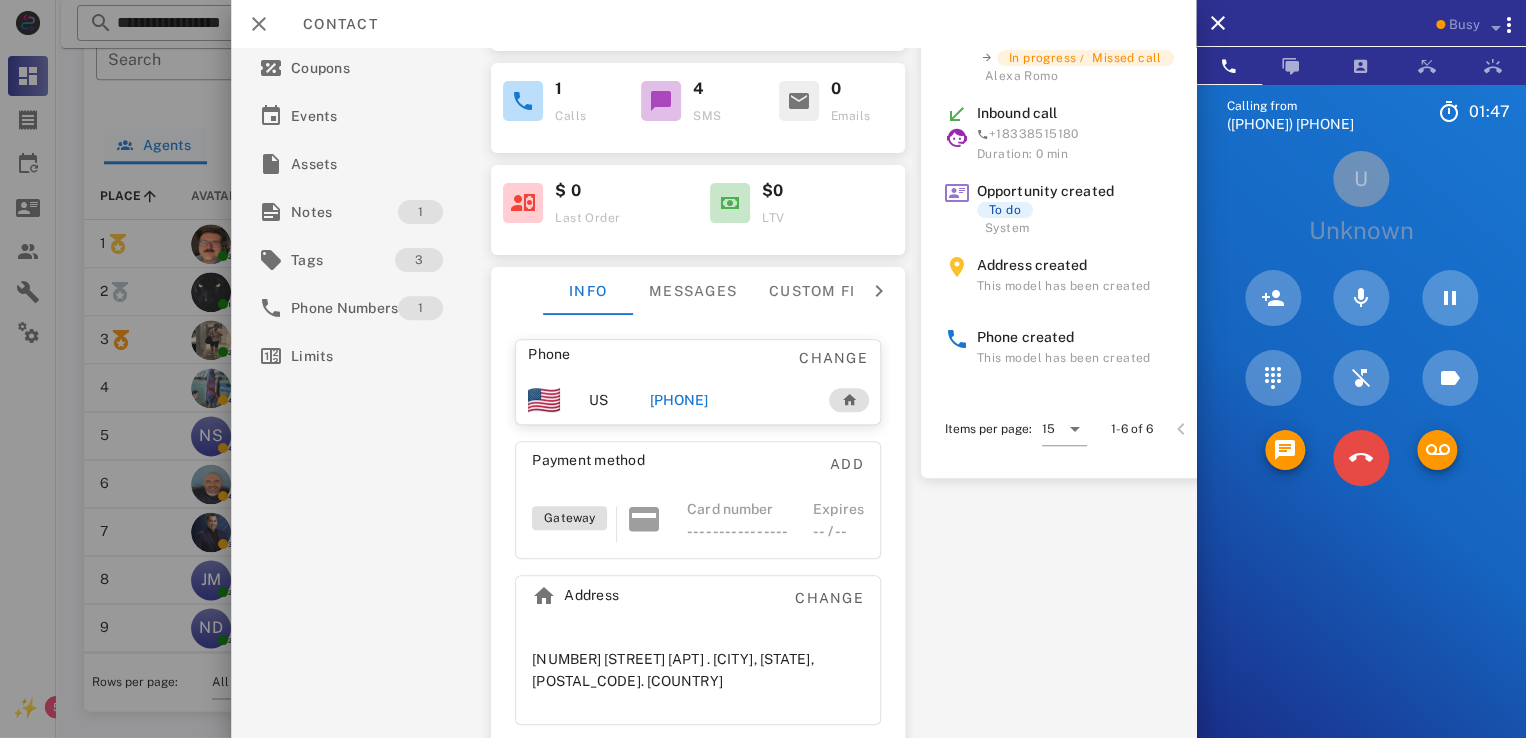 click on "Calling from (737) 352-4155 01: 47  Unknown      ▼     Australia
+61
Canada
+1
Guam
+1671
Mexico (México)
+52
New Zealand
+64
United Kingdom
+44
United States
+1
1 2 ABC 3 DEF 4 GHI 5 JKL 6 MNO 7 PQRS 8 TUV 9 WXYZ * 0 + #  U  Unknown Directory ​  JH  Josh Henry  Idle   LB  Lisa Bravo  Idle   MB  Matt Burd  Idle   KM  Karina Mino  Idle   MA  Marques Ausberry  Idle   AH  Alexander Herti  Idle   AL  Alexander Lodi  Idle   AB  Andrea Barraza  Idle   BV  Bison Vazquez  Idle   DT  Daniela Tanevski  Idle   HP  Hailie Perdue  Idle   DE  David Eby  Busy   DM  Domonique Mercer  Busy   EC  Erik Calzadillas  Busy   GI  Gloria Incorvalia  Busy   HR  Holly Raye  Busy   LM  Lemont Mahorey  Offline   LC  Logicall Customer Support  Offline   JR  juan rodriguez  Offline   AB  Abigail Bvunzawabaya  Offline   AD  Accounting Dept  Offline   AC   Offline   AR" at bounding box center (1361, 453) 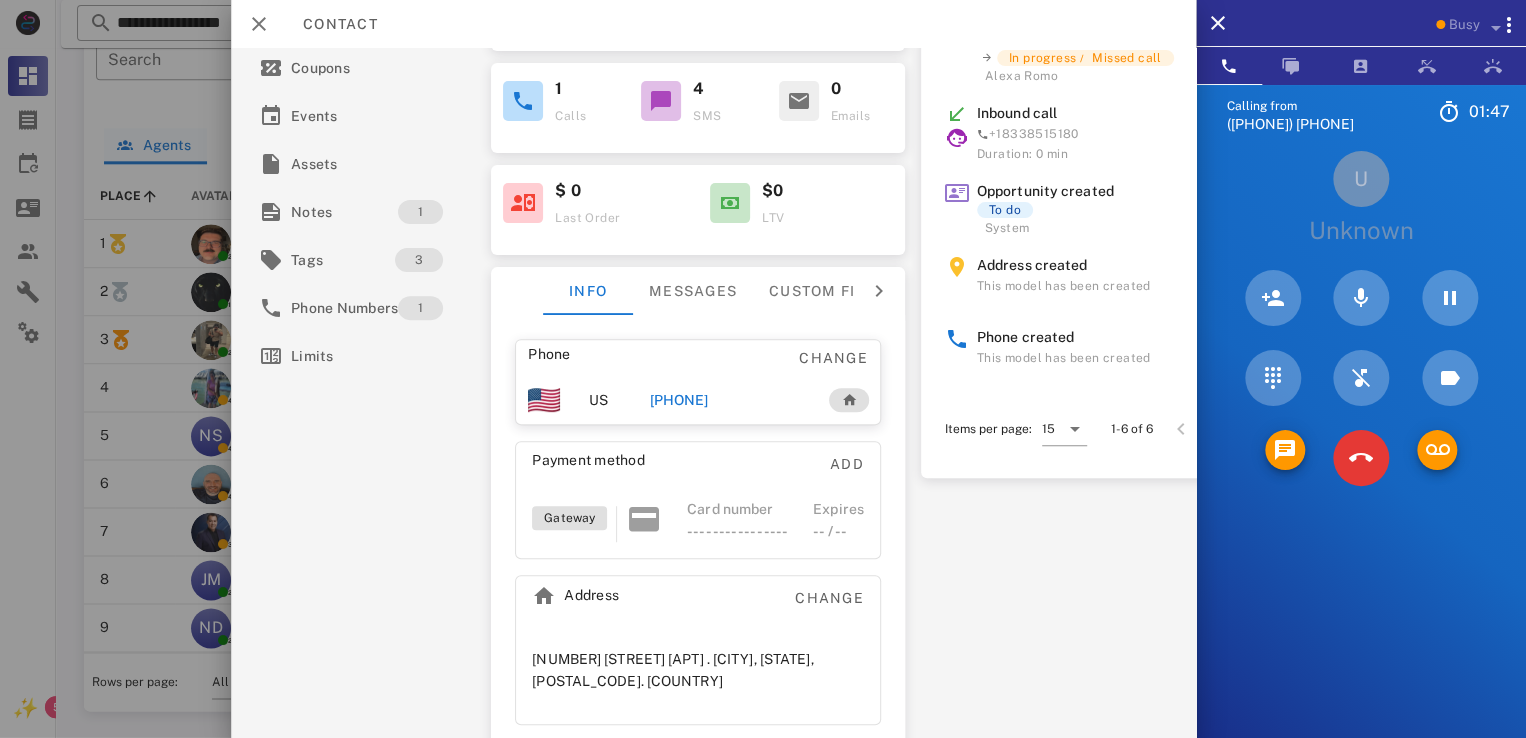 click at bounding box center (1361, 458) 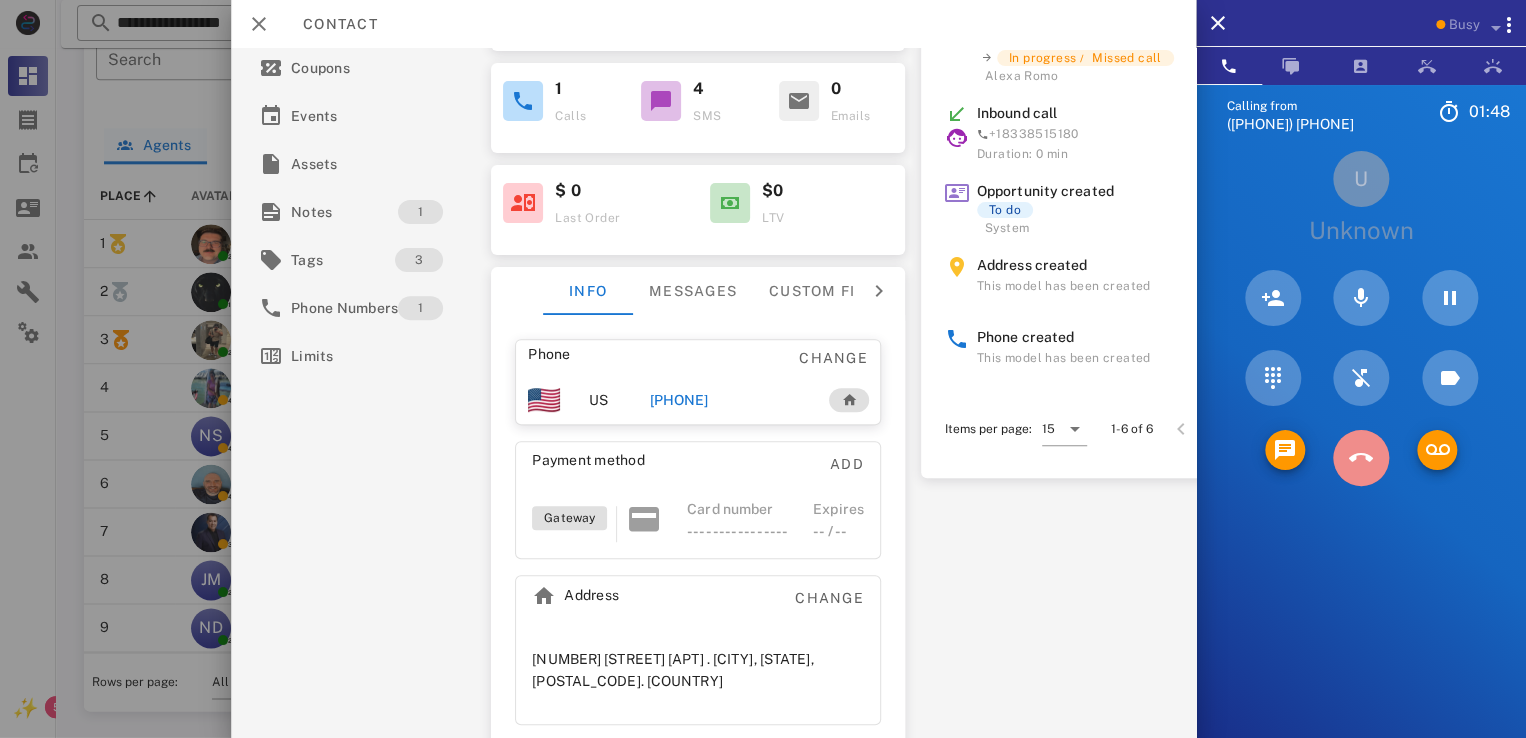 click at bounding box center [1361, 458] 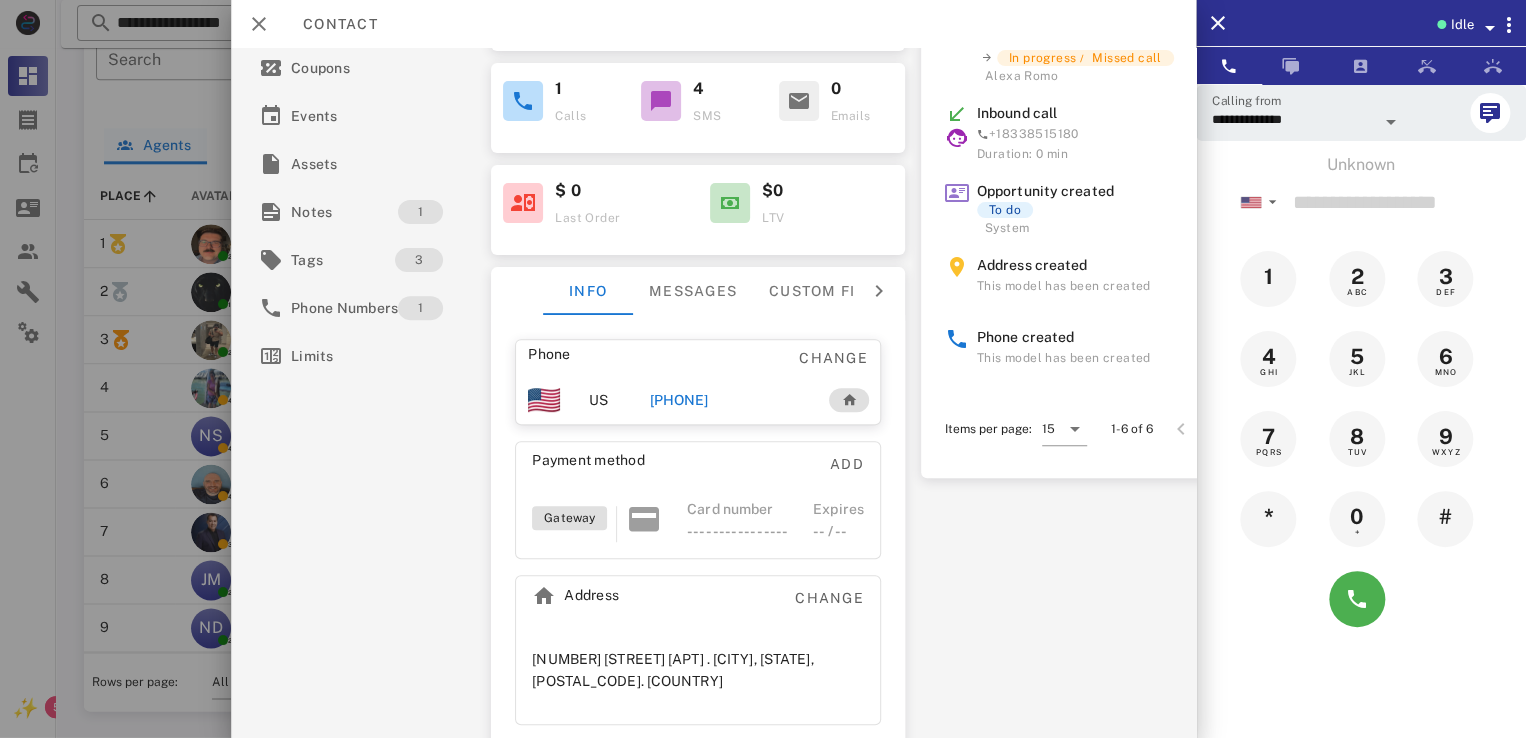 click on "**********" at bounding box center [1361, 113] 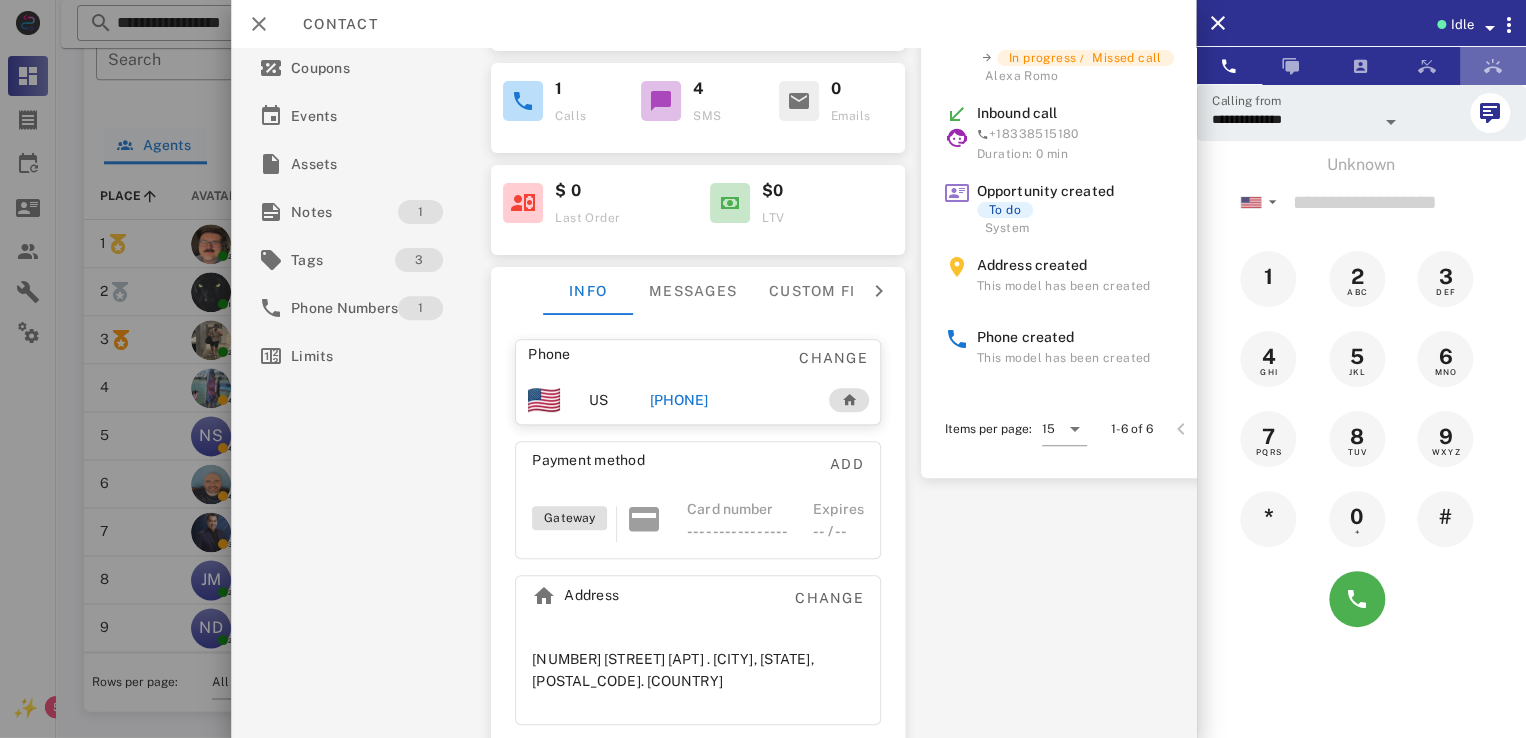 click at bounding box center (1493, 66) 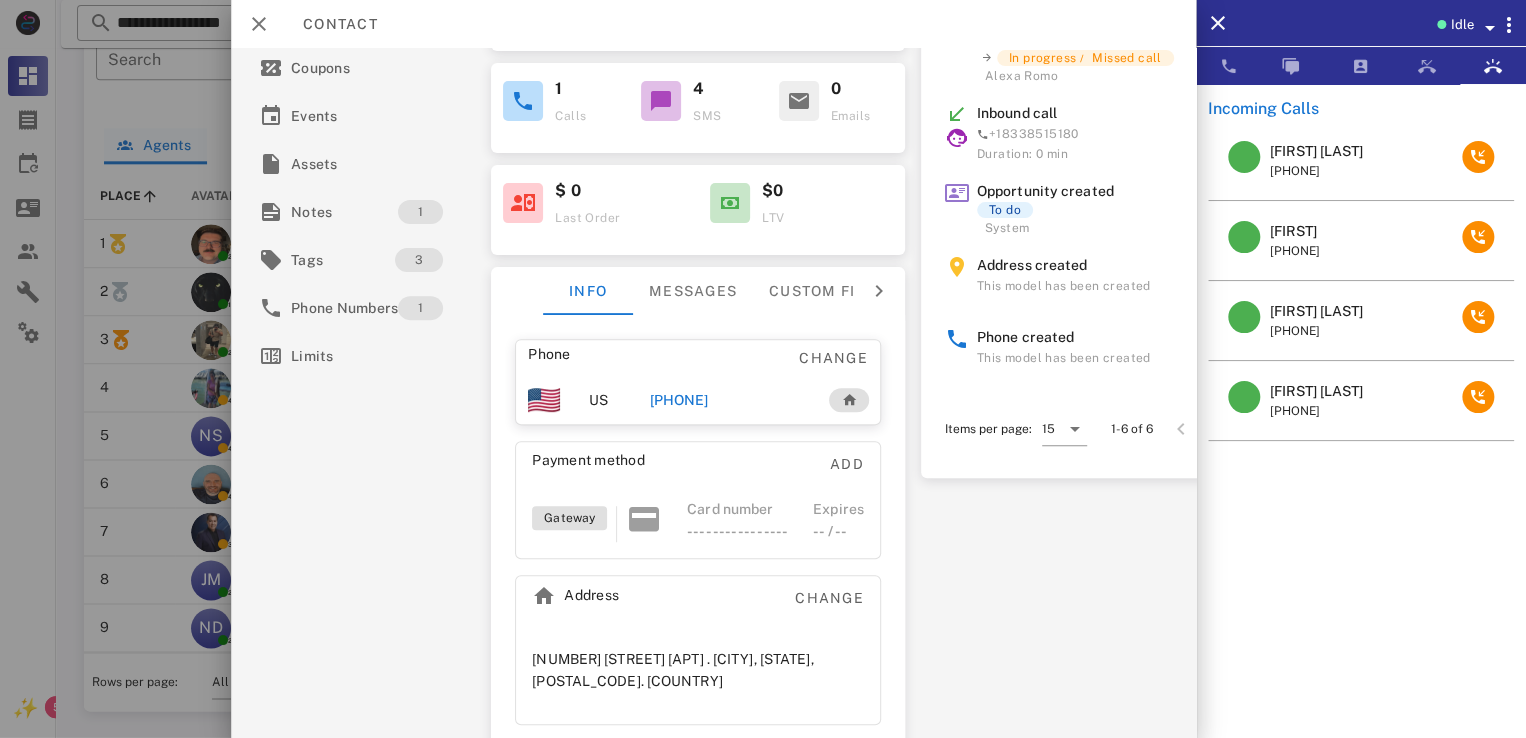 click on "Idle" at bounding box center [1461, 25] 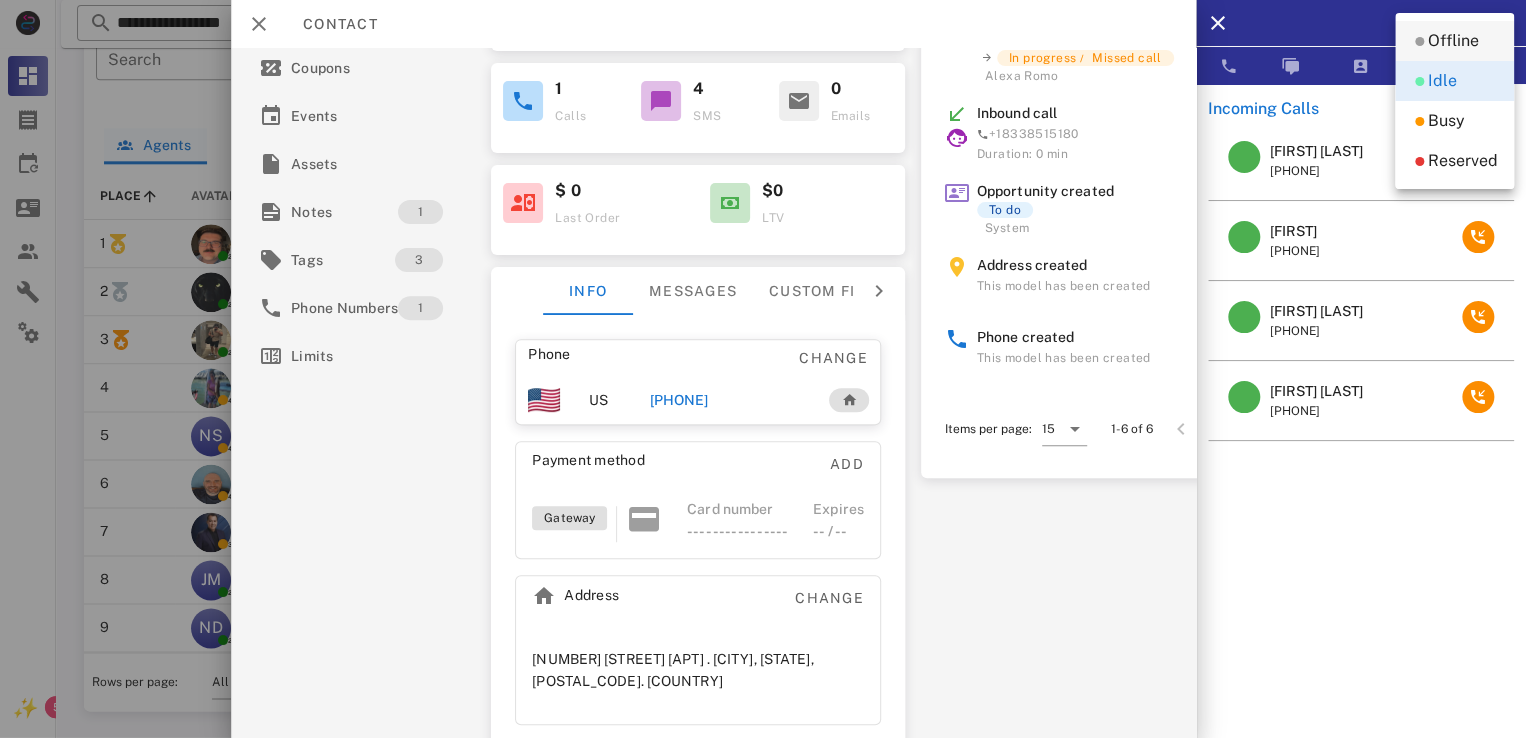click on "Offline" at bounding box center [1453, 41] 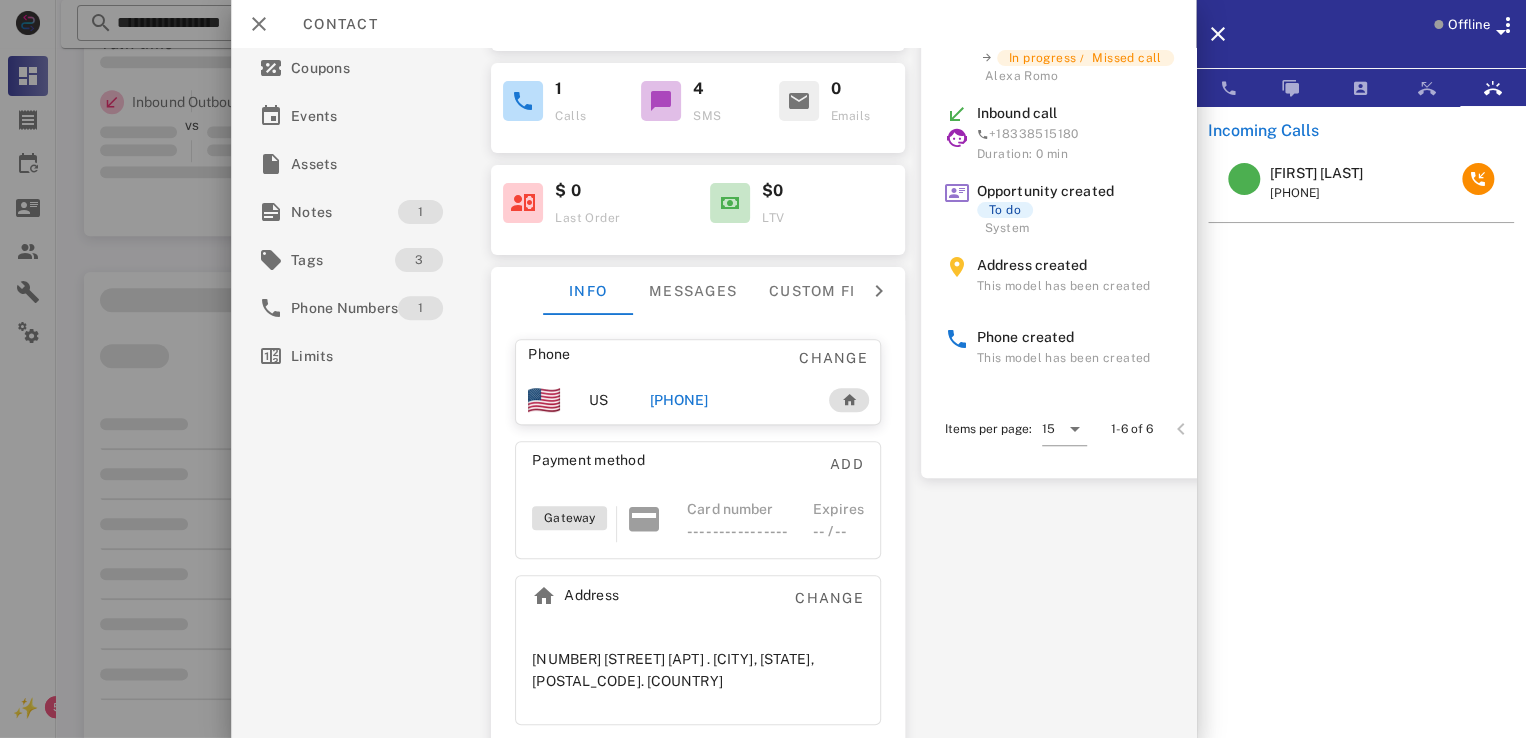 scroll, scrollTop: 825, scrollLeft: 0, axis: vertical 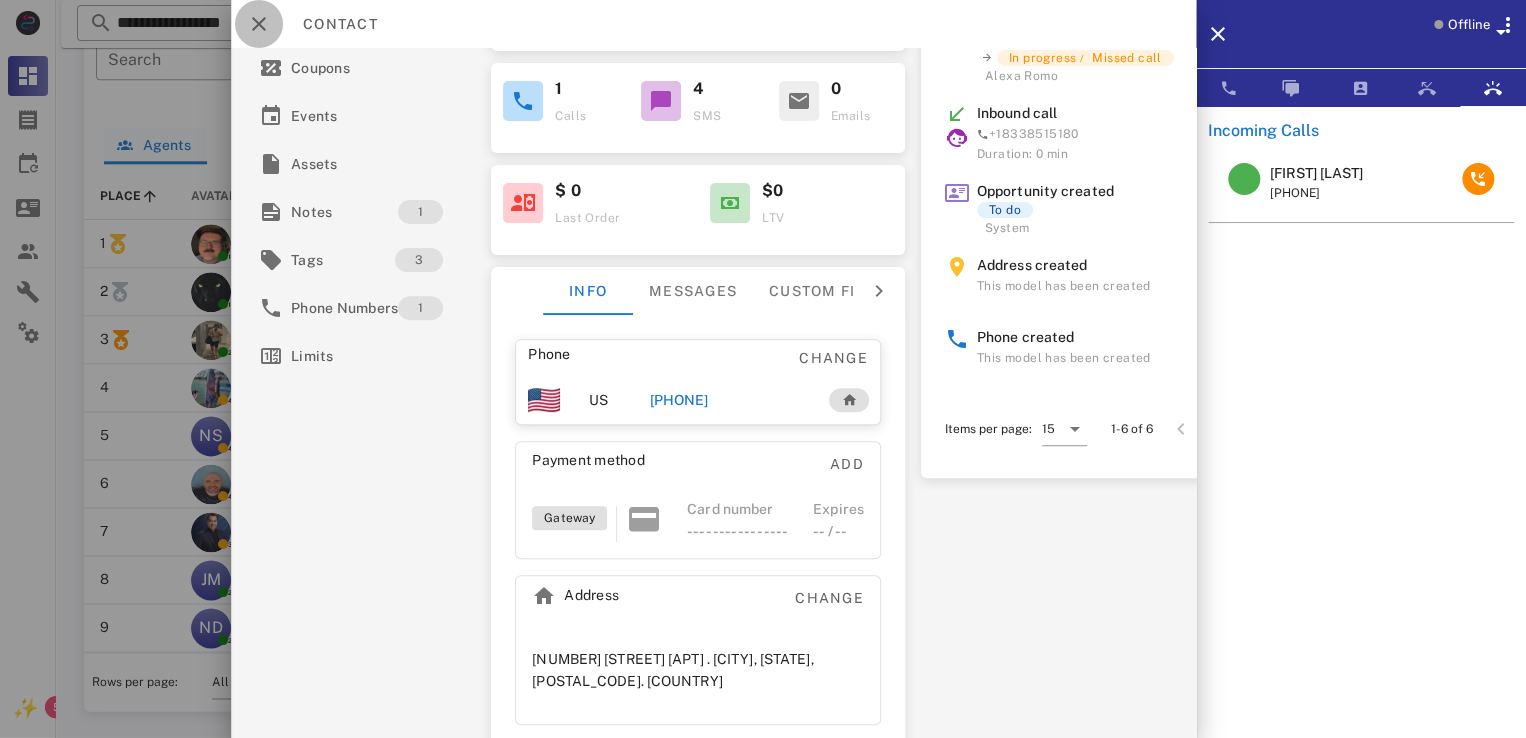 click at bounding box center [259, 24] 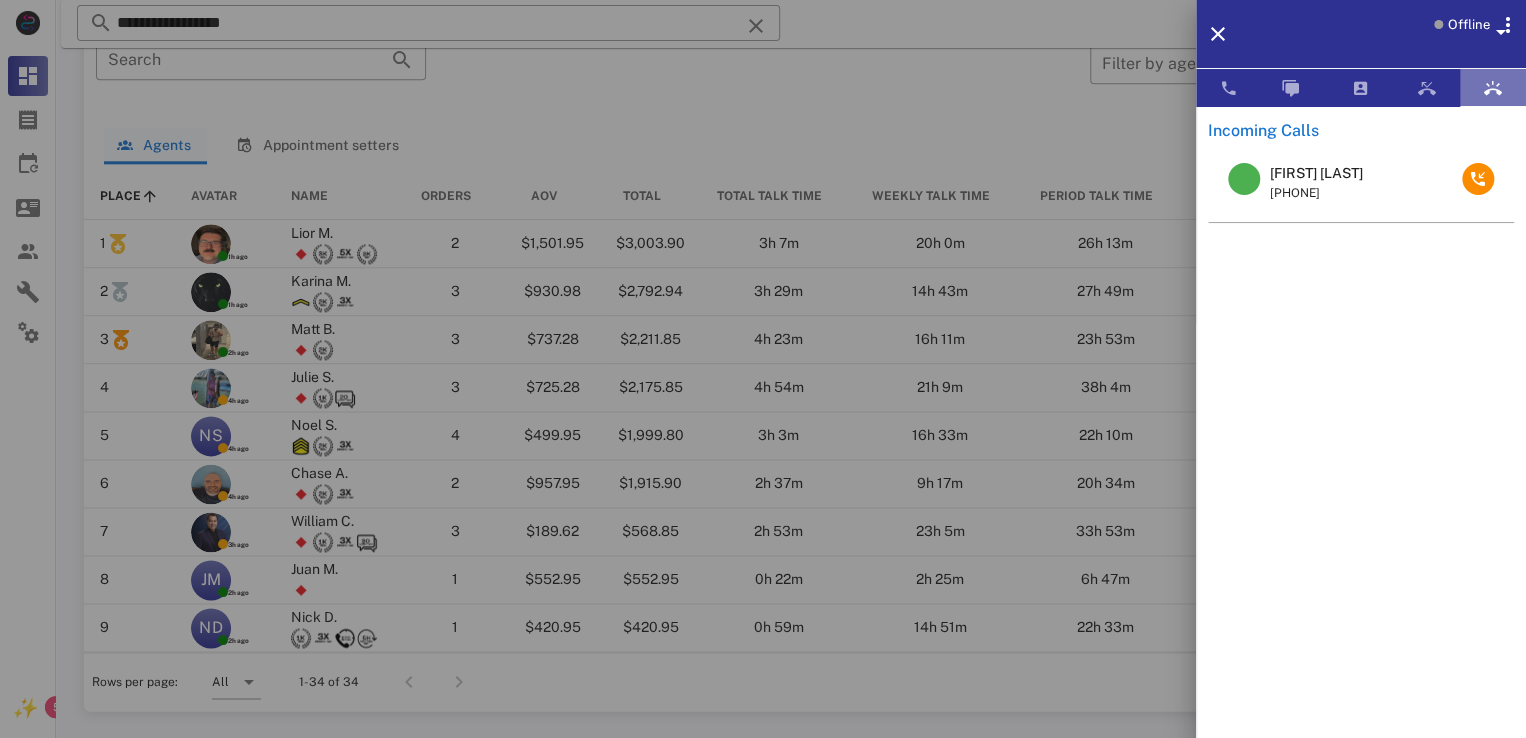 click at bounding box center (1493, 88) 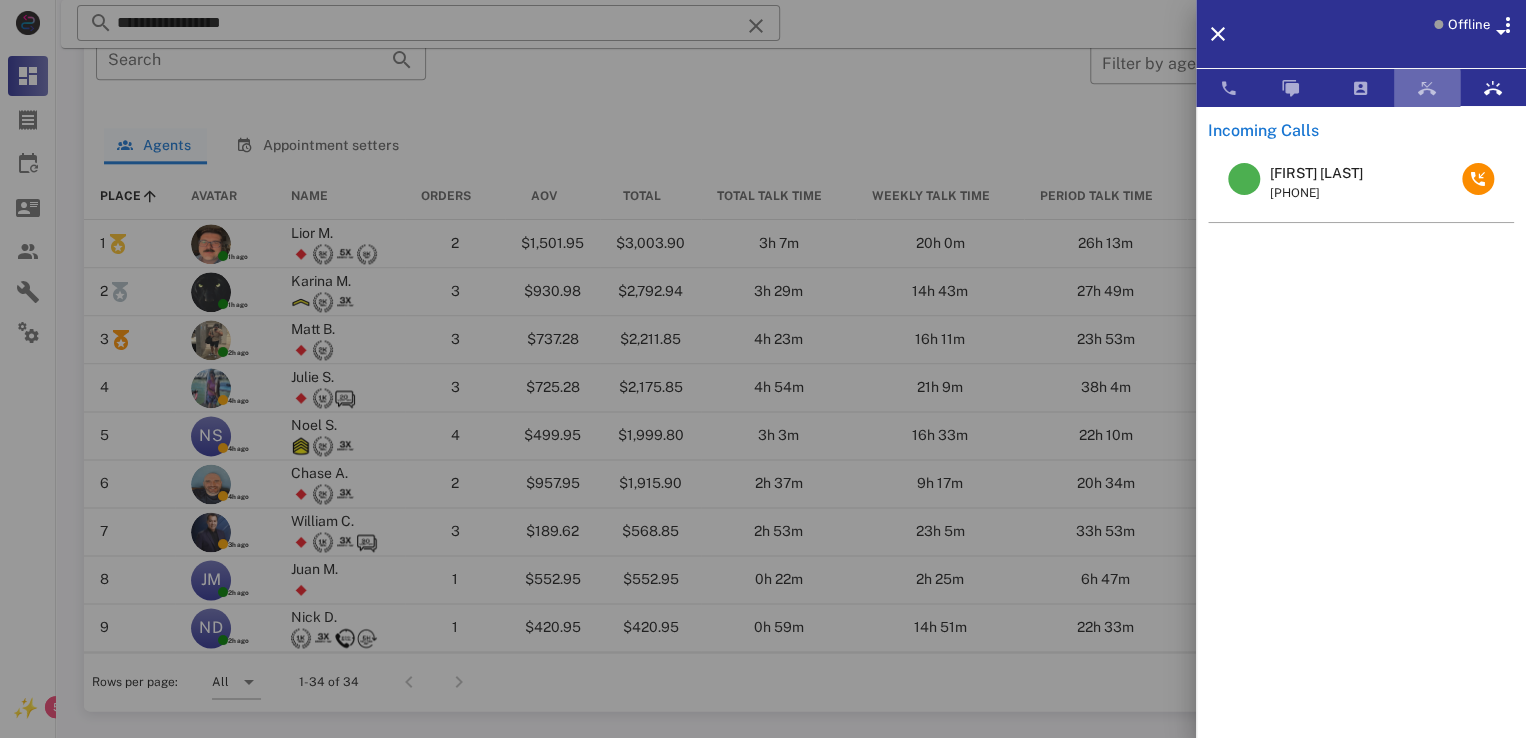 click at bounding box center (1427, 88) 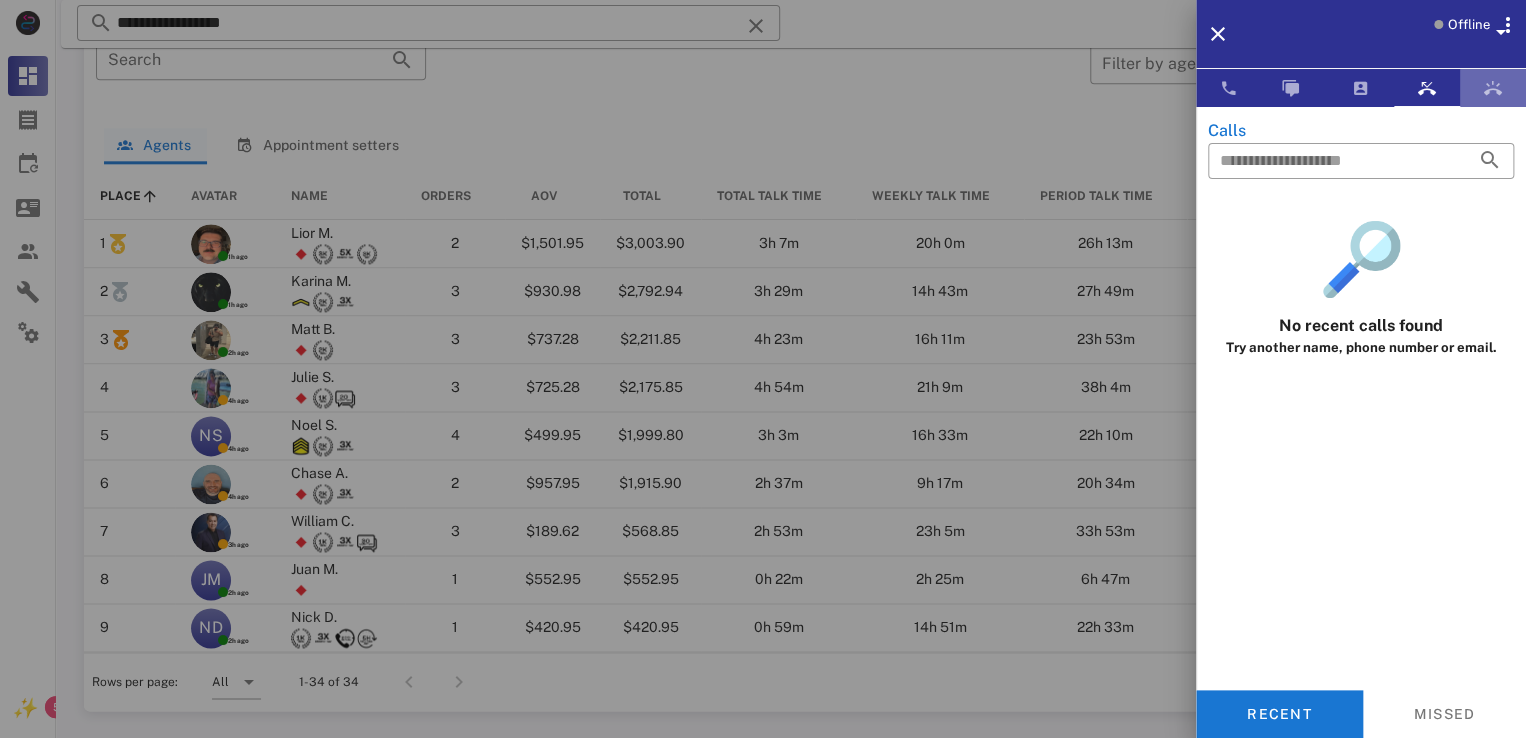 click at bounding box center [1493, 88] 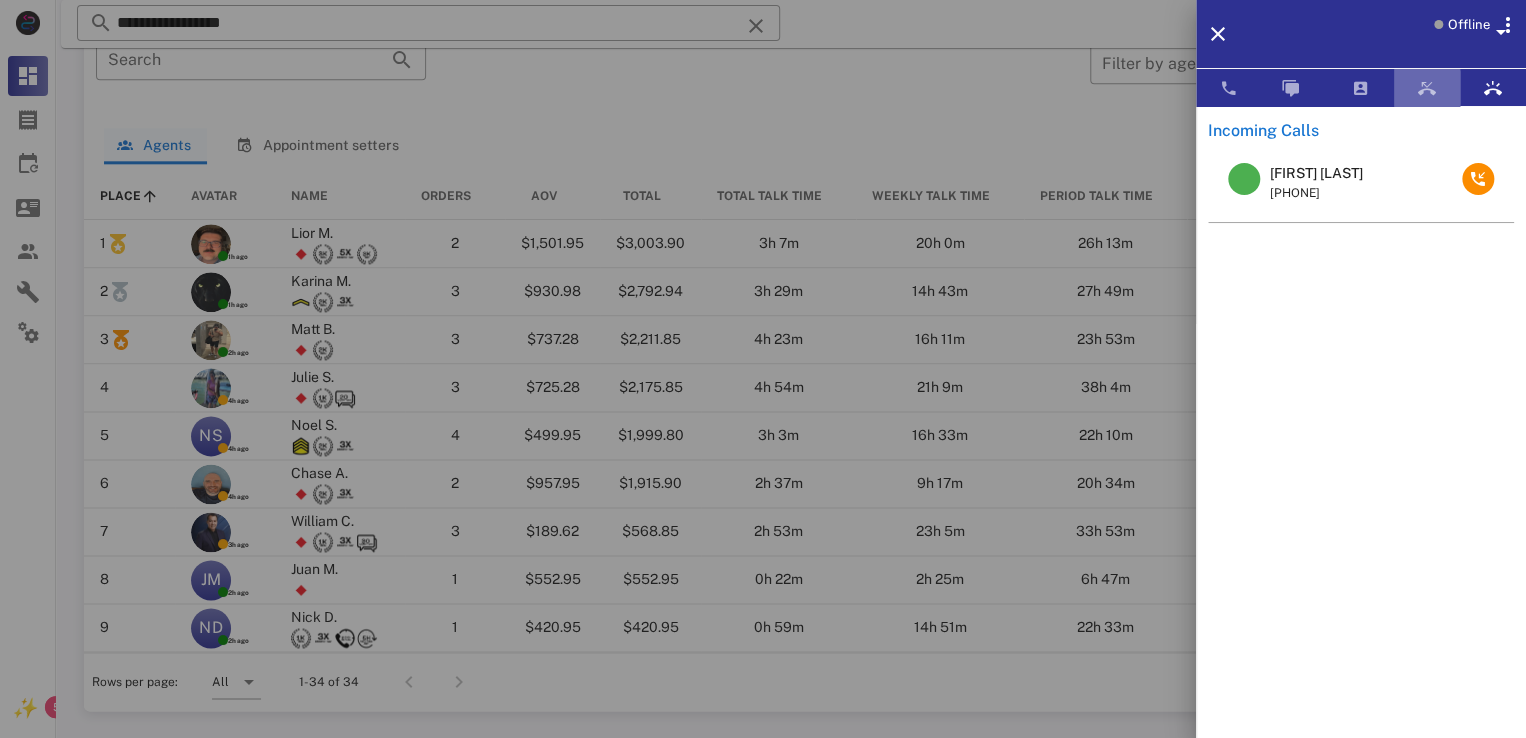 click at bounding box center (1427, 88) 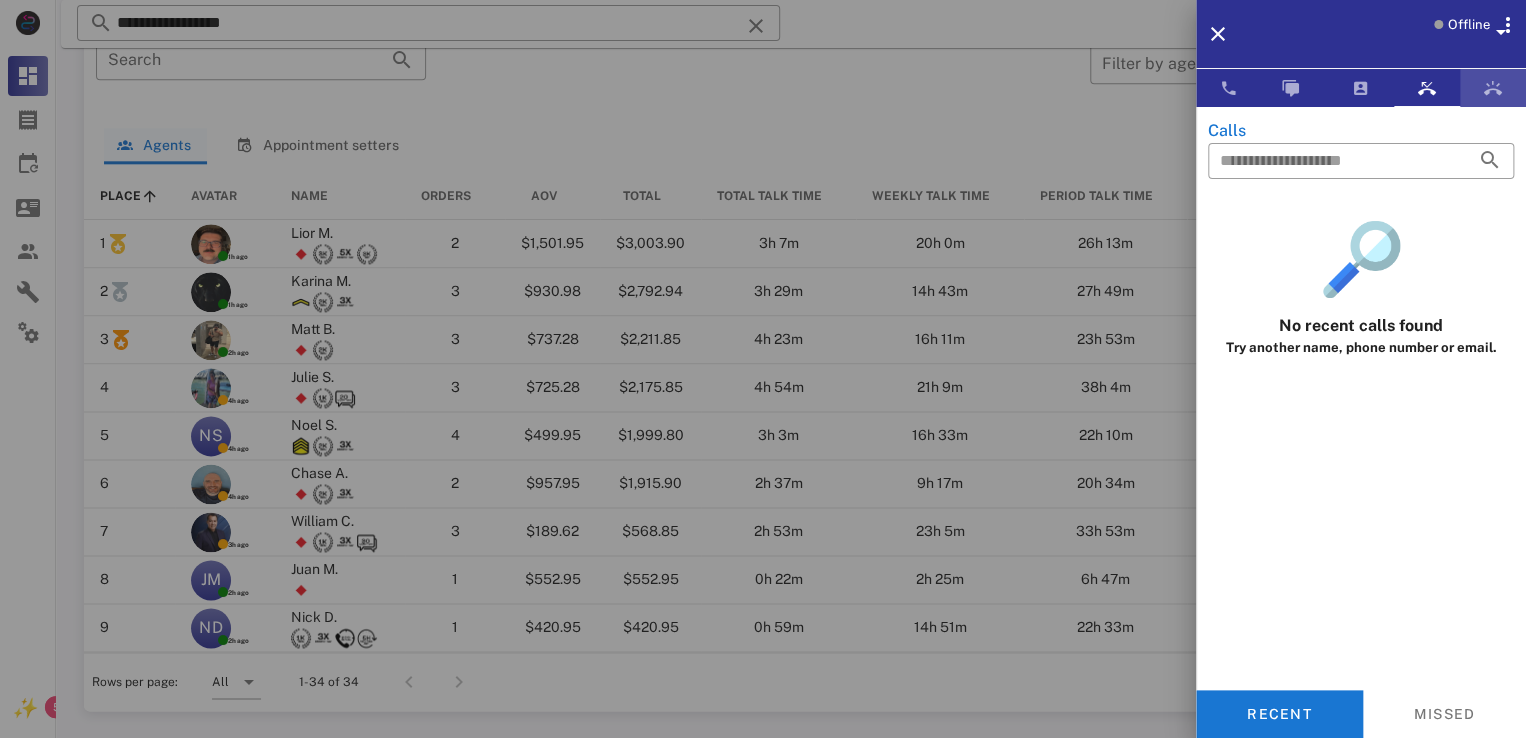 click at bounding box center (1493, 88) 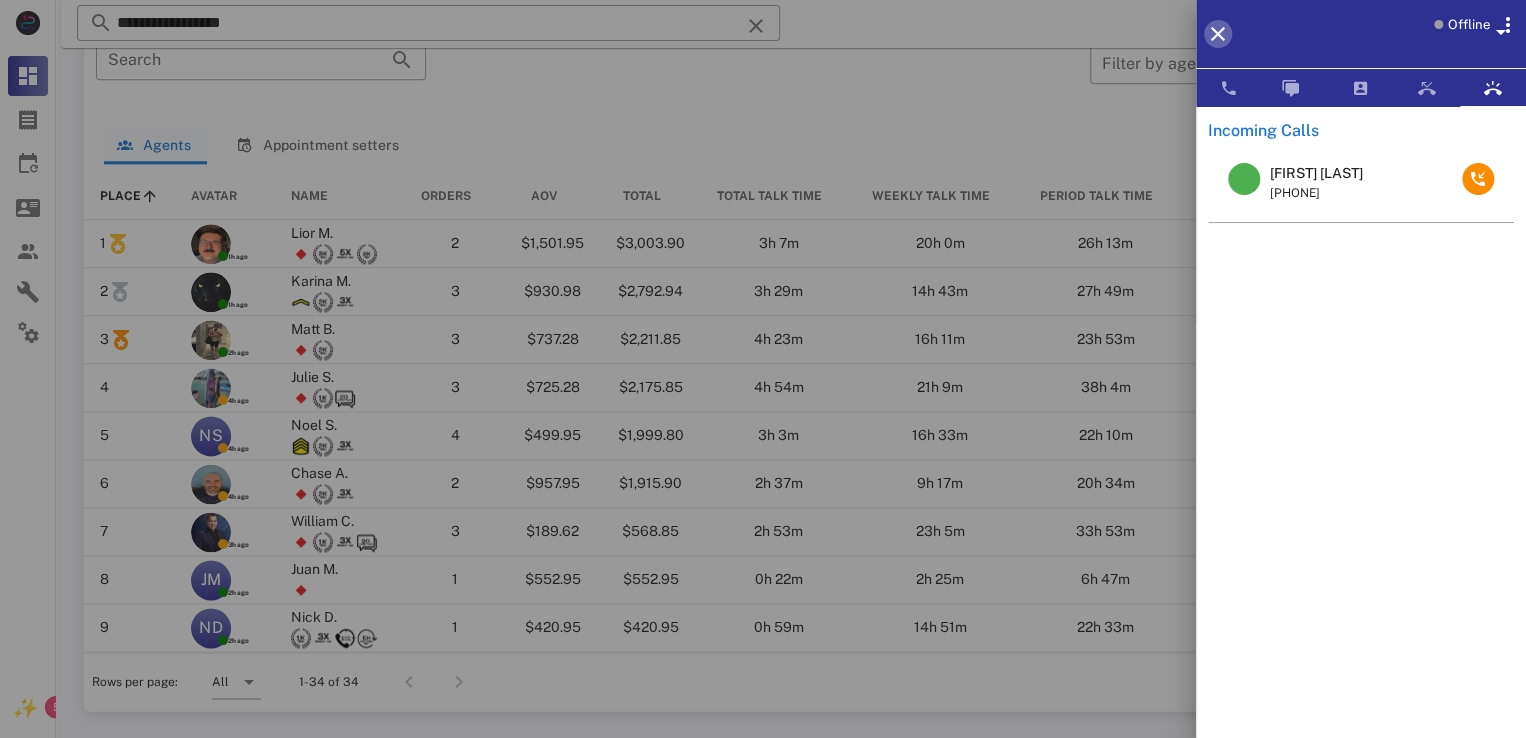 click at bounding box center [1218, 34] 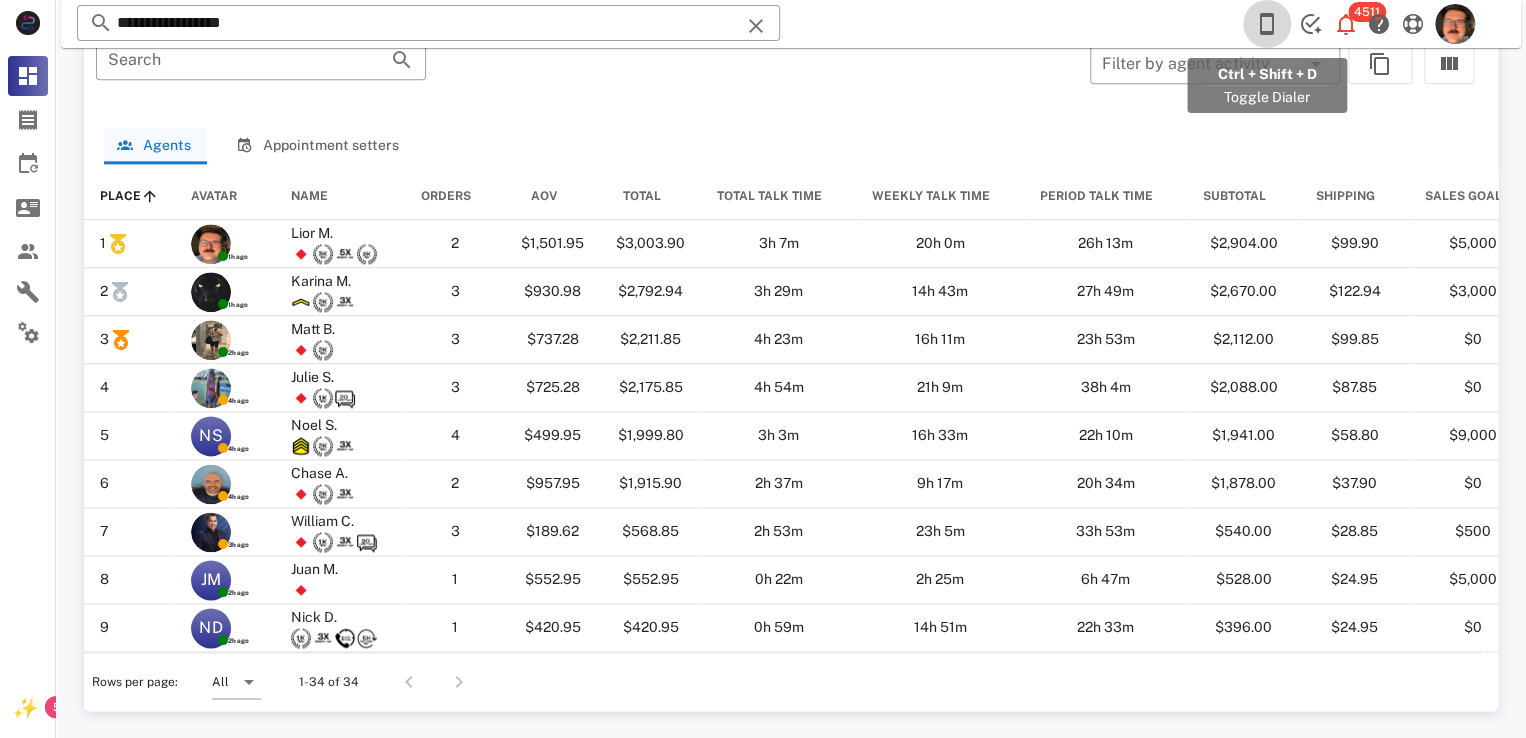 click at bounding box center (1267, 24) 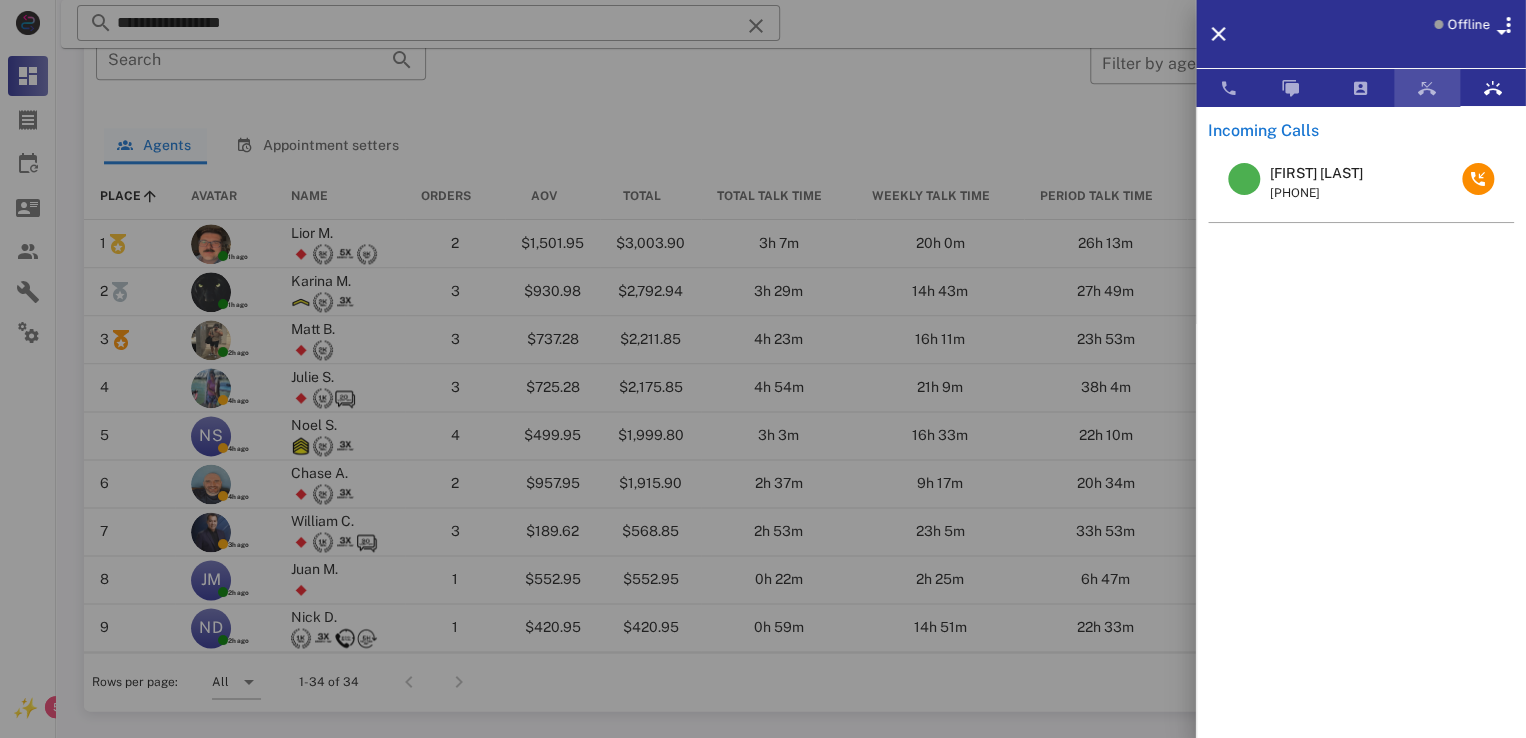 click at bounding box center (1427, 88) 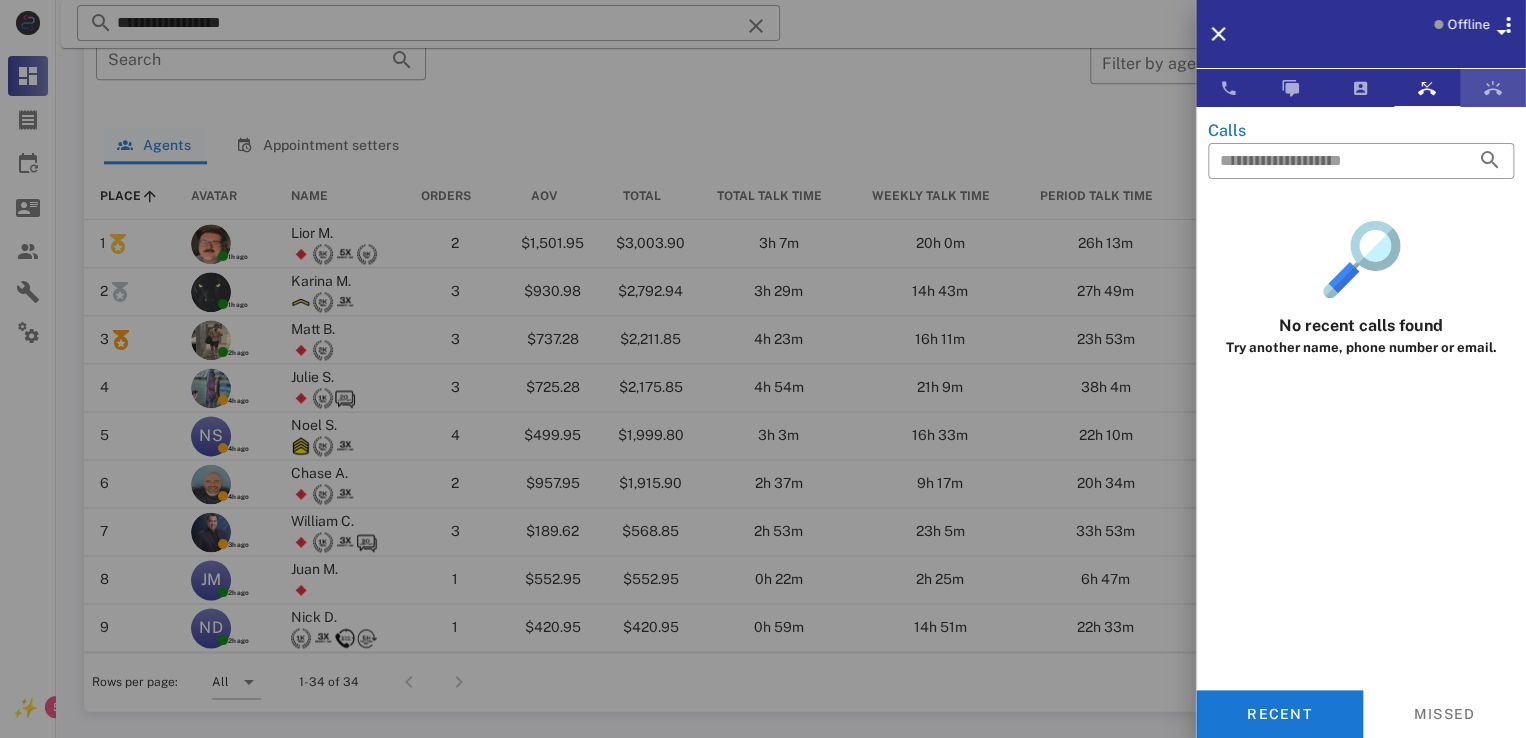 click at bounding box center (1493, 88) 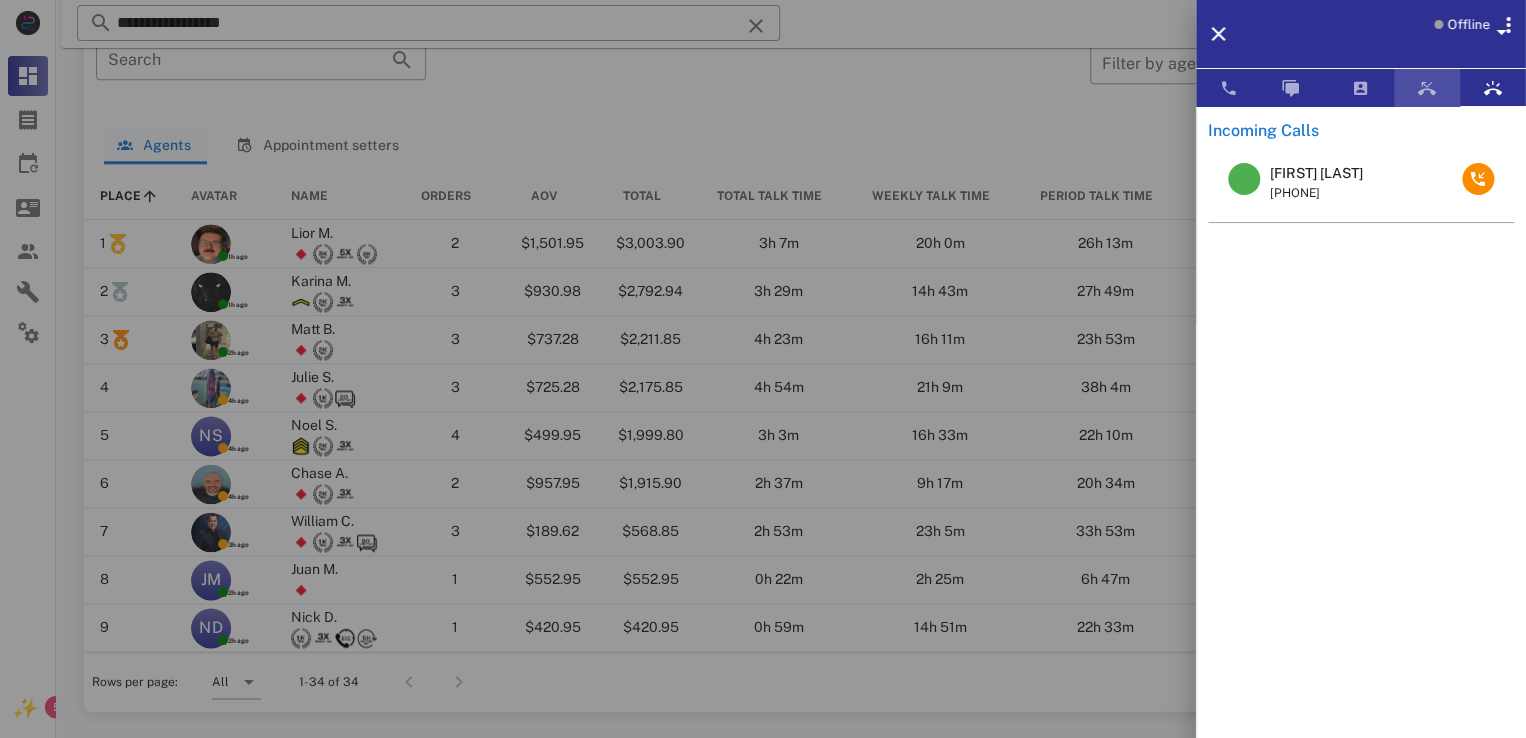 click at bounding box center (1427, 88) 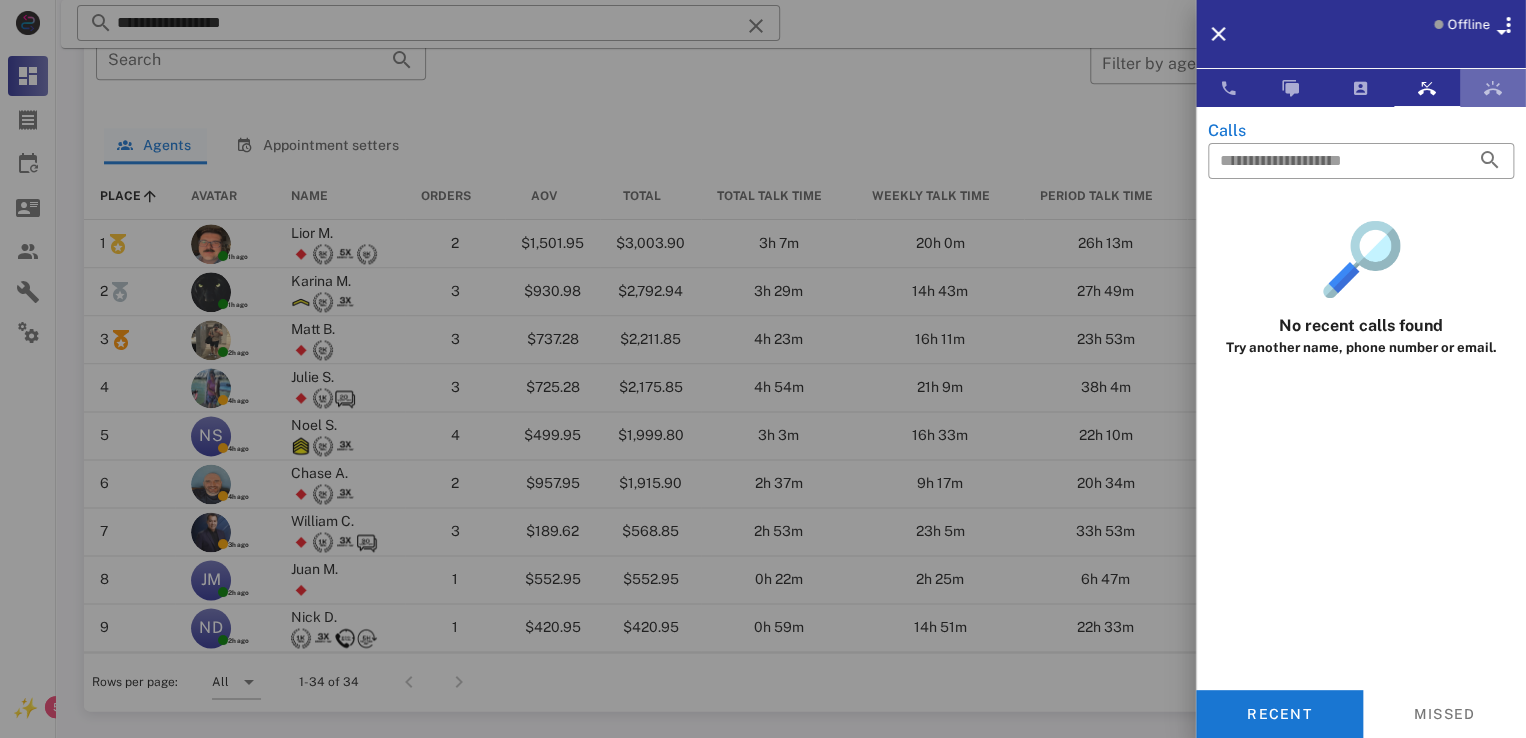 click at bounding box center (1493, 88) 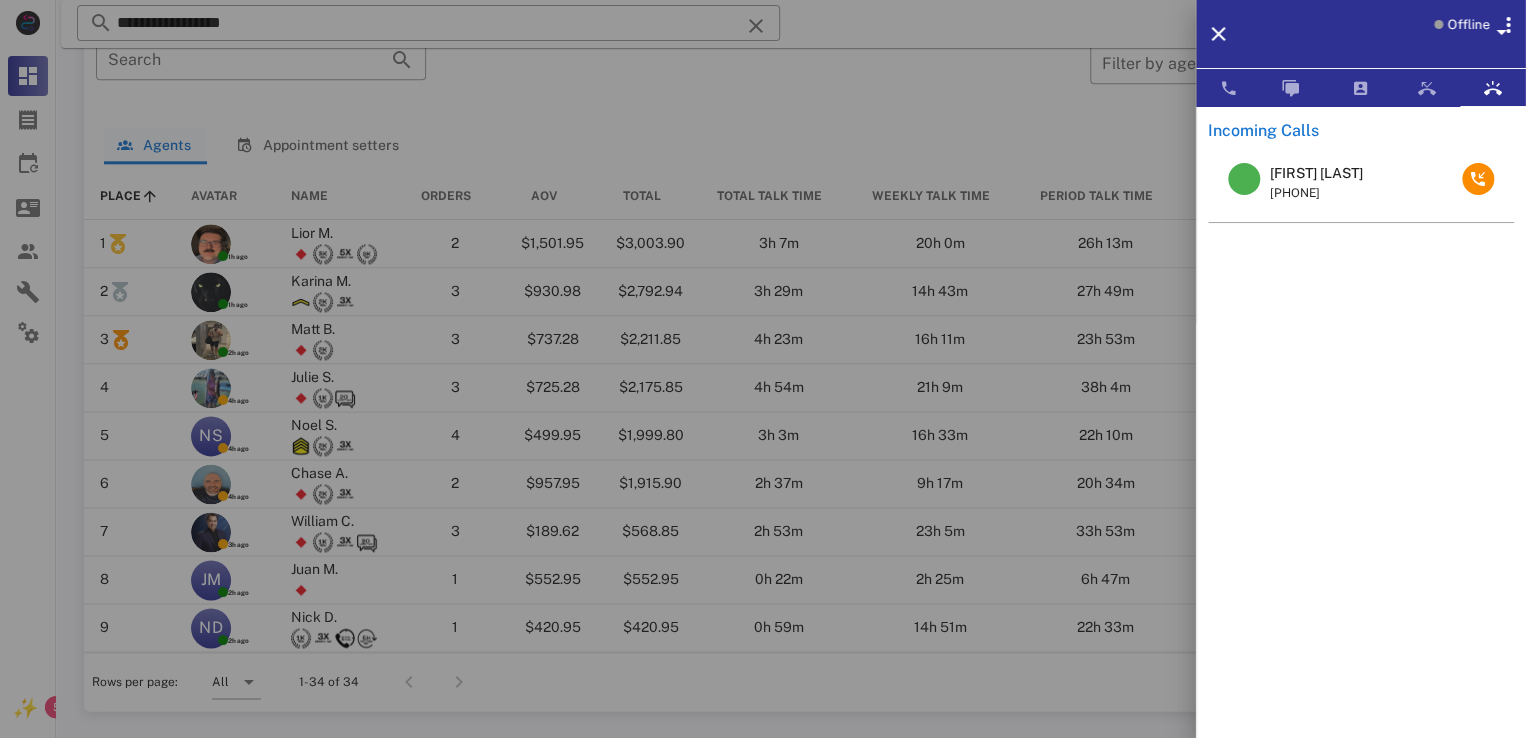 scroll, scrollTop: 356, scrollLeft: 0, axis: vertical 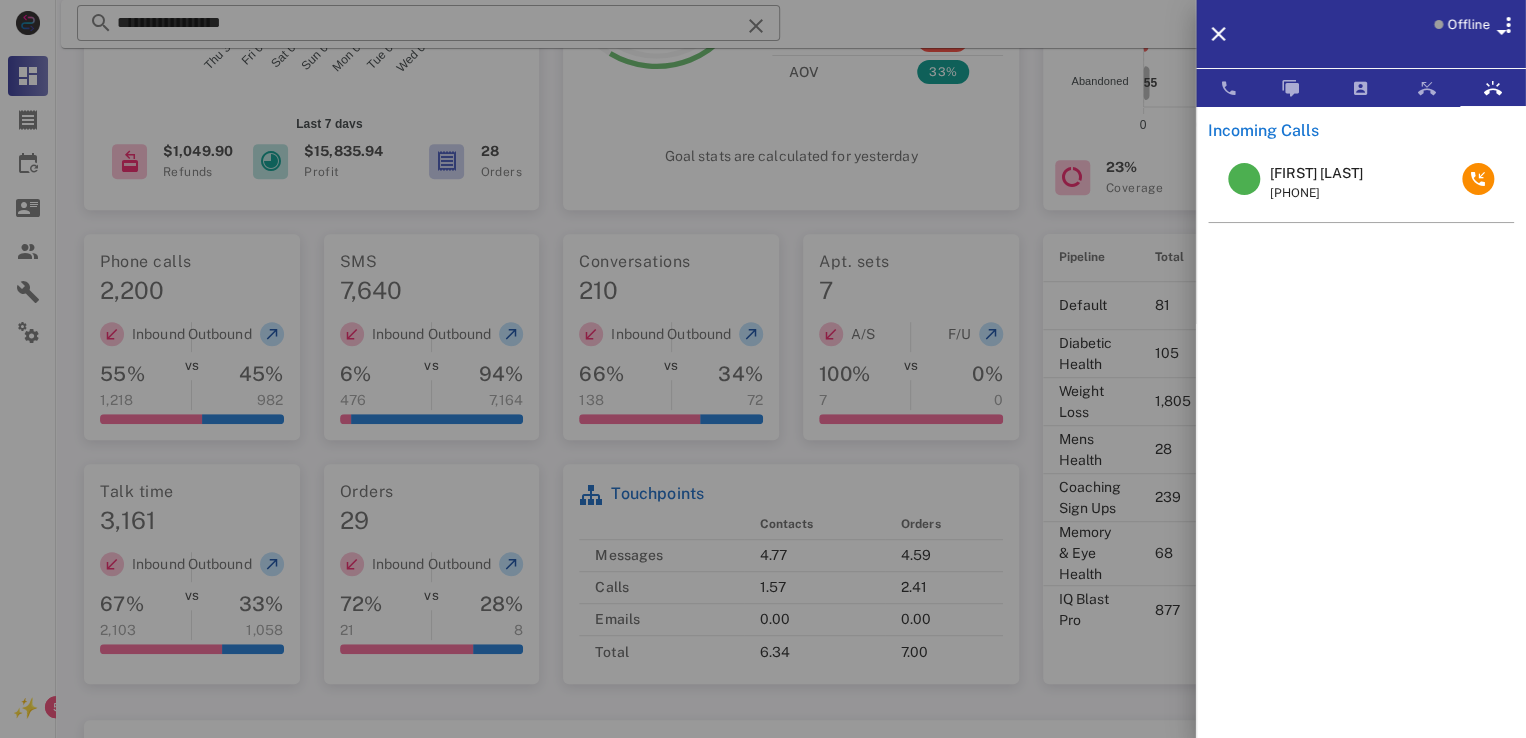 click on "Incoming Calls   Barbara Caligiuri   +17147452272" at bounding box center (1361, 430) 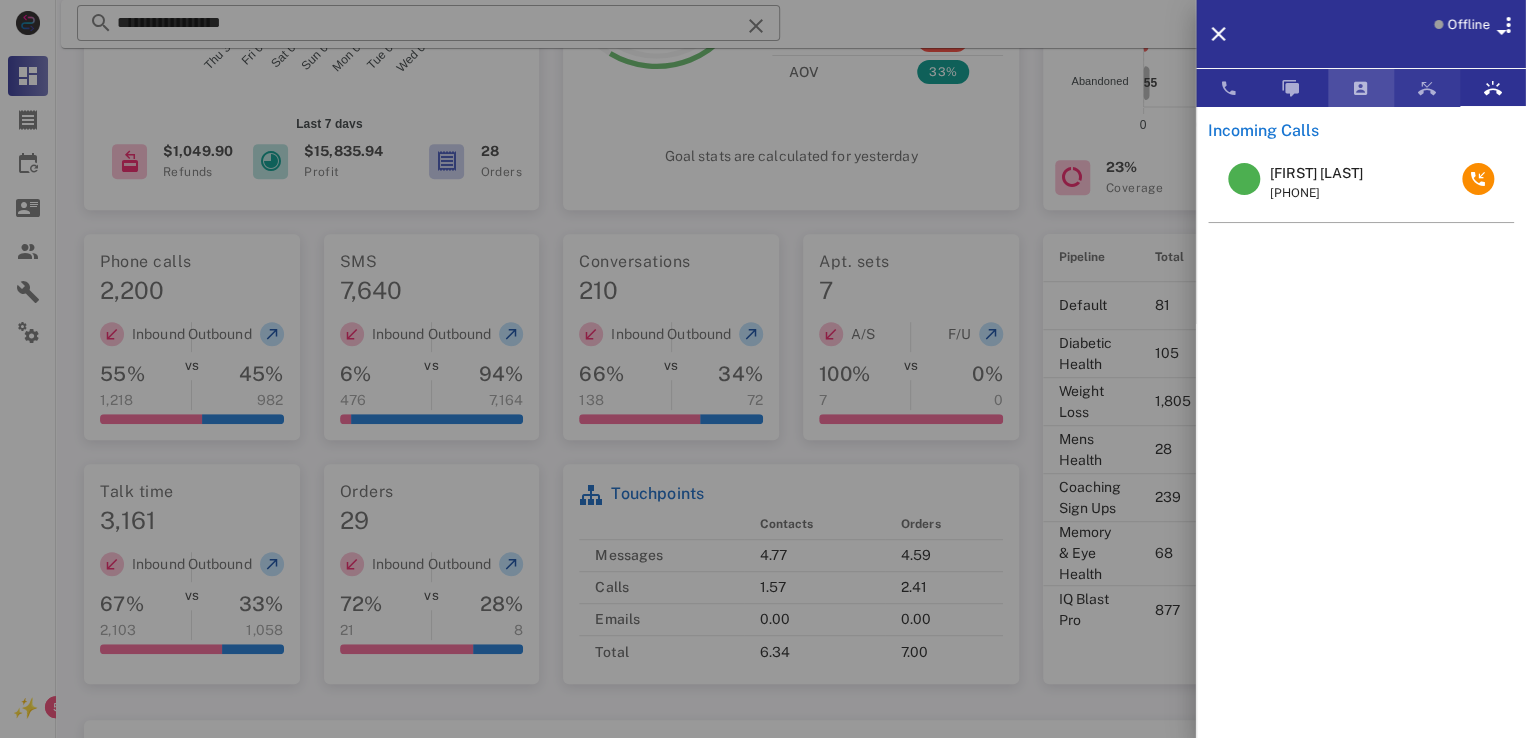 drag, startPoint x: 1356, startPoint y: 85, endPoint x: 1444, endPoint y: 83, distance: 88.02273 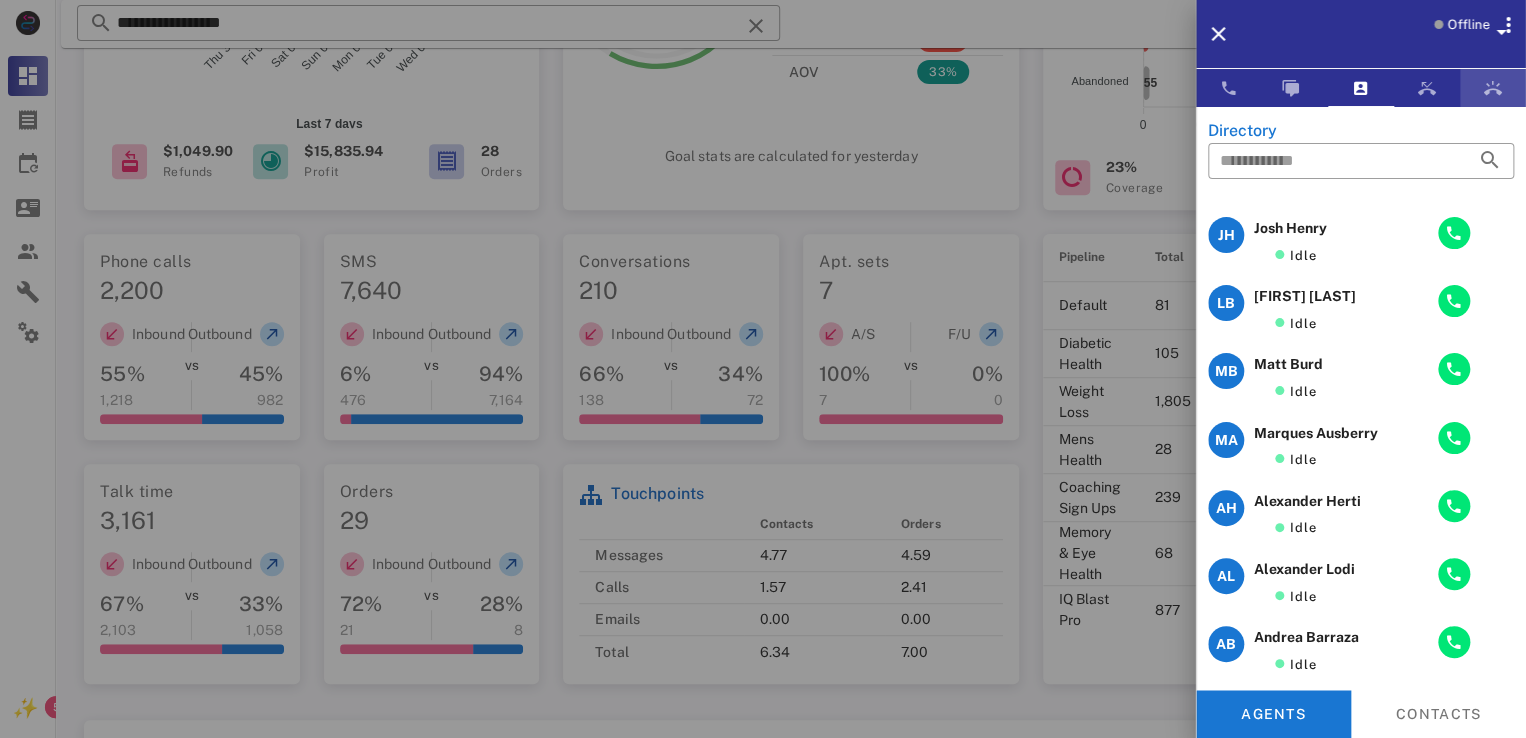 click at bounding box center (1493, 88) 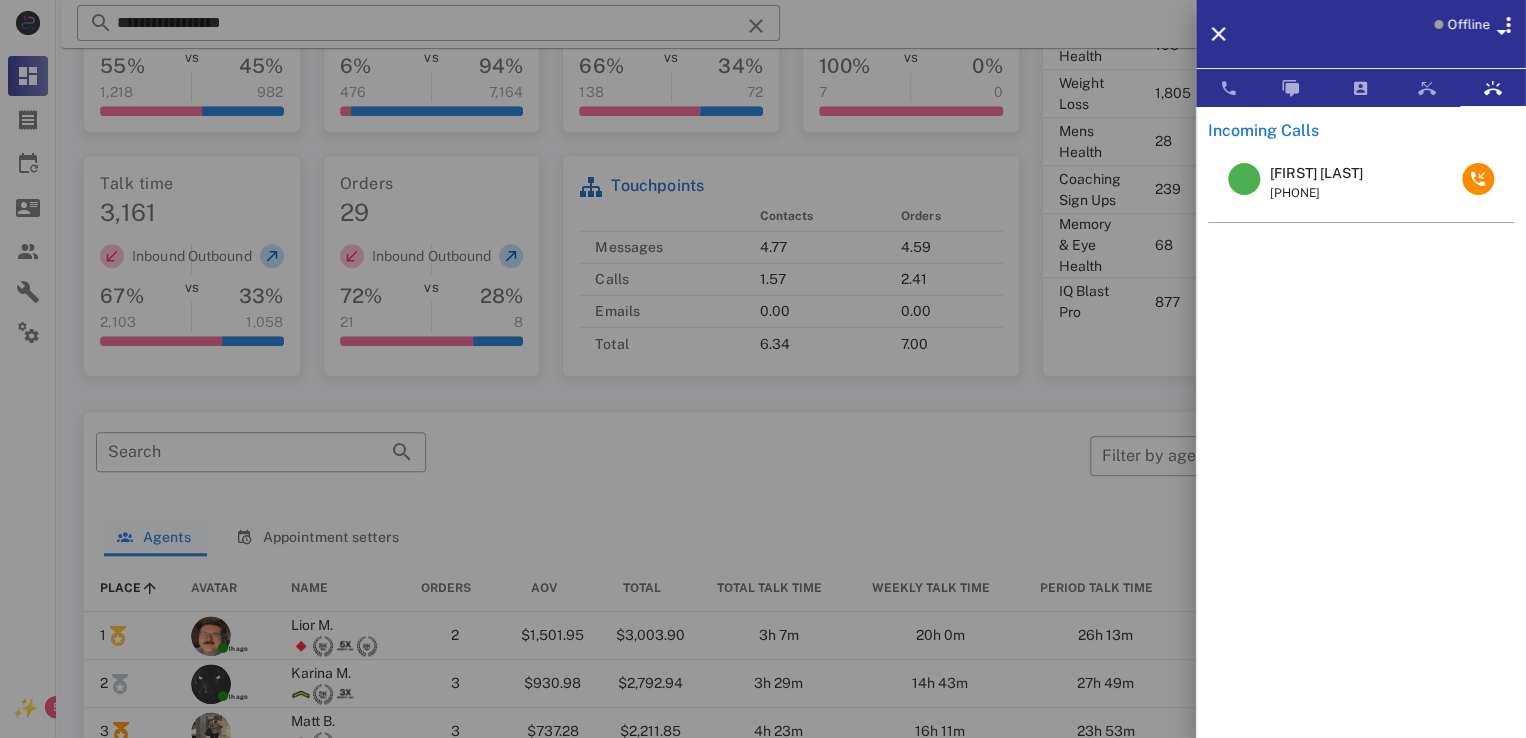 scroll, scrollTop: 956, scrollLeft: 0, axis: vertical 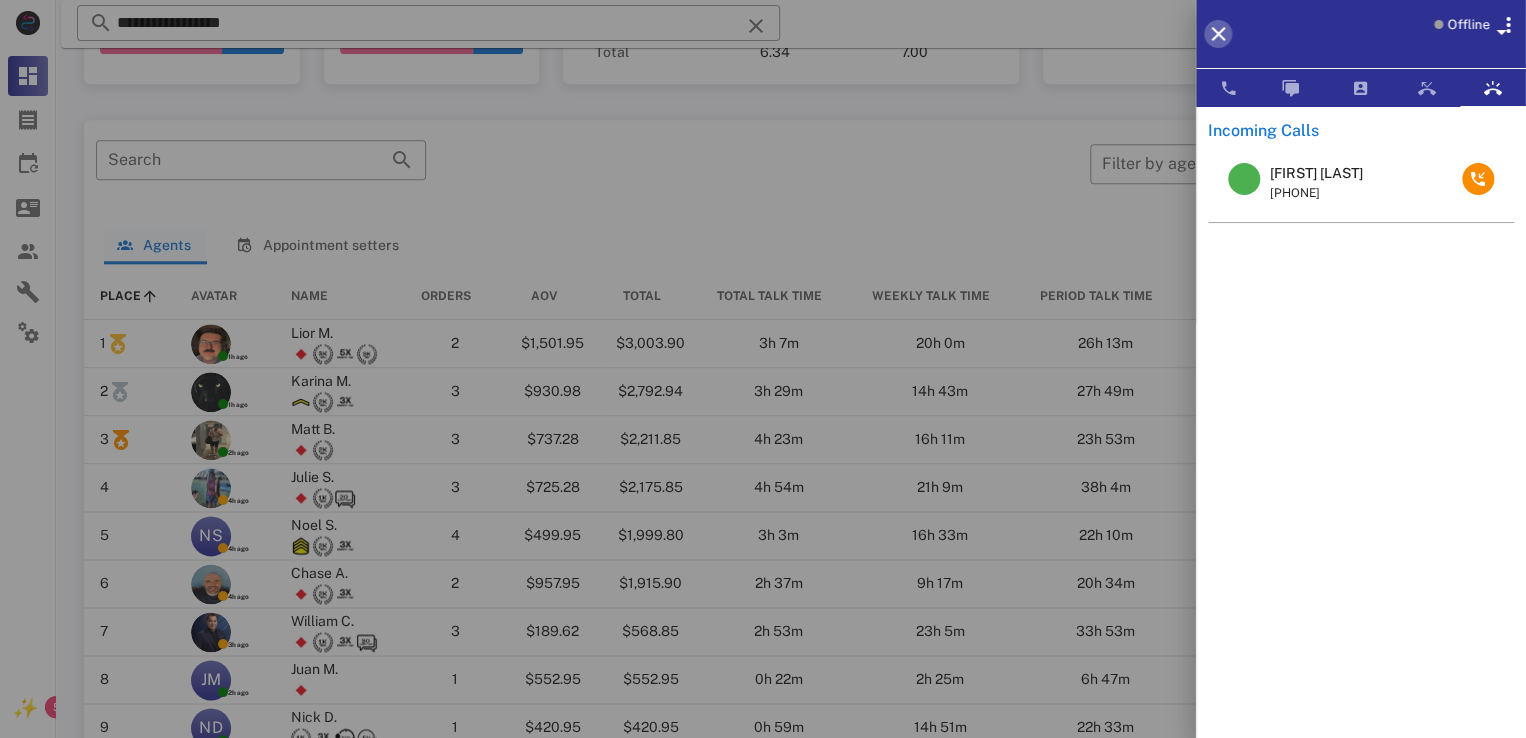 click at bounding box center [1218, 34] 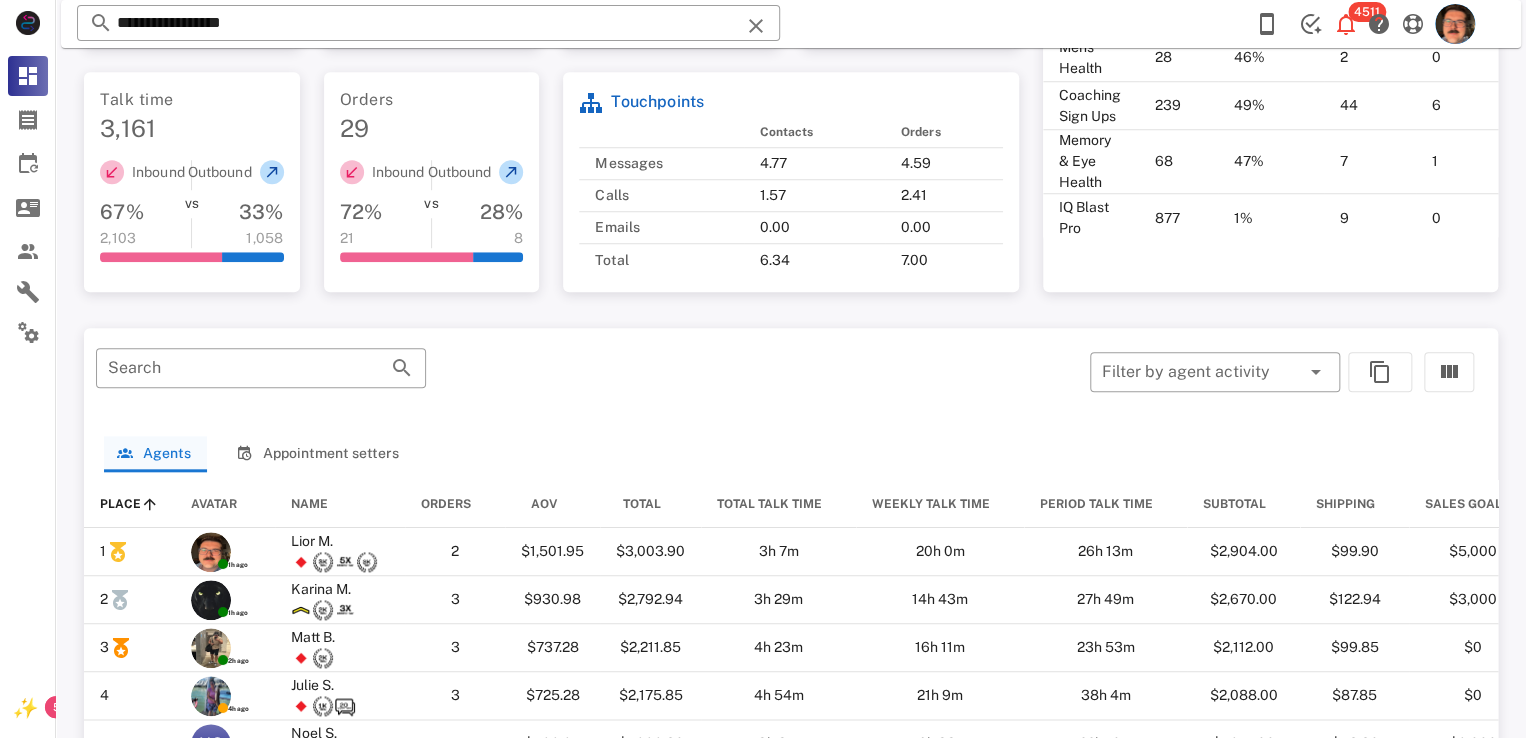 scroll, scrollTop: 656, scrollLeft: 0, axis: vertical 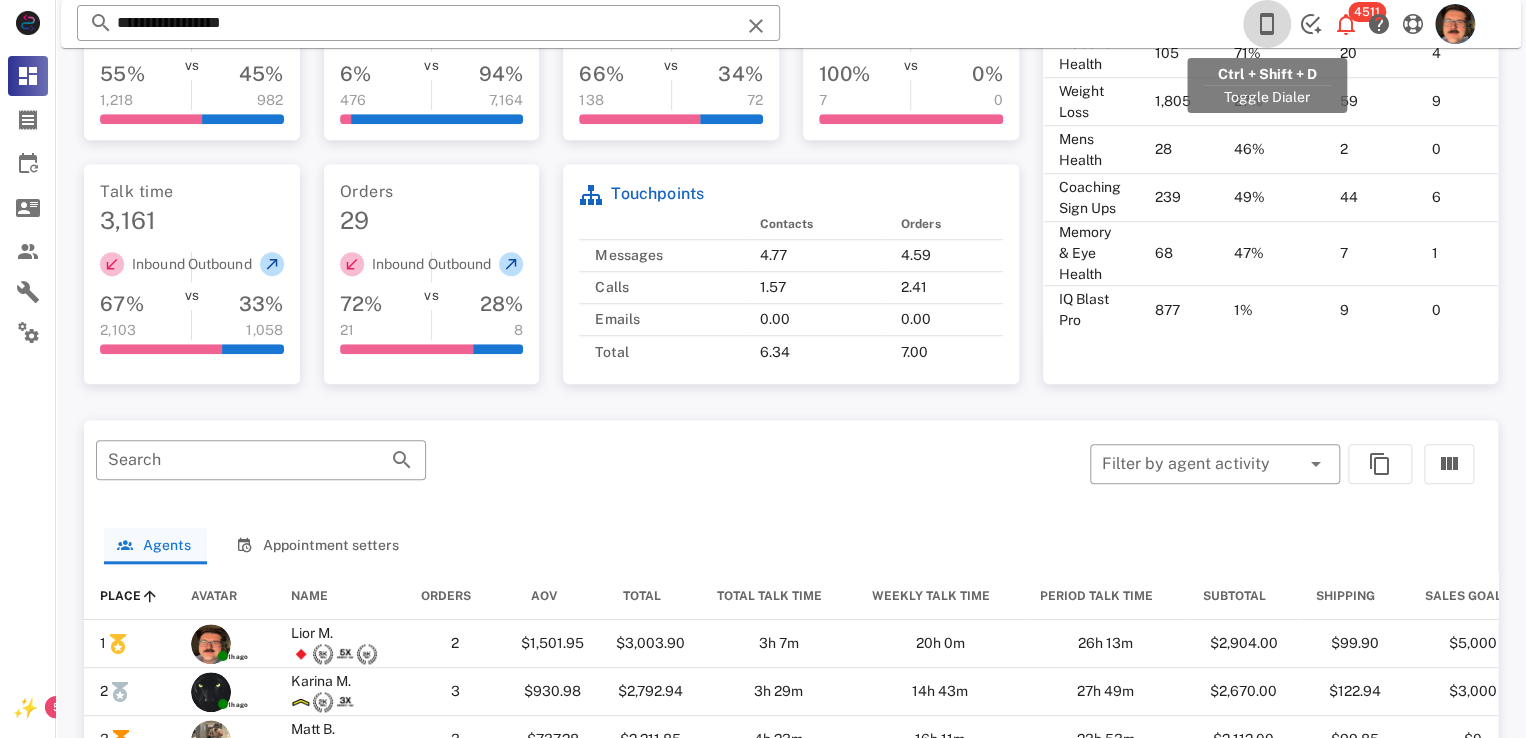 click at bounding box center [1267, 24] 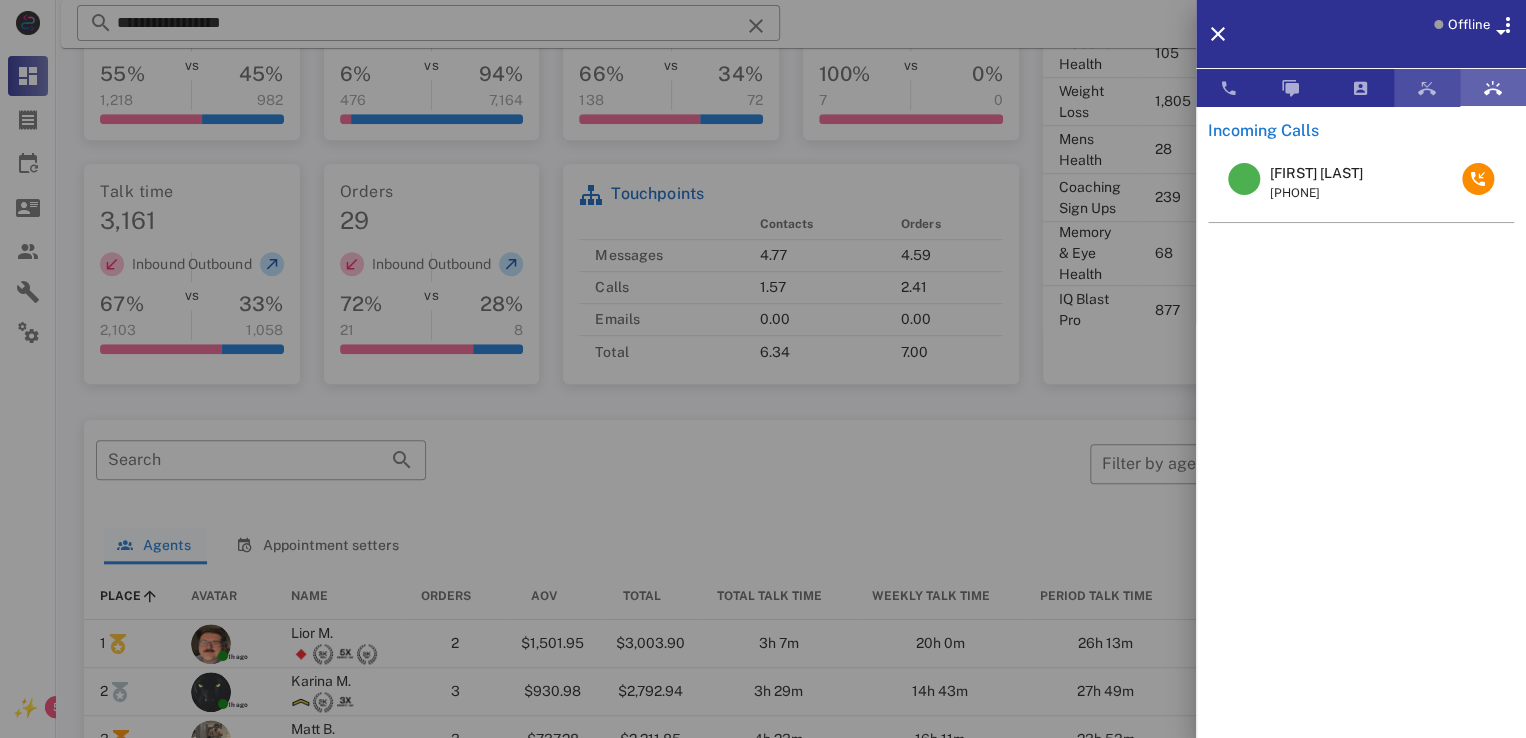 drag, startPoint x: 1412, startPoint y: 91, endPoint x: 1471, endPoint y: 78, distance: 60.41523 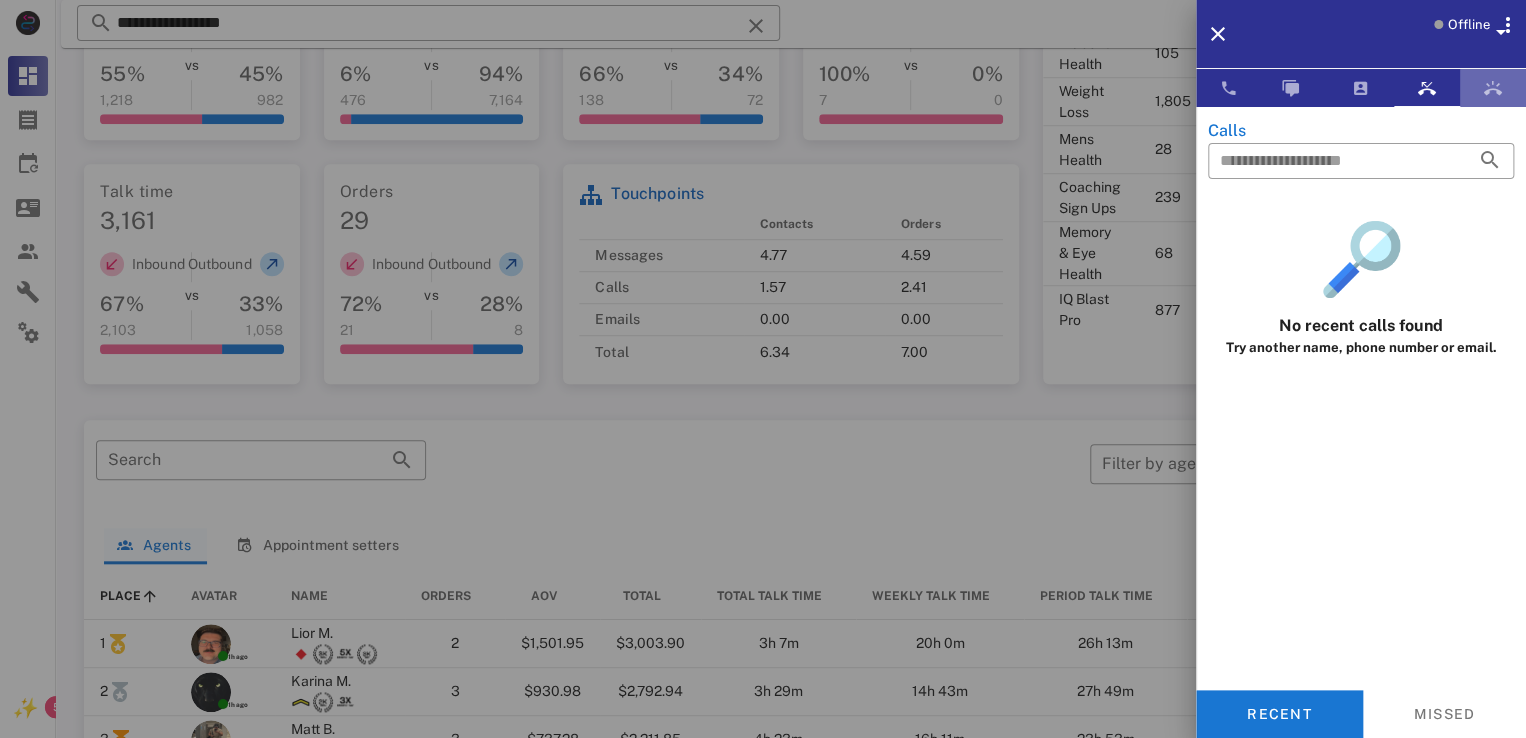 click at bounding box center [1493, 88] 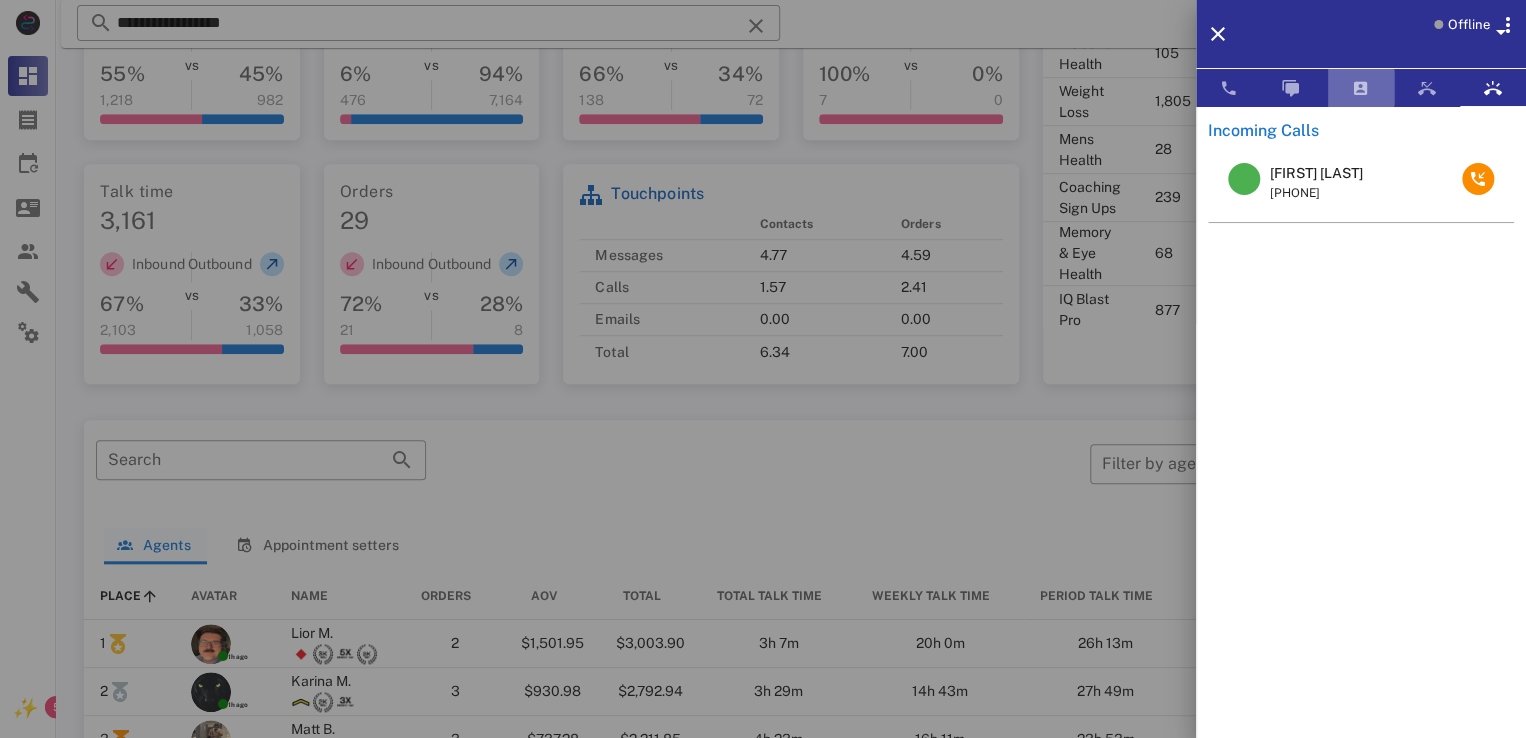 click at bounding box center (1361, 88) 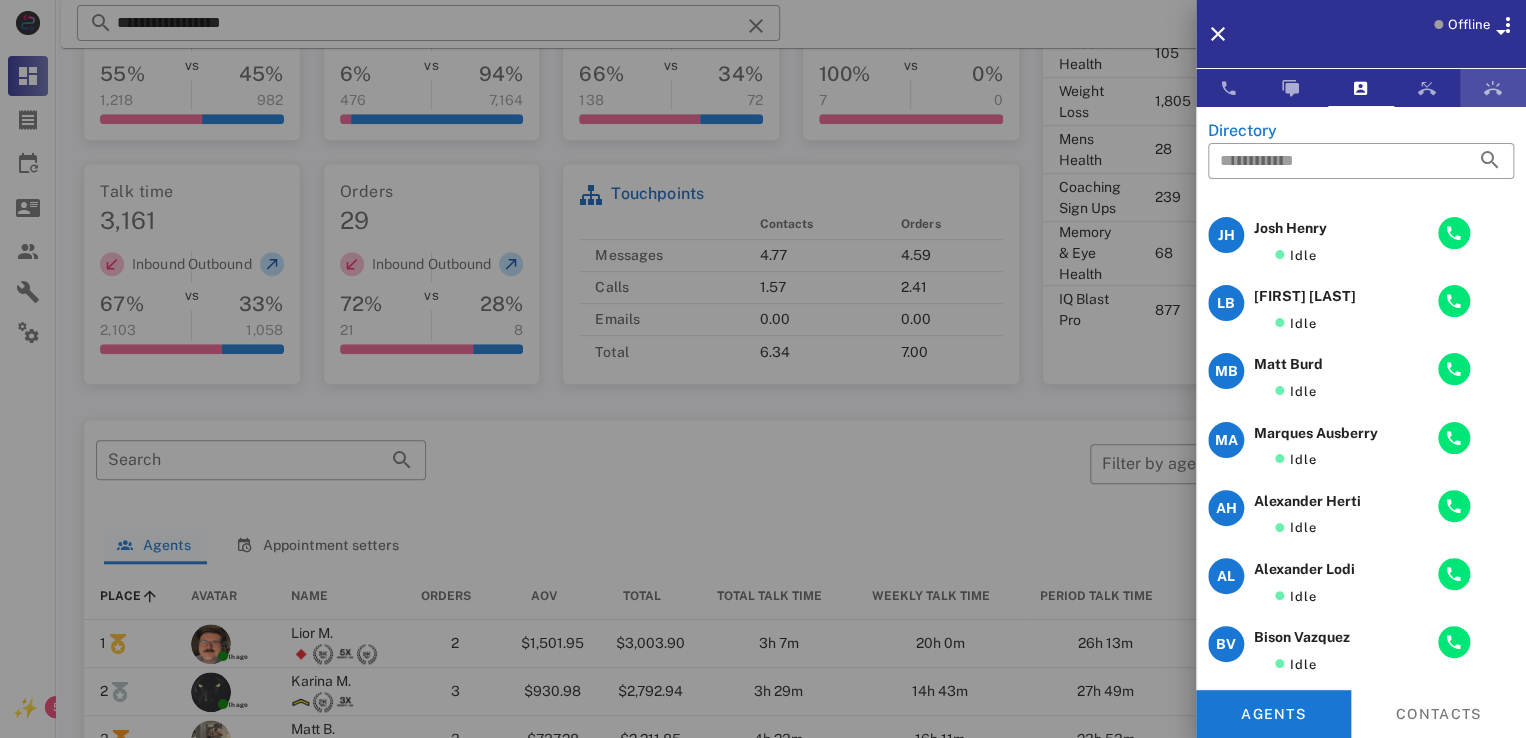 click at bounding box center [1493, 88] 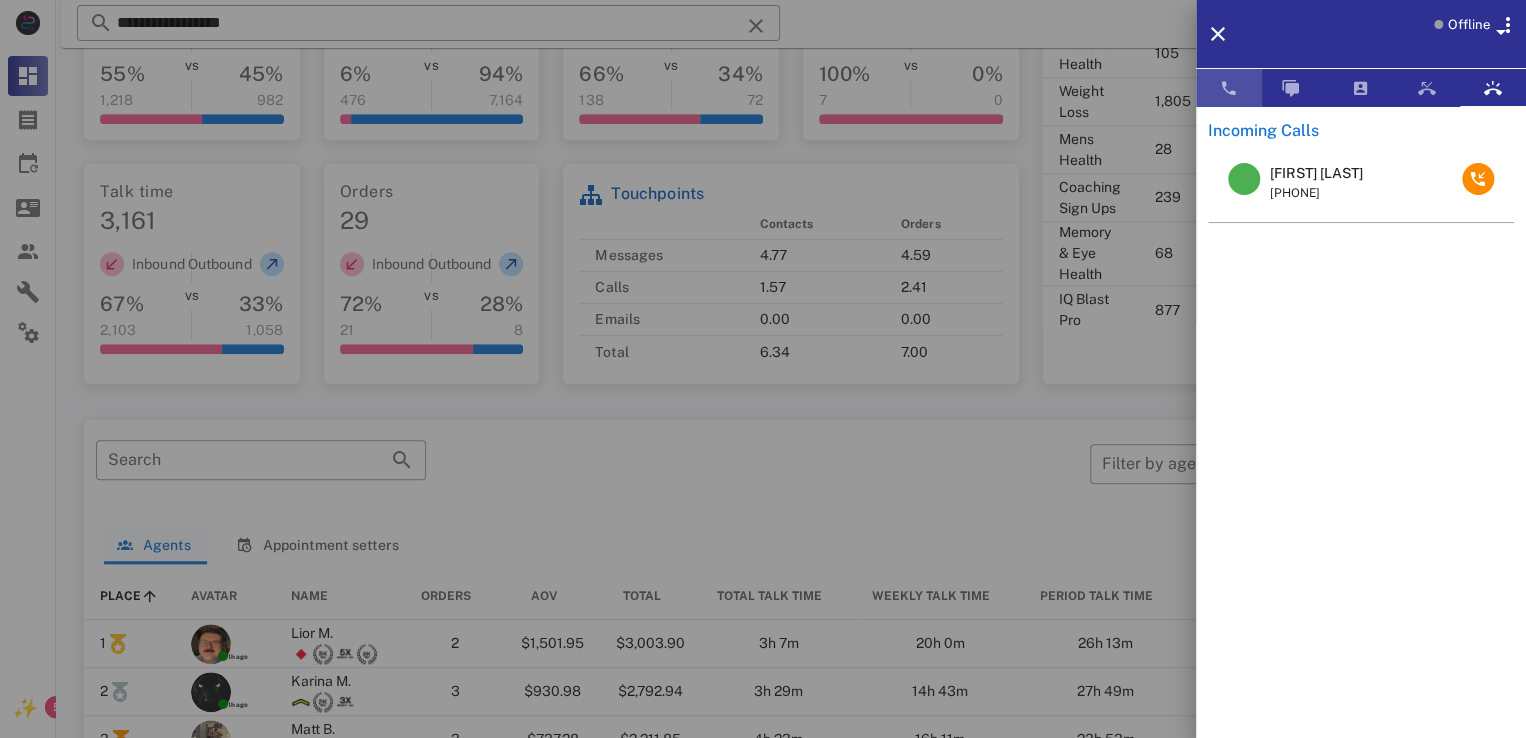 click at bounding box center (1229, 88) 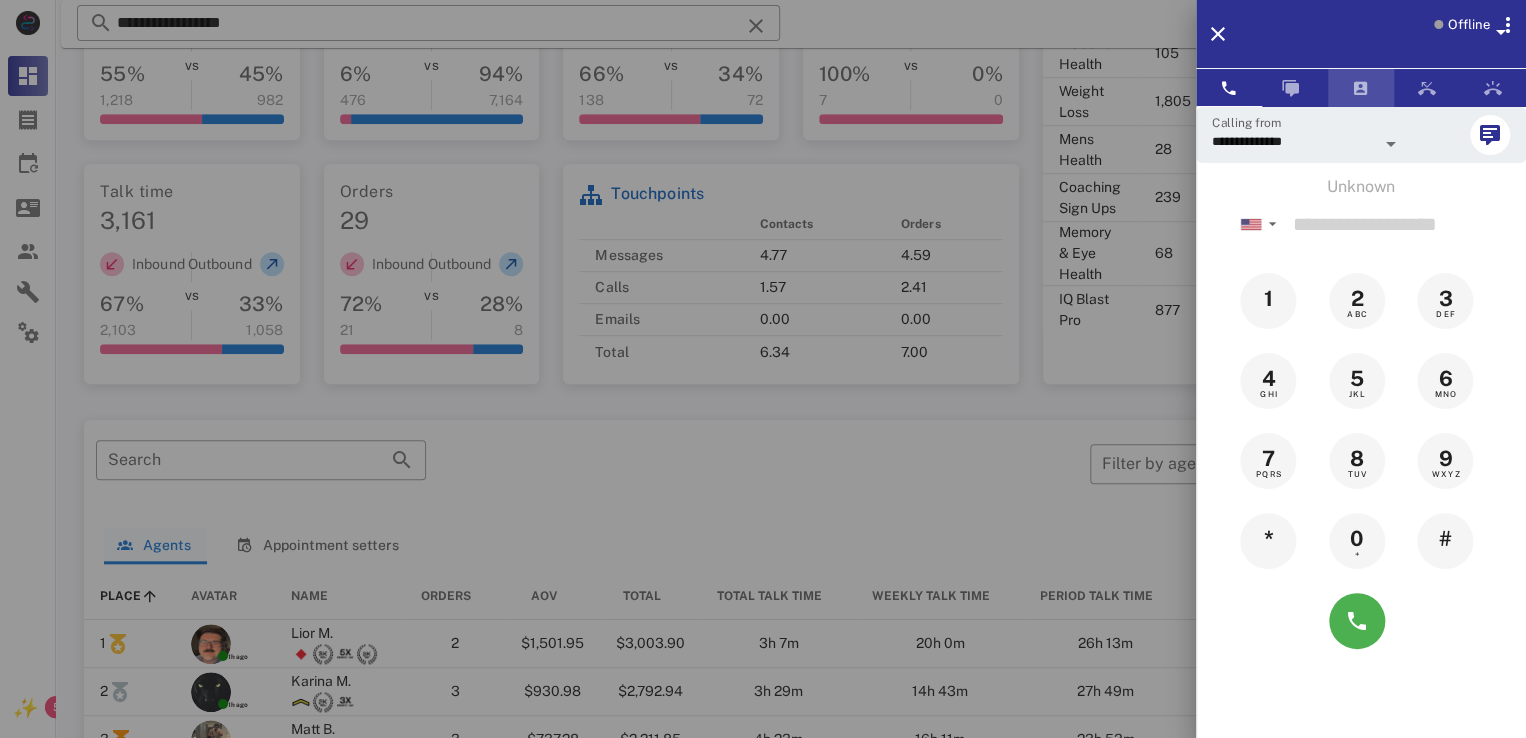 click at bounding box center (1361, 88) 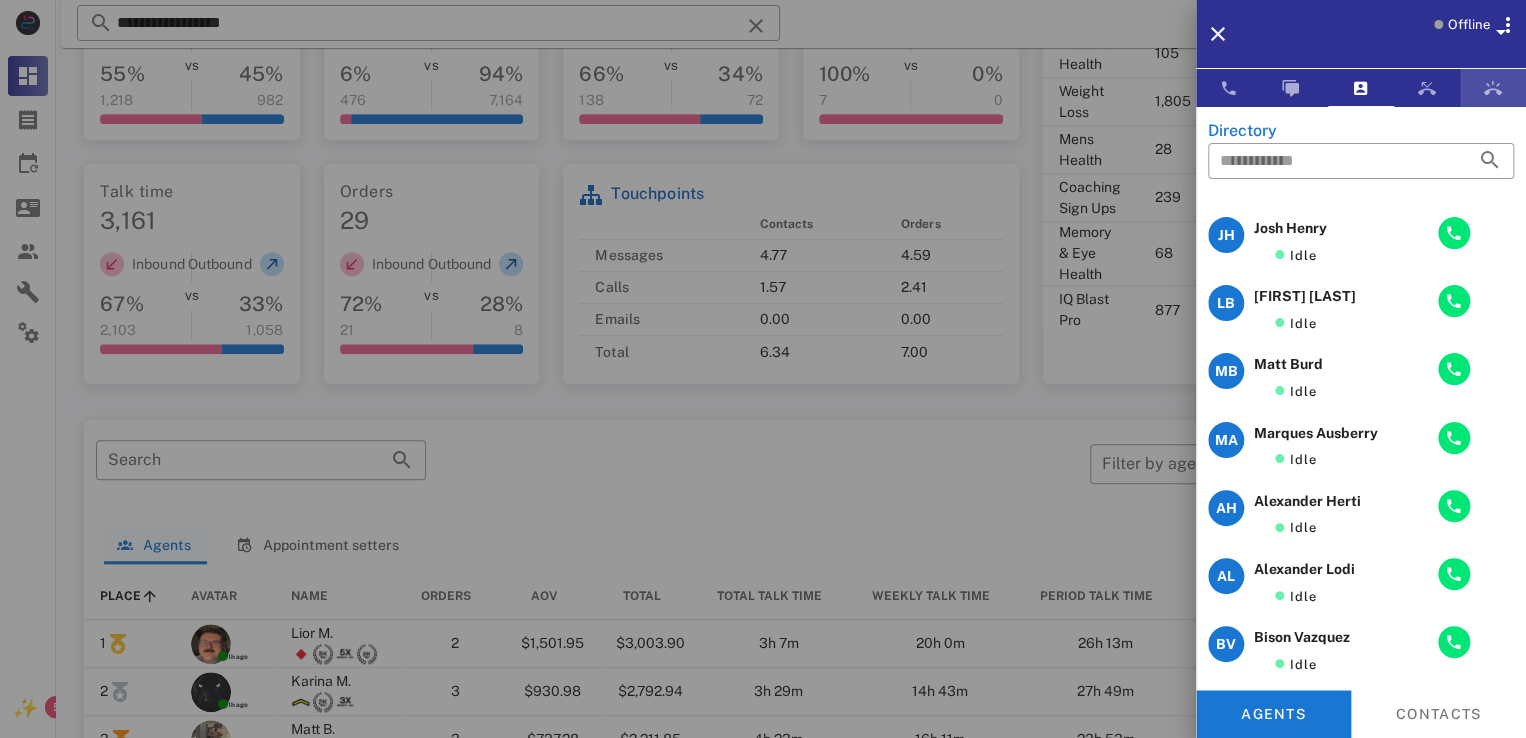 click at bounding box center (1493, 88) 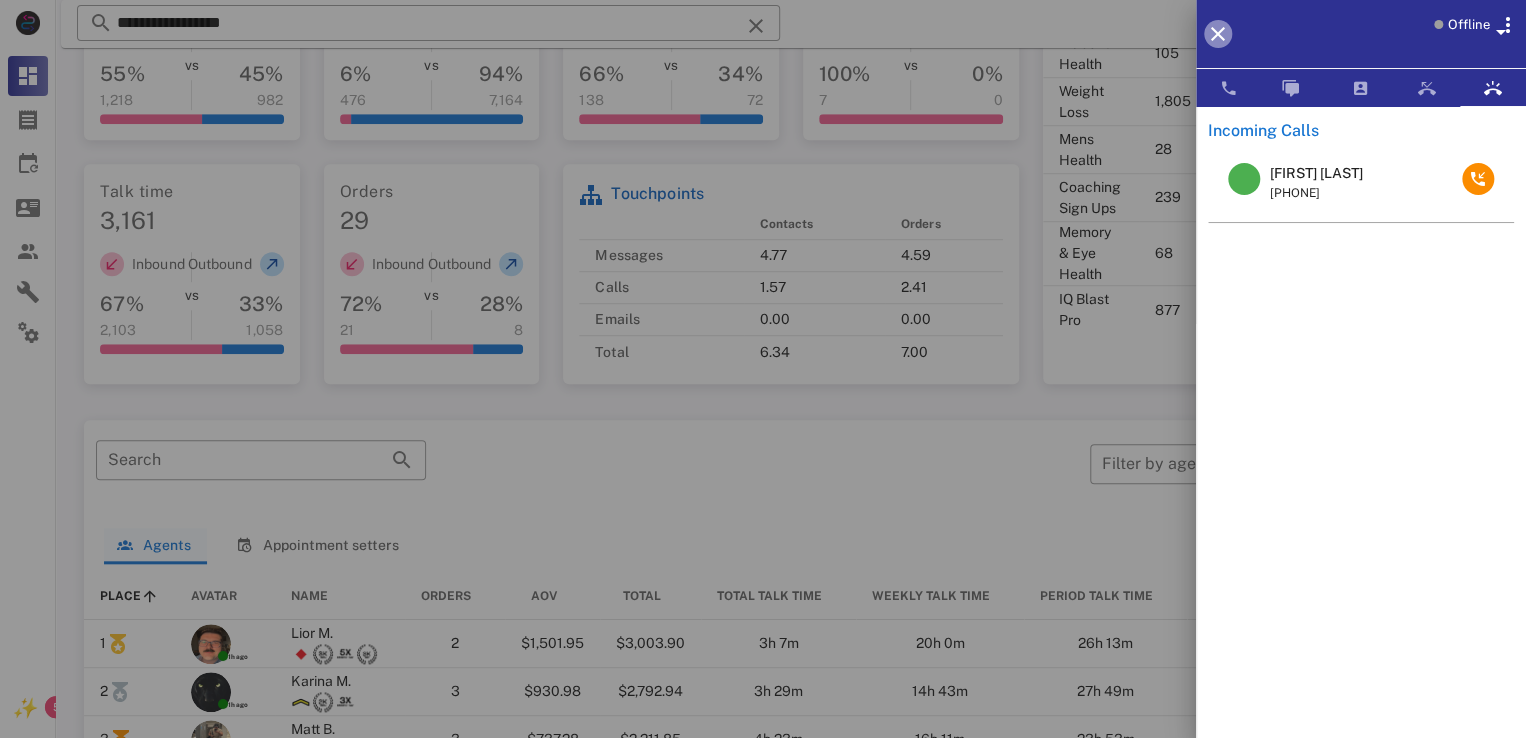 click at bounding box center (1218, 34) 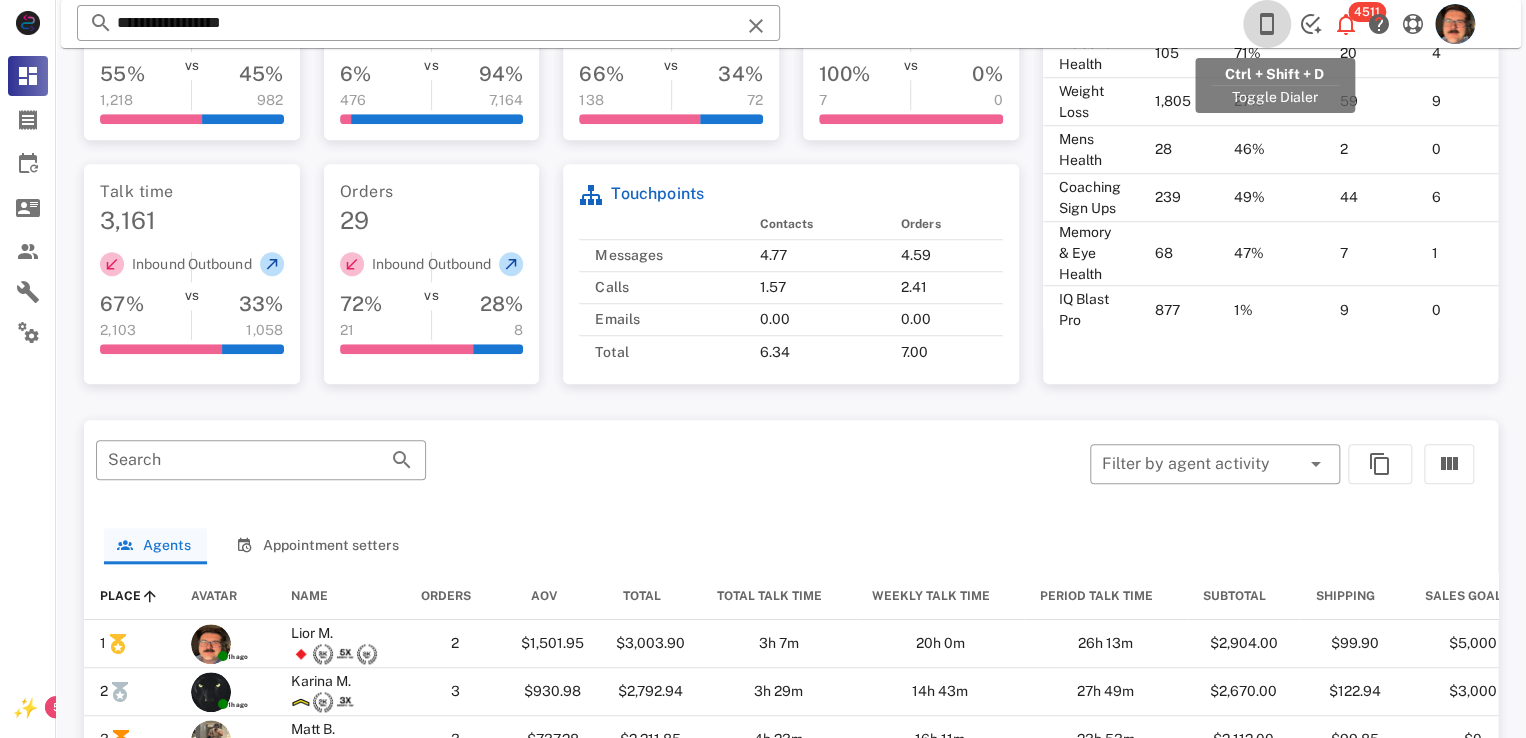 click at bounding box center [1267, 24] 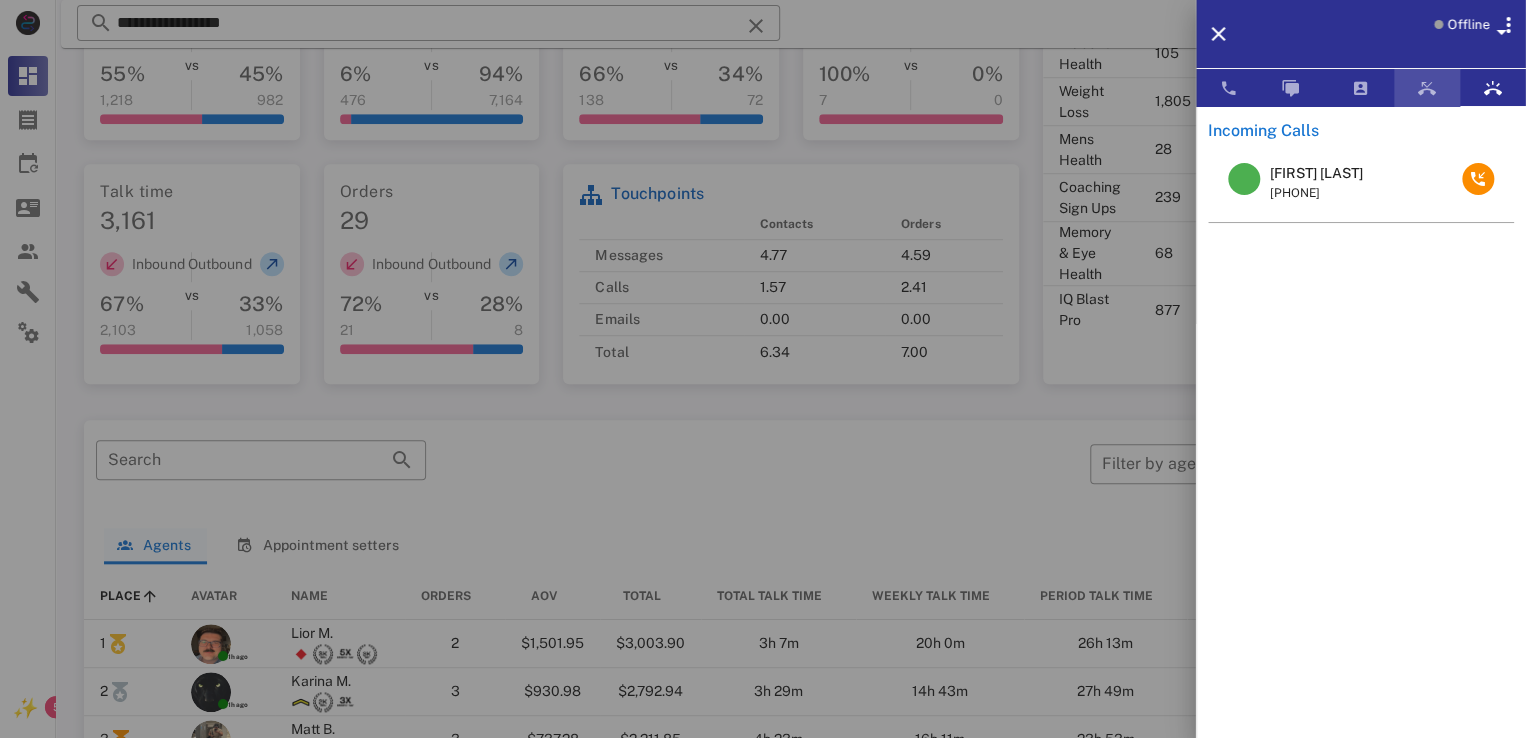drag, startPoint x: 1414, startPoint y: 92, endPoint x: 1464, endPoint y: 81, distance: 51.1957 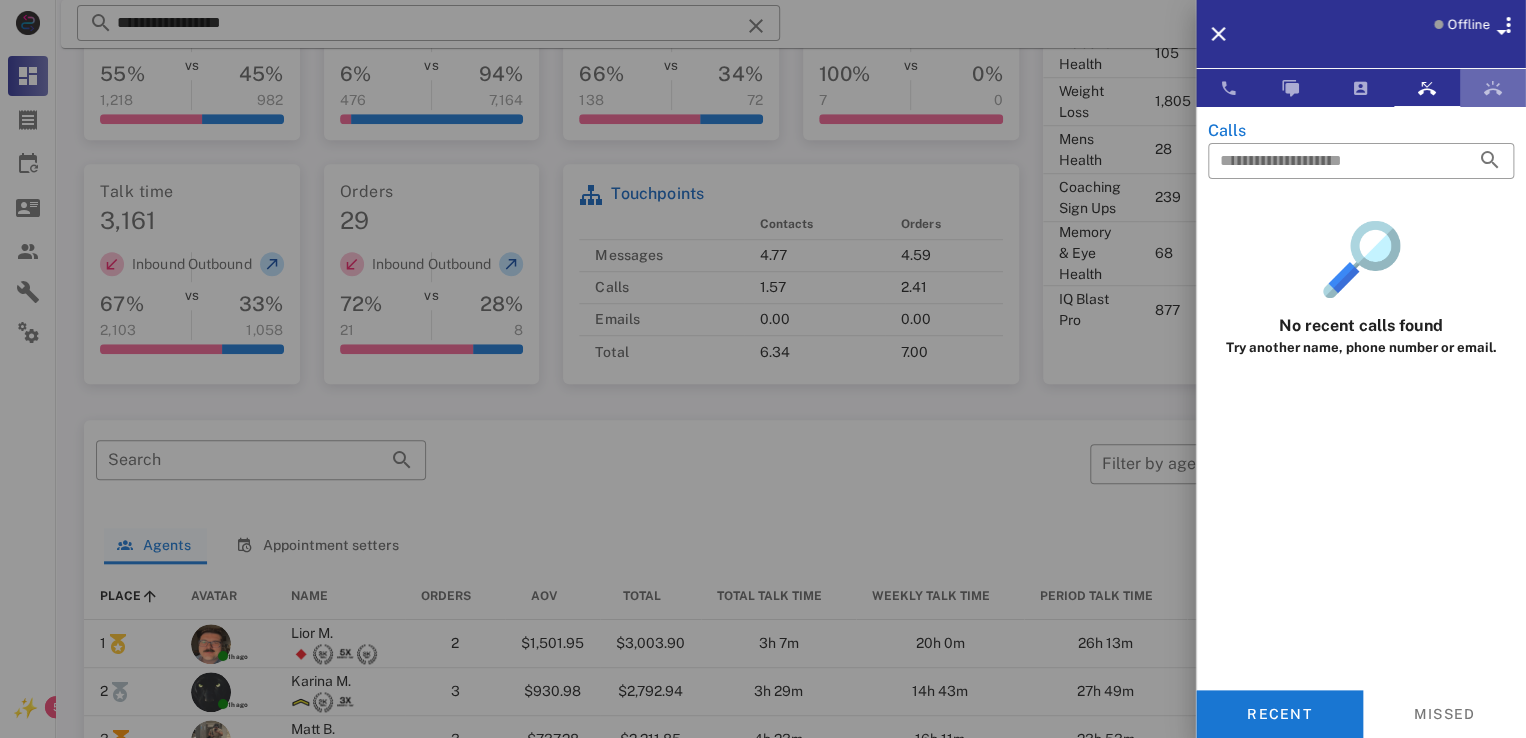 click at bounding box center (1493, 88) 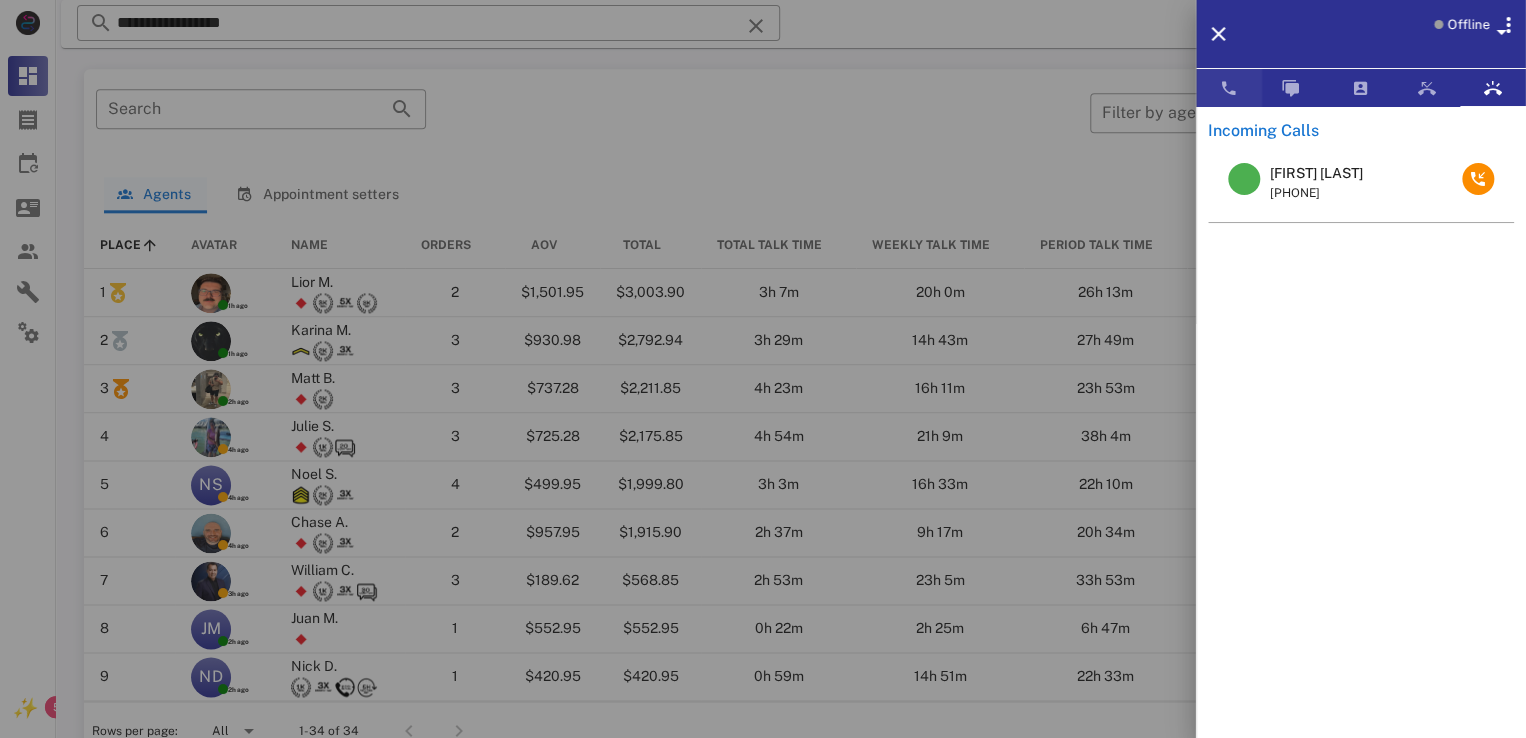 scroll, scrollTop: 456, scrollLeft: 0, axis: vertical 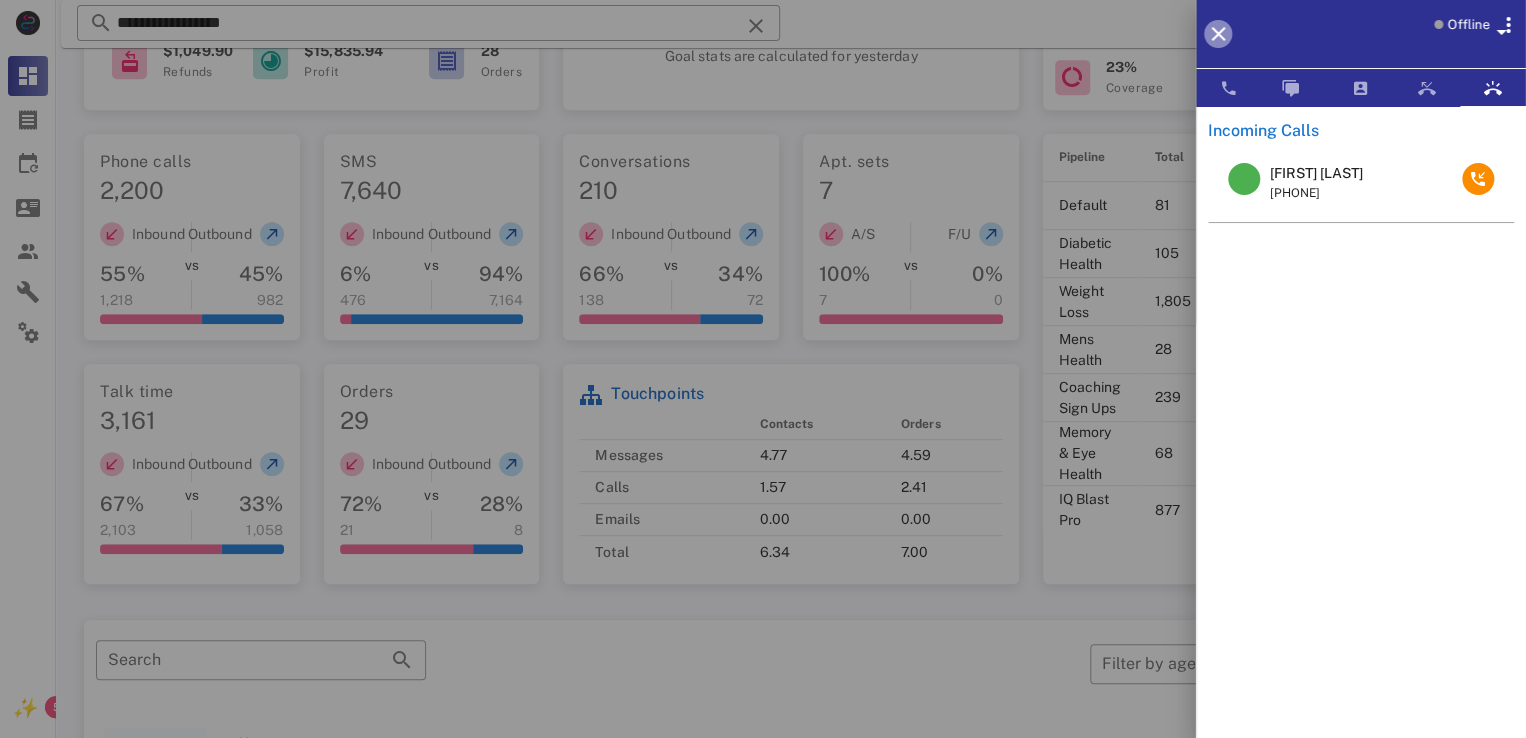 click at bounding box center [1218, 34] 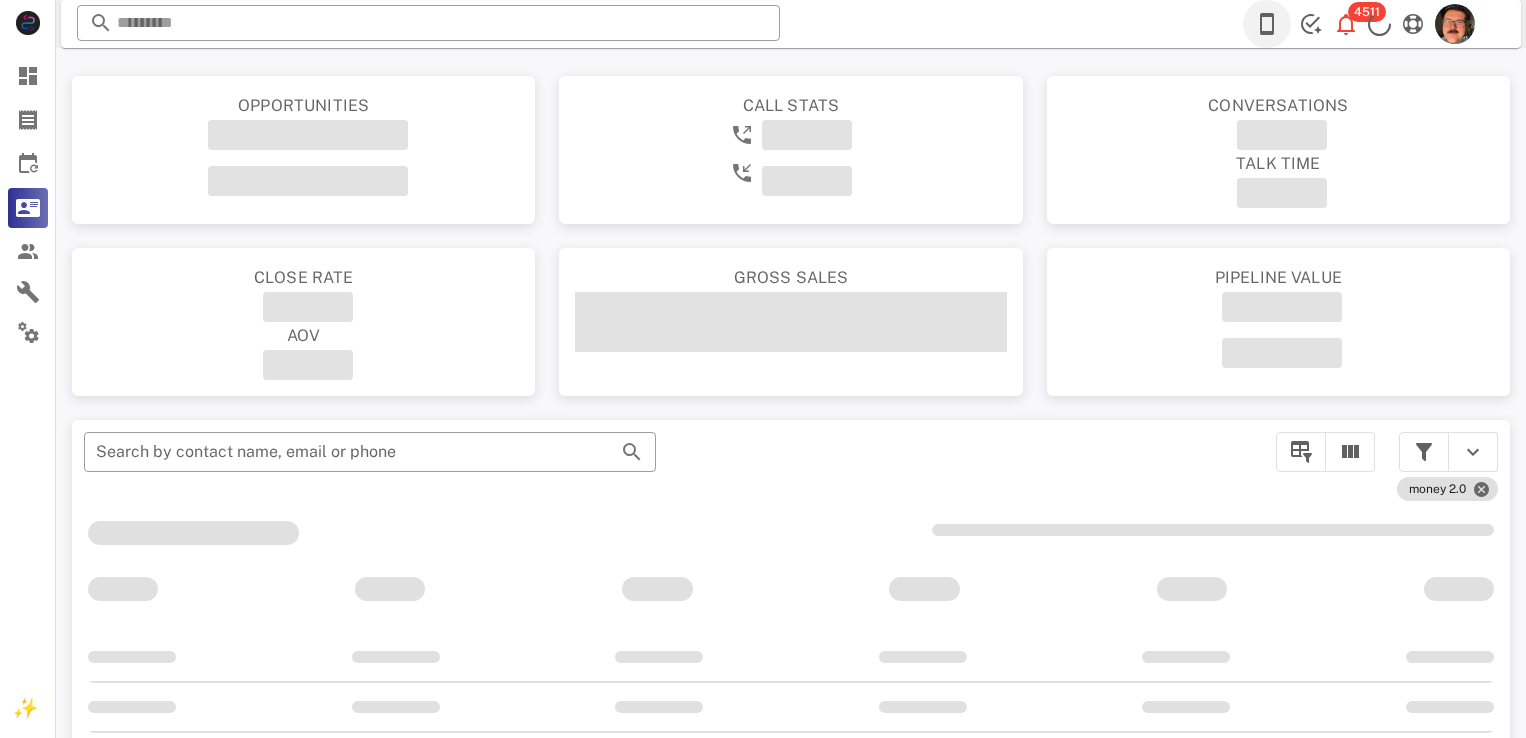 scroll, scrollTop: 0, scrollLeft: 0, axis: both 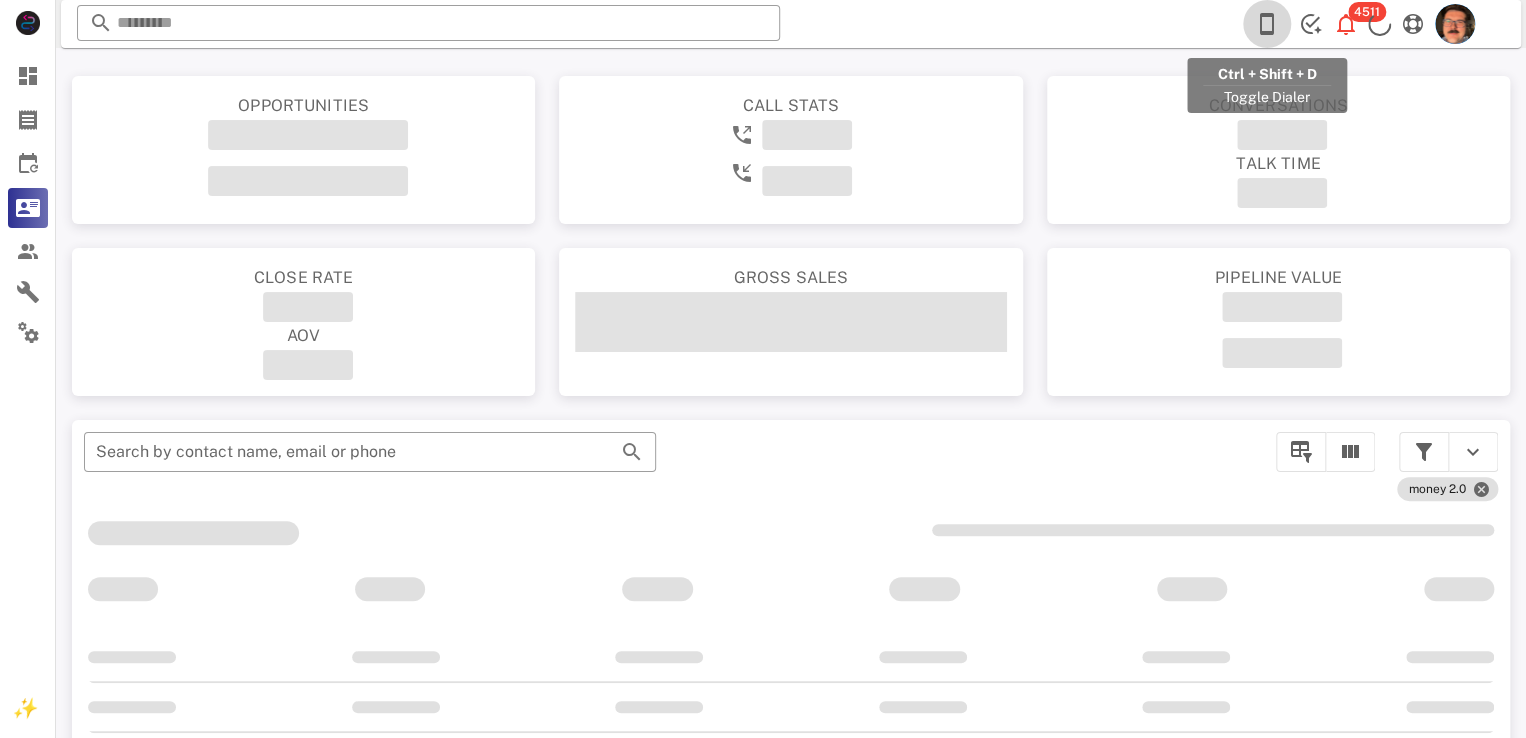 click at bounding box center [1267, 24] 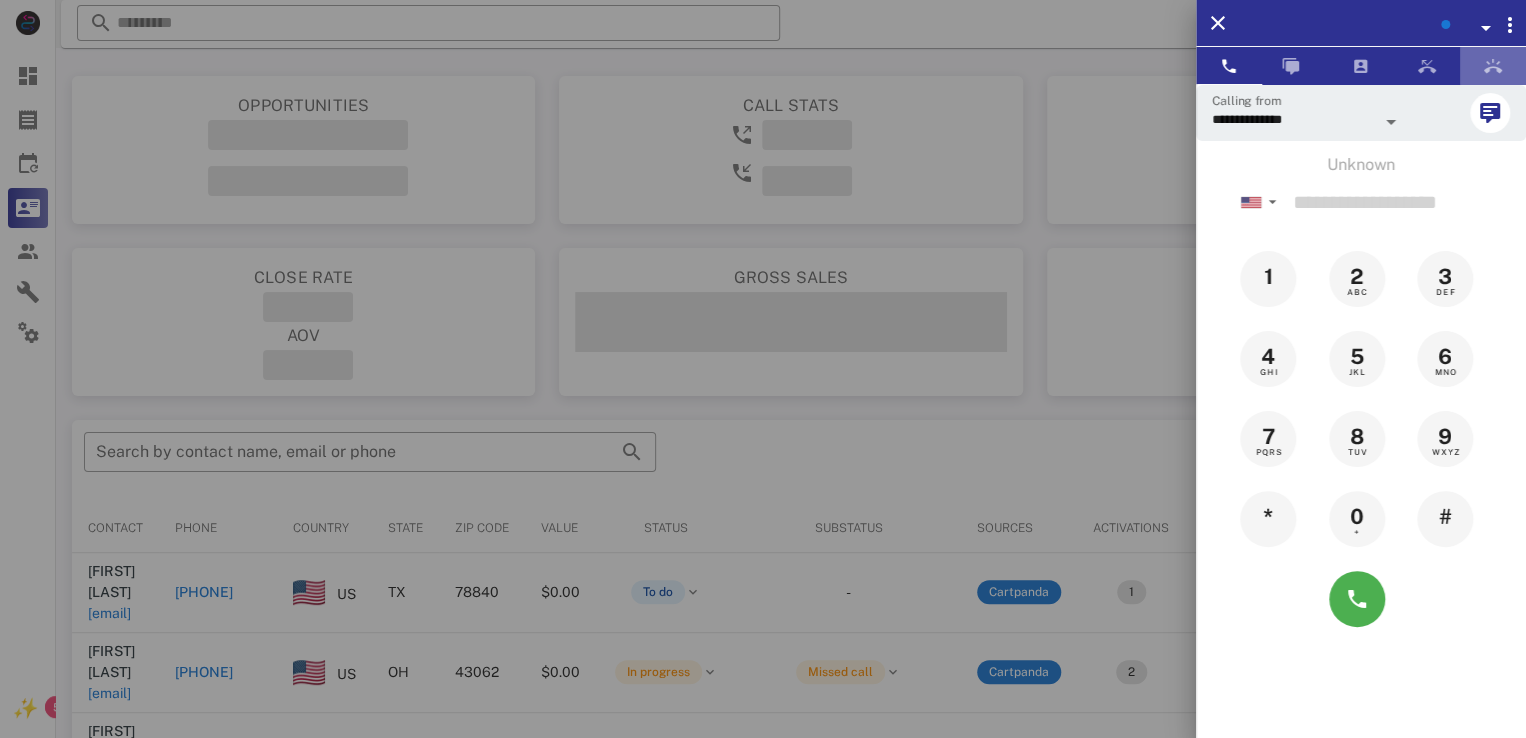 click at bounding box center (1493, 66) 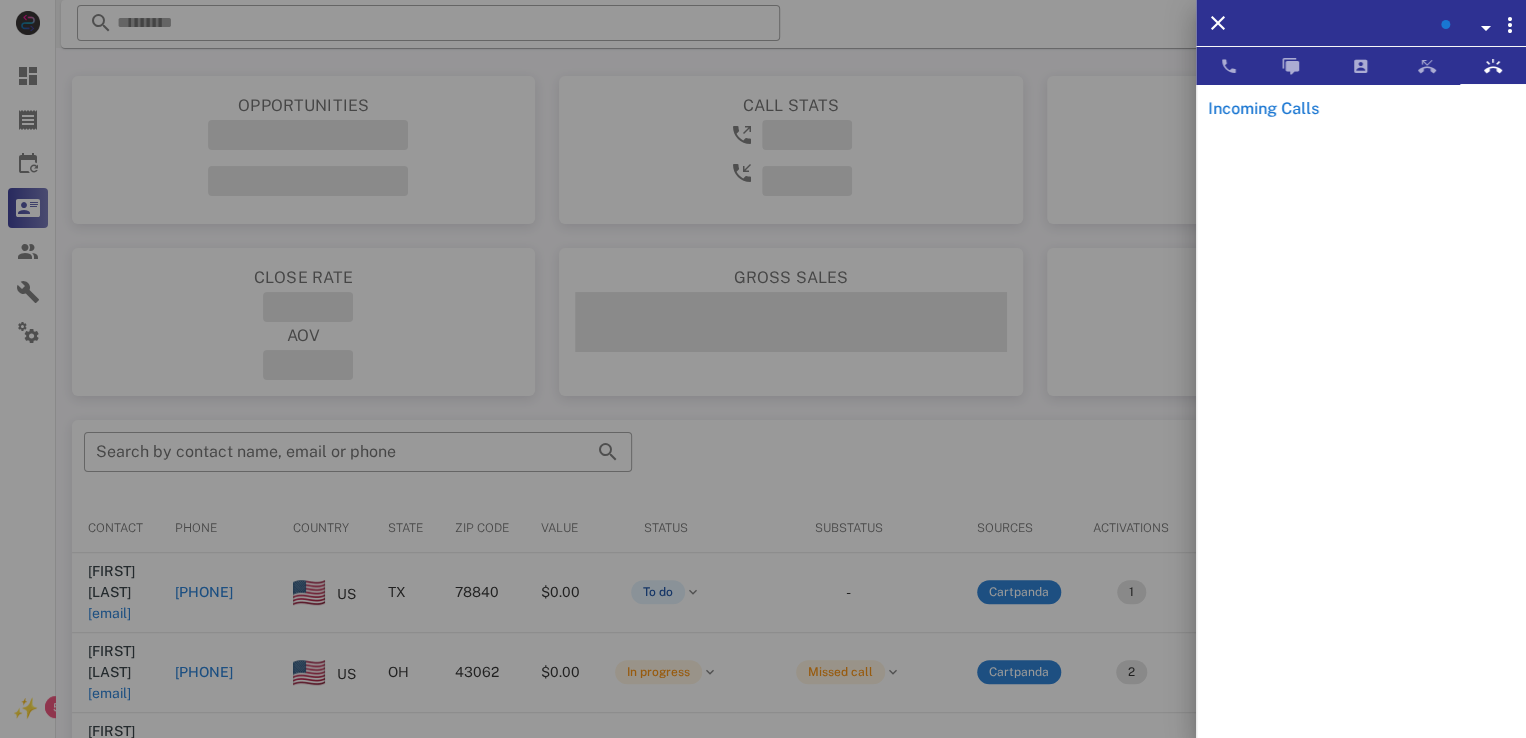 click at bounding box center (1486, 28) 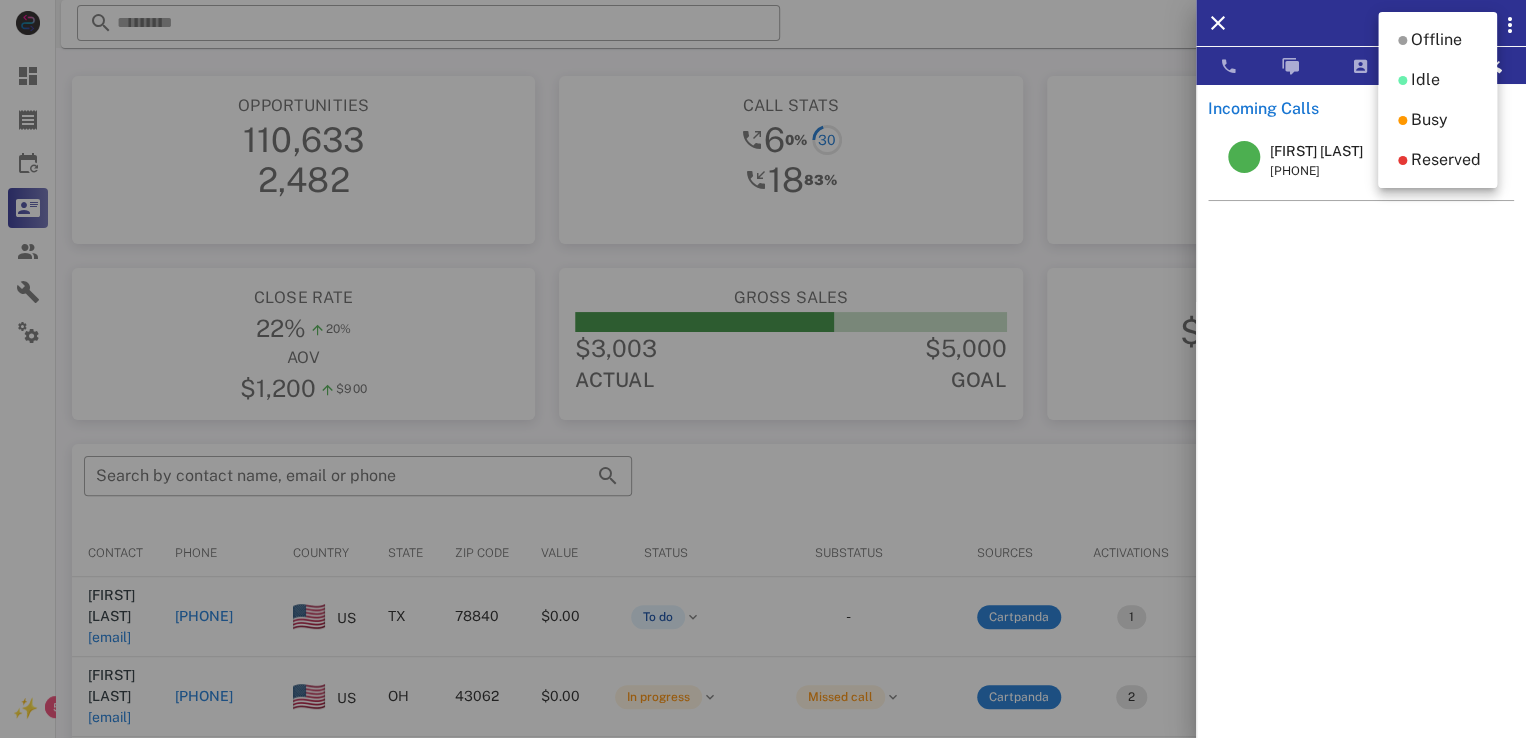 drag, startPoint x: 1351, startPoint y: 273, endPoint x: 1356, endPoint y: 207, distance: 66.189125 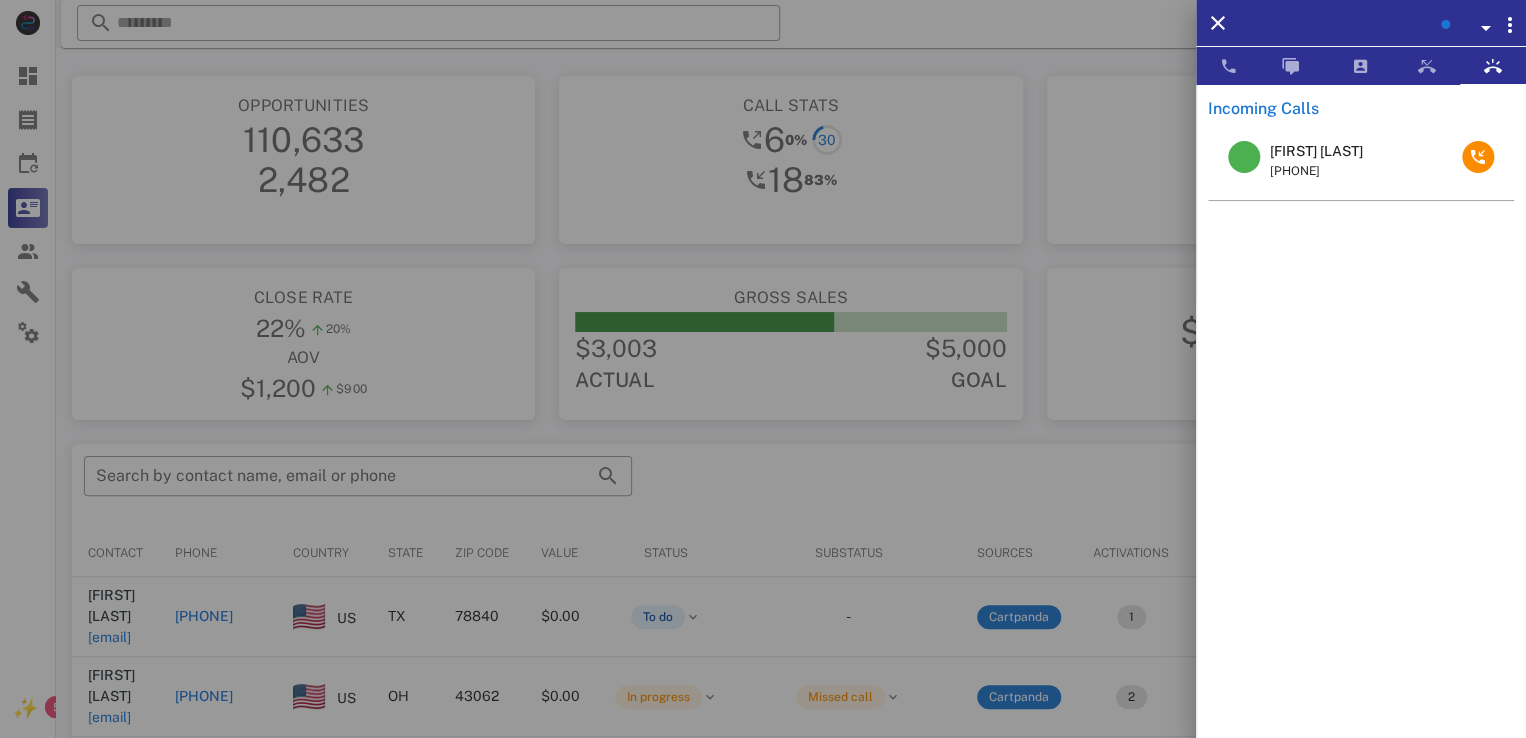 click at bounding box center (1462, 25) 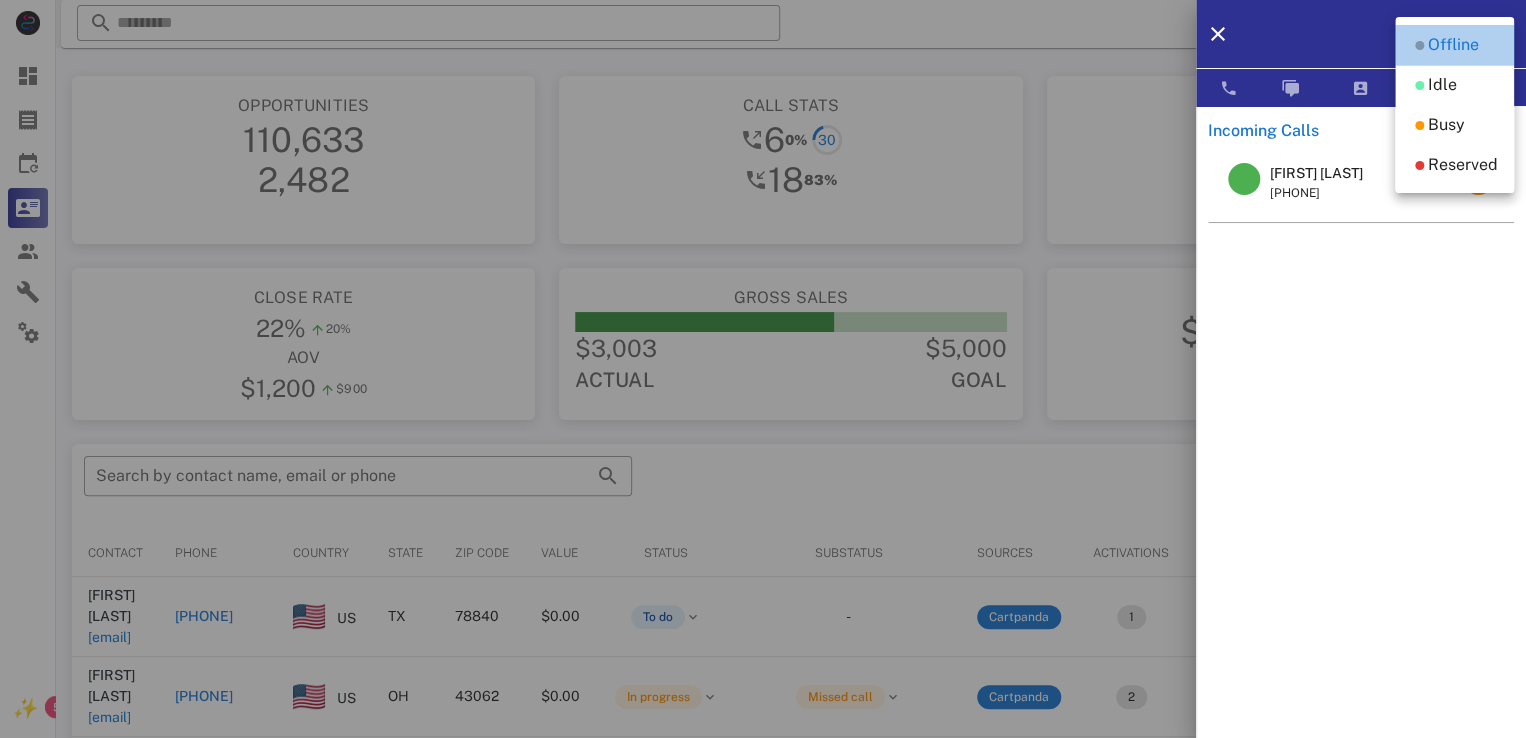 click on "Offline" at bounding box center [1453, 45] 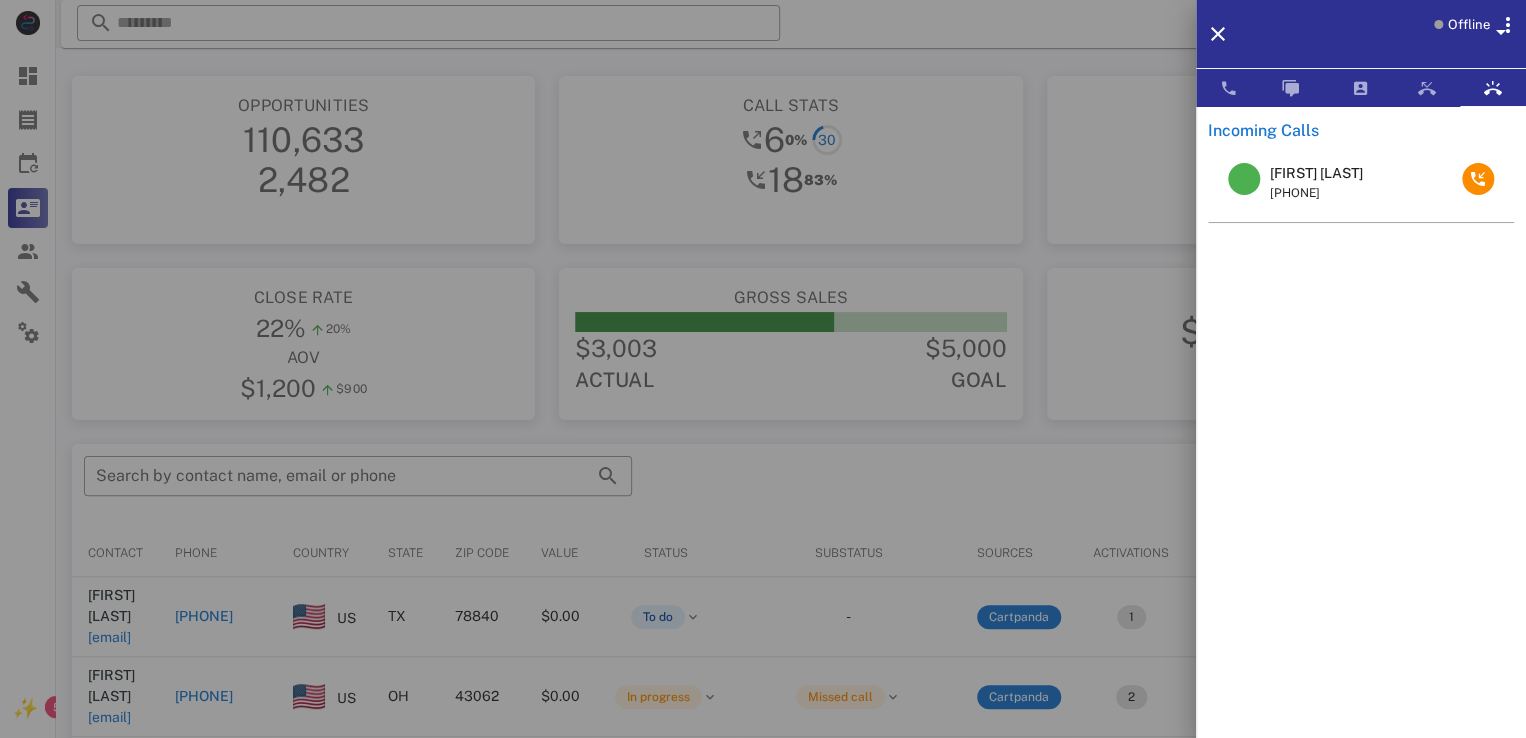 click on "Offline" at bounding box center (1361, 34) 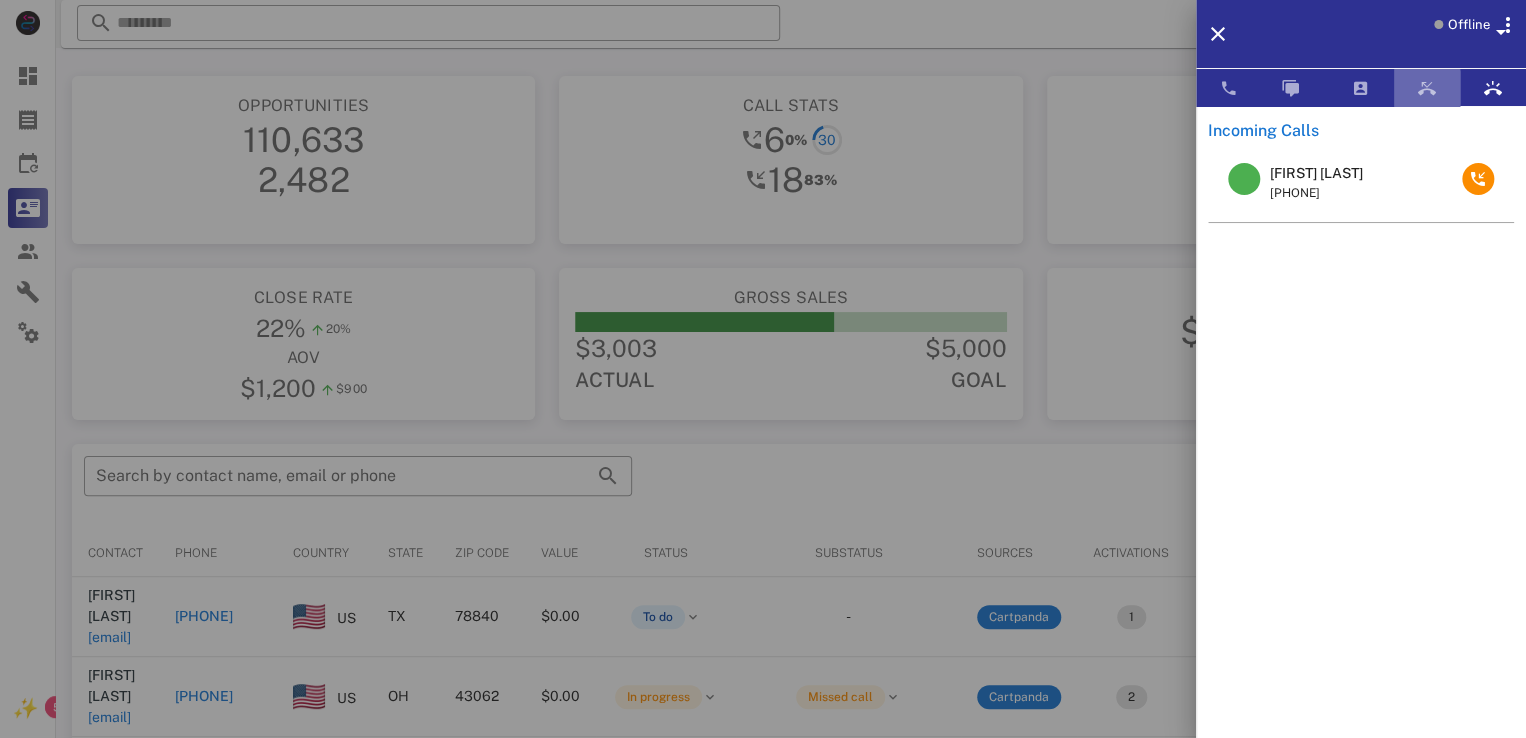 click at bounding box center [1427, 88] 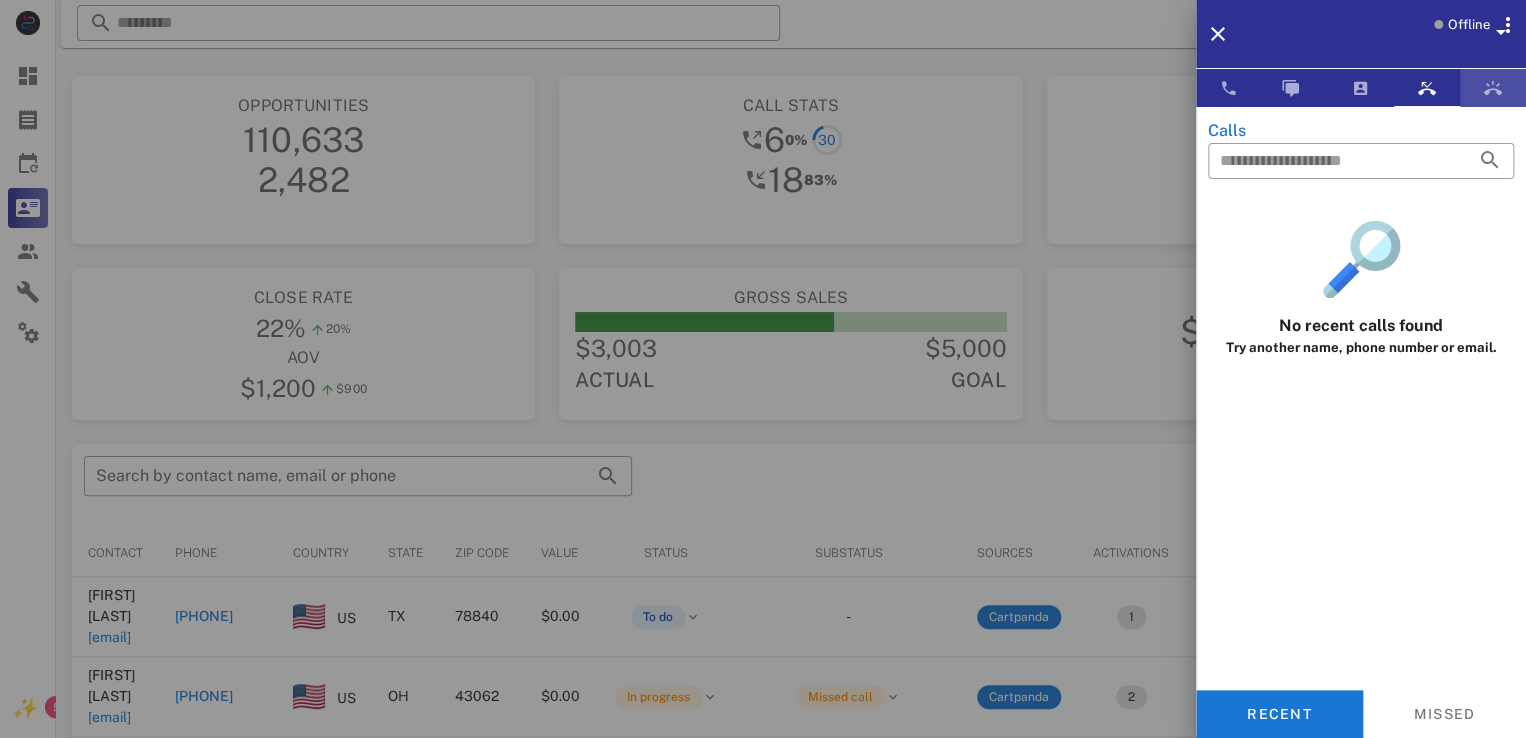 click at bounding box center (1493, 88) 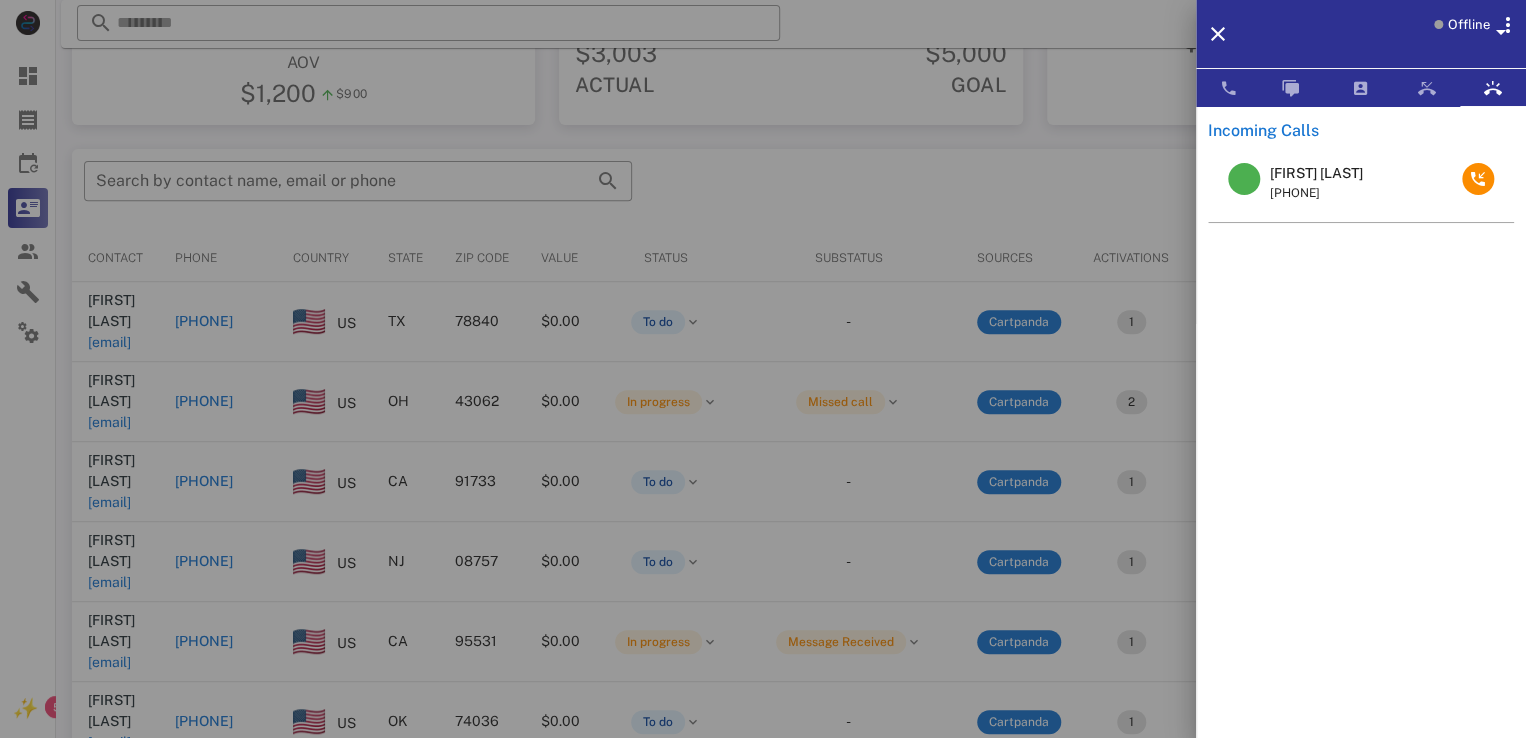 scroll, scrollTop: 380, scrollLeft: 0, axis: vertical 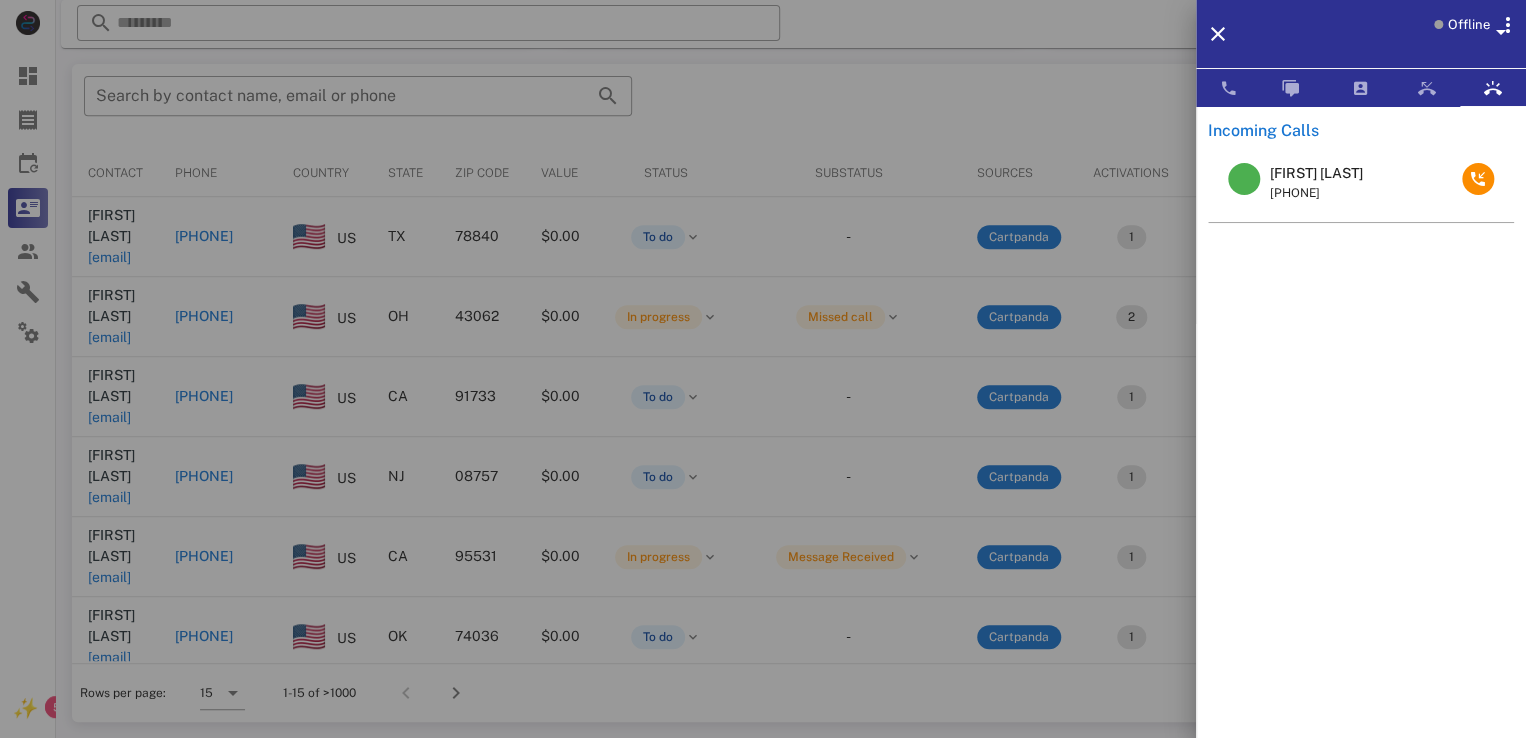 click on "Barbara Caligiuri" at bounding box center (1316, 173) 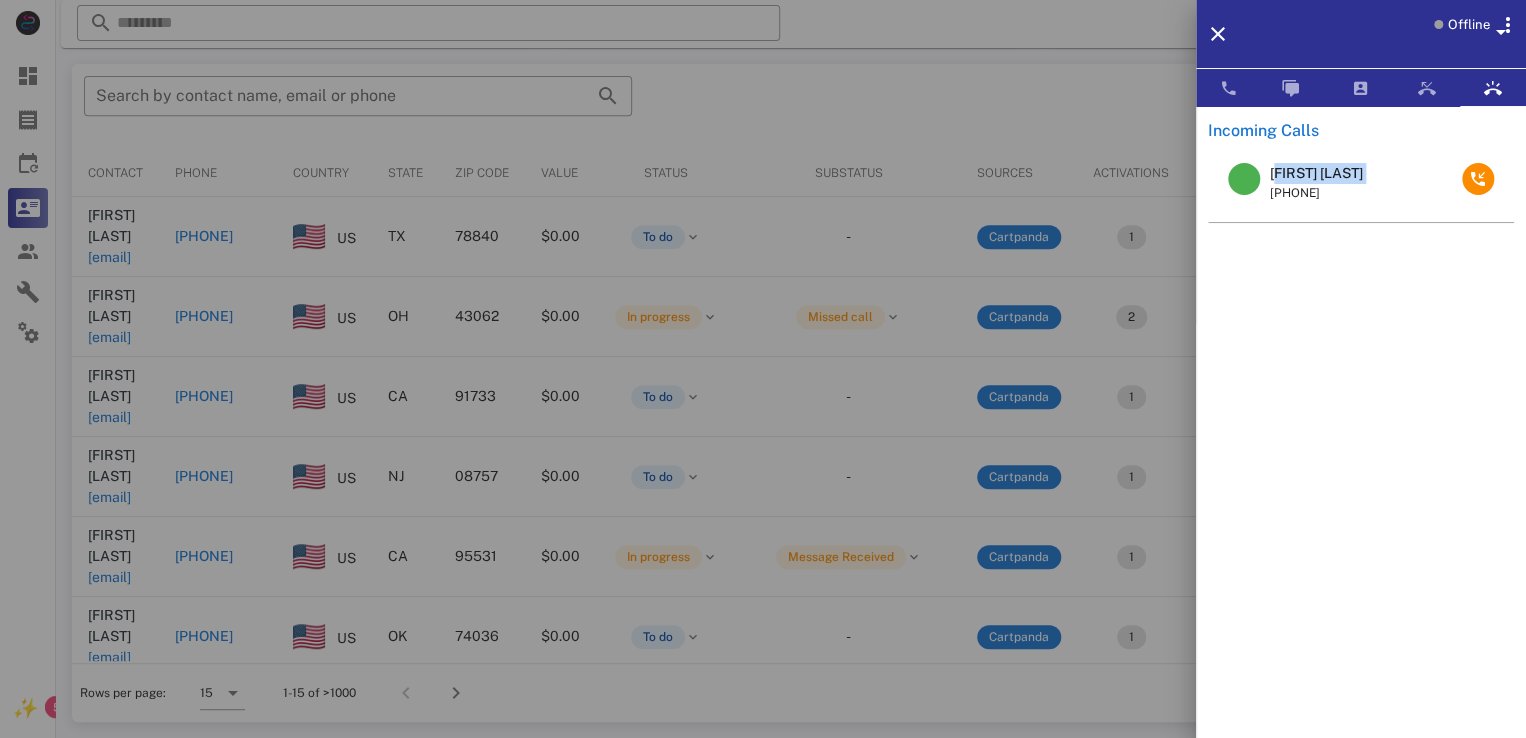 click on "Barbara Caligiuri" at bounding box center [1316, 173] 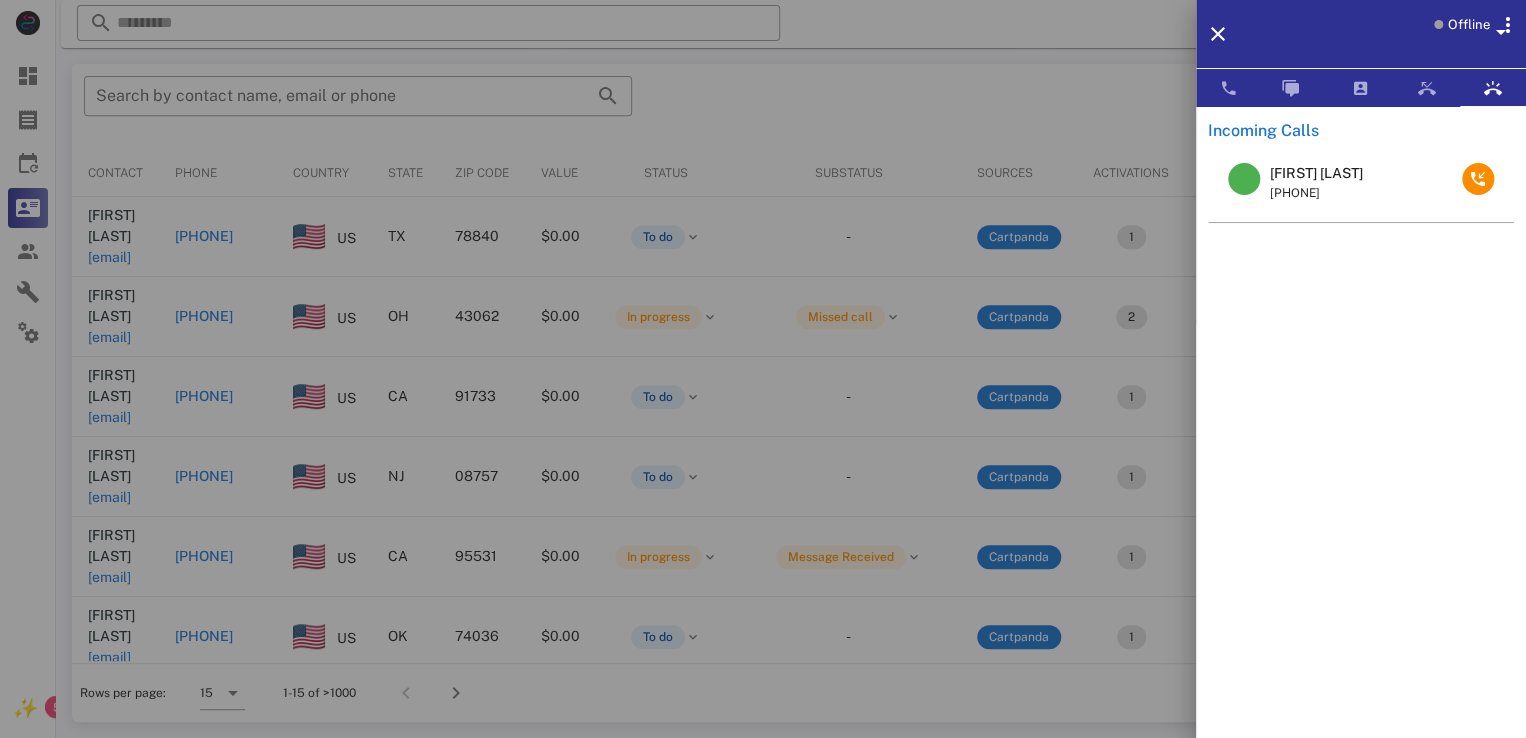 click on "Barbara Caligiuri   +17147452272" at bounding box center (1361, 442) 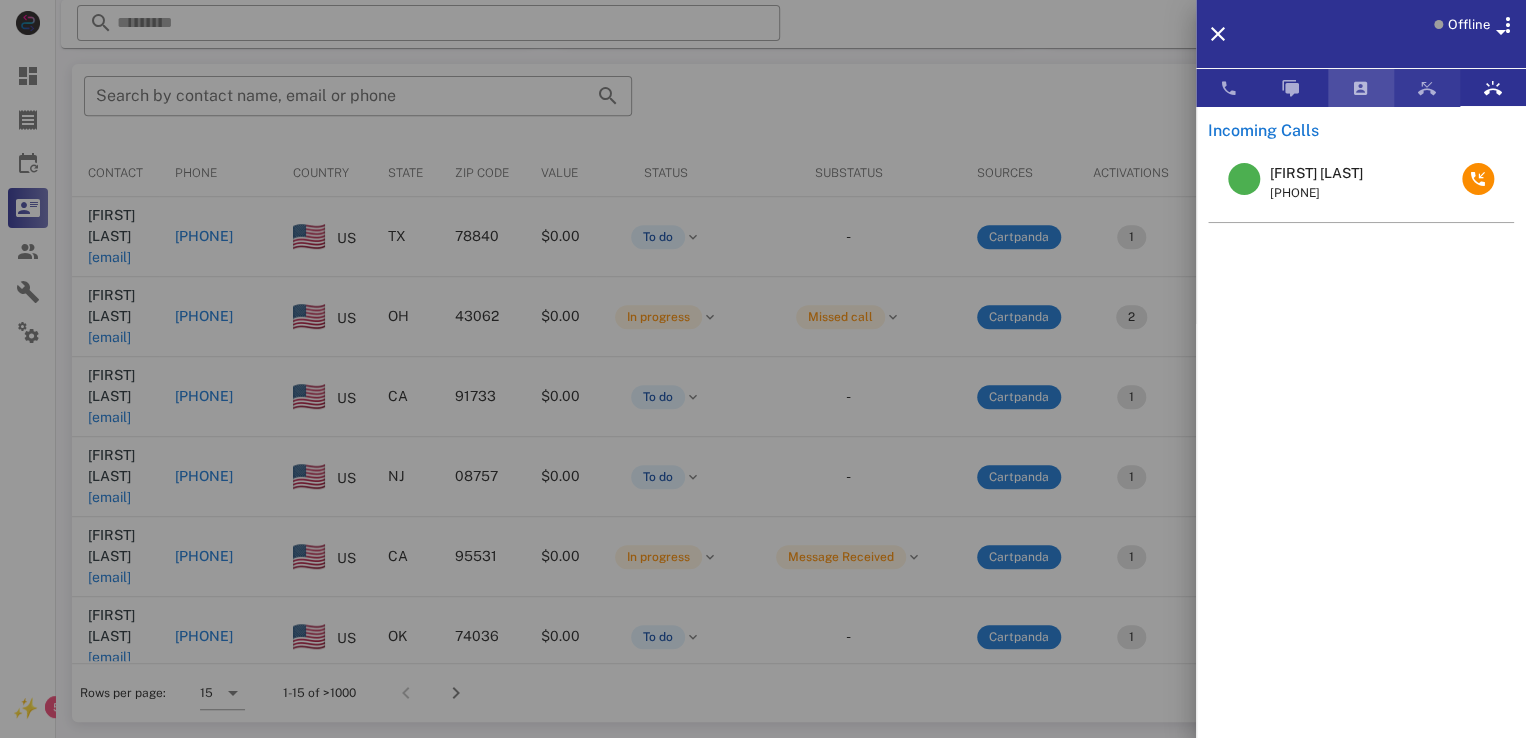 click at bounding box center [1361, 88] 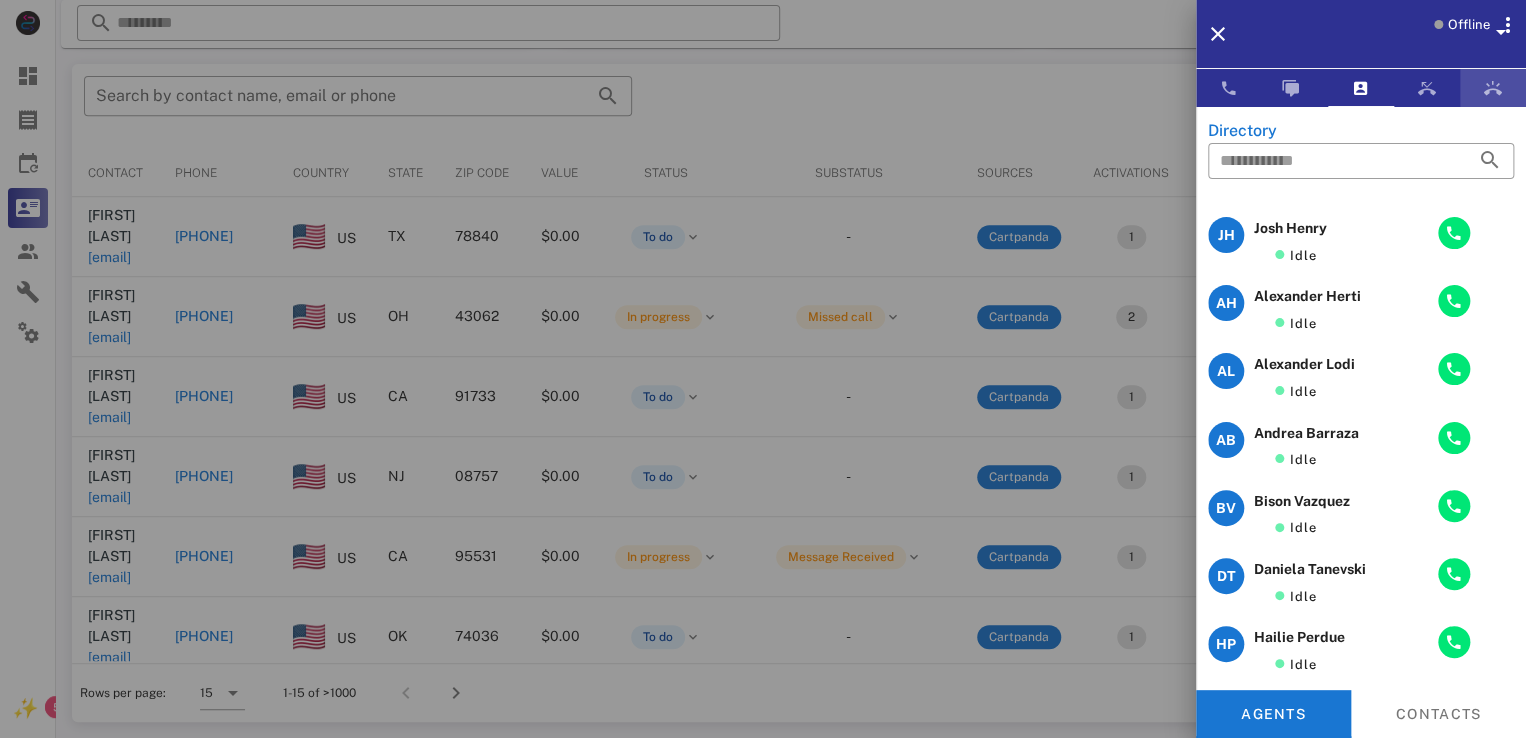 click at bounding box center [1493, 88] 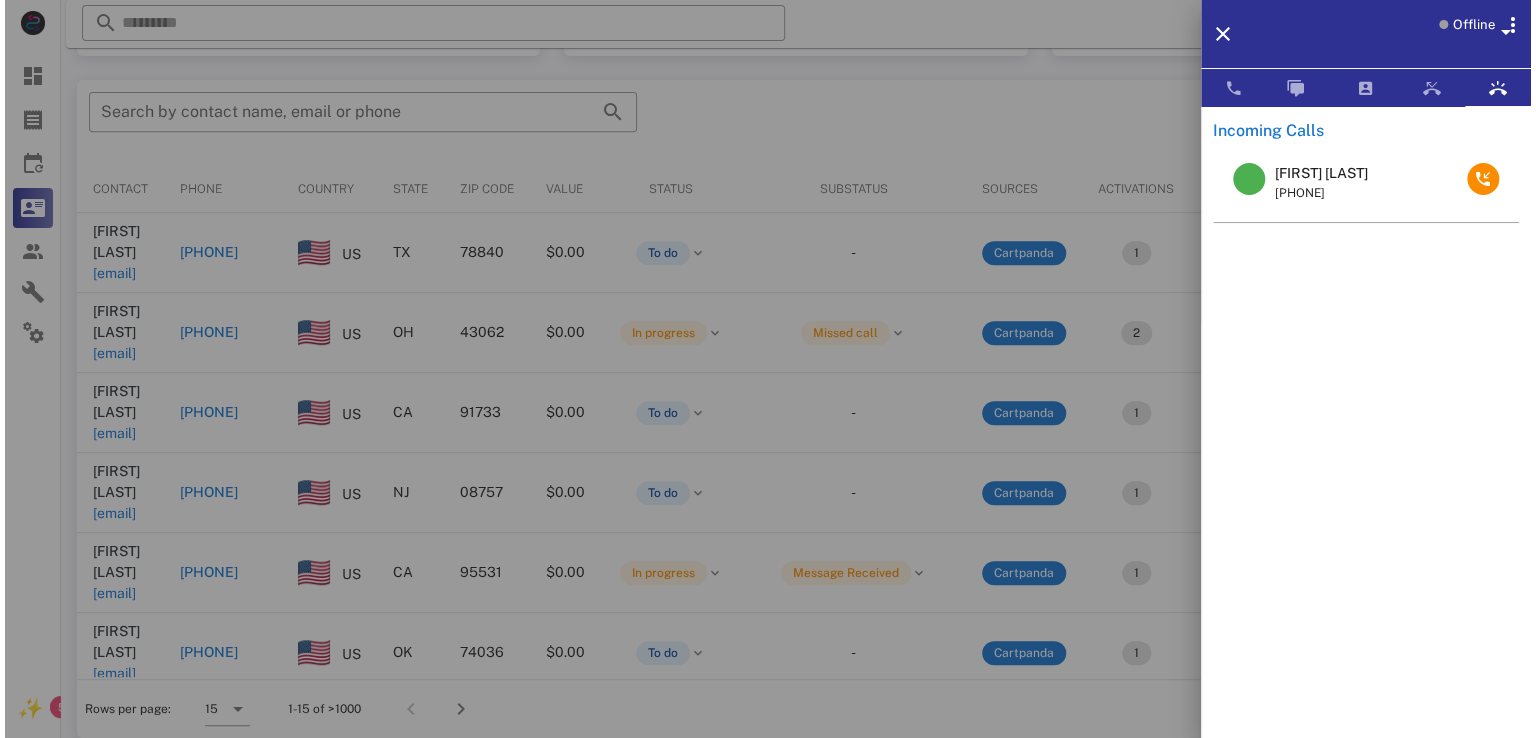 scroll, scrollTop: 0, scrollLeft: 0, axis: both 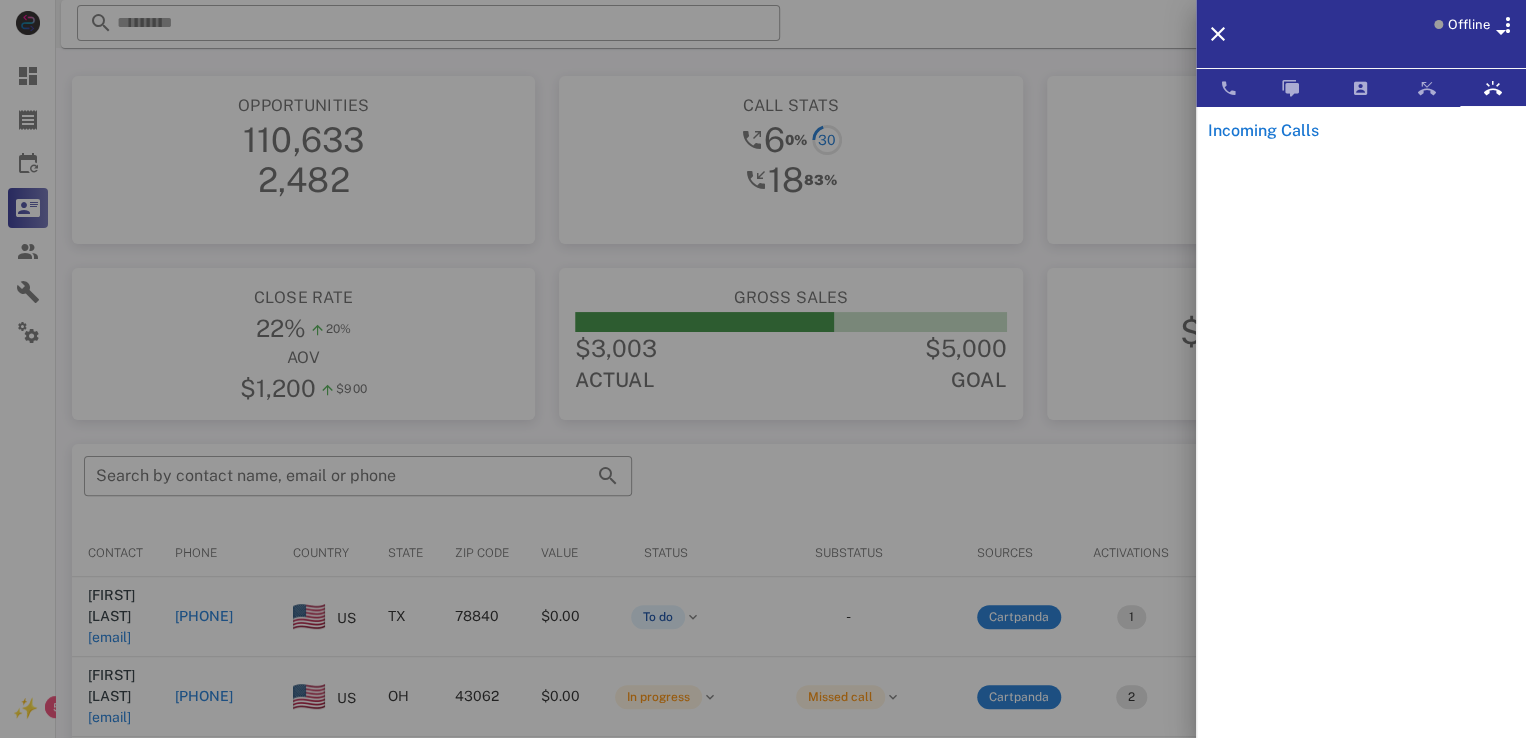 click at bounding box center (763, 369) 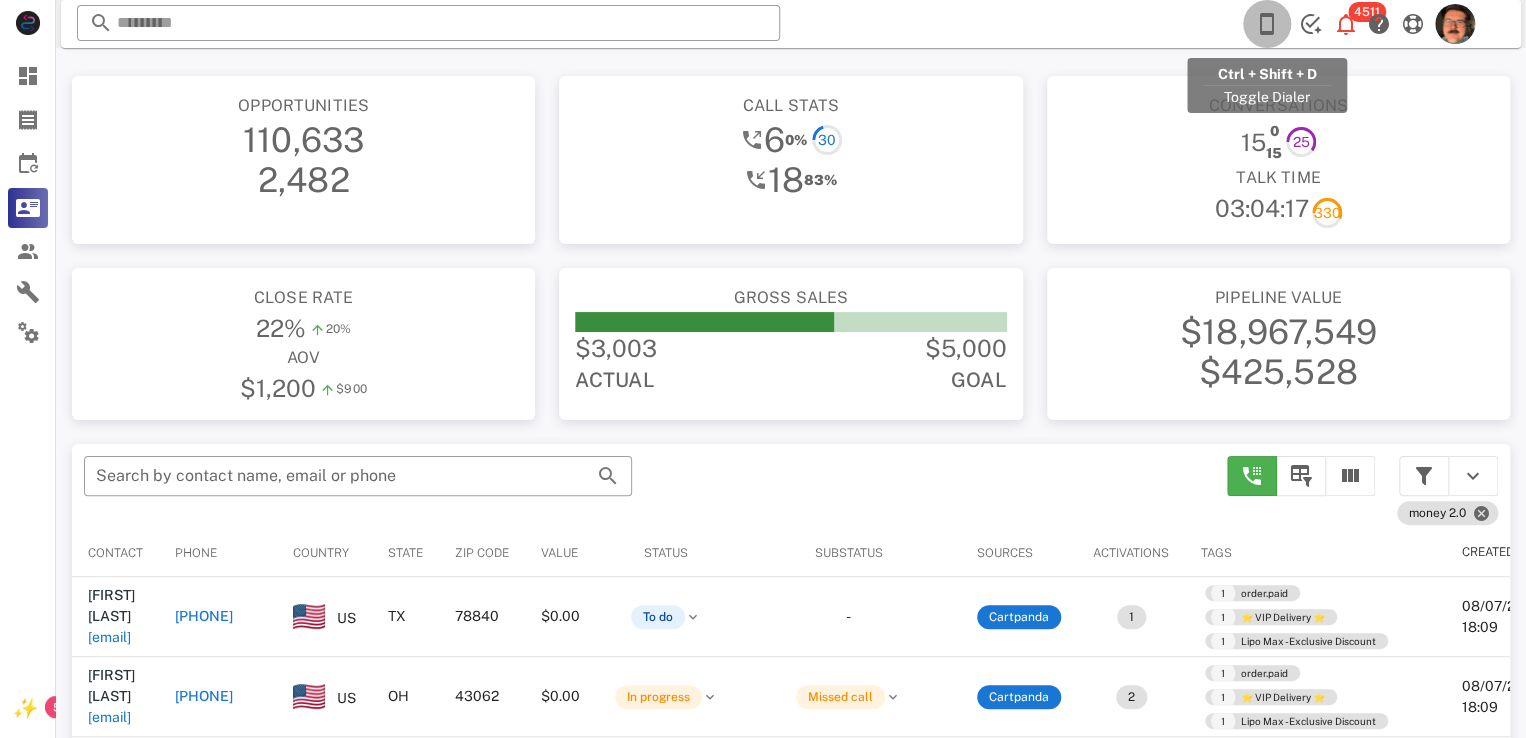 click at bounding box center [1267, 24] 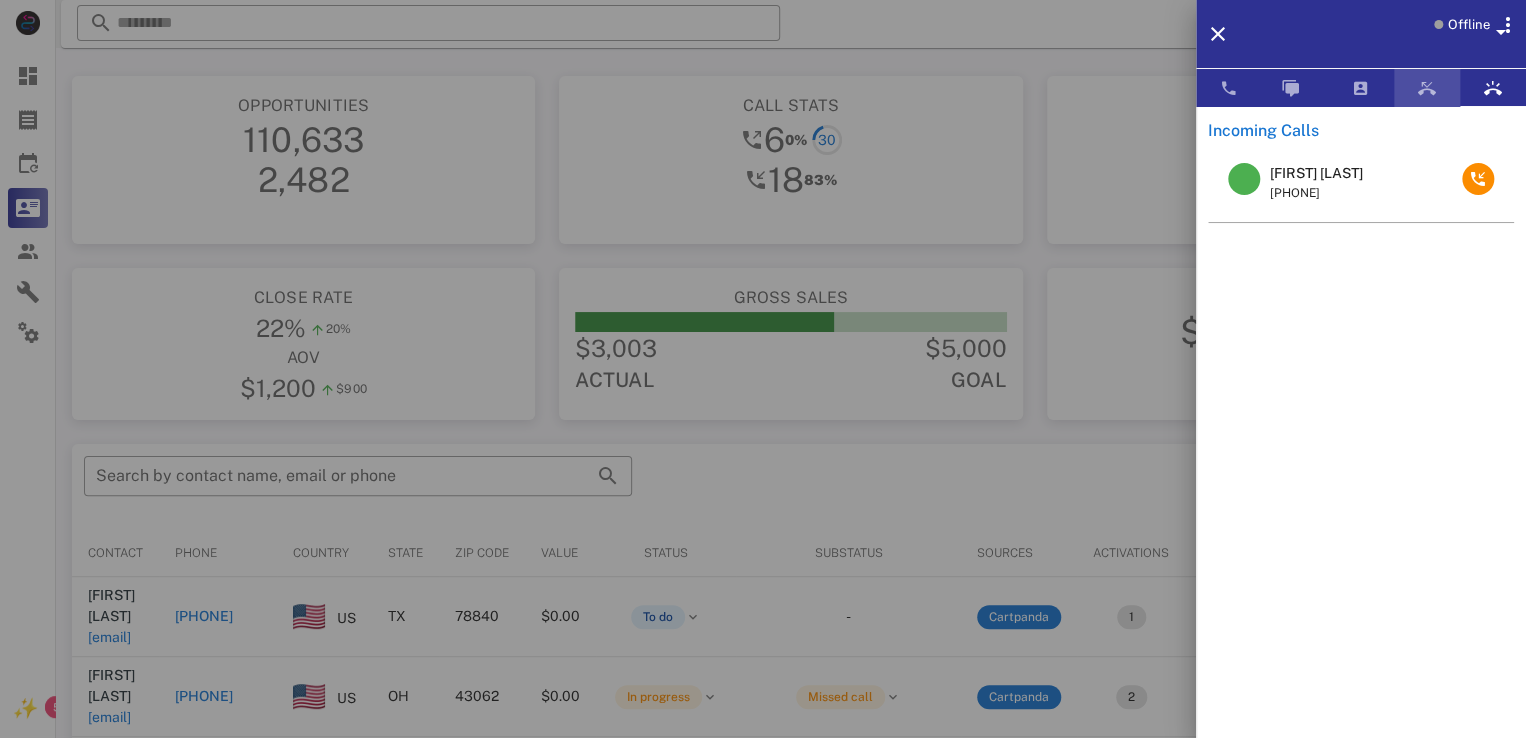 drag, startPoint x: 1403, startPoint y: 97, endPoint x: 1445, endPoint y: 87, distance: 43.174065 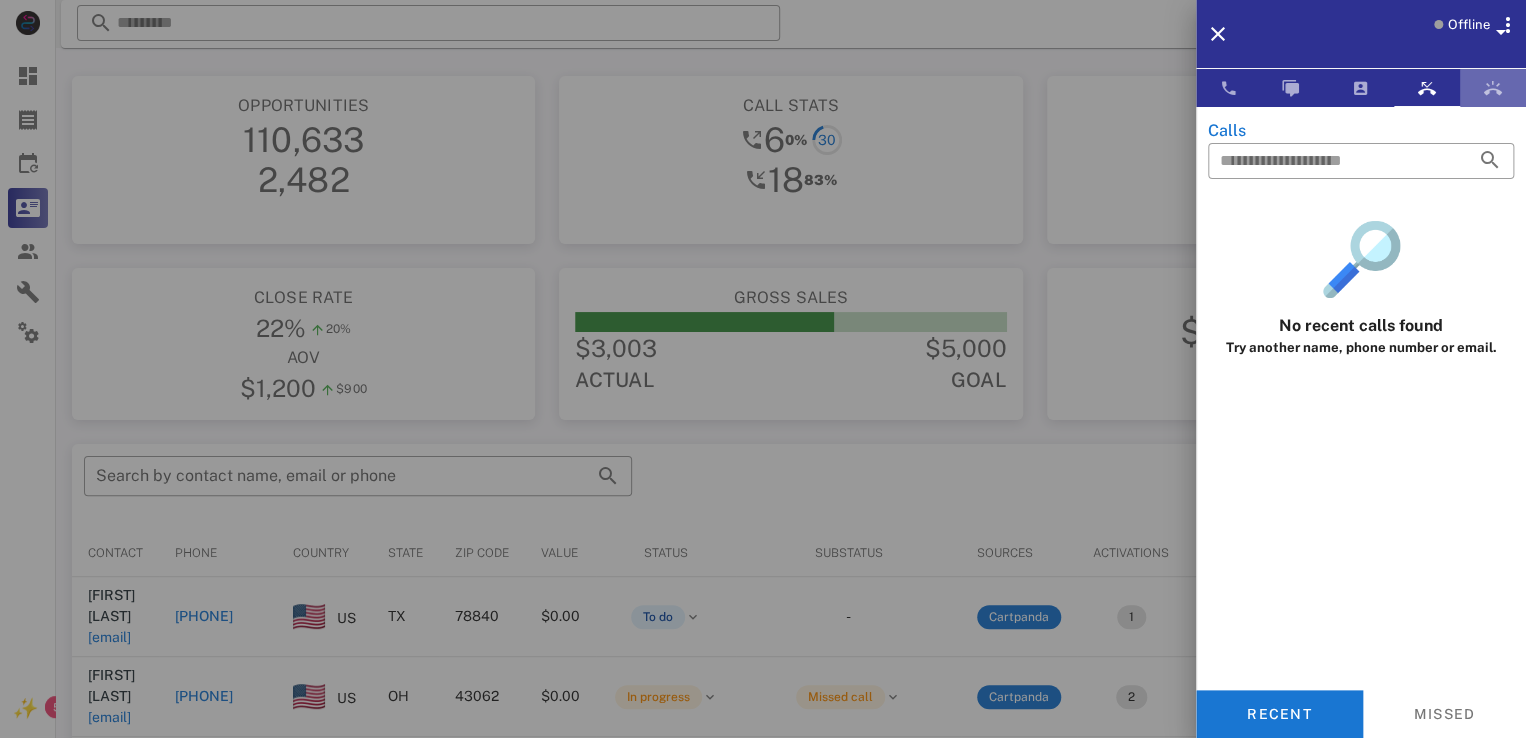 click at bounding box center (1493, 88) 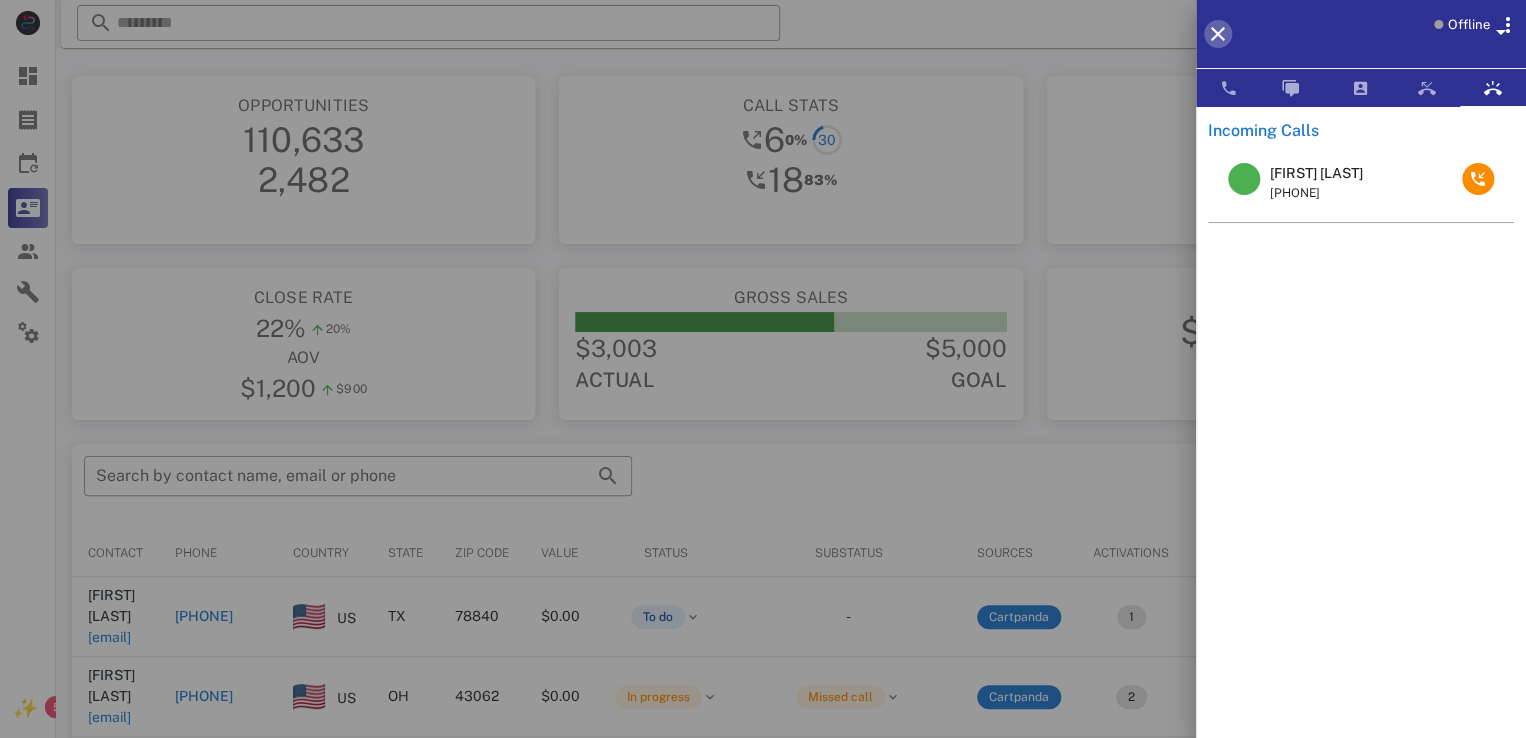 click at bounding box center (1218, 34) 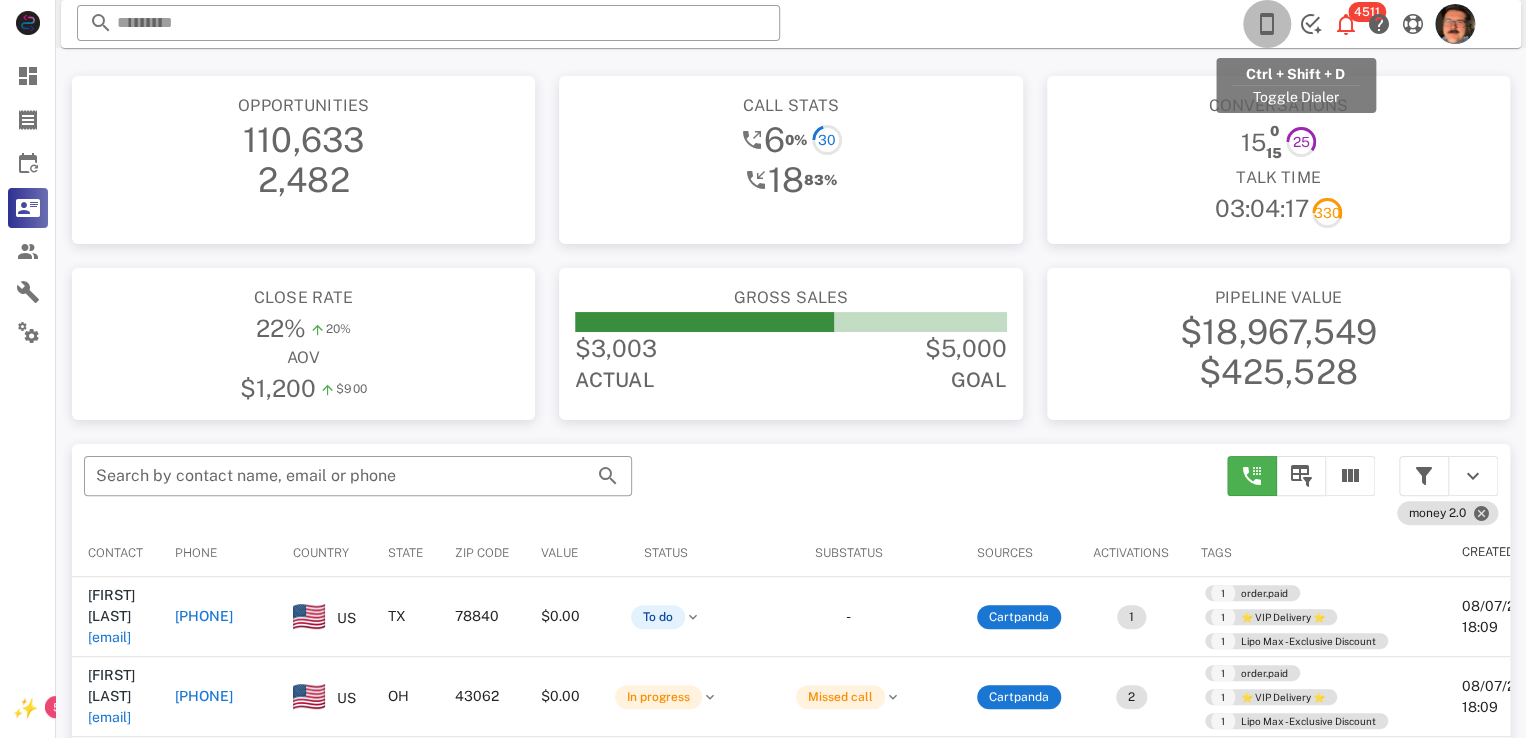click at bounding box center [1267, 24] 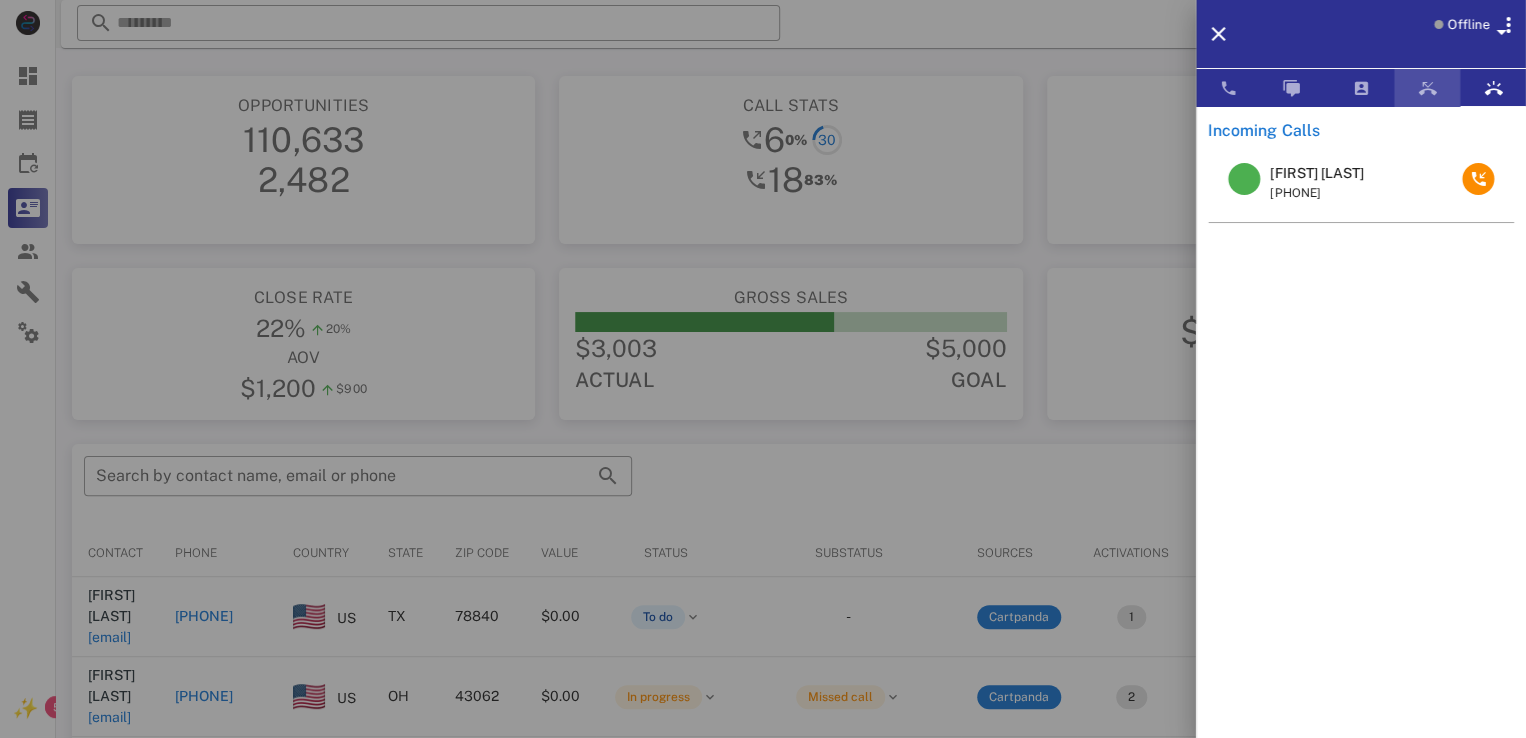 click at bounding box center [1427, 88] 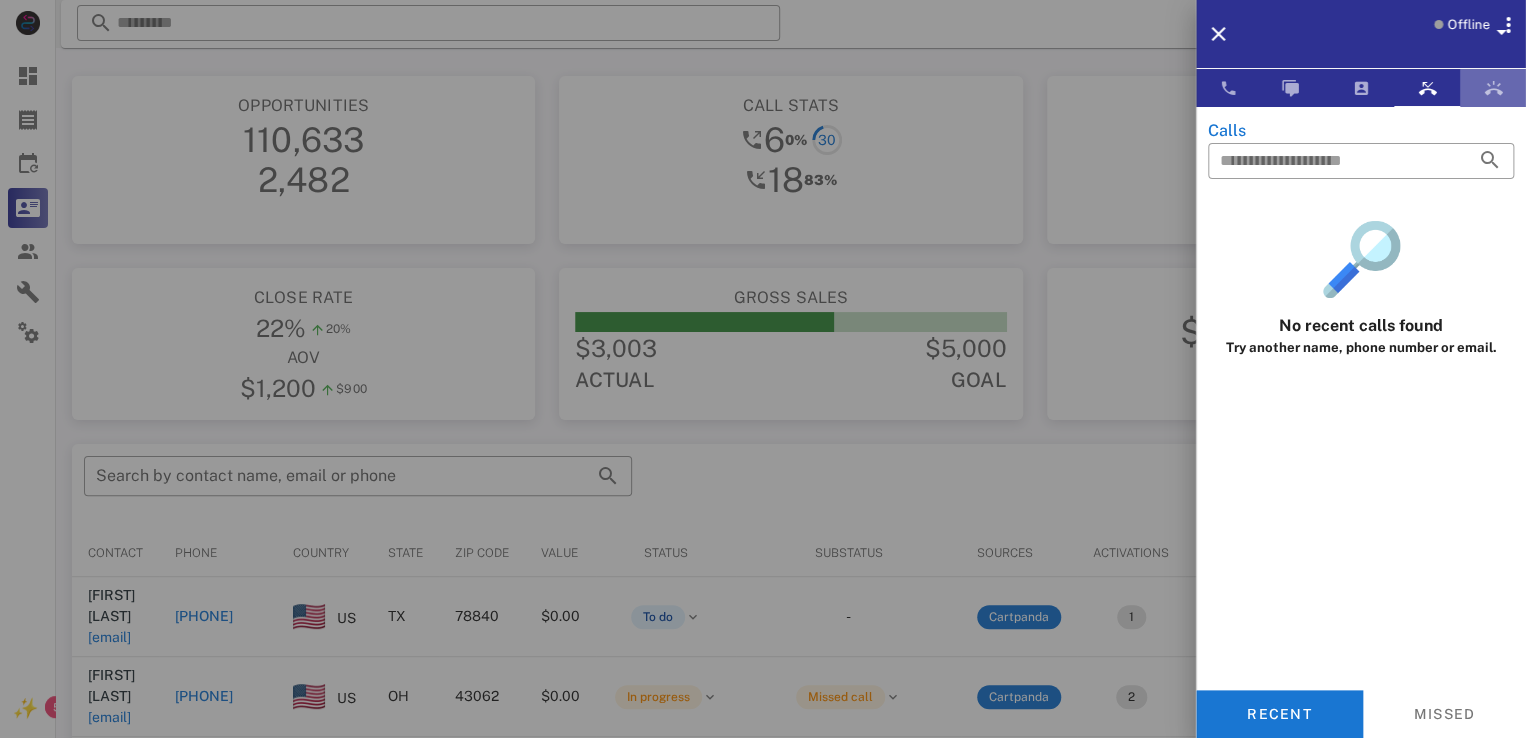 click at bounding box center [1493, 88] 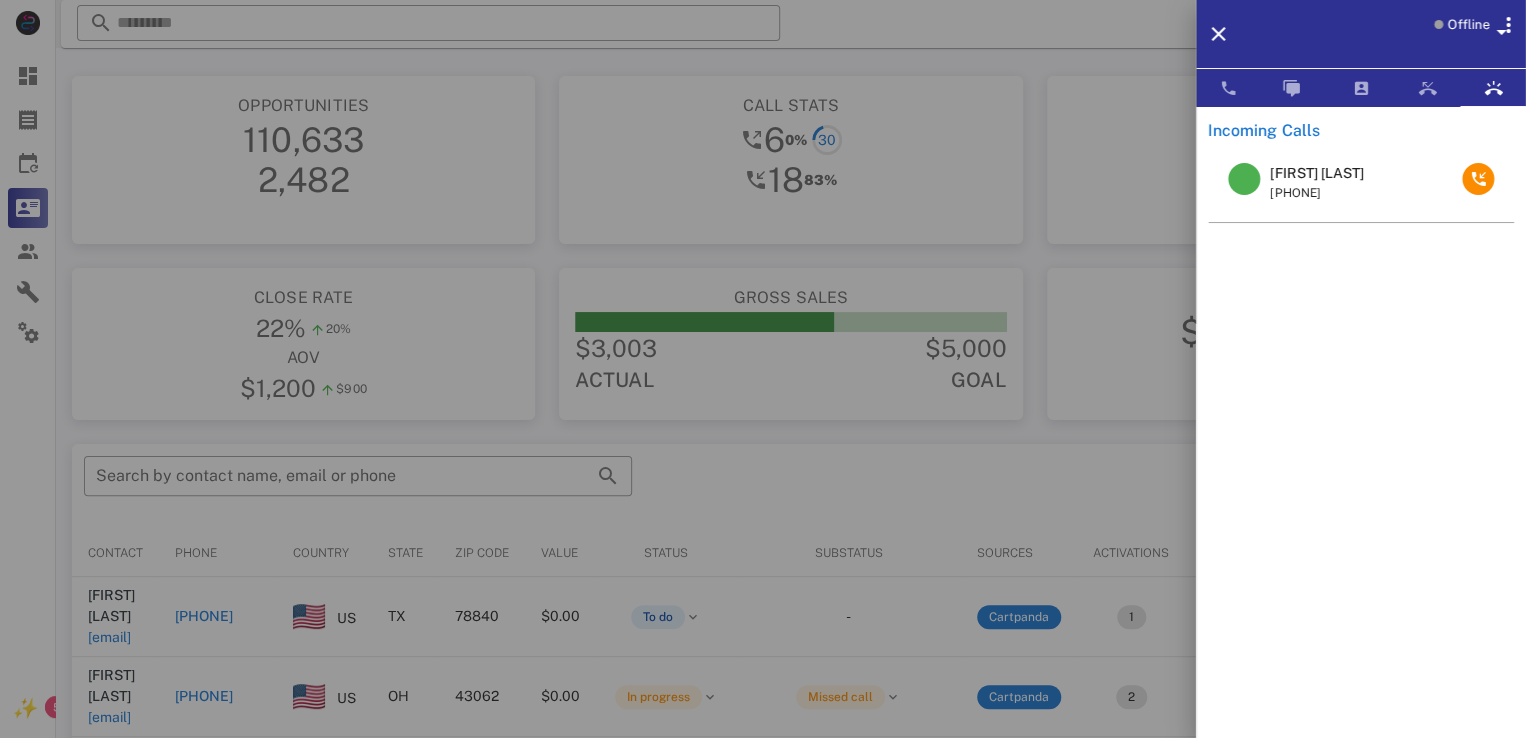 click on "Sterling Covington" at bounding box center (1316, 173) 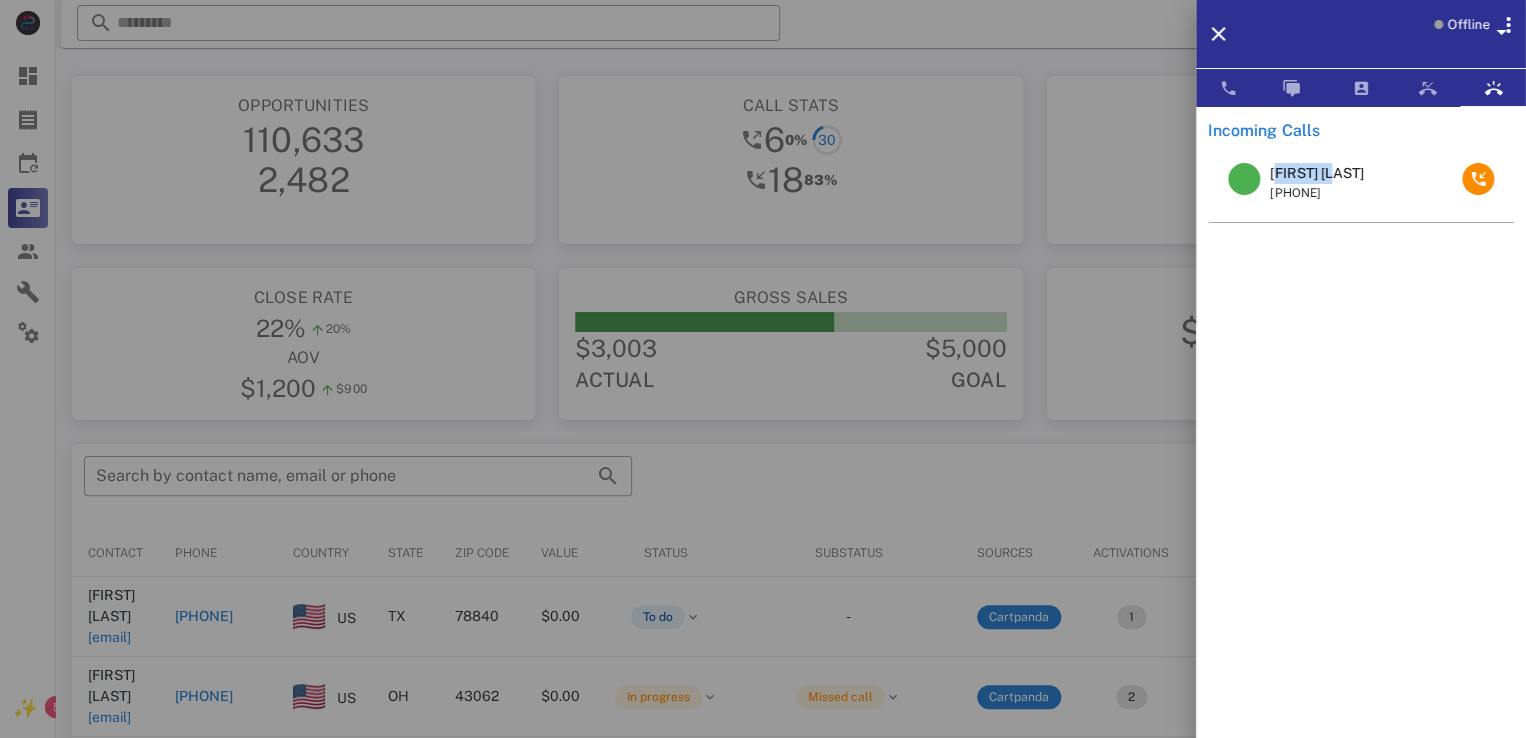 click on "Sterling Covington" at bounding box center (1316, 173) 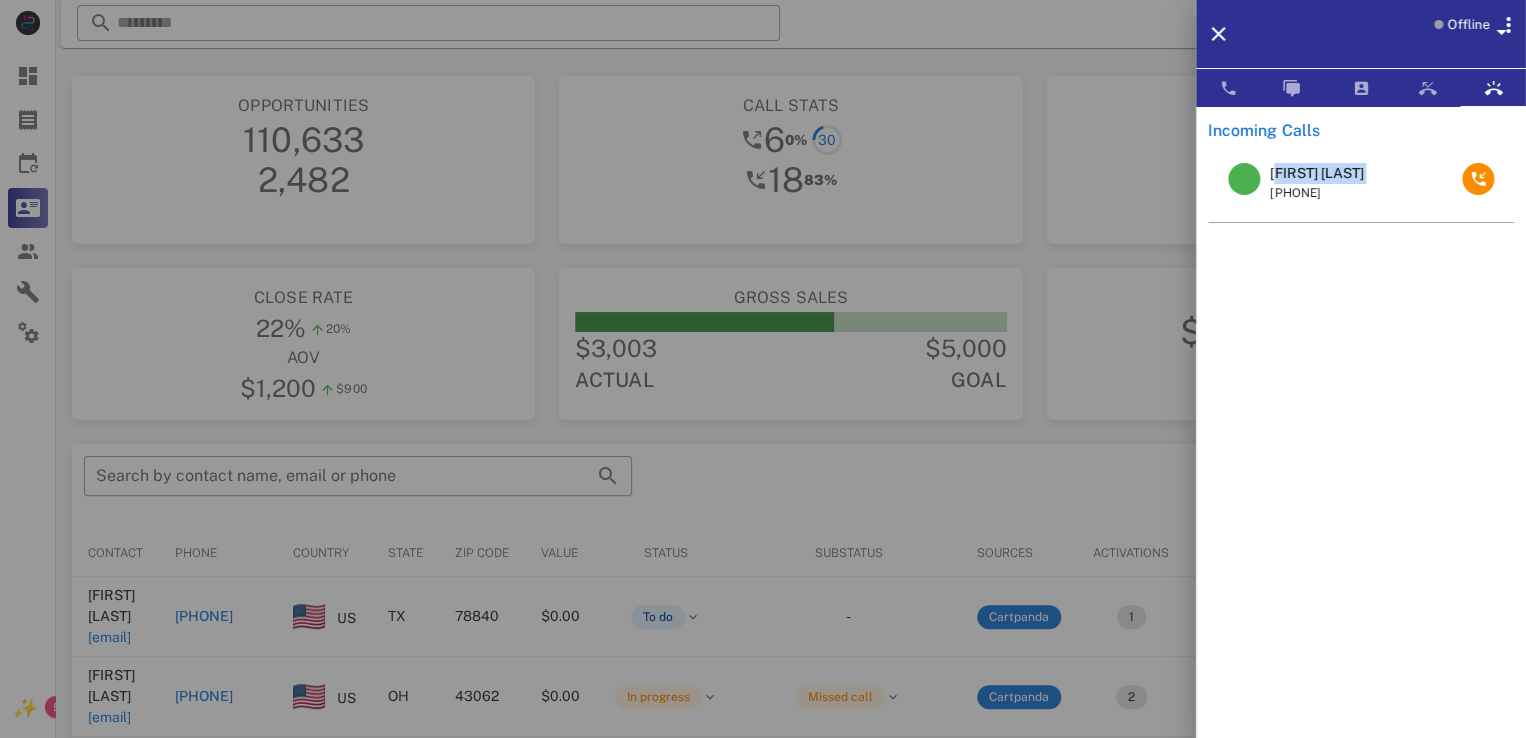 click on "Sterling Covington" at bounding box center (1316, 173) 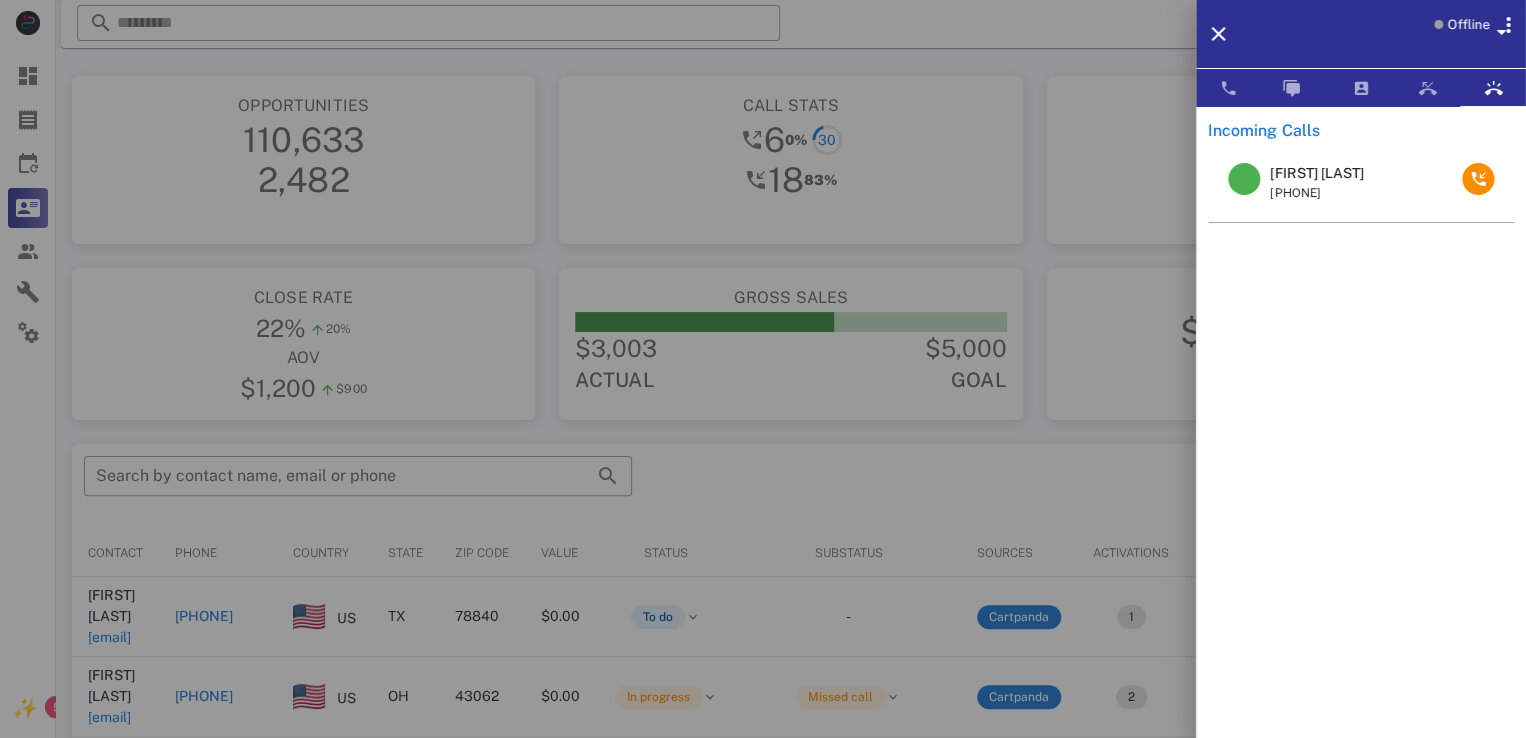 click at bounding box center (763, 369) 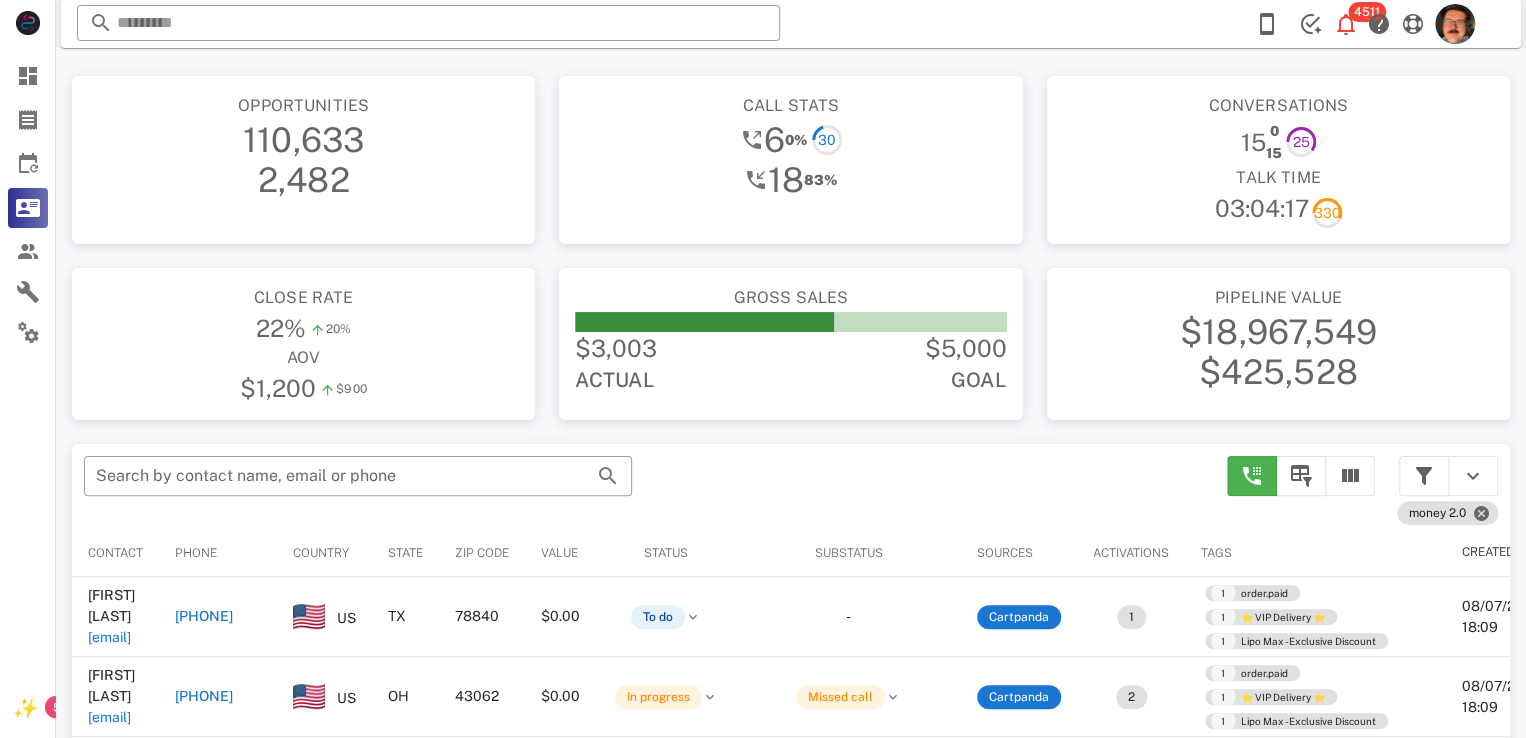 click at bounding box center (428, 23) 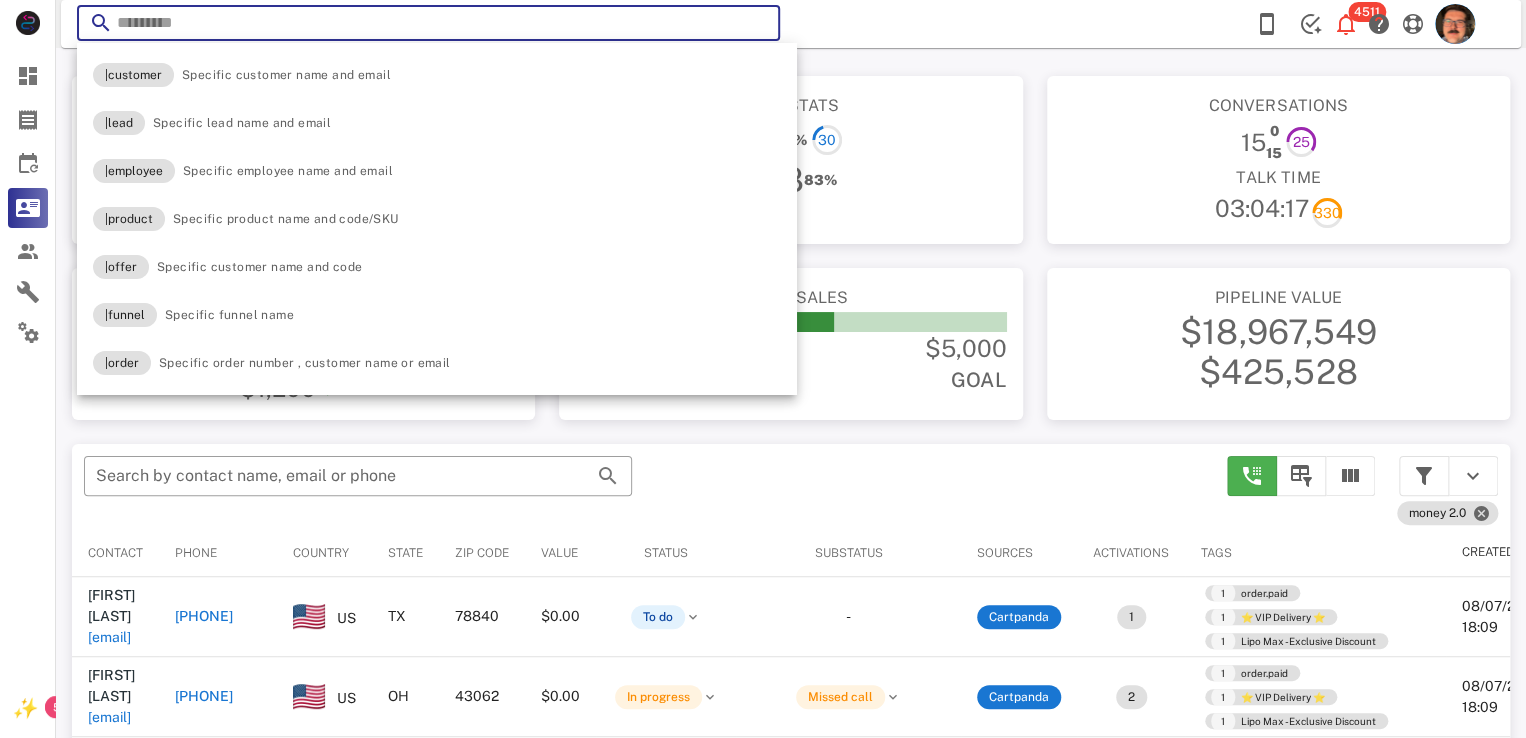paste on "**********" 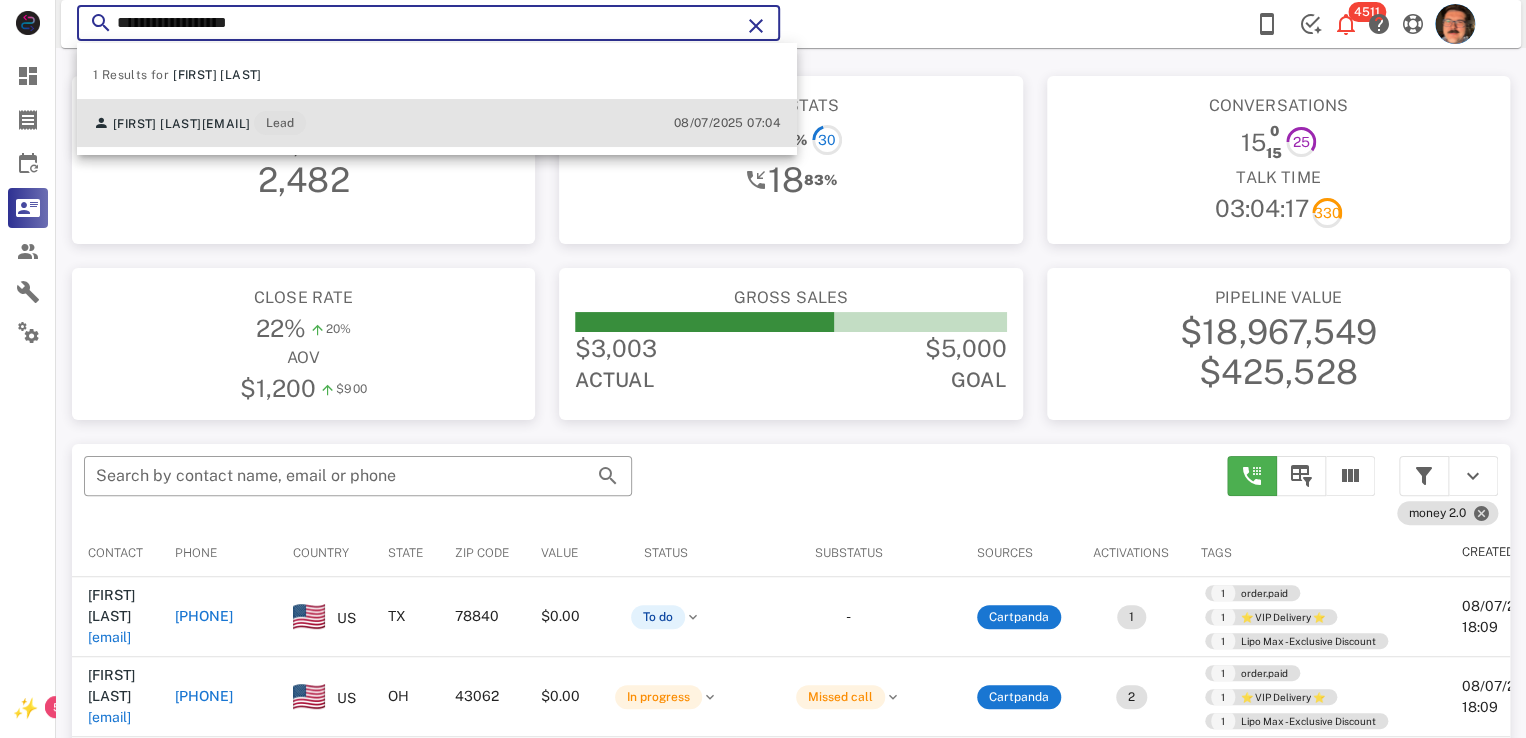 click on "Sterling Covington   covingtonjerome78@gmail.com   Lead" at bounding box center [199, 123] 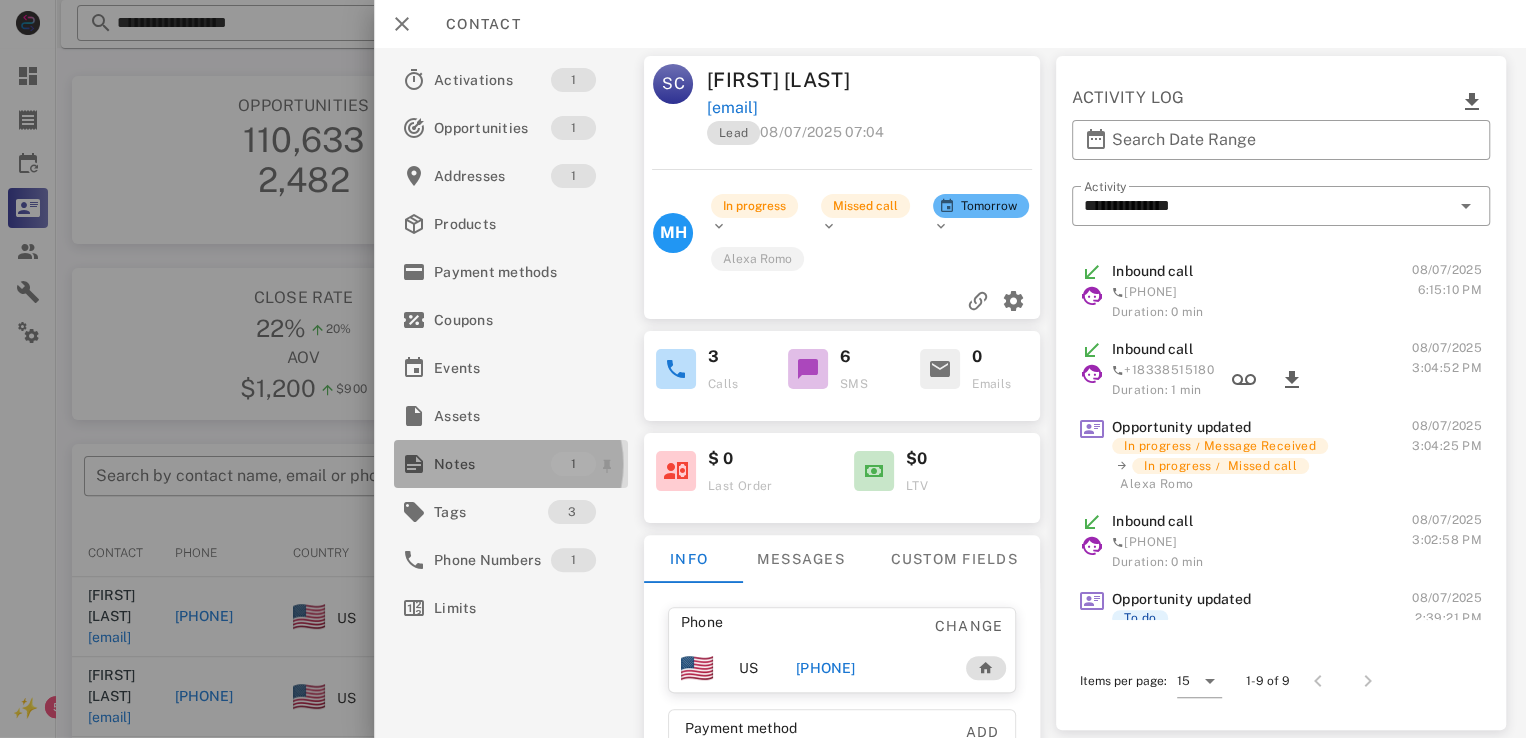 click on "Notes" at bounding box center (492, 464) 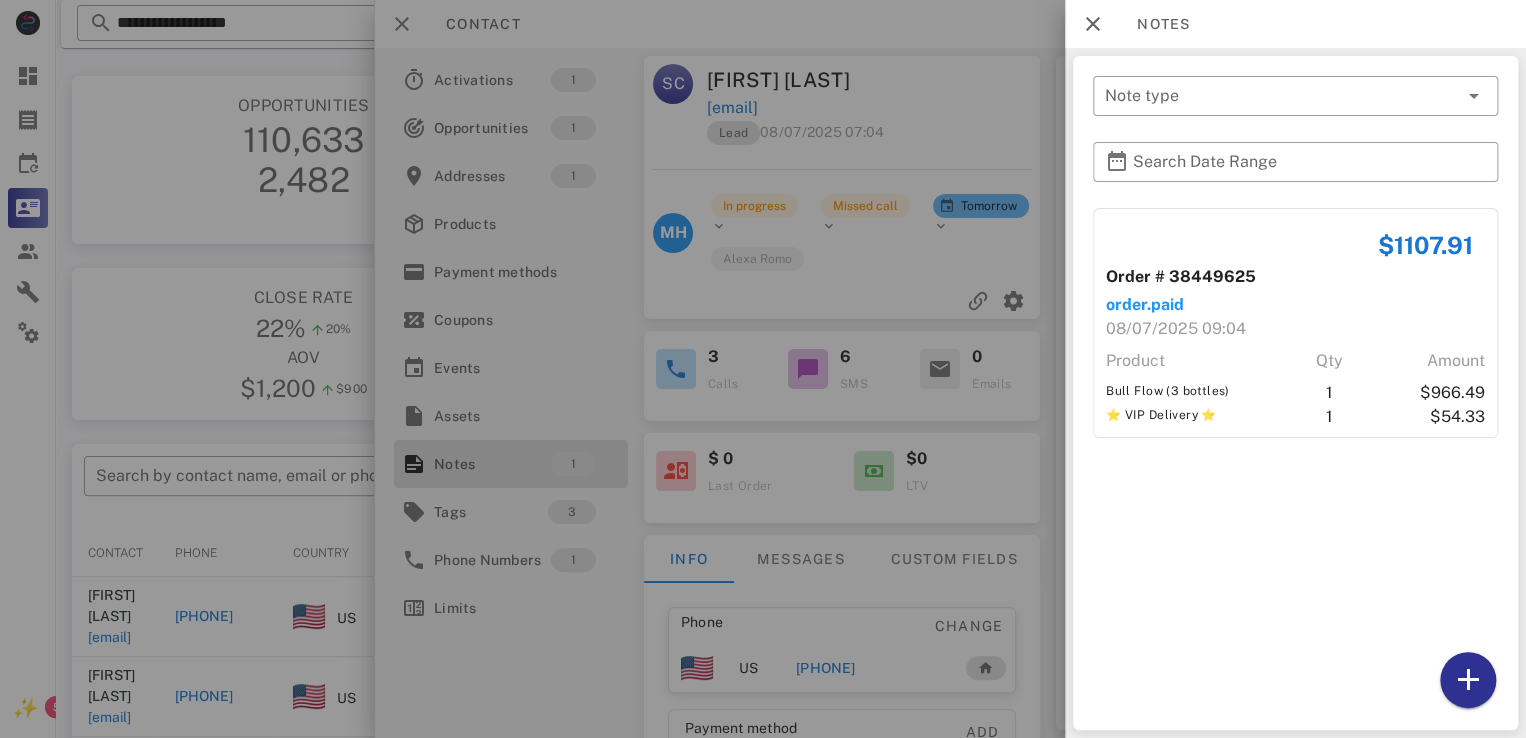 click at bounding box center (763, 369) 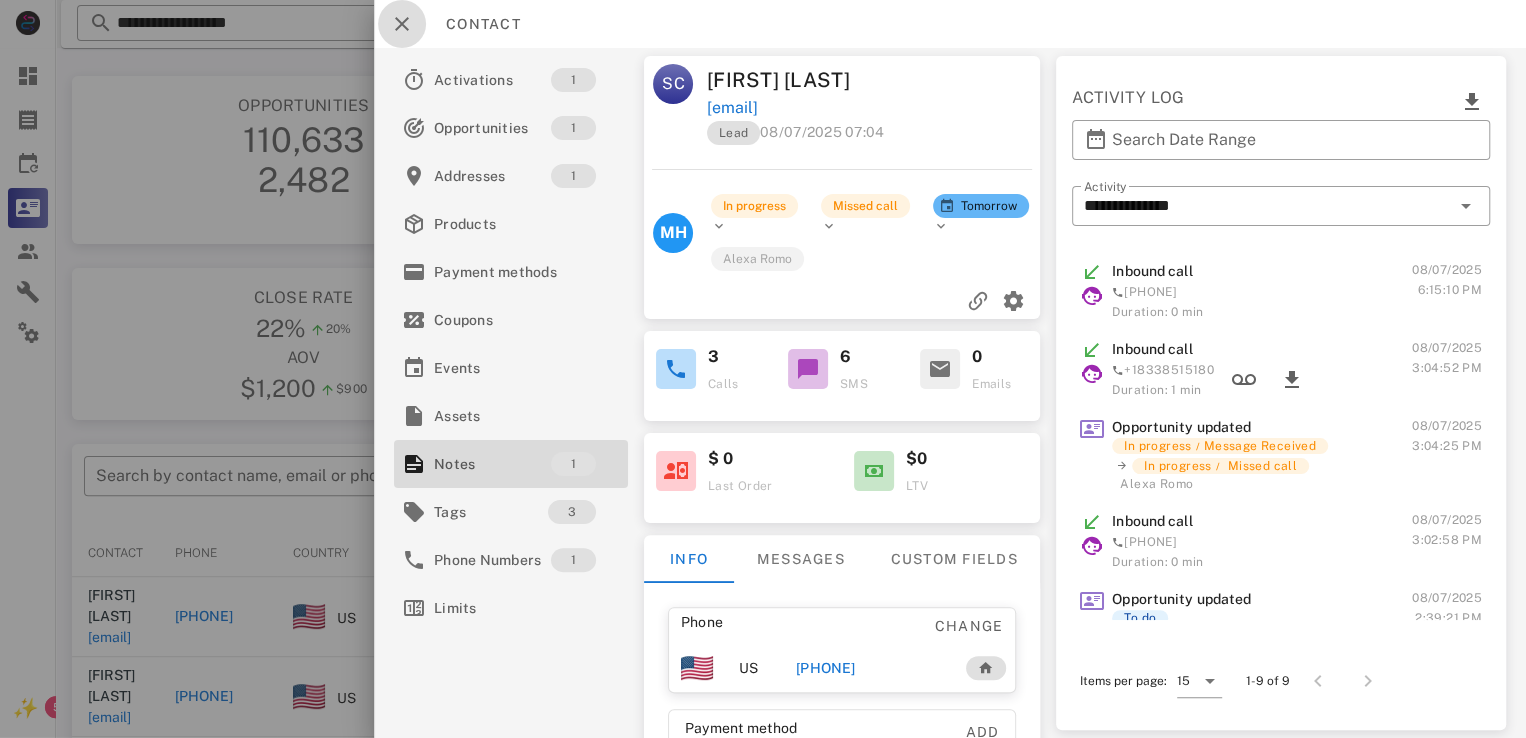 click at bounding box center [402, 24] 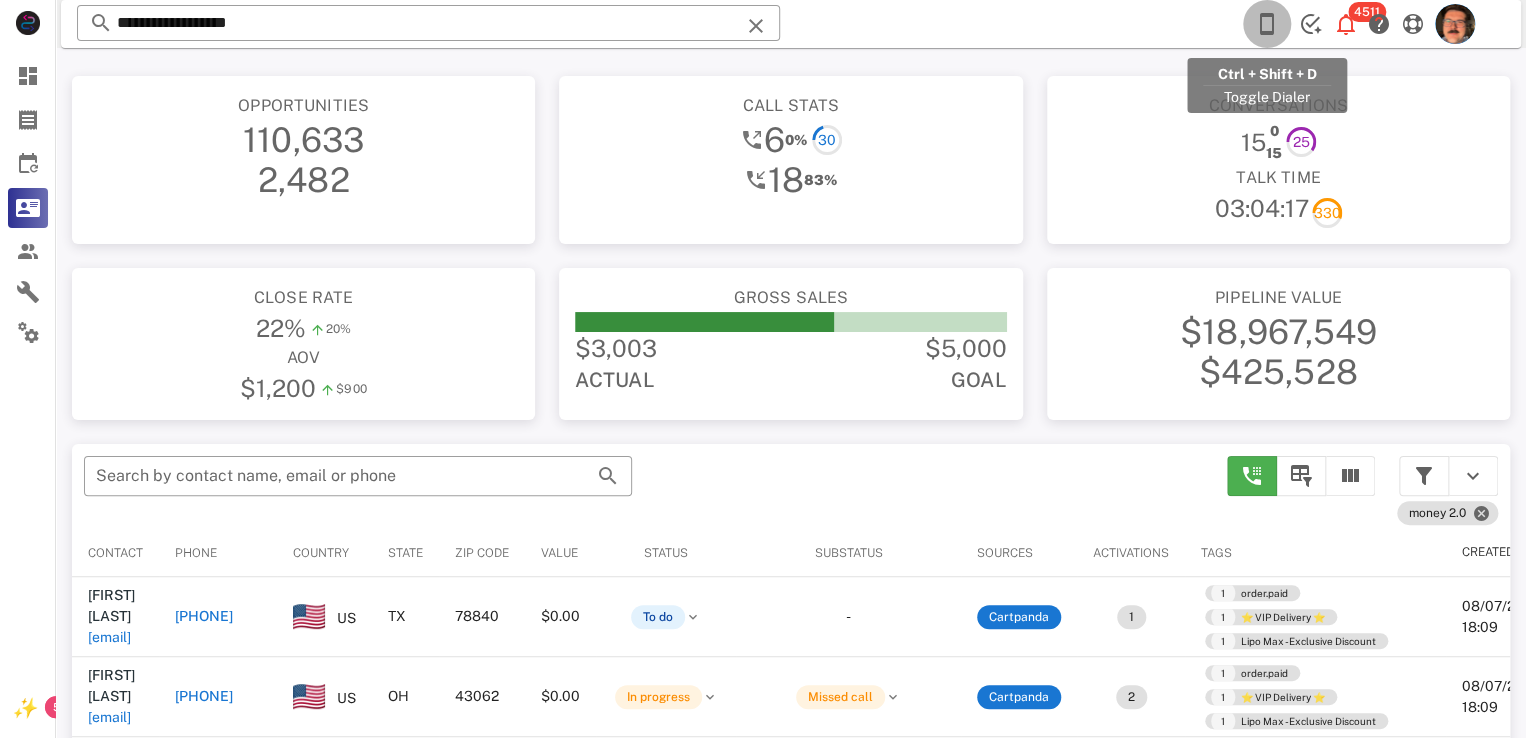 click at bounding box center [1267, 24] 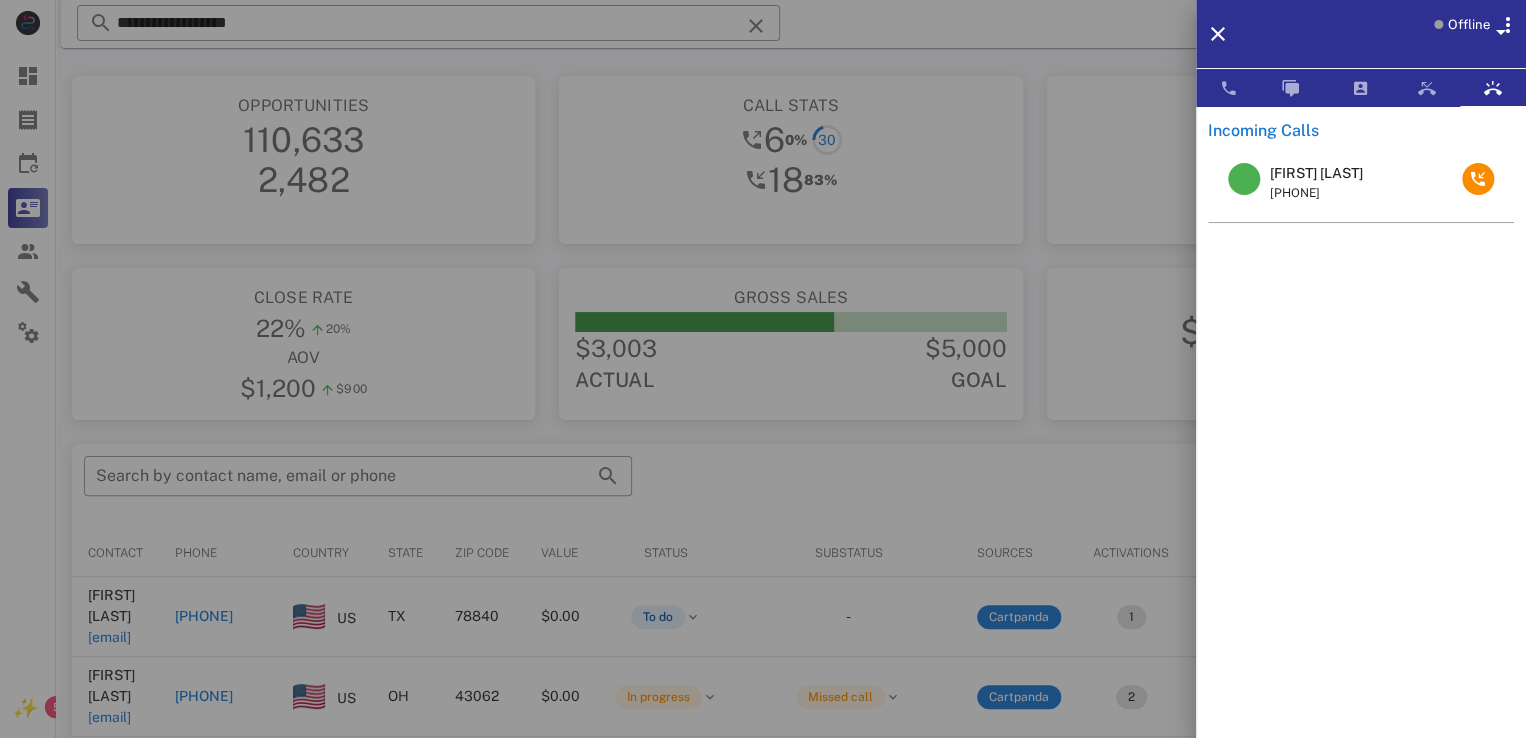 click on "Sterling Covington   +13149266434" at bounding box center (1361, 442) 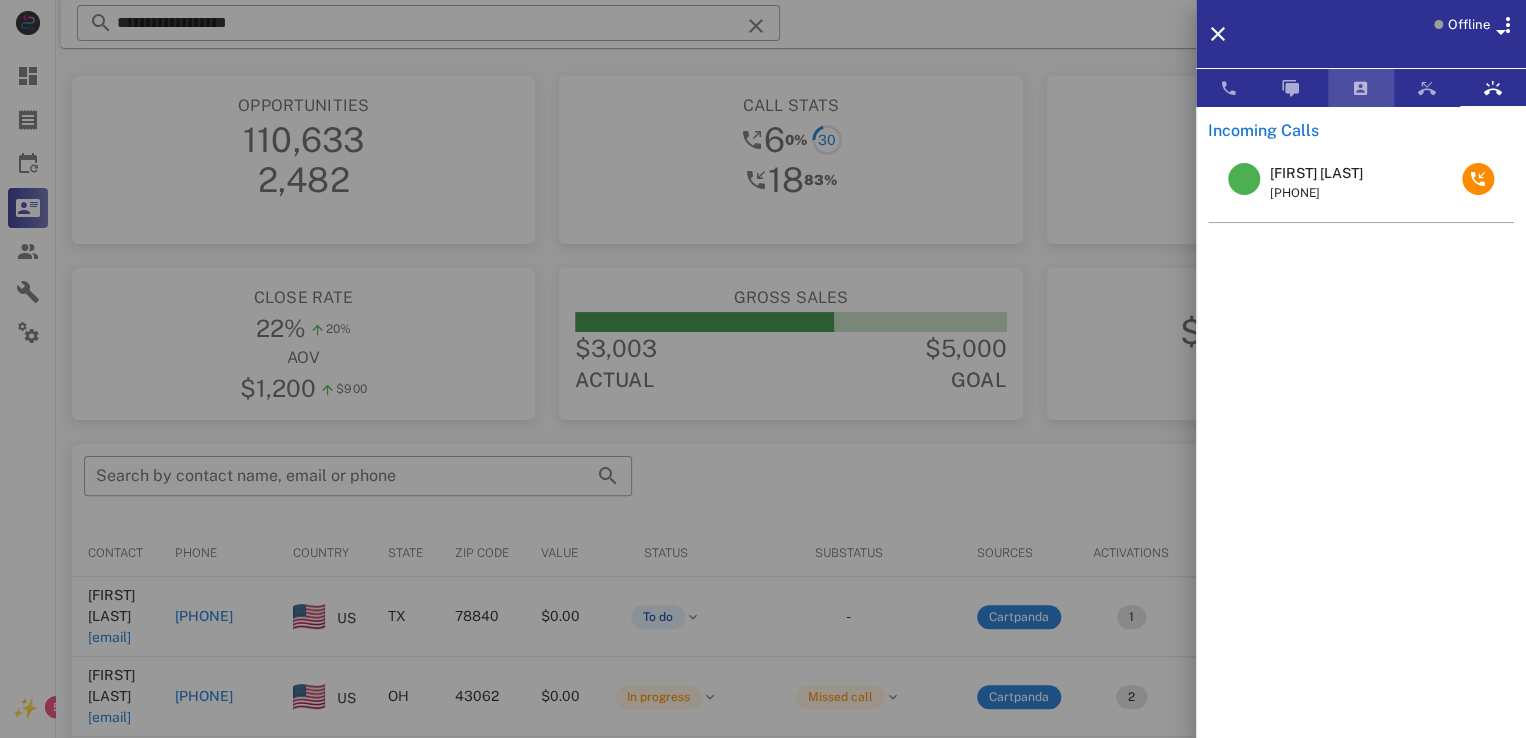 click at bounding box center (1361, 88) 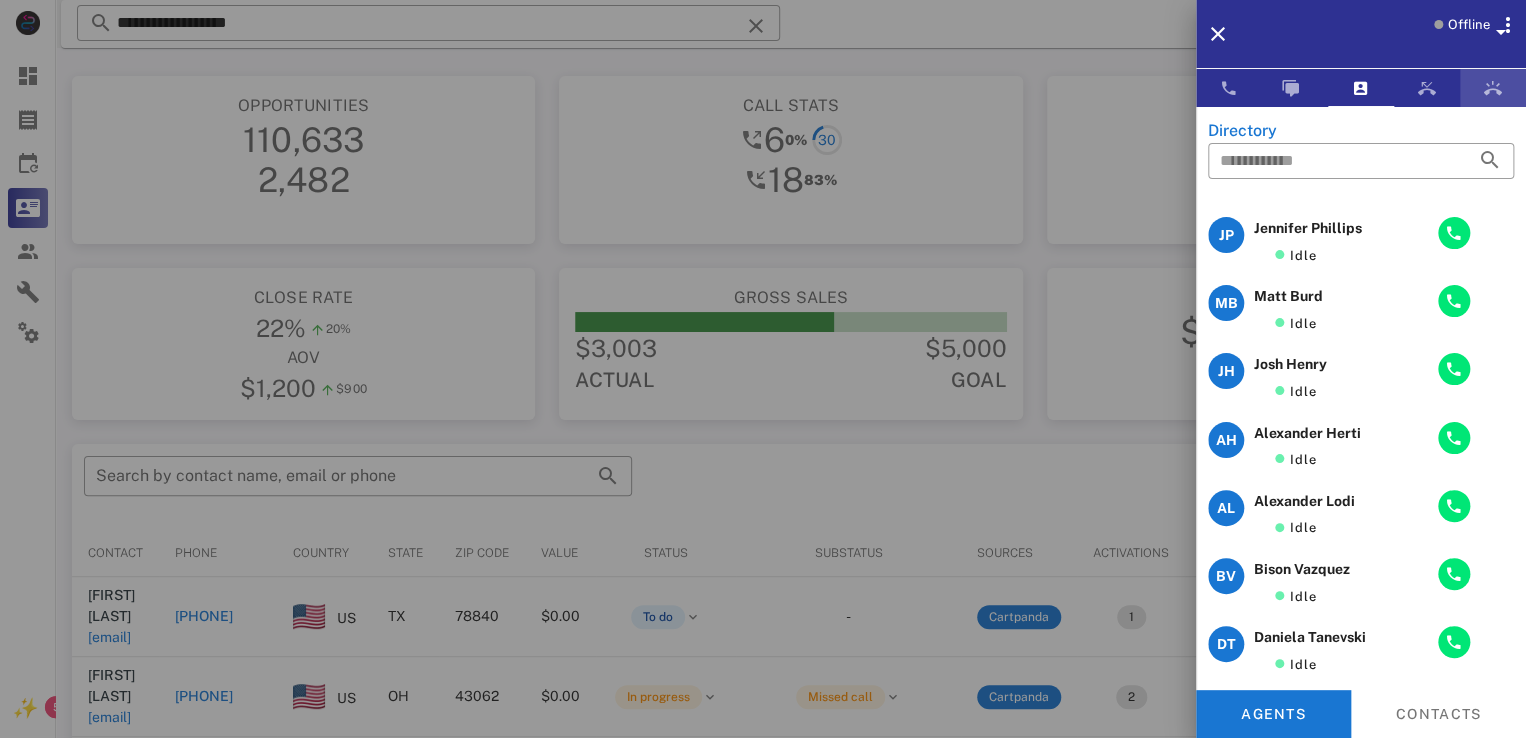 click at bounding box center (1493, 88) 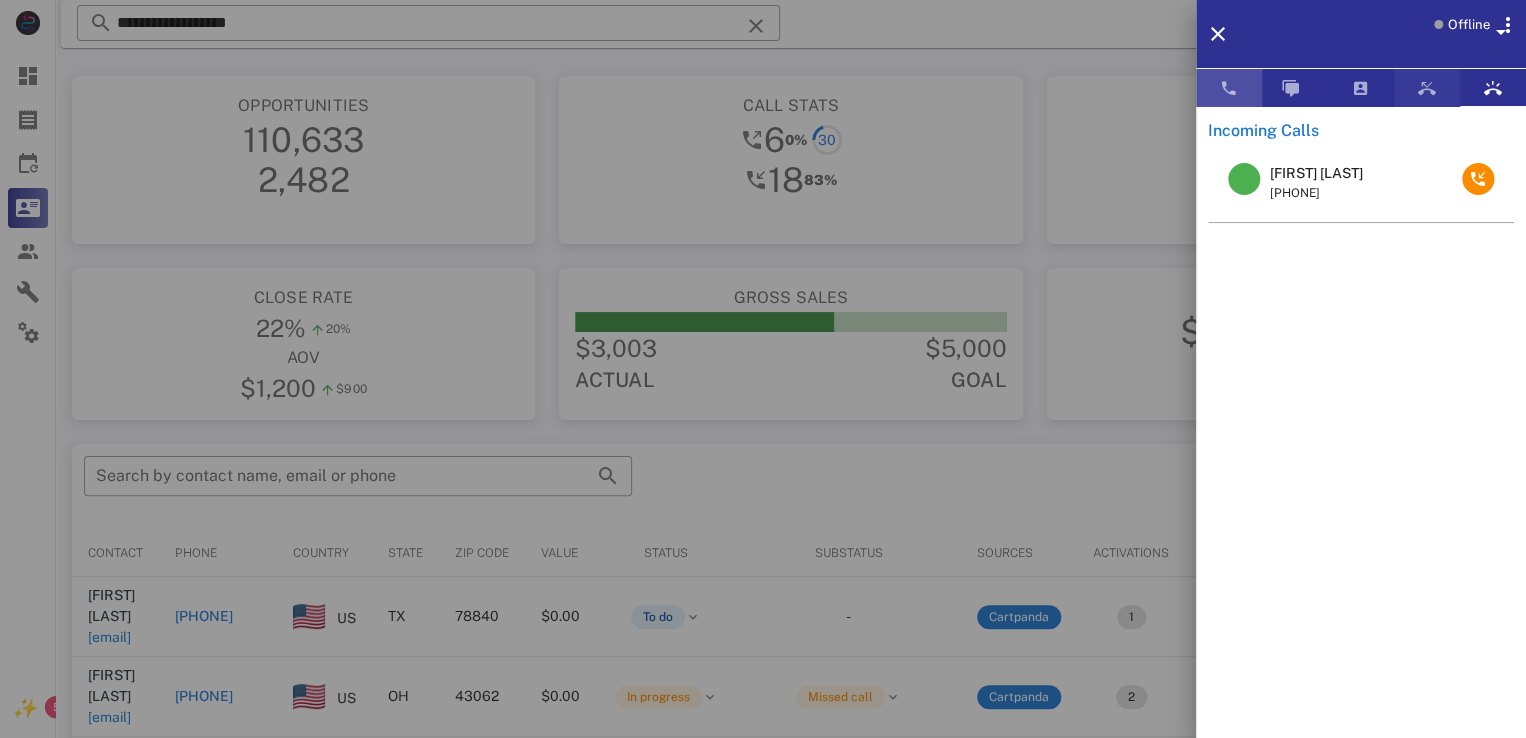 drag, startPoint x: 1226, startPoint y: 95, endPoint x: 1400, endPoint y: 84, distance: 174.34735 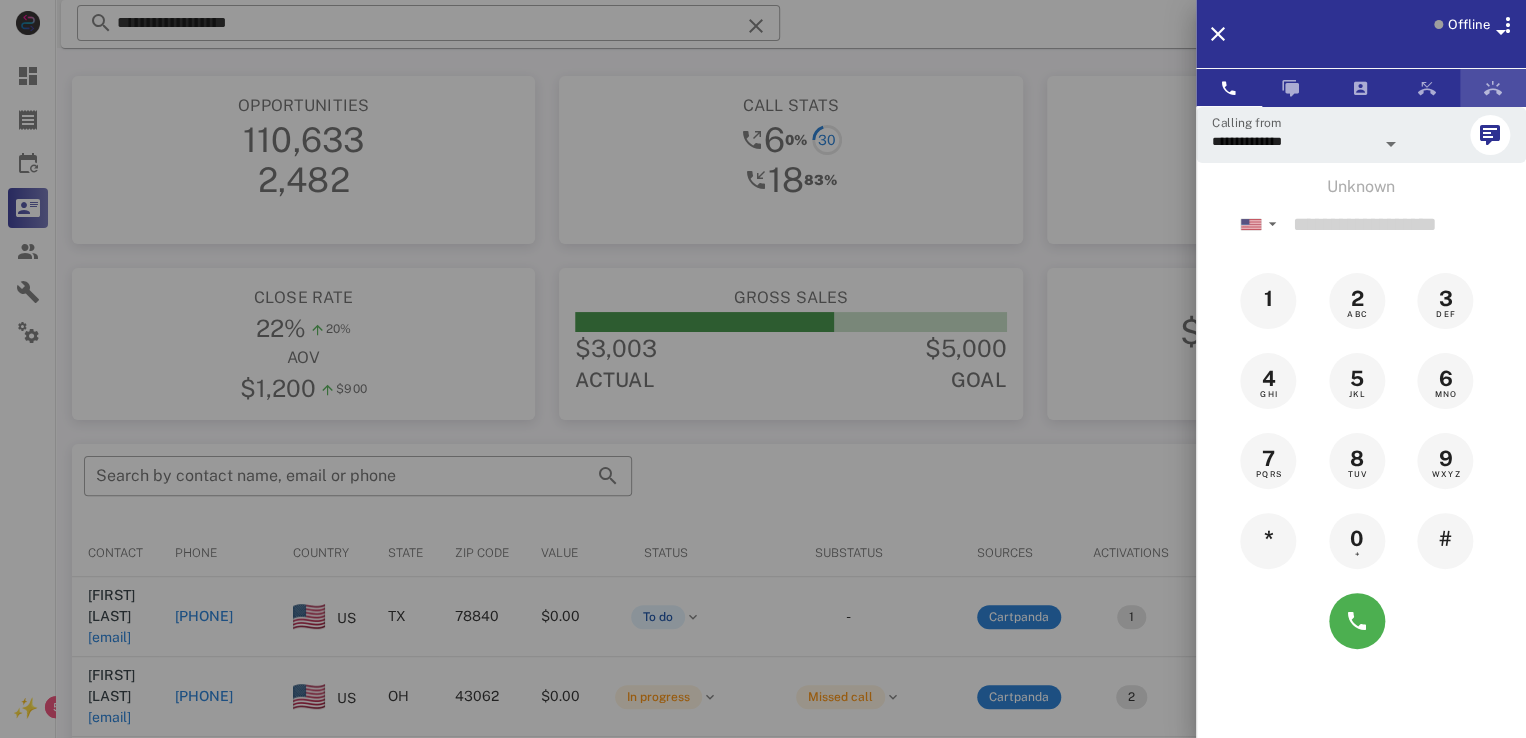 click at bounding box center (1493, 88) 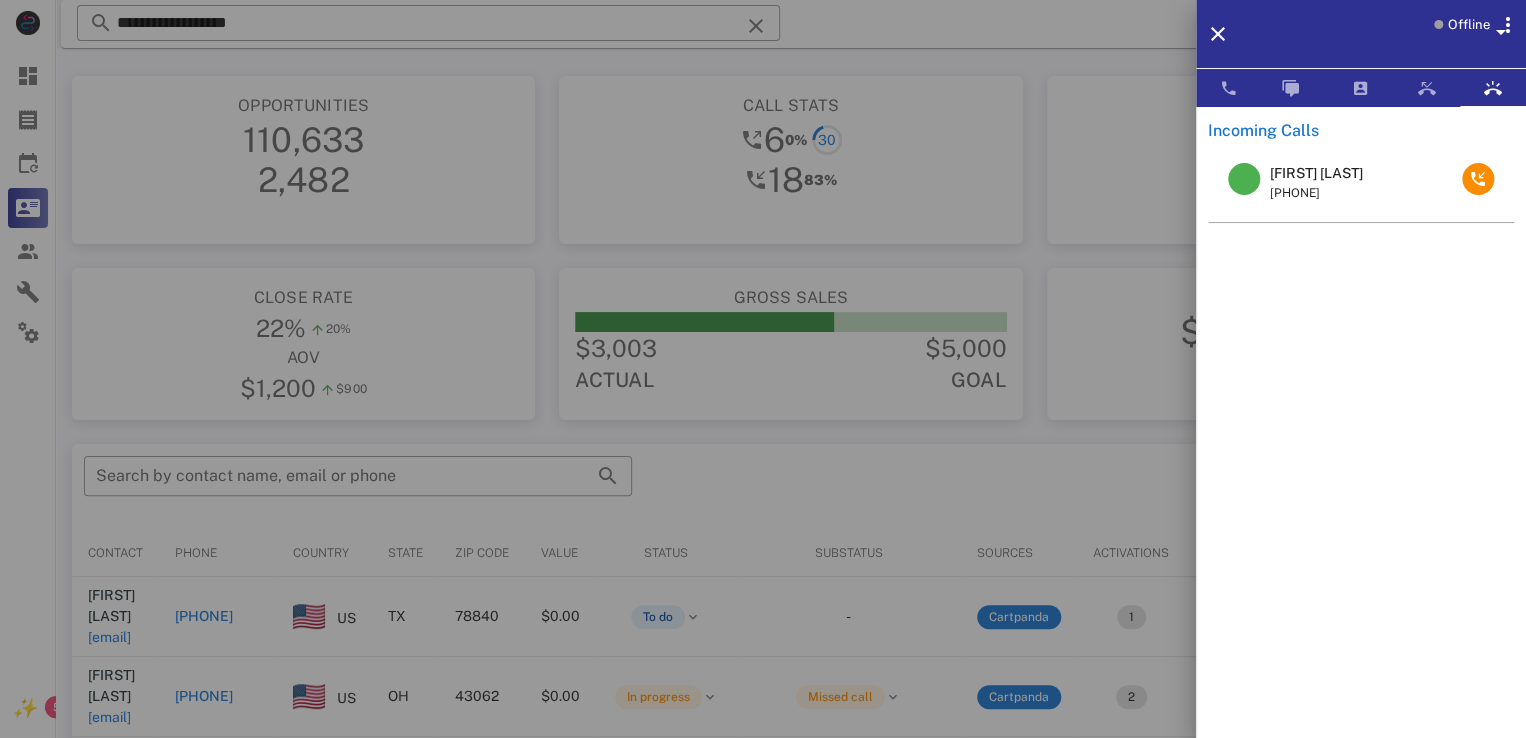 drag, startPoint x: 240, startPoint y: 270, endPoint x: 76, endPoint y: 229, distance: 169.04733 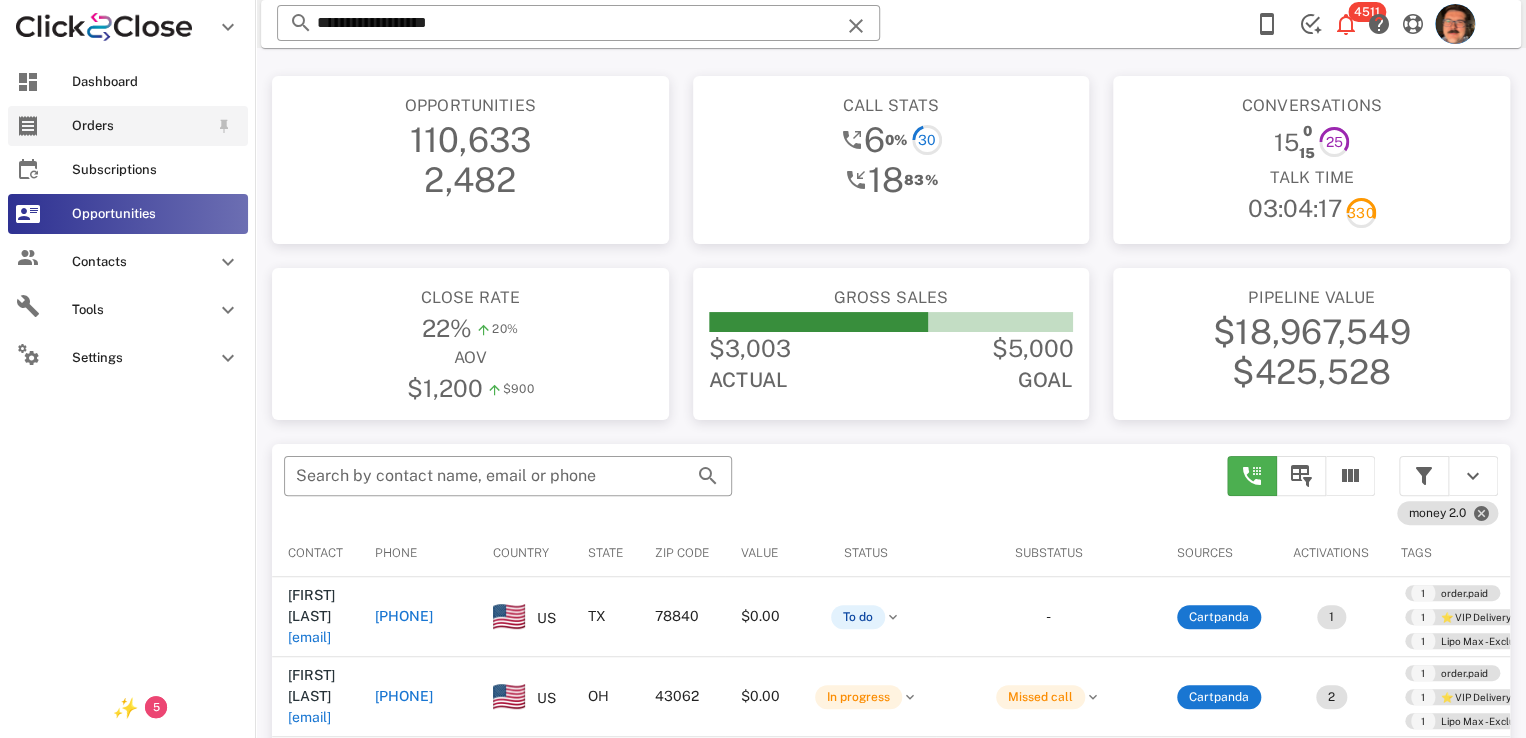 click at bounding box center [28, 126] 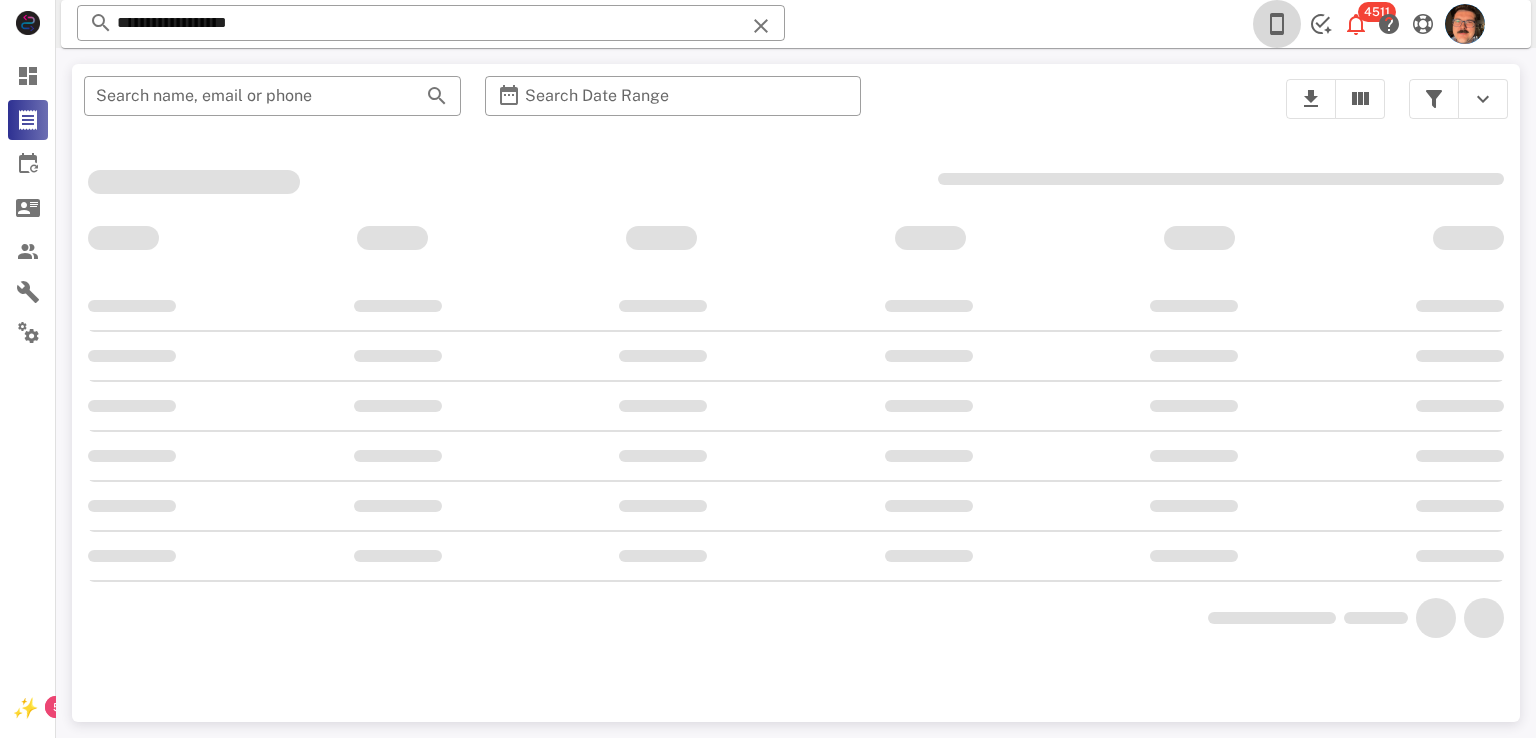 click at bounding box center (1277, 24) 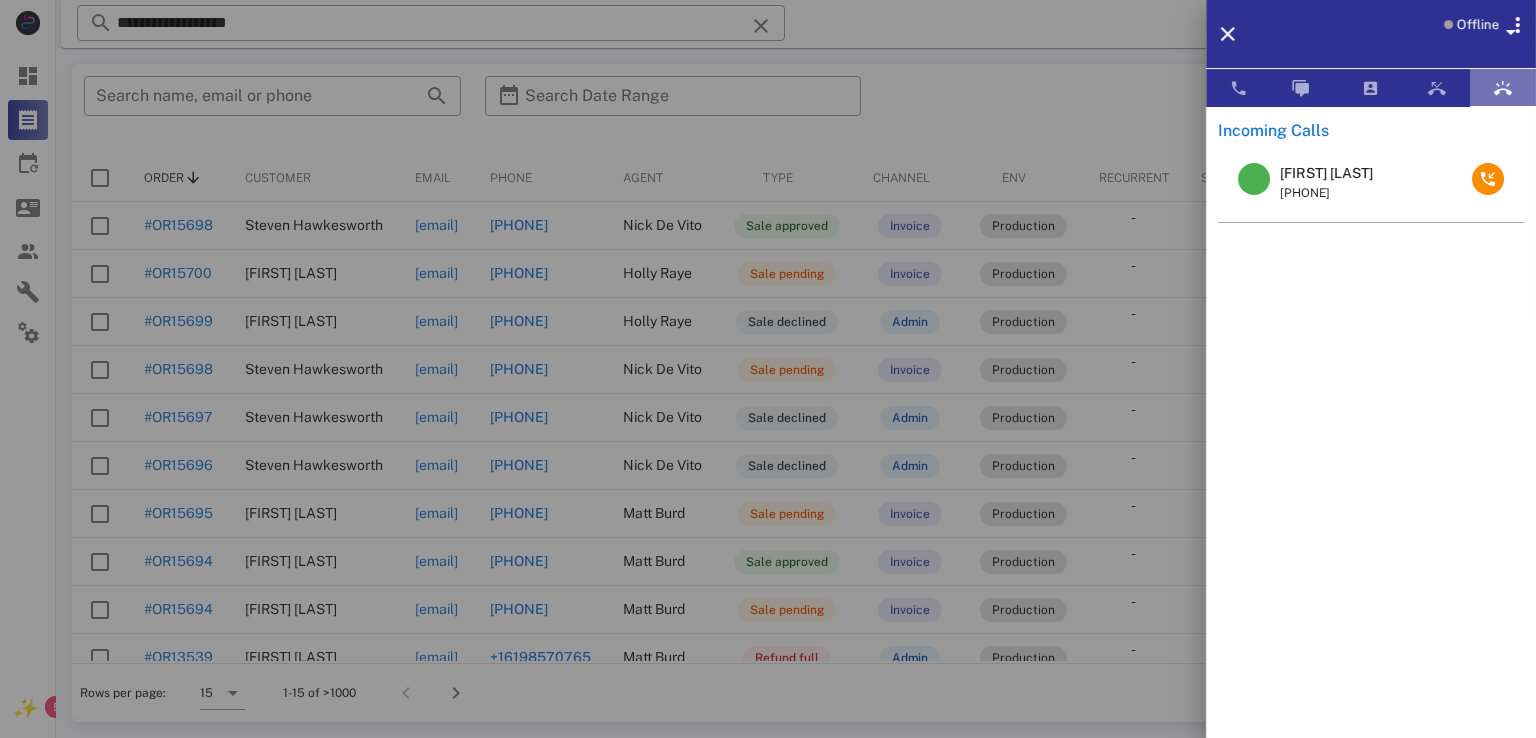 click at bounding box center (1503, 88) 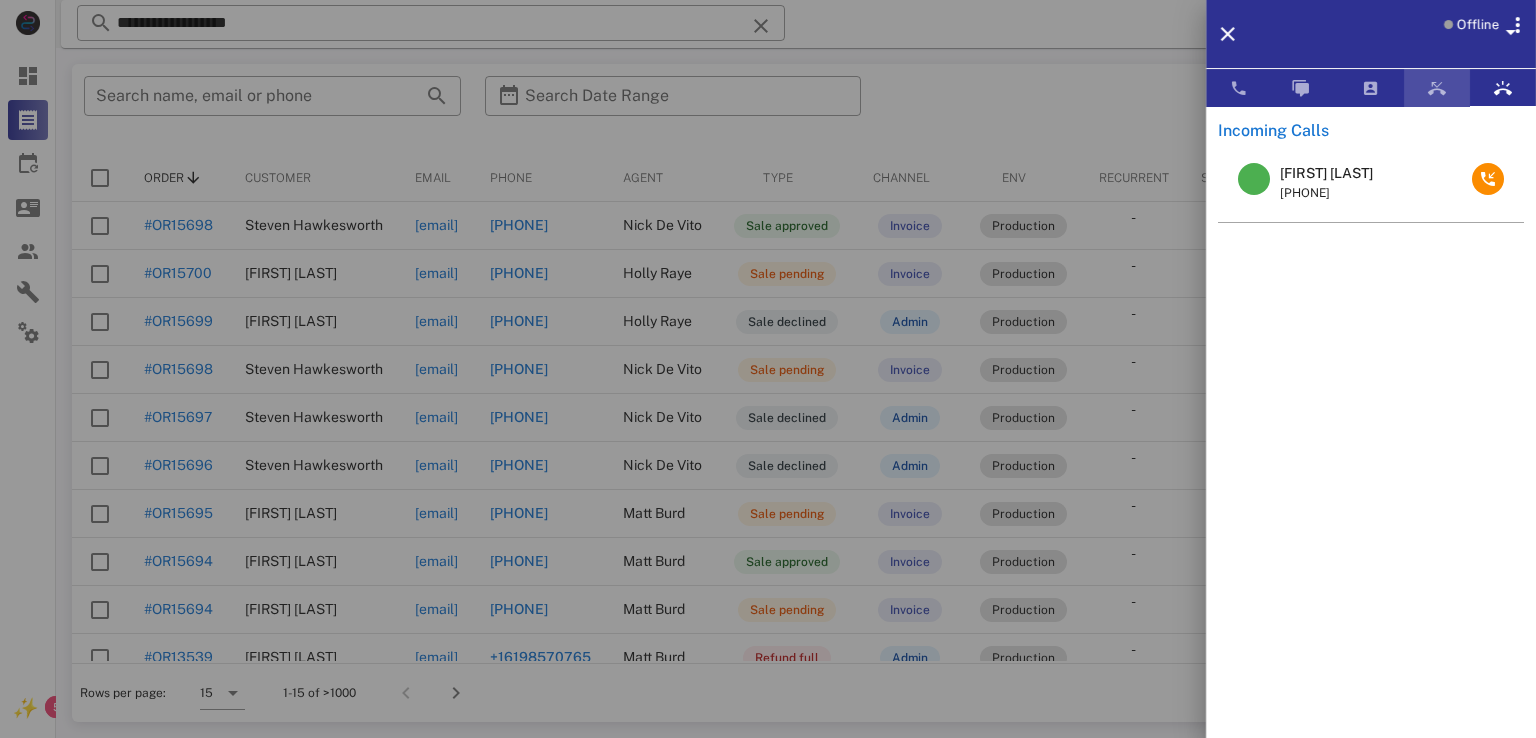 click at bounding box center (1437, 88) 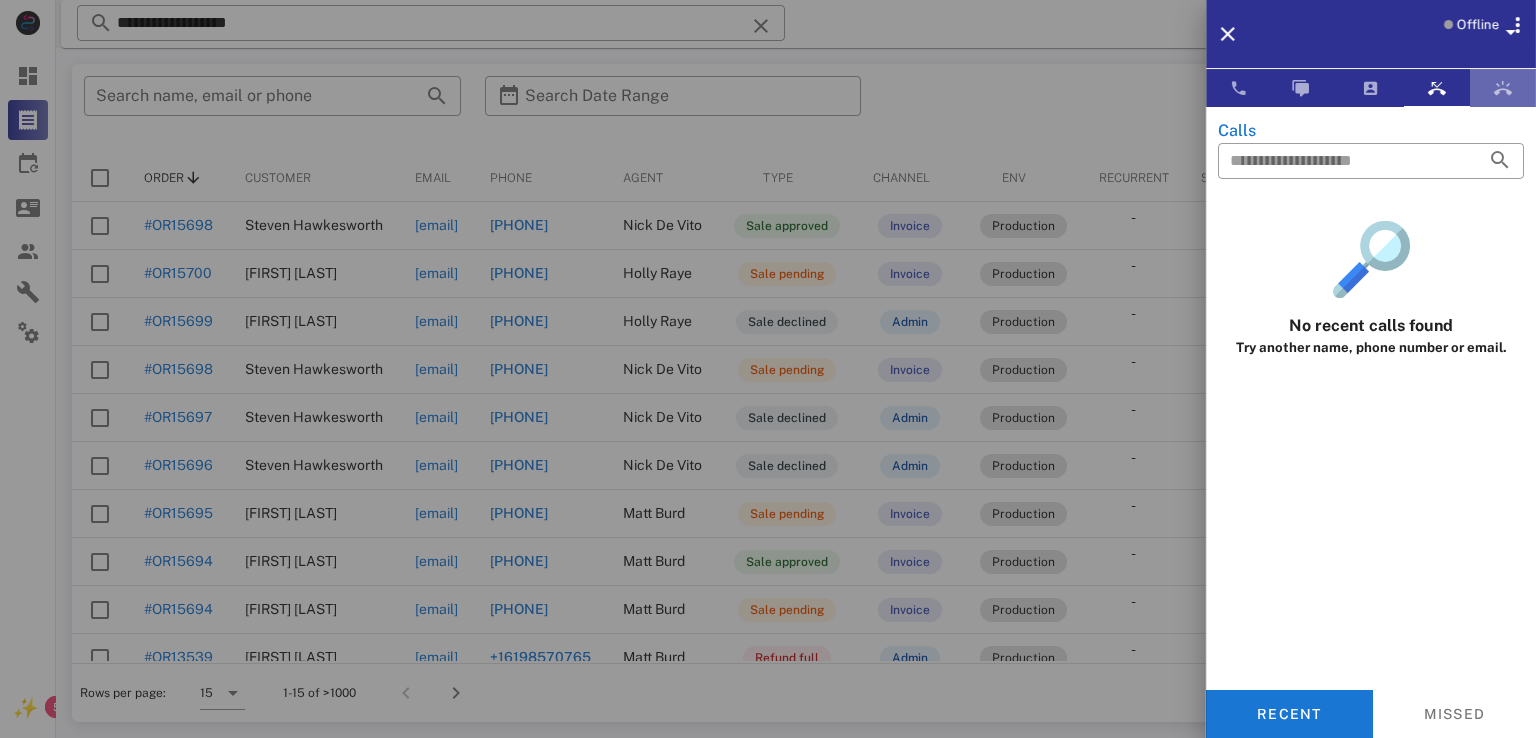 click at bounding box center [1503, 88] 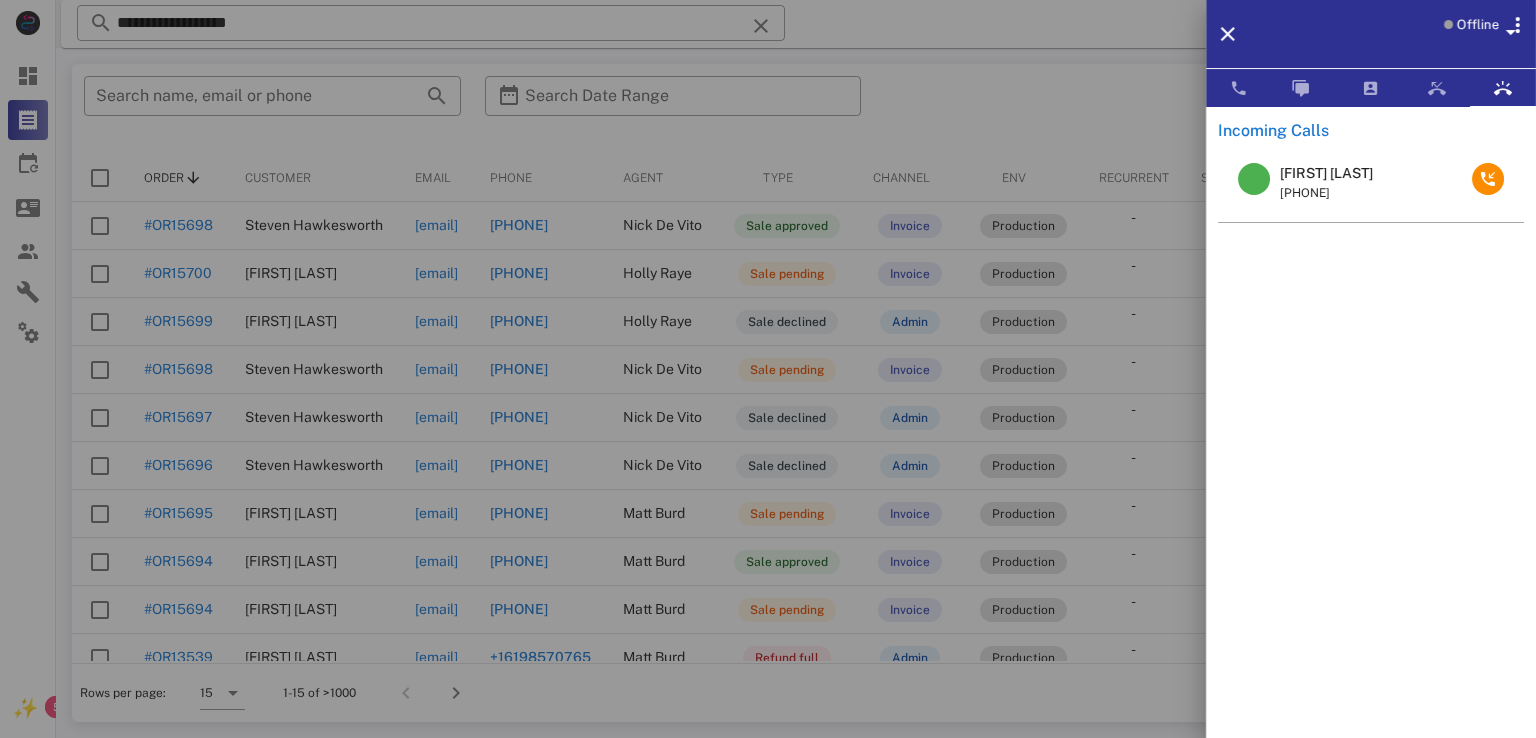 click at bounding box center (768, 369) 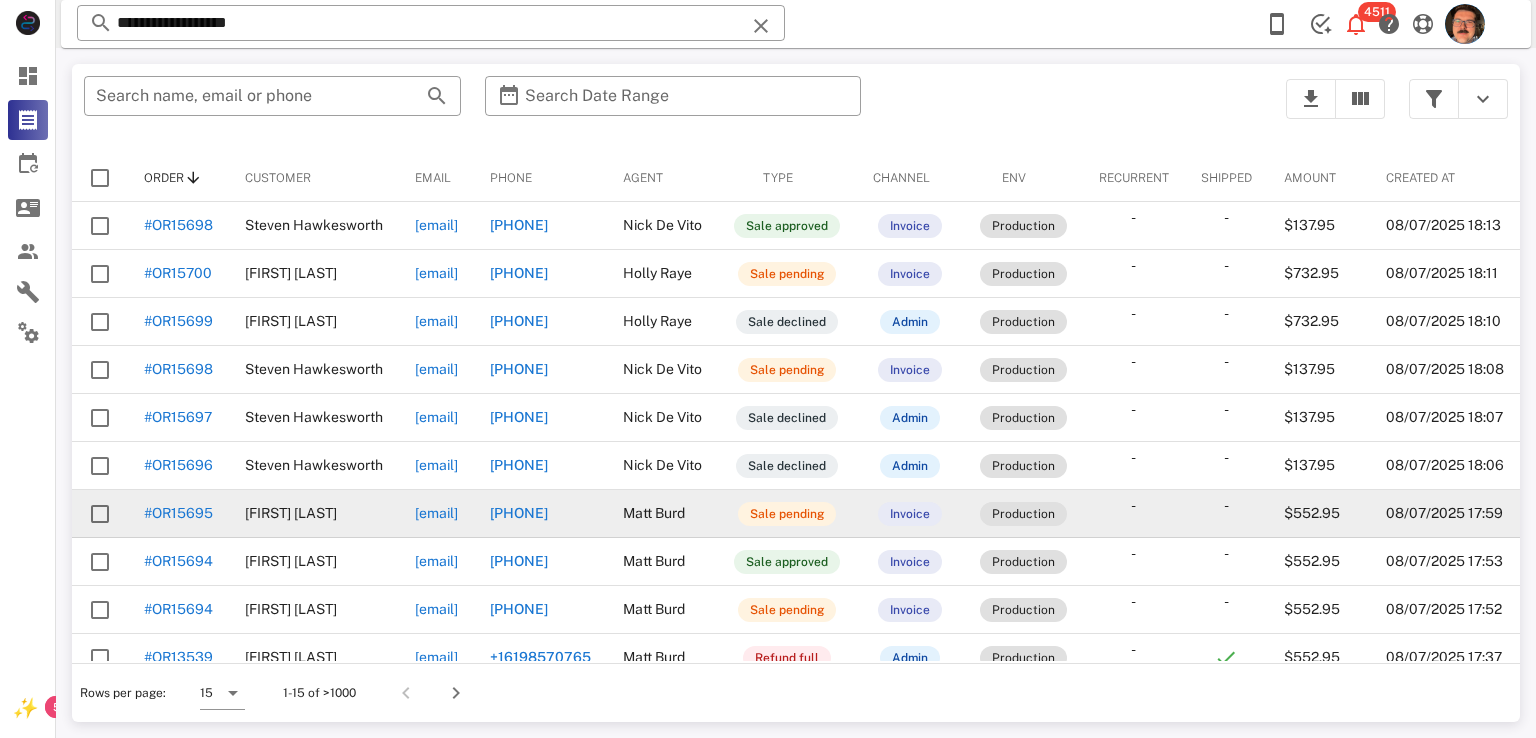 scroll, scrollTop: 287, scrollLeft: 0, axis: vertical 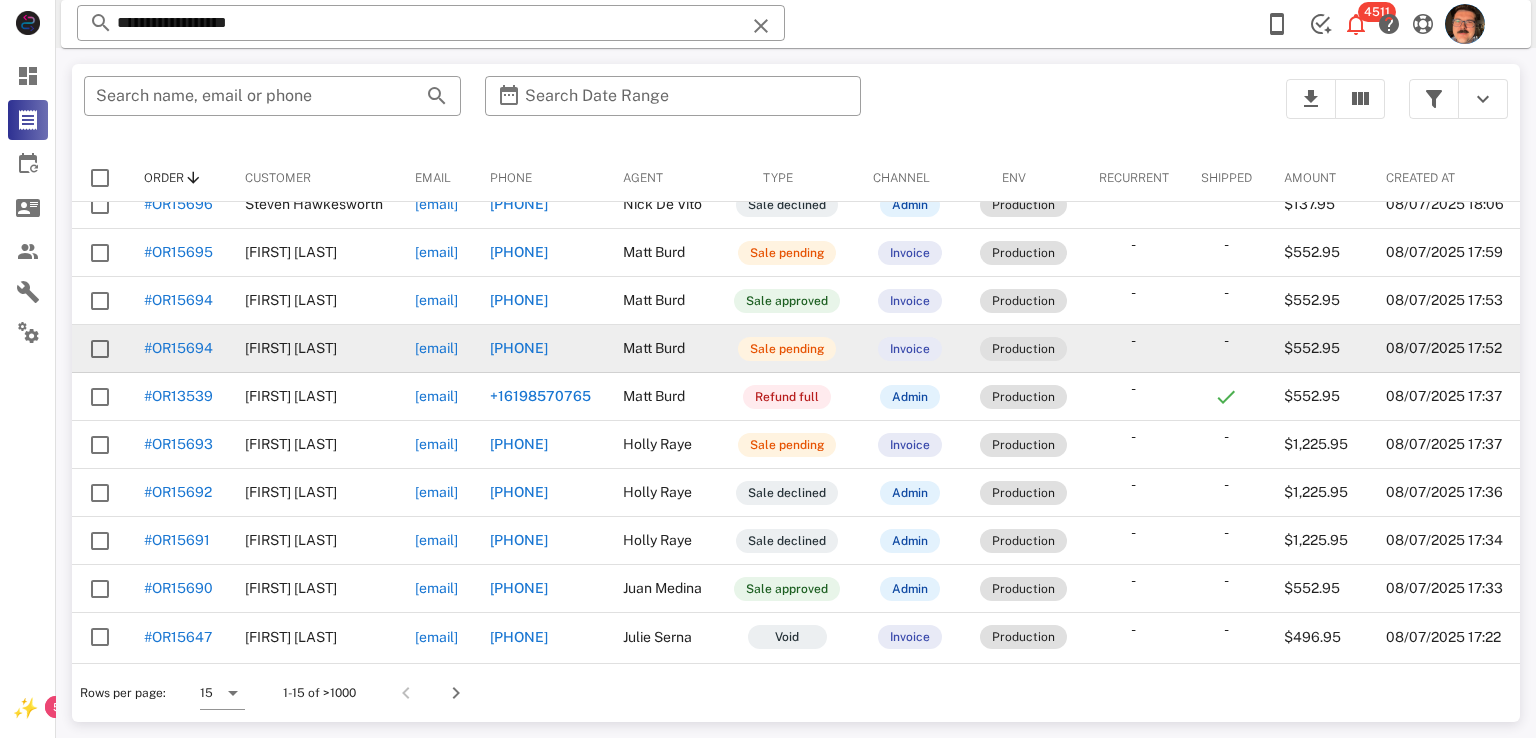 click on "#OR15694" at bounding box center [178, 348] 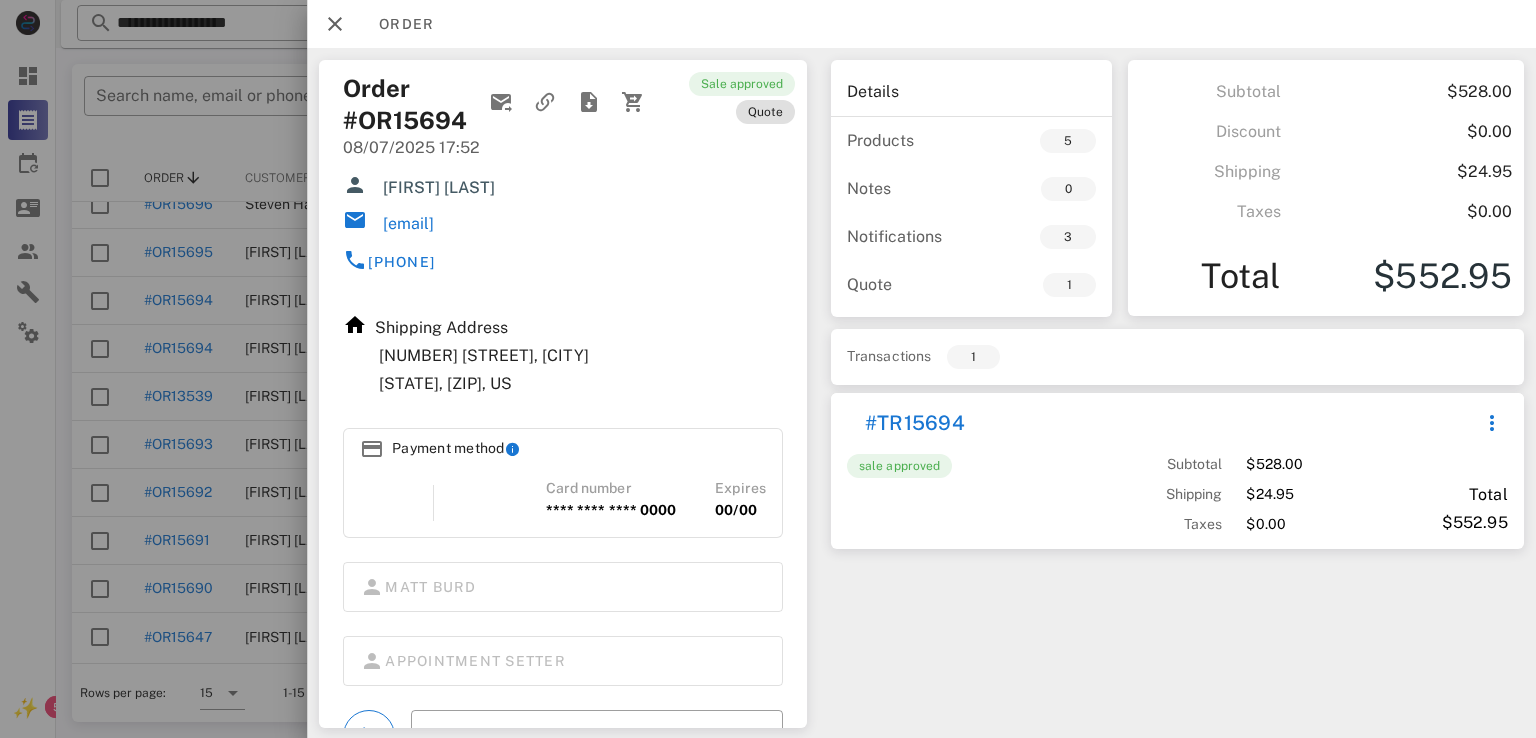 scroll, scrollTop: 0, scrollLeft: 0, axis: both 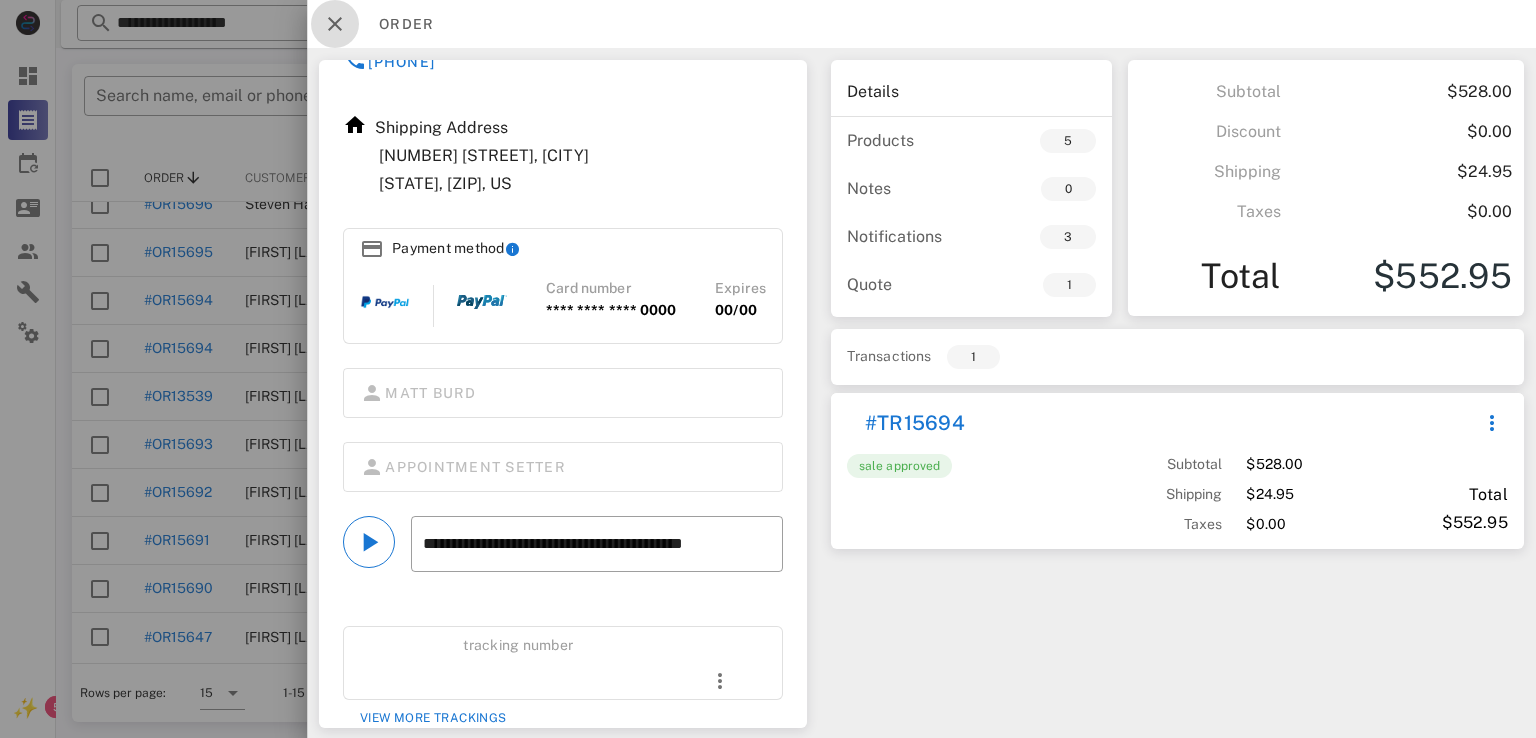 click at bounding box center (335, 24) 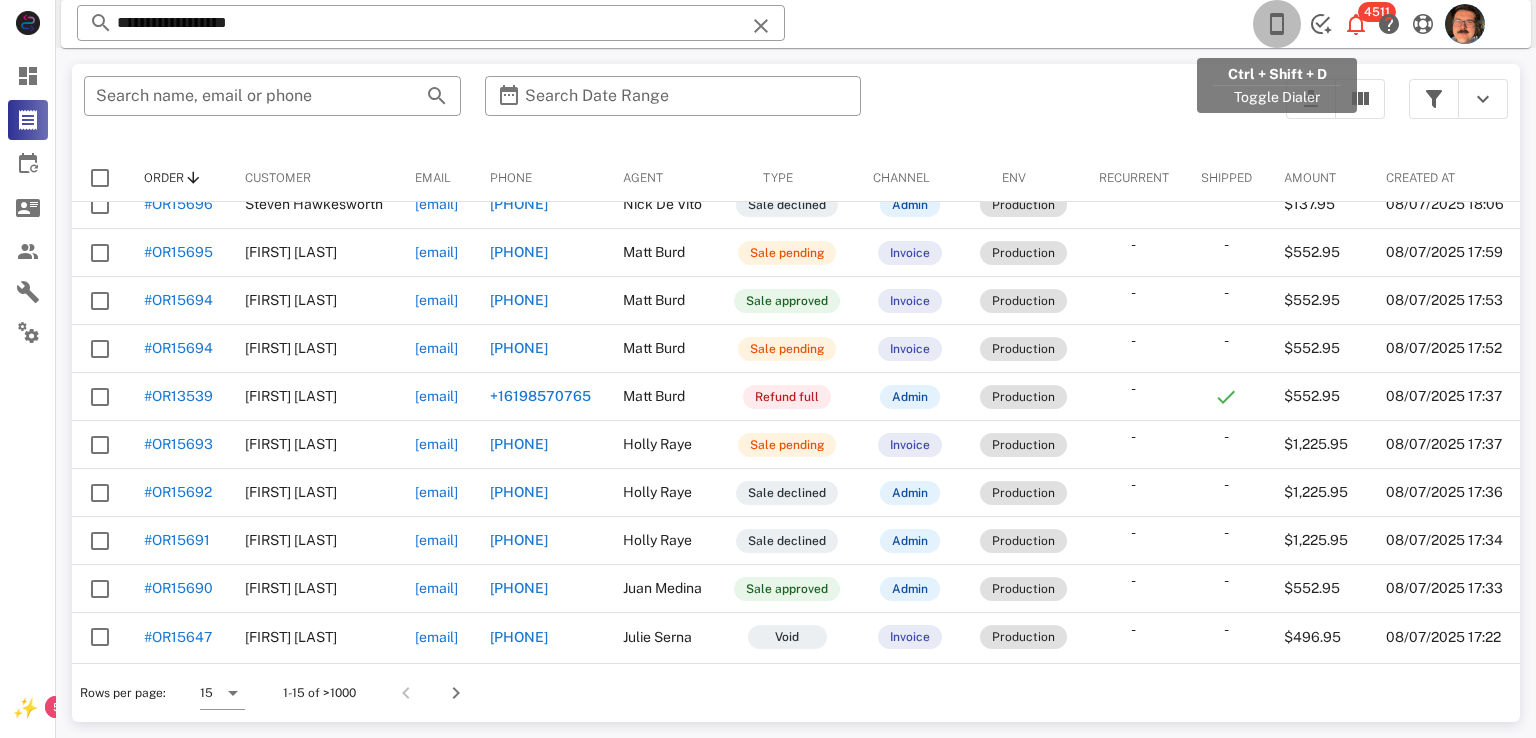 click at bounding box center [1277, 24] 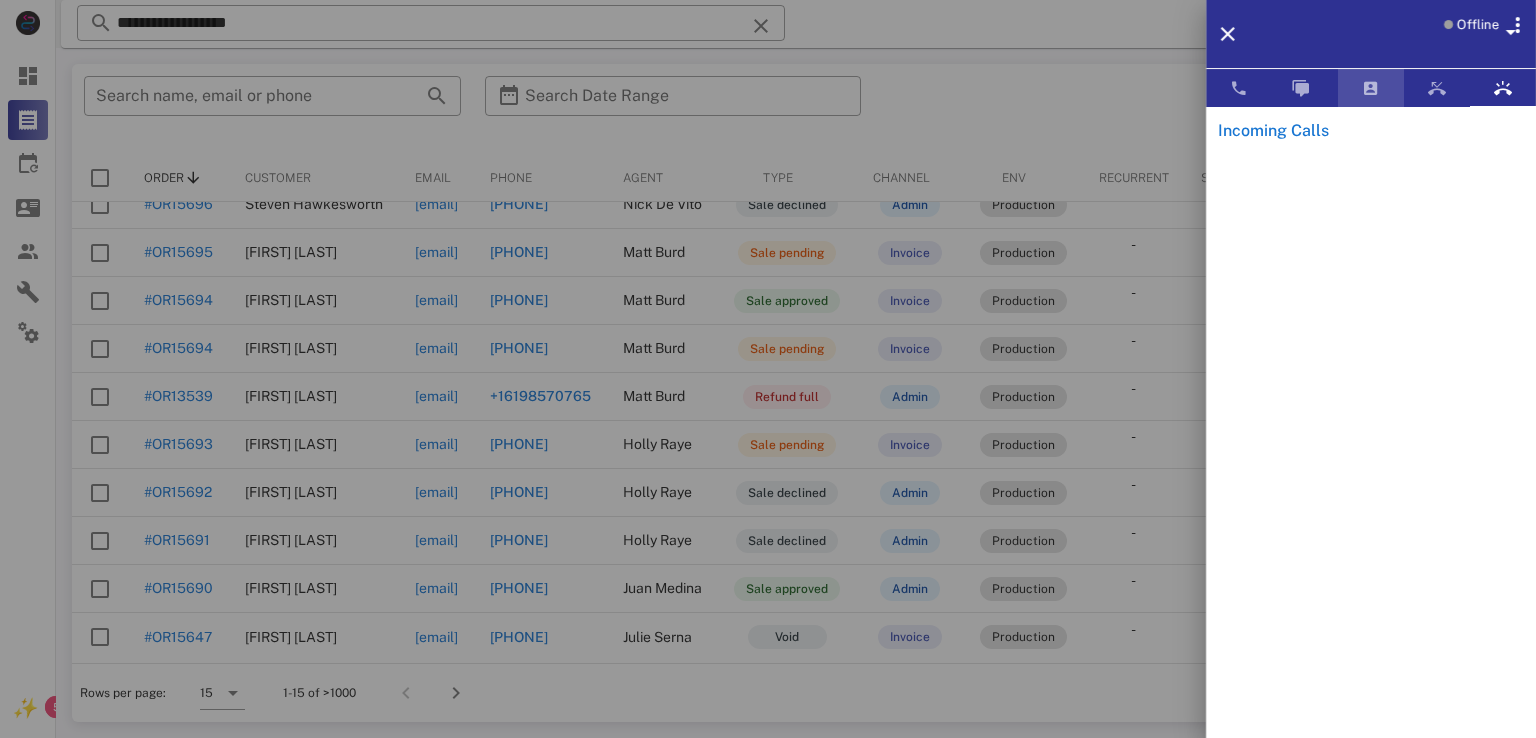 click at bounding box center (1371, 88) 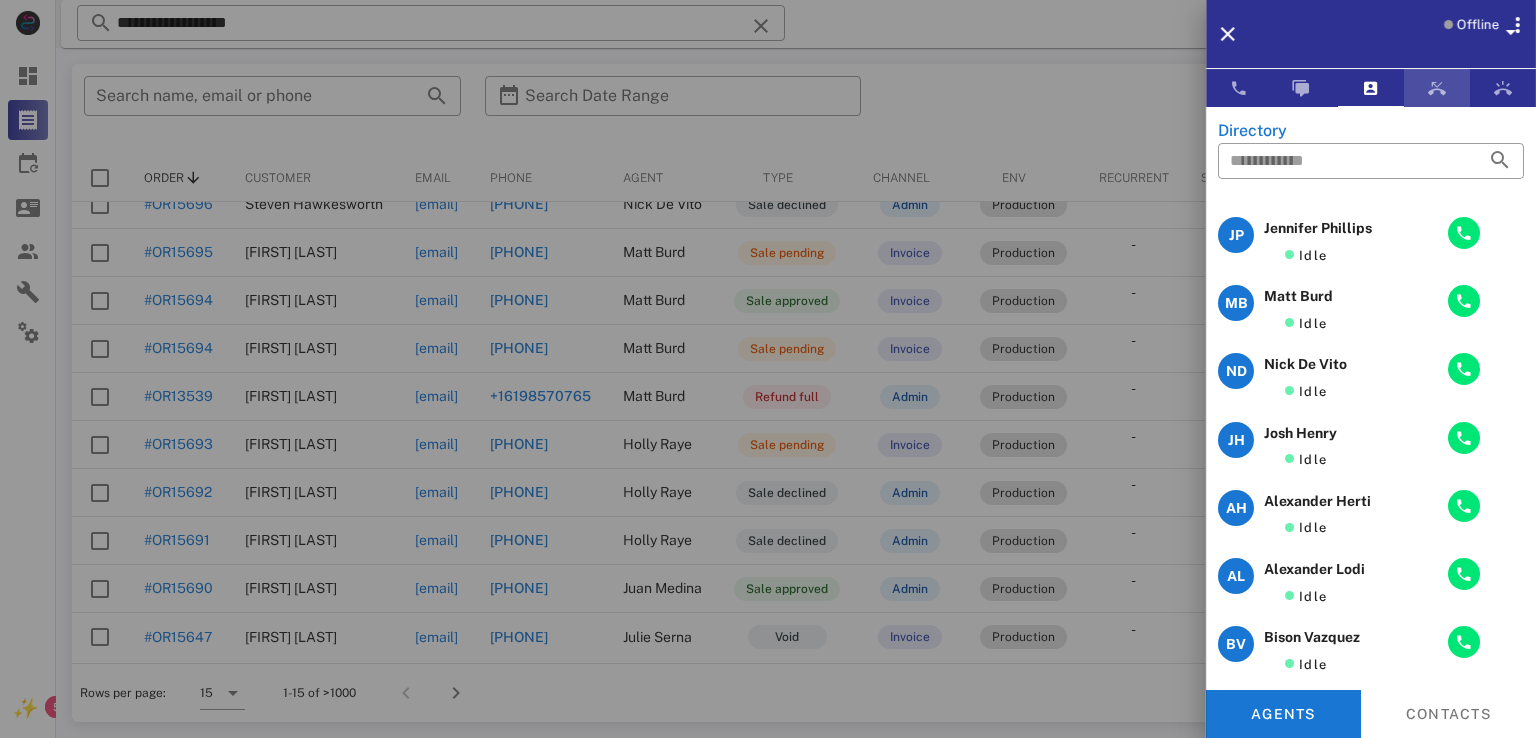 click at bounding box center (1437, 88) 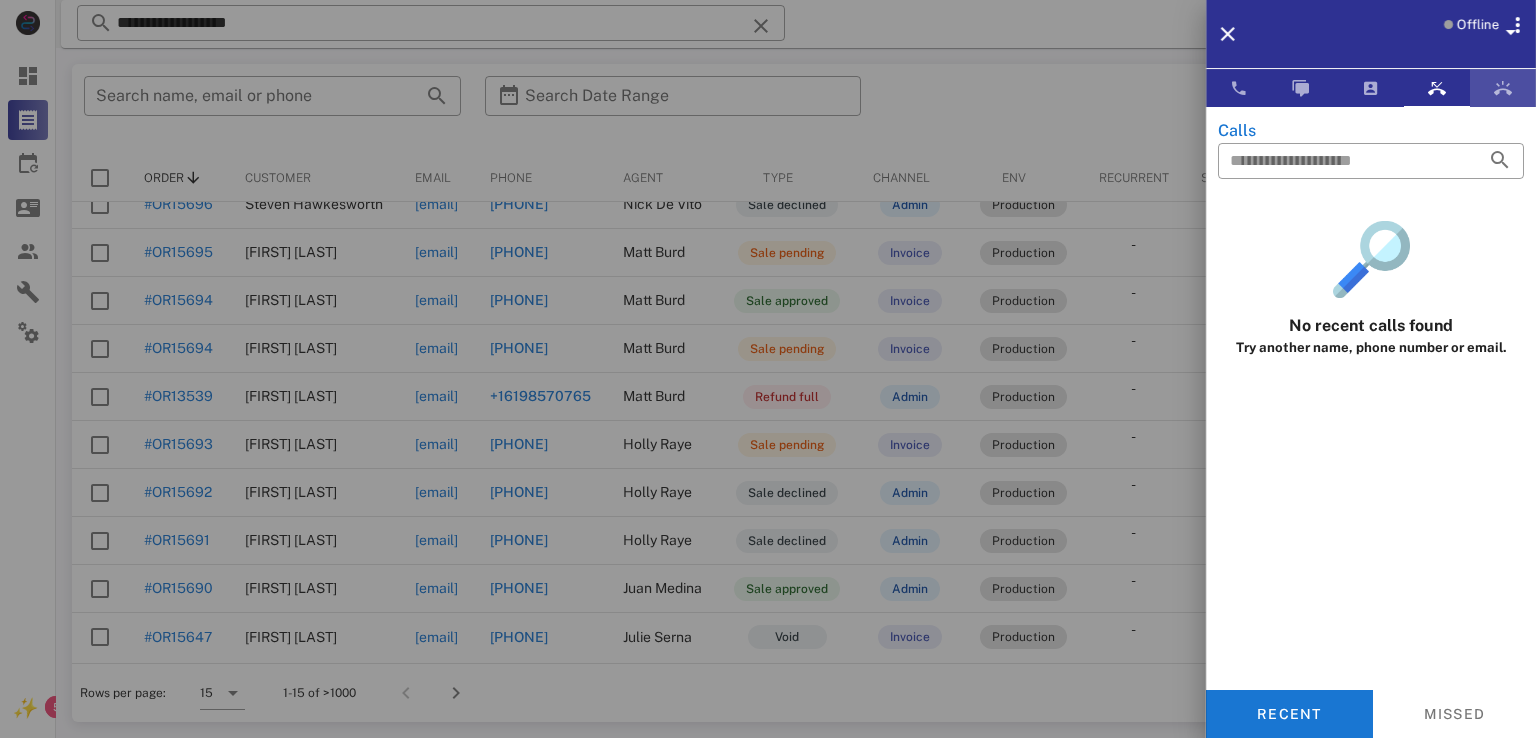click at bounding box center (1503, 88) 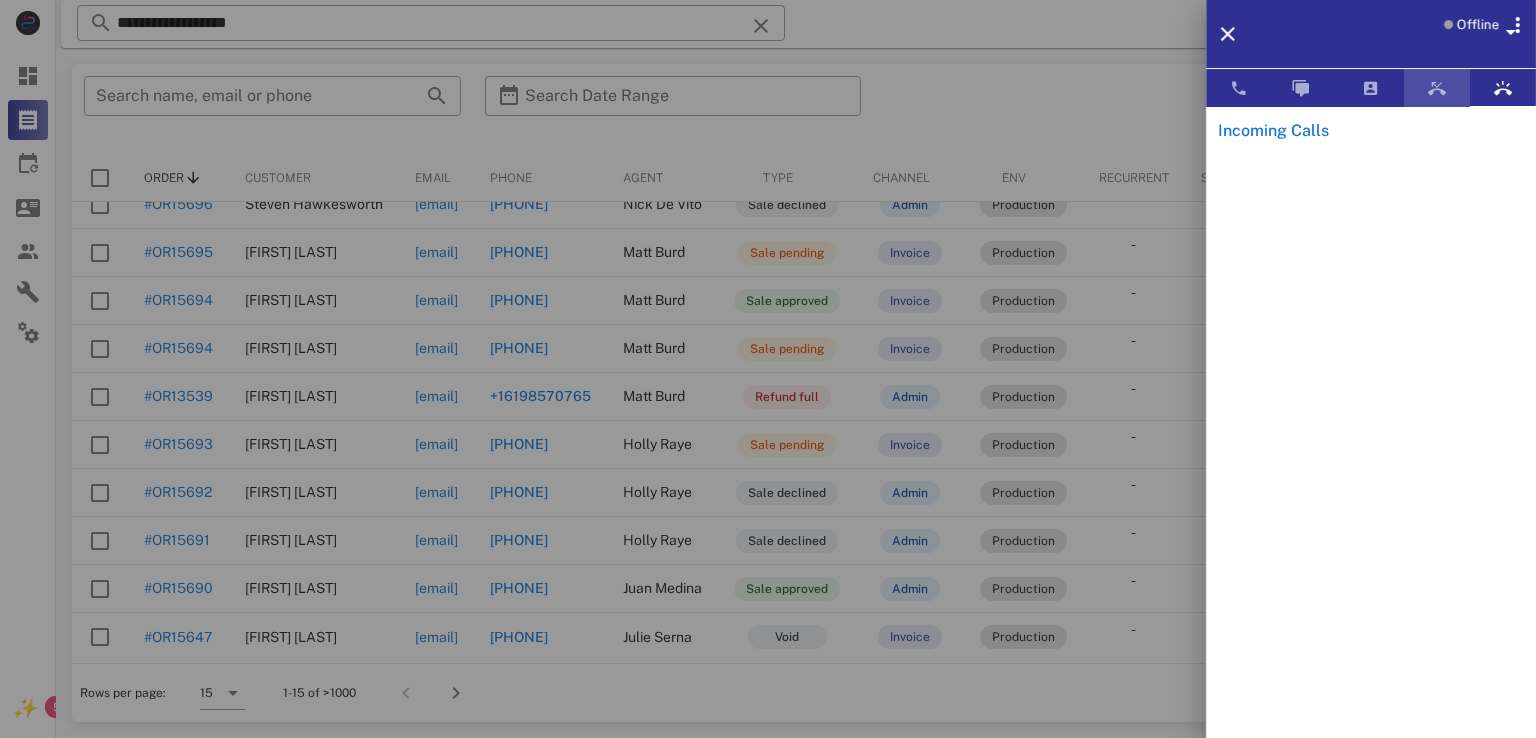 drag, startPoint x: 1456, startPoint y: 85, endPoint x: 1417, endPoint y: 87, distance: 39.051247 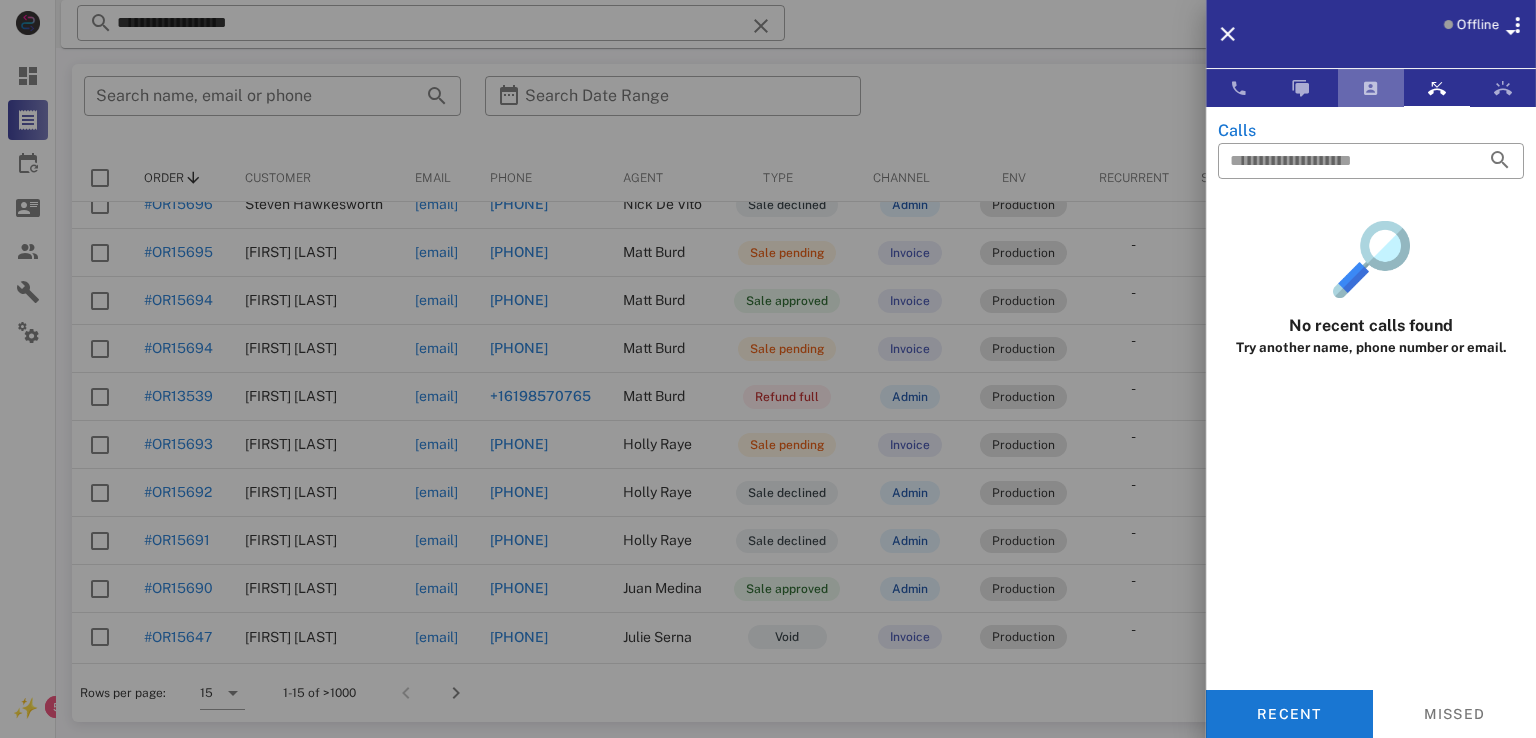 click at bounding box center (1371, 88) 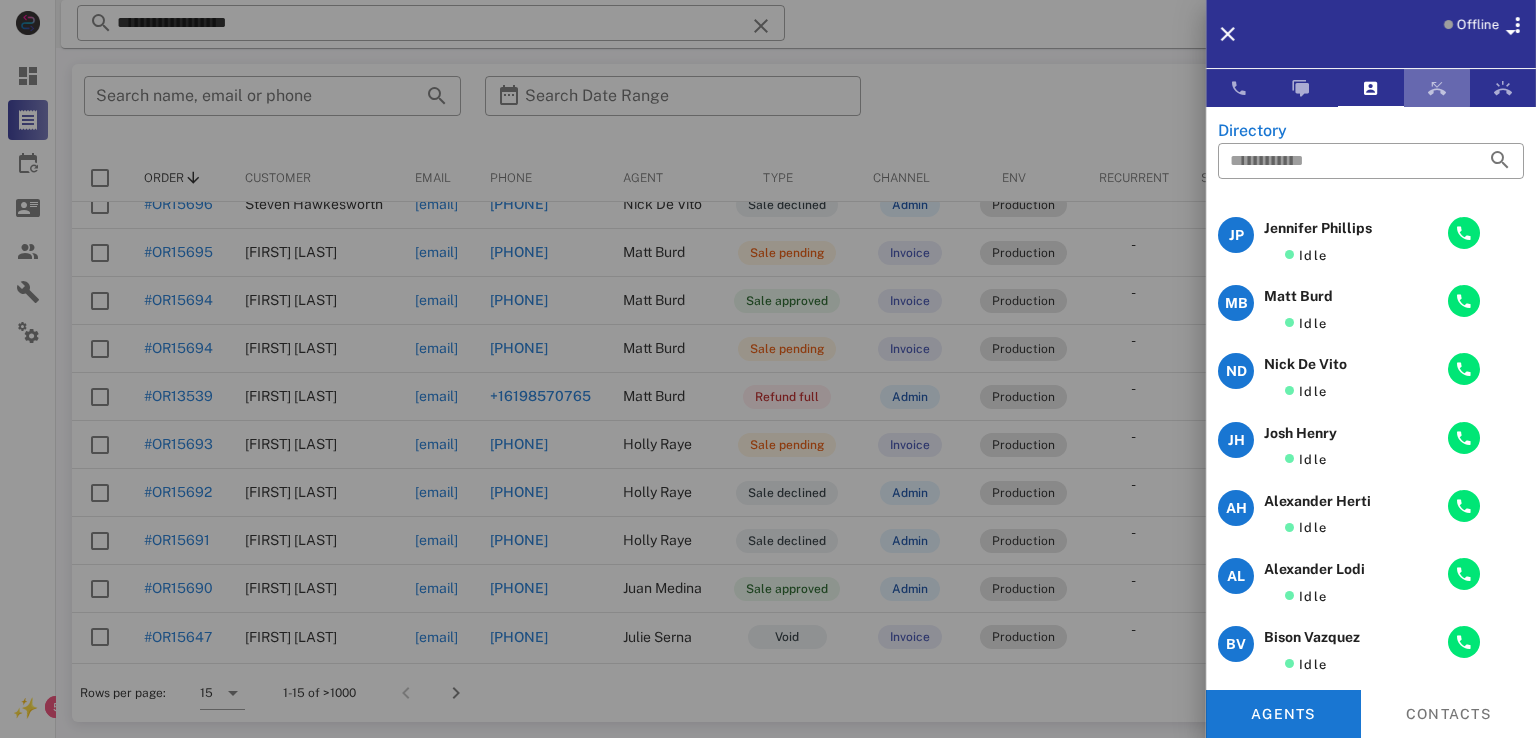 click at bounding box center [1437, 88] 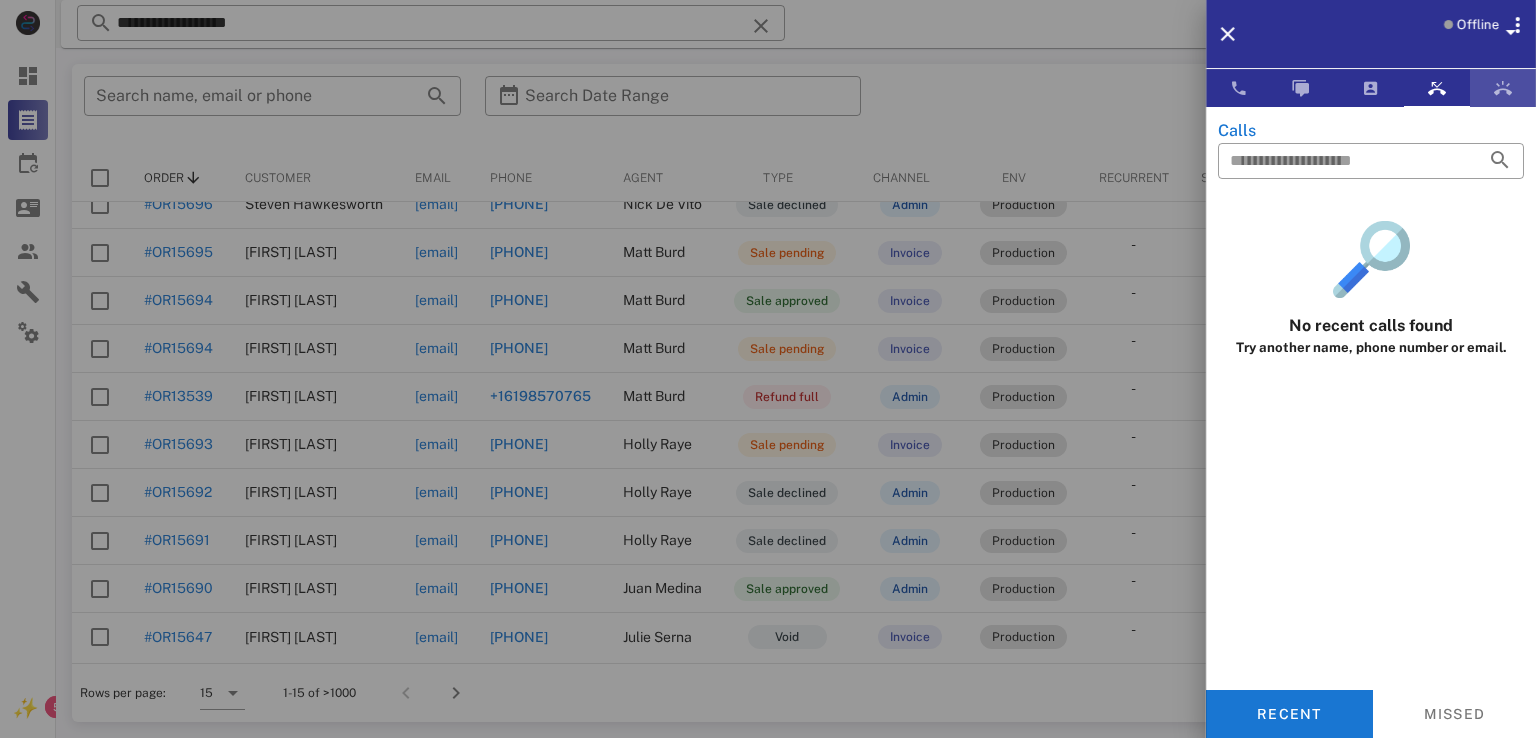 click at bounding box center (1503, 88) 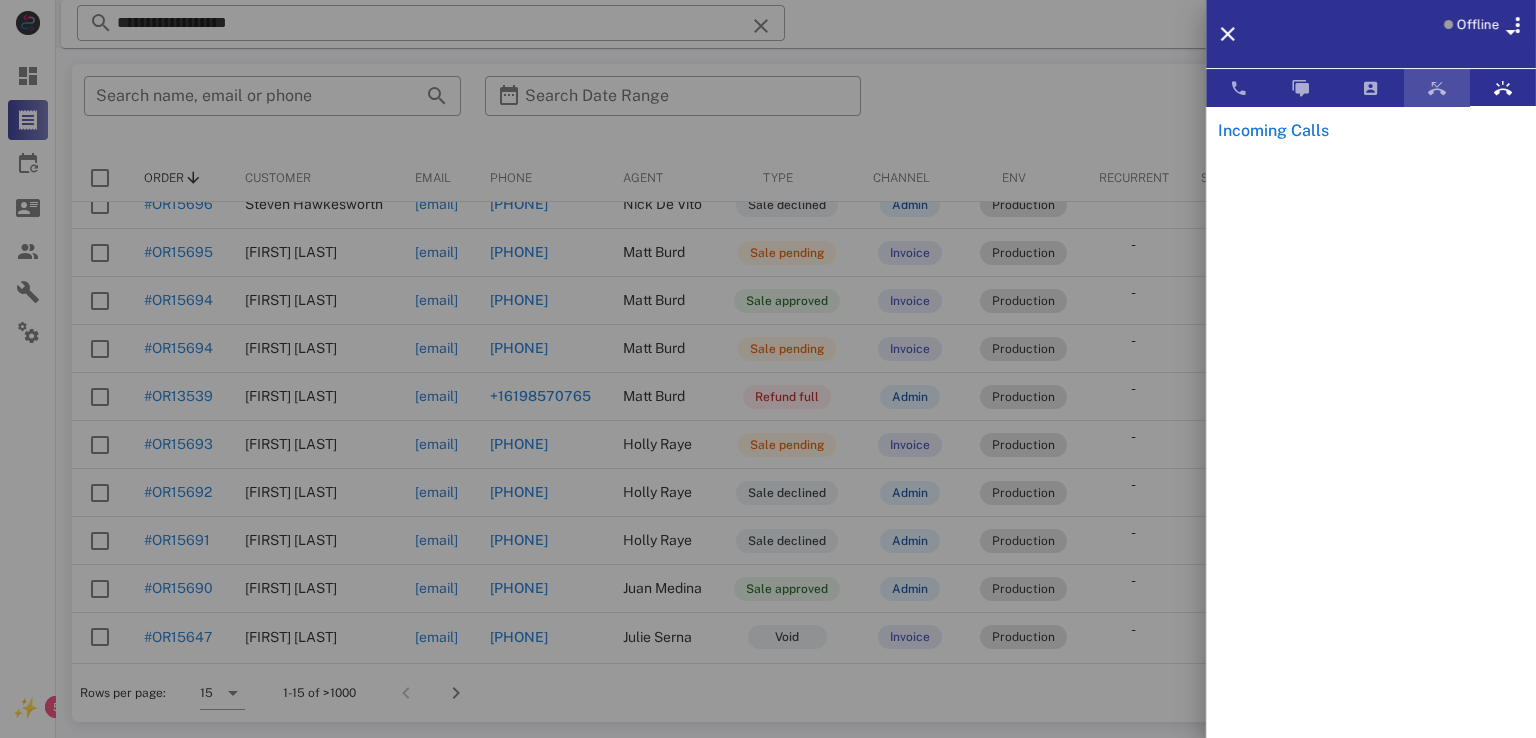 click at bounding box center [1437, 88] 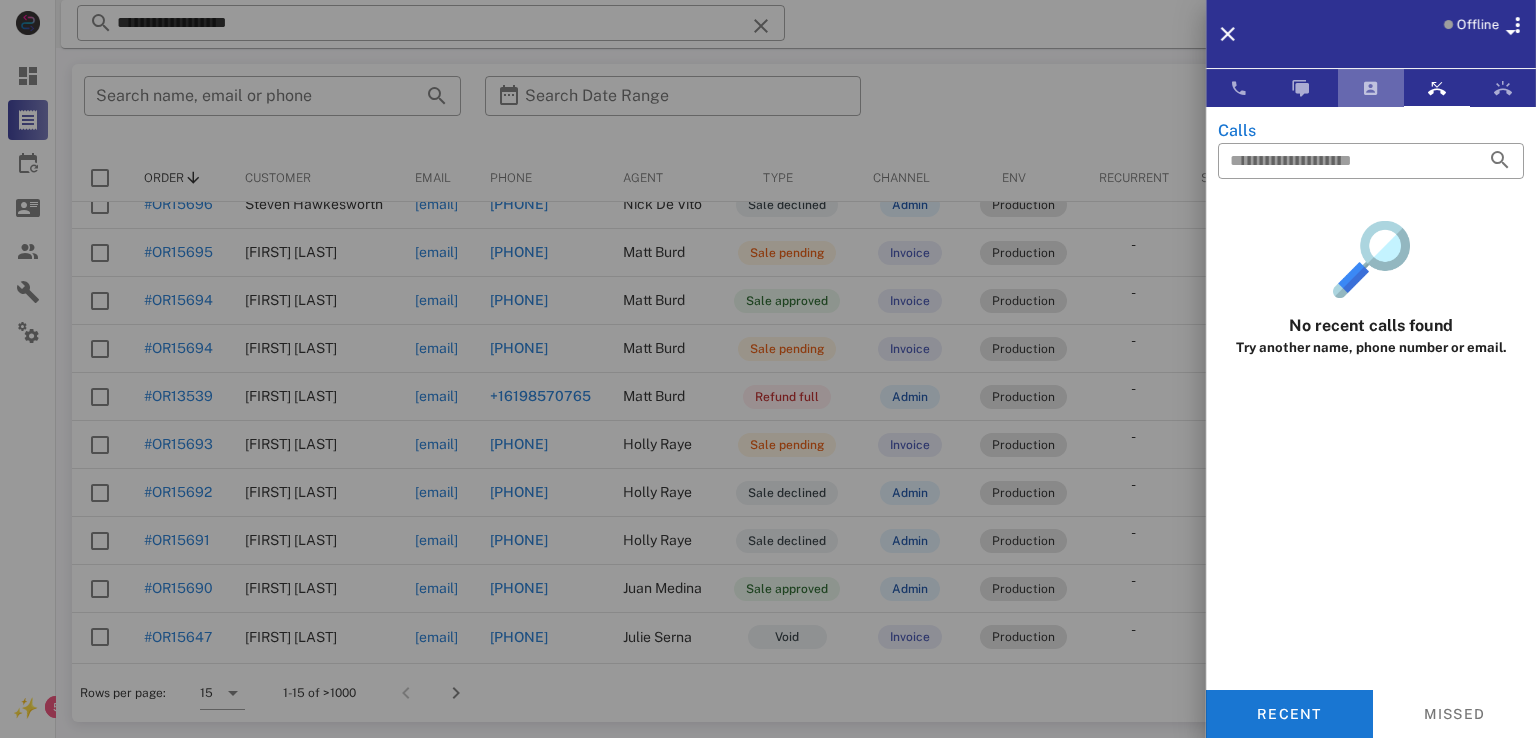 click at bounding box center (1371, 88) 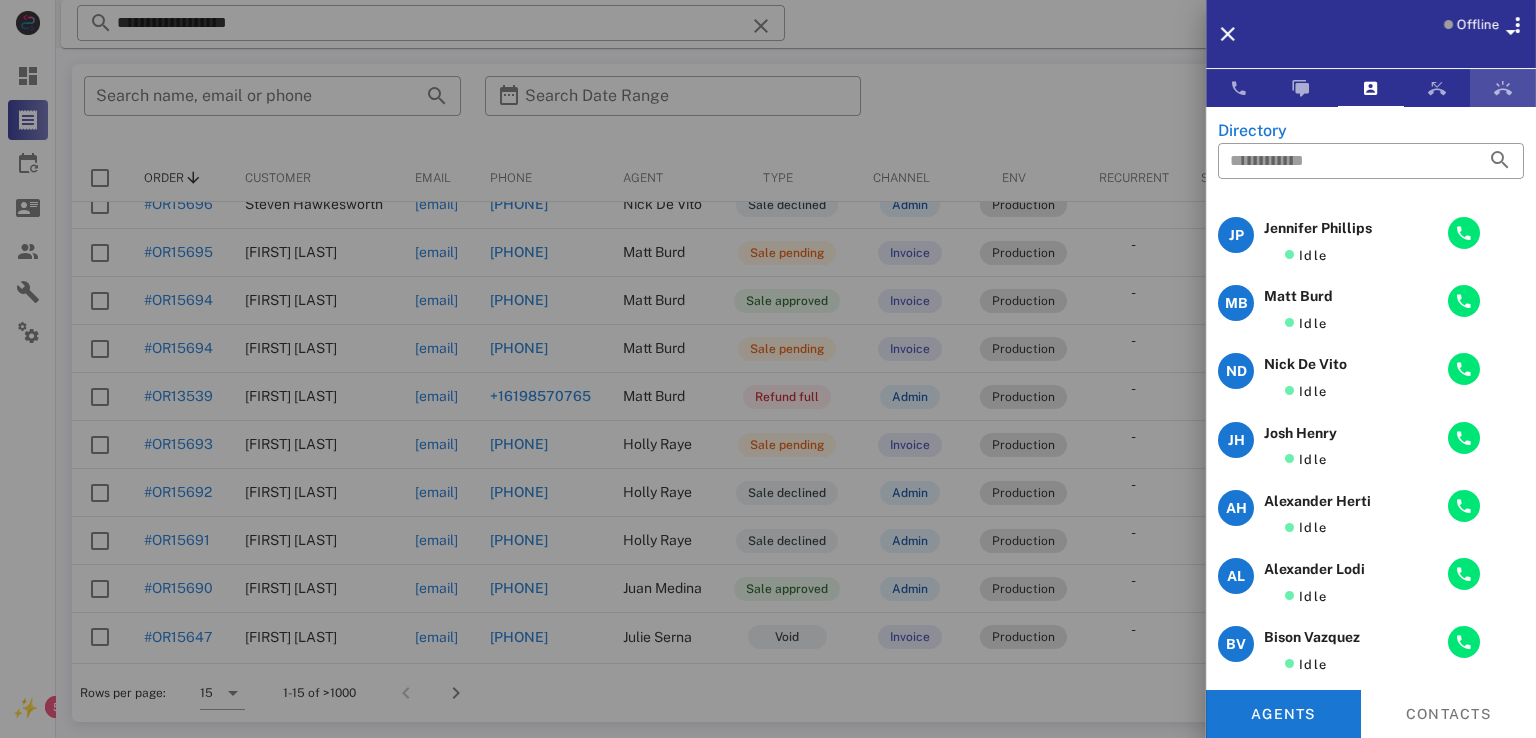 click at bounding box center [1503, 88] 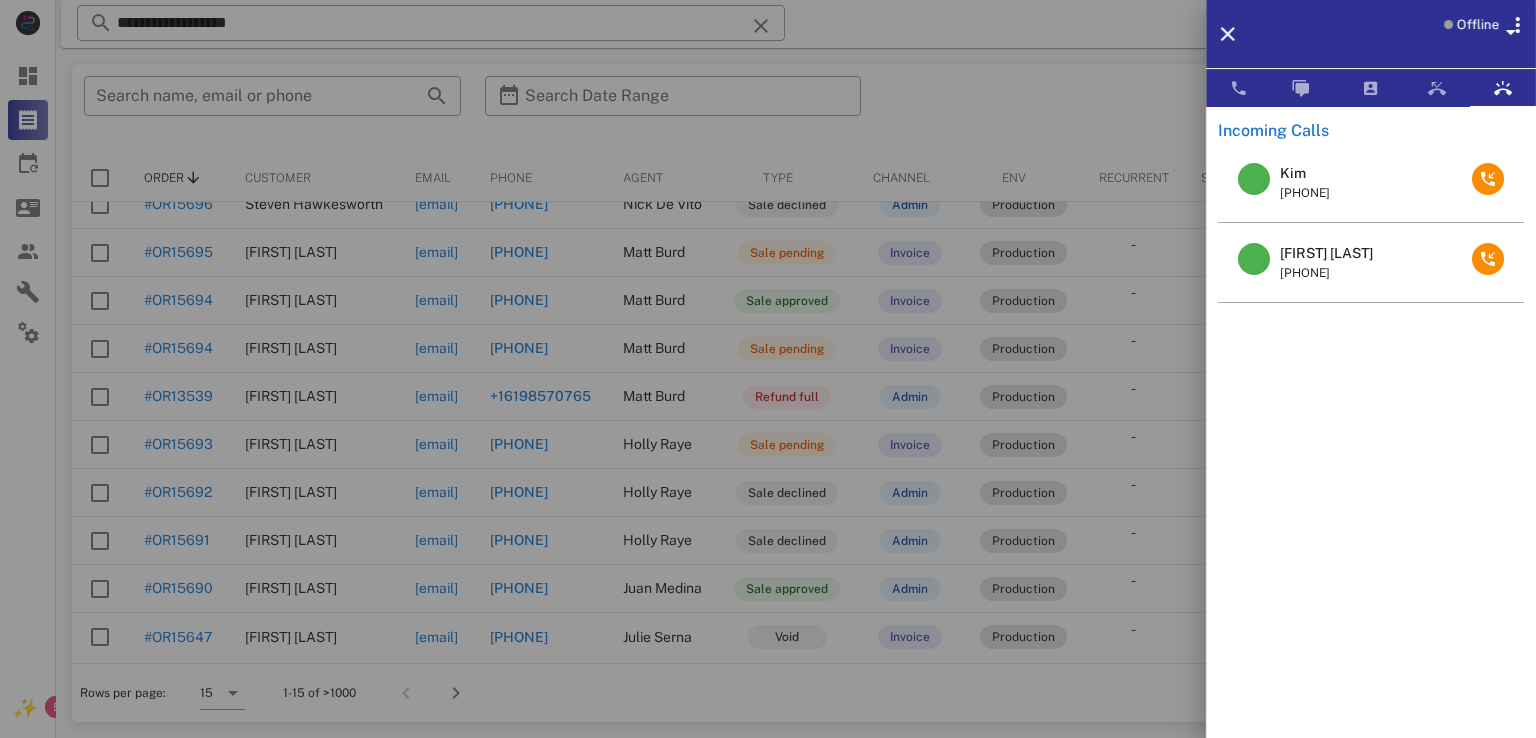 click on "Melissa J Braxton" at bounding box center (1326, 253) 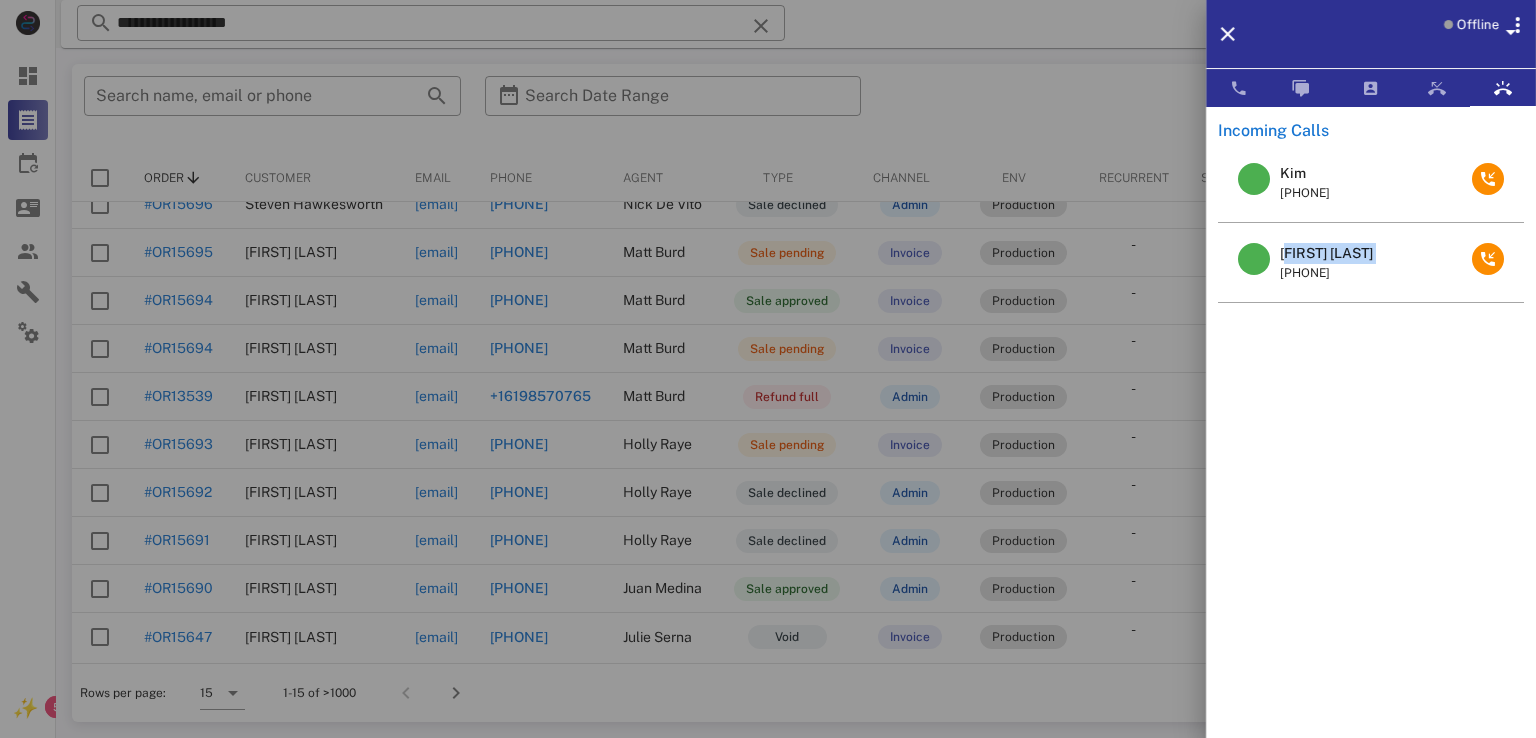 click on "Melissa J Braxton" at bounding box center [1326, 253] 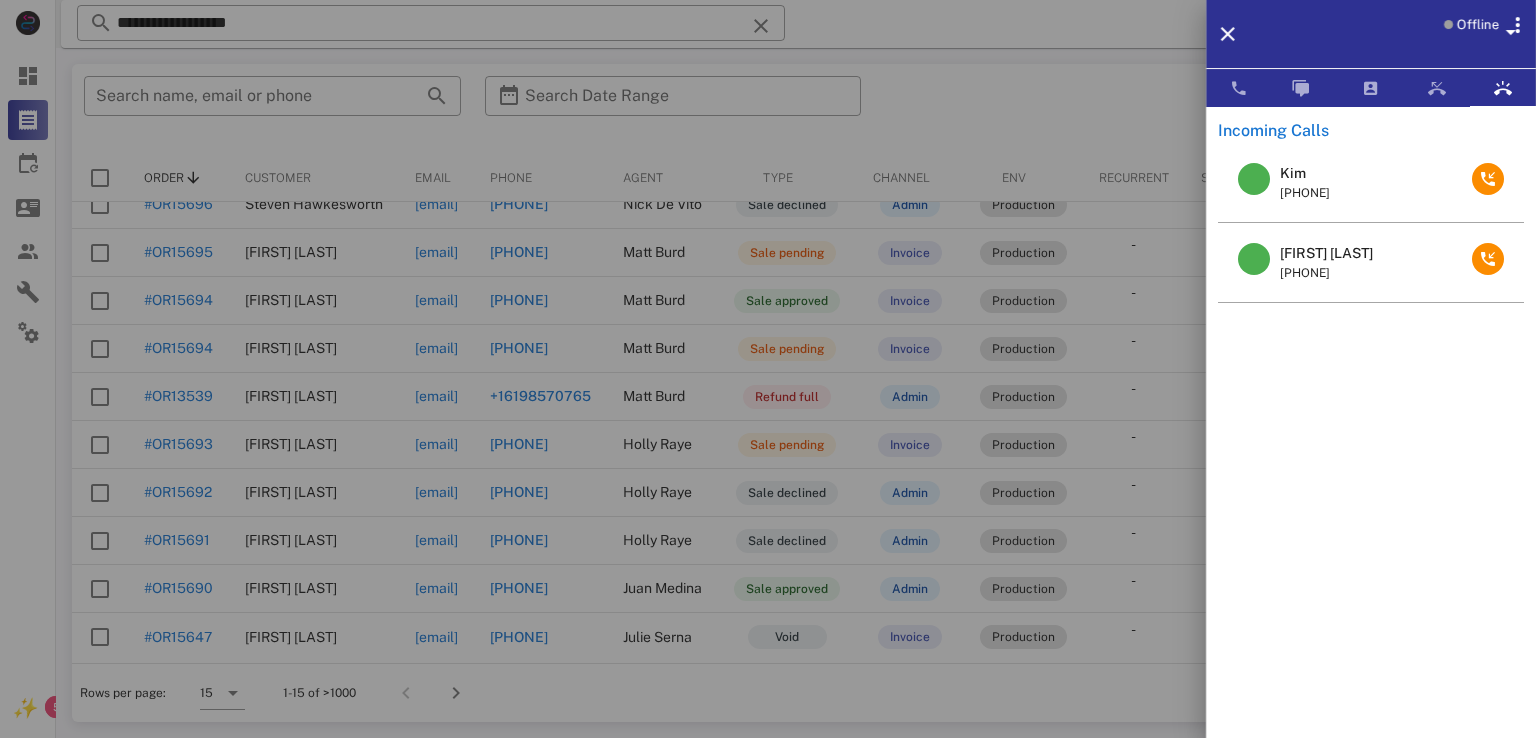 click at bounding box center (768, 369) 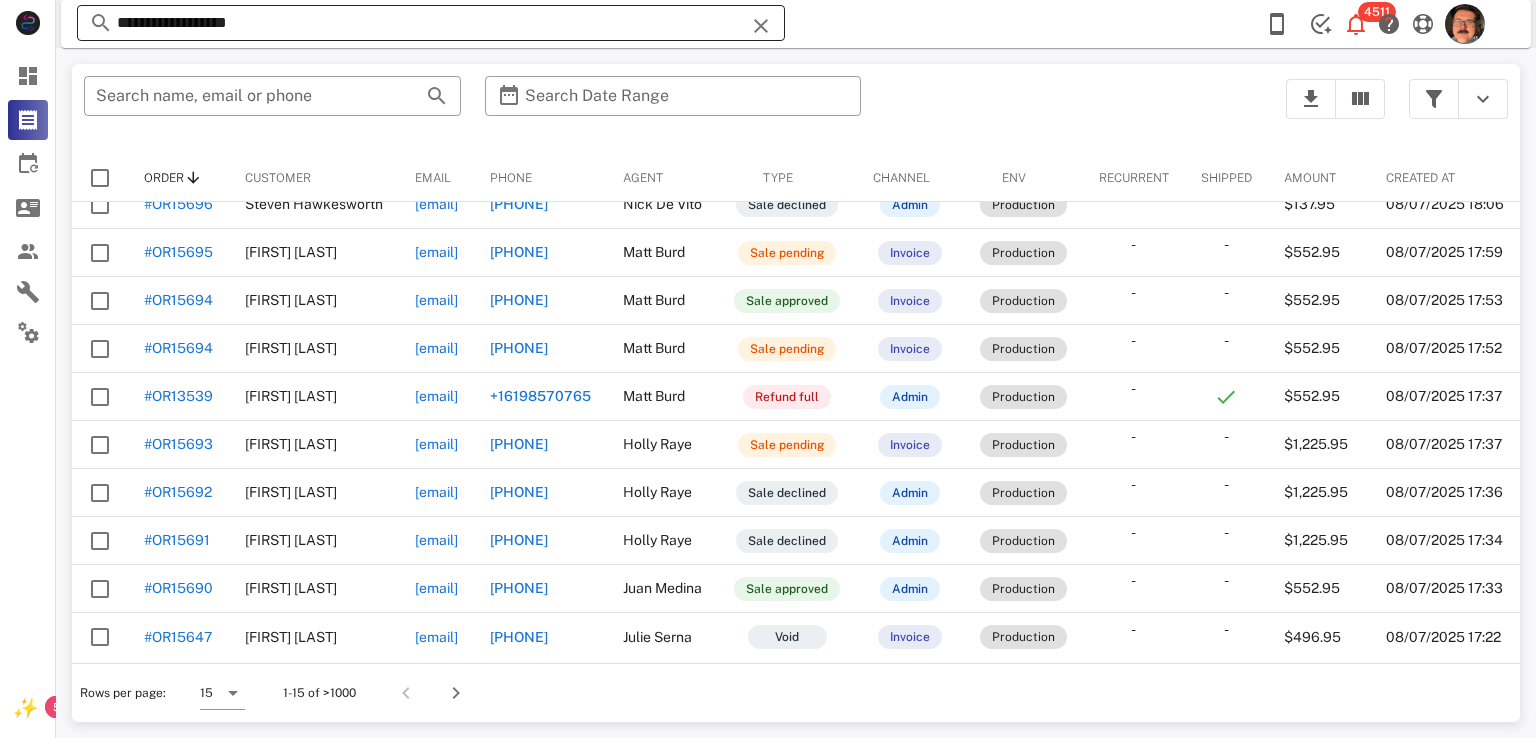click on "**********" at bounding box center (431, 23) 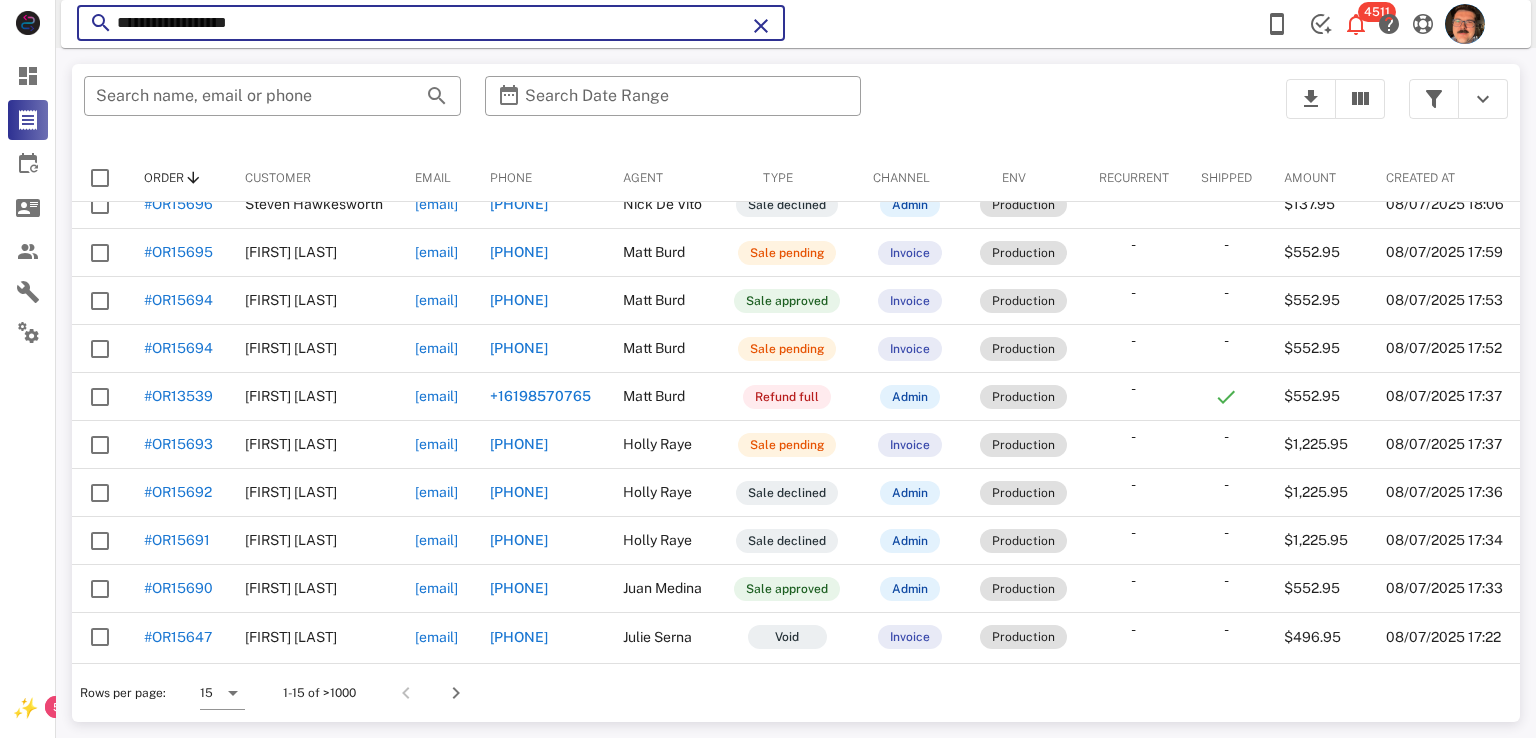 click on "**********" at bounding box center (431, 23) 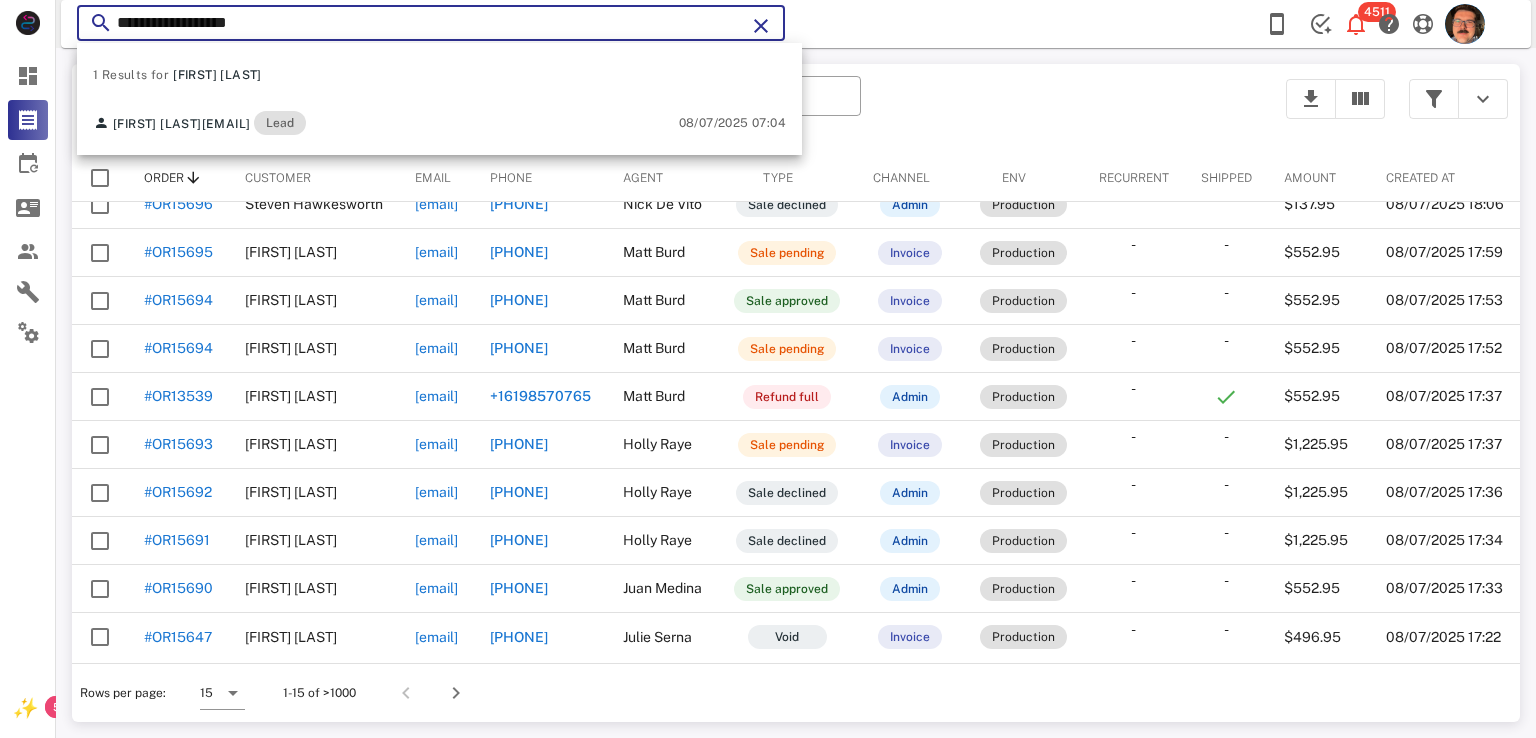 click on "**********" at bounding box center (431, 23) 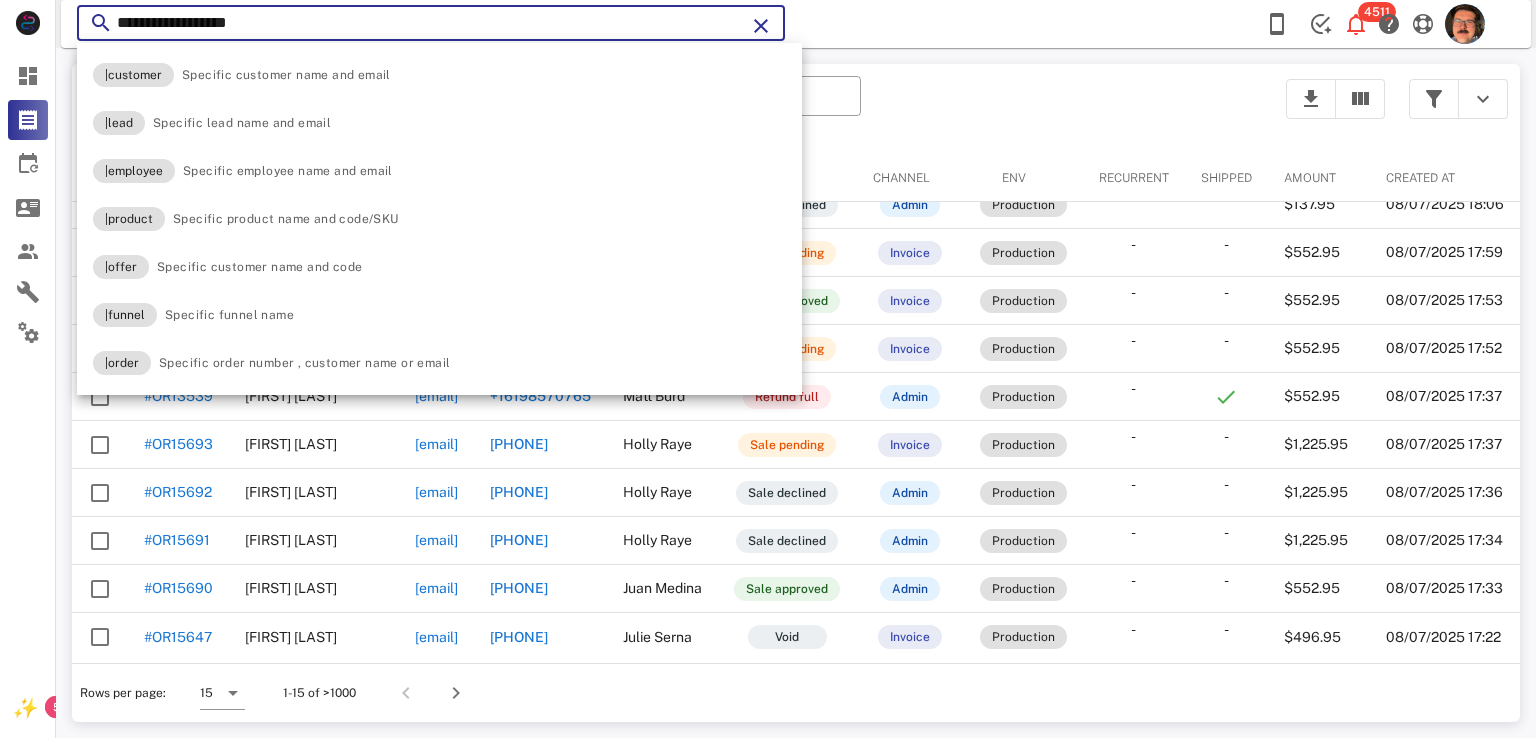 paste 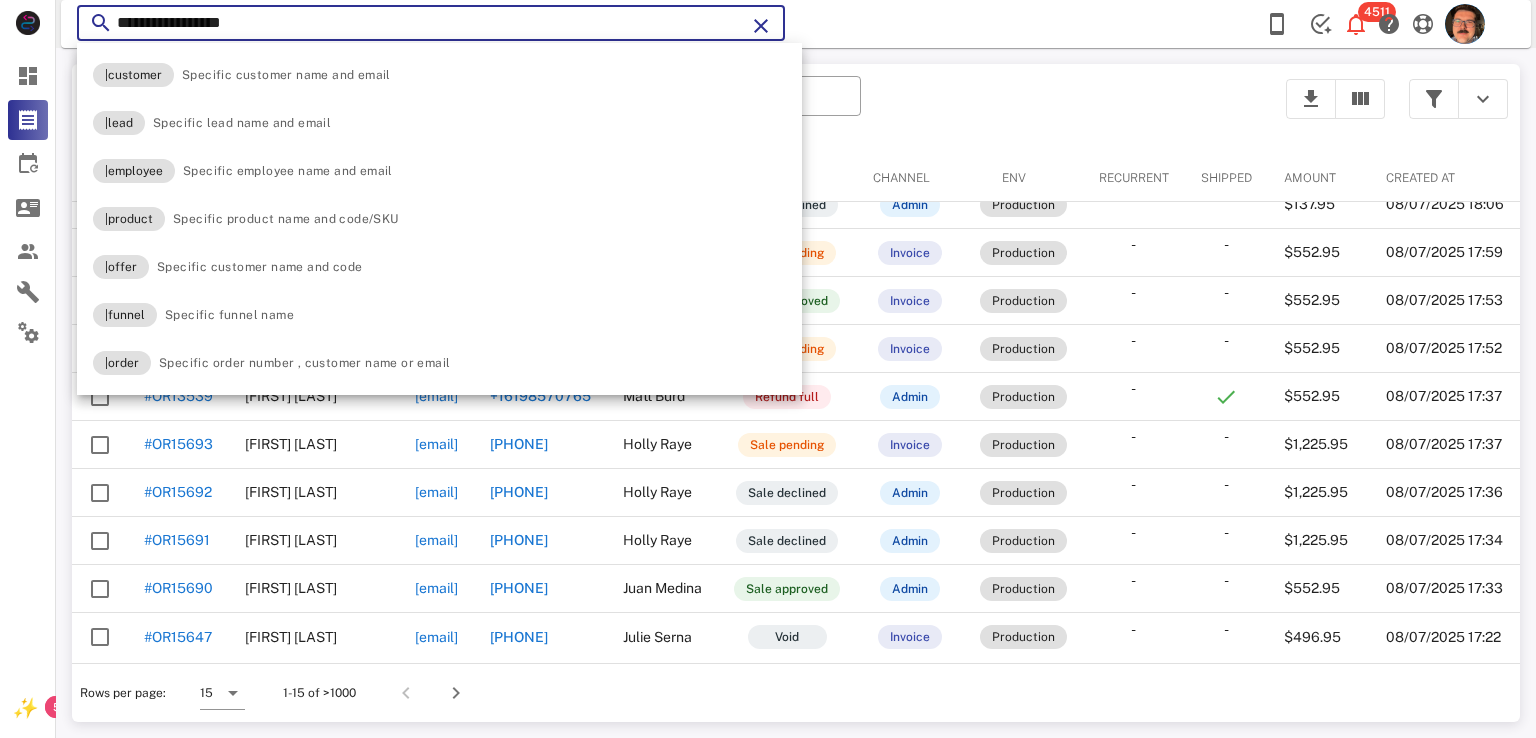 type on "**********" 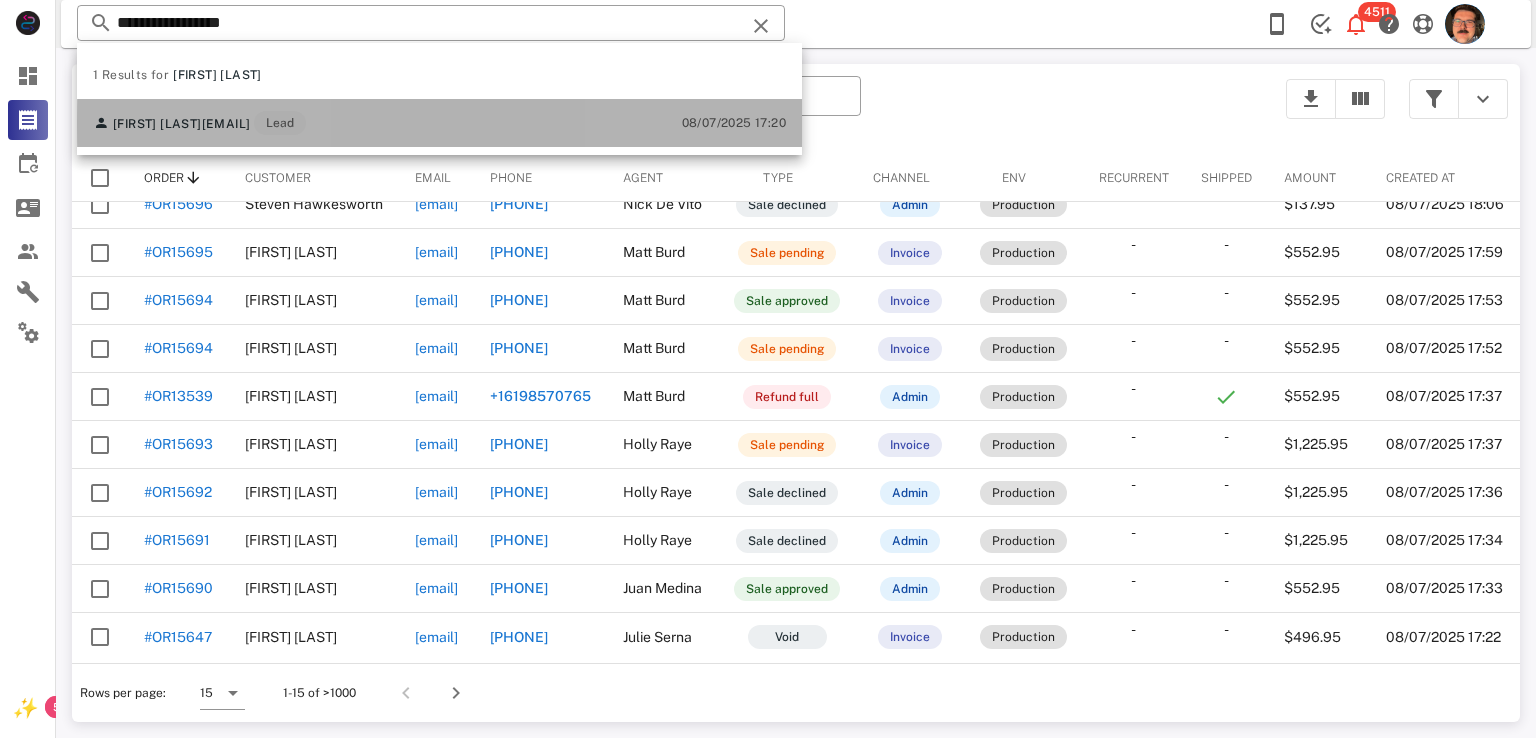 click on "Melissa J Braxton   goodhart5752@gmail.com   Lead   08/07/2025 17:20" at bounding box center [439, 123] 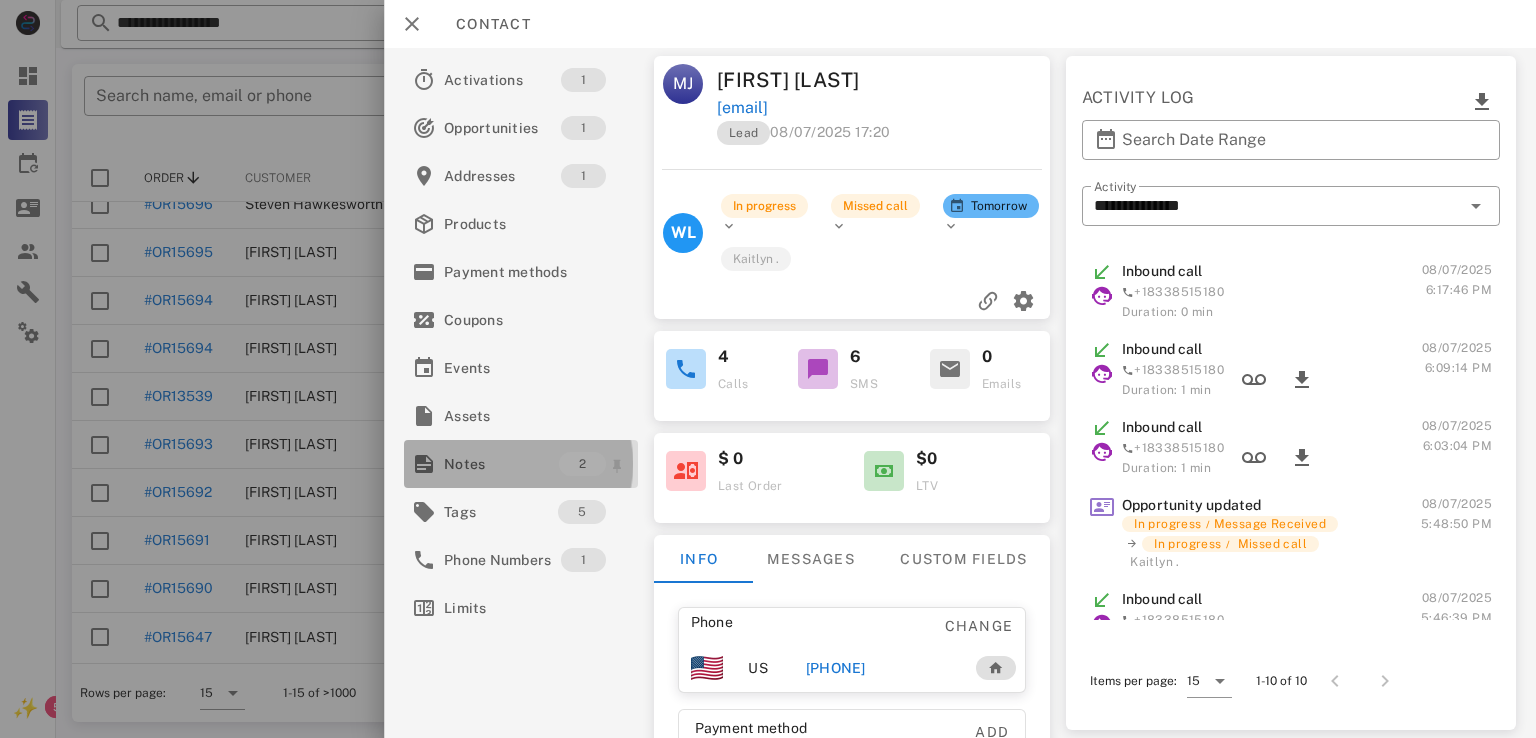 click on "Notes" at bounding box center [501, 464] 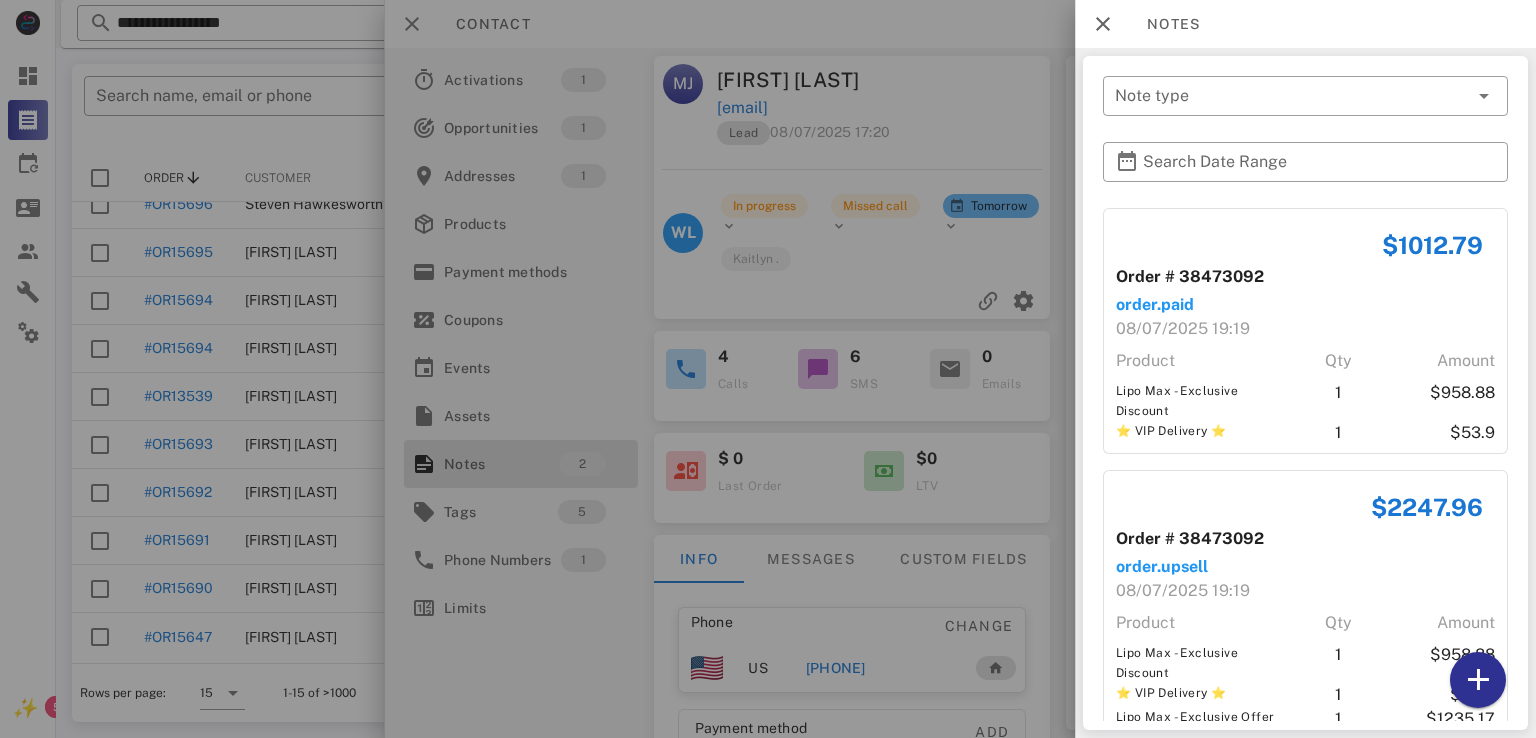 drag, startPoint x: 791, startPoint y: 293, endPoint x: 690, endPoint y: 249, distance: 110.16805 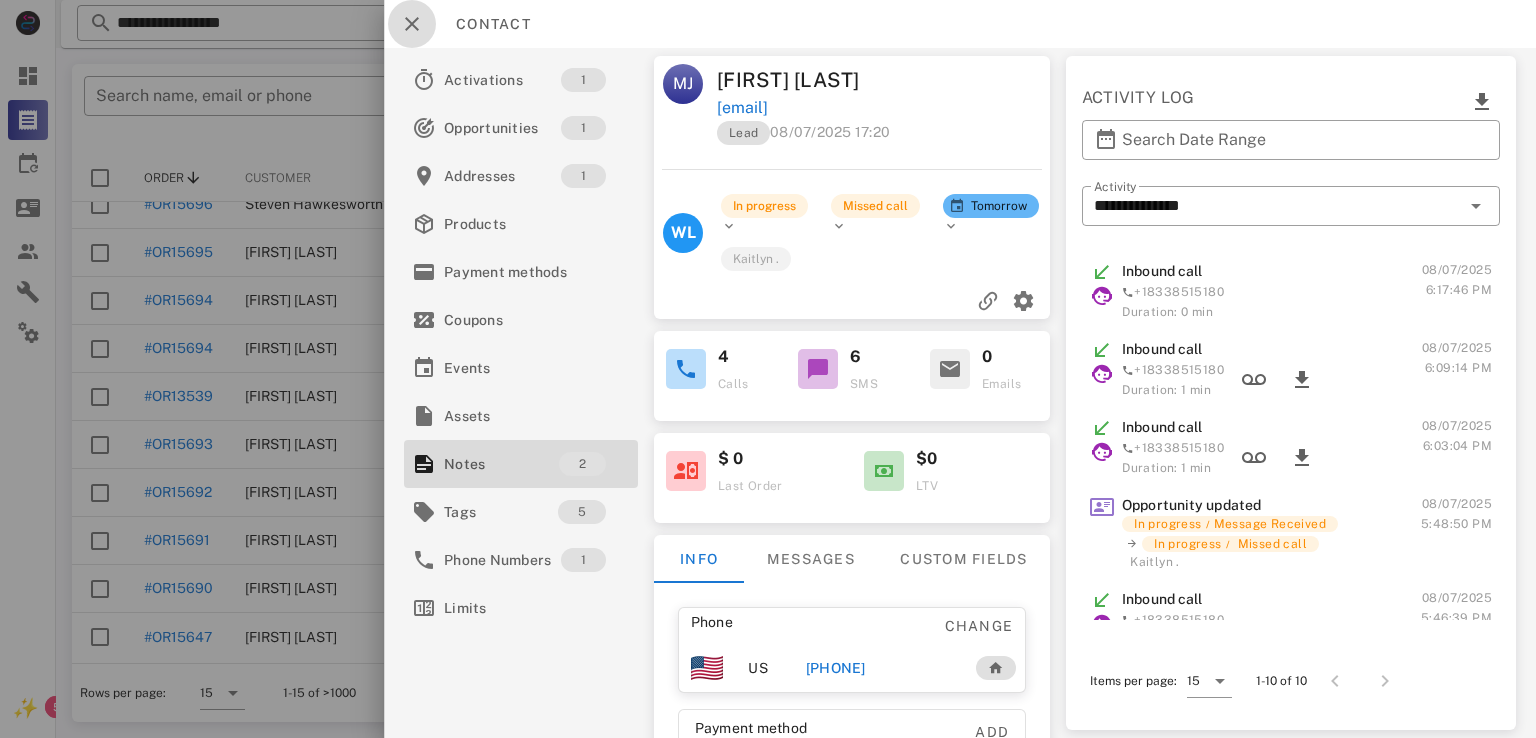 click at bounding box center (412, 24) 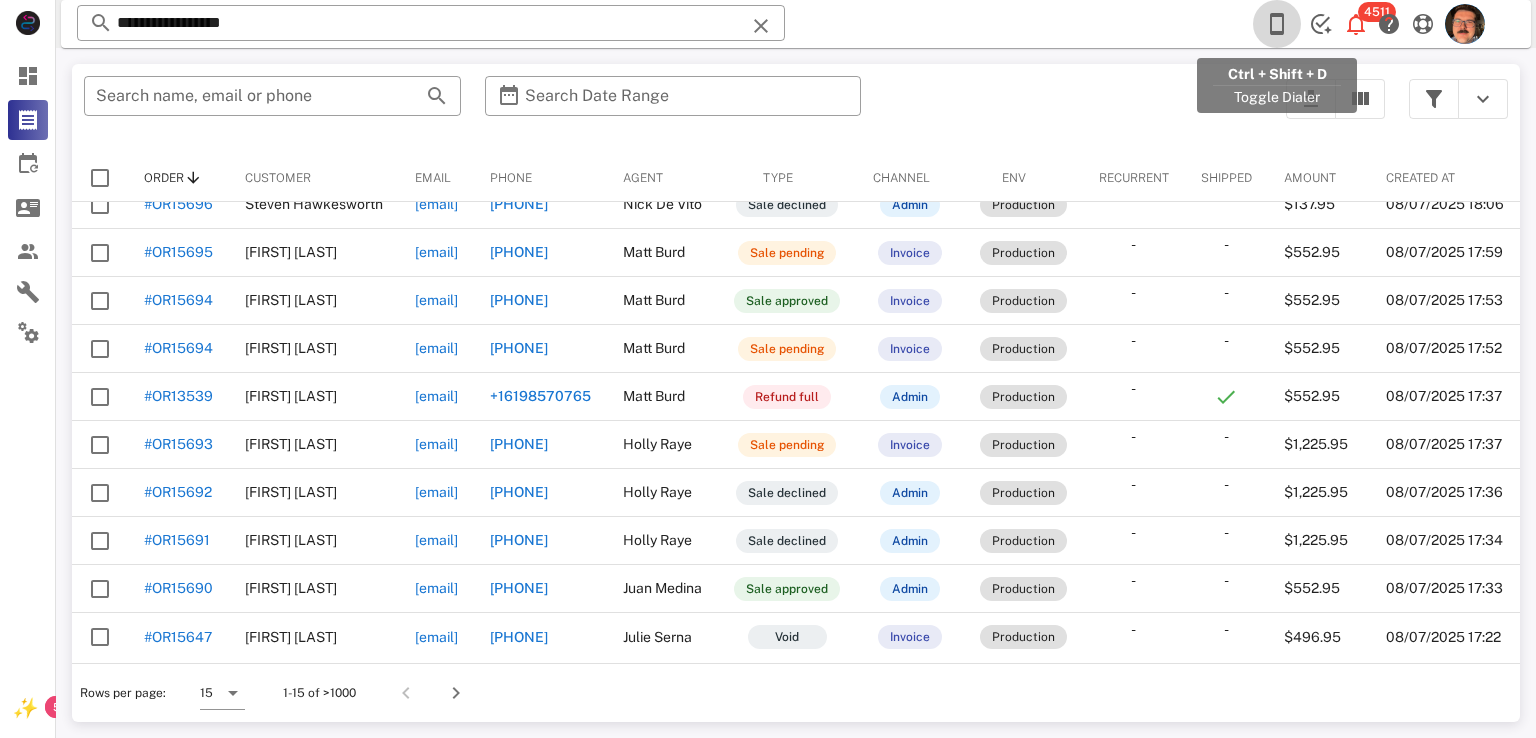 click at bounding box center (1277, 24) 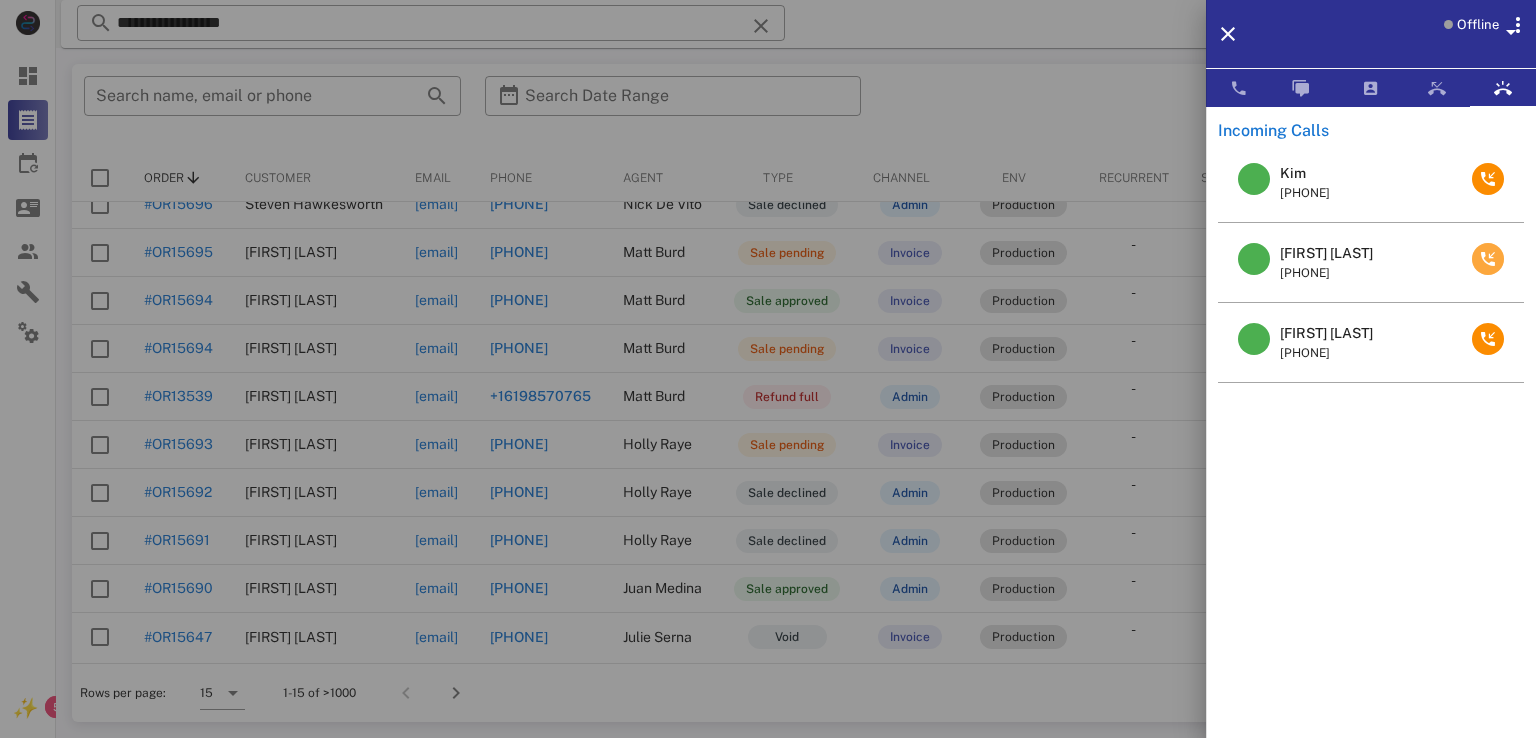 click at bounding box center (1488, 259) 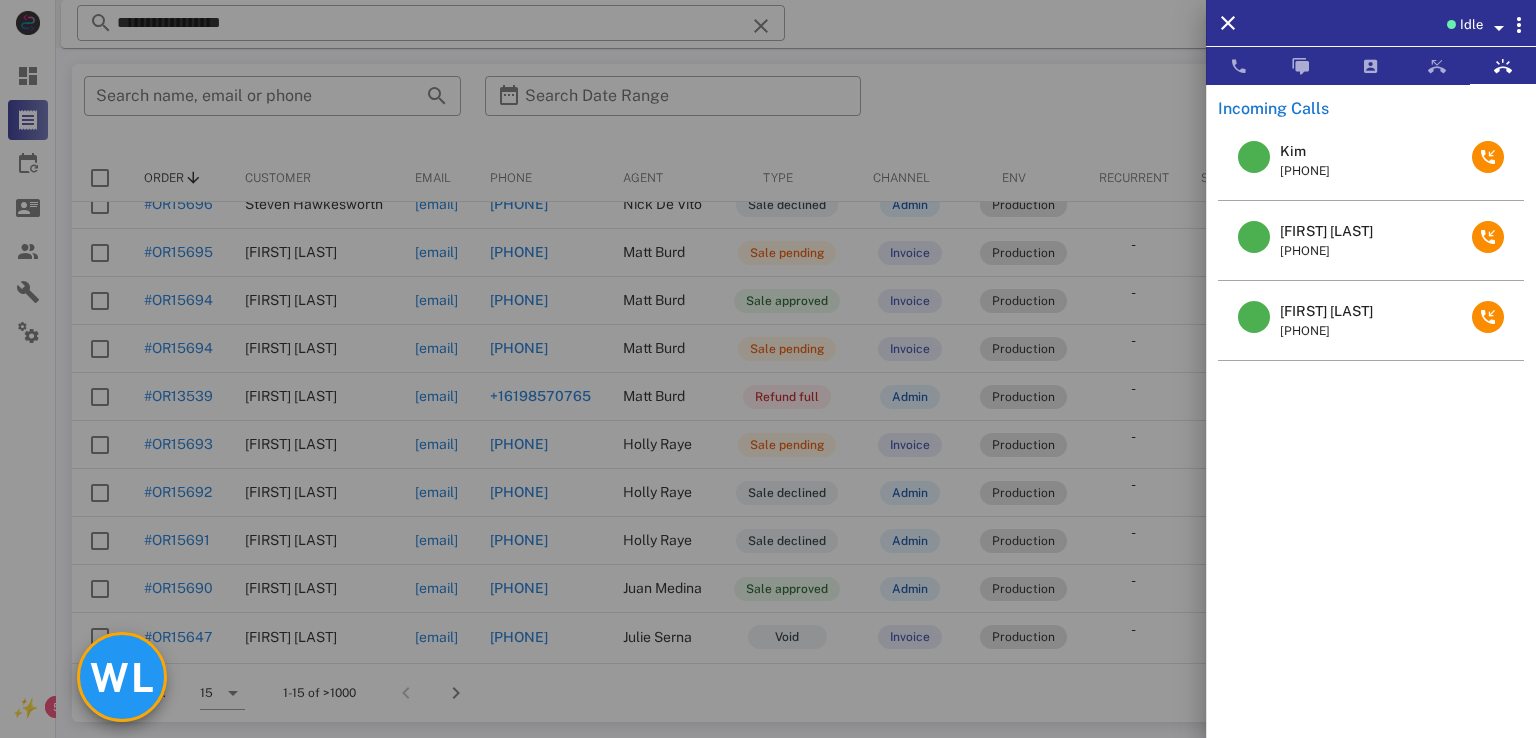 click on "WL" at bounding box center (122, 677) 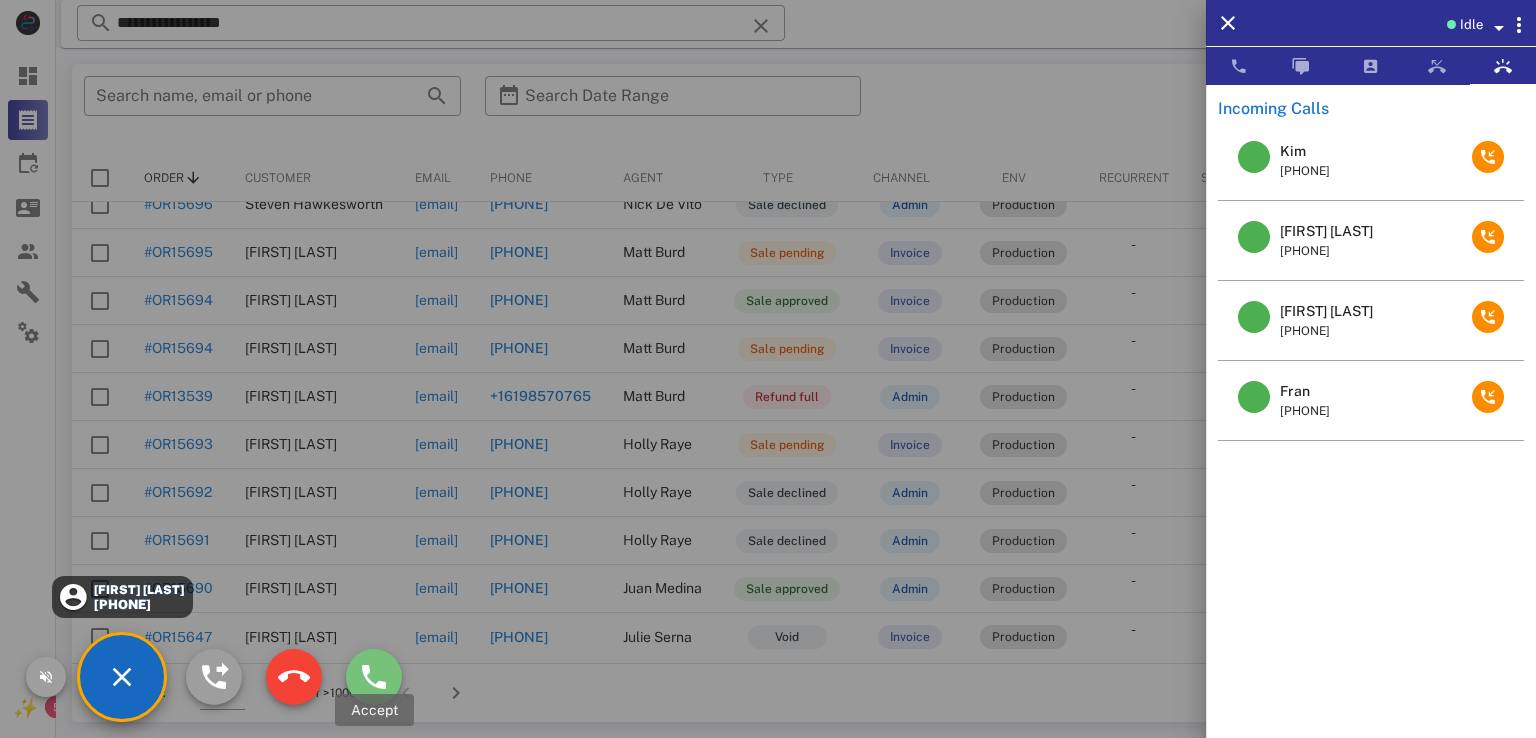 click at bounding box center [374, 677] 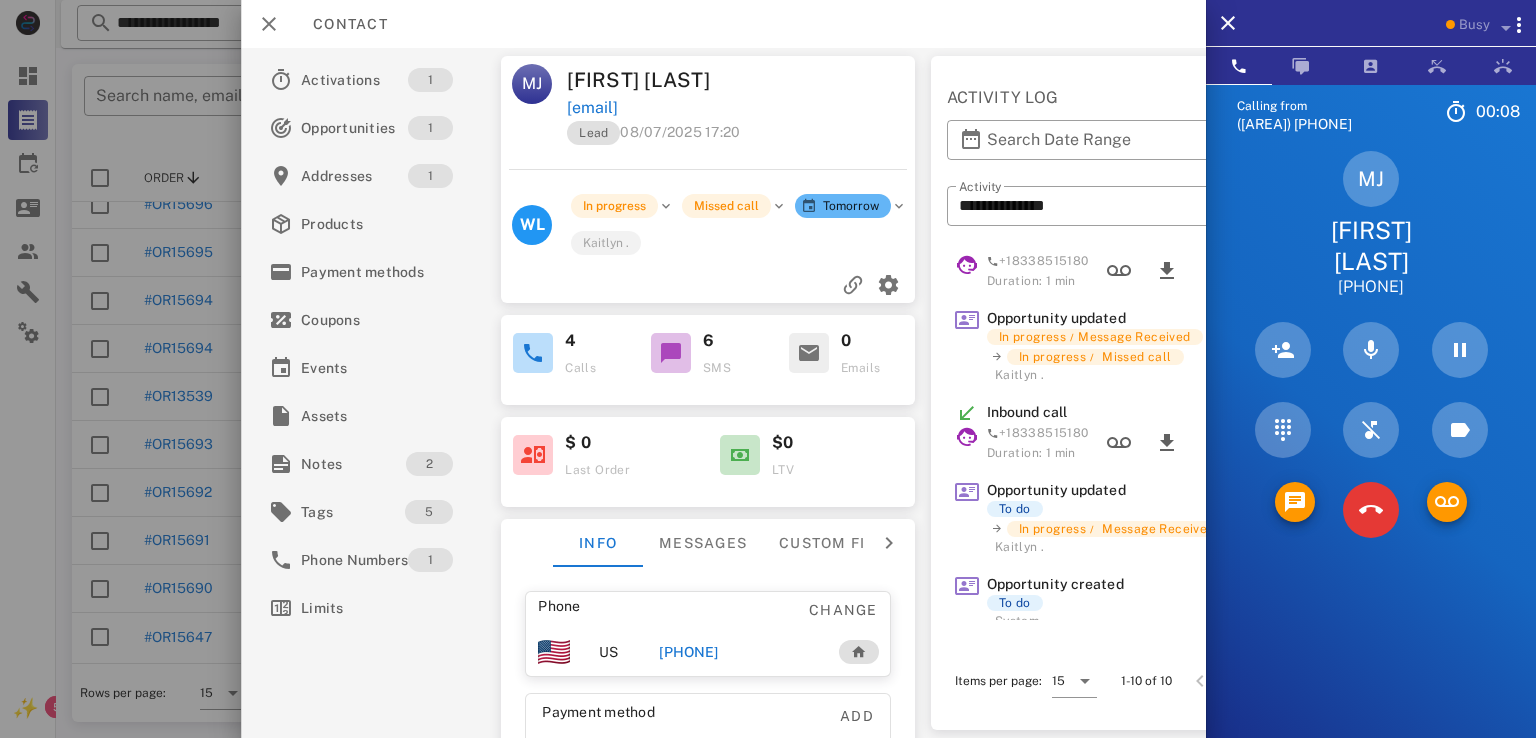 scroll, scrollTop: 433, scrollLeft: 0, axis: vertical 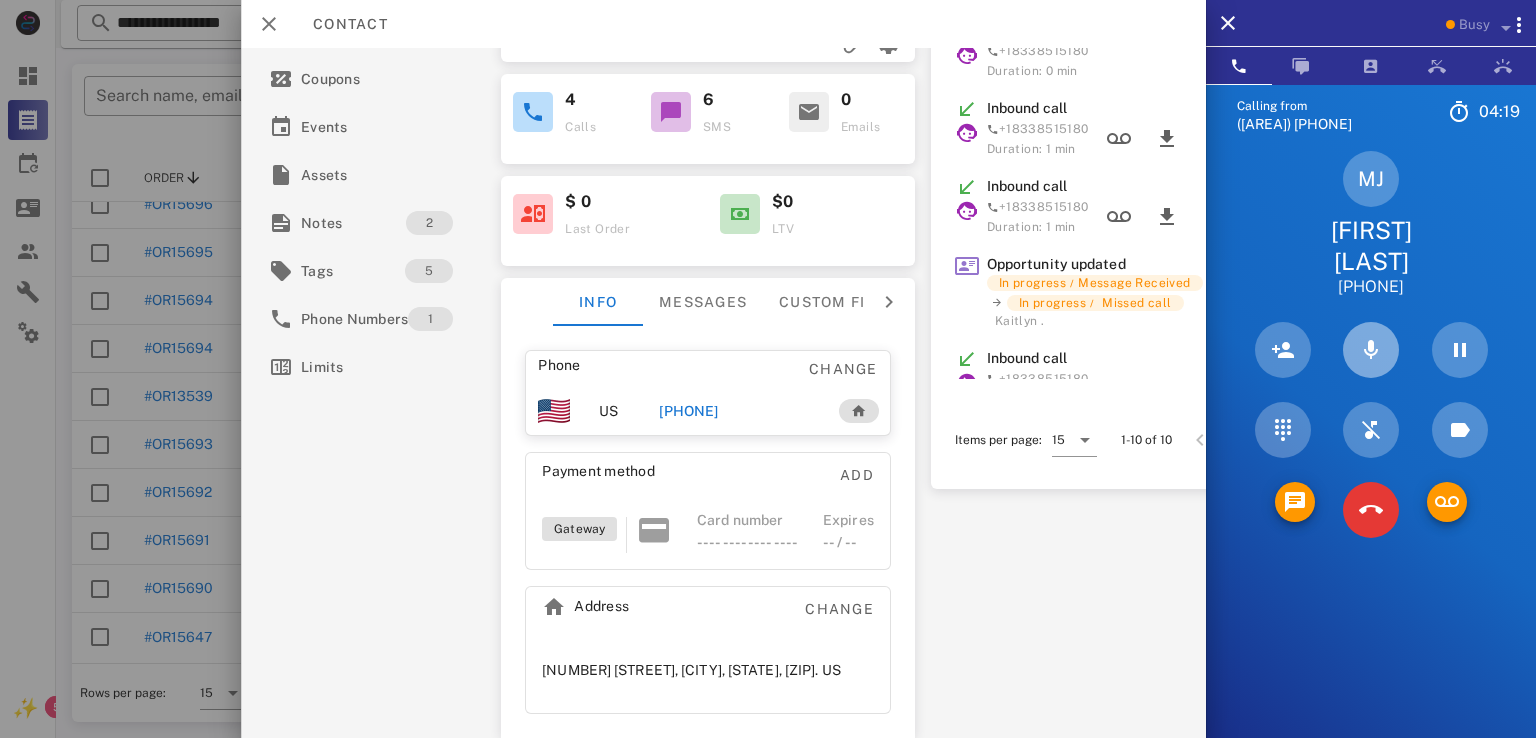 click at bounding box center (1371, 350) 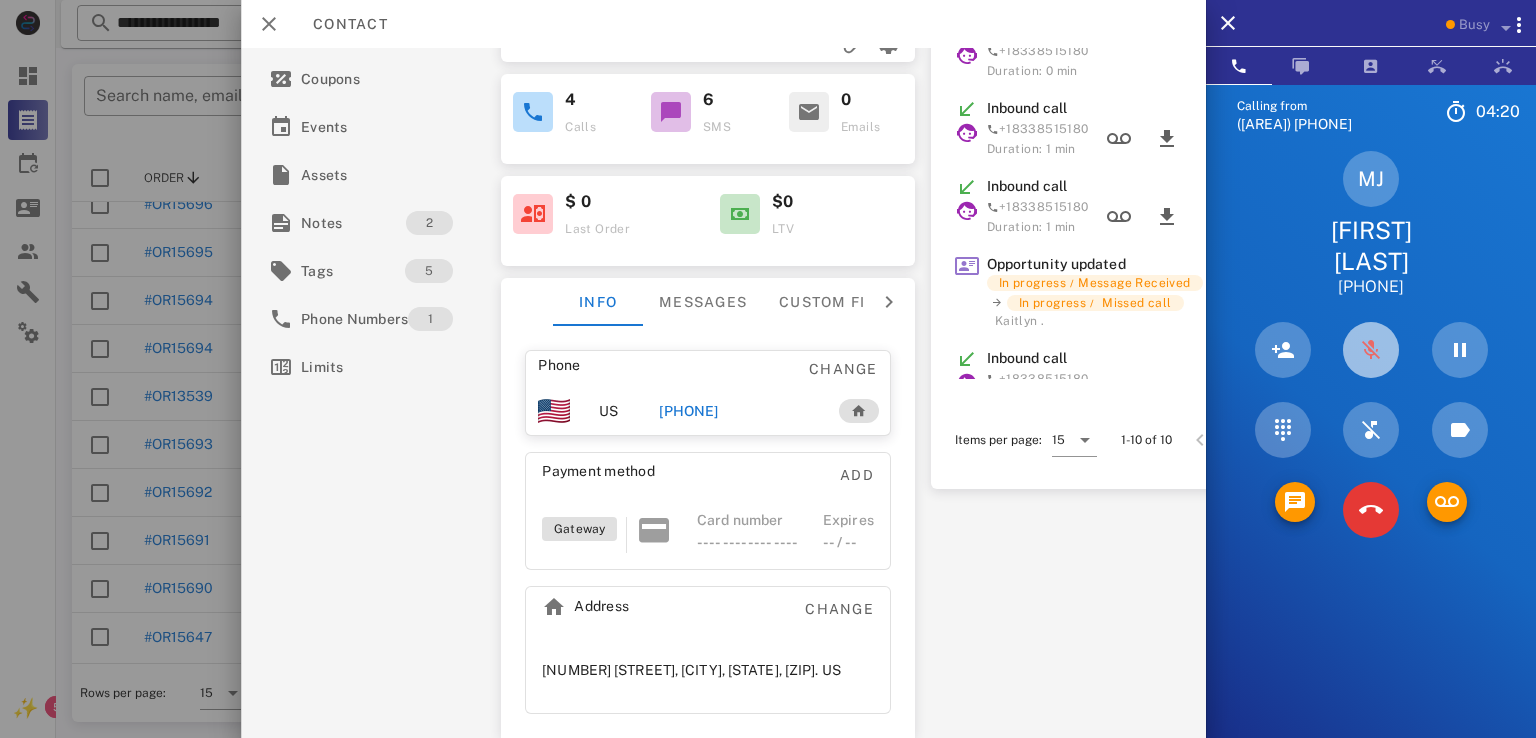 click at bounding box center [1371, 350] 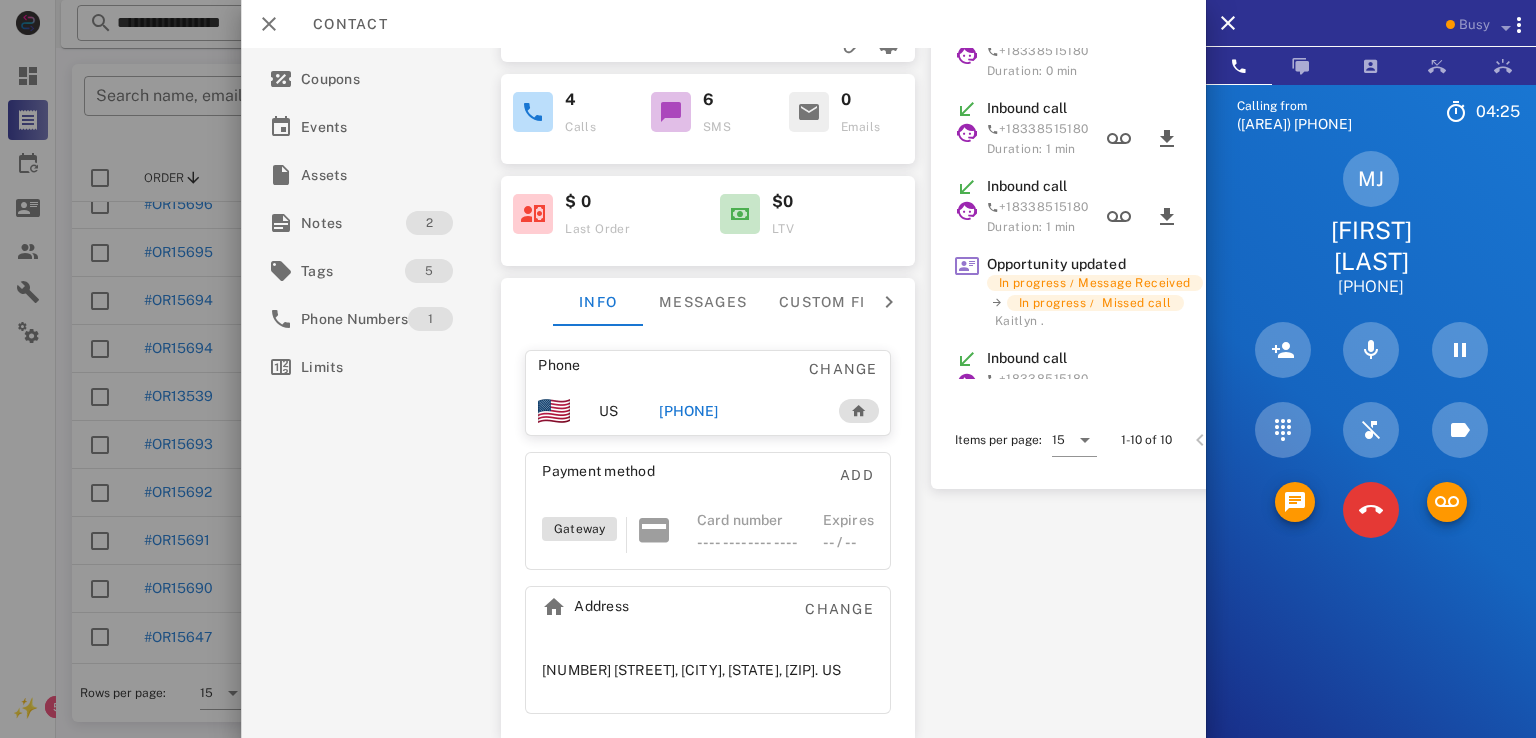 drag, startPoint x: 1498, startPoint y: 652, endPoint x: 1438, endPoint y: 652, distance: 60 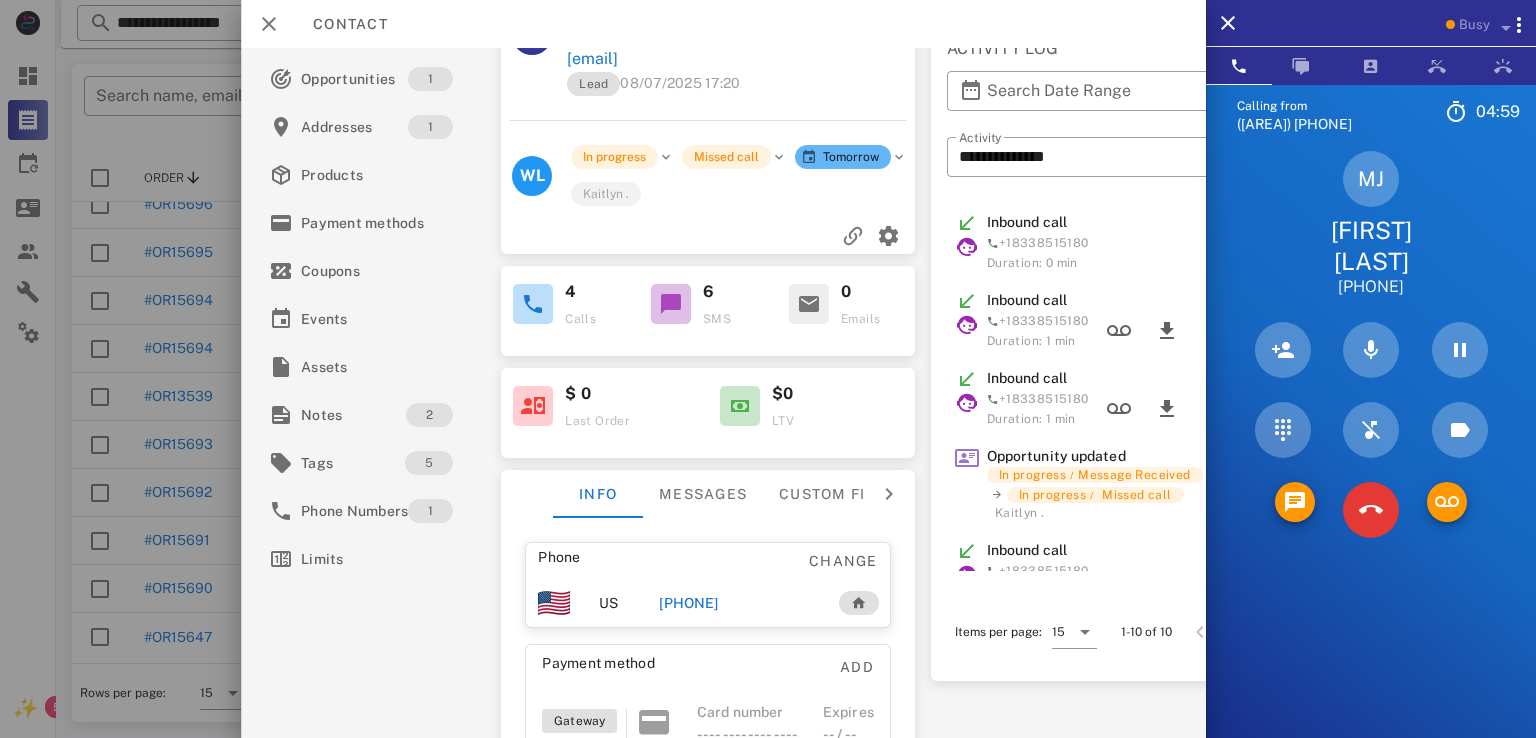 scroll, scrollTop: 0, scrollLeft: 0, axis: both 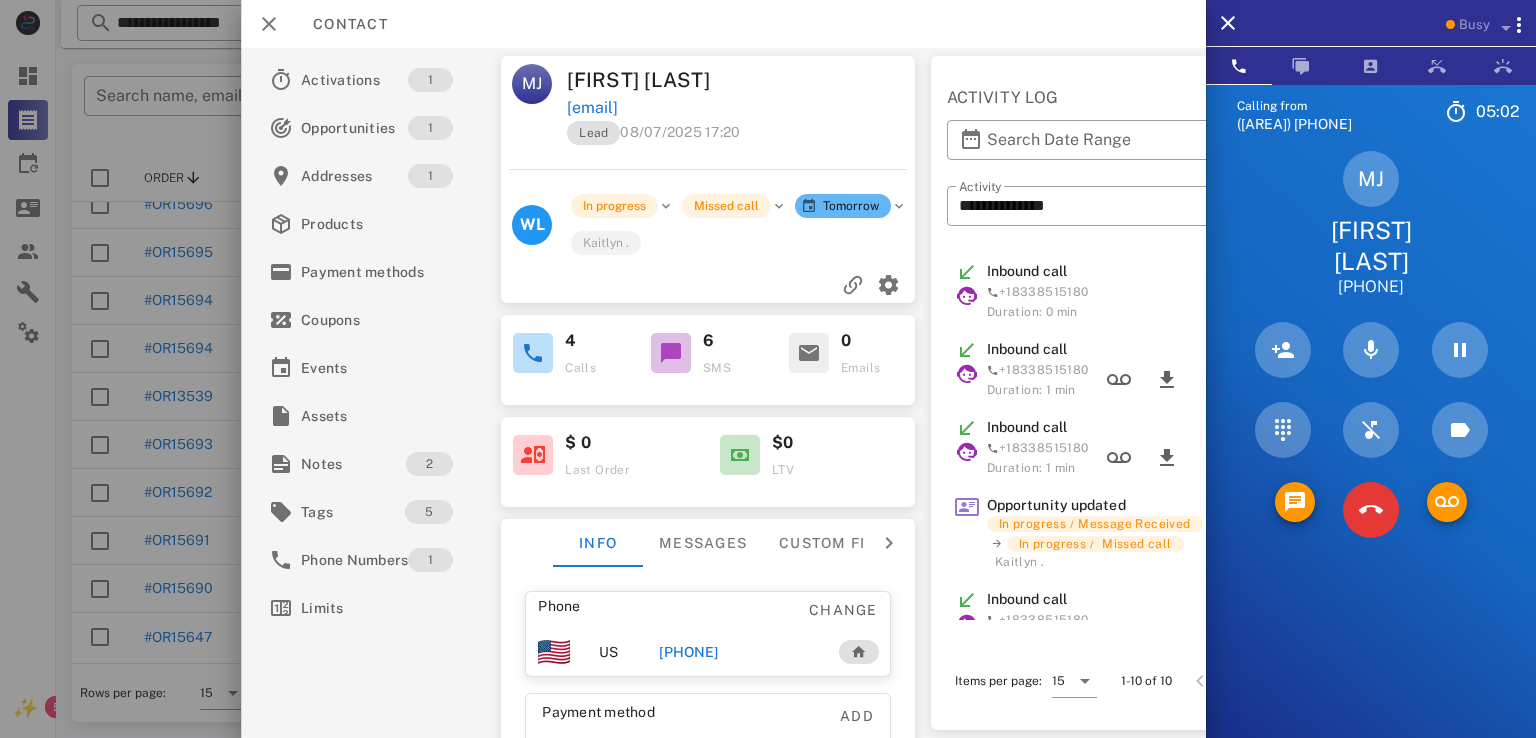 drag, startPoint x: 779, startPoint y: 109, endPoint x: 549, endPoint y: 86, distance: 231.14714 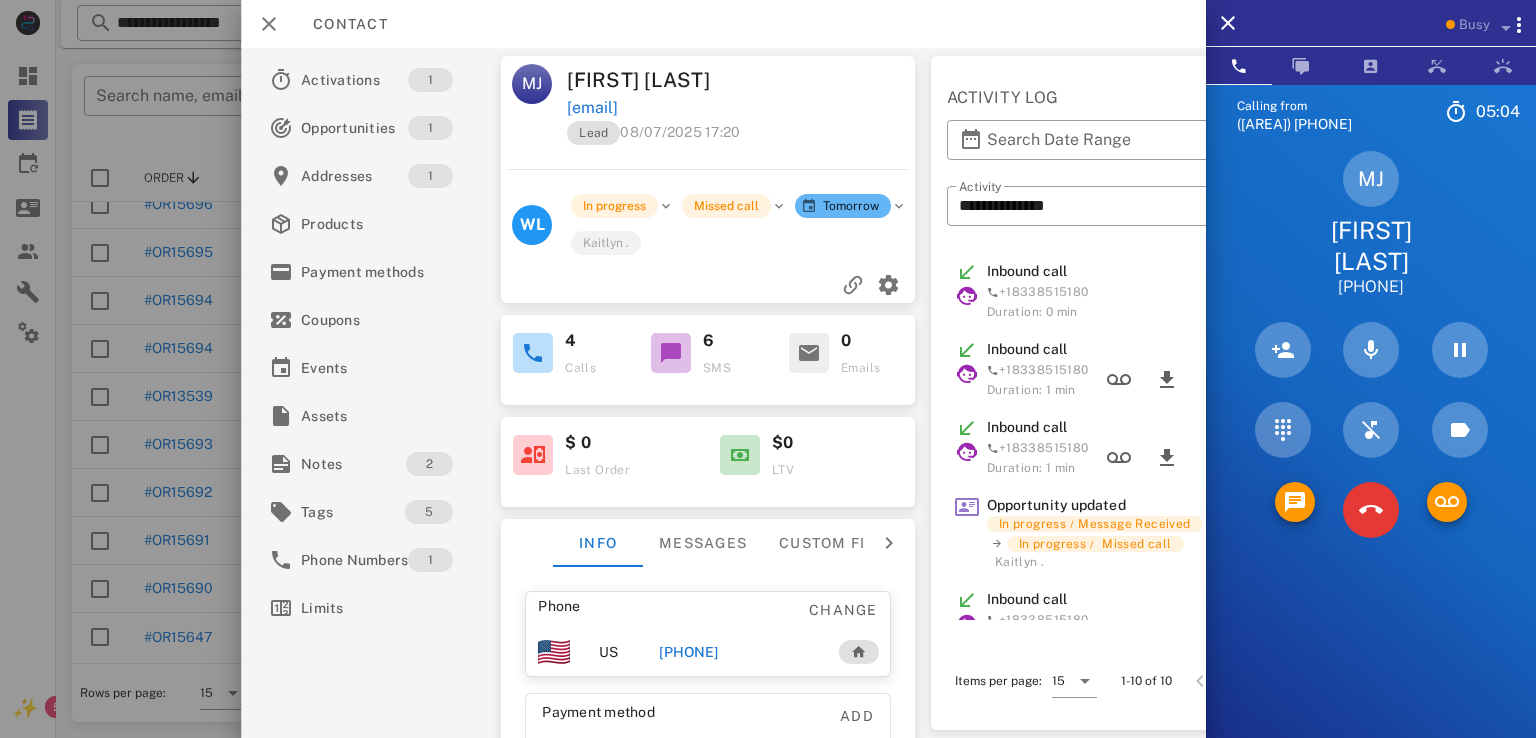 drag, startPoint x: 571, startPoint y: 73, endPoint x: 822, endPoint y: 108, distance: 253.4285 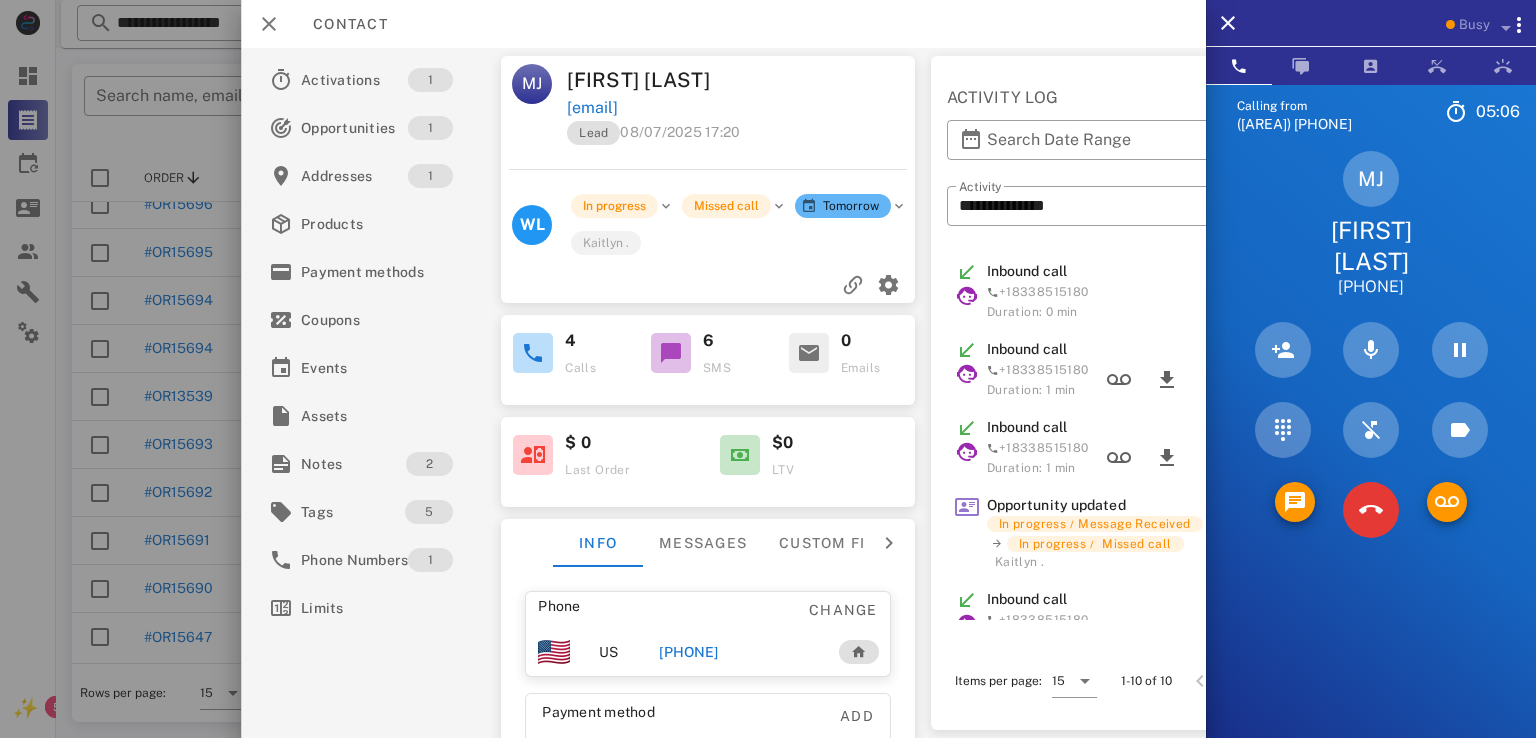drag, startPoint x: 571, startPoint y: 75, endPoint x: 829, endPoint y: 98, distance: 259.02316 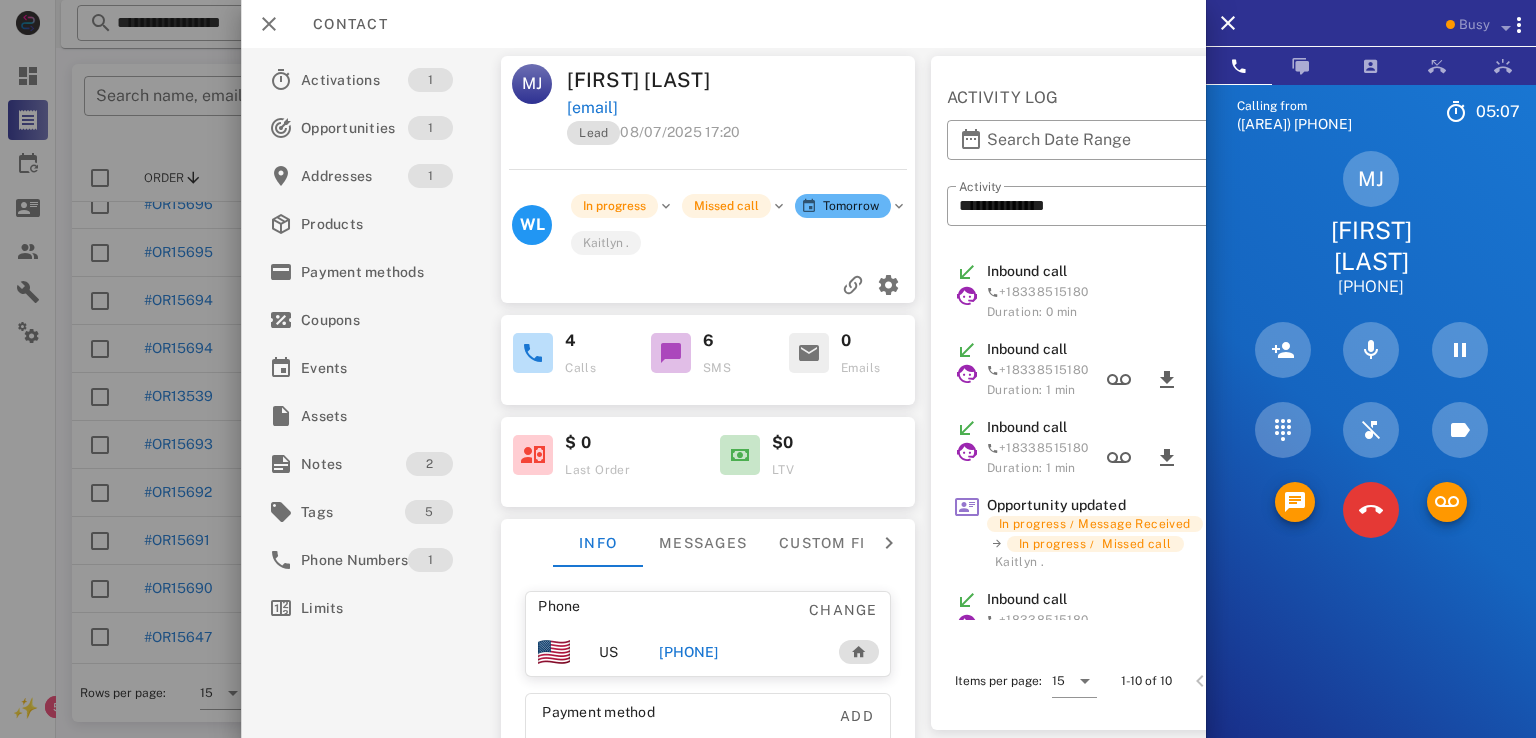 click on "Lead   08/07/2025 17:20  WL  In progress   Missed call   Tomorrow   Kaitlyn ." at bounding box center (708, 211) 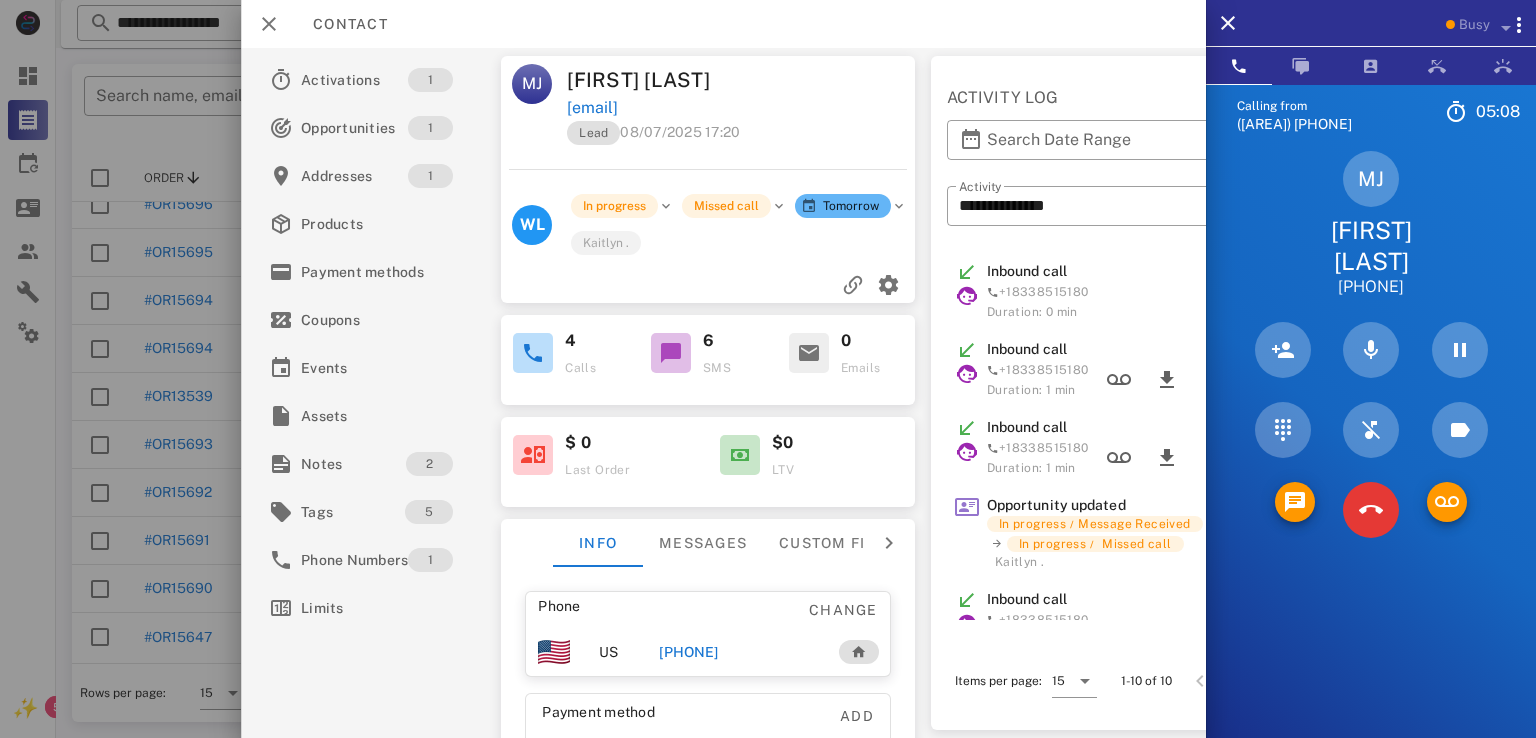 drag, startPoint x: 571, startPoint y: 85, endPoint x: 673, endPoint y: 125, distance: 109.56277 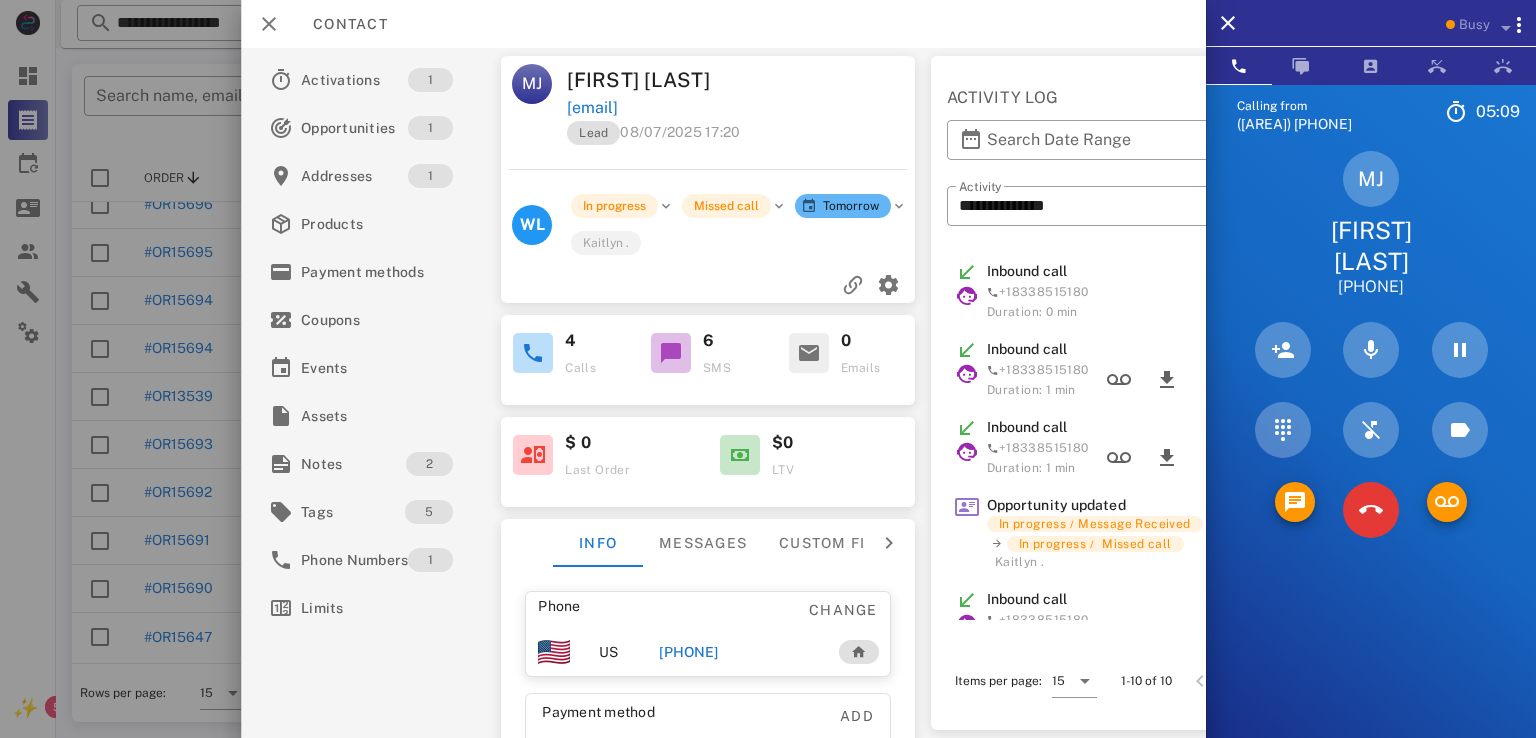 click on "Lead   08/07/2025 17:20  WL  In progress   Missed call   Tomorrow   Kaitlyn ." at bounding box center [708, 211] 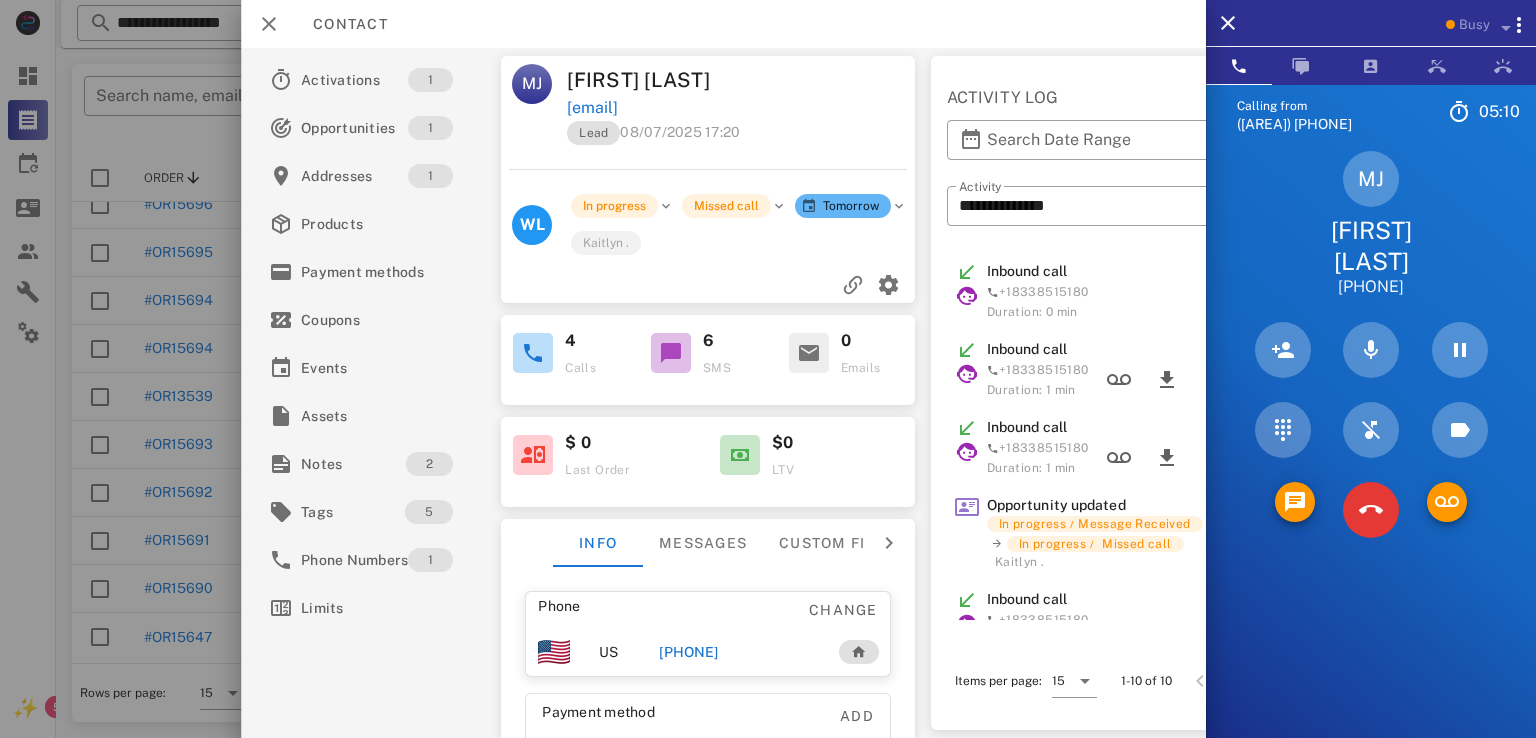 drag, startPoint x: 571, startPoint y: 89, endPoint x: 843, endPoint y: 139, distance: 276.5574 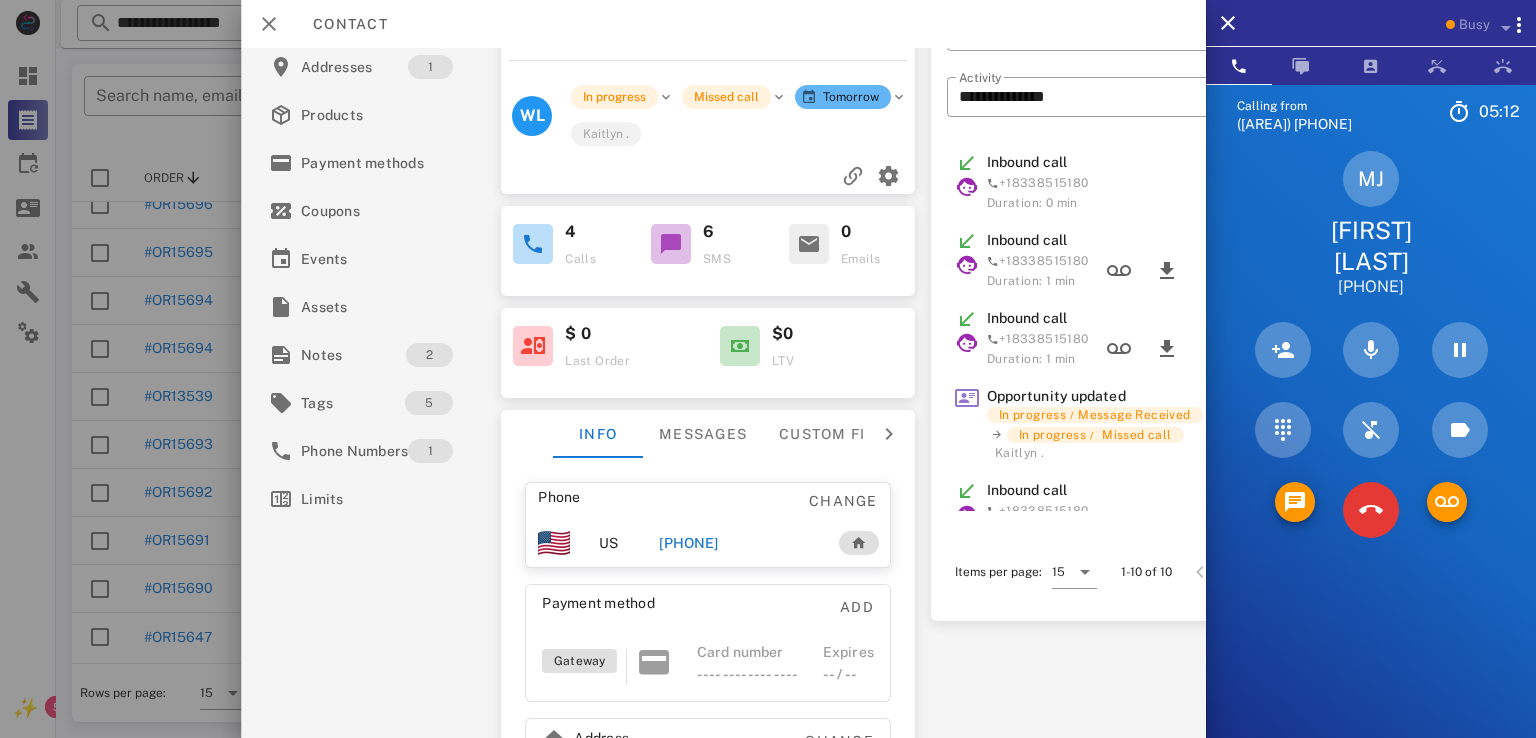 scroll, scrollTop: 0, scrollLeft: 0, axis: both 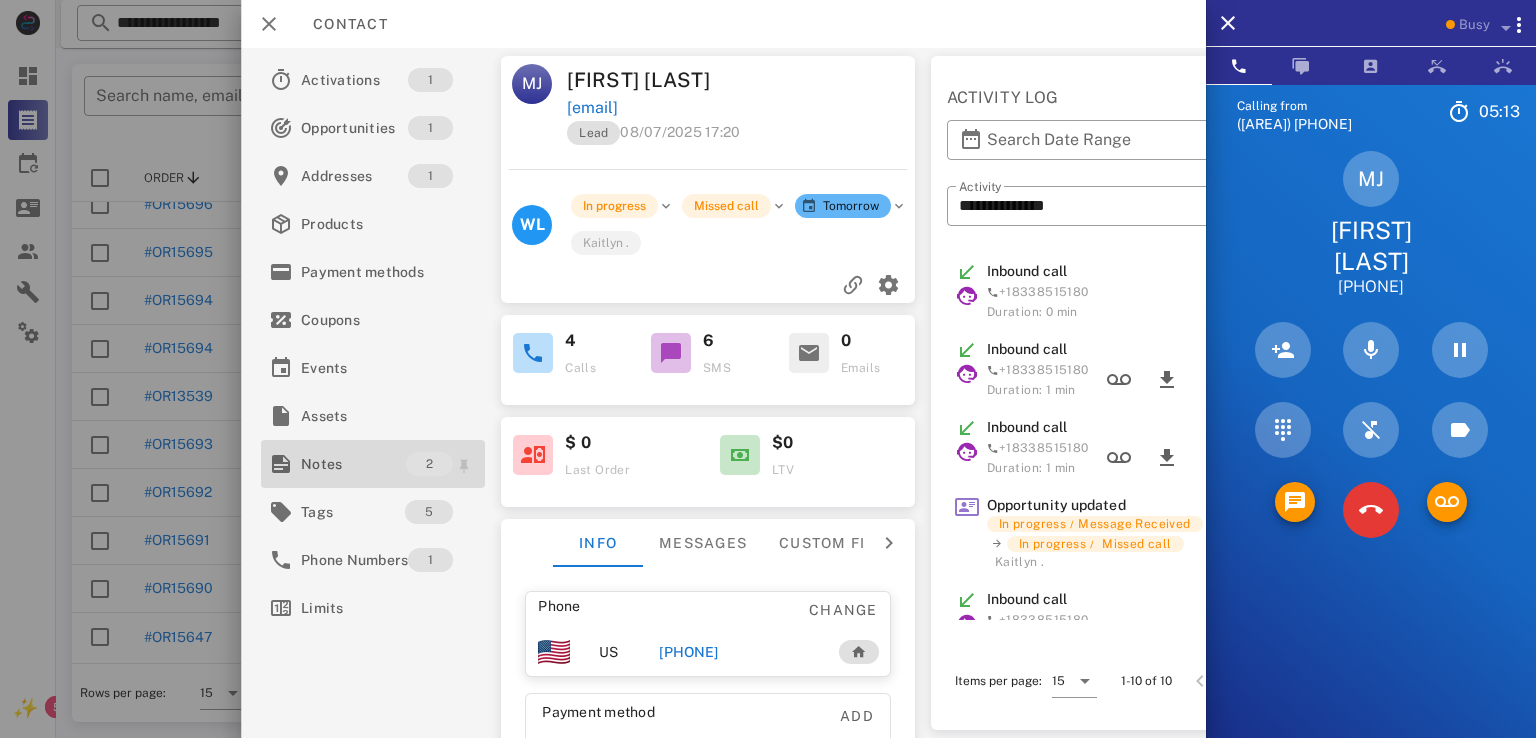 click on "Notes" at bounding box center [353, 464] 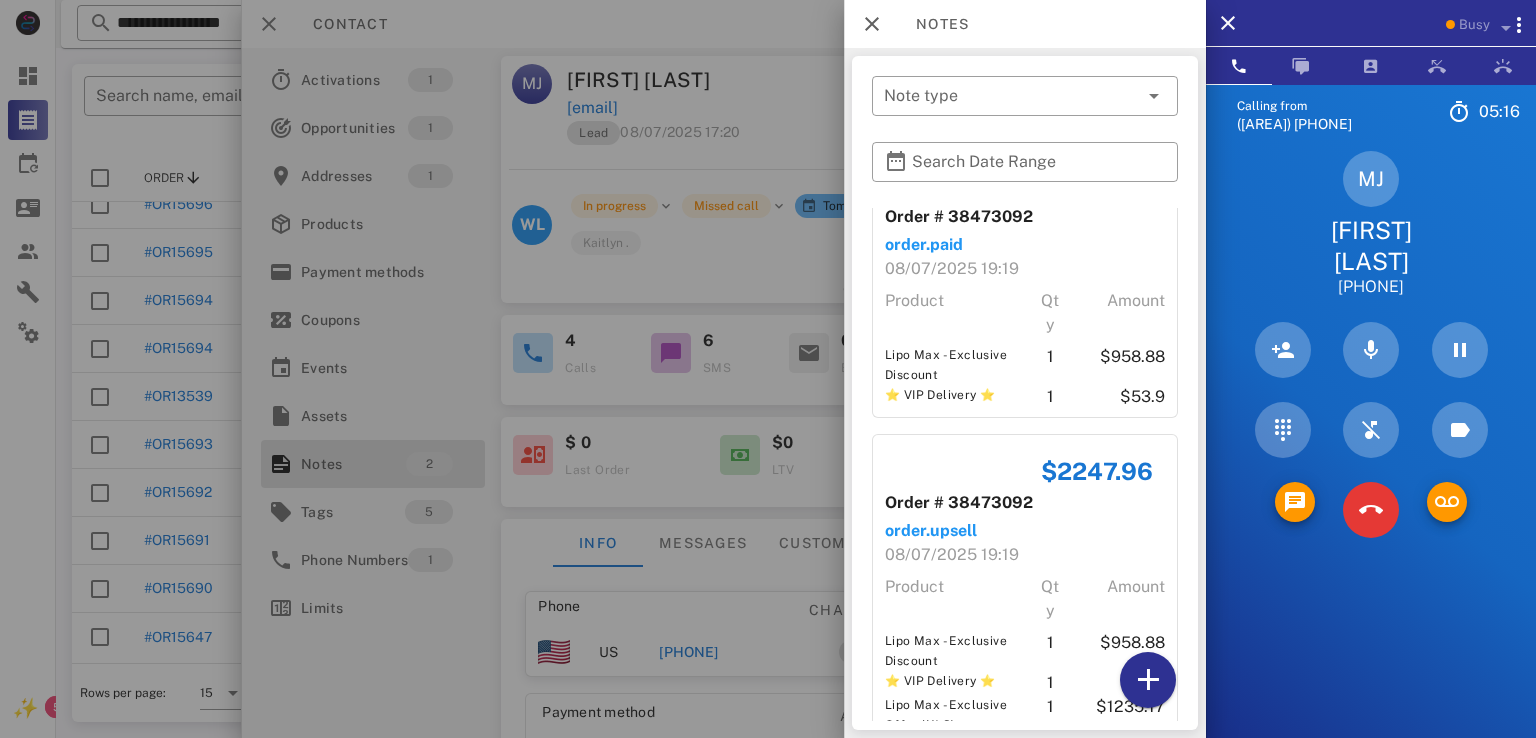 scroll, scrollTop: 110, scrollLeft: 0, axis: vertical 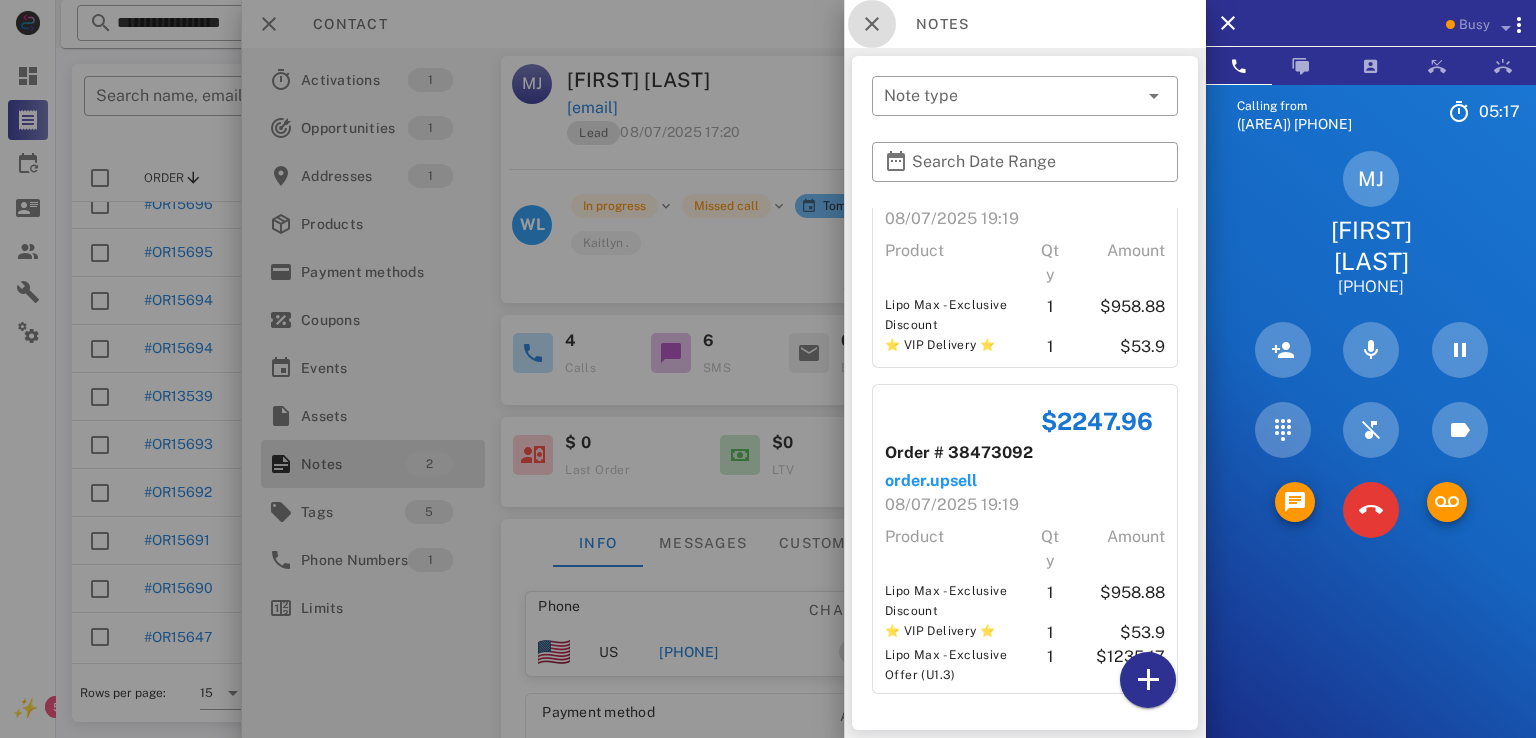 click at bounding box center [872, 24] 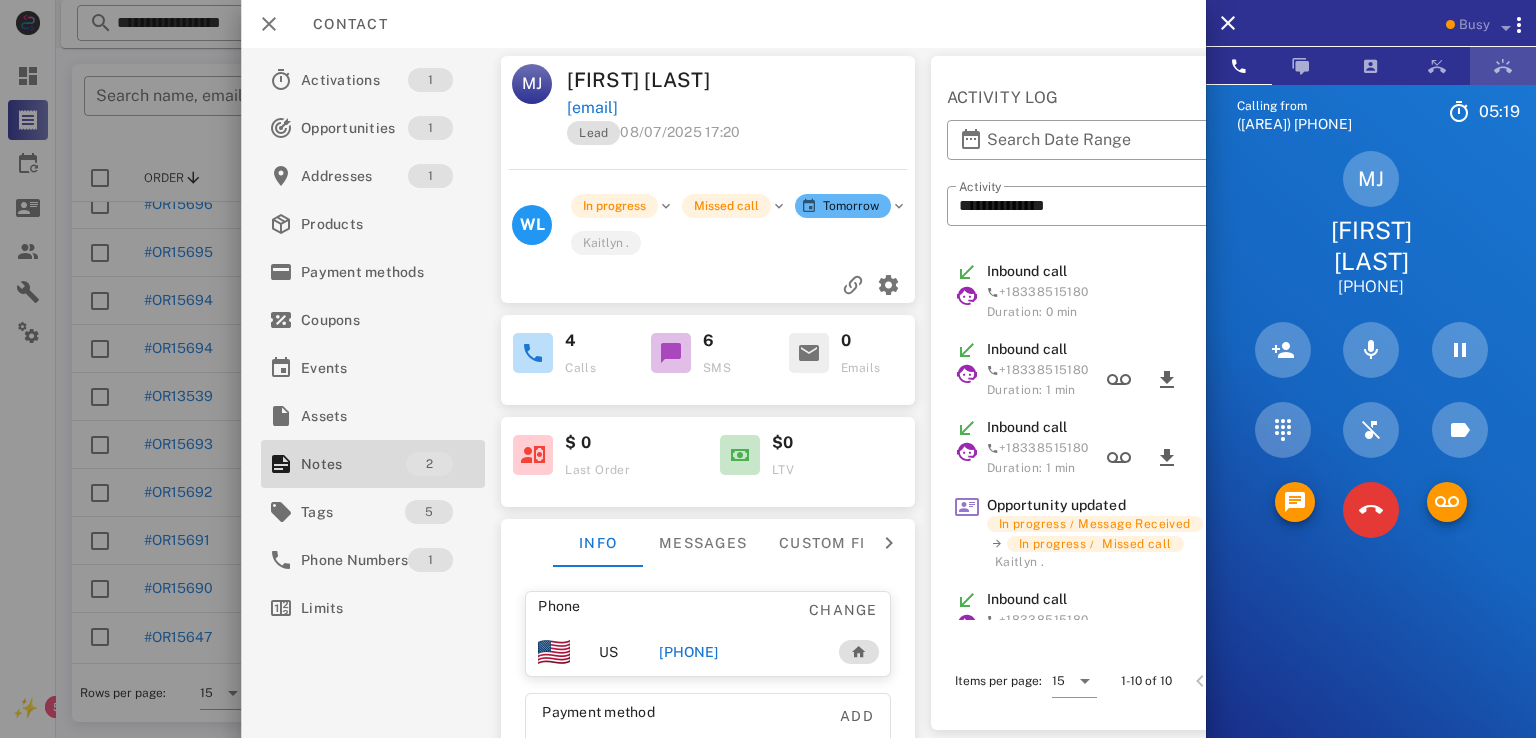 click at bounding box center (1503, 66) 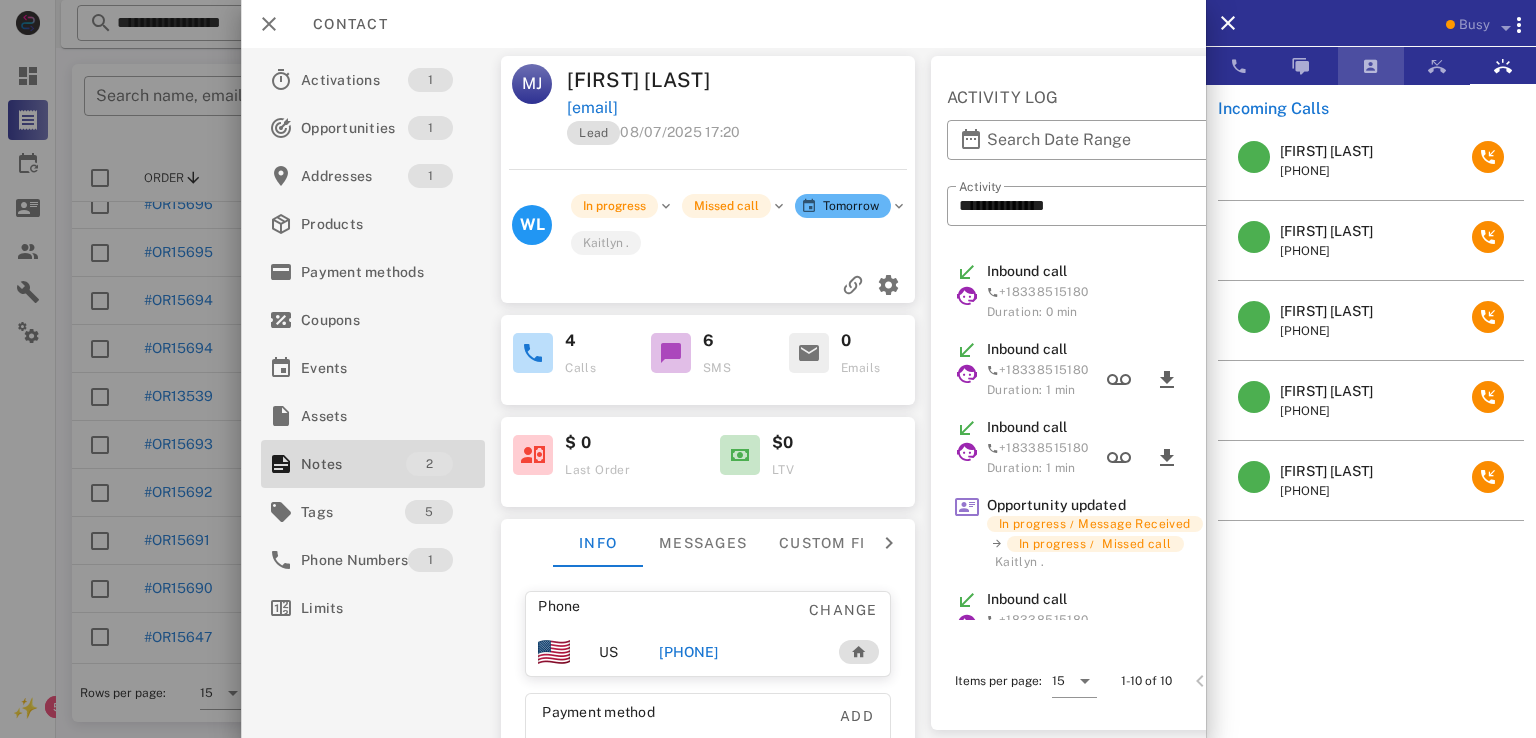 click at bounding box center [1371, 66] 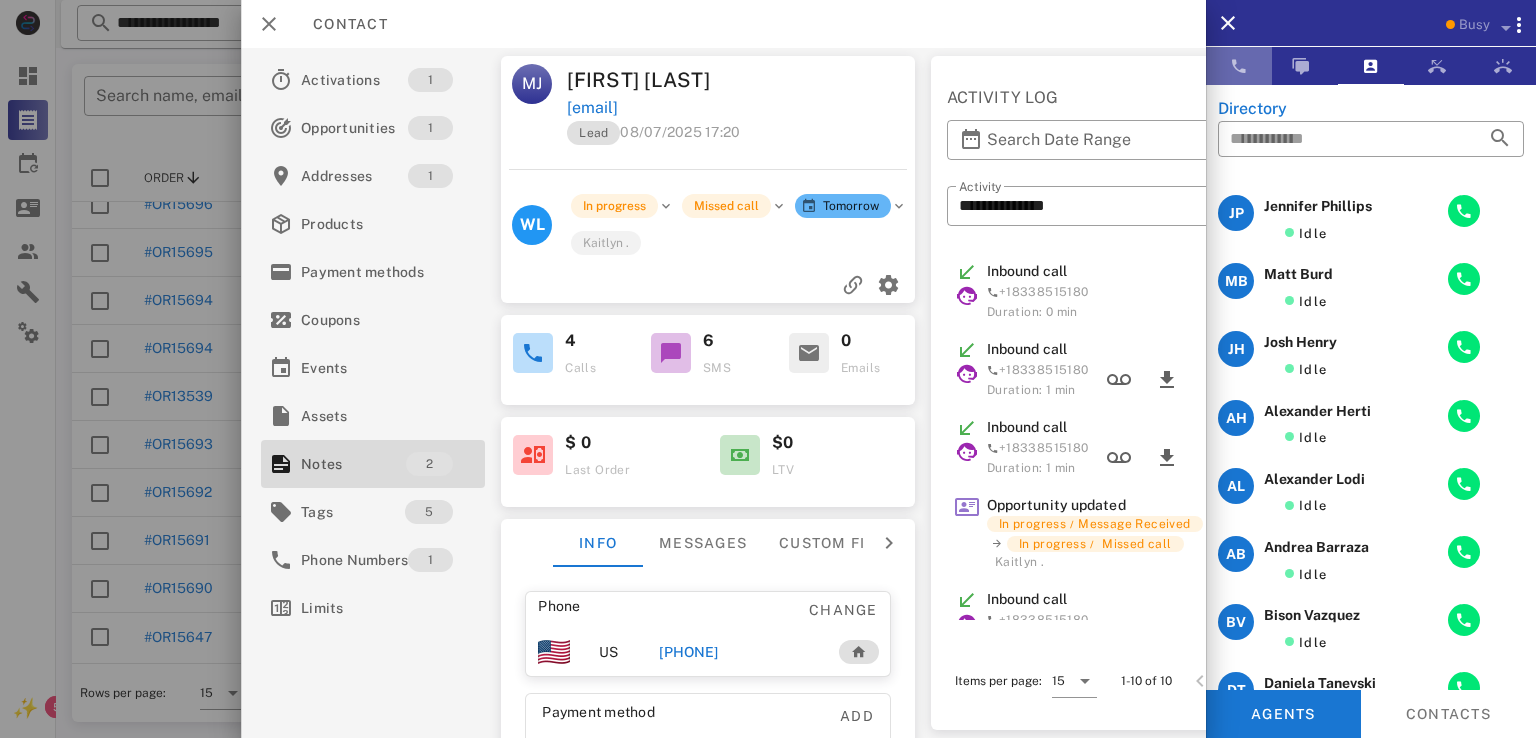 click at bounding box center [1239, 66] 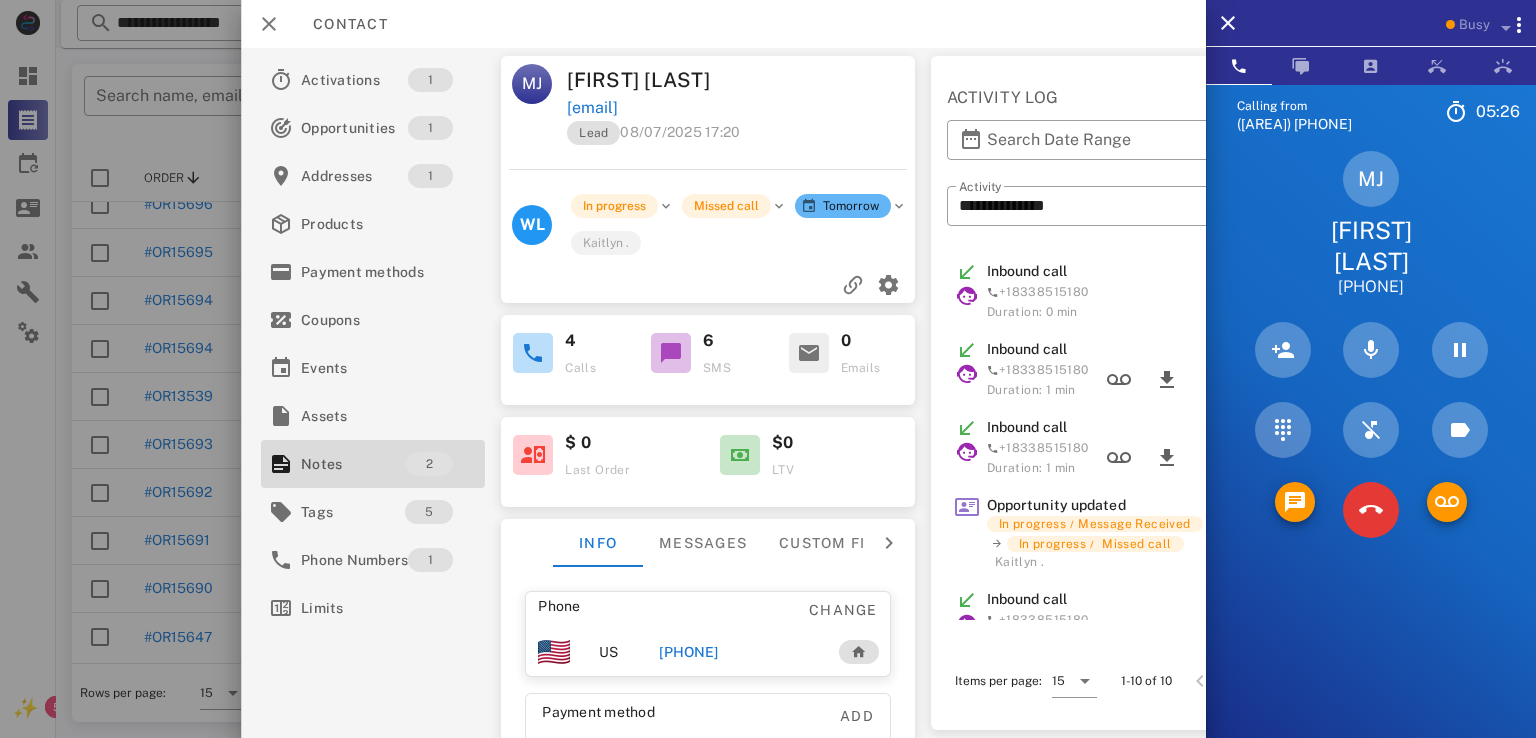 drag, startPoint x: 948, startPoint y: 93, endPoint x: 1110, endPoint y: 102, distance: 162.2498 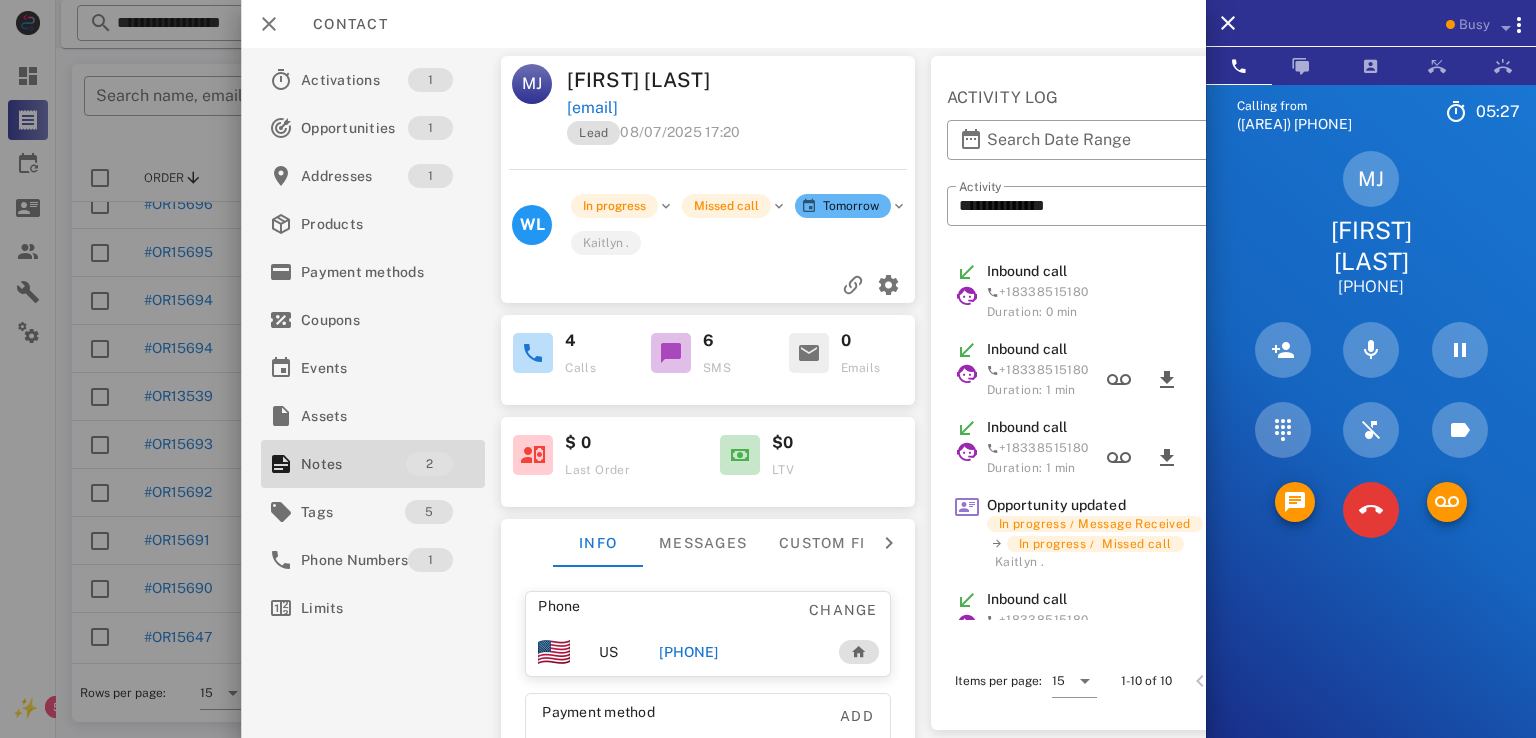 click on "goodhart5752@gmail.com" at bounding box center (743, 108) 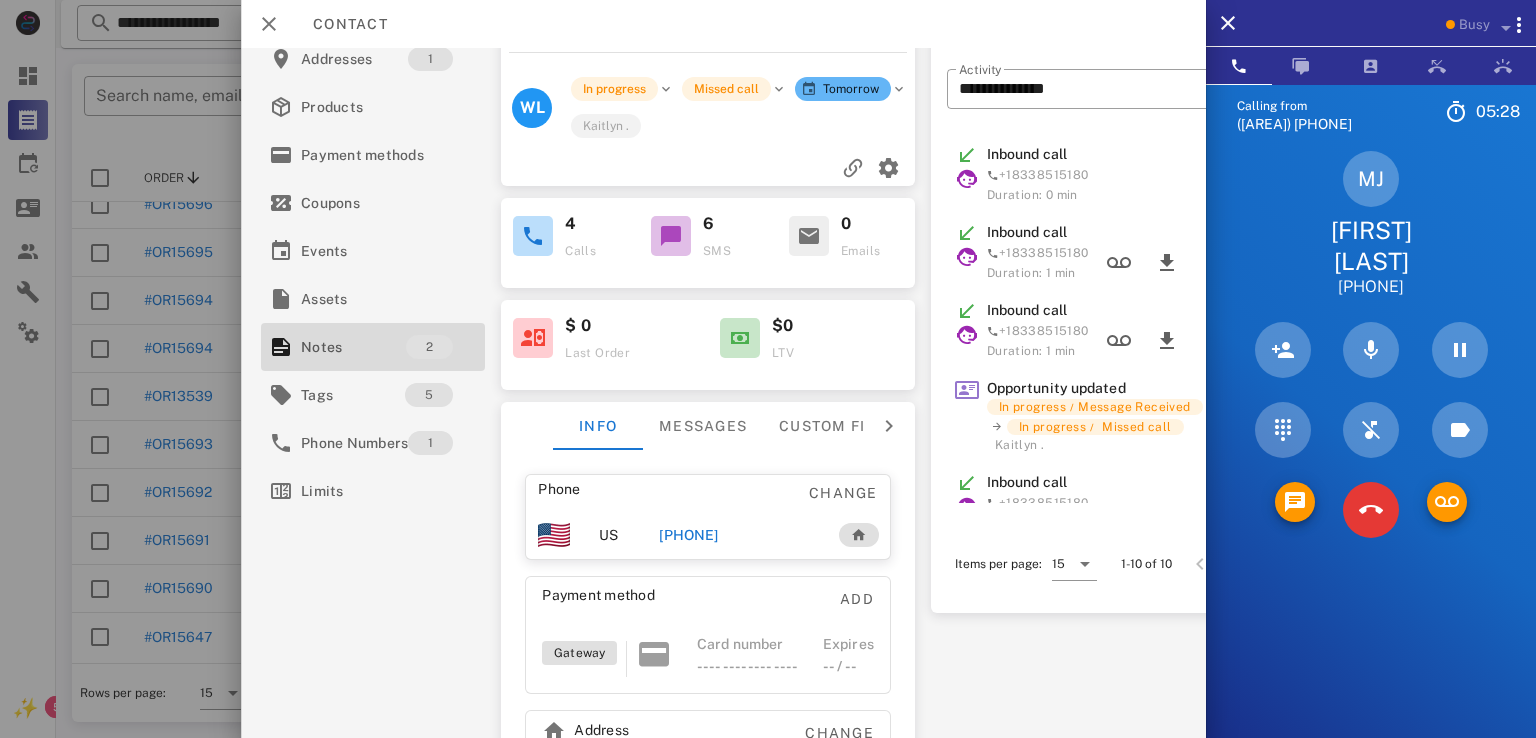 scroll, scrollTop: 0, scrollLeft: 0, axis: both 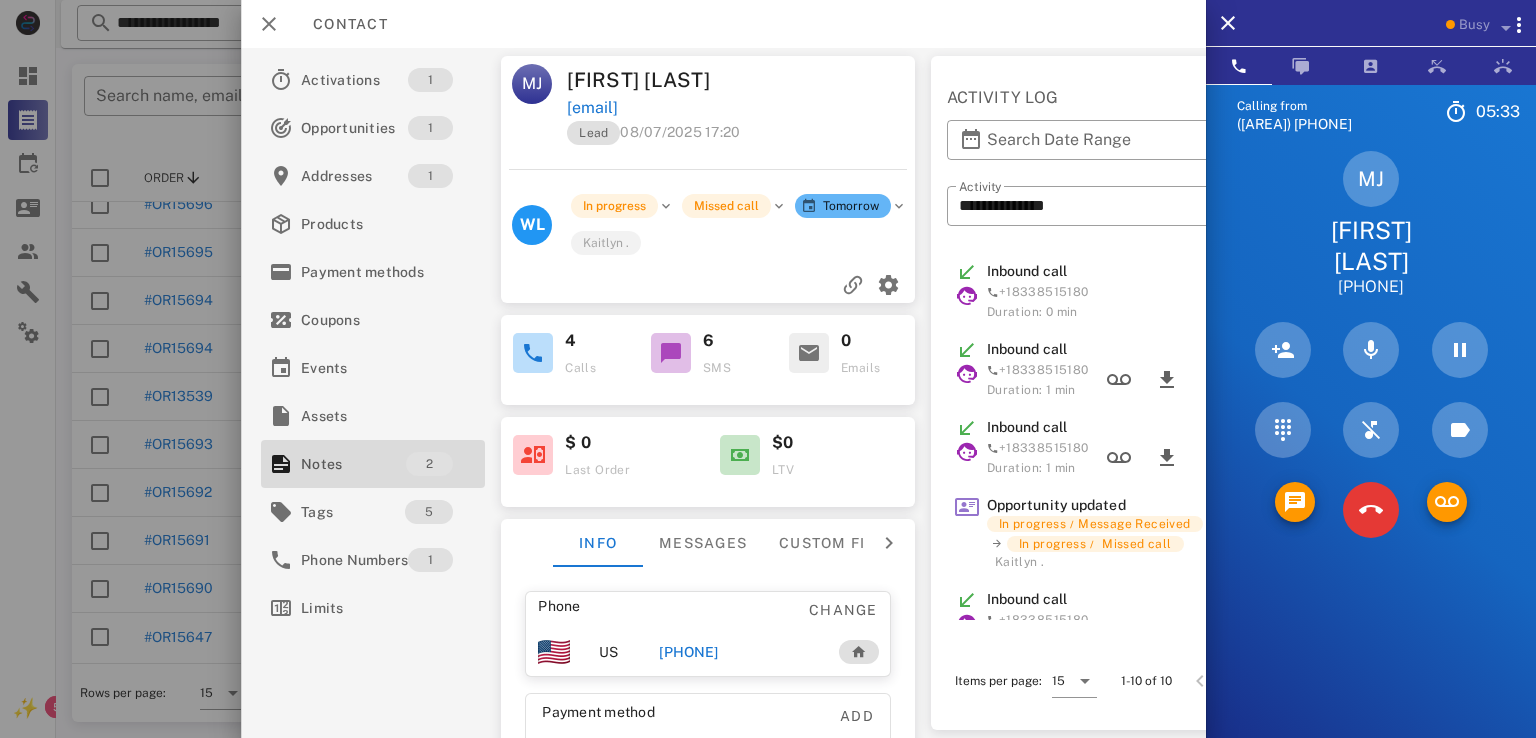 drag, startPoint x: 1312, startPoint y: 237, endPoint x: 1484, endPoint y: 265, distance: 174.26416 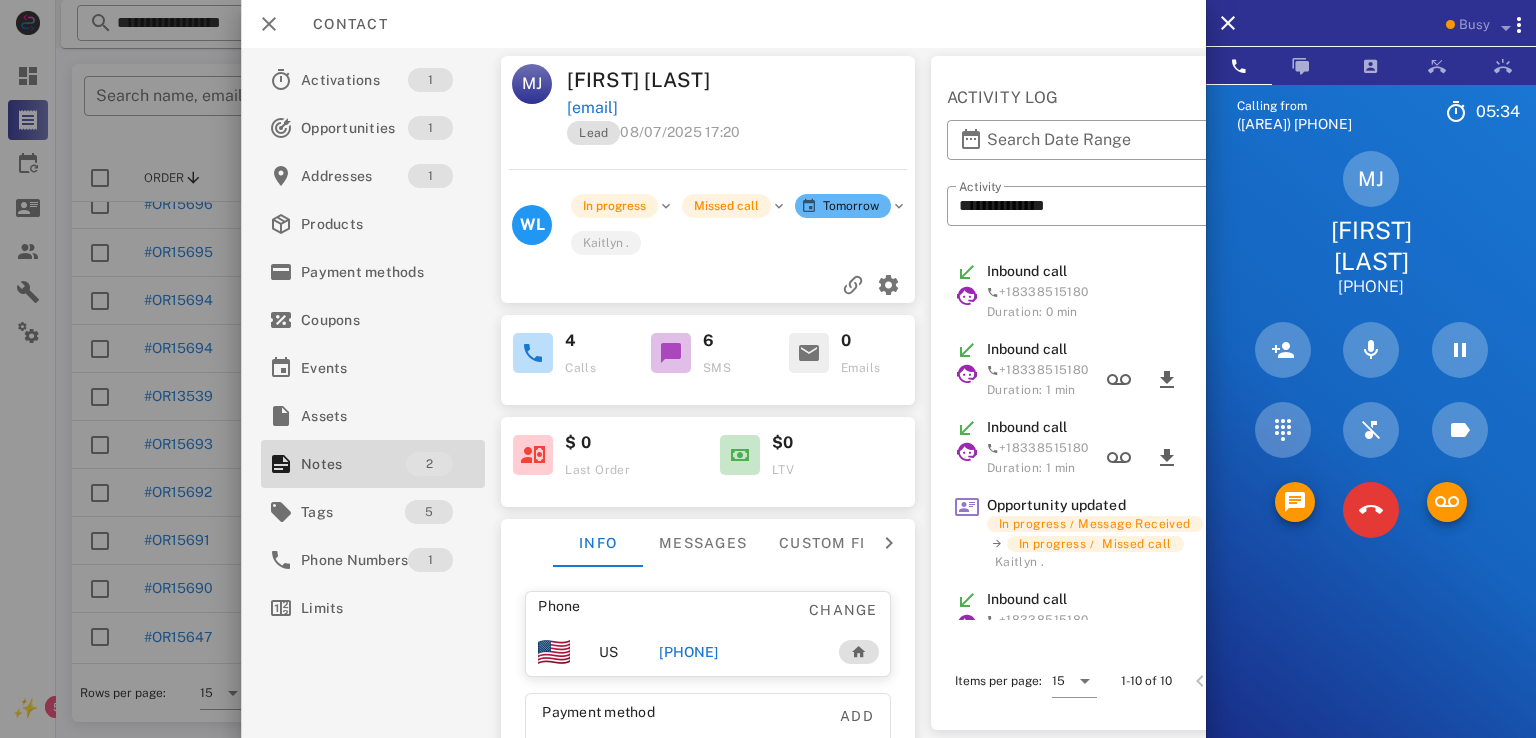 click on "MJ   Melissa J Braxton  +12485448584" at bounding box center [1371, 224] 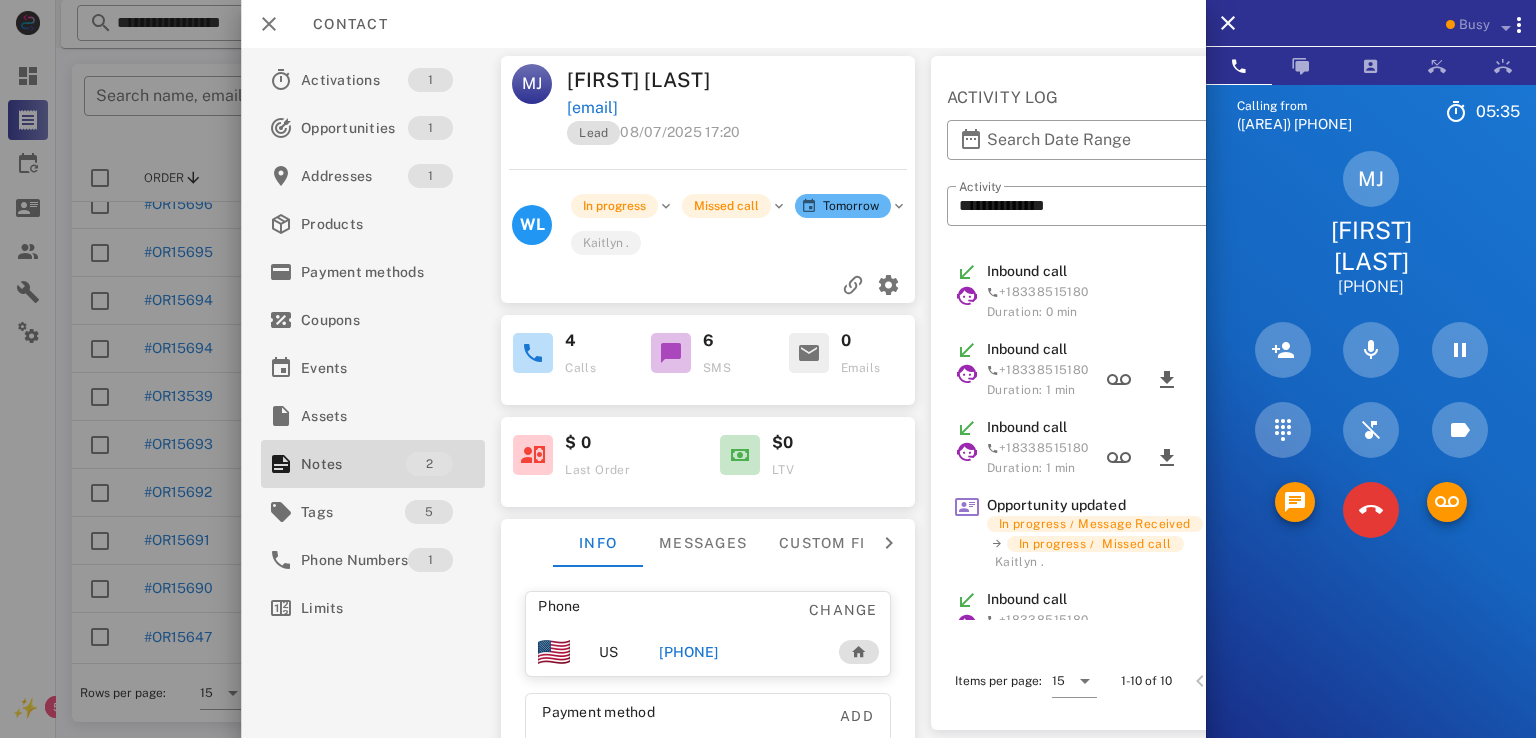 drag, startPoint x: 1316, startPoint y: 235, endPoint x: 1462, endPoint y: 260, distance: 148.12495 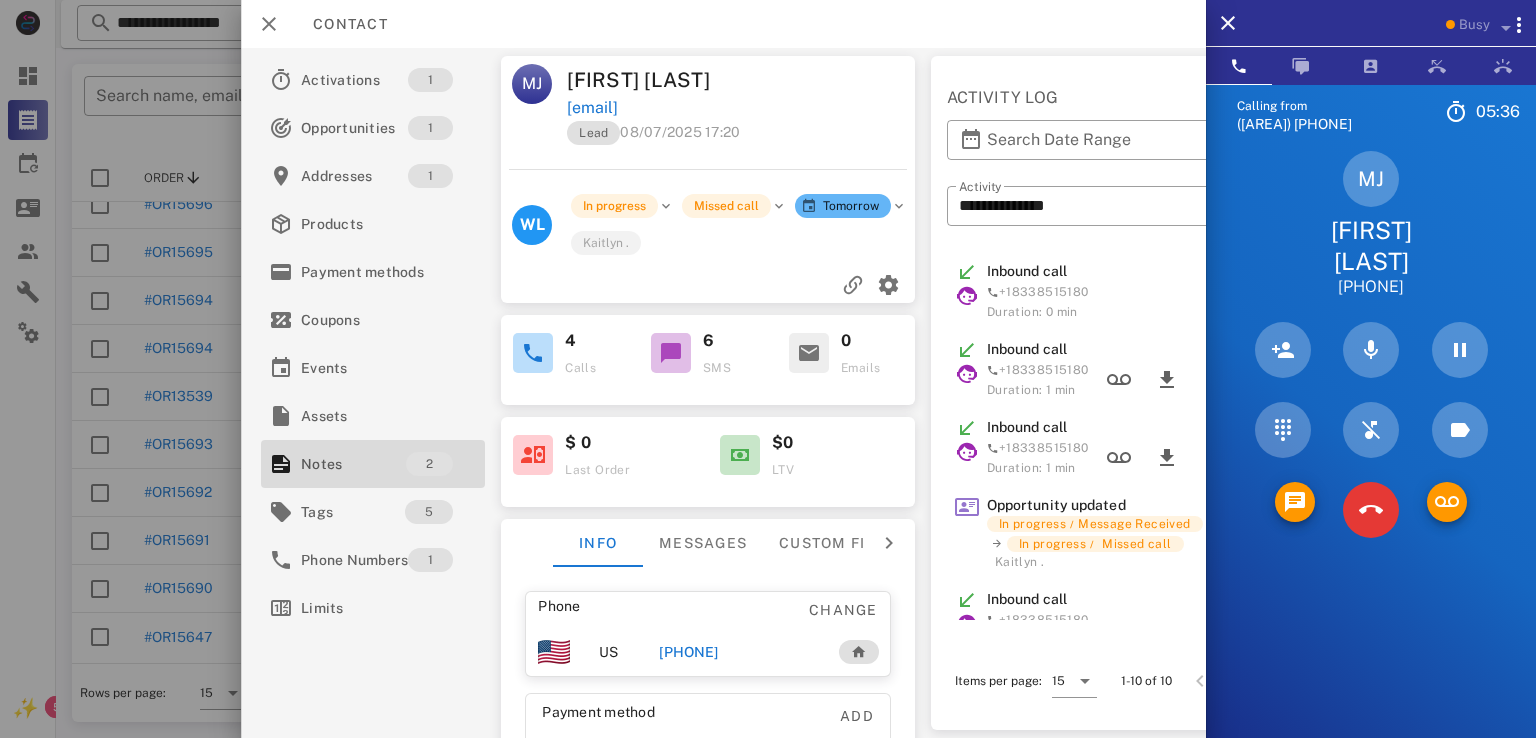 click on "Melissa J Braxton" at bounding box center [1371, 246] 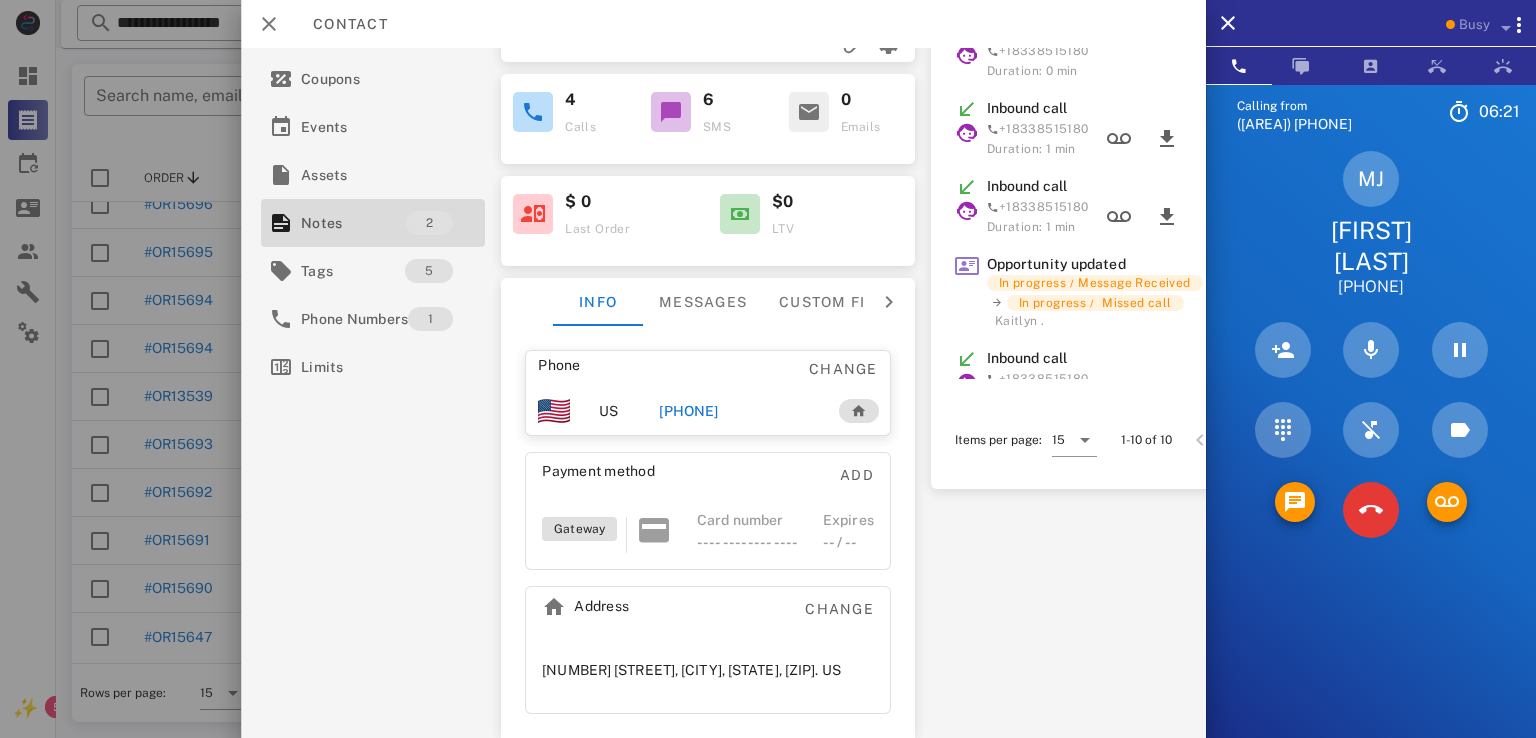 scroll, scrollTop: 0, scrollLeft: 0, axis: both 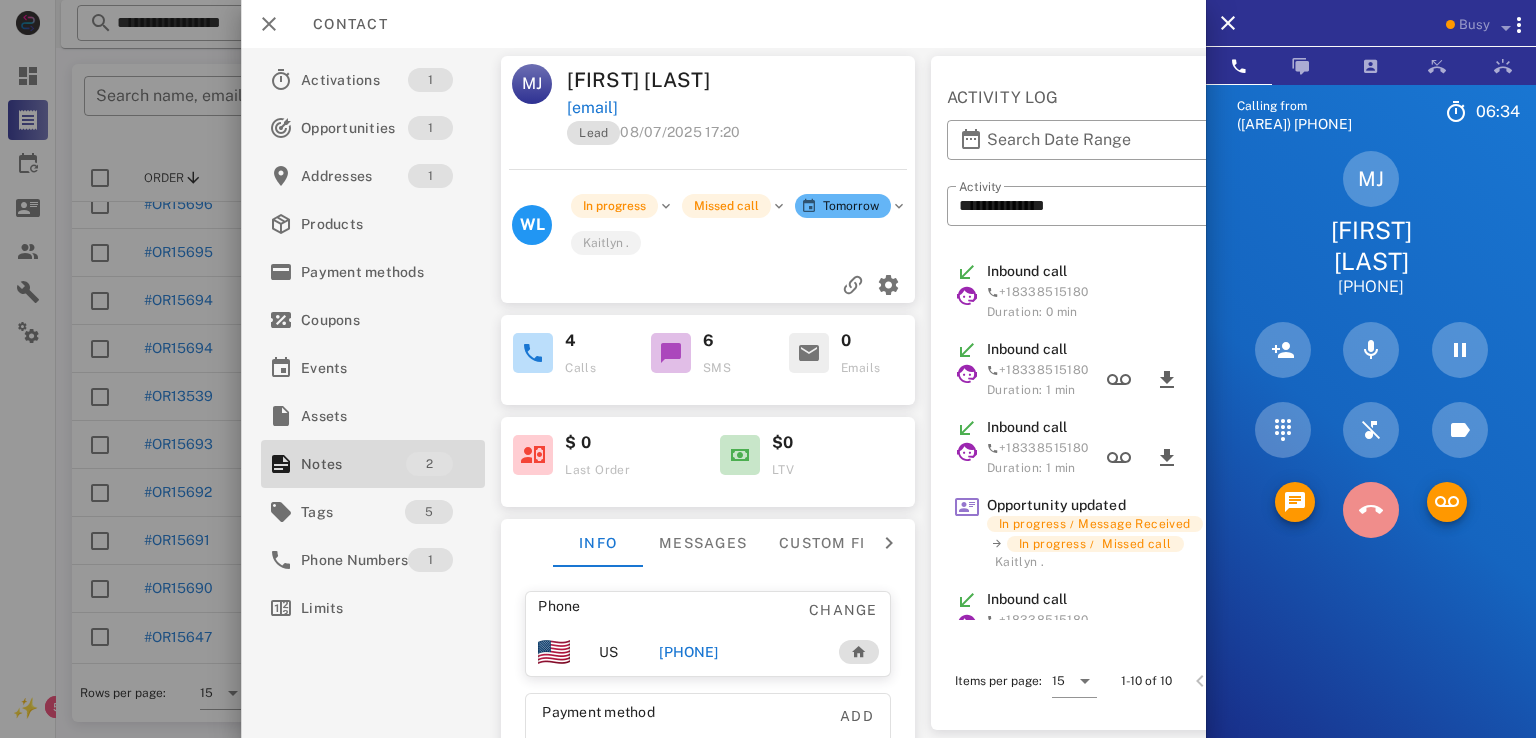 click at bounding box center (1371, 510) 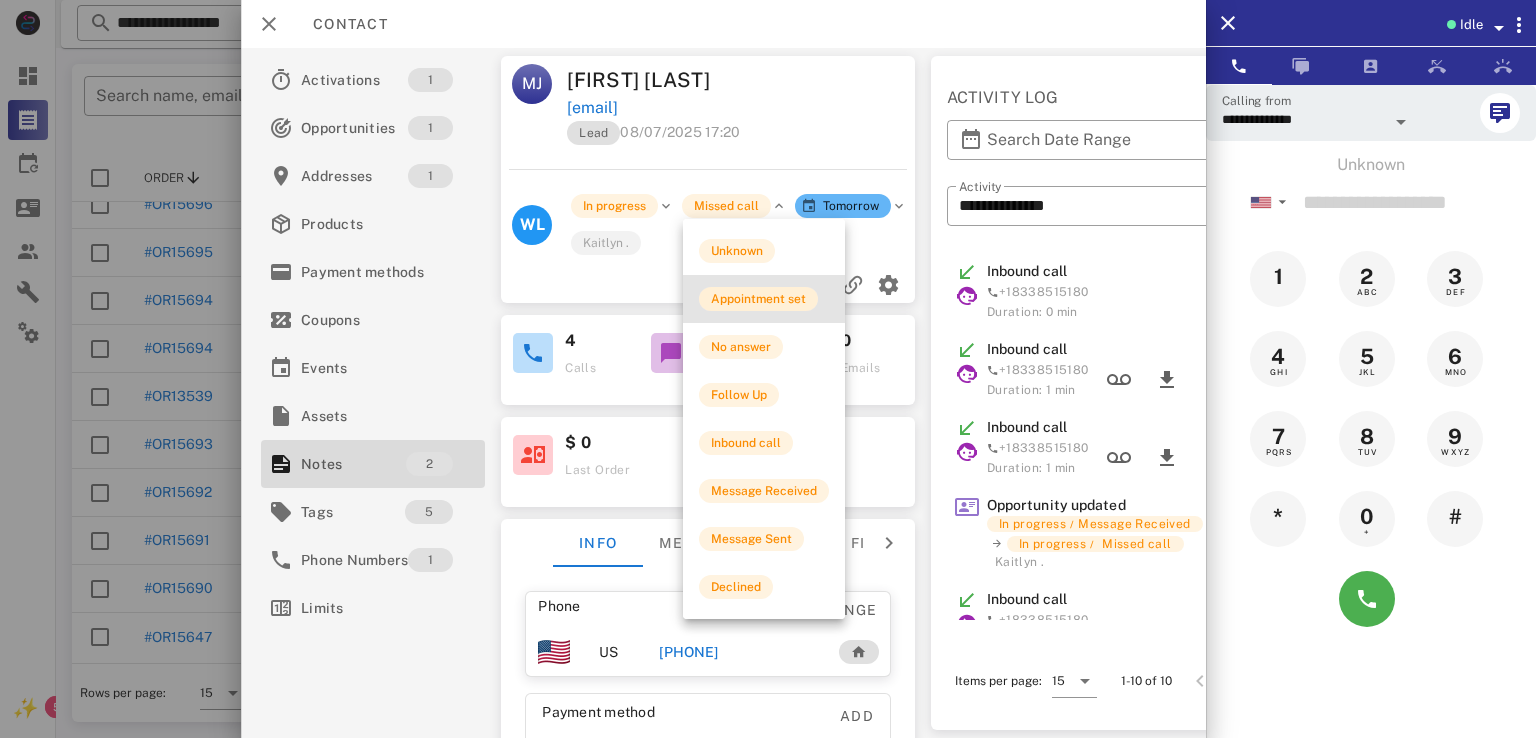 click on "Appointment set" at bounding box center (758, 299) 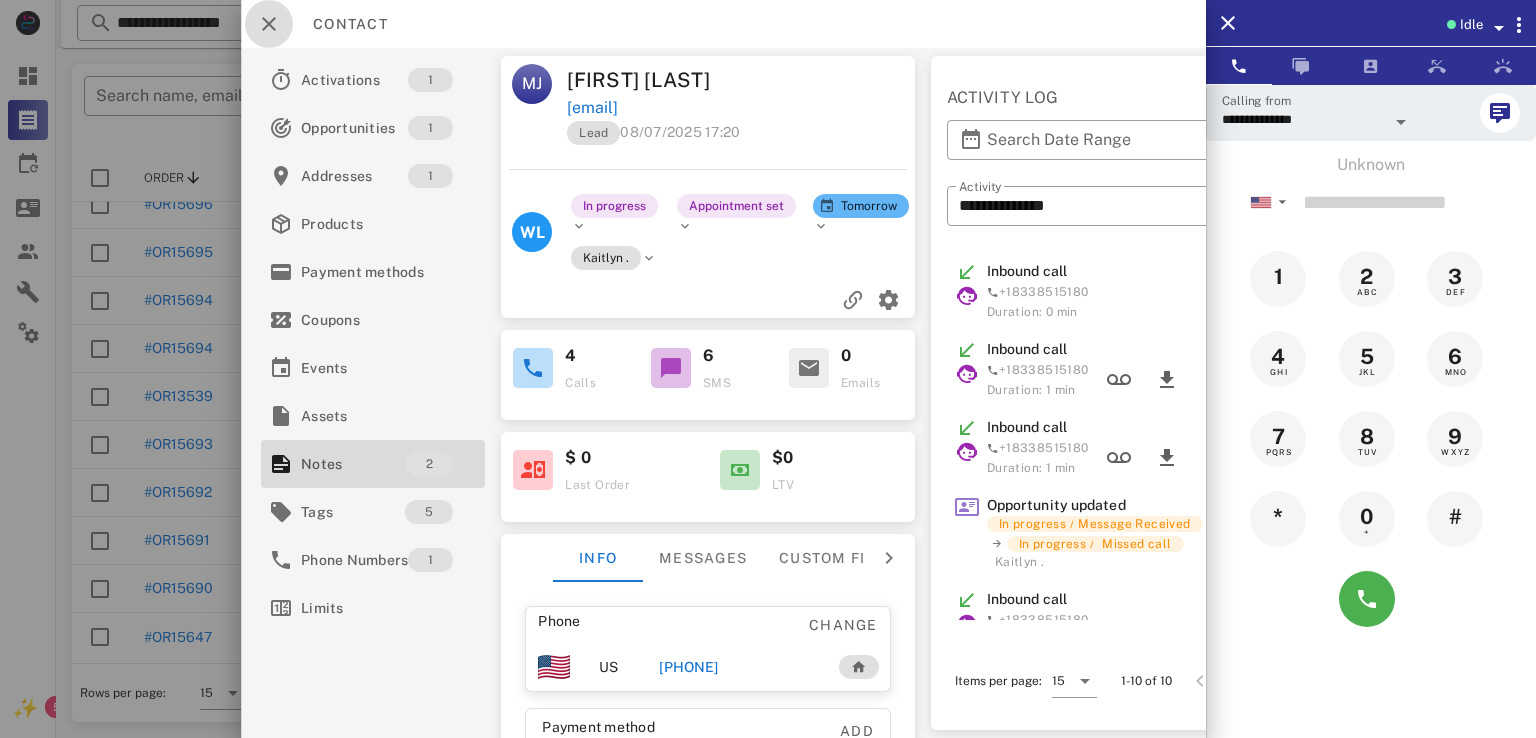 click at bounding box center (269, 24) 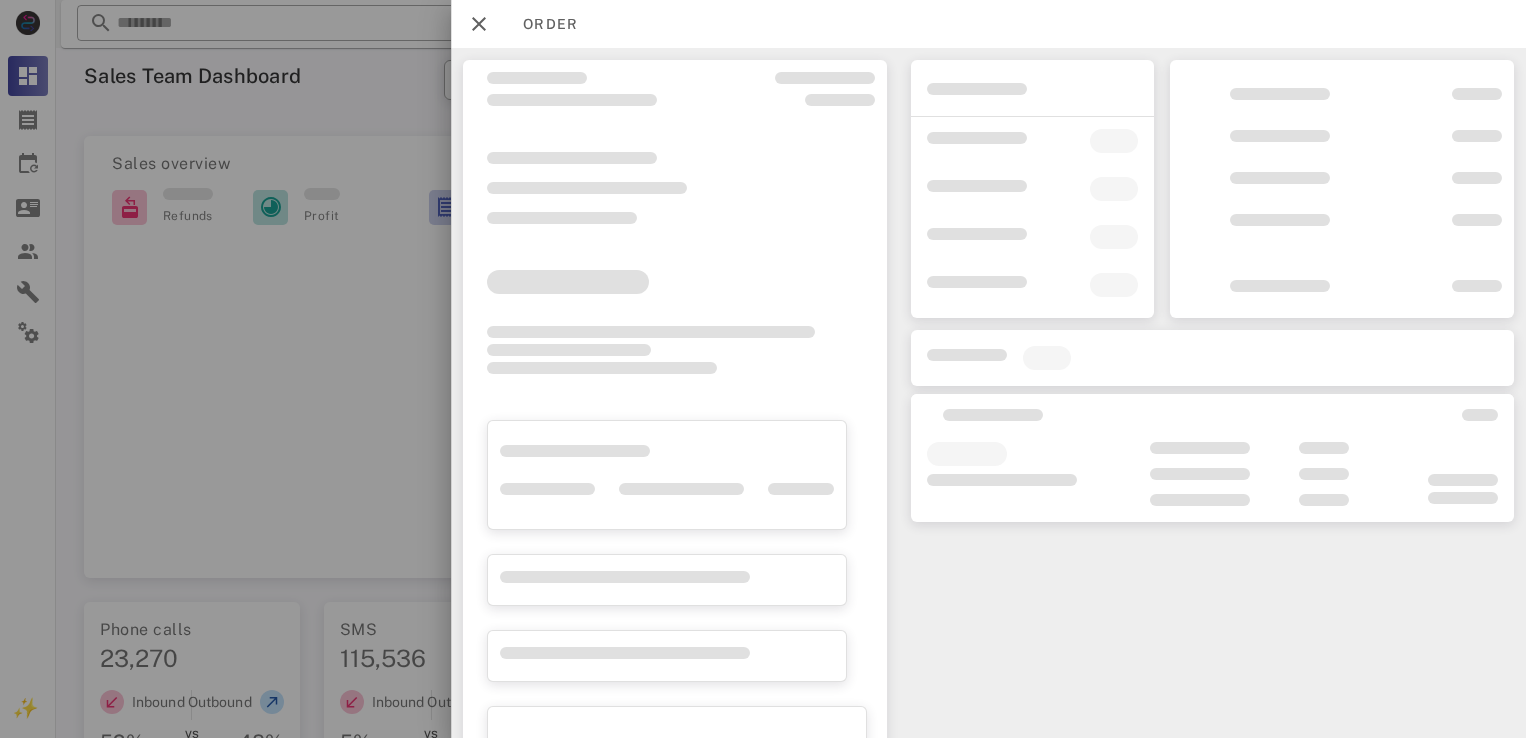 scroll, scrollTop: 0, scrollLeft: 0, axis: both 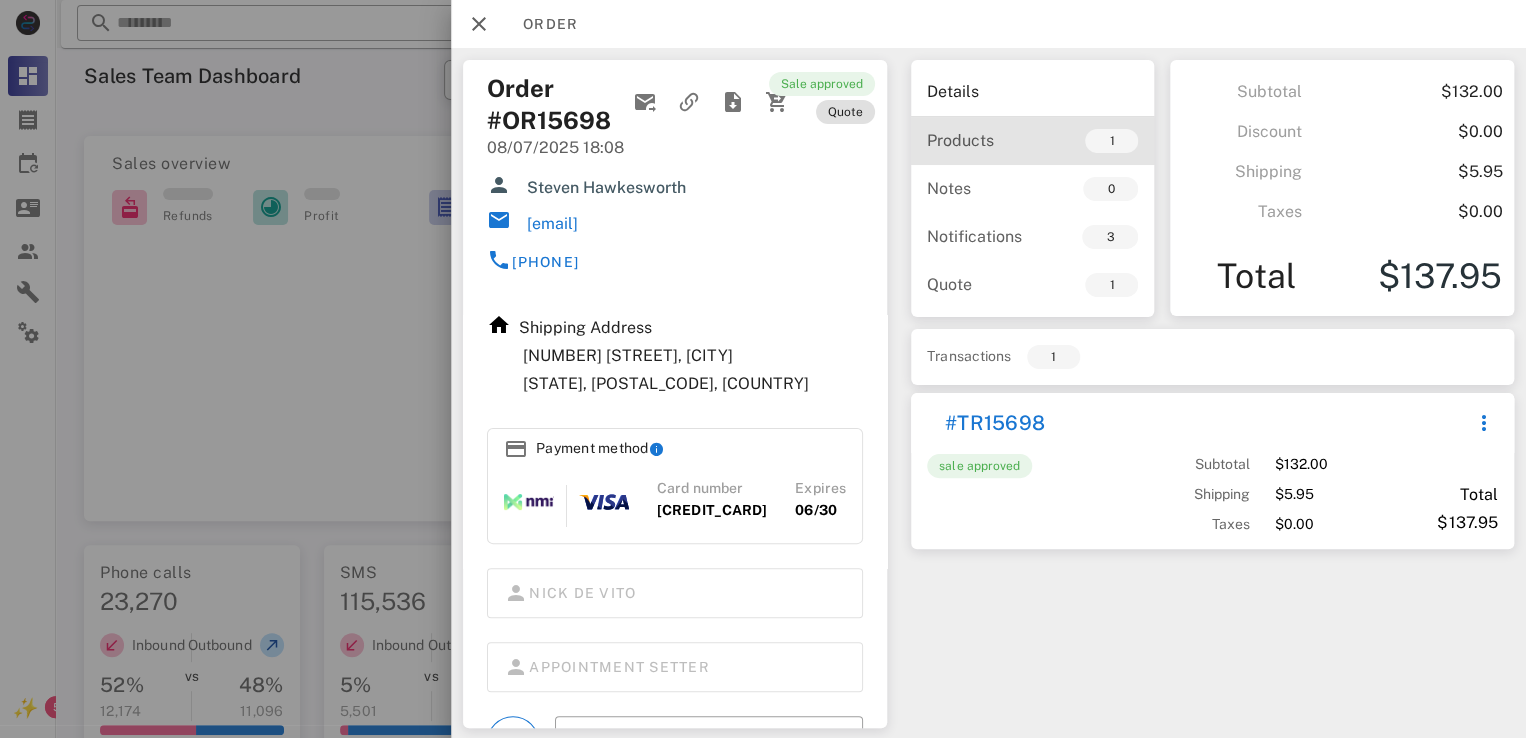 click on "Products  1" at bounding box center (1032, 141) 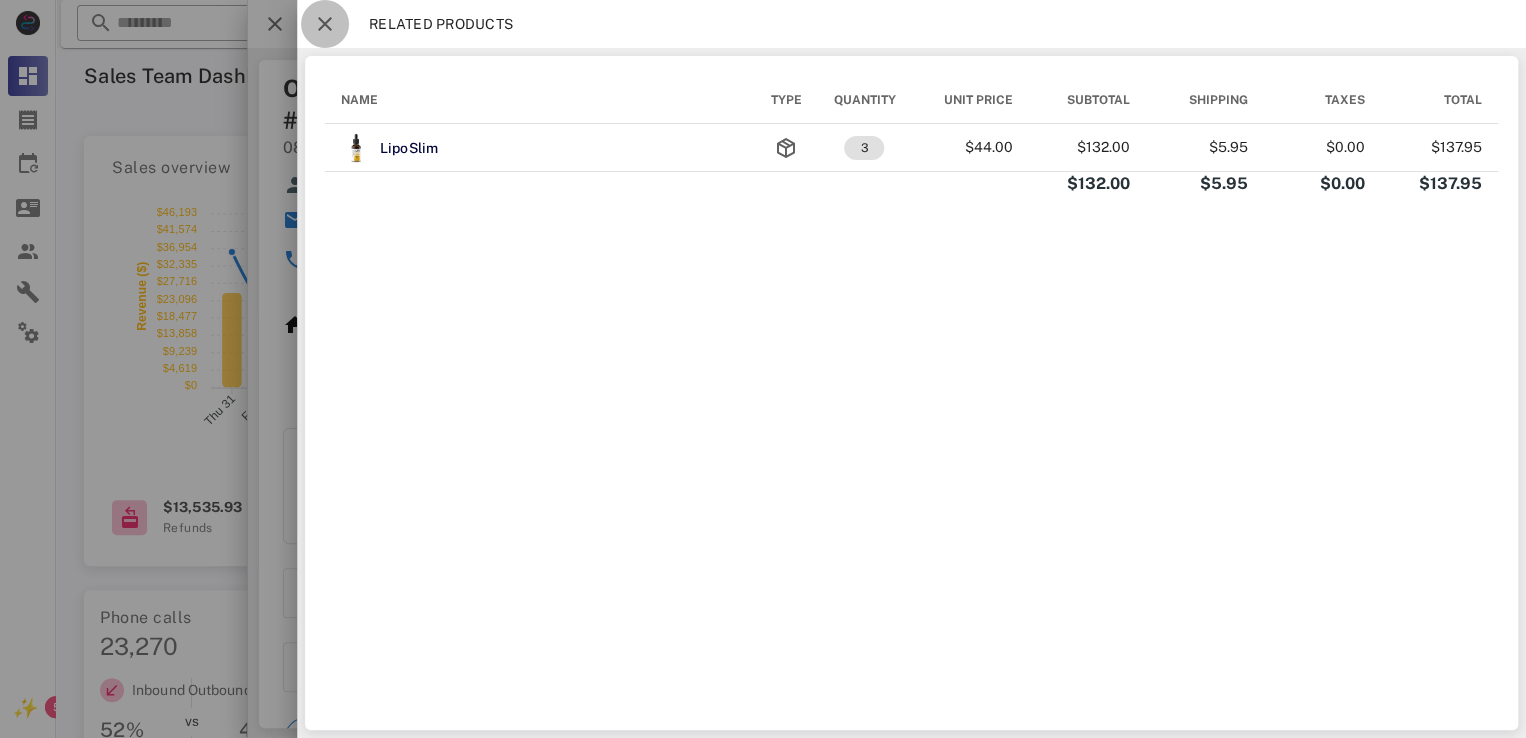 click at bounding box center [325, 24] 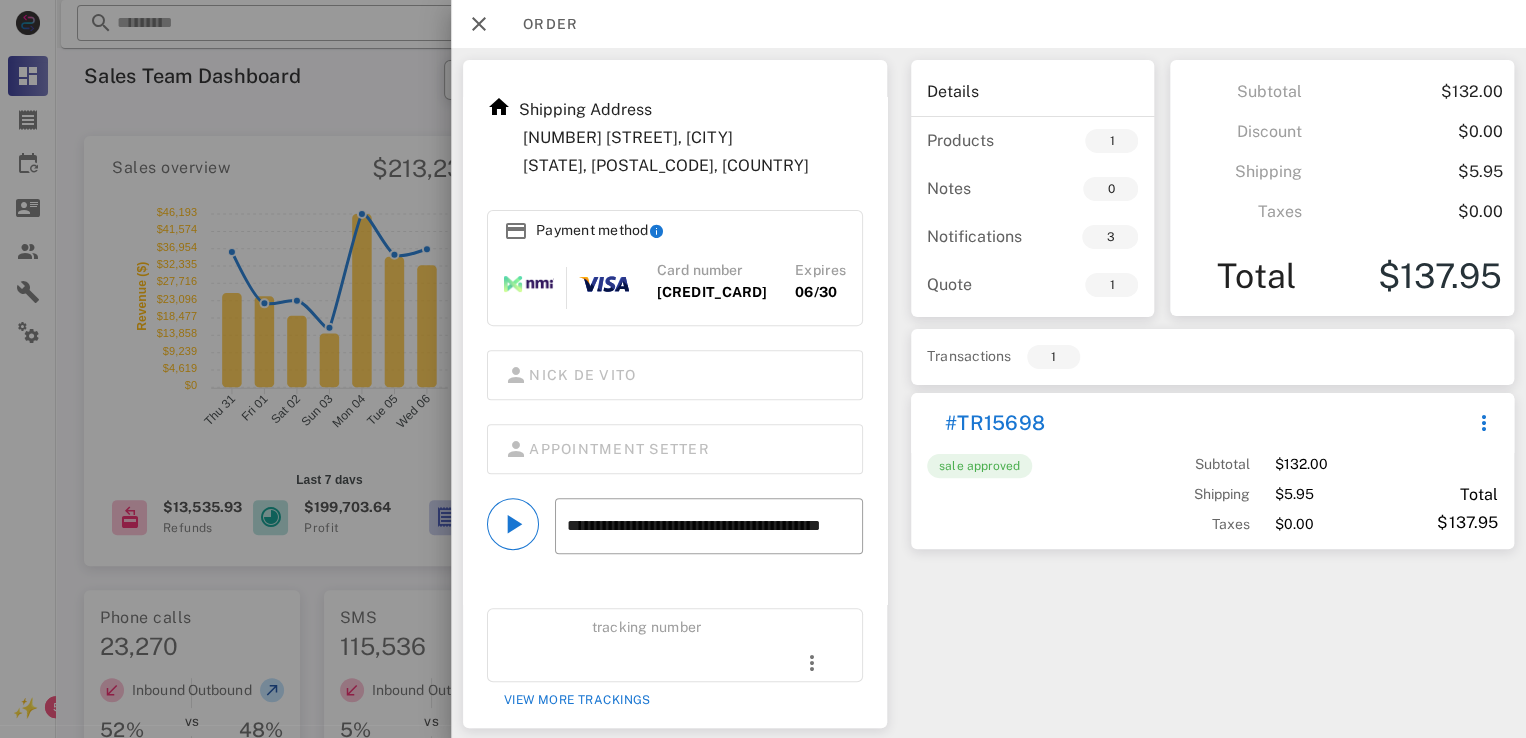 scroll, scrollTop: 0, scrollLeft: 0, axis: both 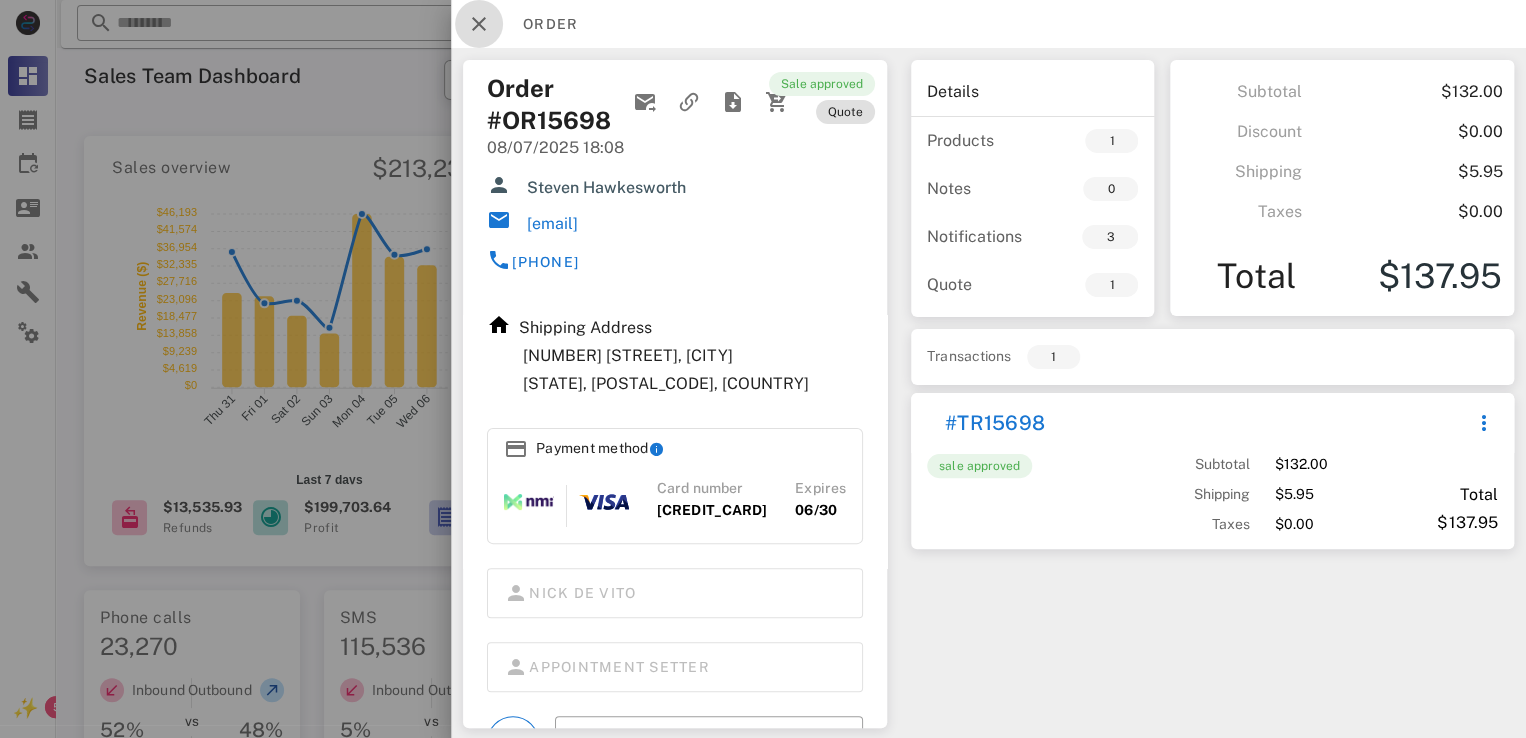 click at bounding box center (479, 24) 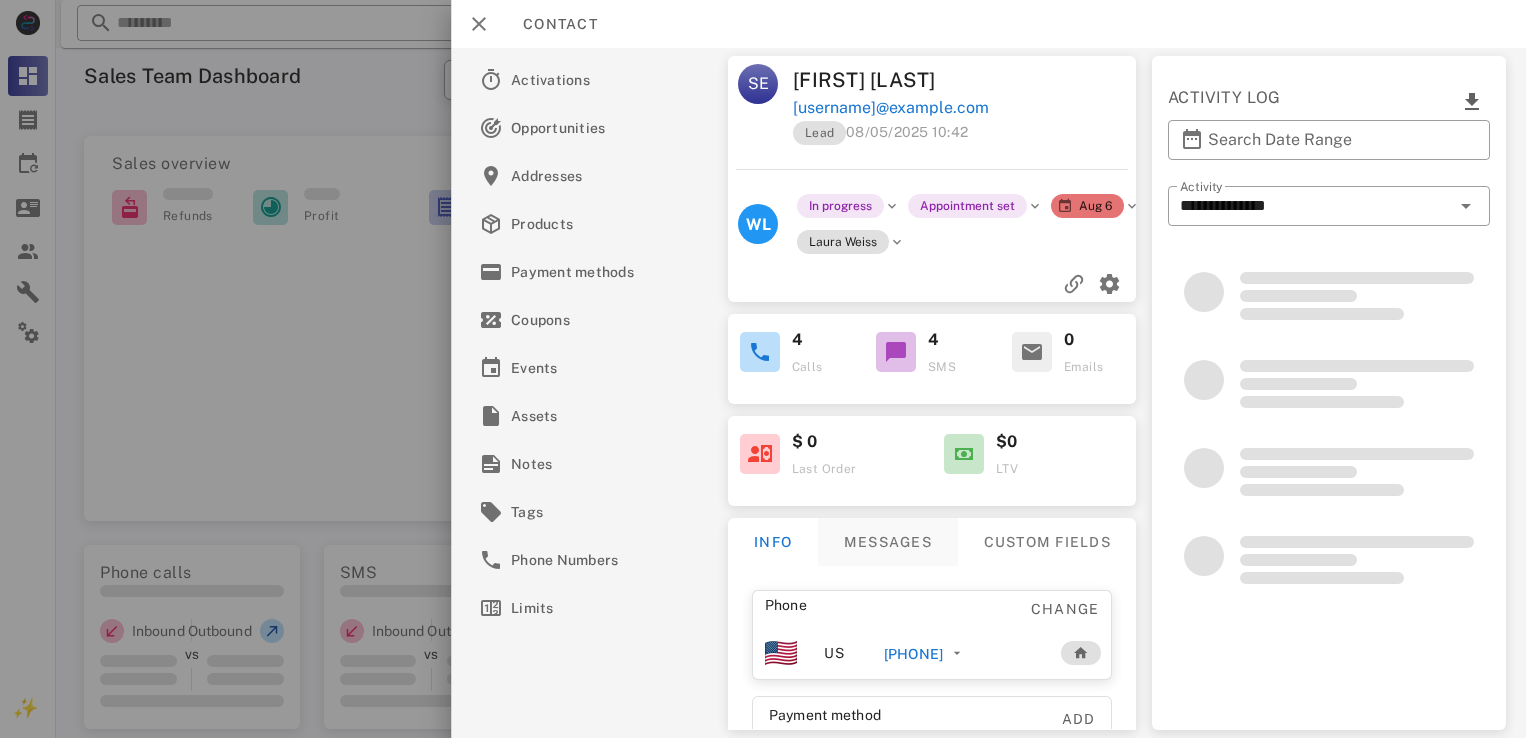 scroll, scrollTop: 0, scrollLeft: 0, axis: both 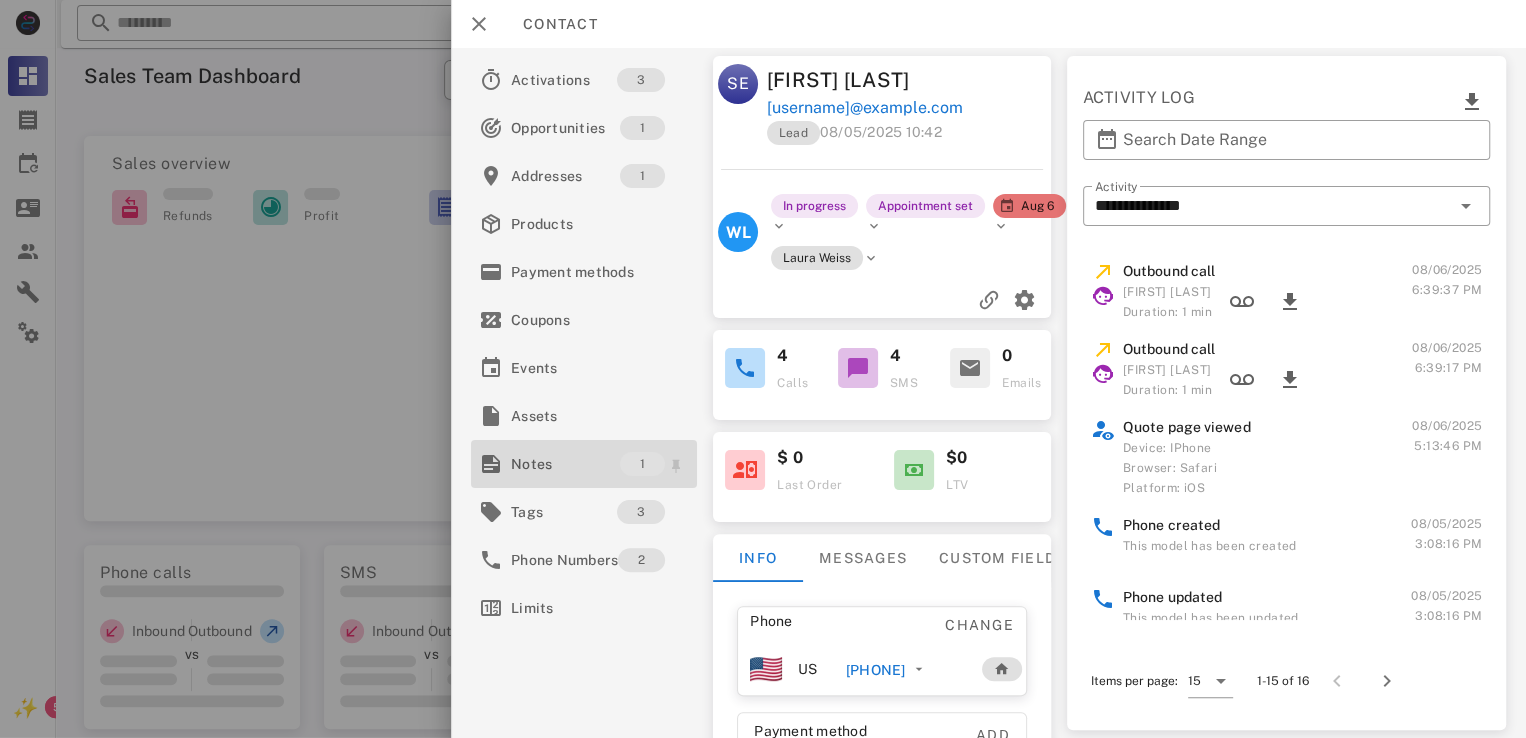 click on "Notes" at bounding box center (565, 464) 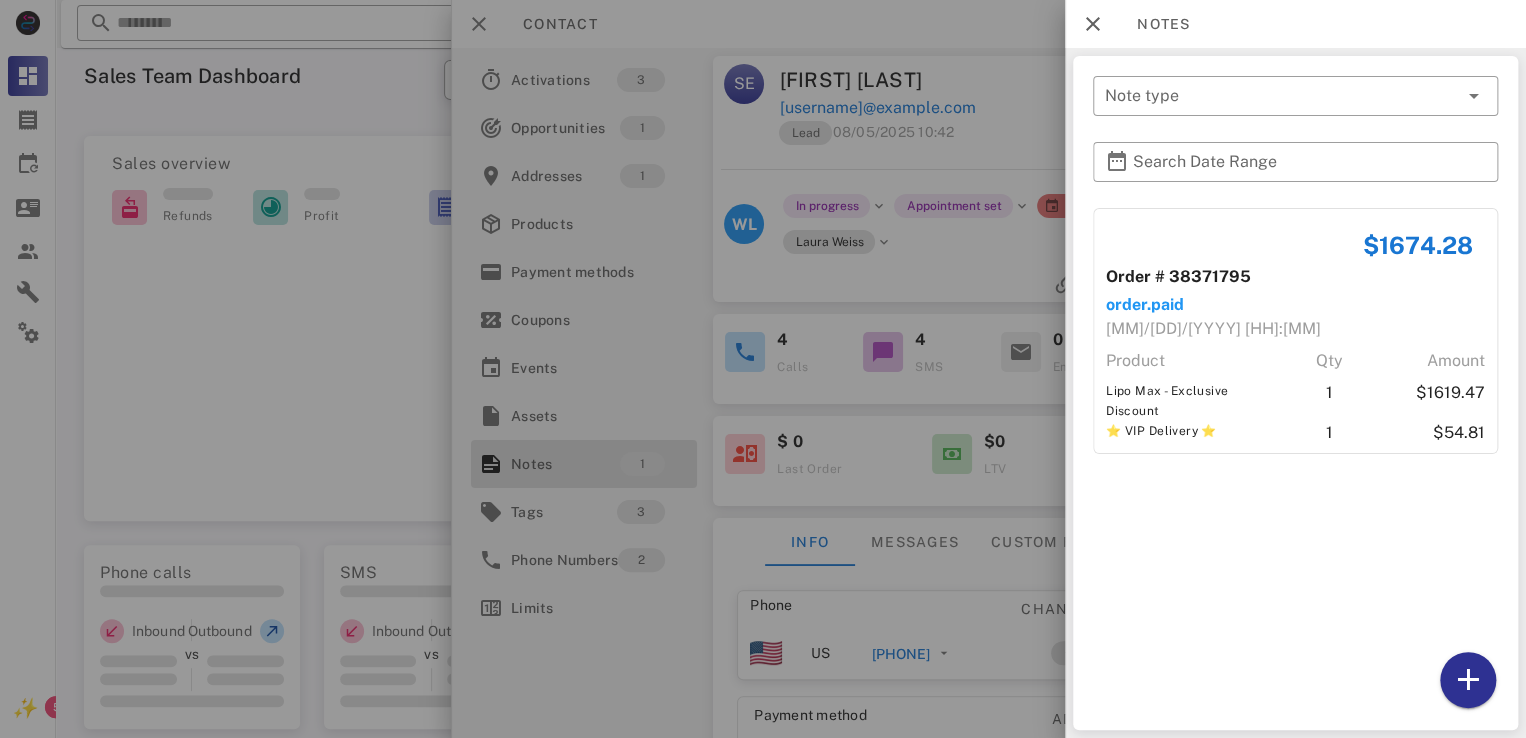 click at bounding box center [763, 369] 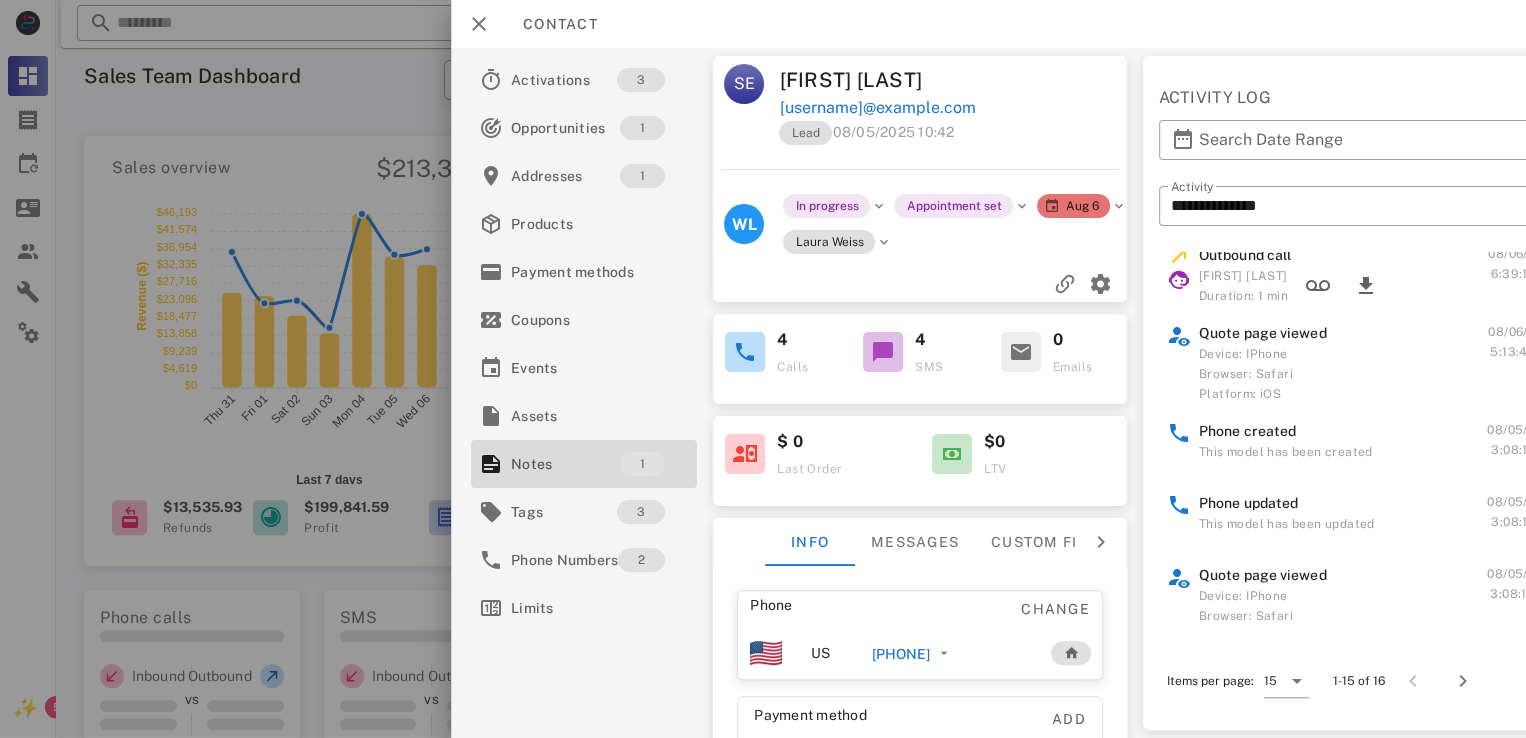 scroll, scrollTop: 0, scrollLeft: 0, axis: both 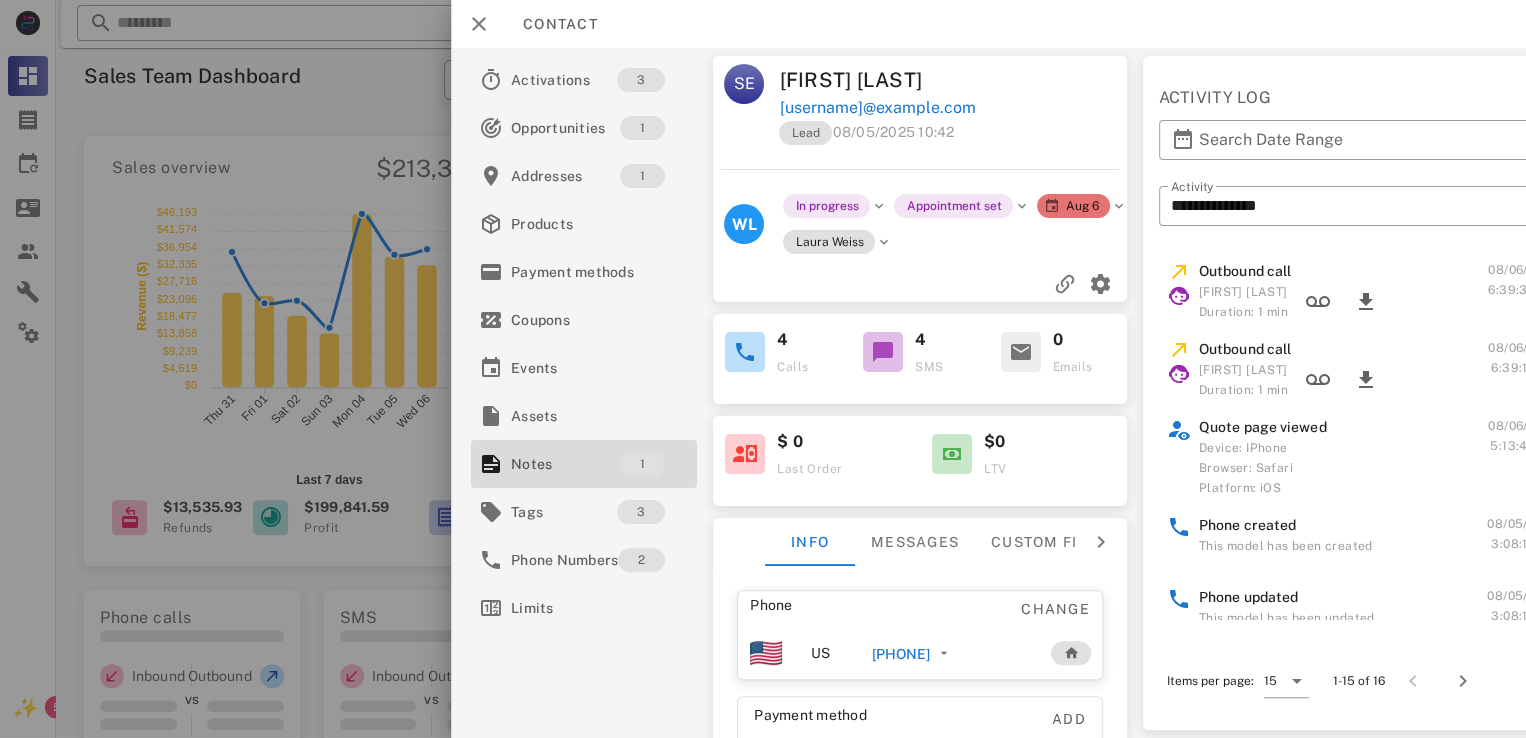 click on "+13375920478" at bounding box center [900, 654] 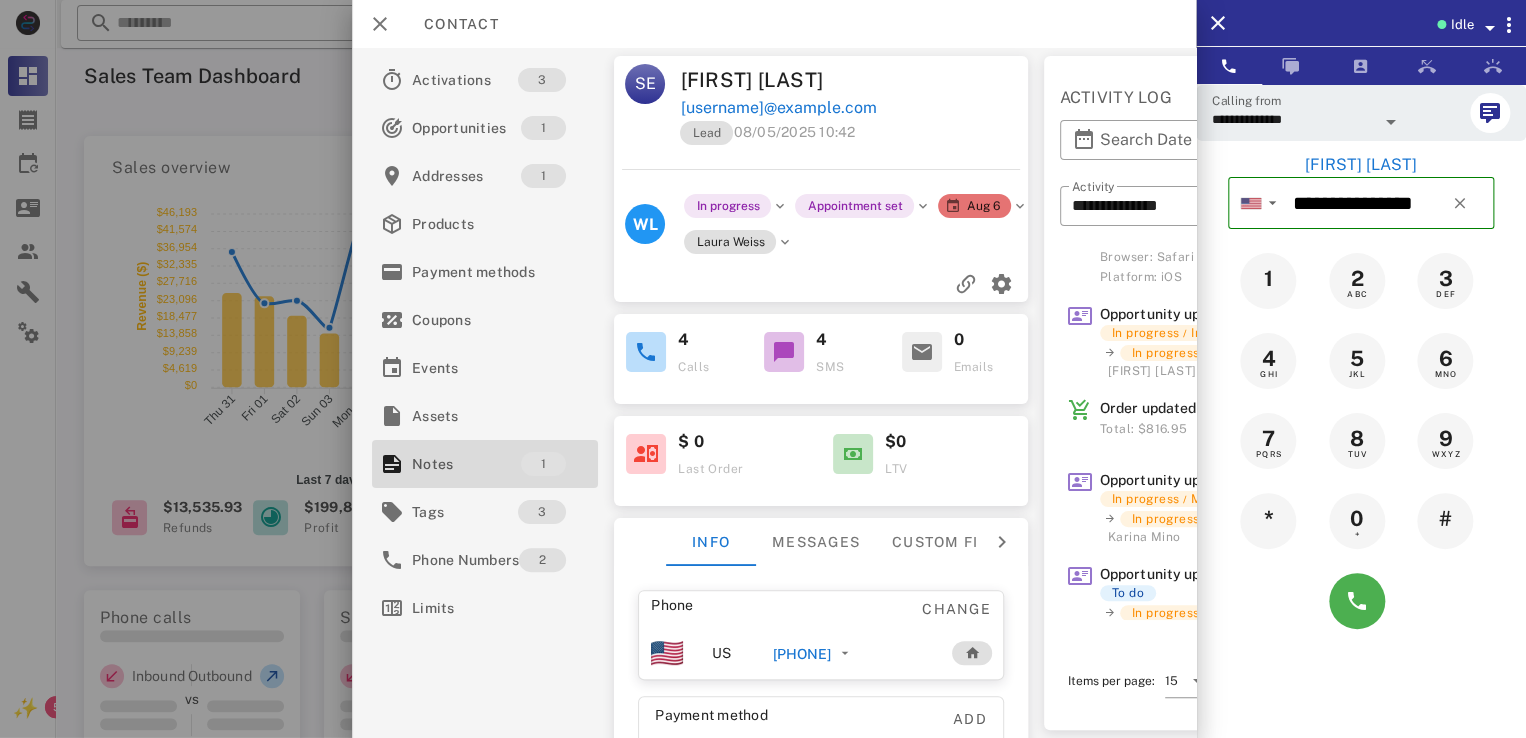 scroll, scrollTop: 500, scrollLeft: 0, axis: vertical 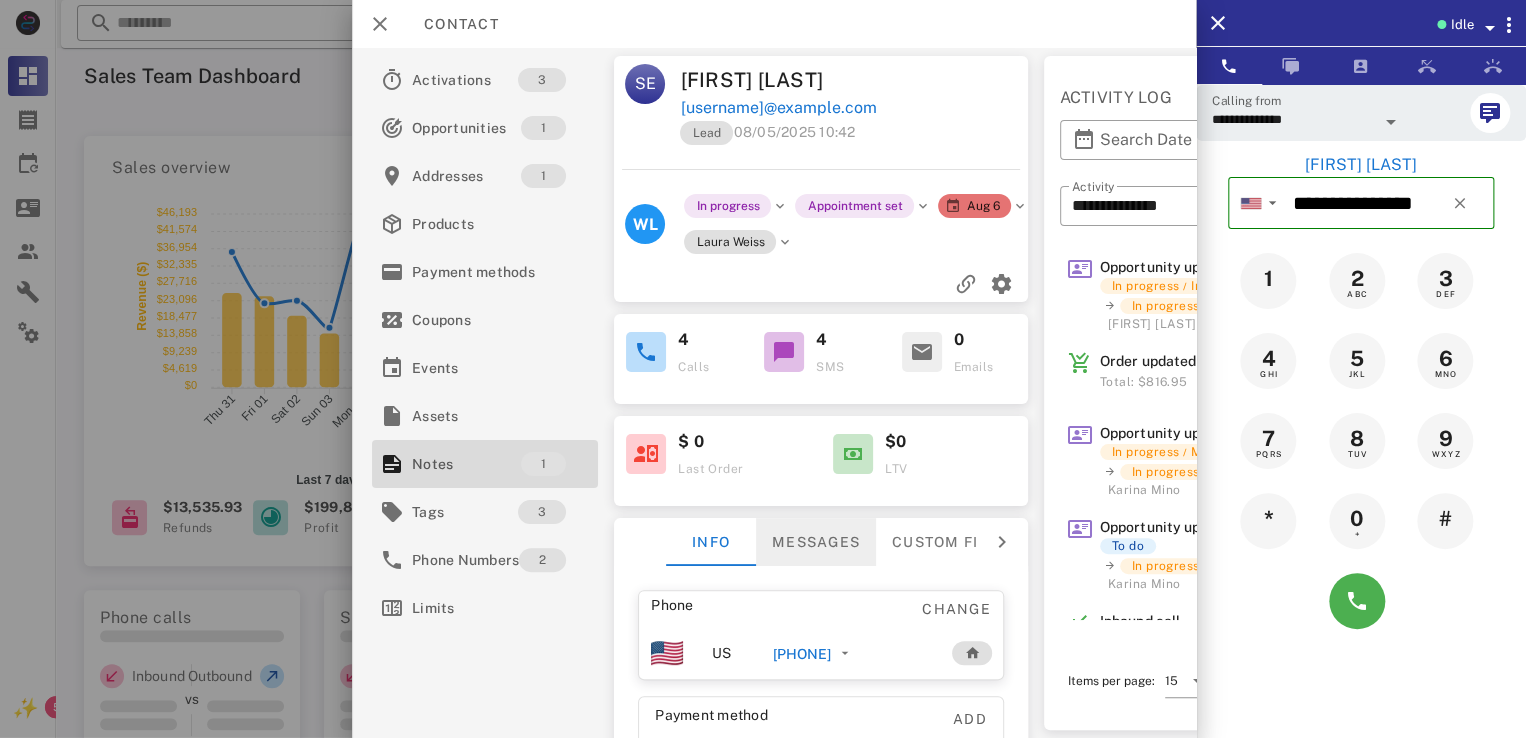 drag, startPoint x: 793, startPoint y: 554, endPoint x: 802, endPoint y: 514, distance: 41 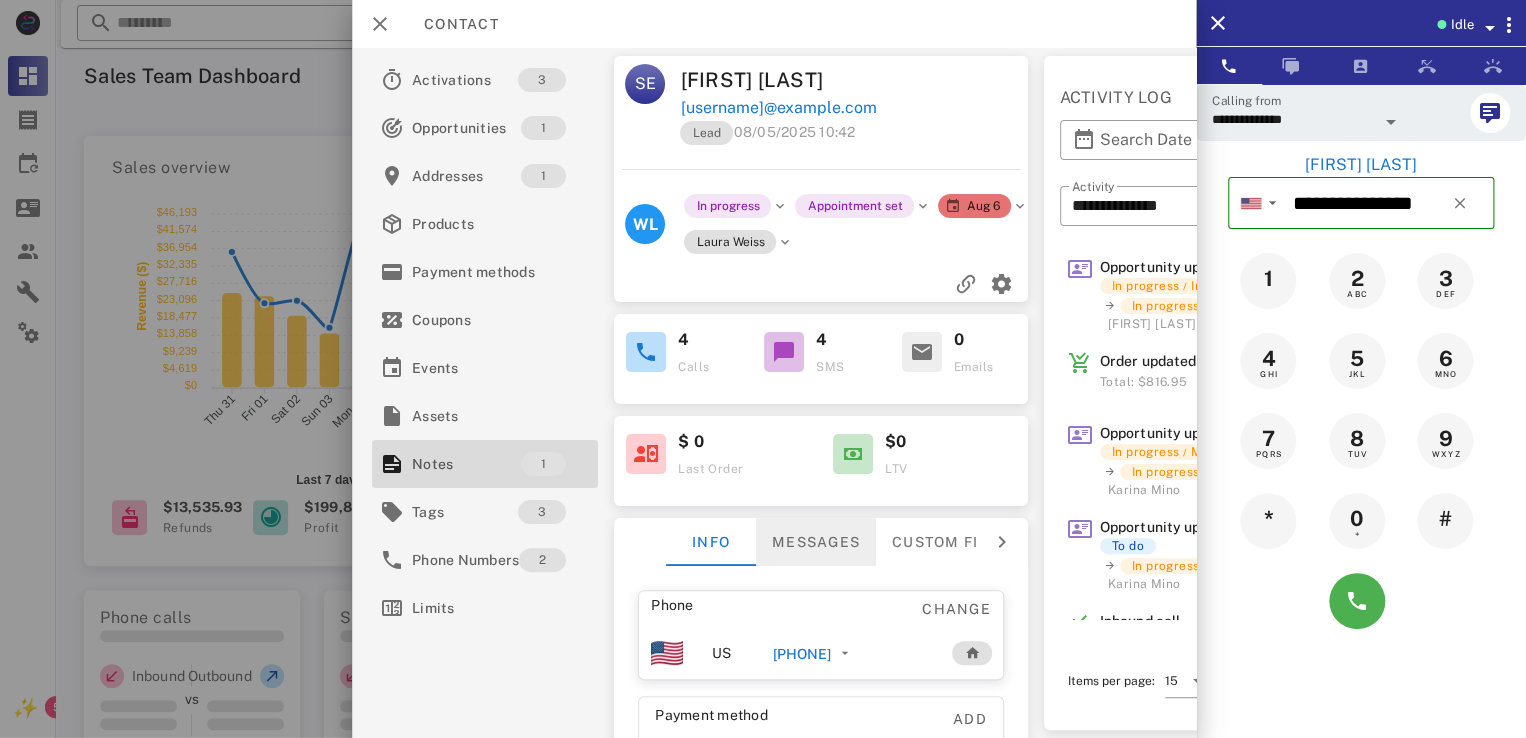 click on "Messages" at bounding box center (816, 542) 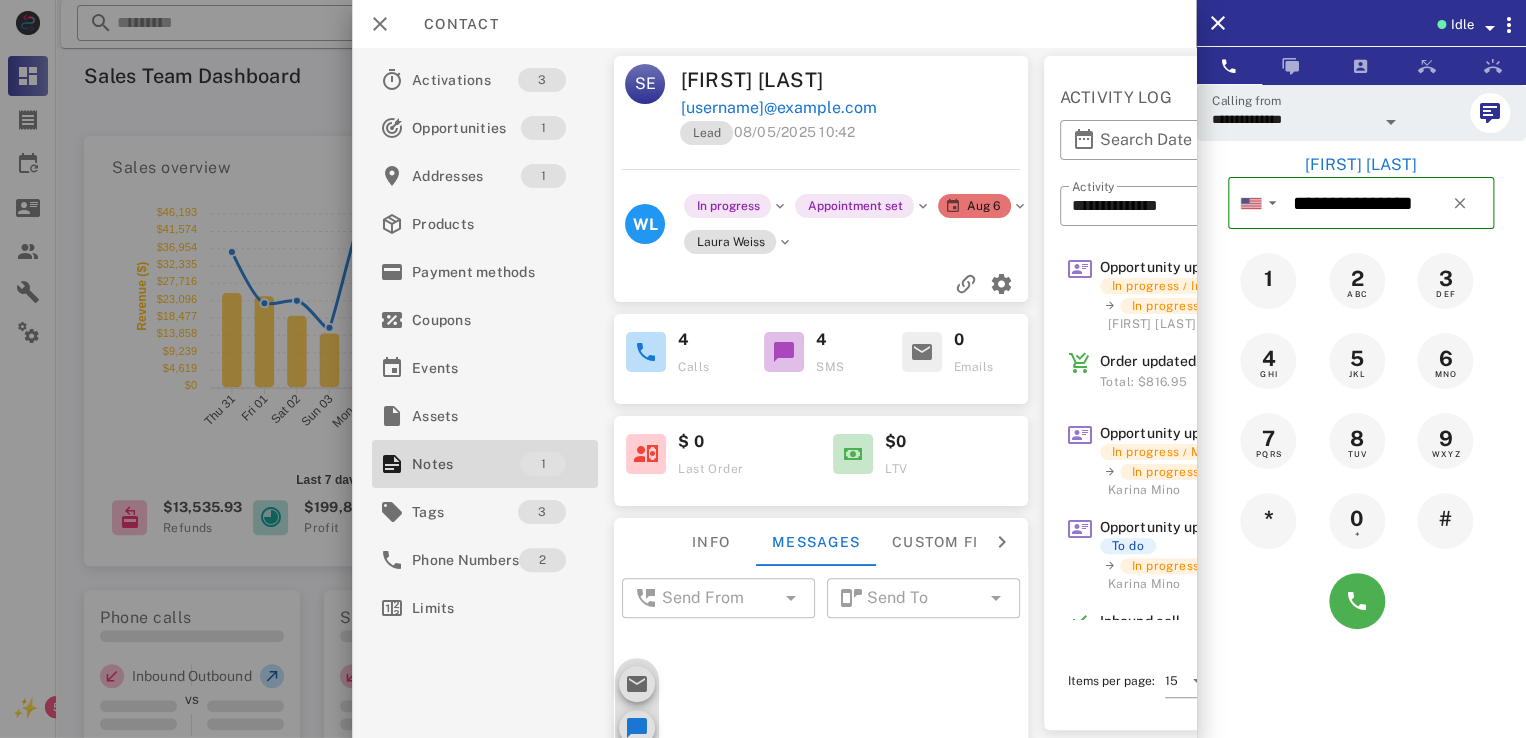 scroll, scrollTop: 319, scrollLeft: 0, axis: vertical 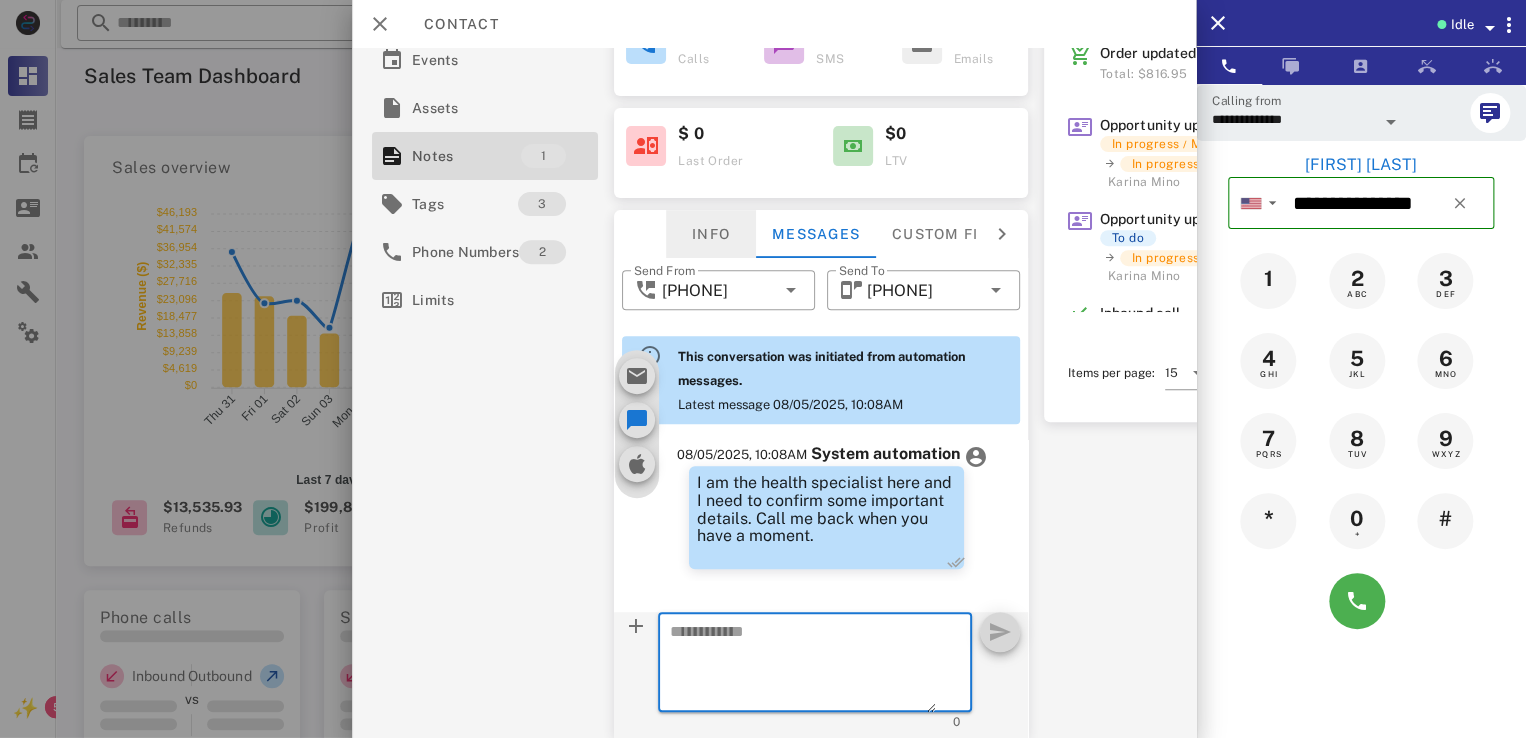 click on "Info" at bounding box center [711, 234] 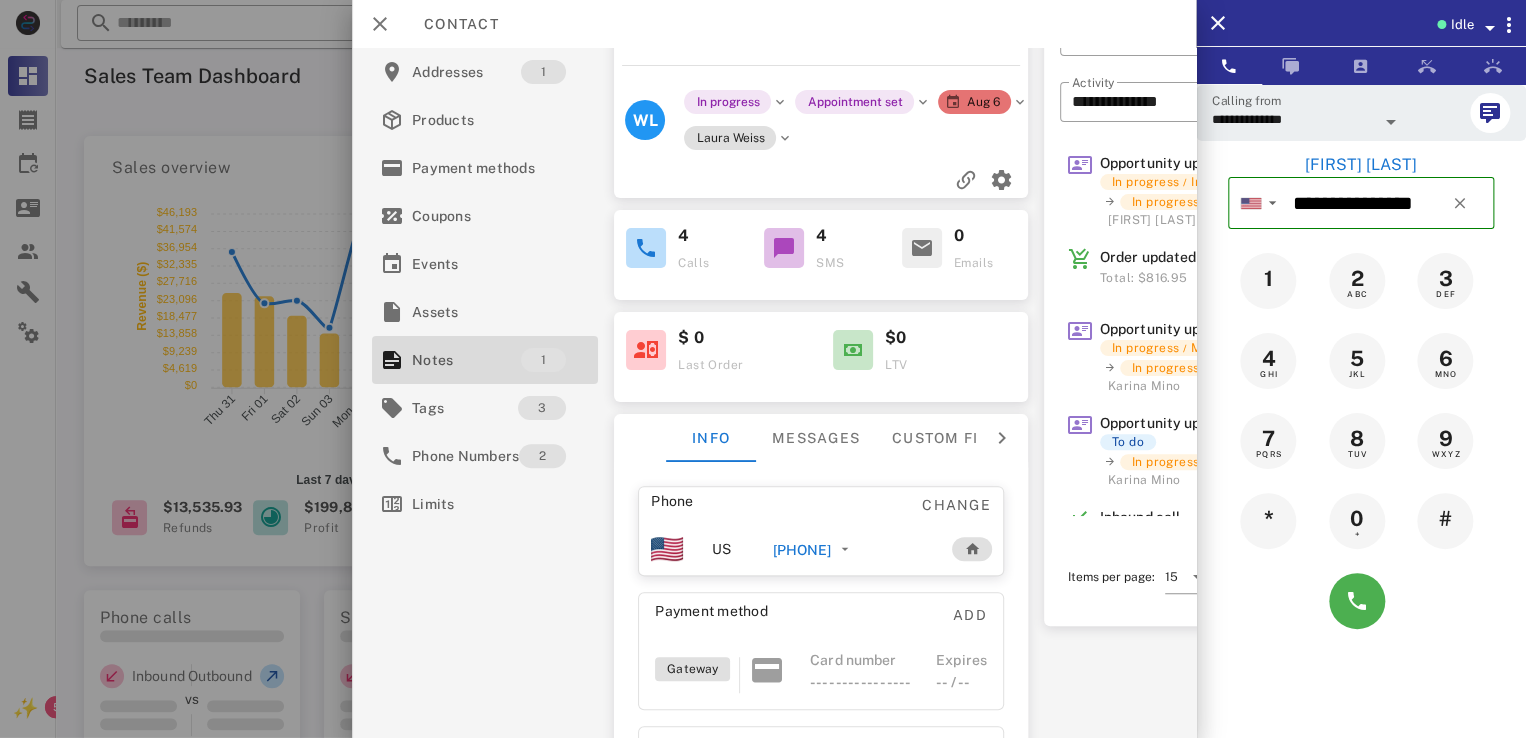 scroll, scrollTop: 0, scrollLeft: 0, axis: both 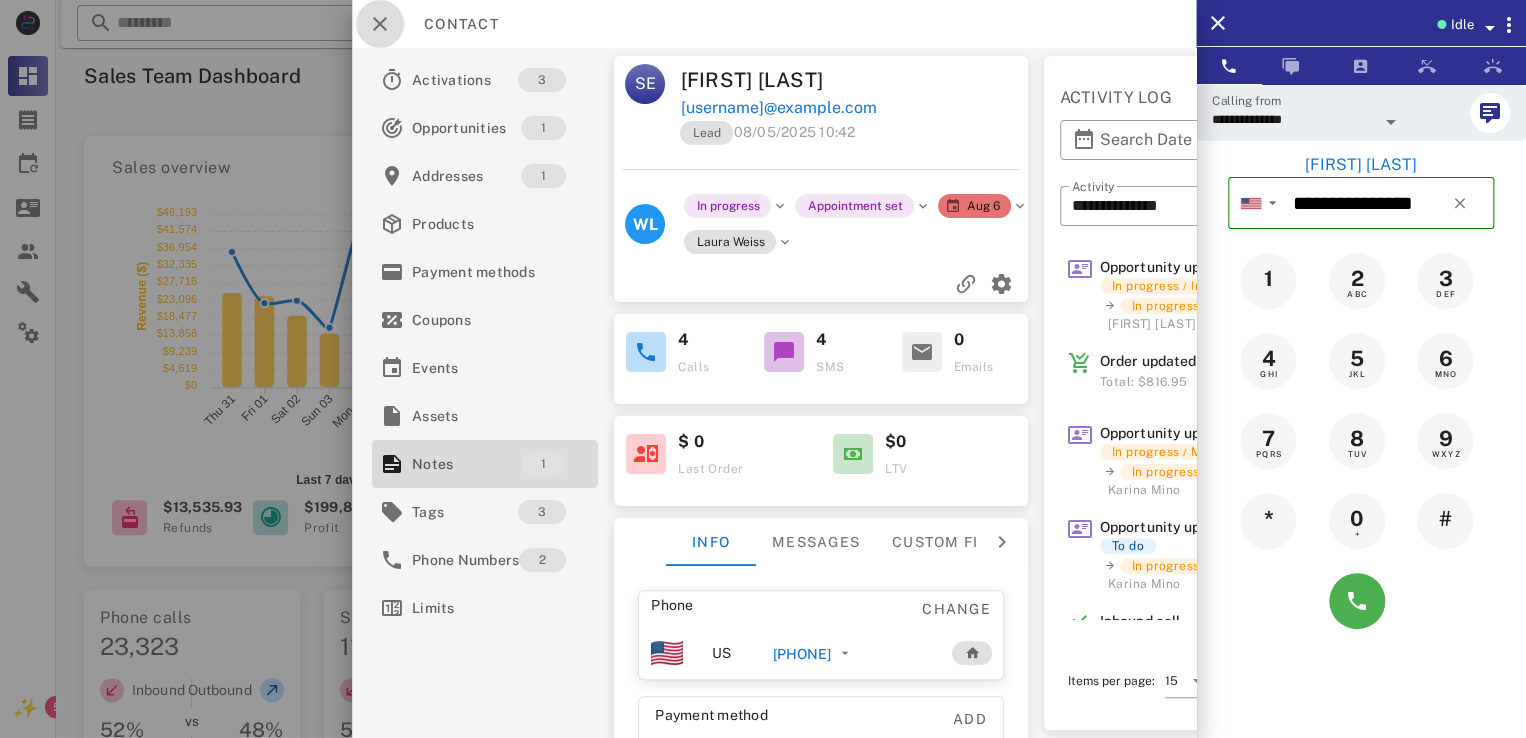 click at bounding box center (380, 24) 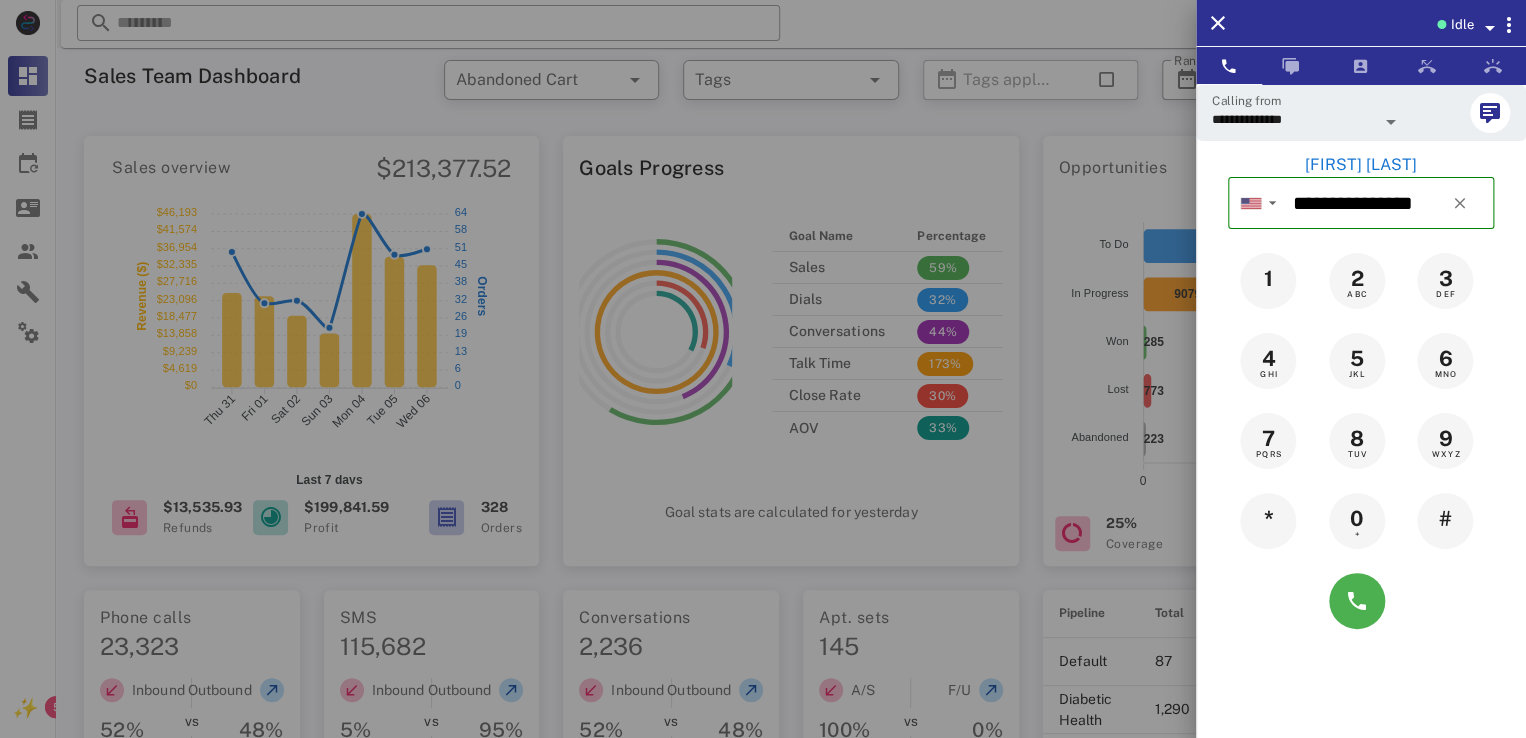 click at bounding box center (763, 369) 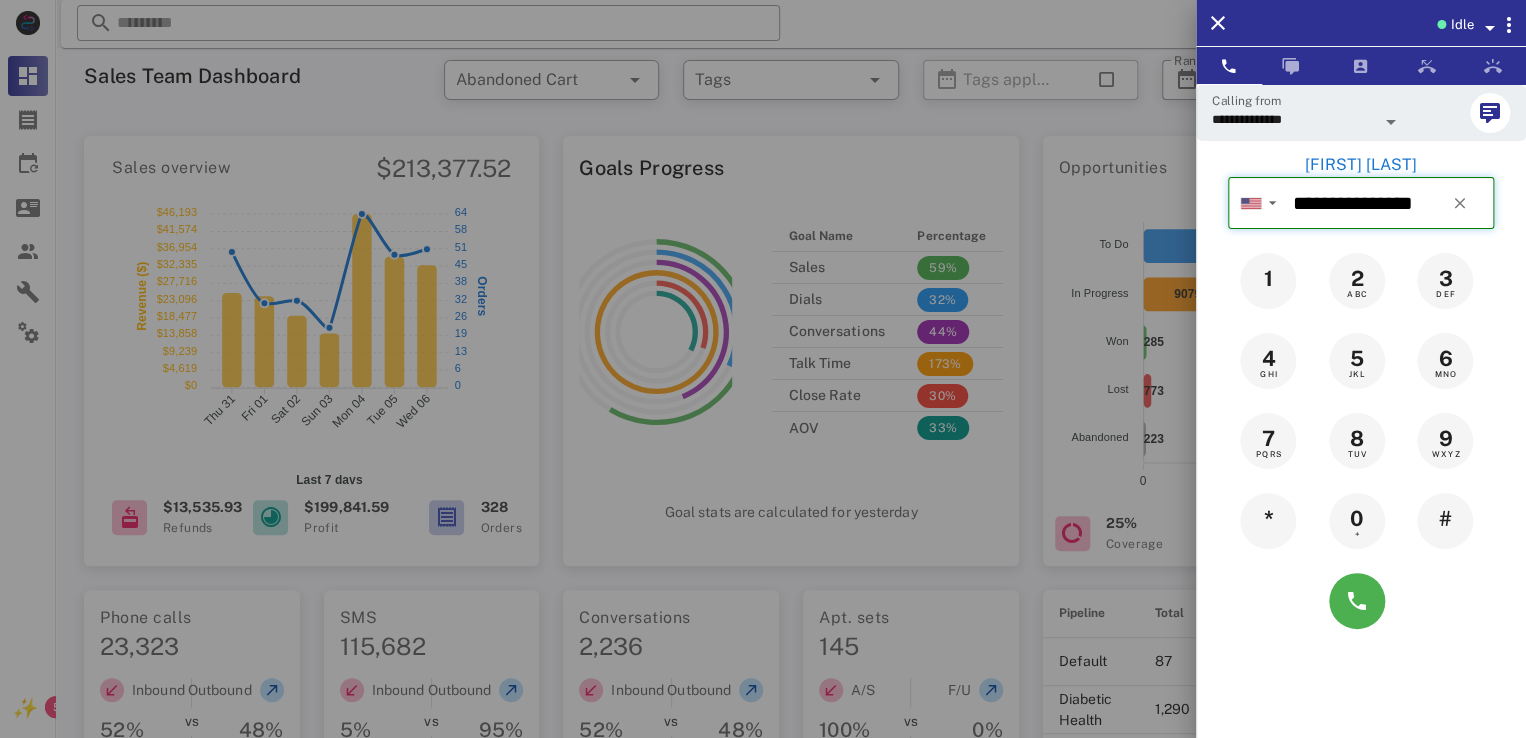 type 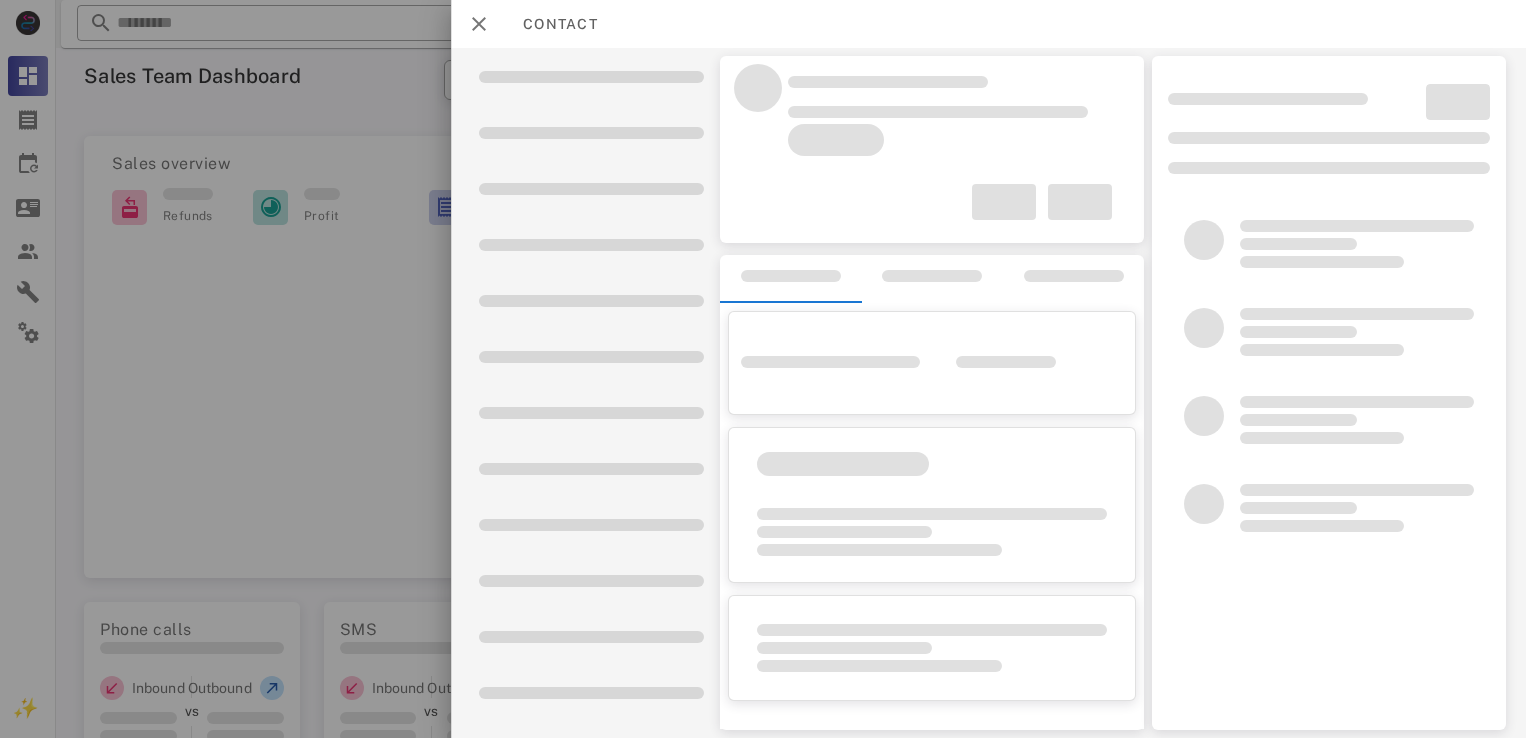 scroll, scrollTop: 0, scrollLeft: 0, axis: both 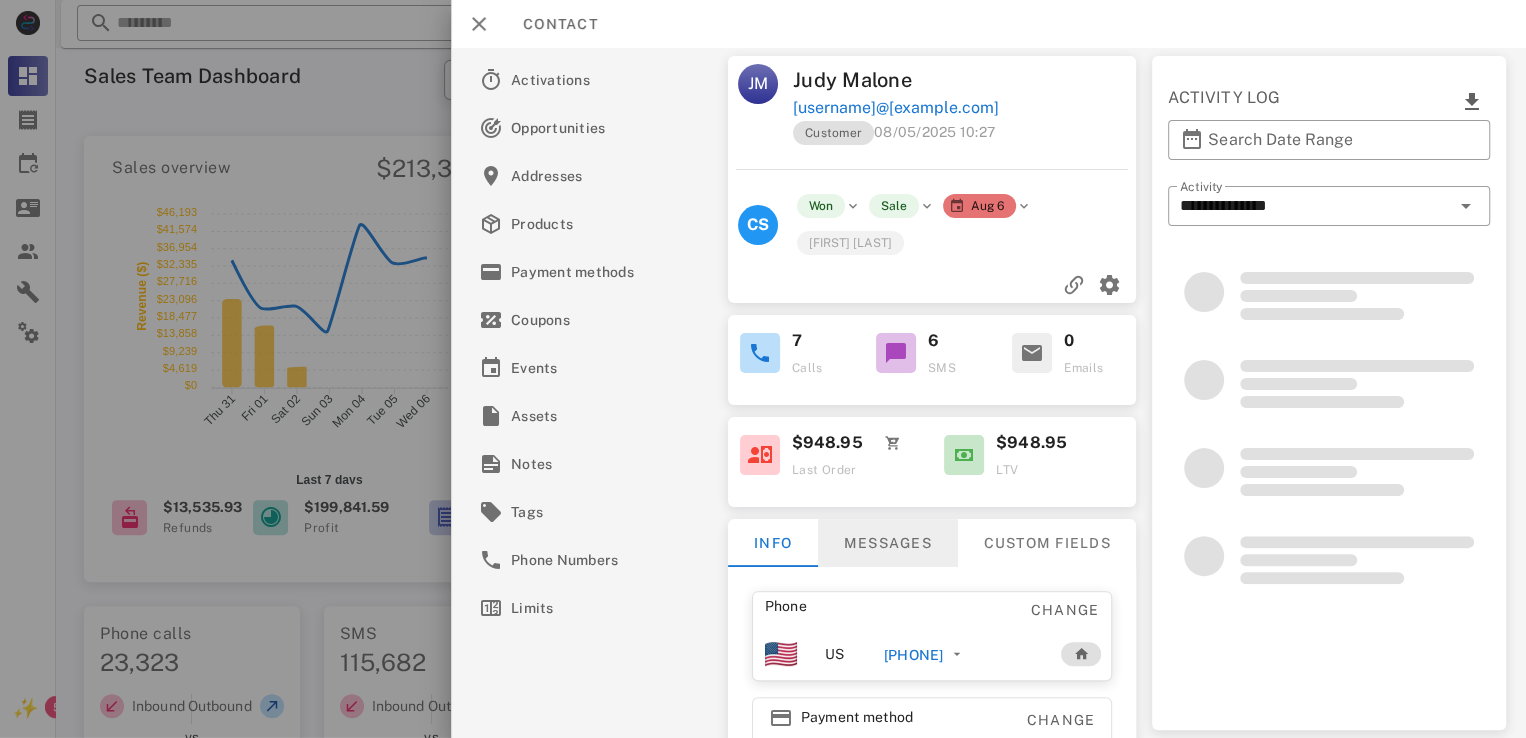click on "Messages" at bounding box center (887, 543) 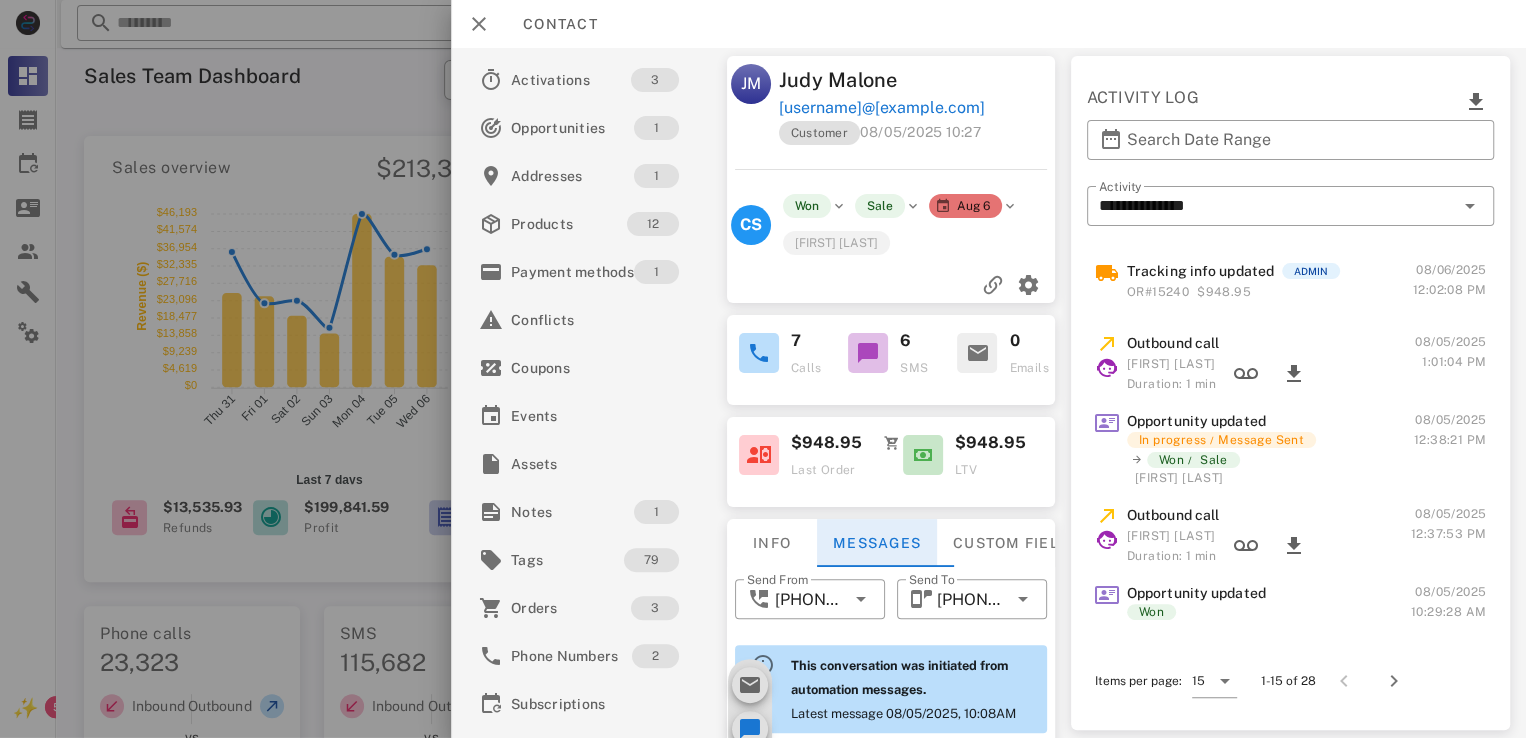 scroll, scrollTop: 844, scrollLeft: 0, axis: vertical 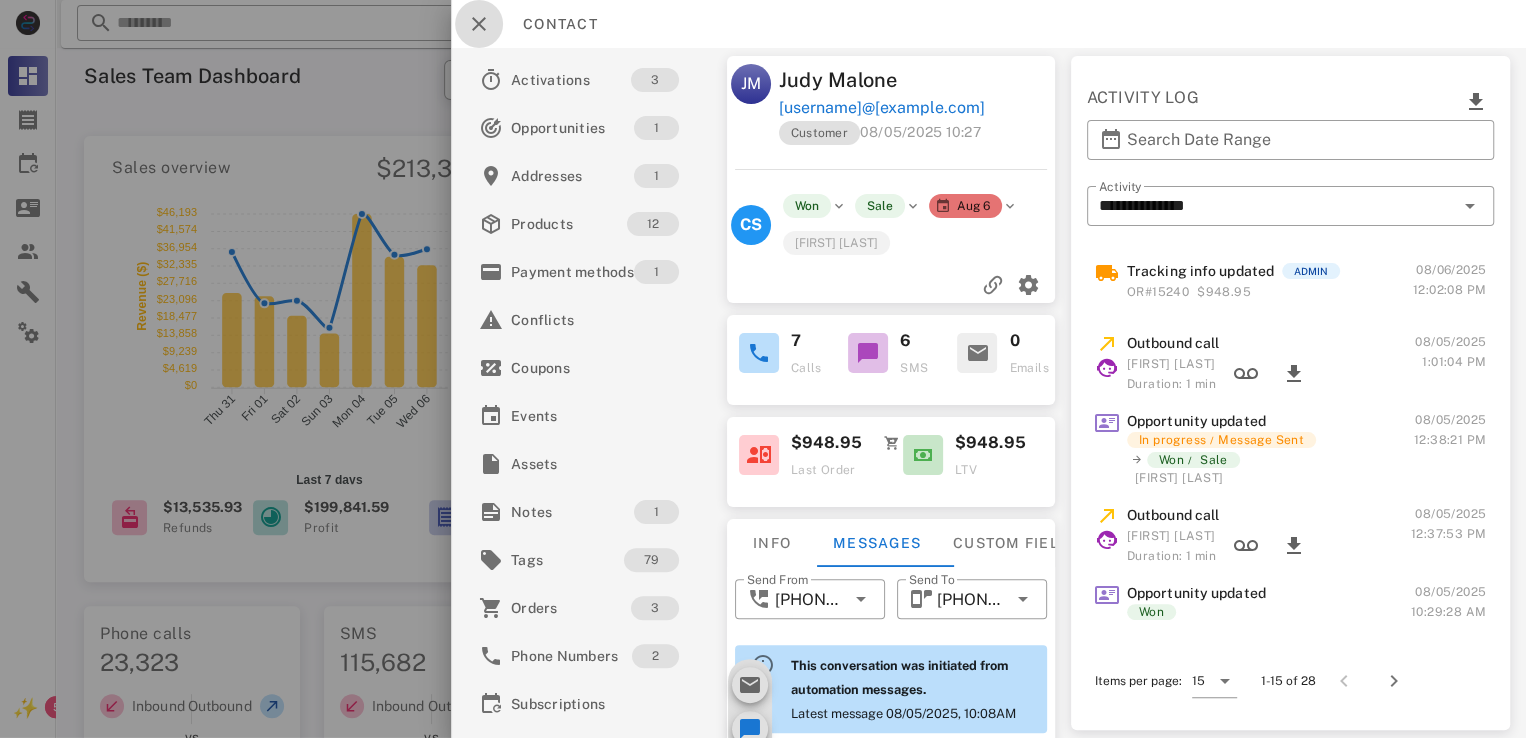 click at bounding box center [479, 24] 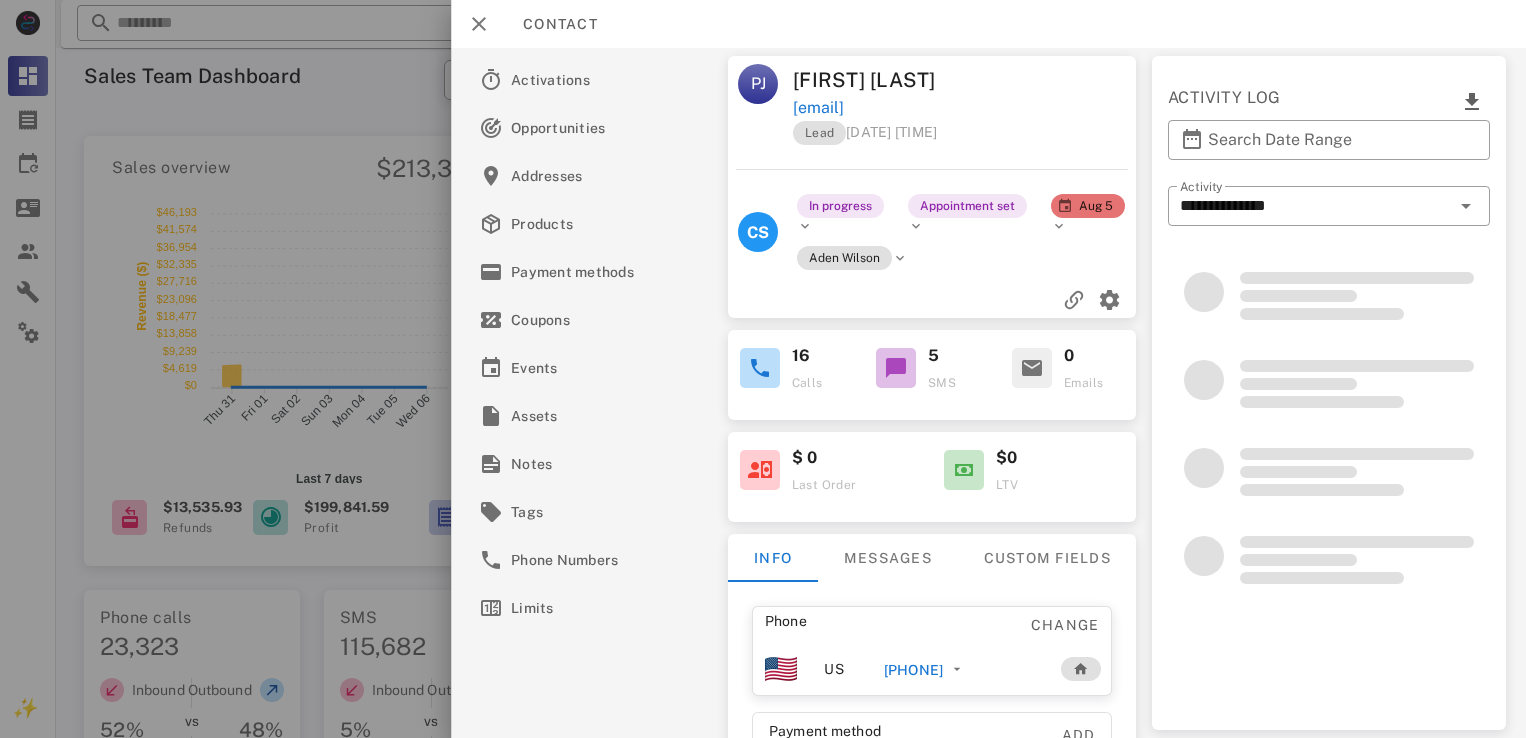 scroll, scrollTop: 0, scrollLeft: 0, axis: both 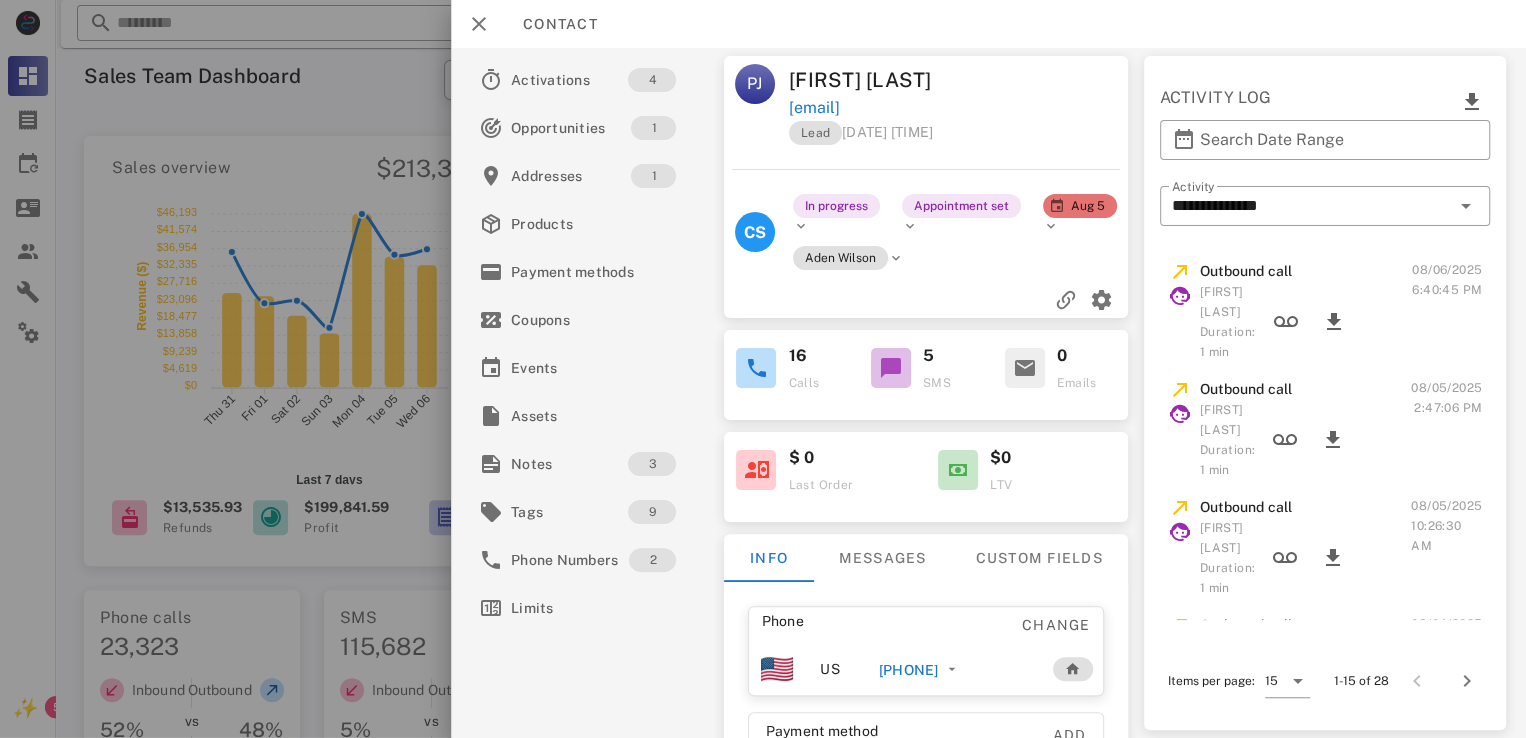 click on "+19196120209" at bounding box center (908, 670) 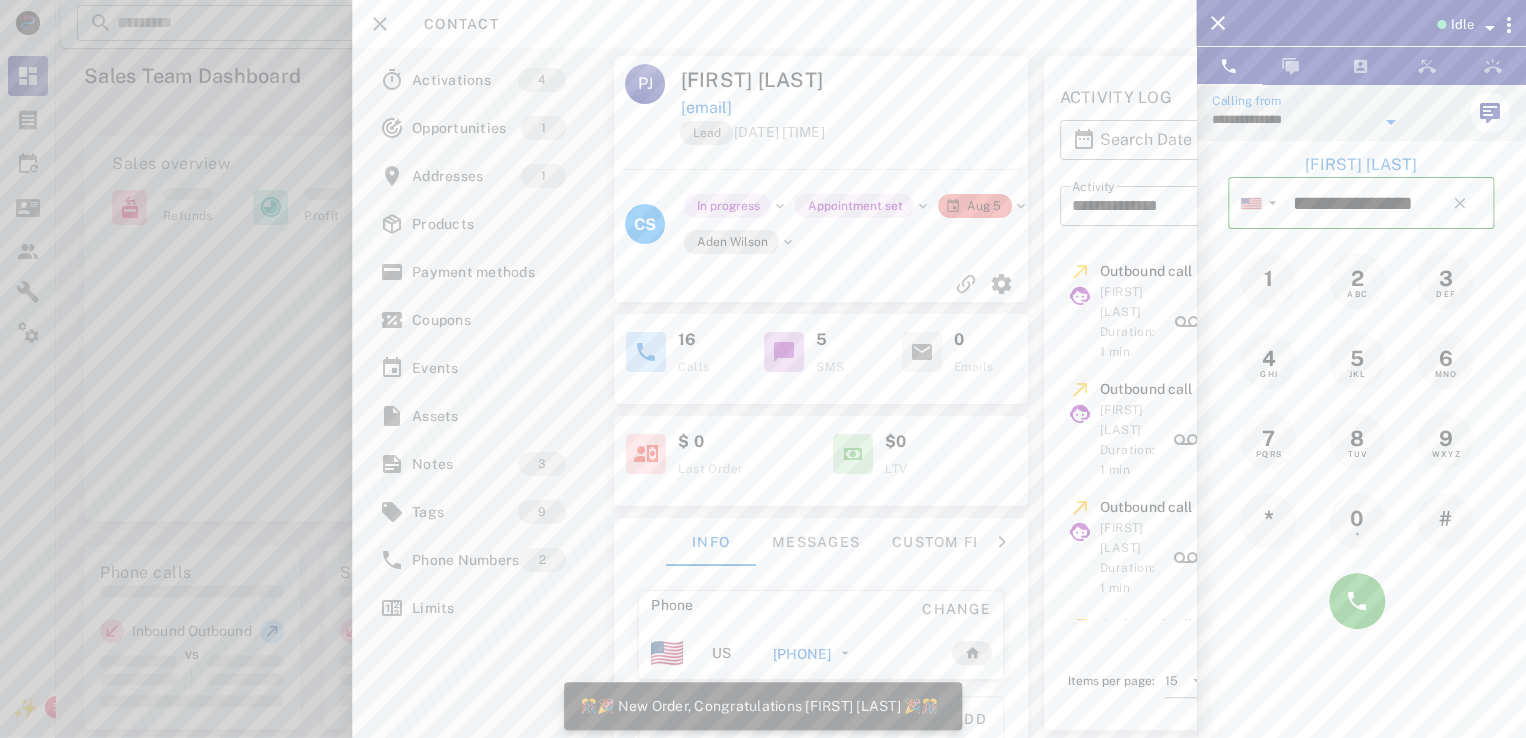 click on "**********" at bounding box center (1293, 119) 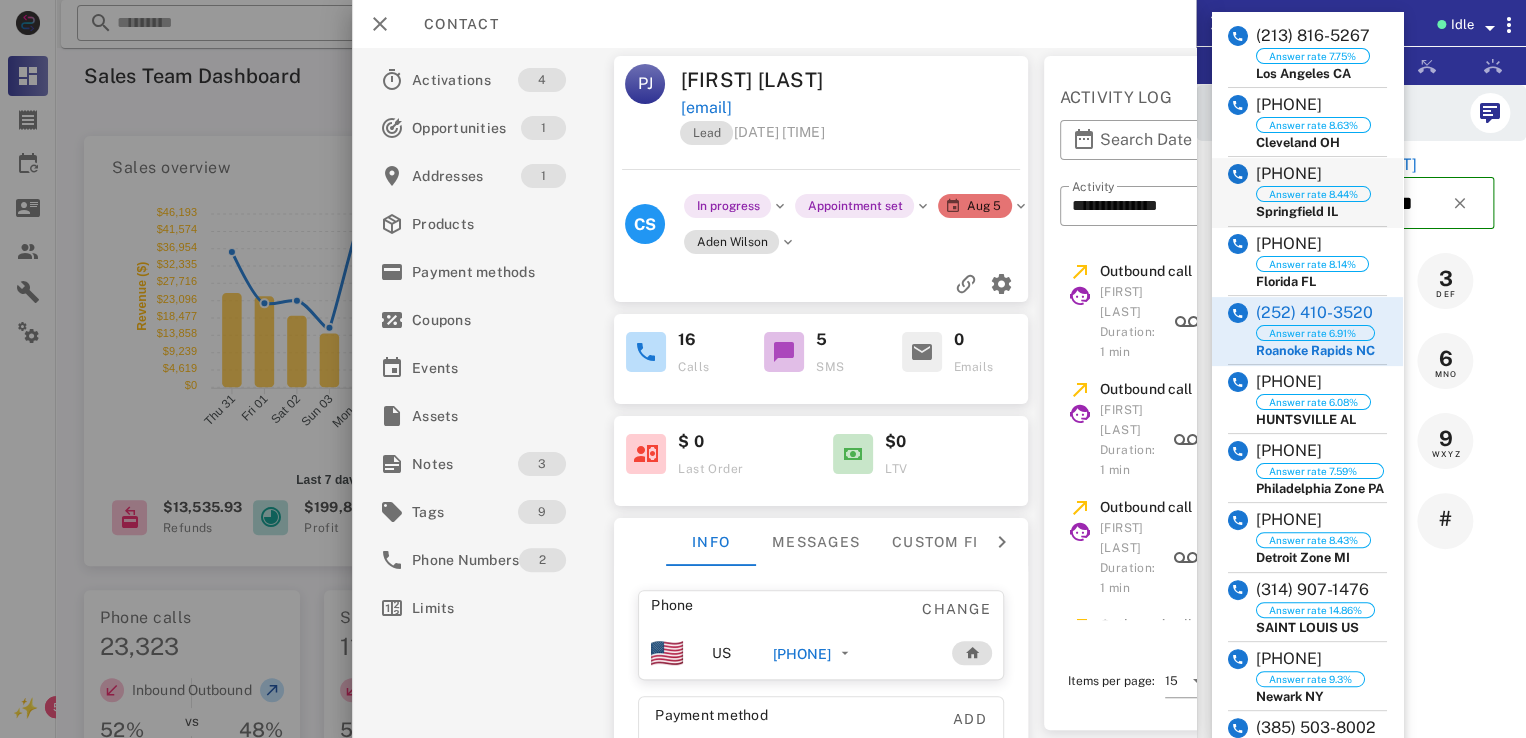 click on "Springfield" at bounding box center (1290, 211) 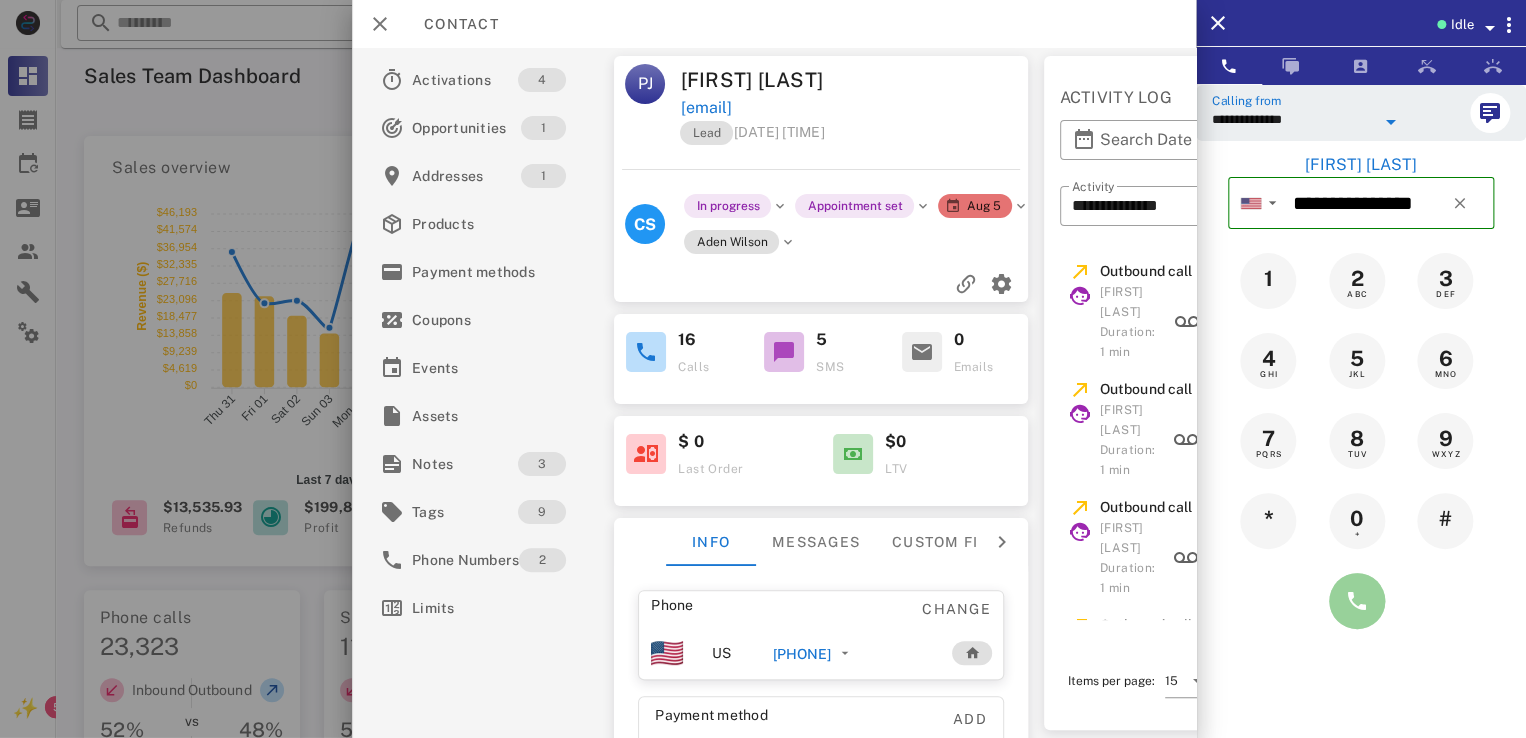 click at bounding box center [1357, 601] 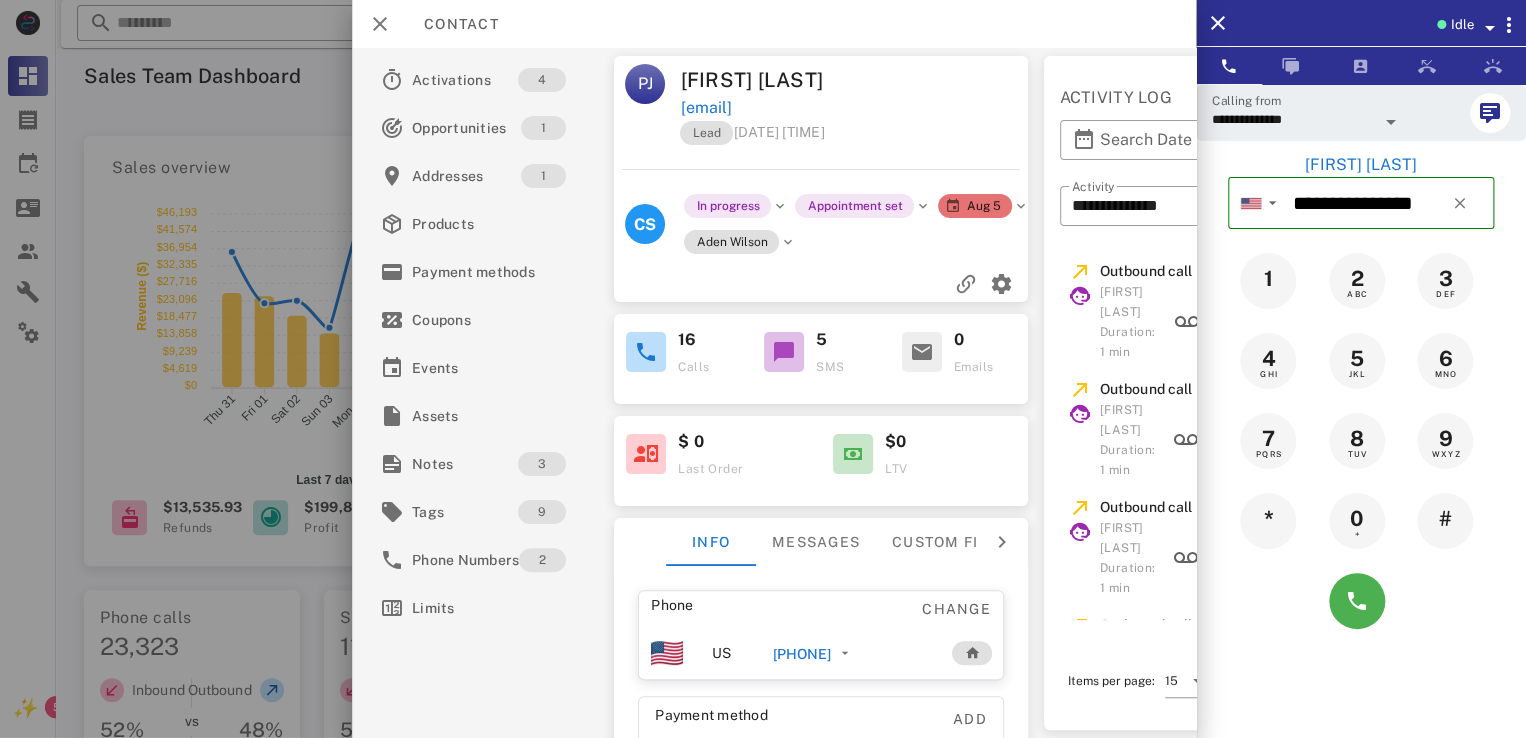 type 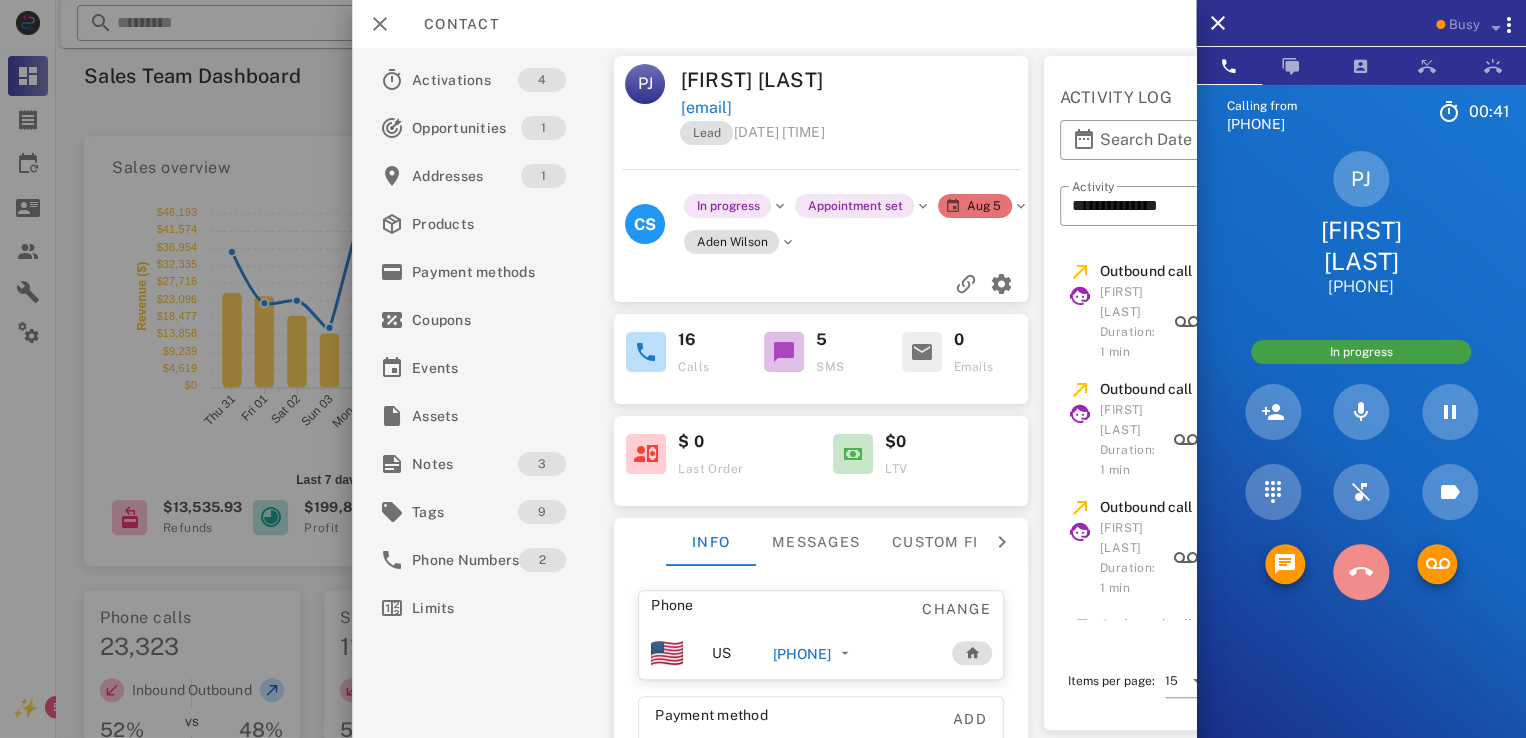 click at bounding box center [1361, 572] 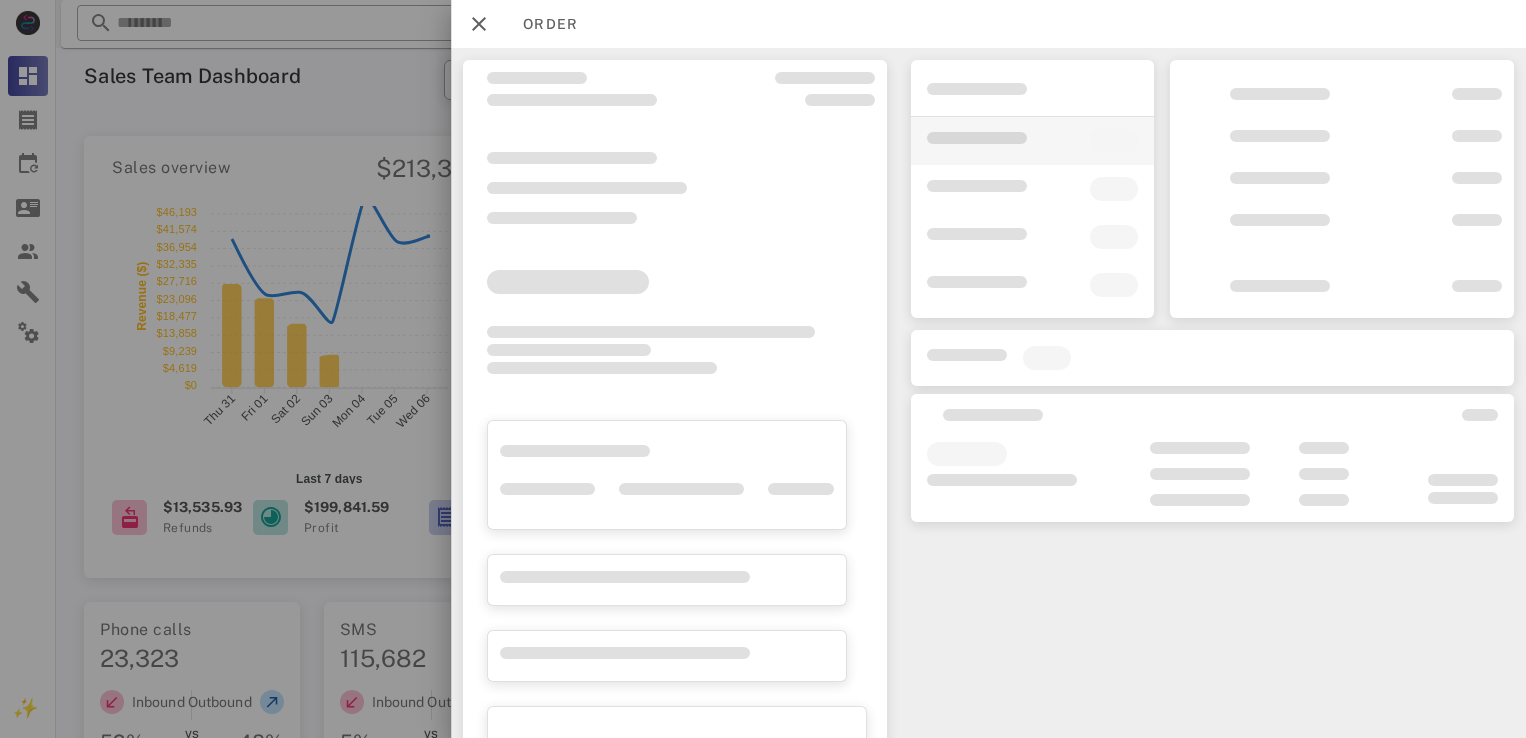 scroll, scrollTop: 0, scrollLeft: 0, axis: both 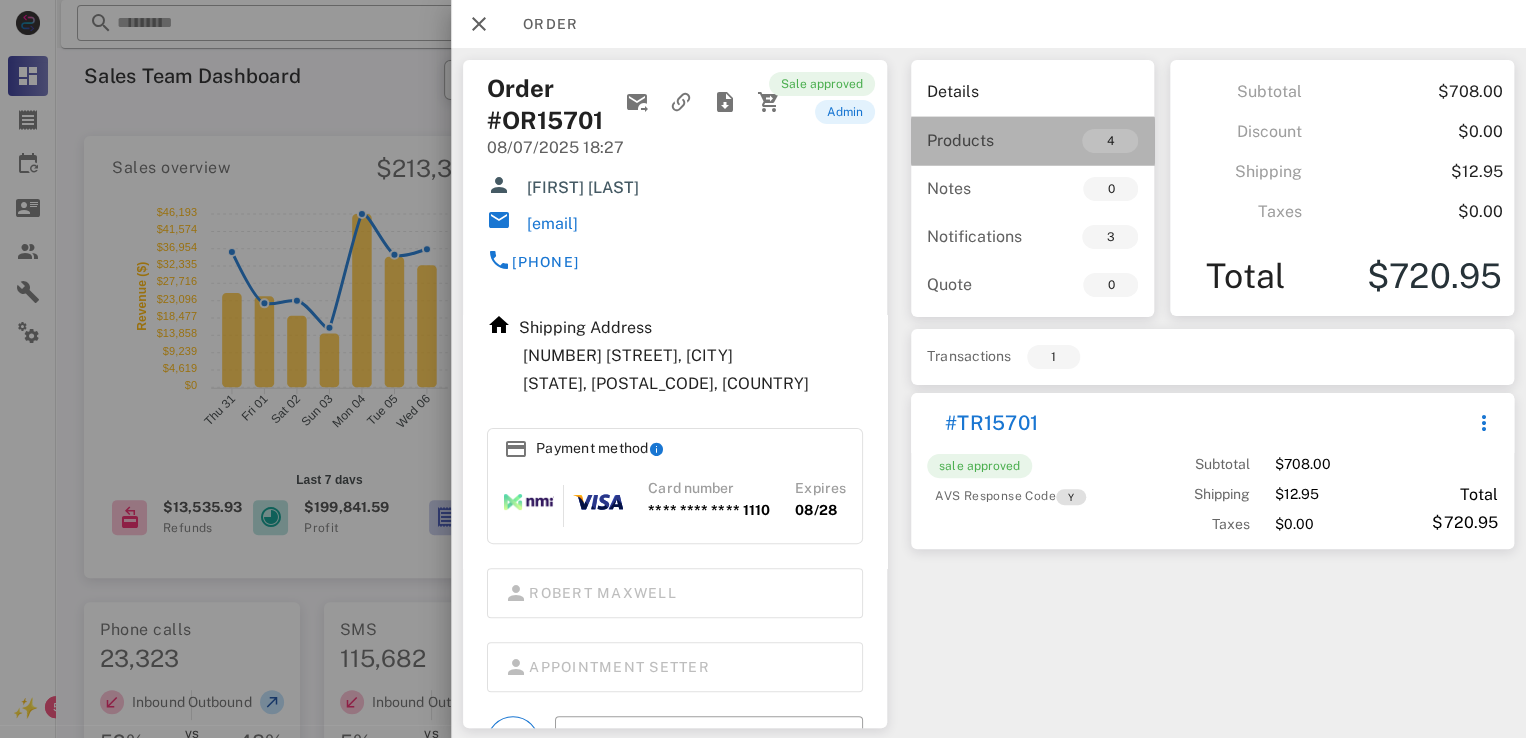 click on "4" at bounding box center (1085, 141) 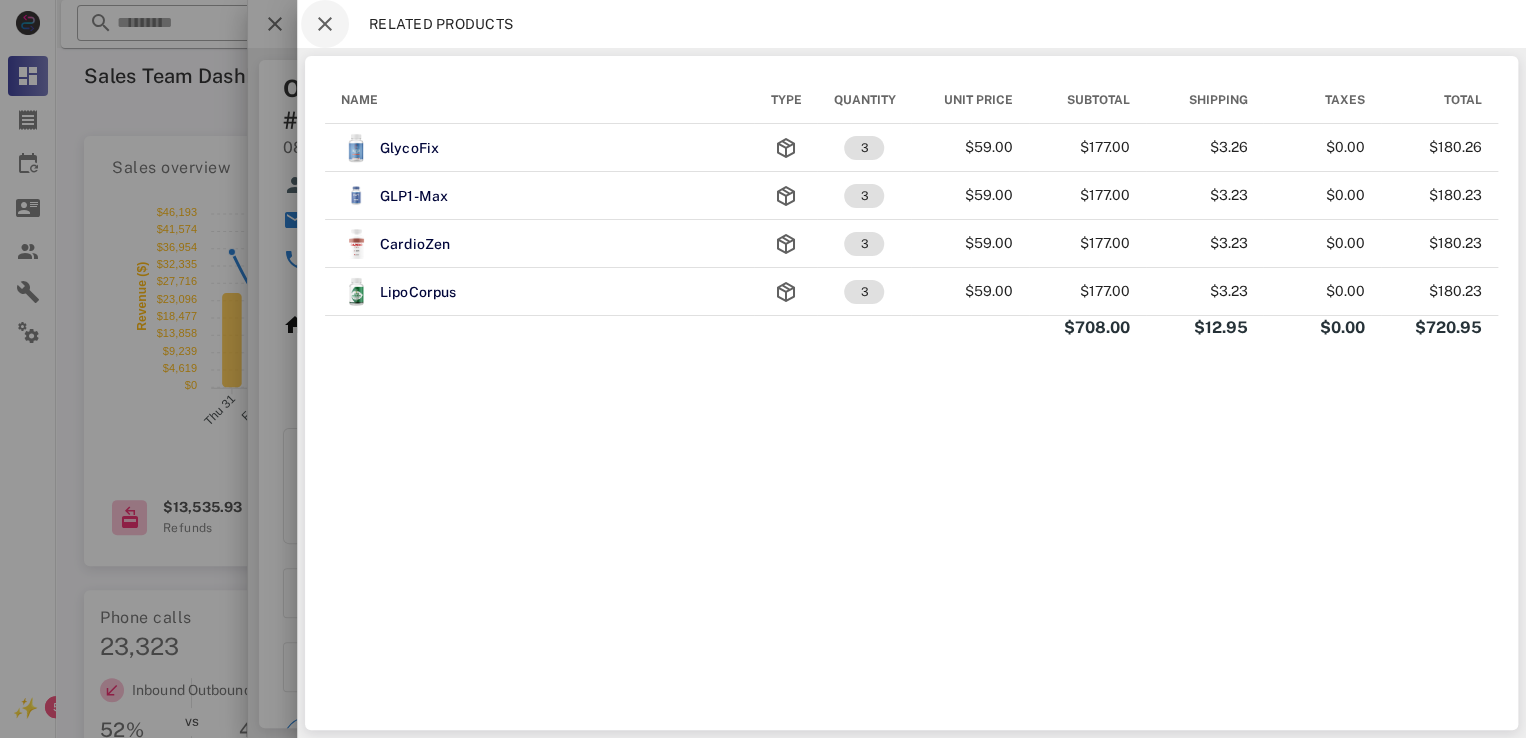 click on "Related products" at bounding box center [911, 24] 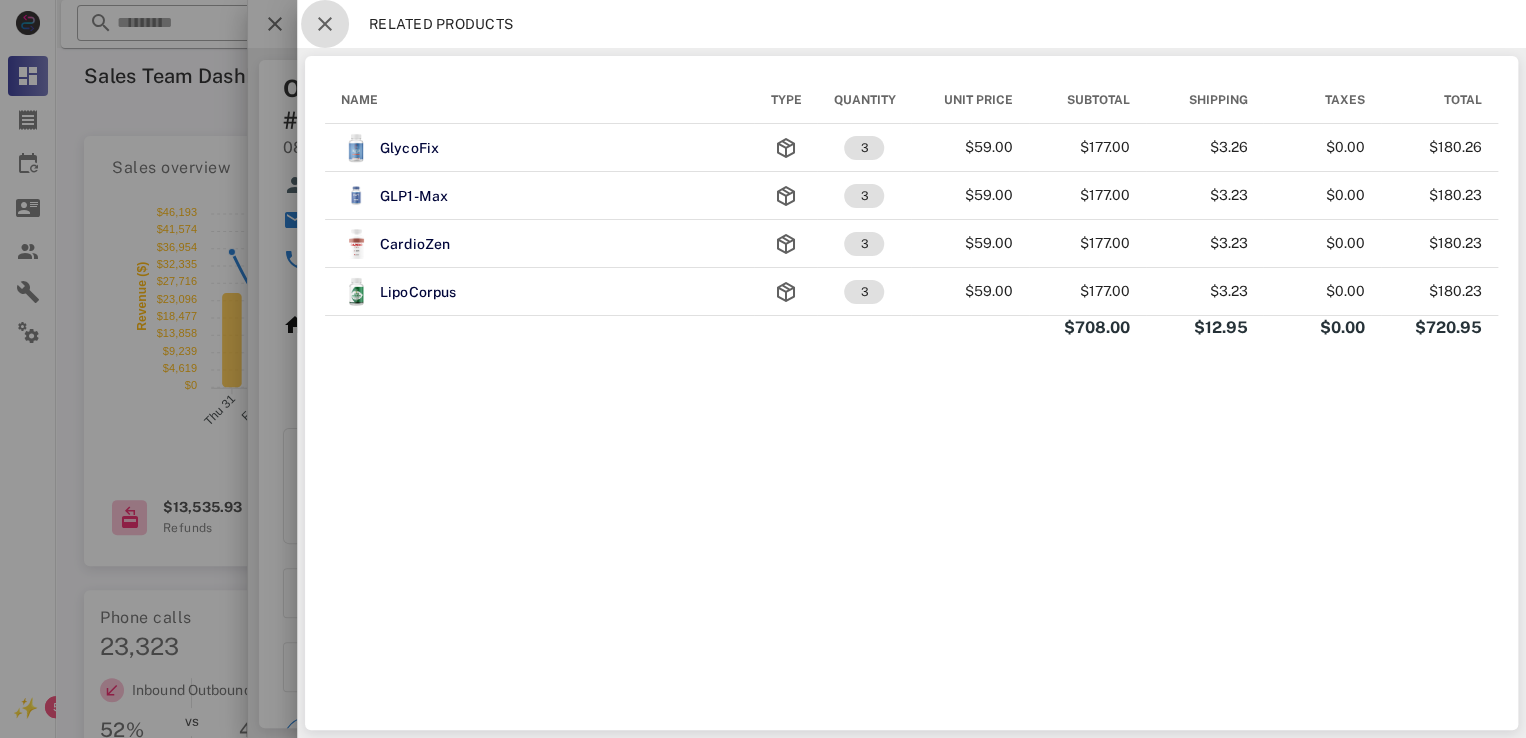 click at bounding box center [325, 24] 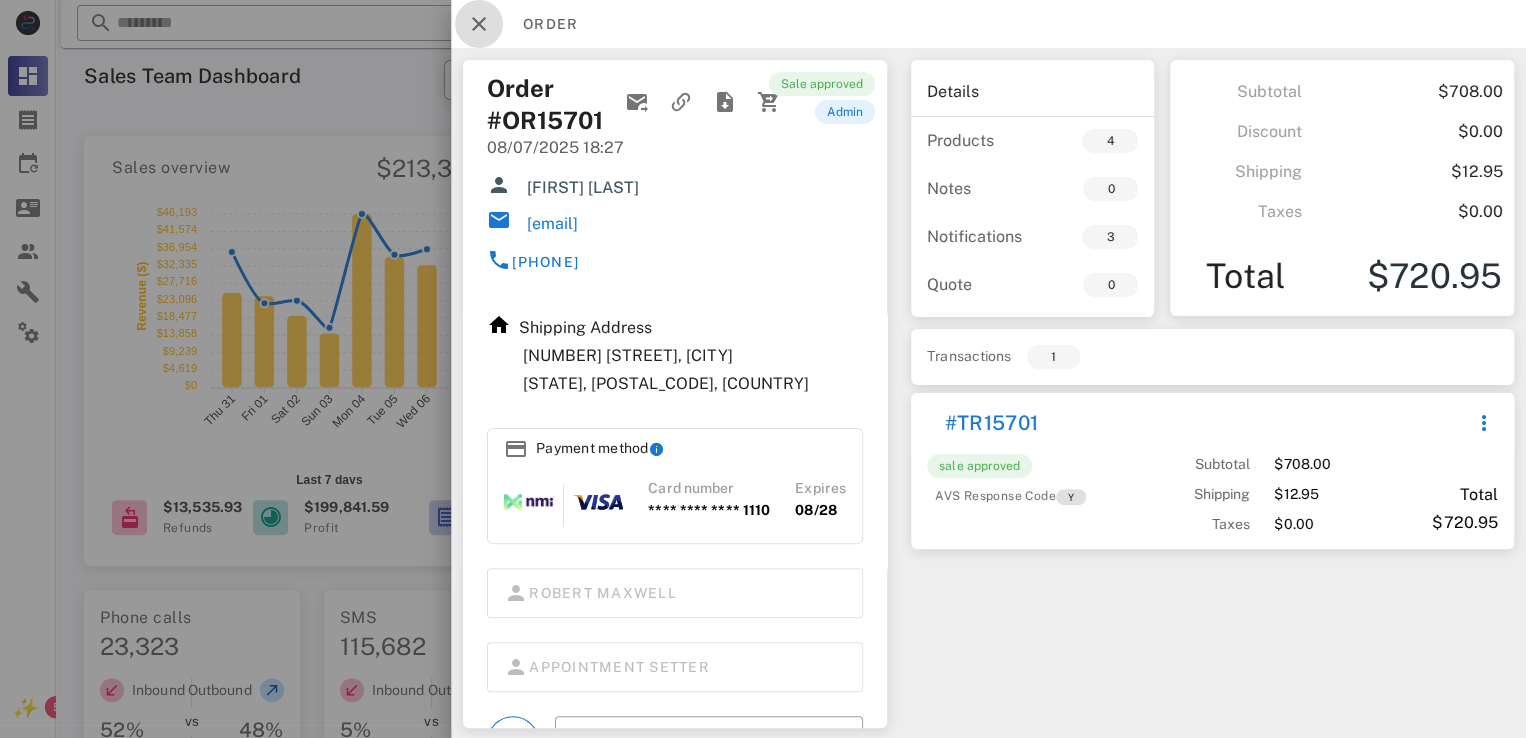 click at bounding box center [479, 24] 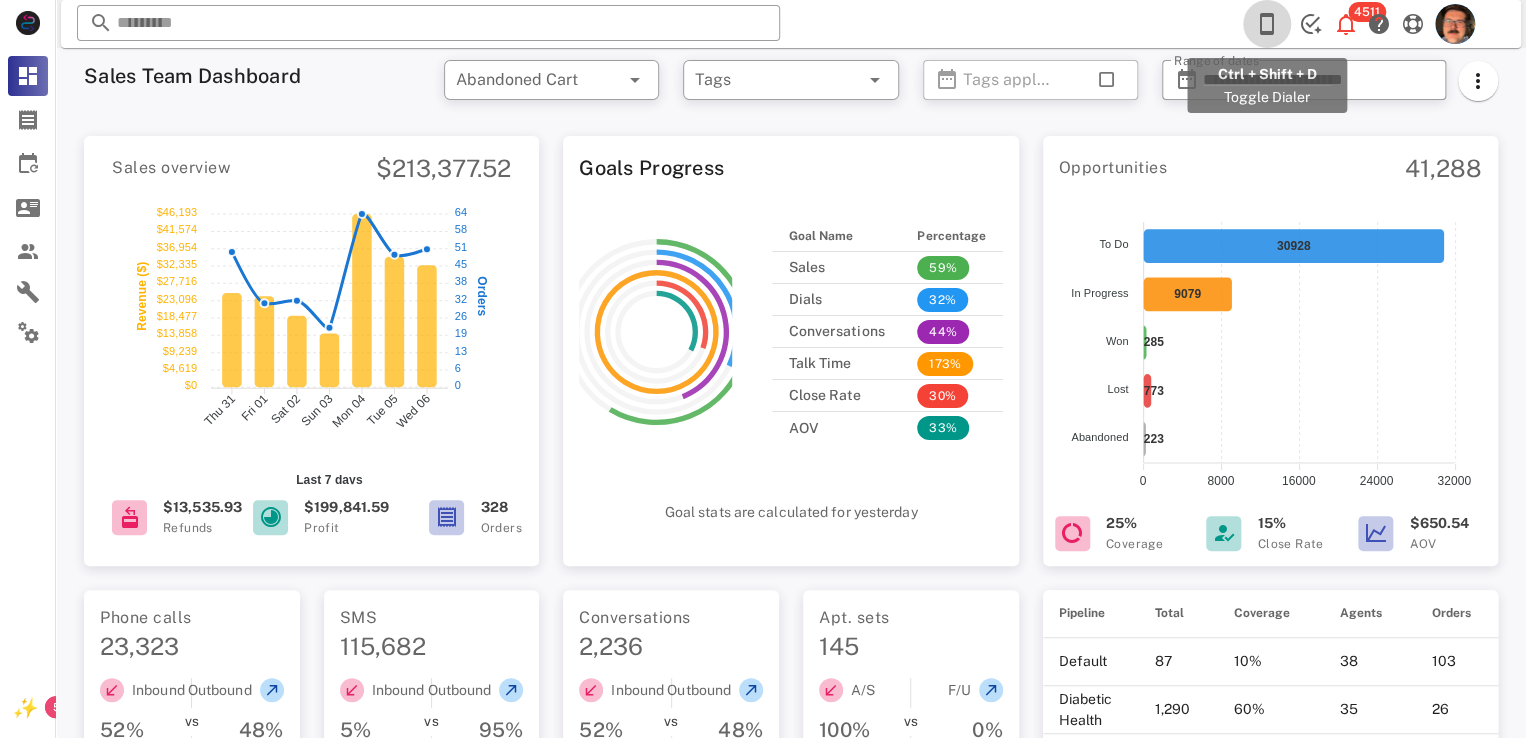 click at bounding box center [1267, 24] 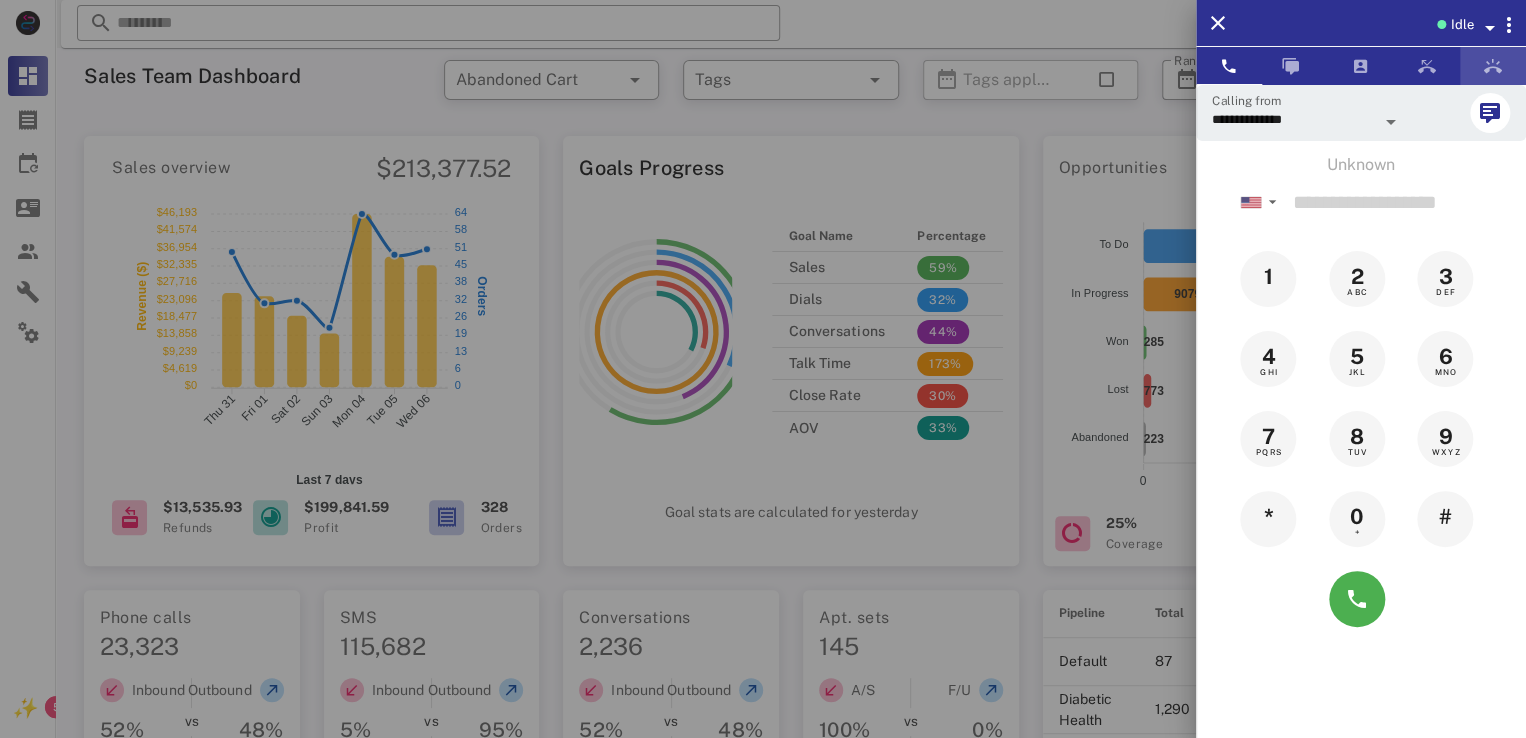 click at bounding box center [1493, 66] 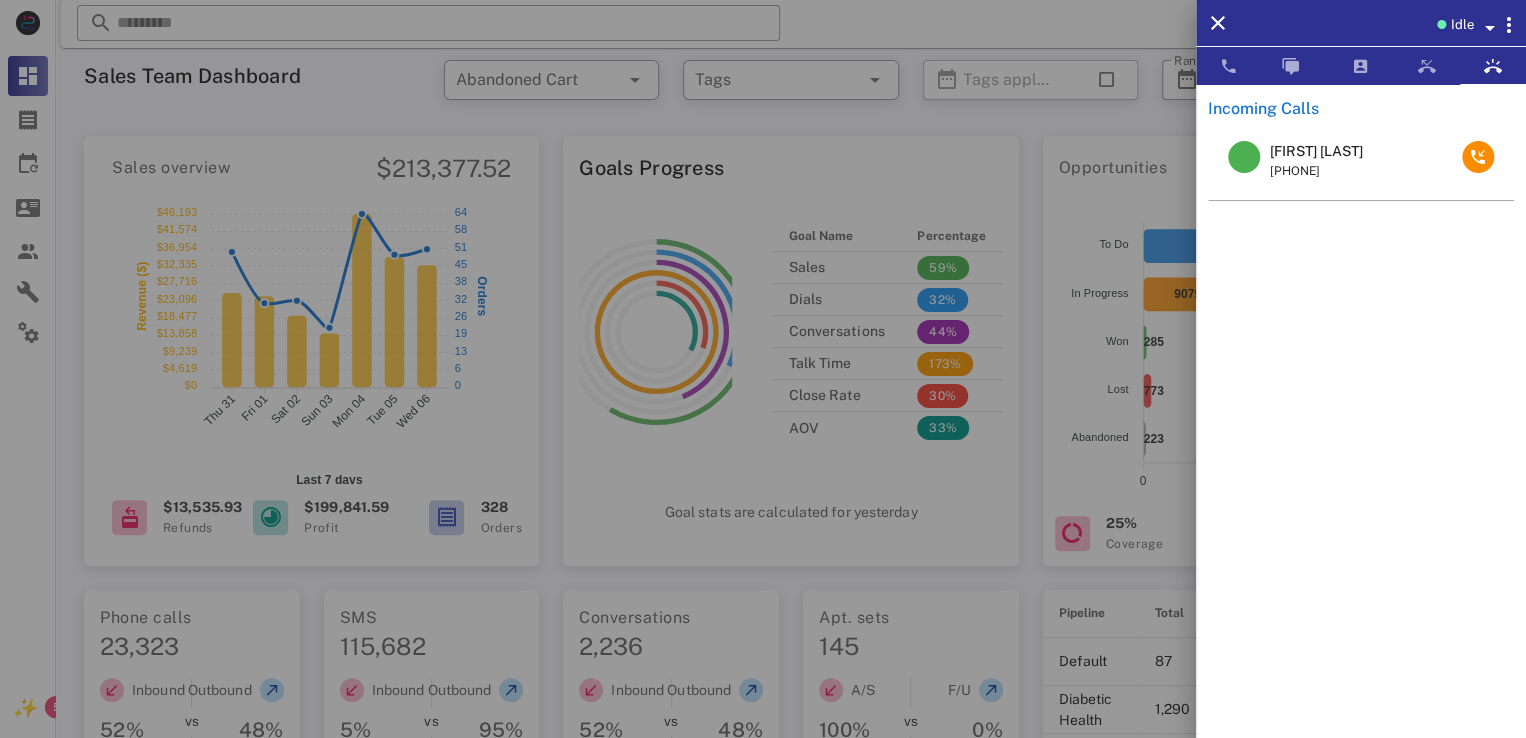 click on "Idle" at bounding box center [1461, 25] 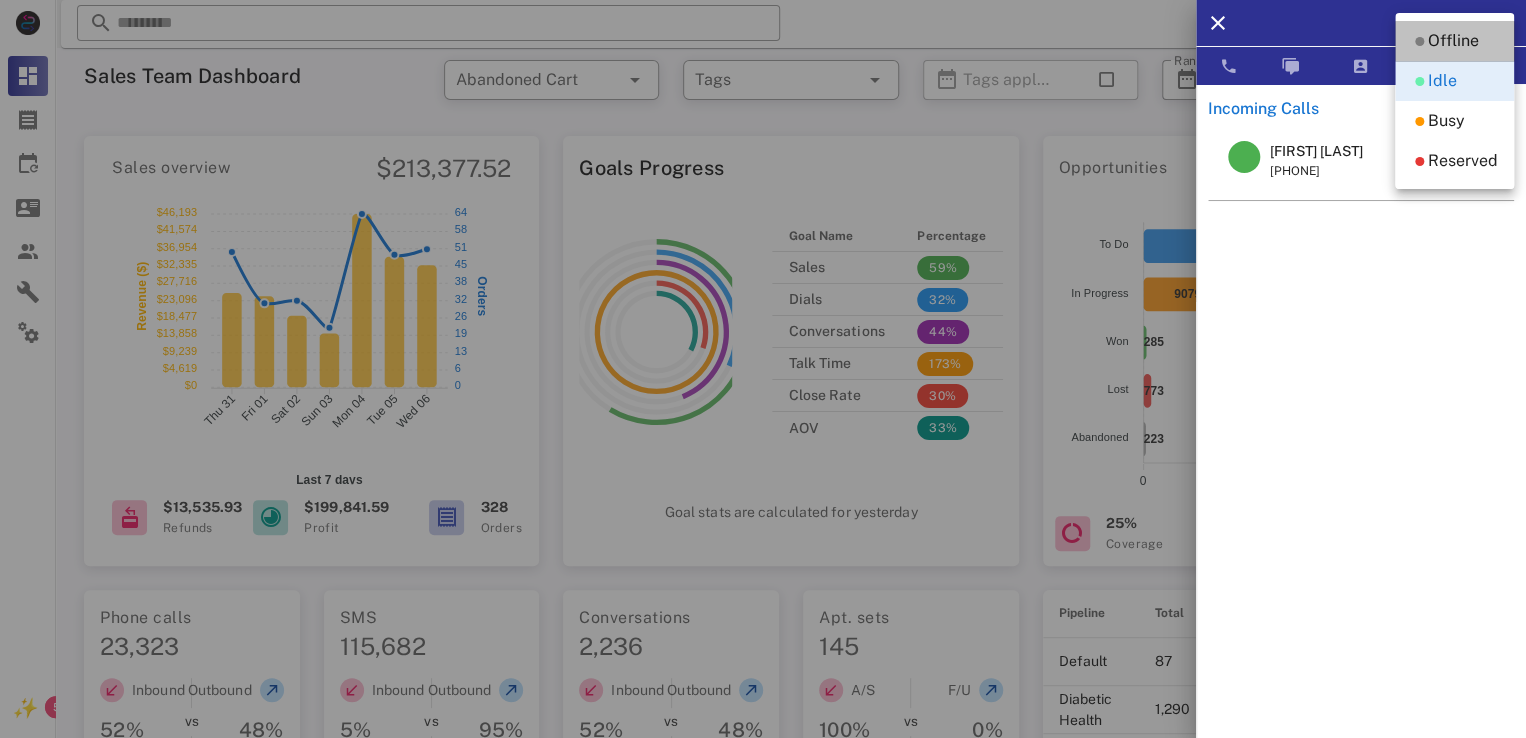 click on "Offline" at bounding box center [1453, 41] 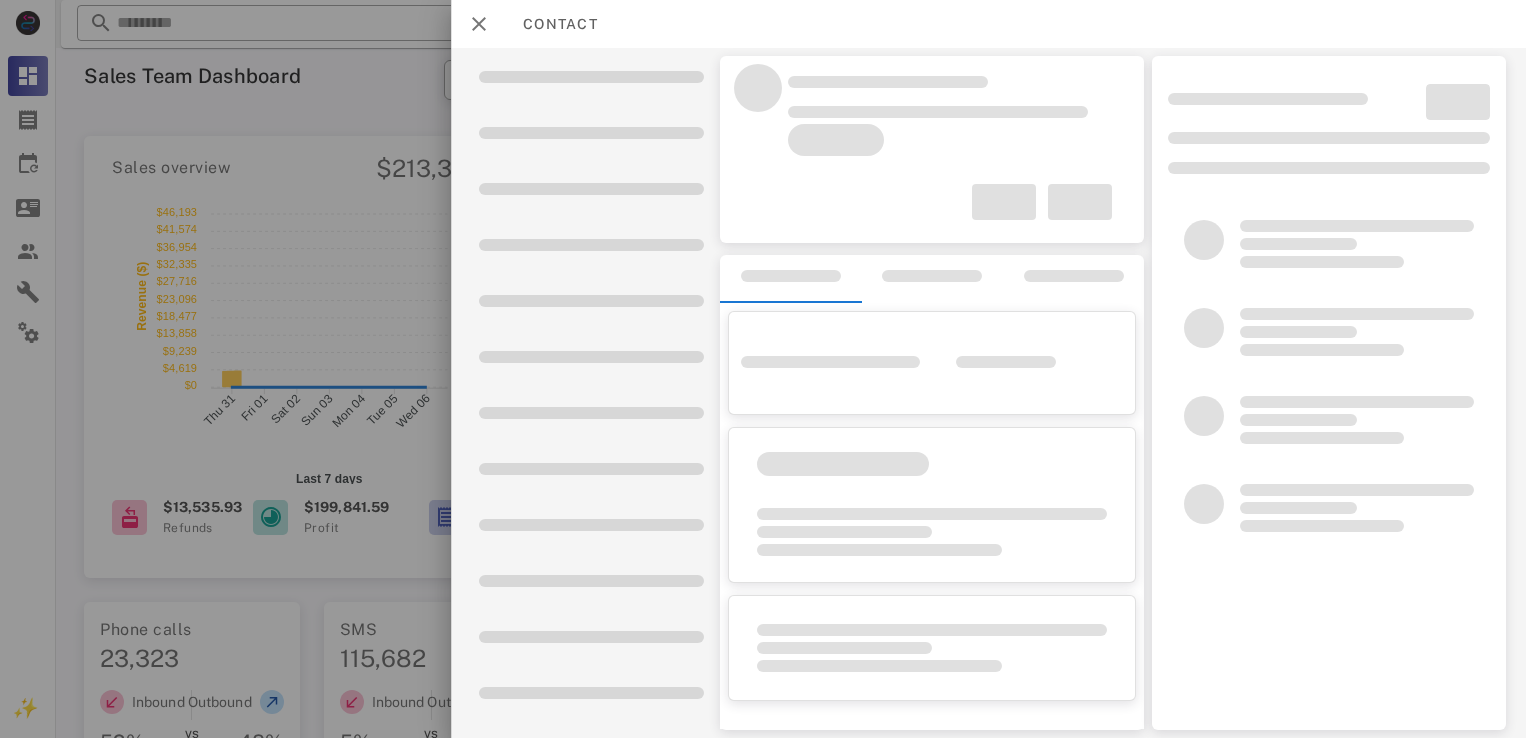 scroll, scrollTop: 0, scrollLeft: 0, axis: both 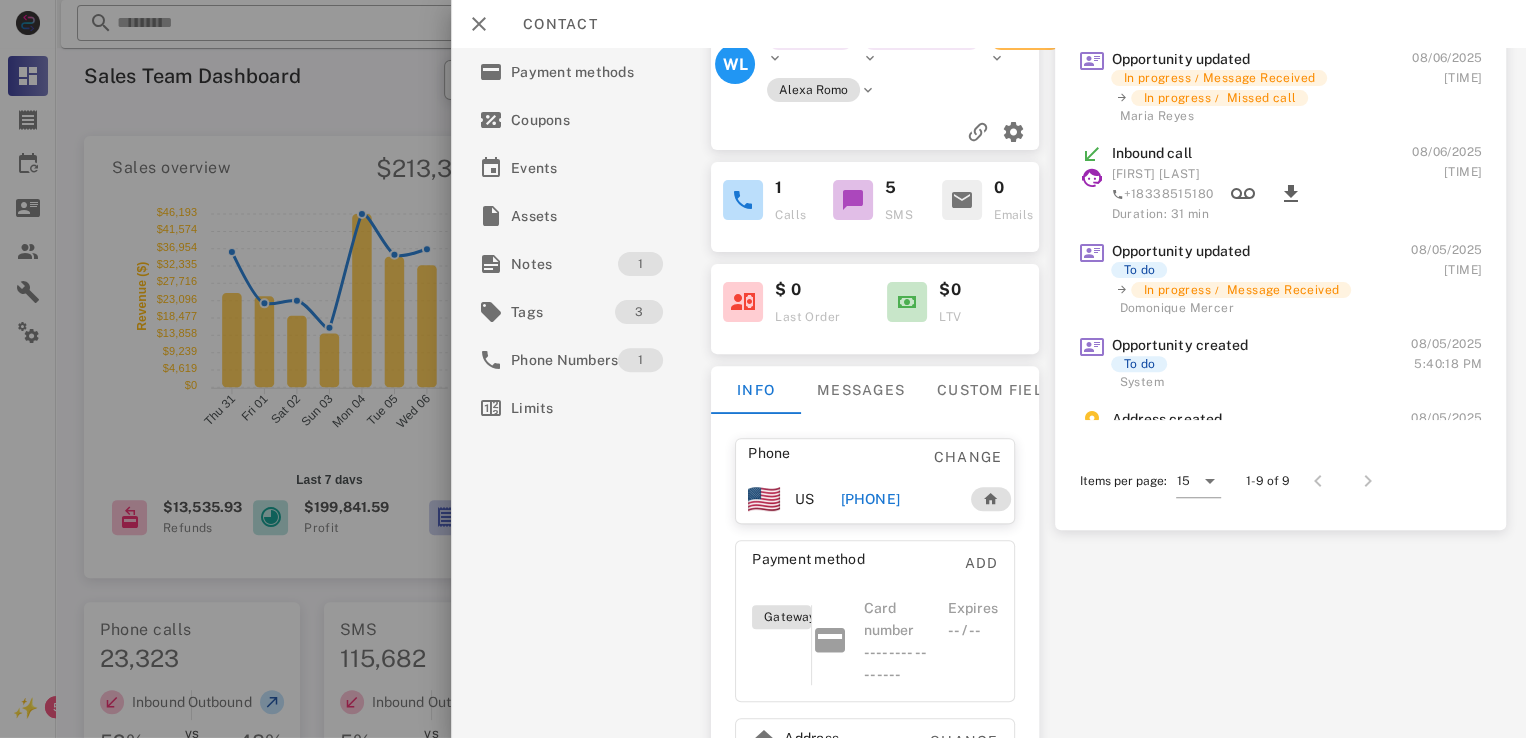 click on "[PHONE]" at bounding box center (870, 499) 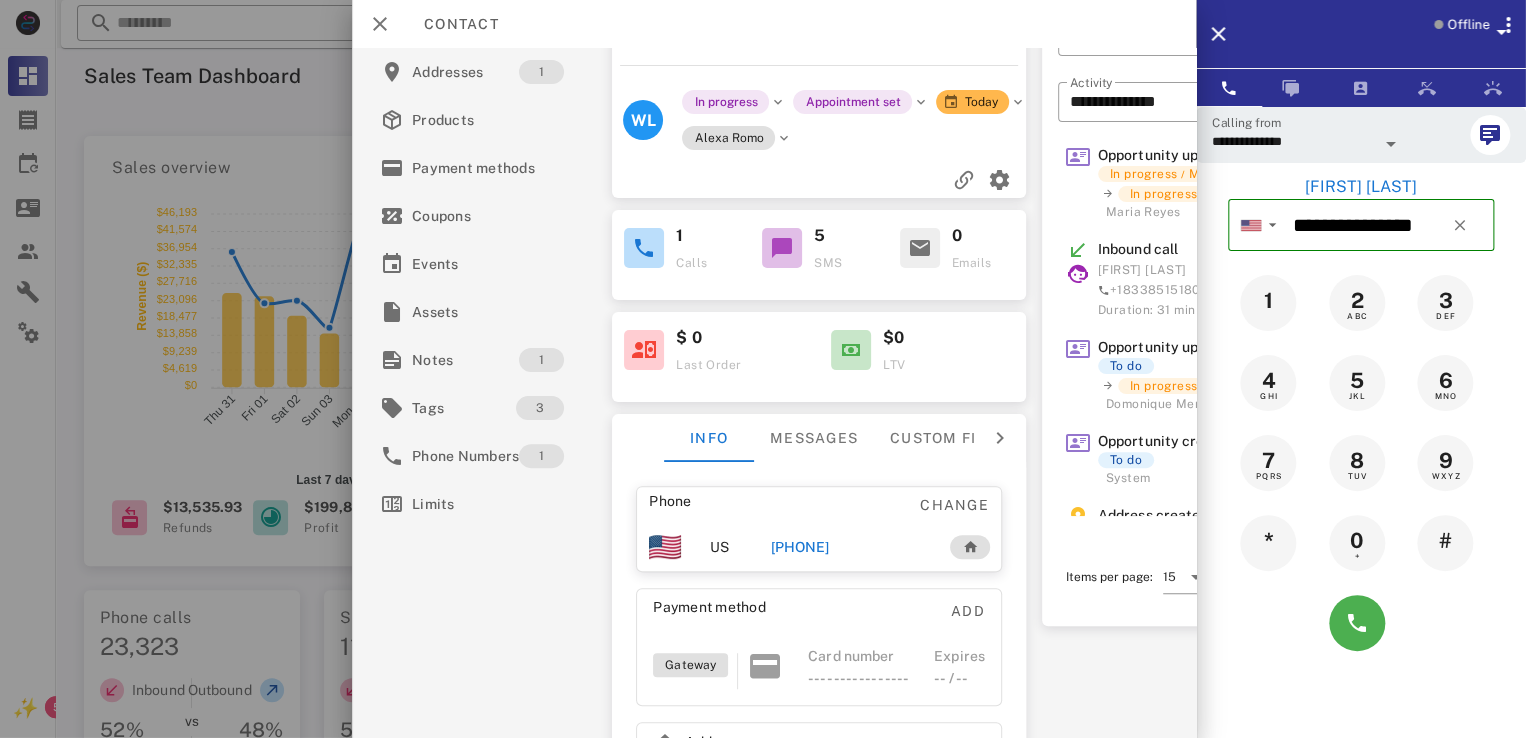 scroll, scrollTop: 0, scrollLeft: 0, axis: both 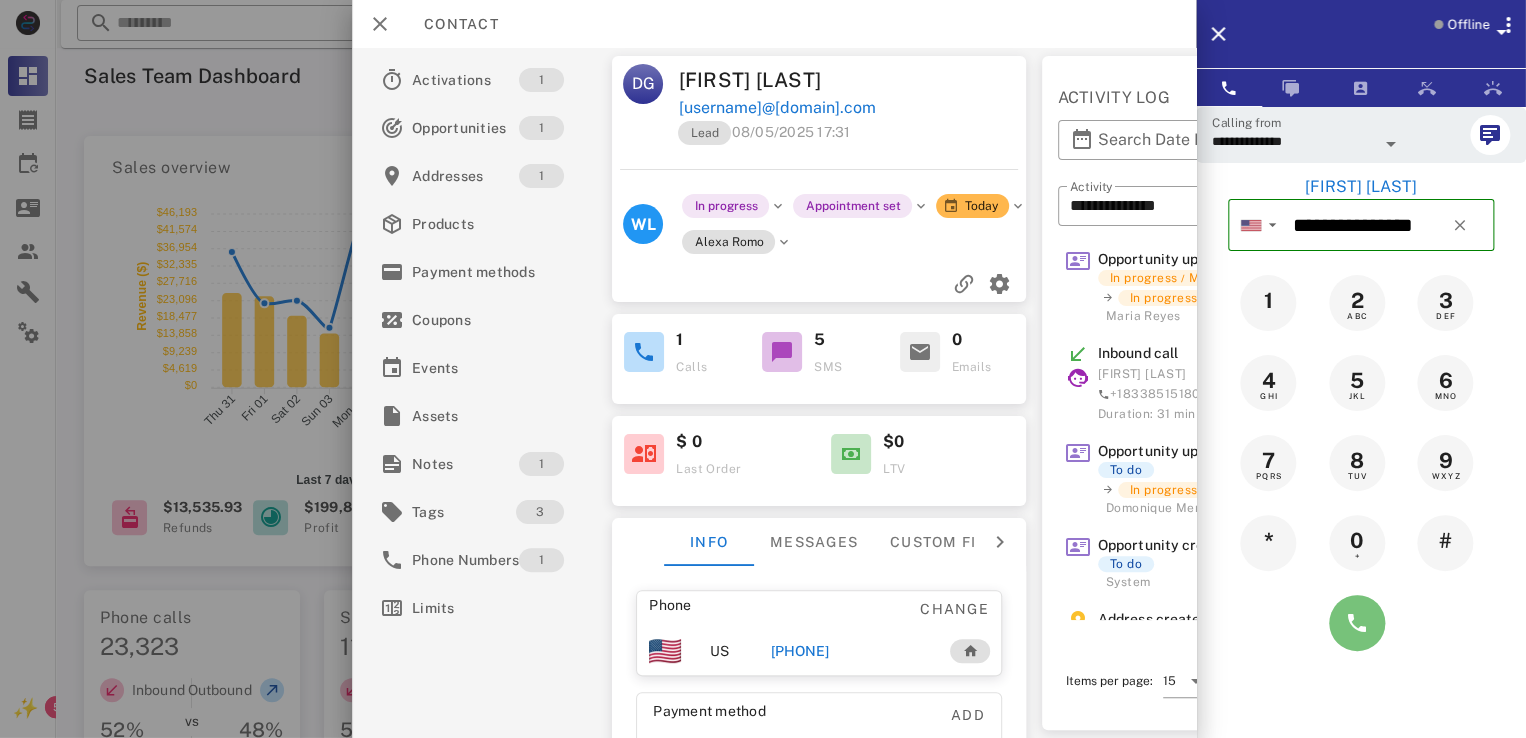 click at bounding box center (1357, 623) 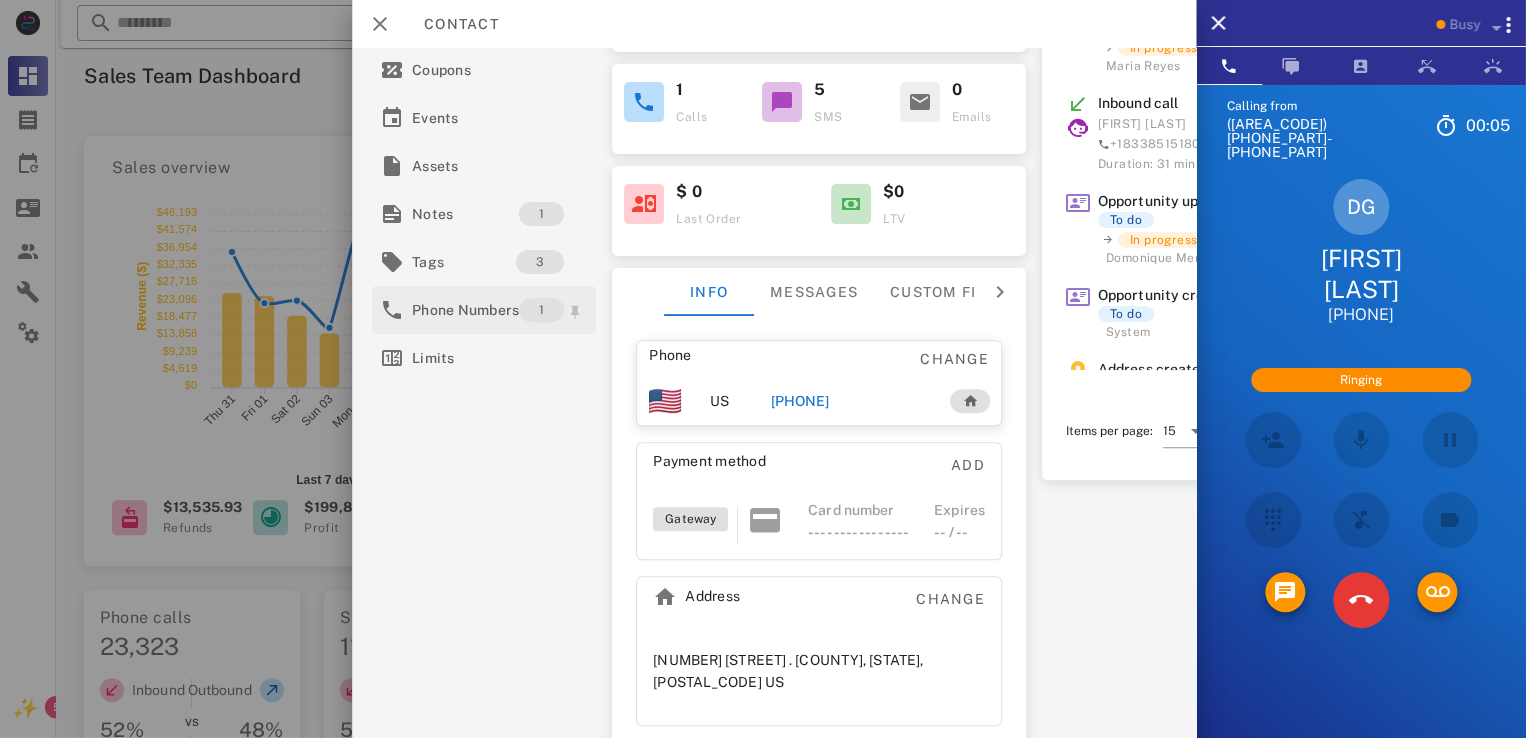 scroll, scrollTop: 0, scrollLeft: 0, axis: both 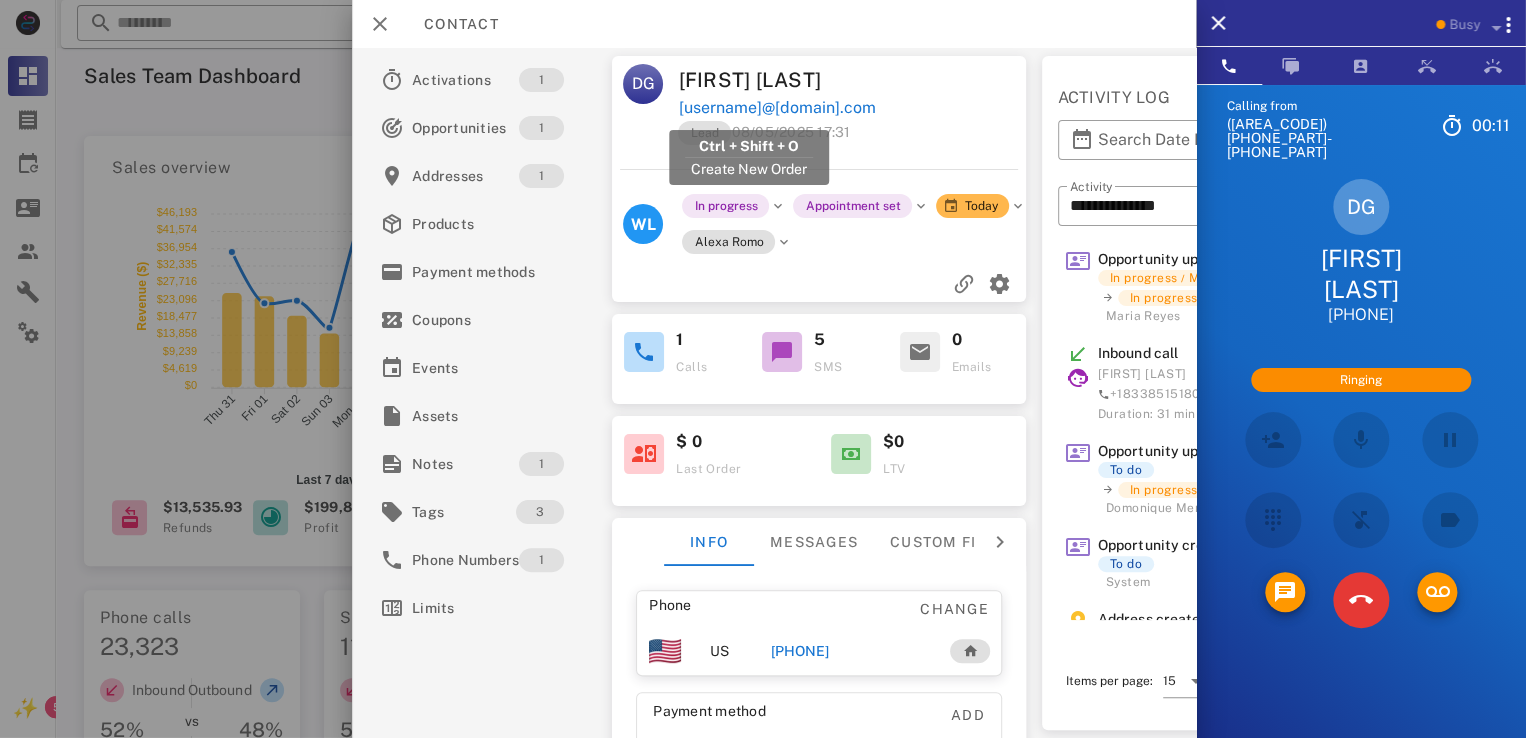 click on "[USERNAME]@[DOMAIN].com" at bounding box center [776, 108] 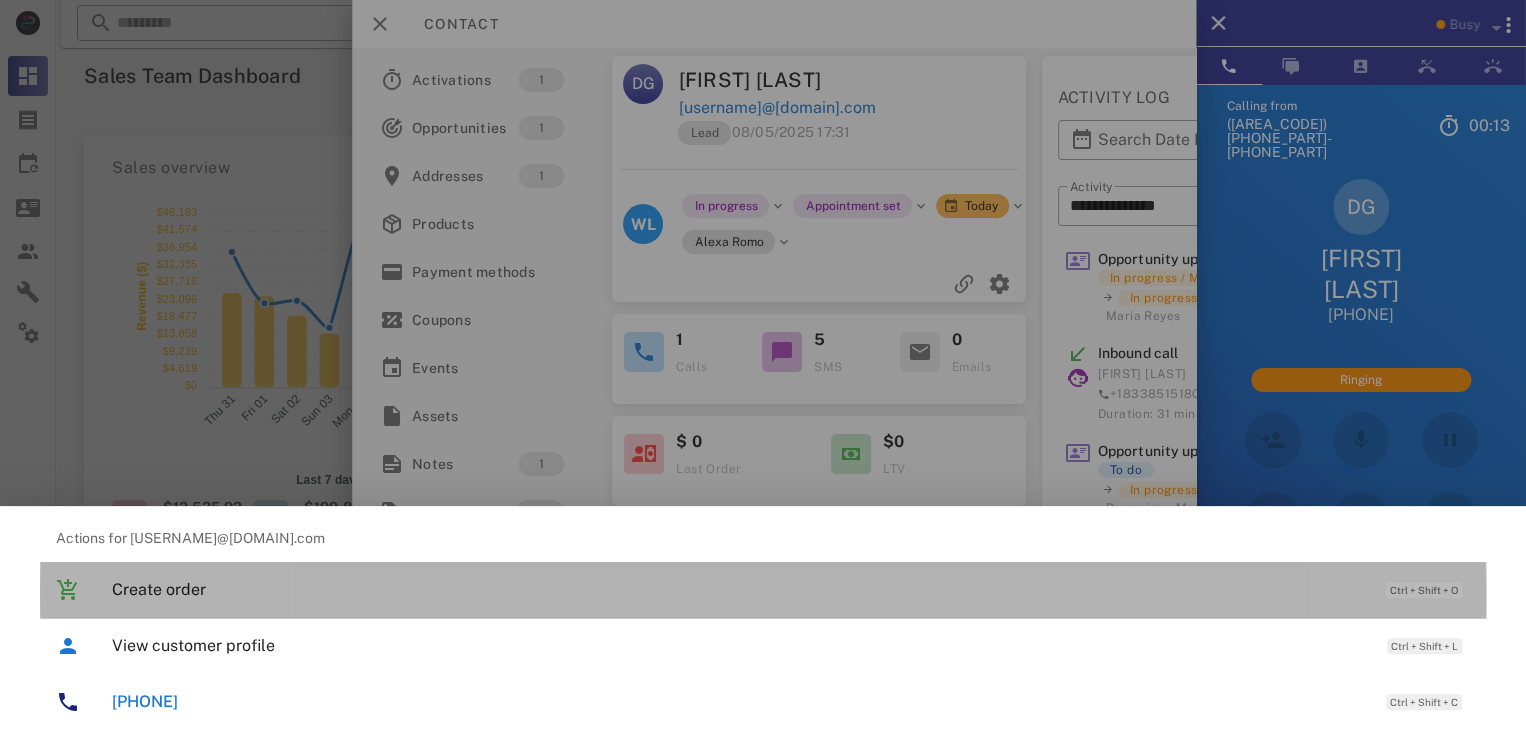 click on "Create order" at bounding box center (739, 589) 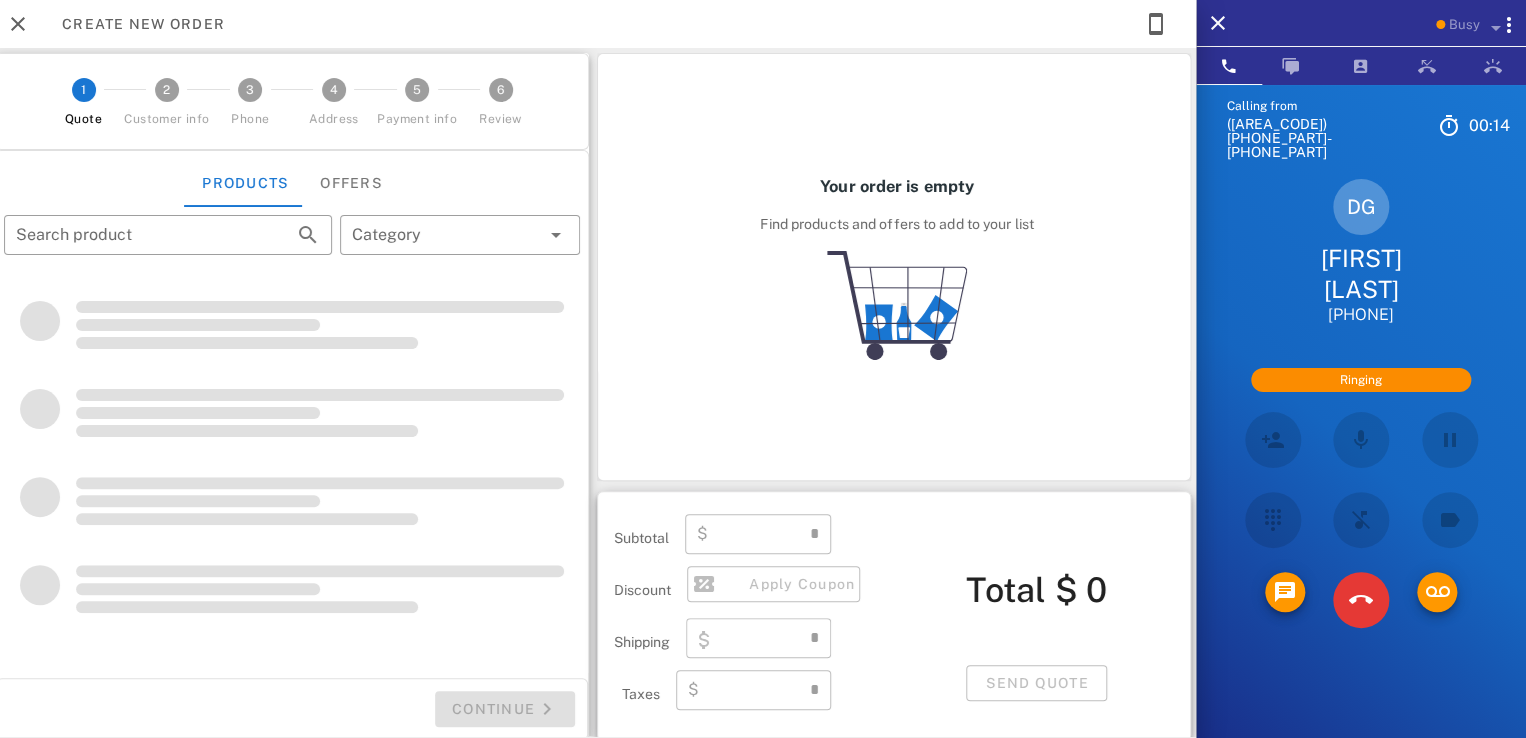type on "**********" 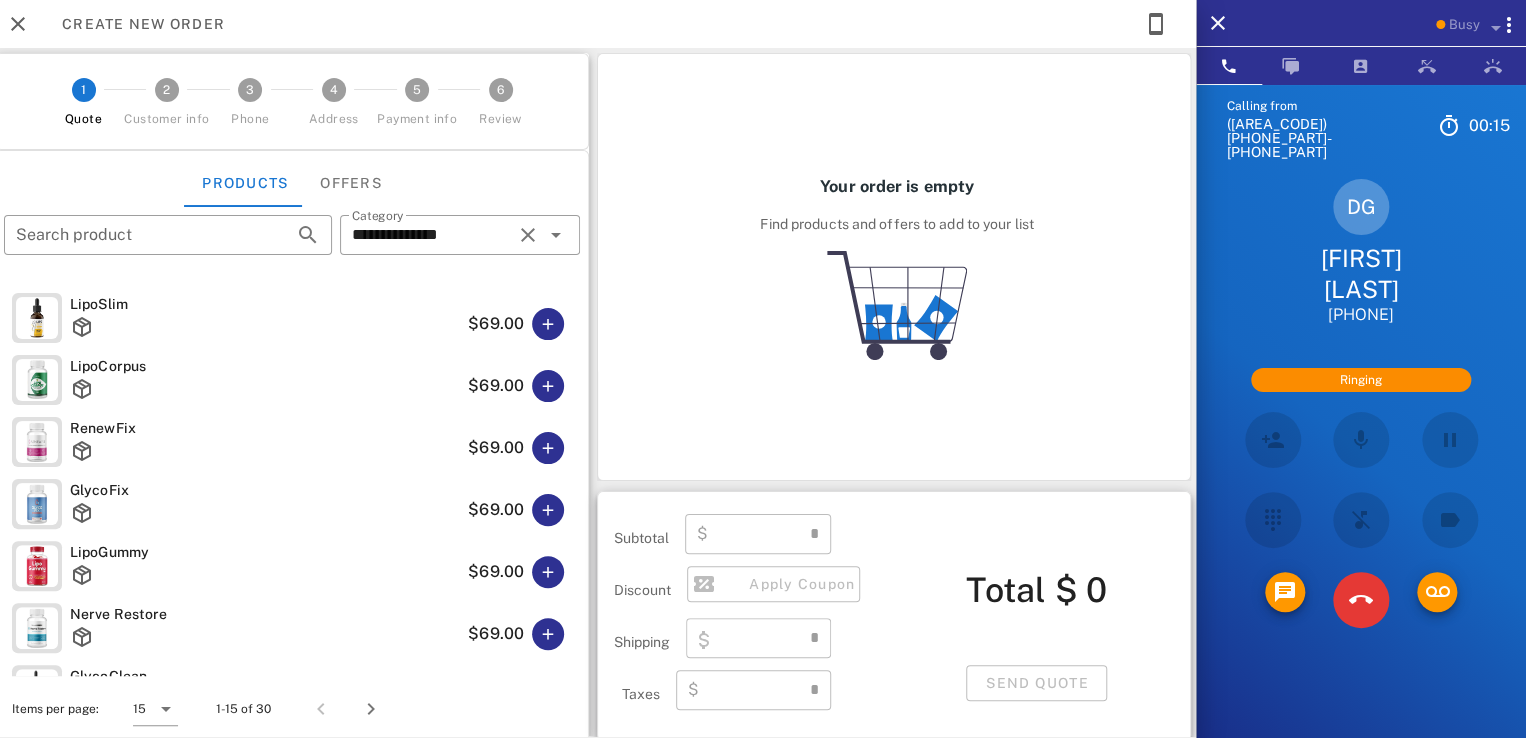 type on "****" 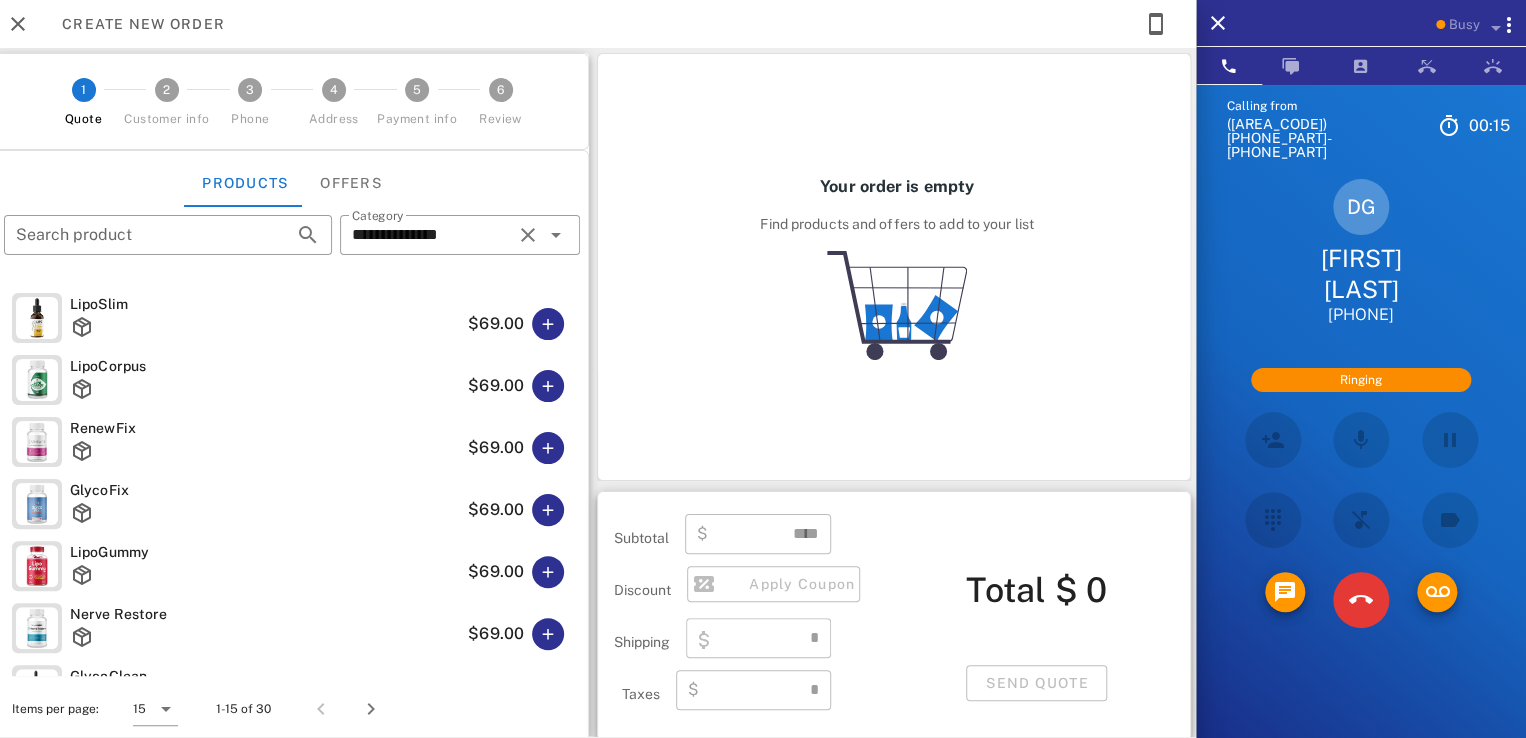 type on "****" 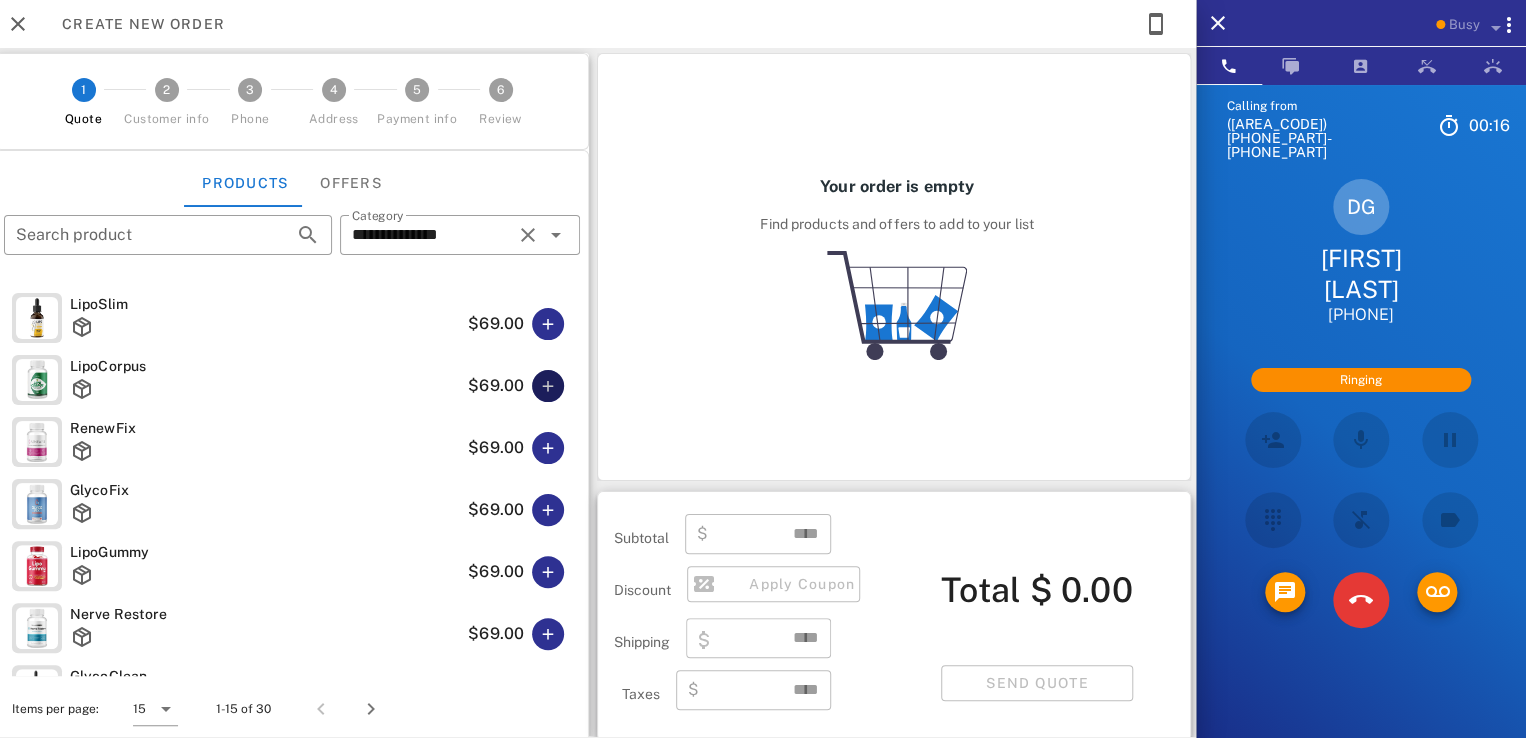 drag, startPoint x: 525, startPoint y: 378, endPoint x: 528, endPoint y: 406, distance: 28.160255 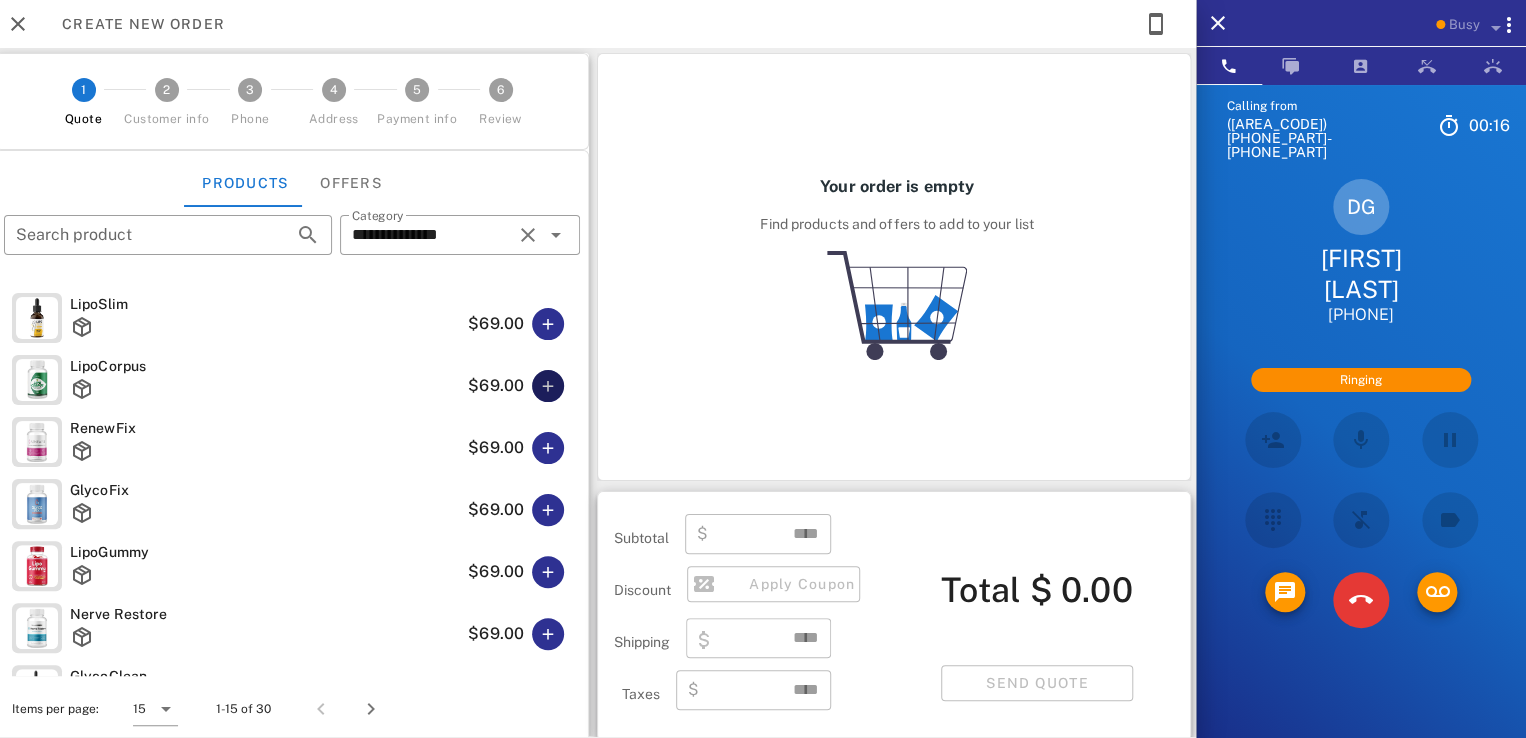 click at bounding box center [548, 386] 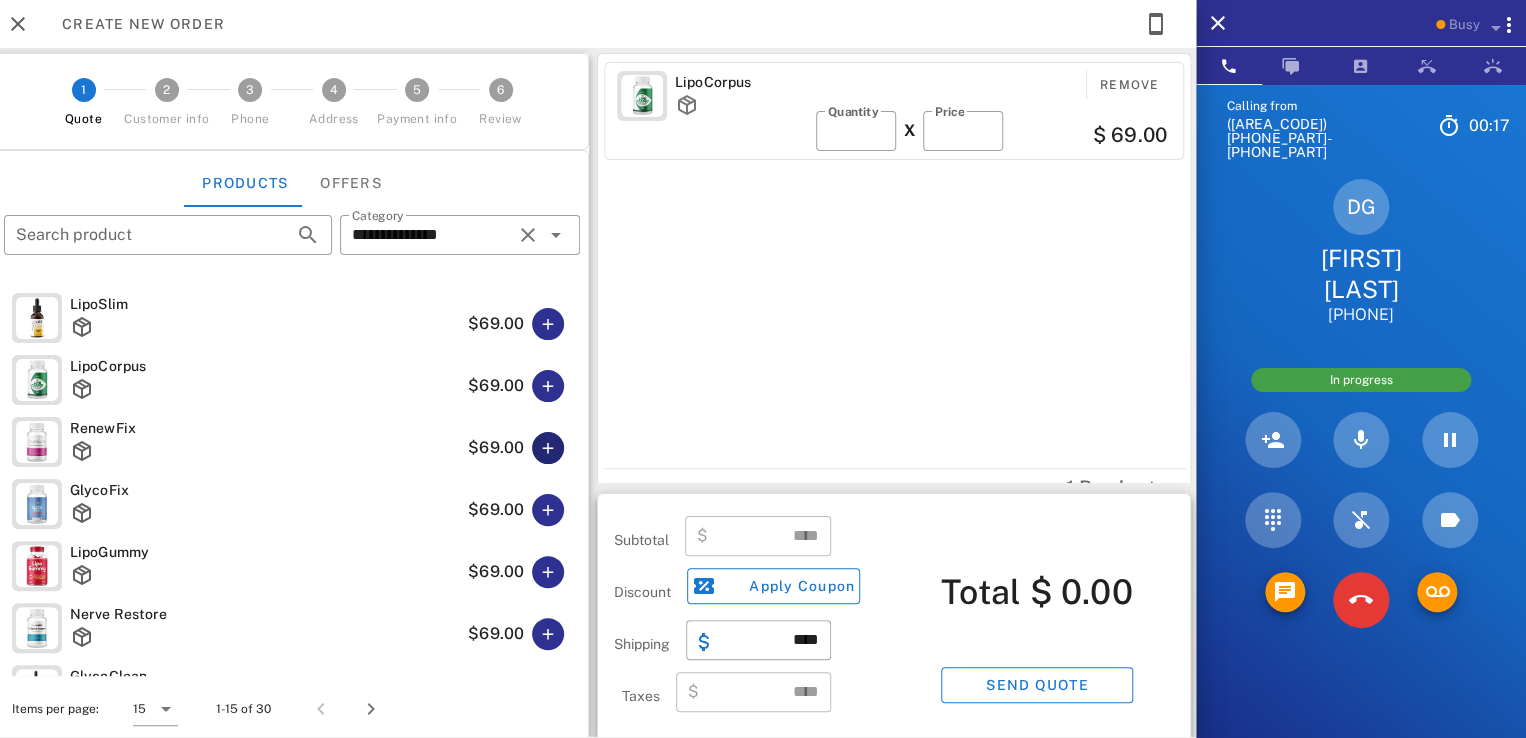 click at bounding box center (548, 448) 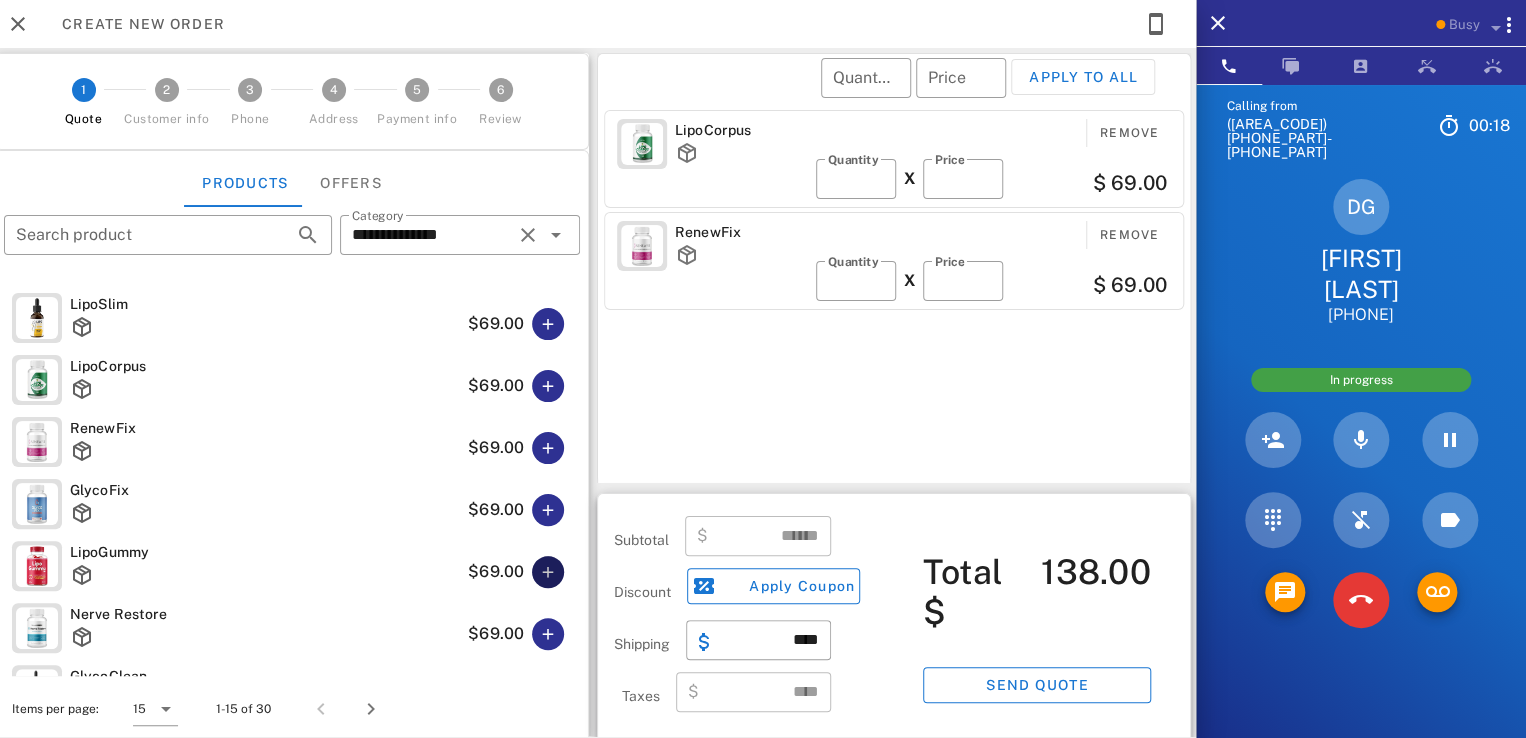 click at bounding box center (548, 572) 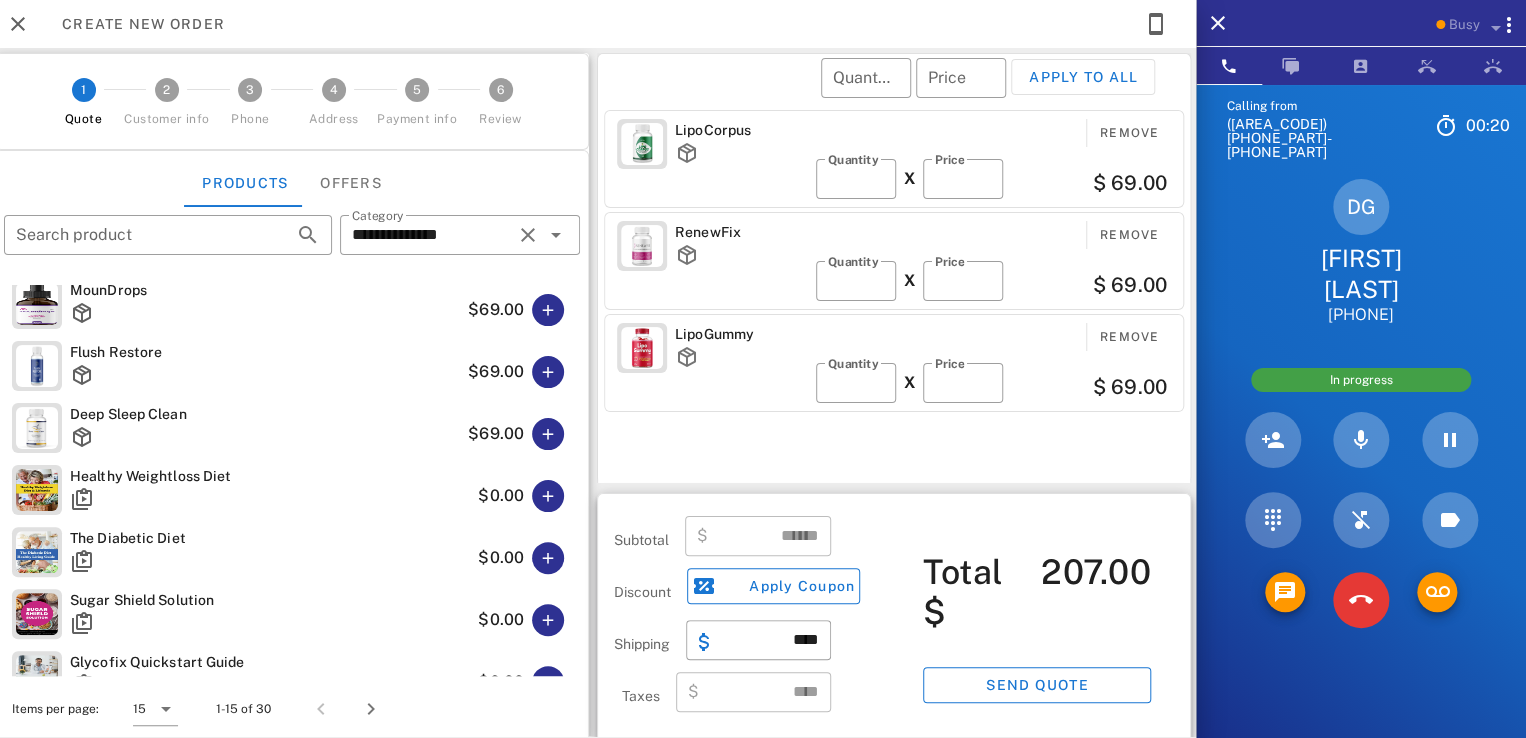 scroll, scrollTop: 400, scrollLeft: 0, axis: vertical 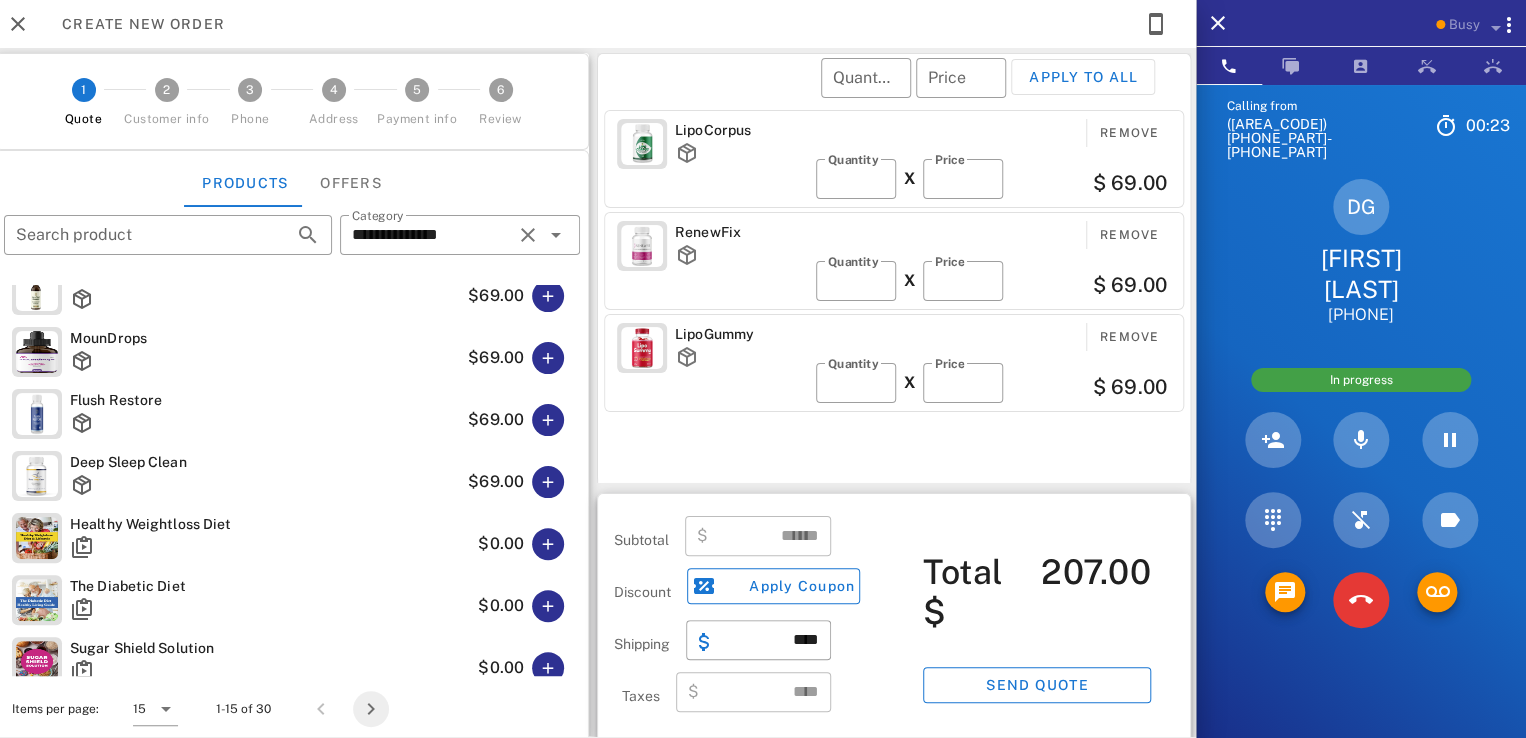 click at bounding box center (371, 709) 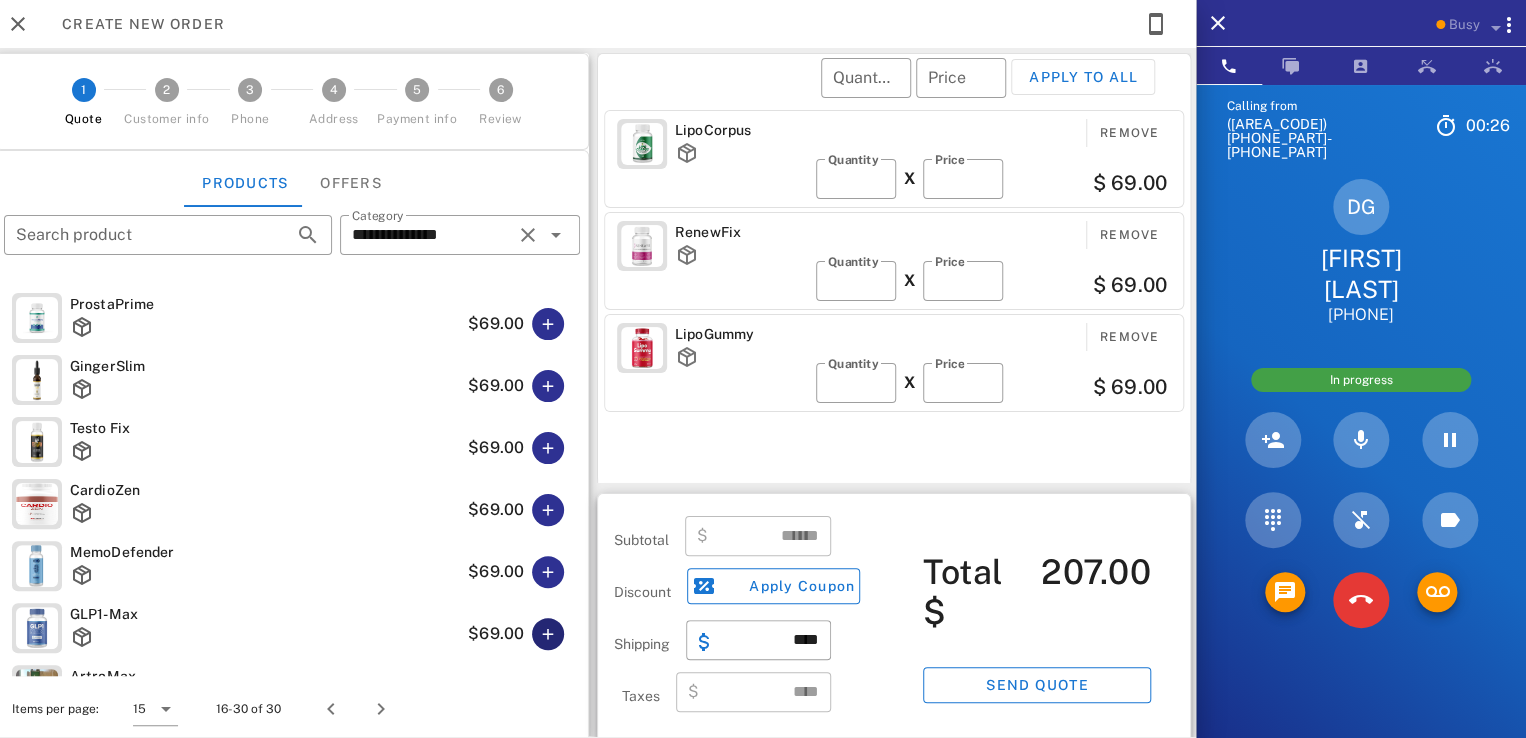 click at bounding box center (548, 634) 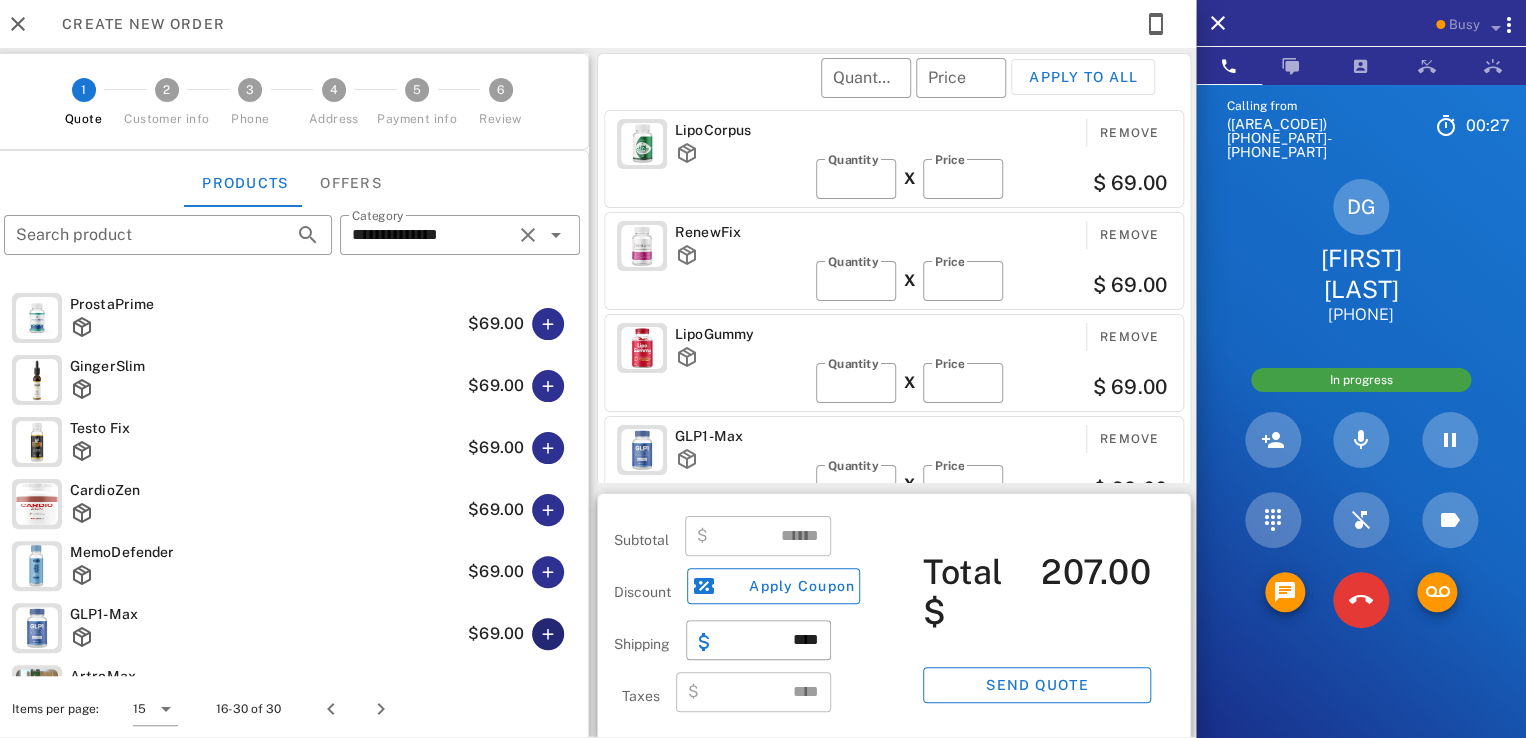 type on "******" 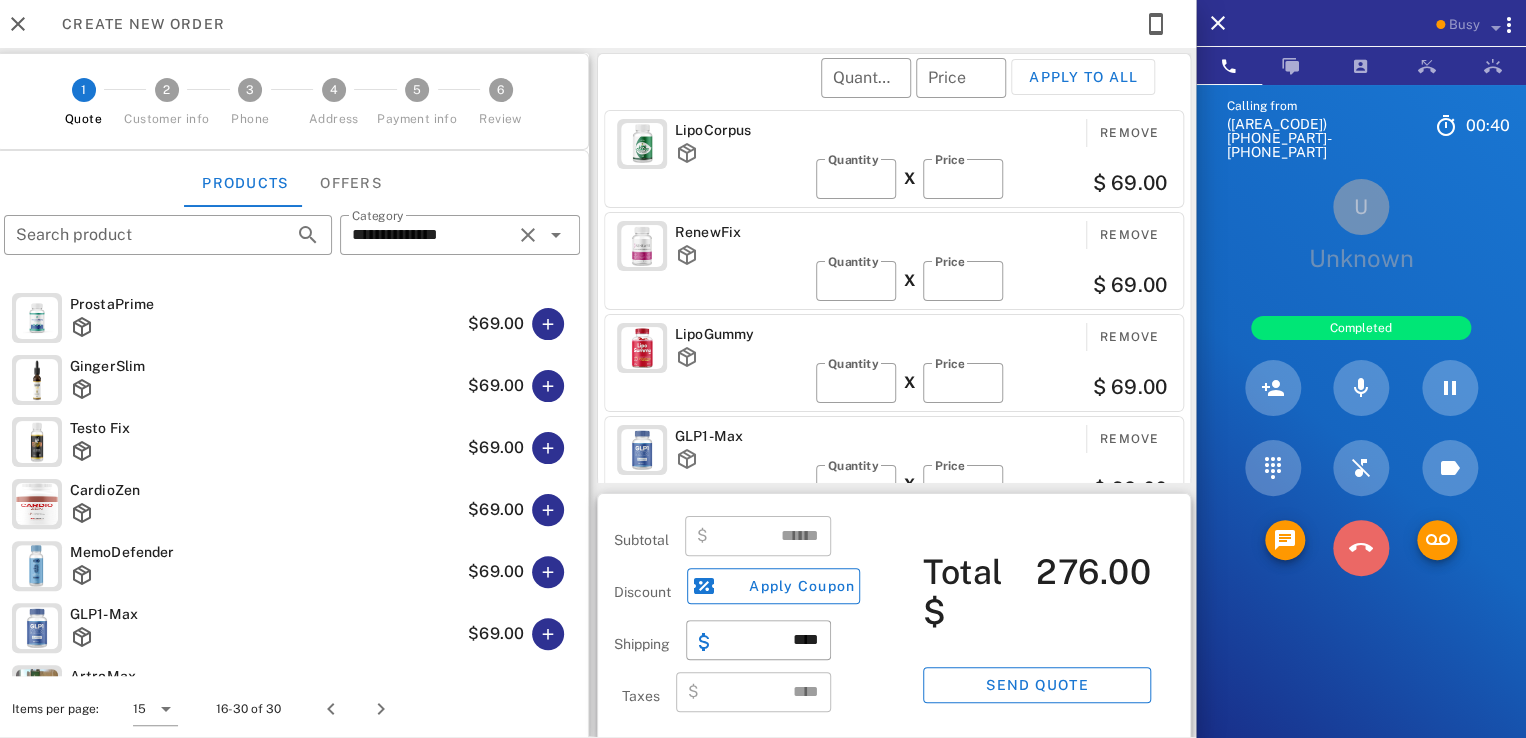click at bounding box center [1361, 548] 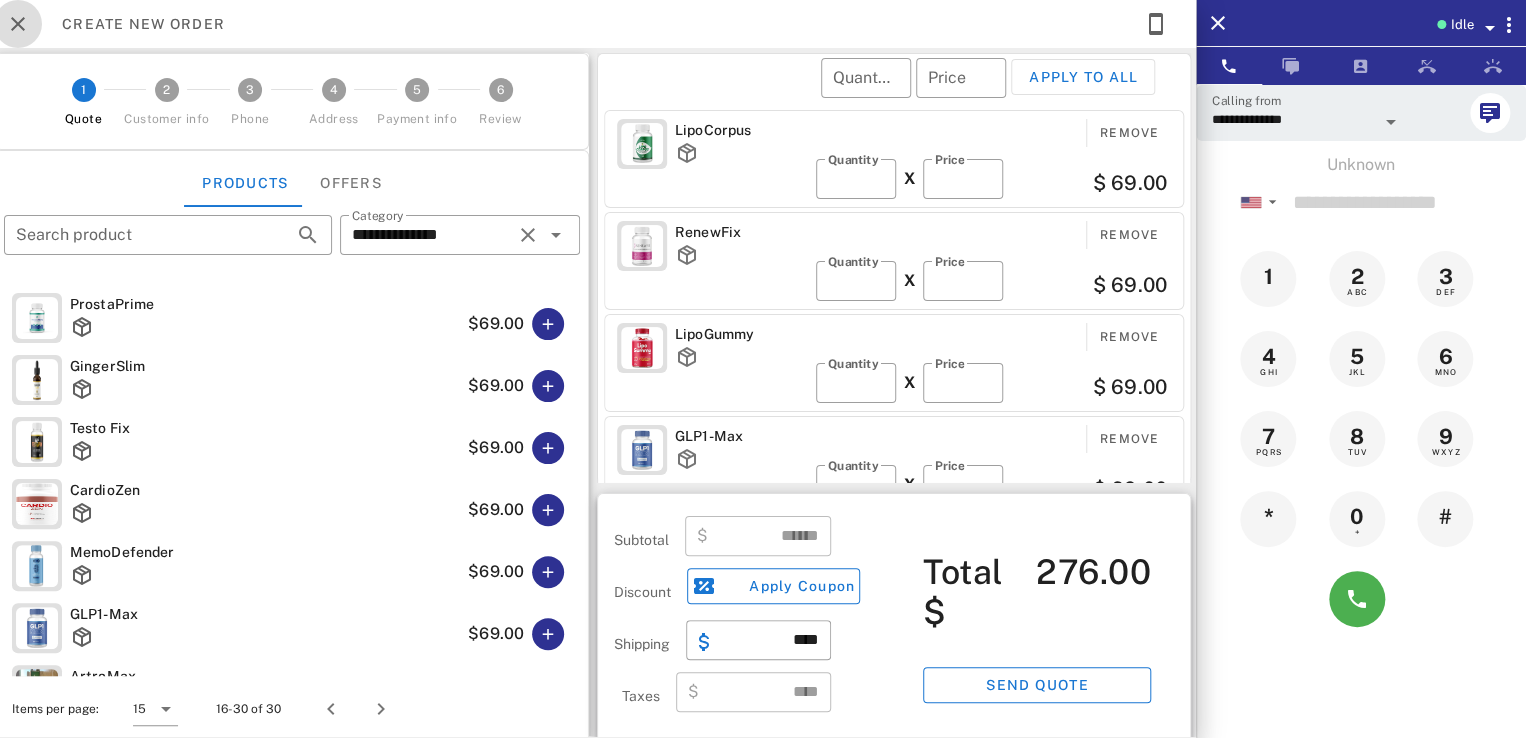 click at bounding box center (18, 24) 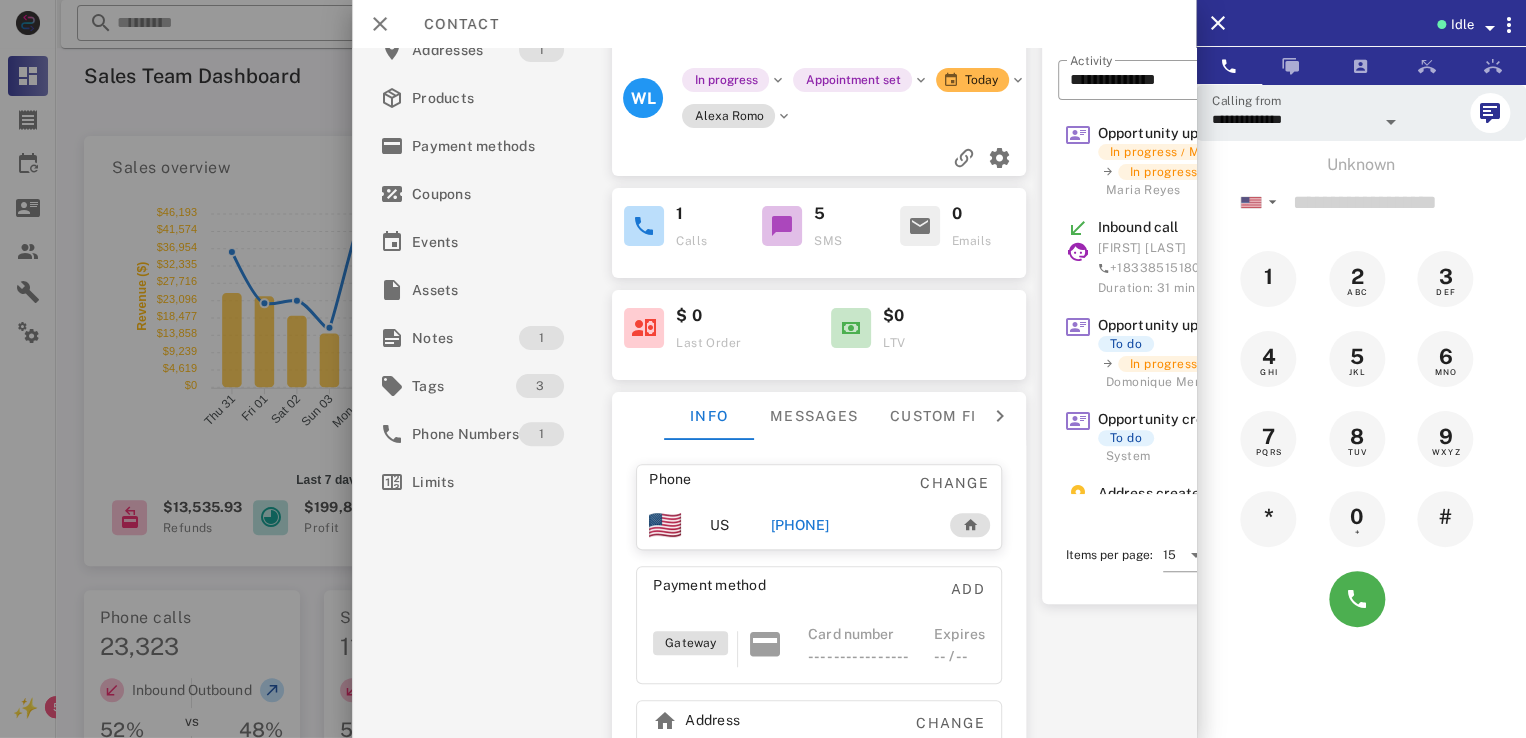 scroll, scrollTop: 250, scrollLeft: 0, axis: vertical 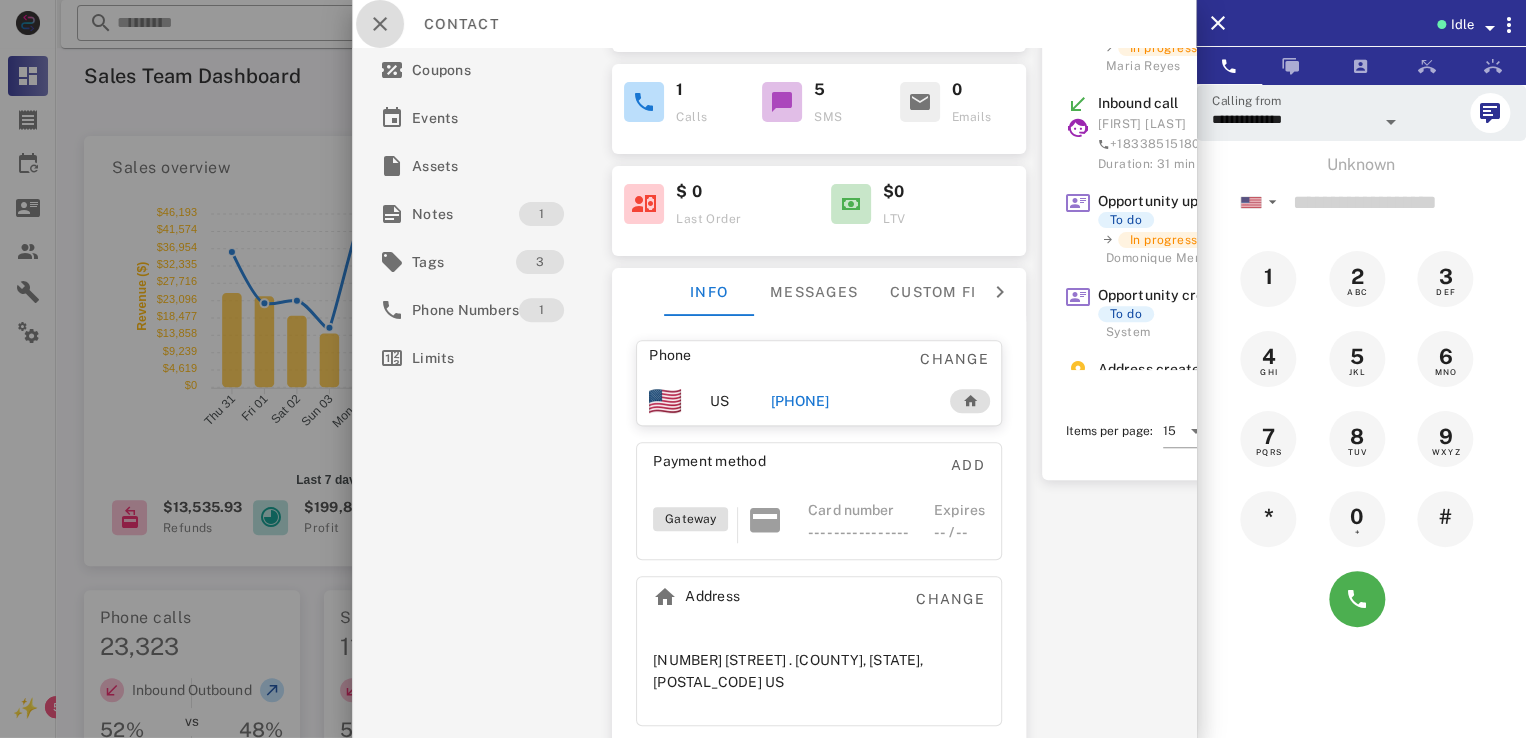 click at bounding box center [380, 24] 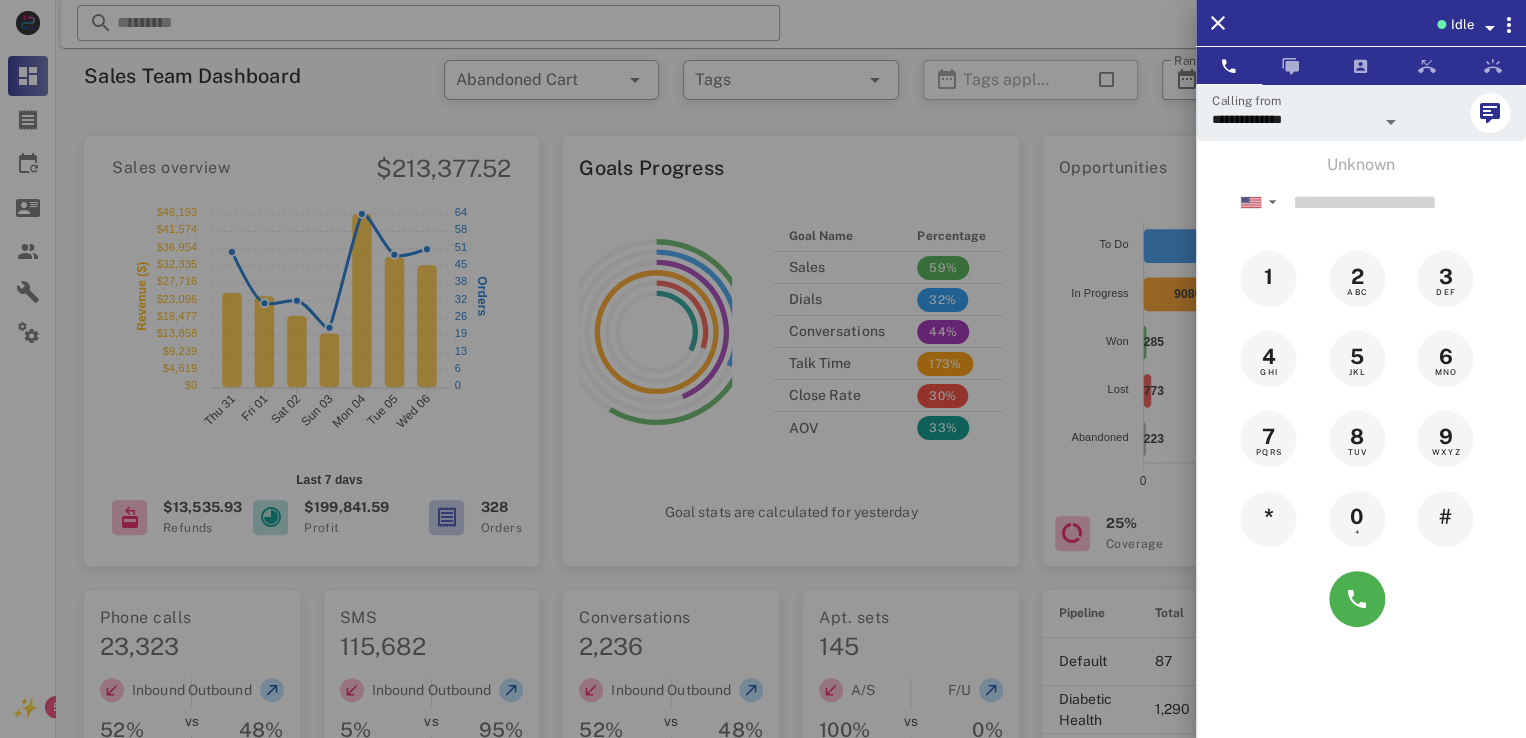 click on "Idle" at bounding box center (1461, 25) 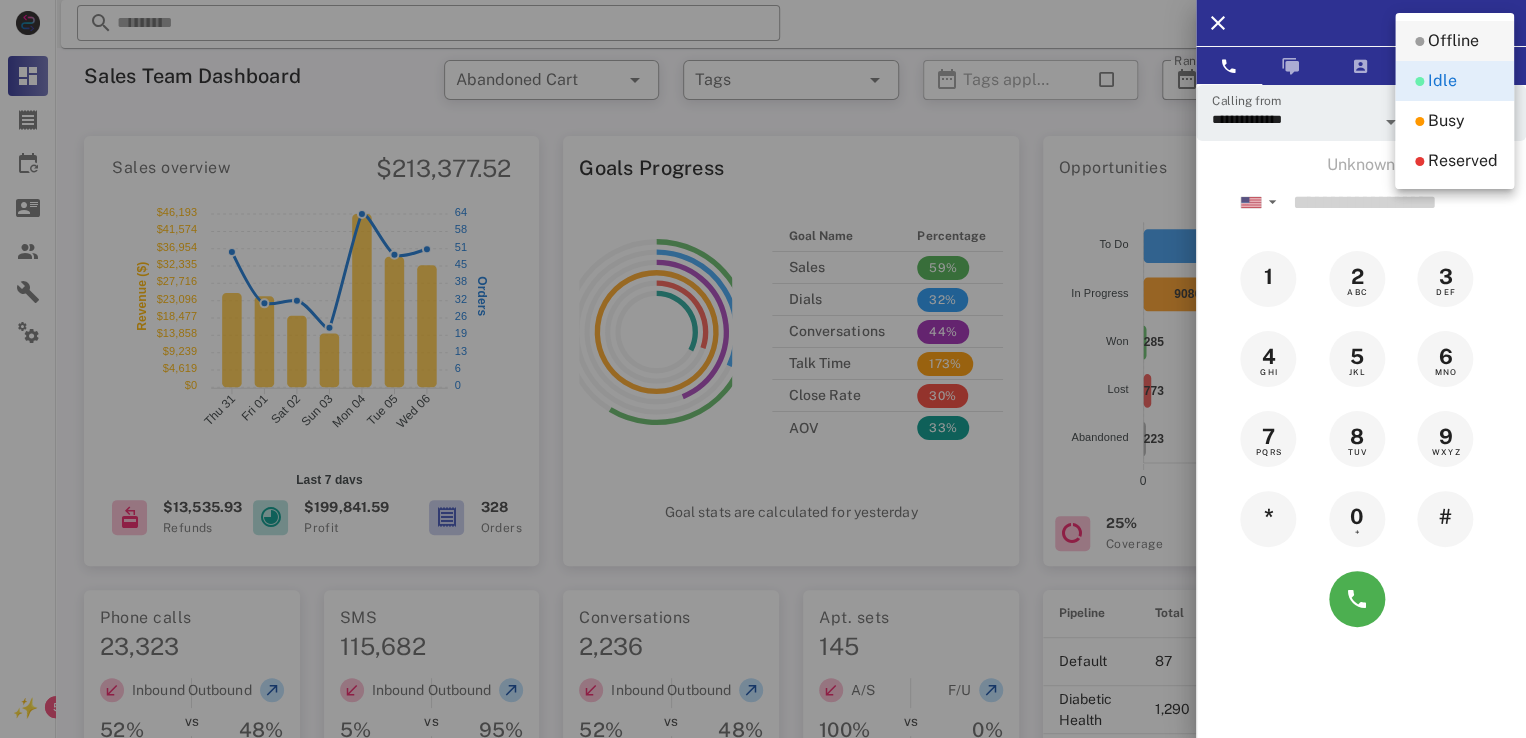 click on "Offline" at bounding box center [1453, 41] 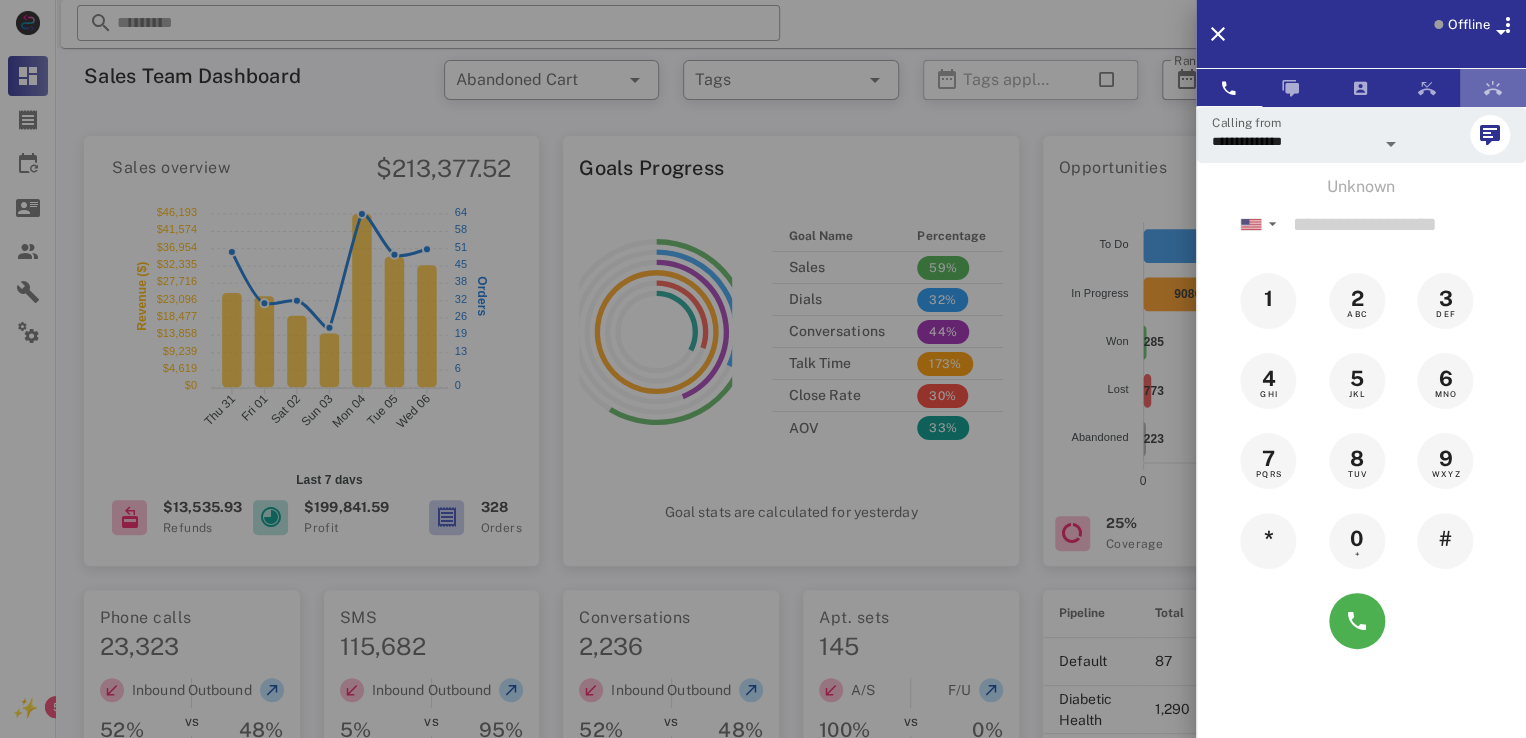 click at bounding box center [1493, 88] 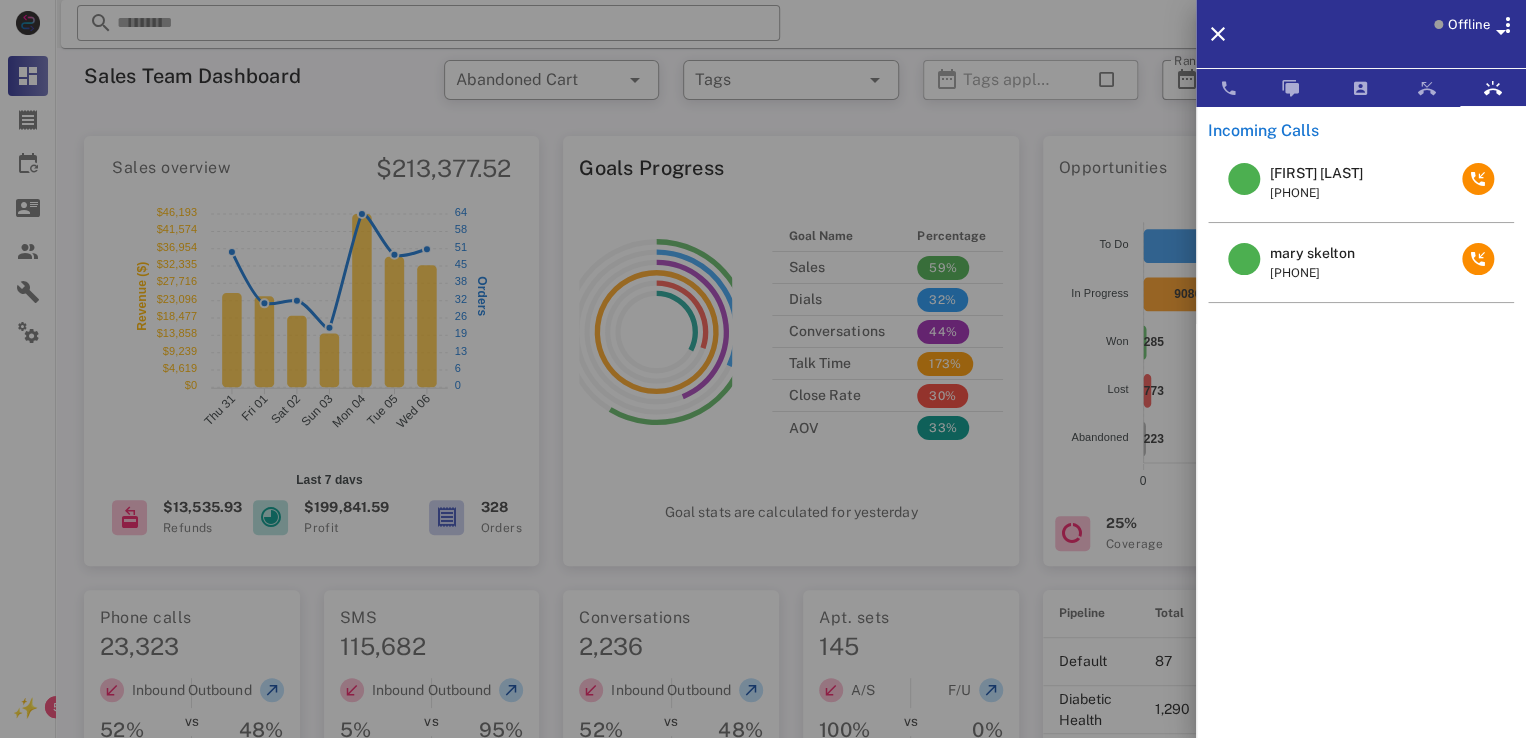 click on "mary skelton" at bounding box center [1312, 253] 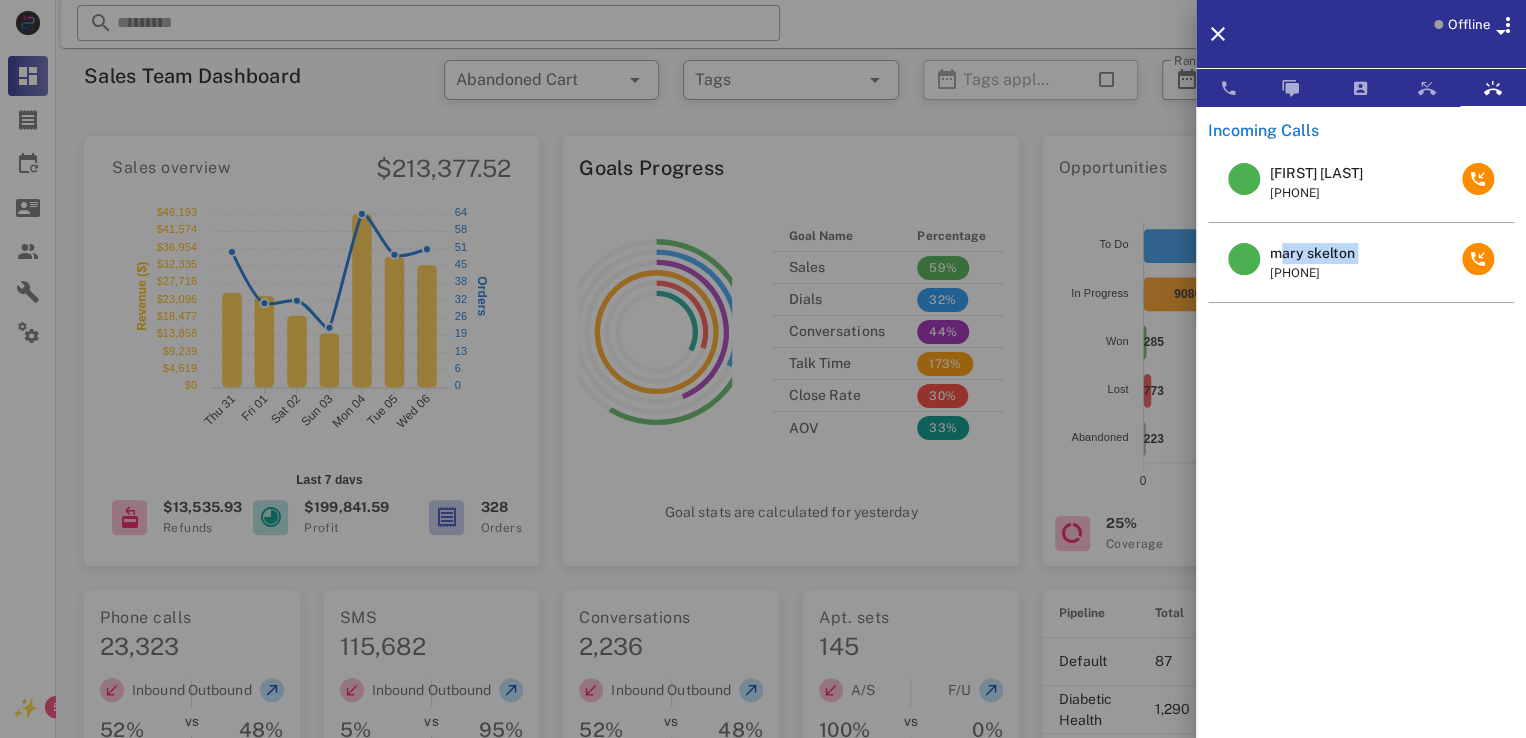 click on "mary skelton" at bounding box center [1312, 253] 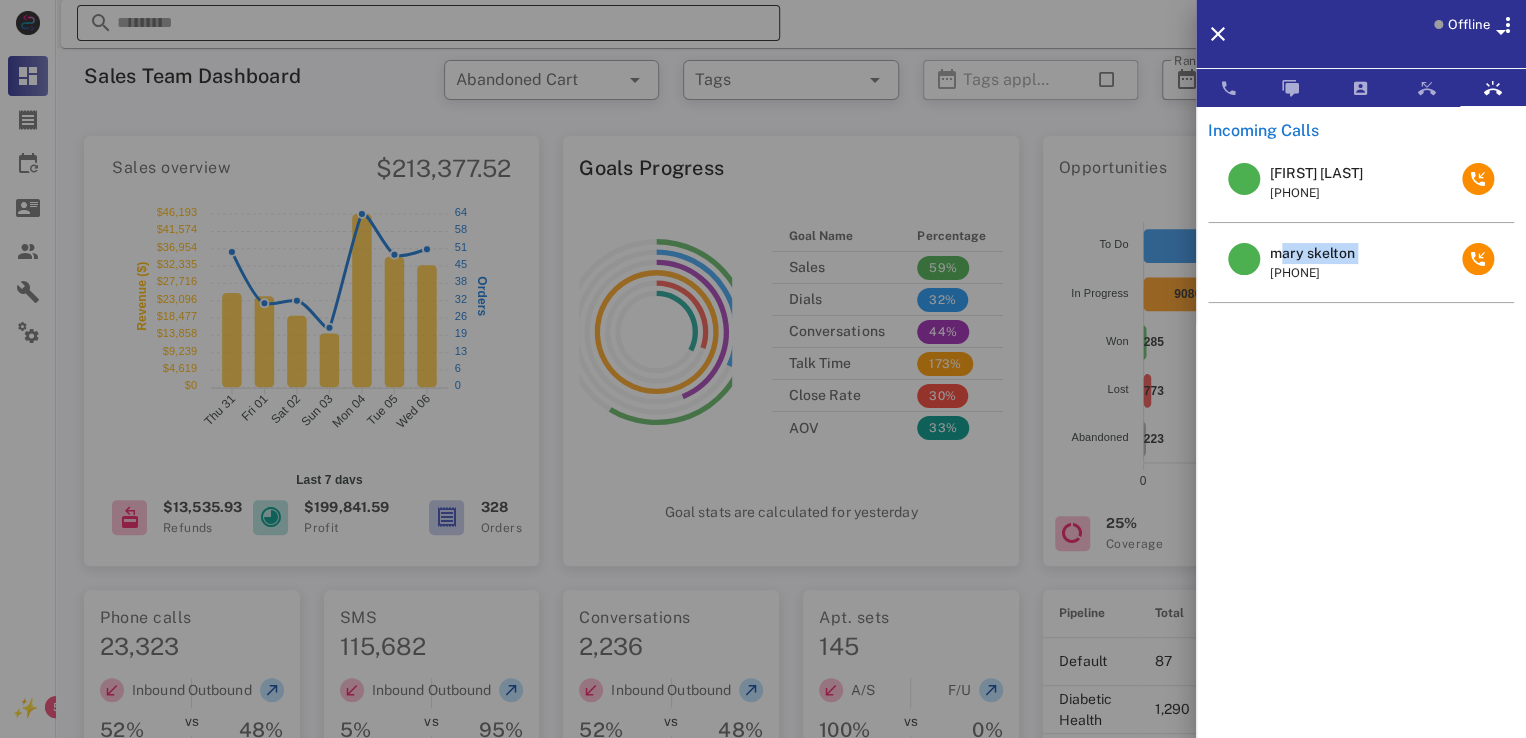 click at bounding box center [763, 369] 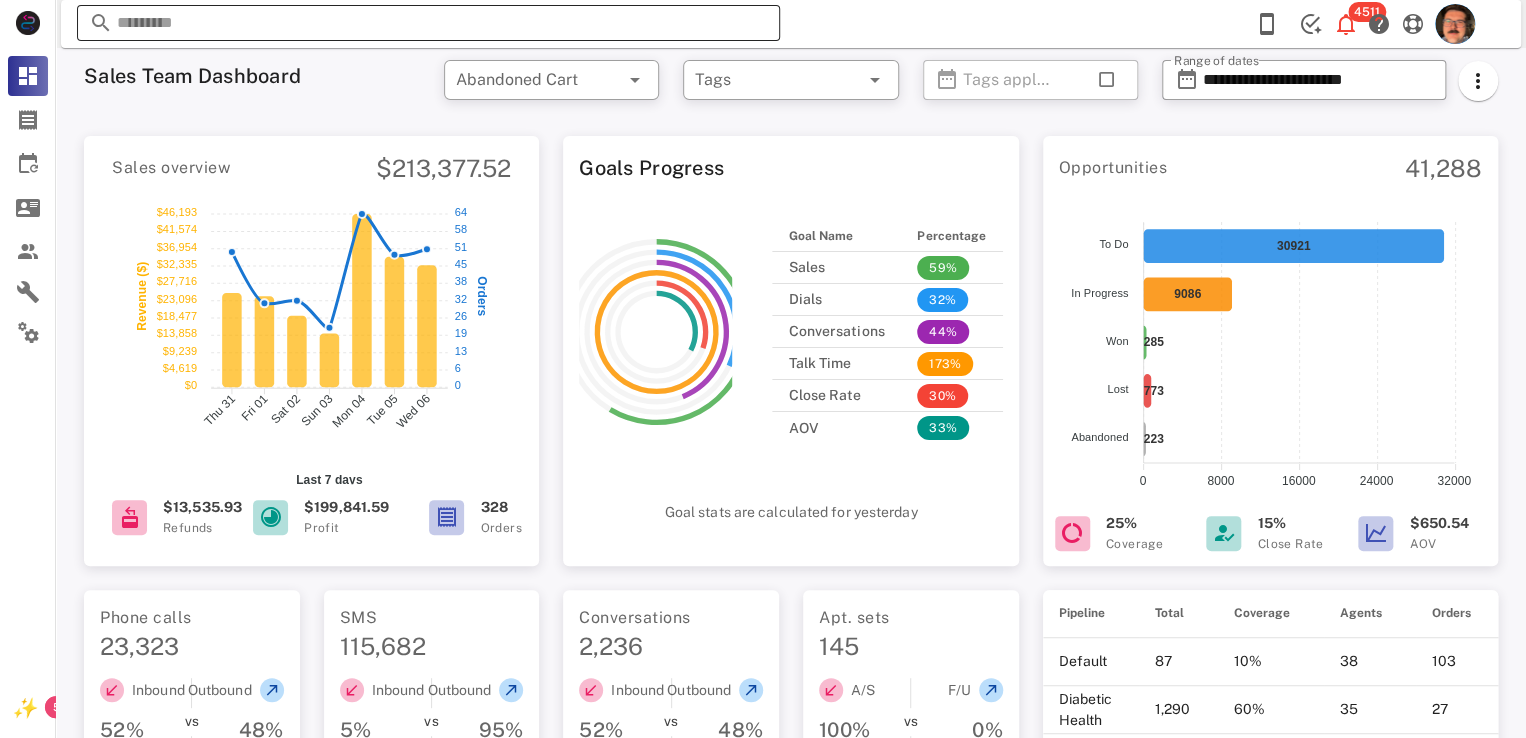 click at bounding box center (428, 23) 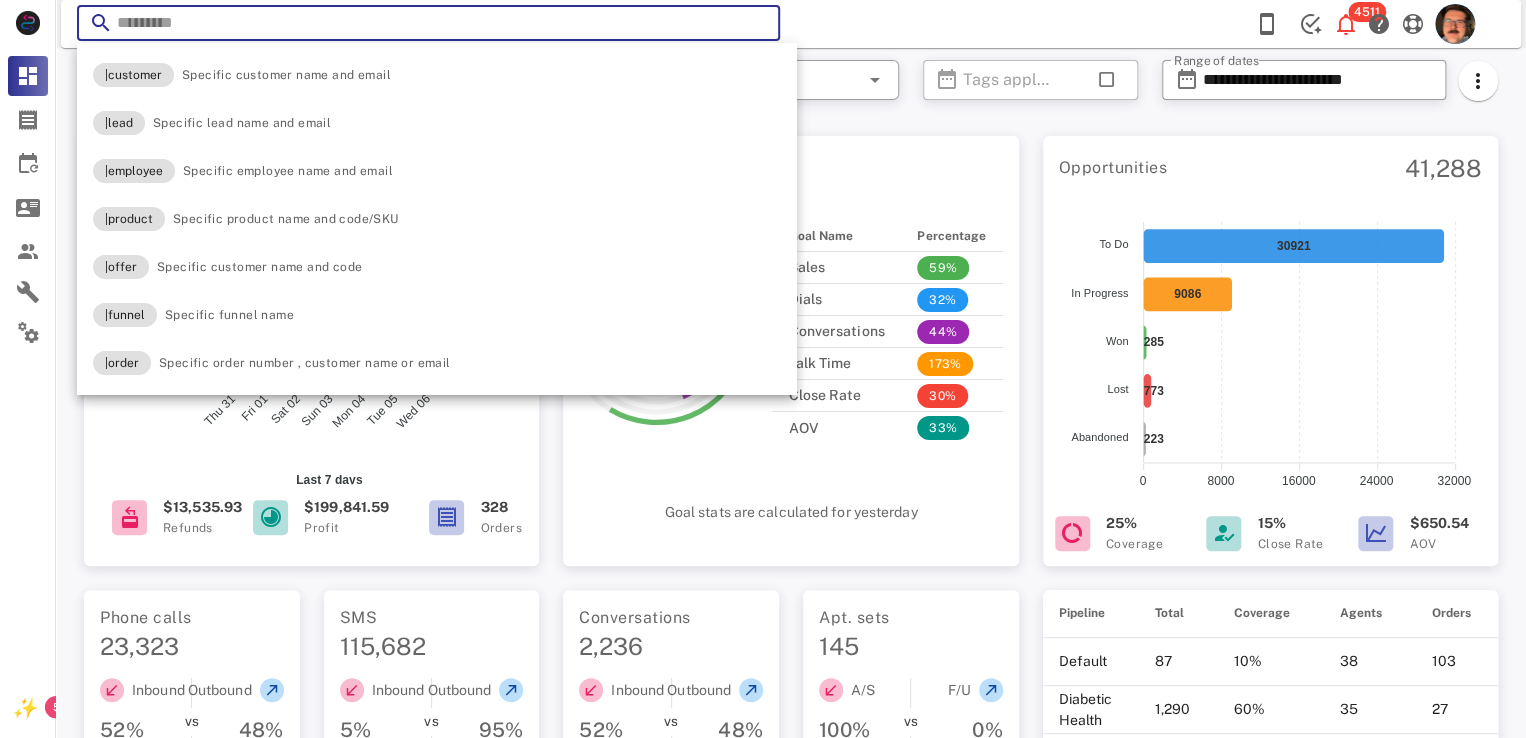 paste on "**********" 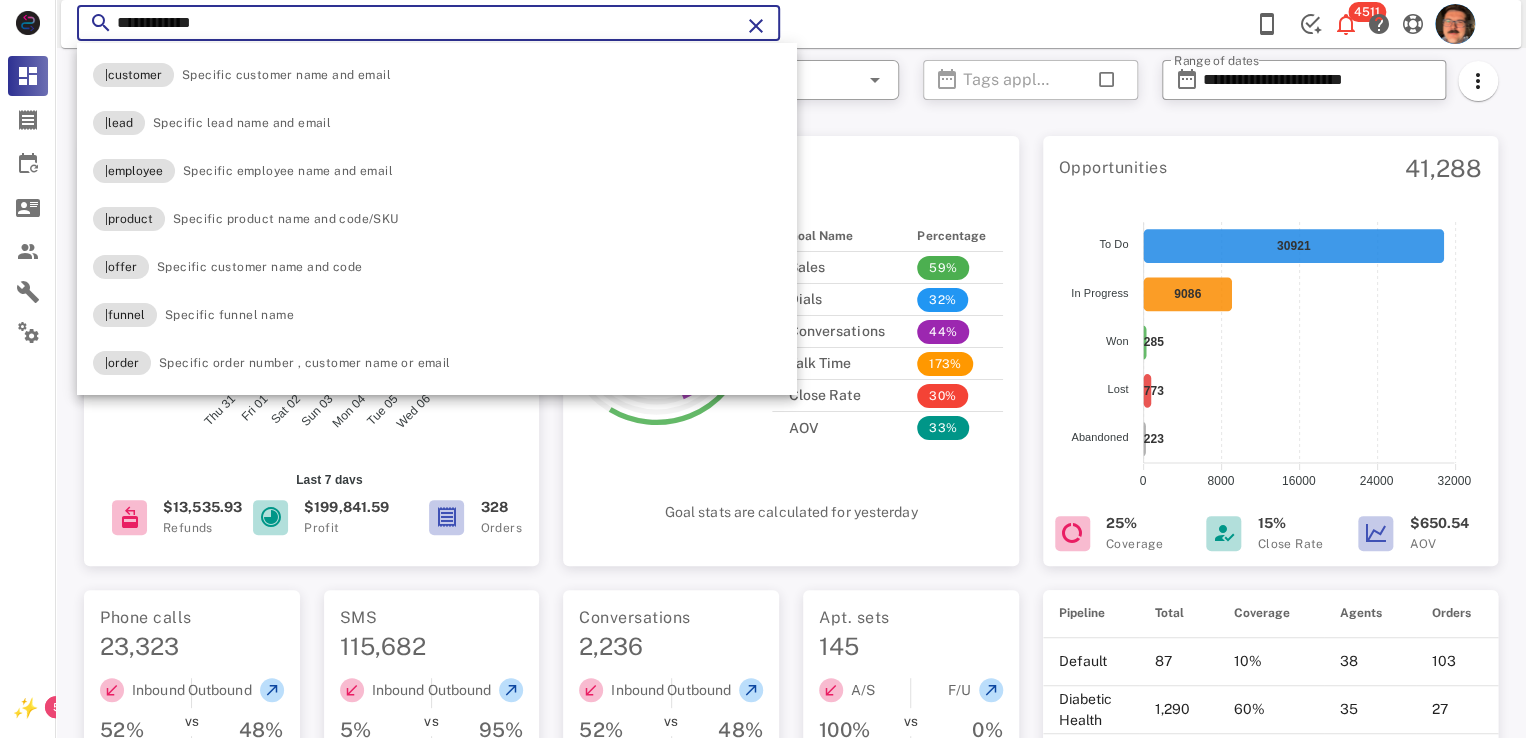 type on "**********" 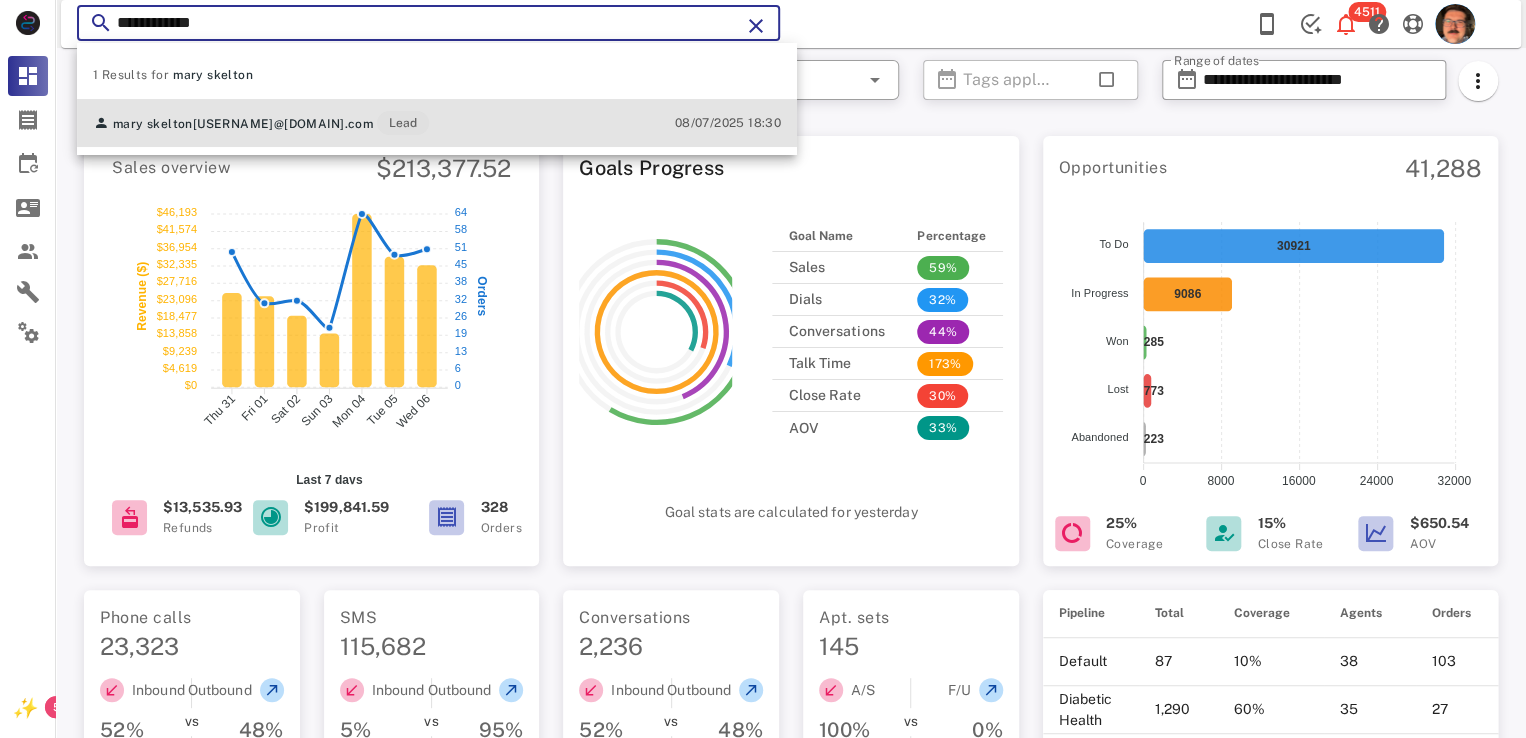 click on "[FIRST] [LAST] [USERNAME]@[DOMAIN].com Lead [DATE] [TIME]" at bounding box center (437, 123) 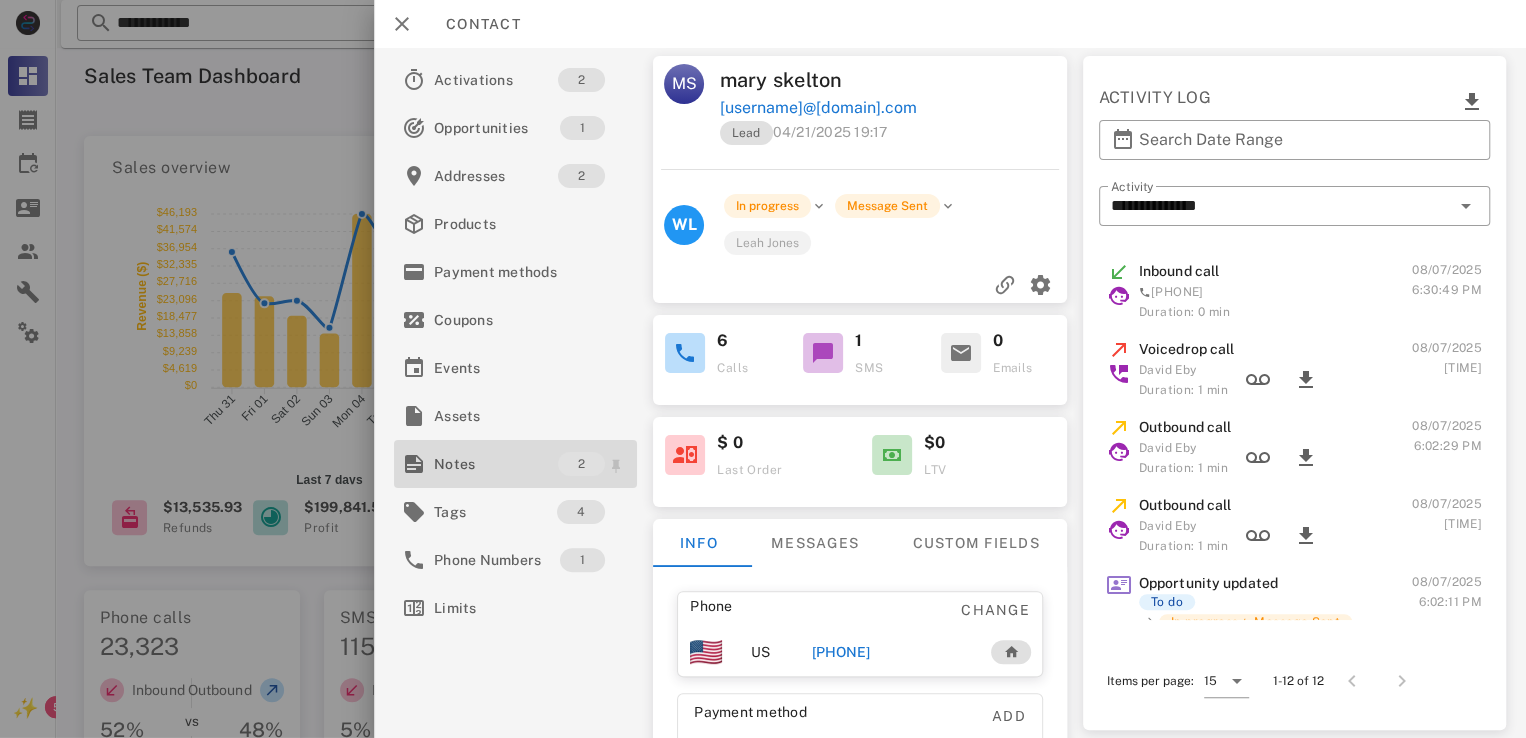 click on "Notes" at bounding box center (496, 464) 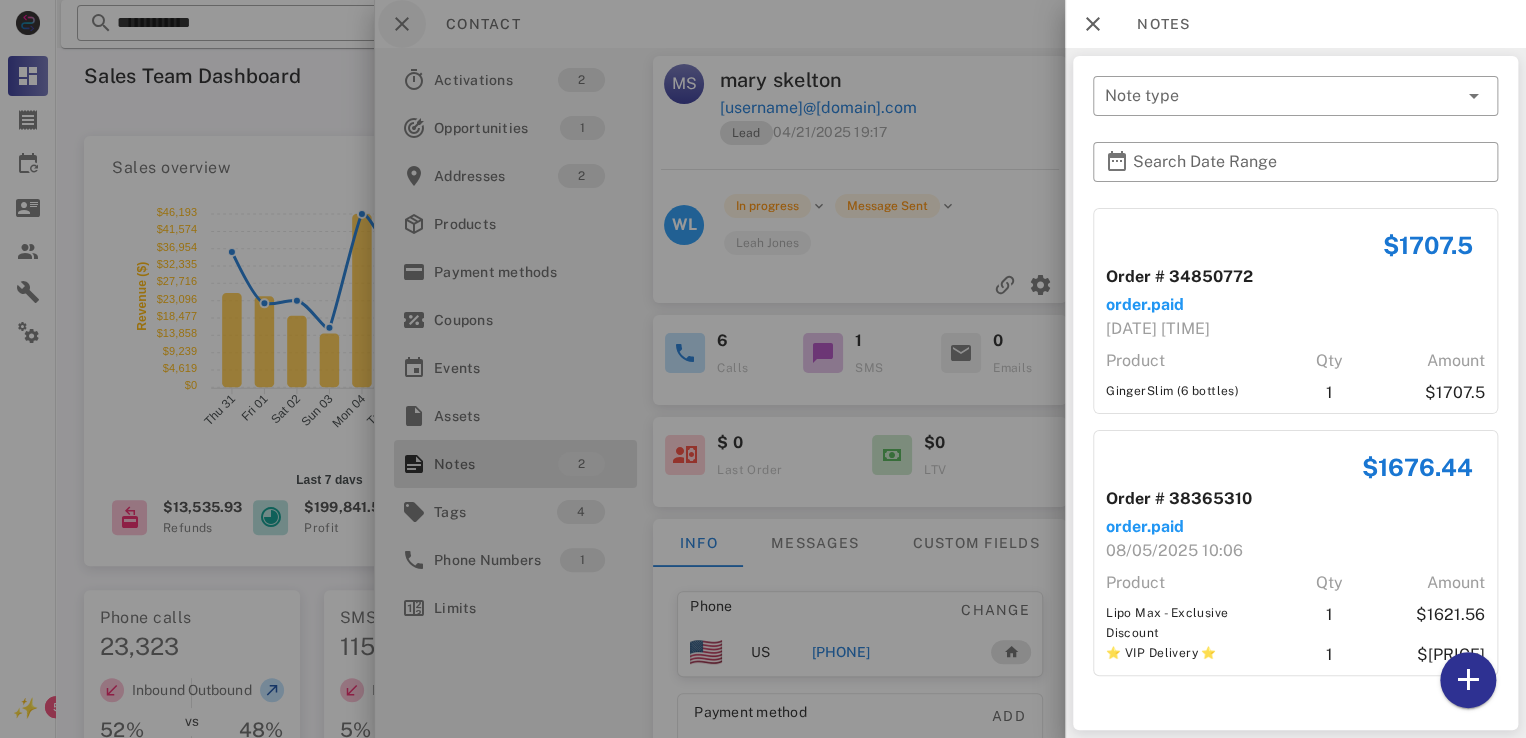 click at bounding box center [763, 369] 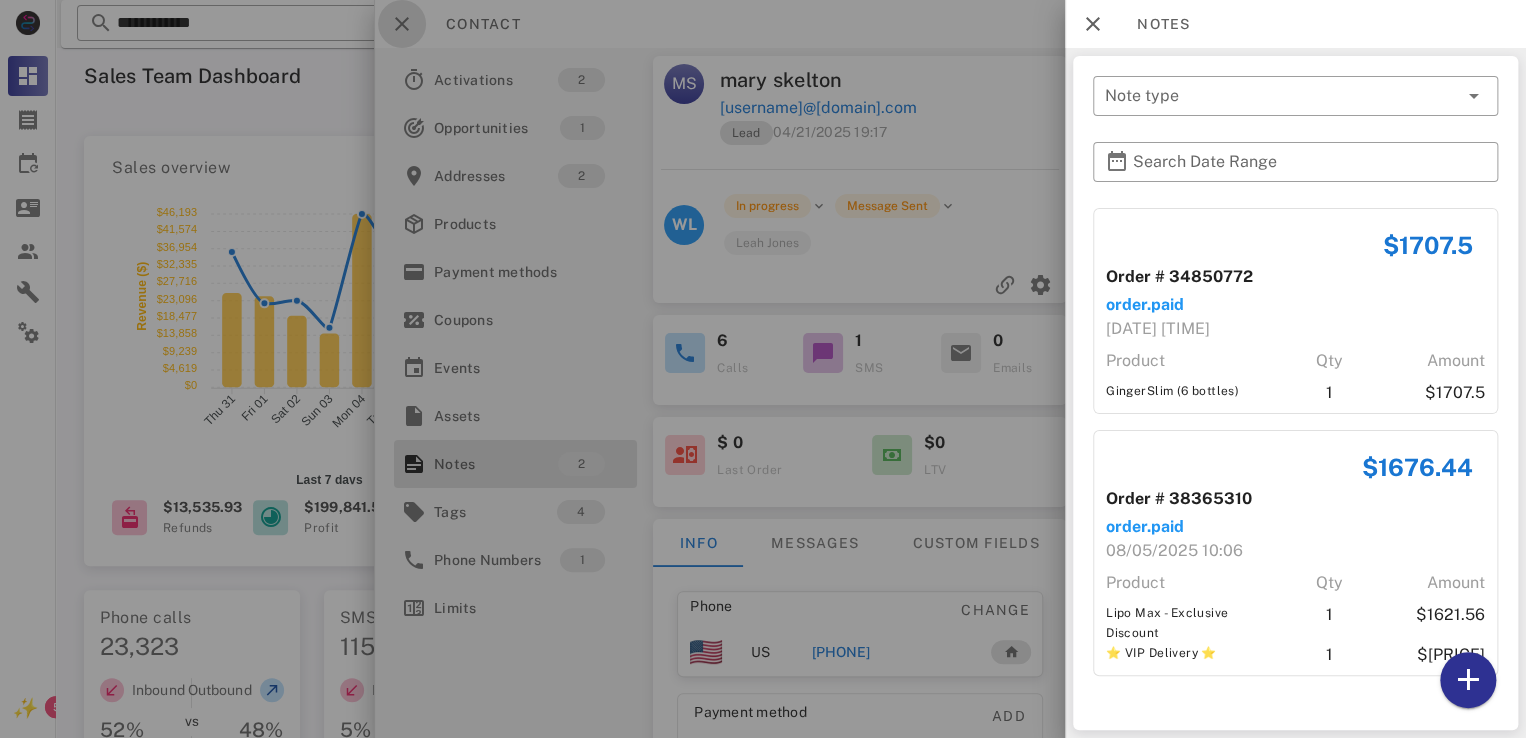 drag, startPoint x: 397, startPoint y: 24, endPoint x: 425, endPoint y: 22, distance: 28.071337 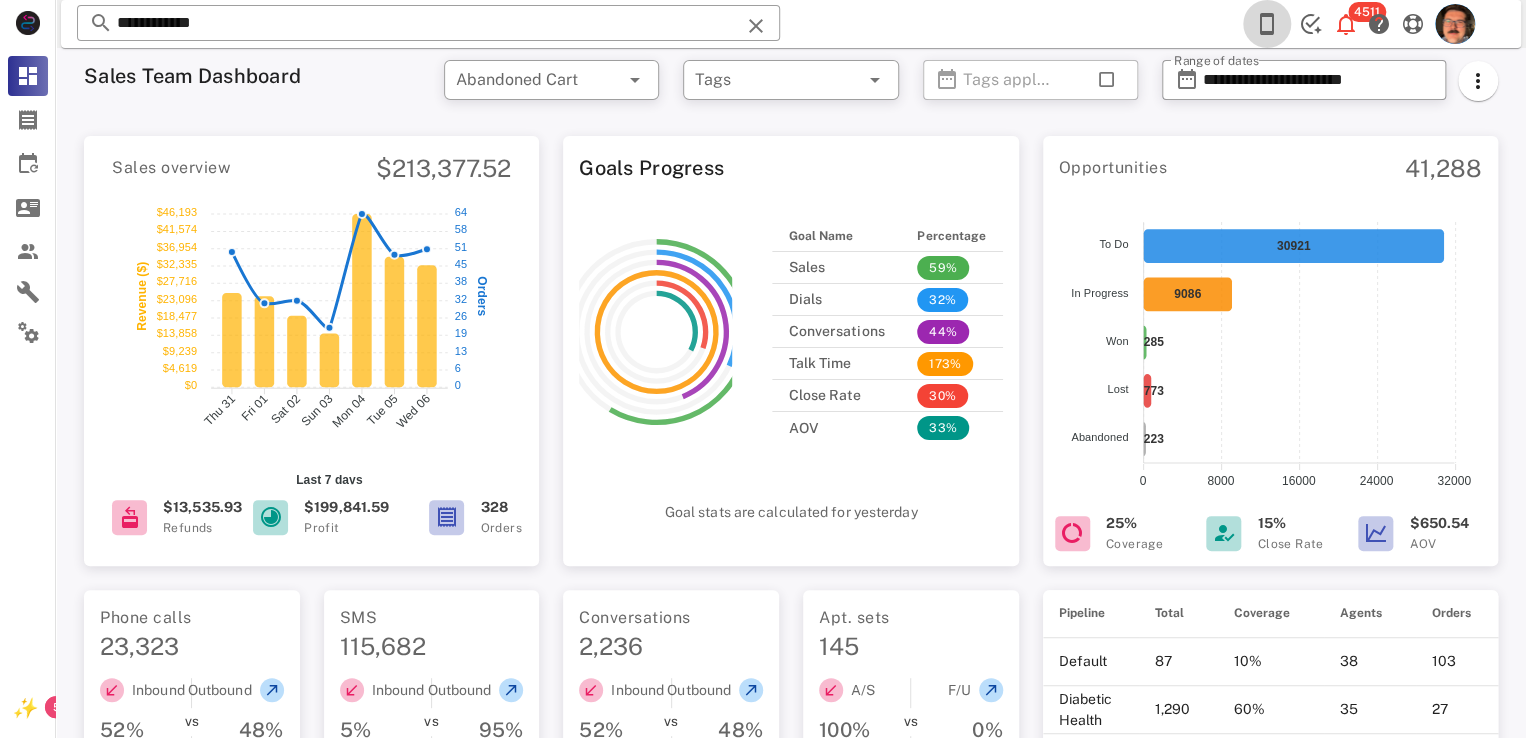 click at bounding box center (1267, 24) 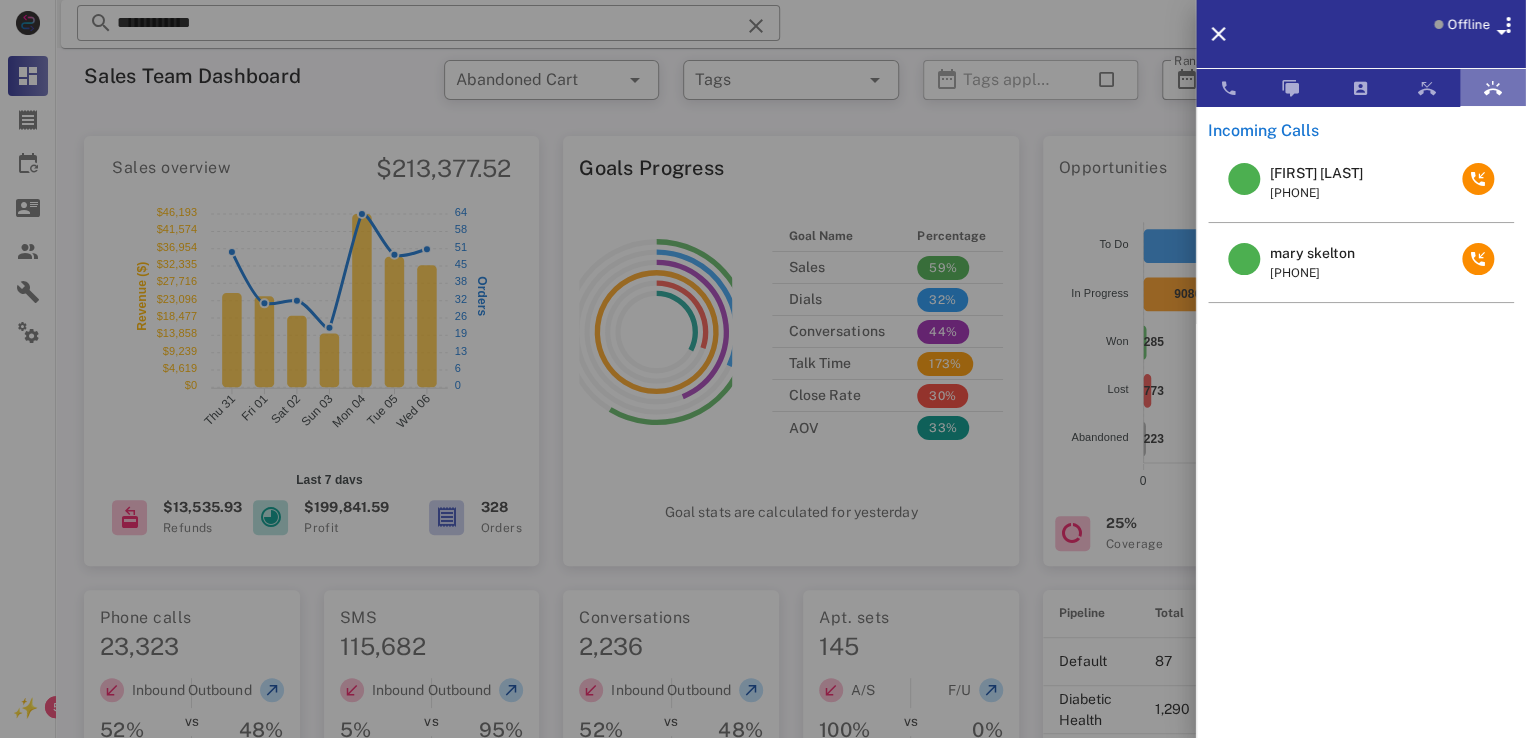 click at bounding box center [1493, 88] 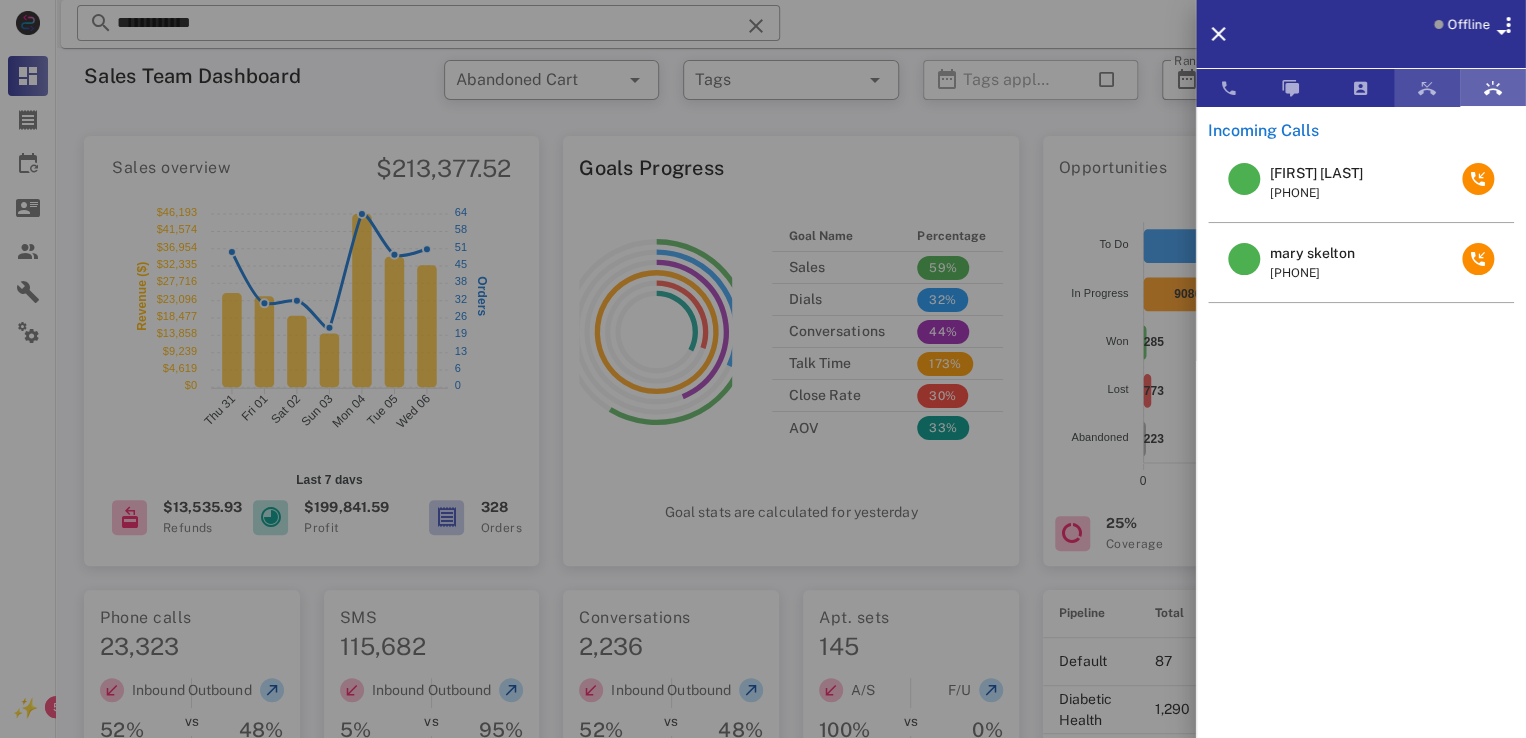 click at bounding box center (1427, 88) 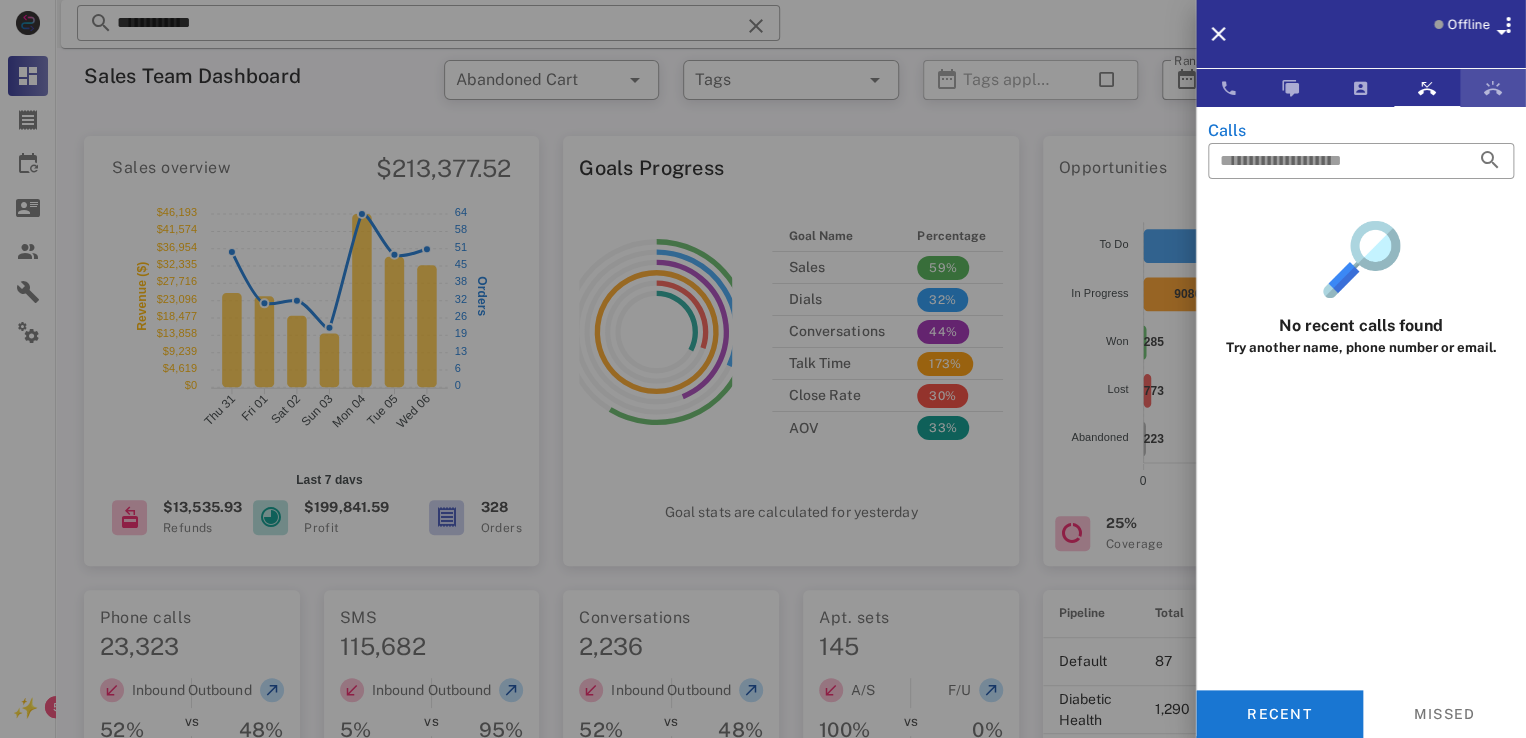 click at bounding box center (1493, 88) 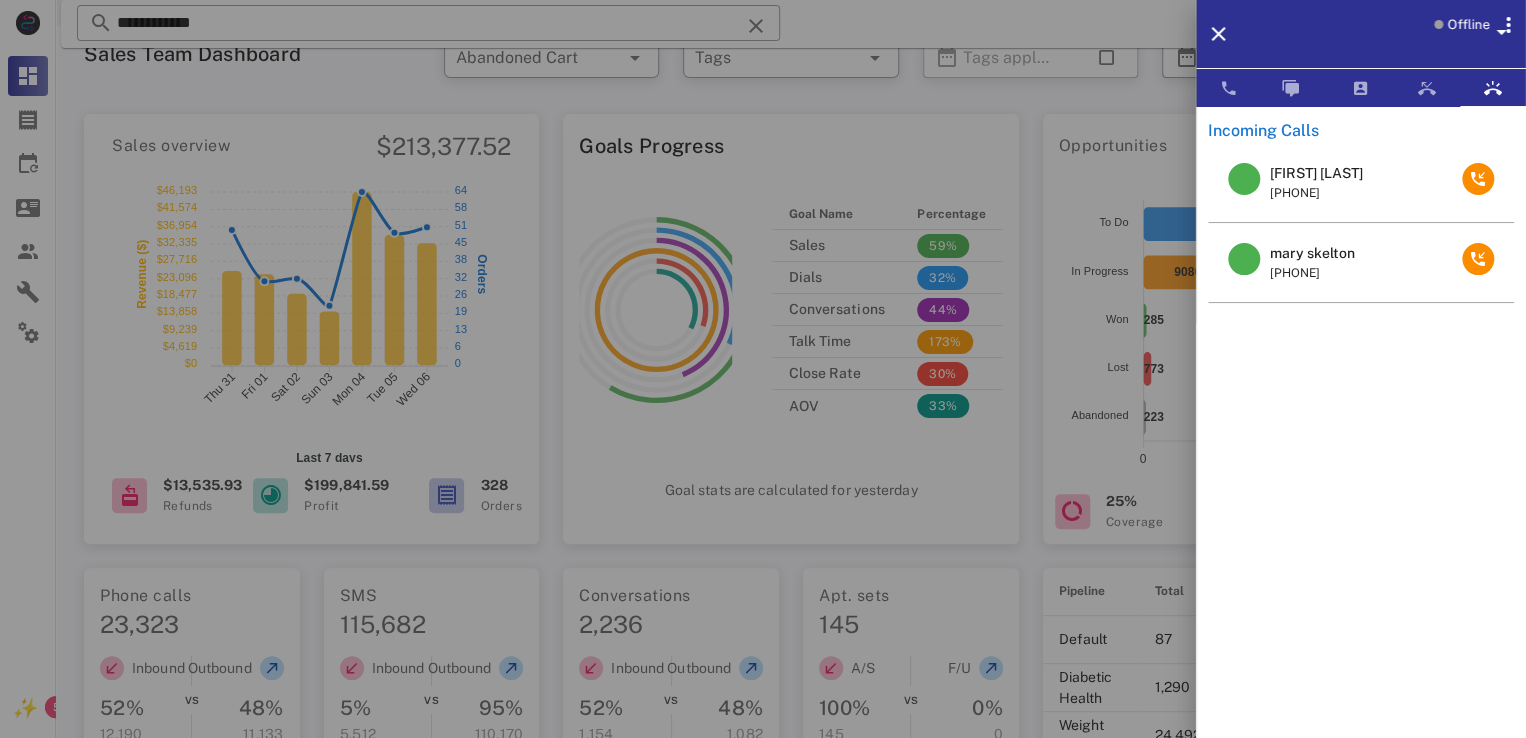 scroll, scrollTop: 0, scrollLeft: 0, axis: both 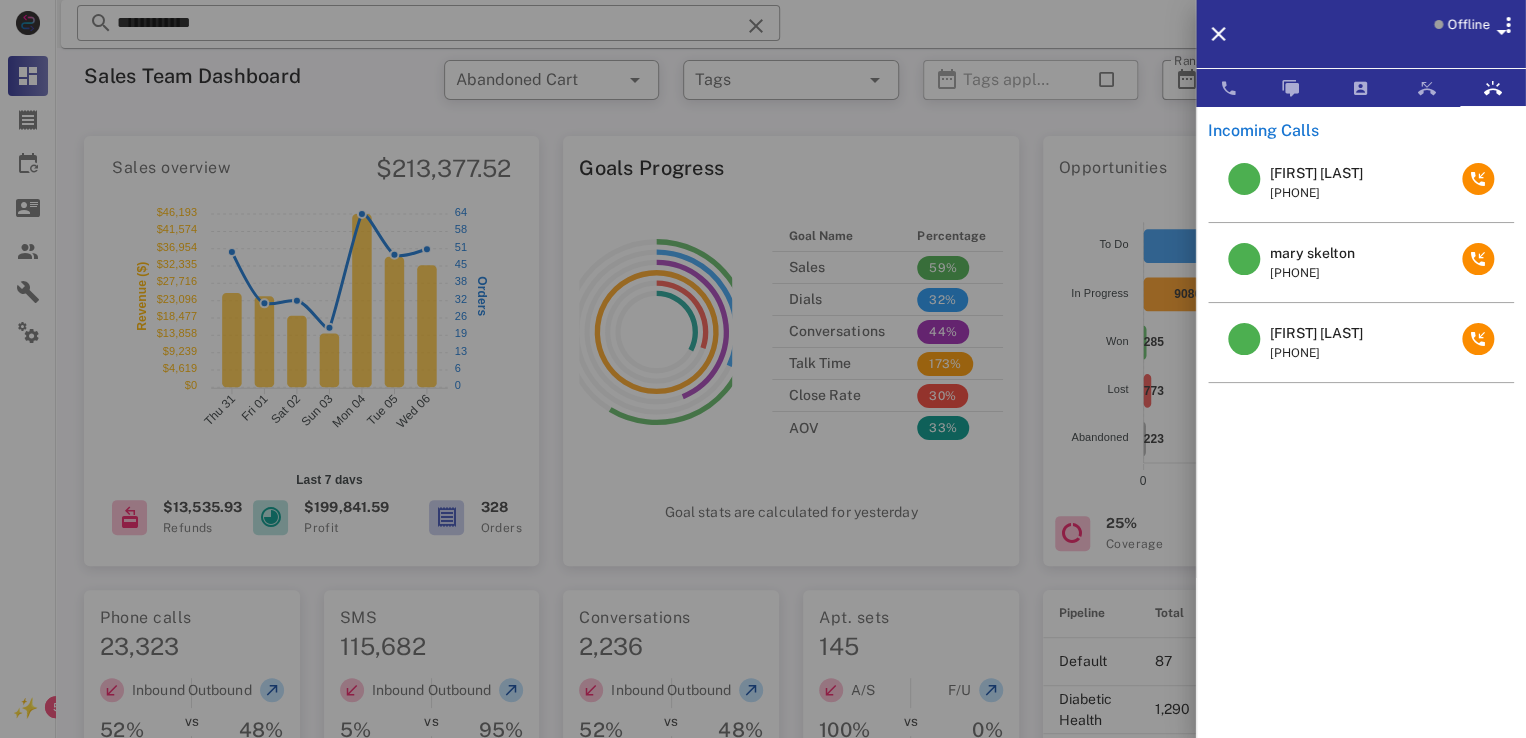 click on "[FIRST] [LAST]" at bounding box center (1316, 333) 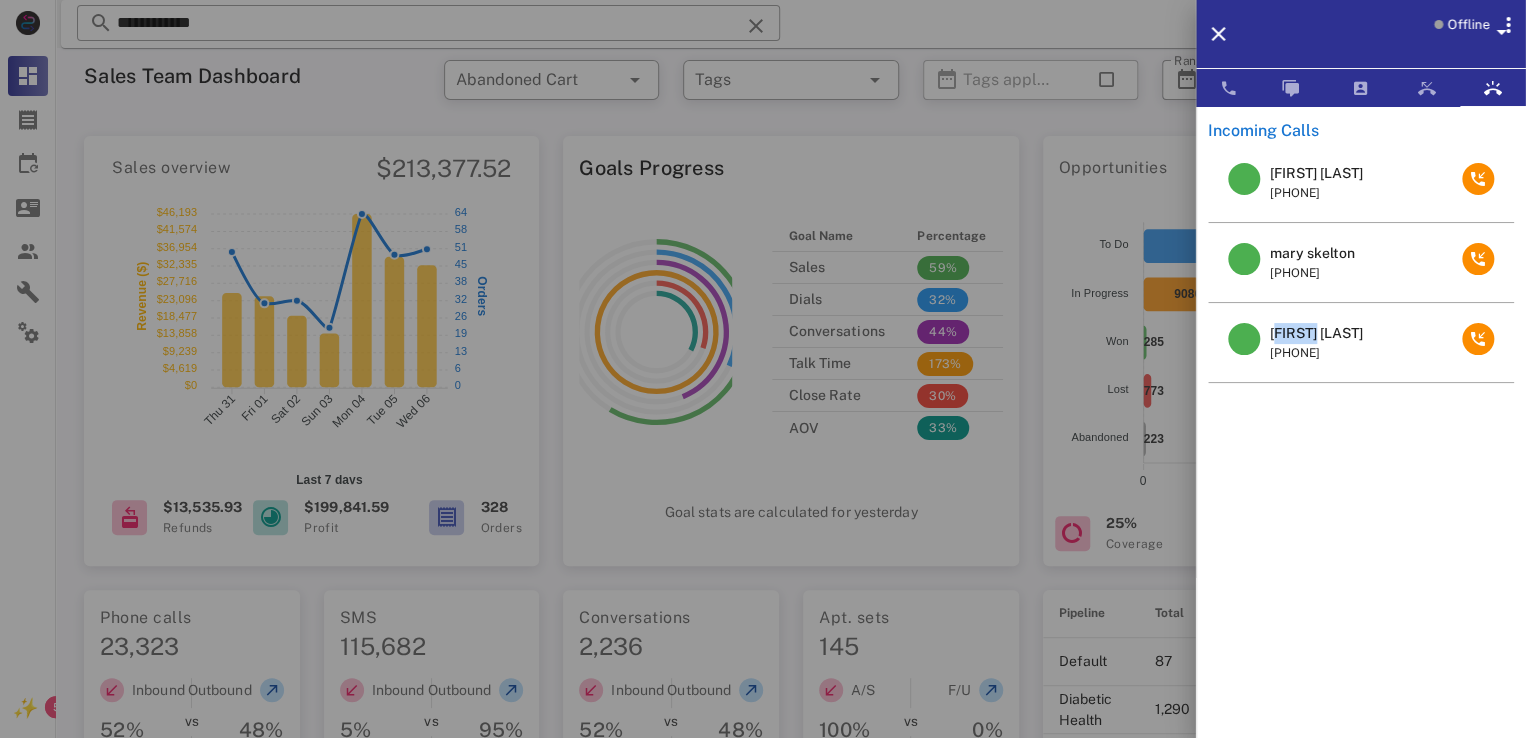 click on "[FIRST] [LAST]" at bounding box center [1316, 333] 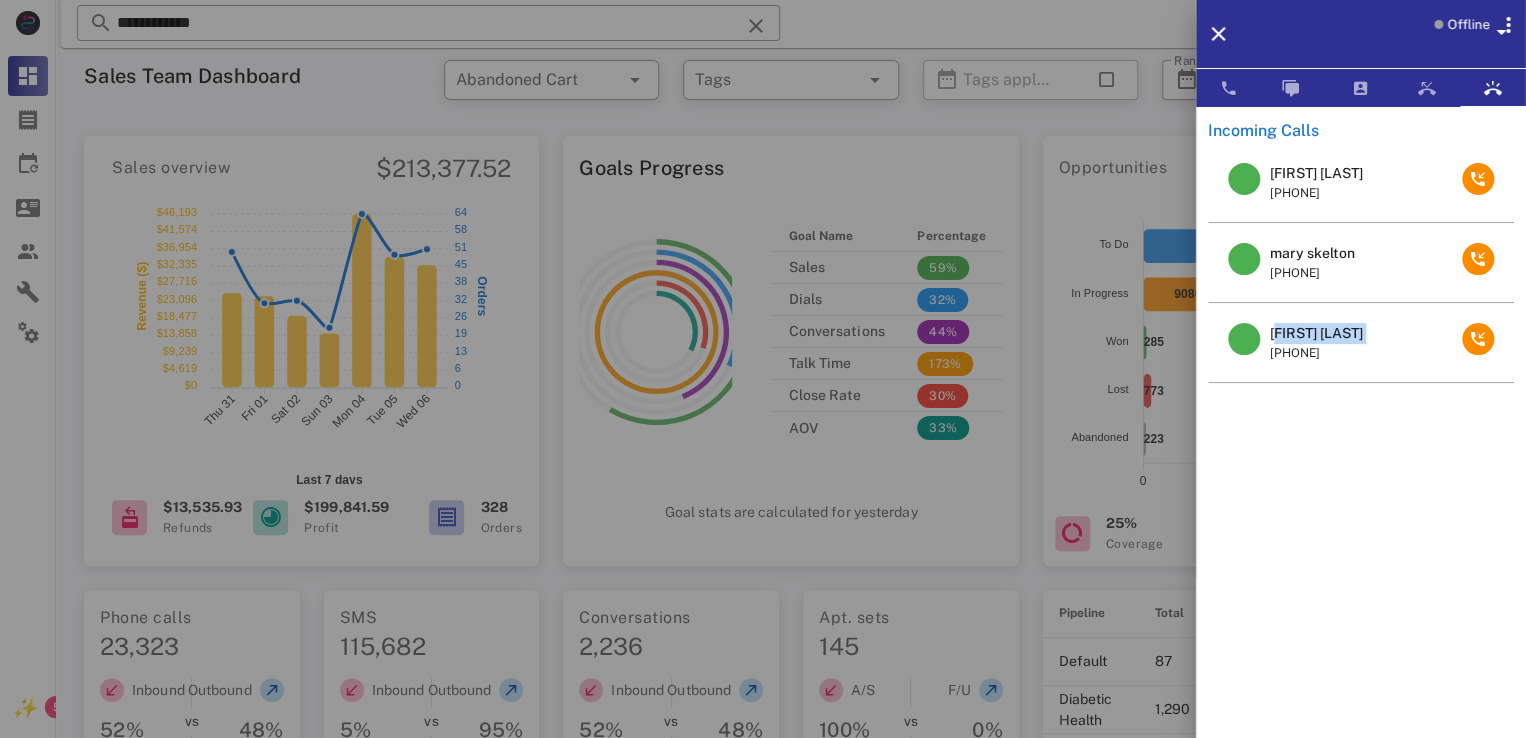 click on "[FIRST] [LAST]" at bounding box center [1316, 333] 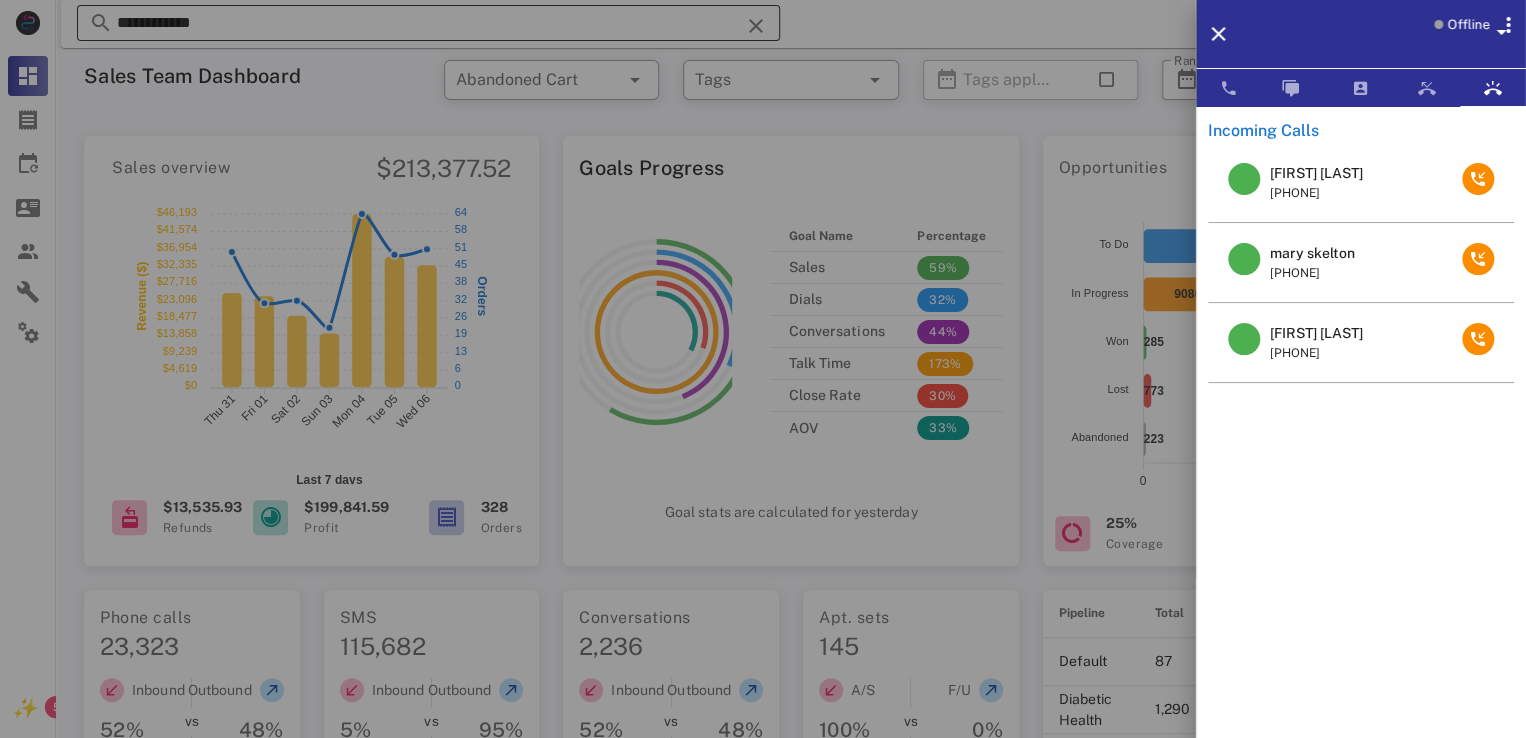 drag, startPoint x: 768, startPoint y: 36, endPoint x: 772, endPoint y: 24, distance: 12.649111 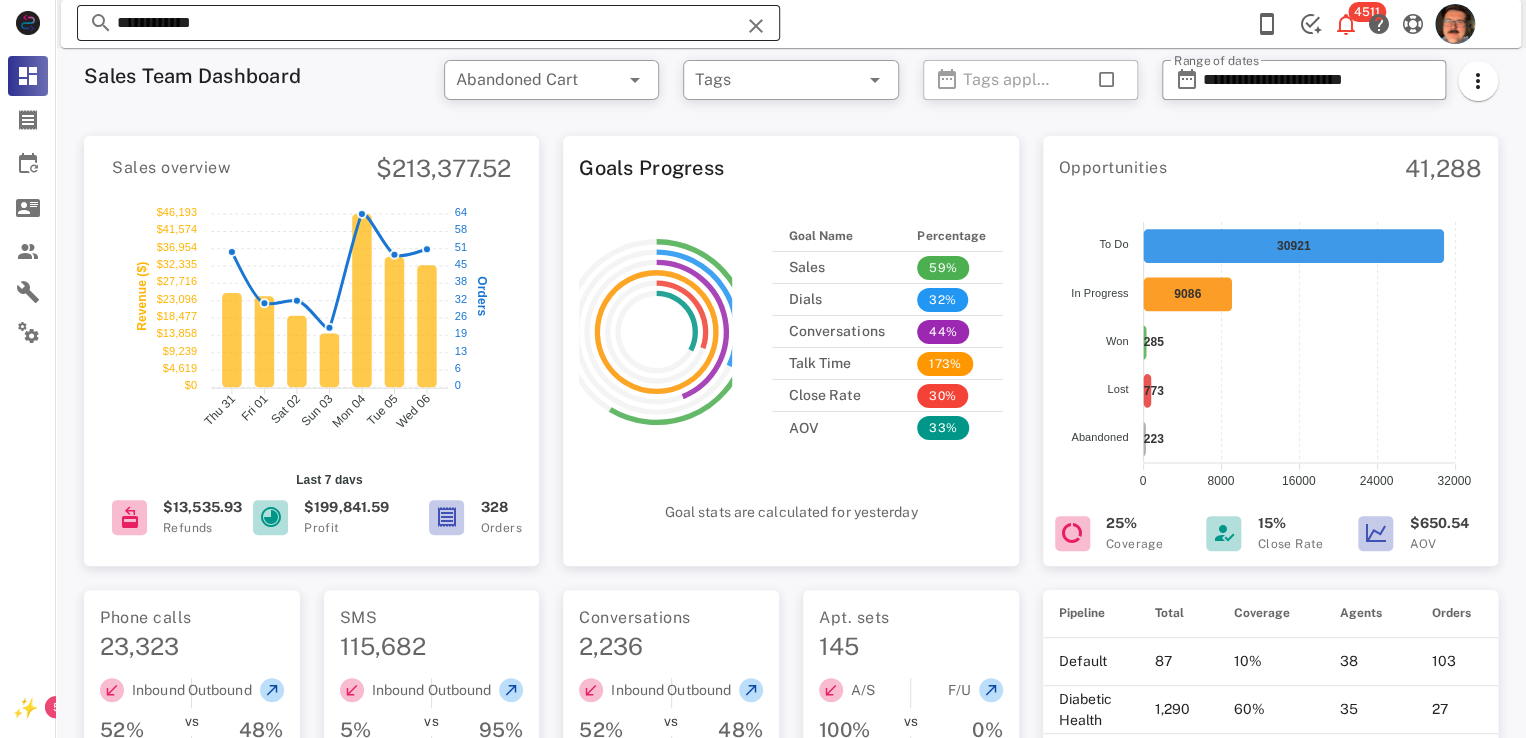 click at bounding box center (756, 26) 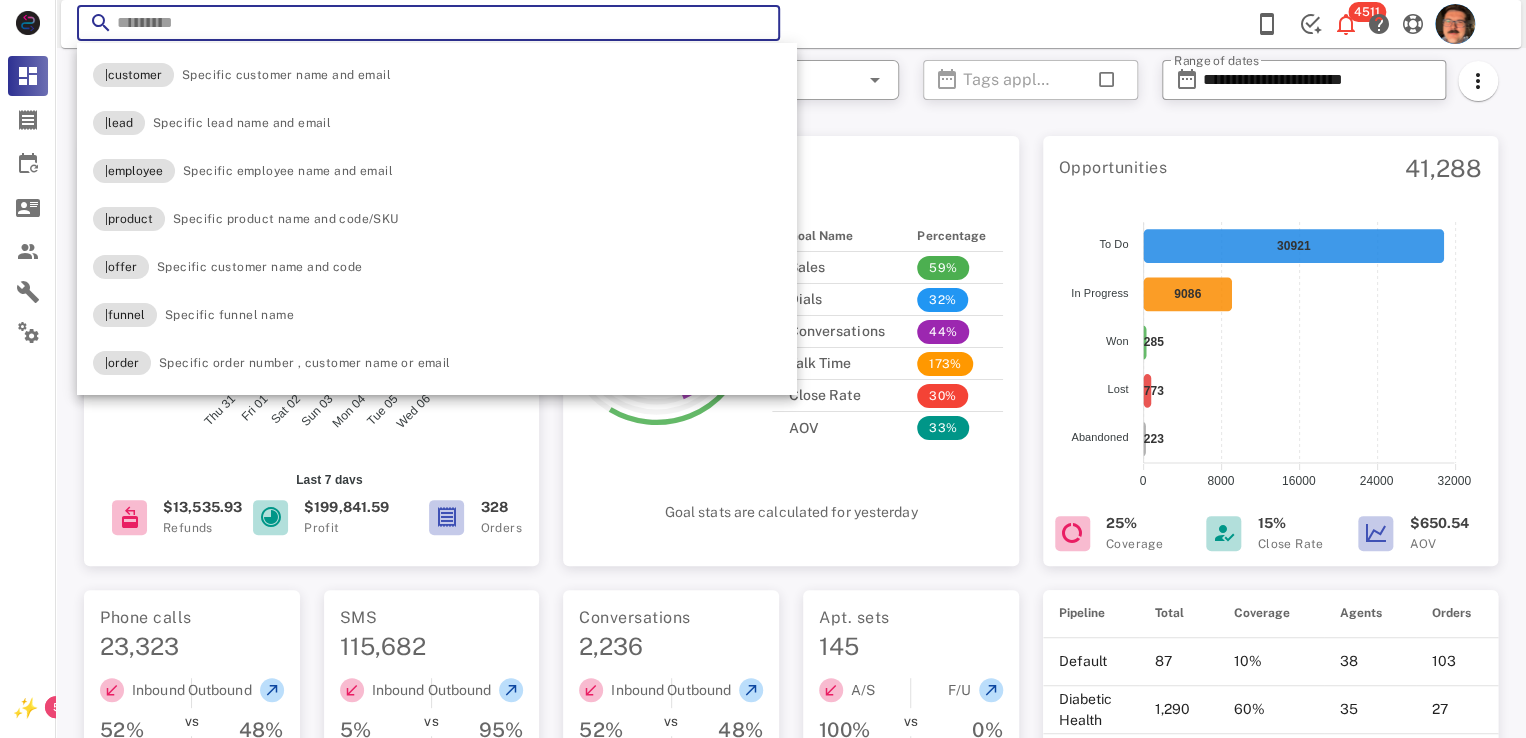 paste on "**********" 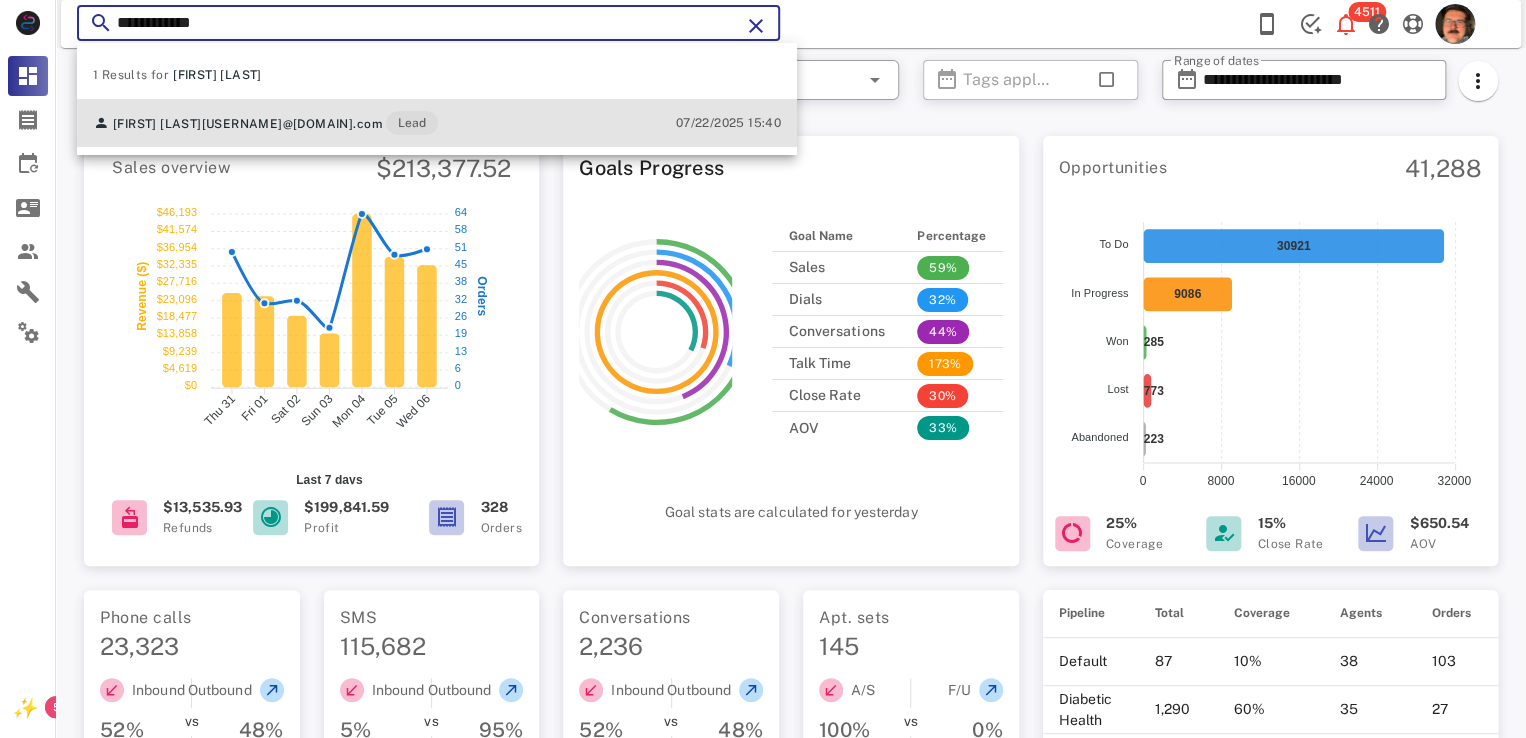 click on "Lead" at bounding box center [412, 123] 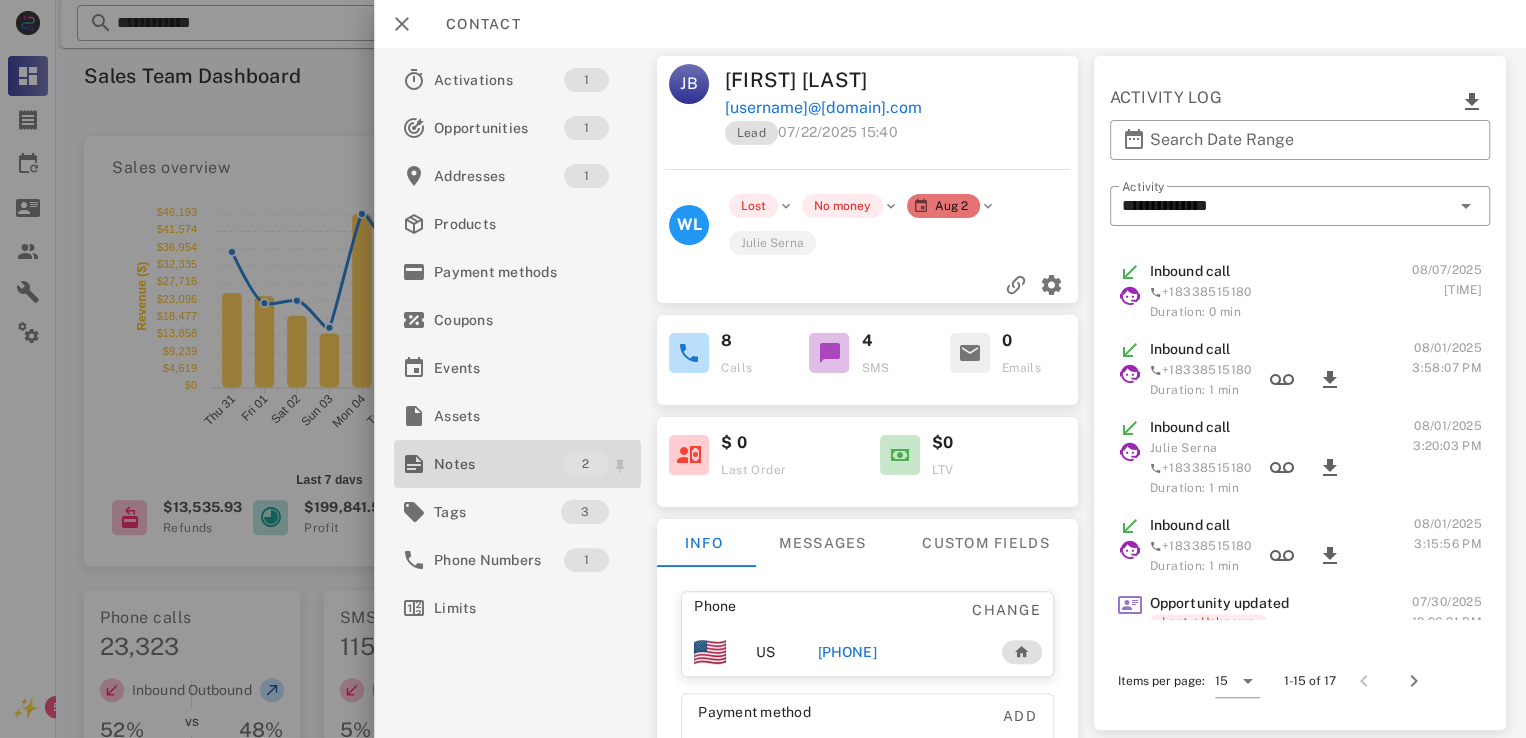 click on "Notes" at bounding box center [498, 464] 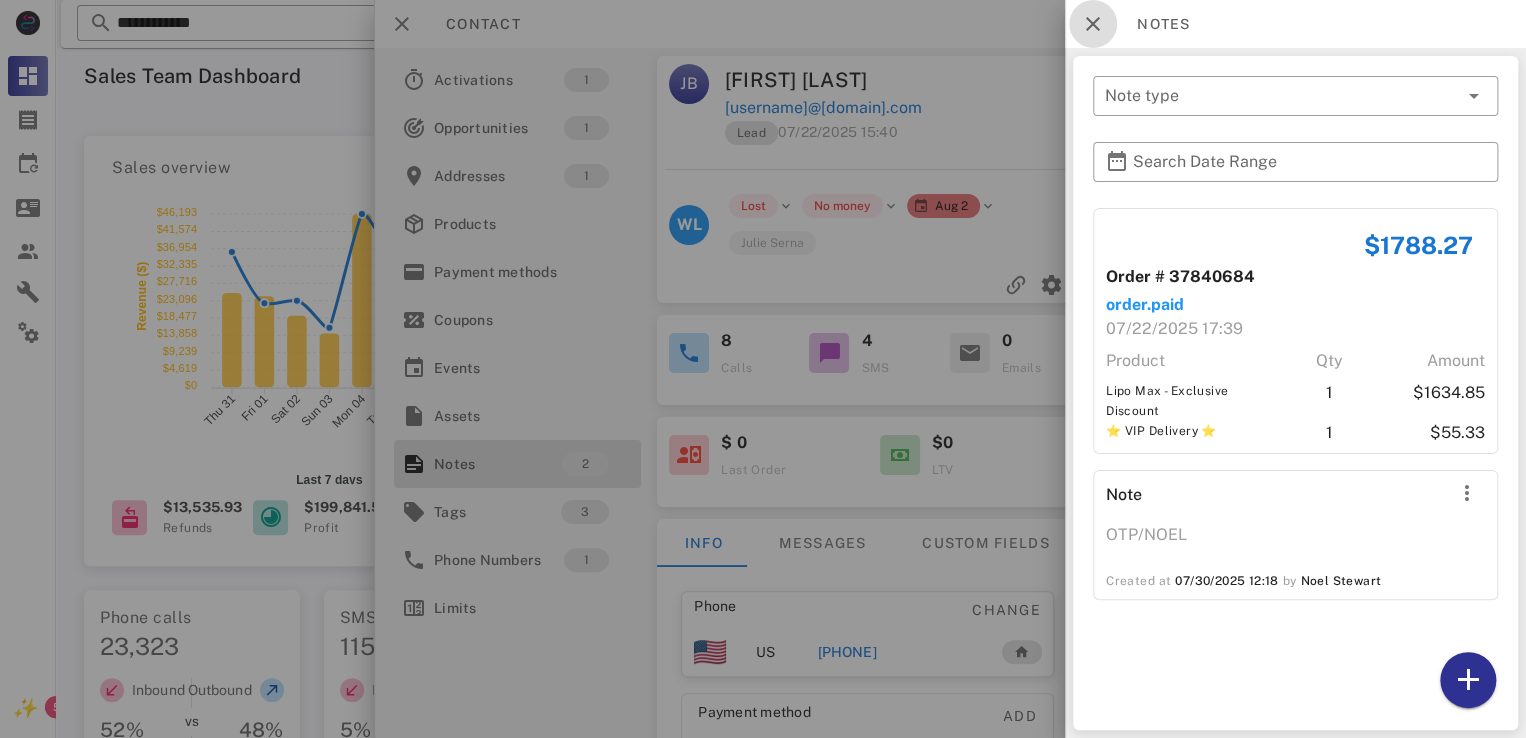 click at bounding box center [1093, 24] 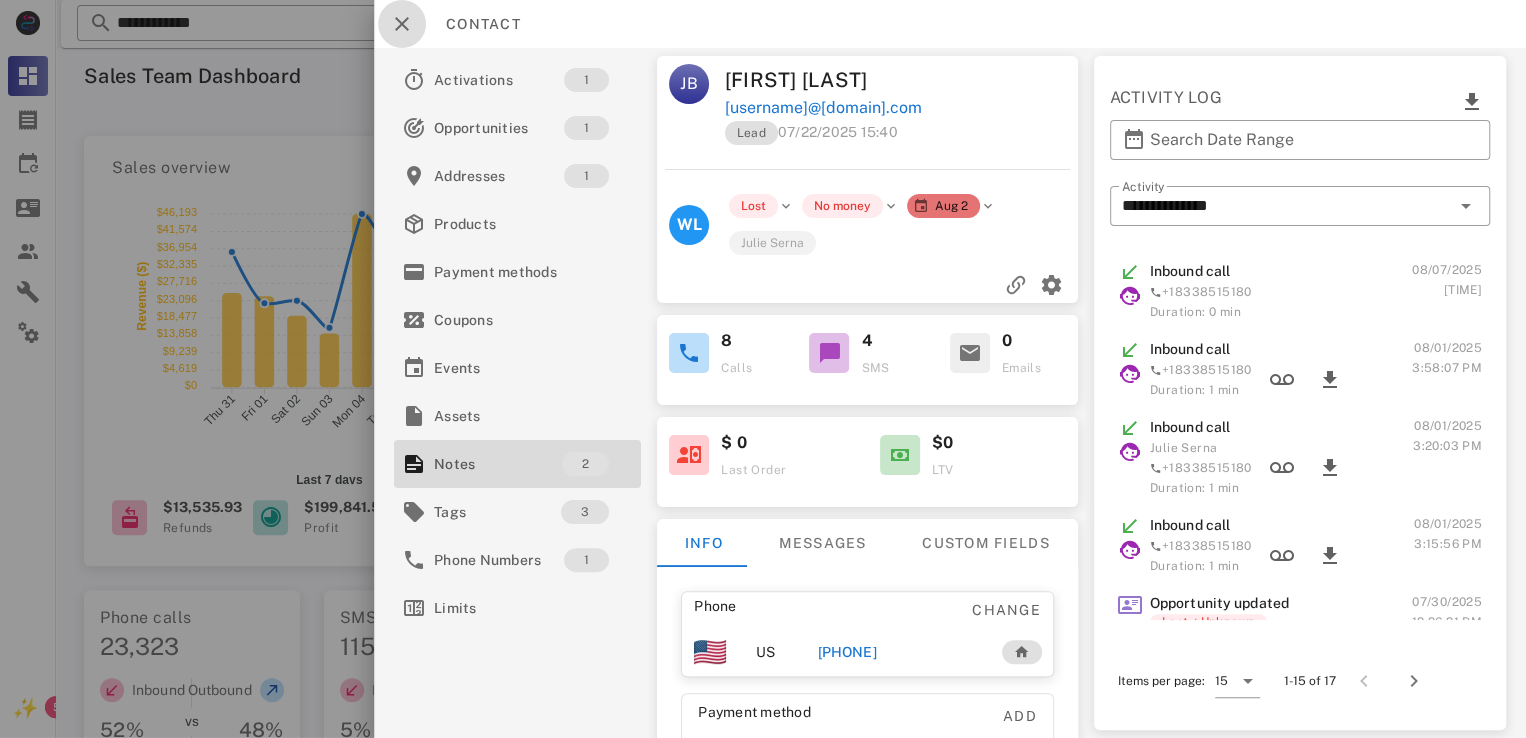 click at bounding box center [402, 24] 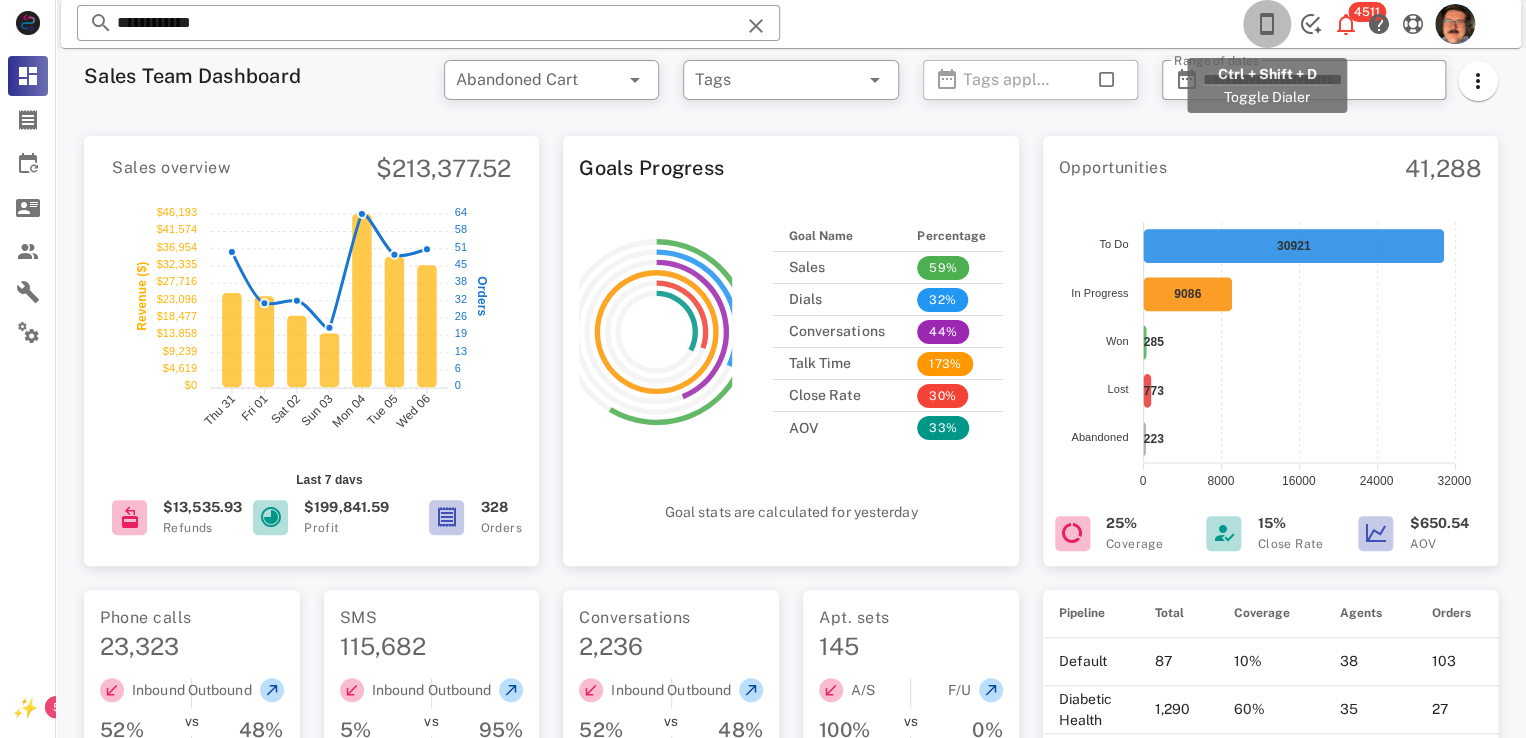 click at bounding box center [1267, 24] 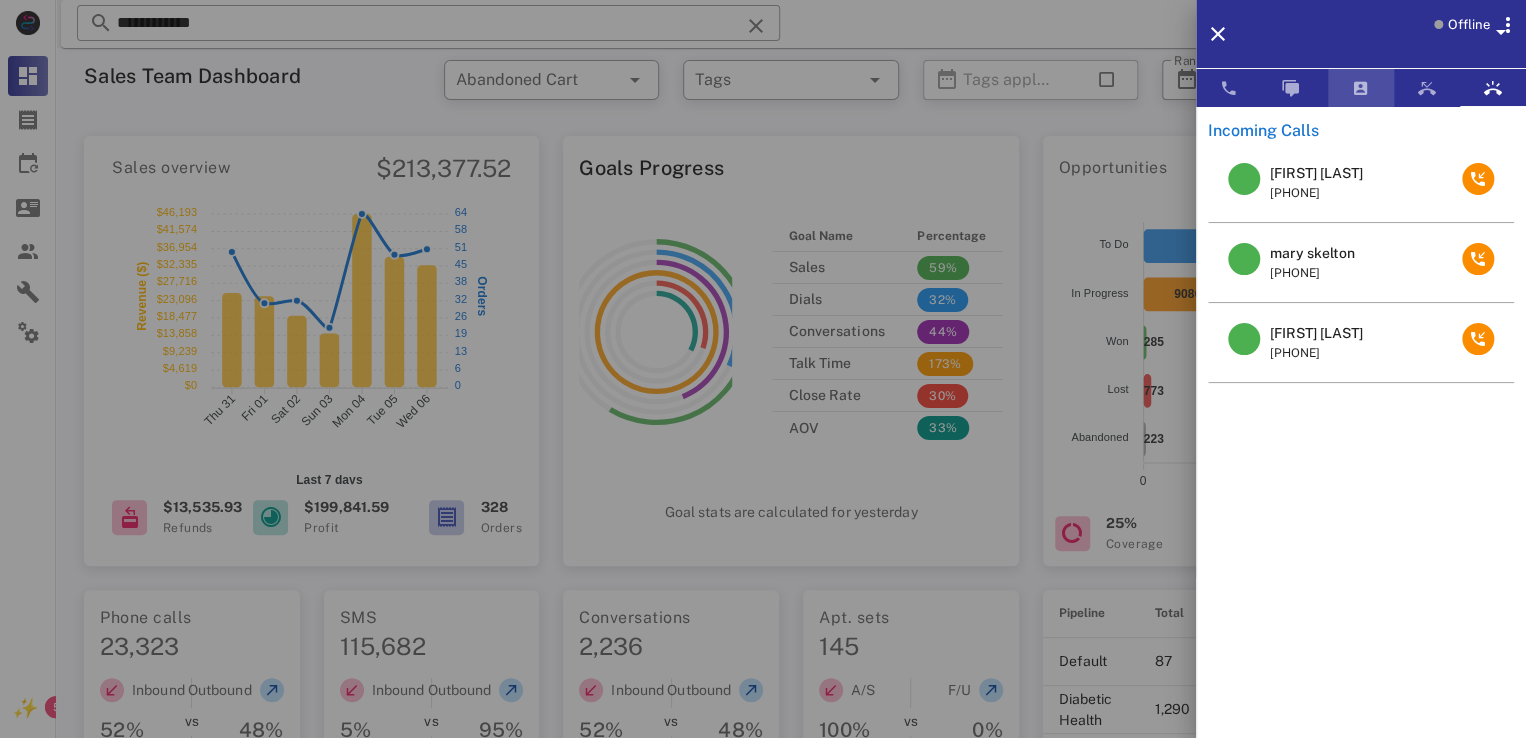 click at bounding box center (1361, 88) 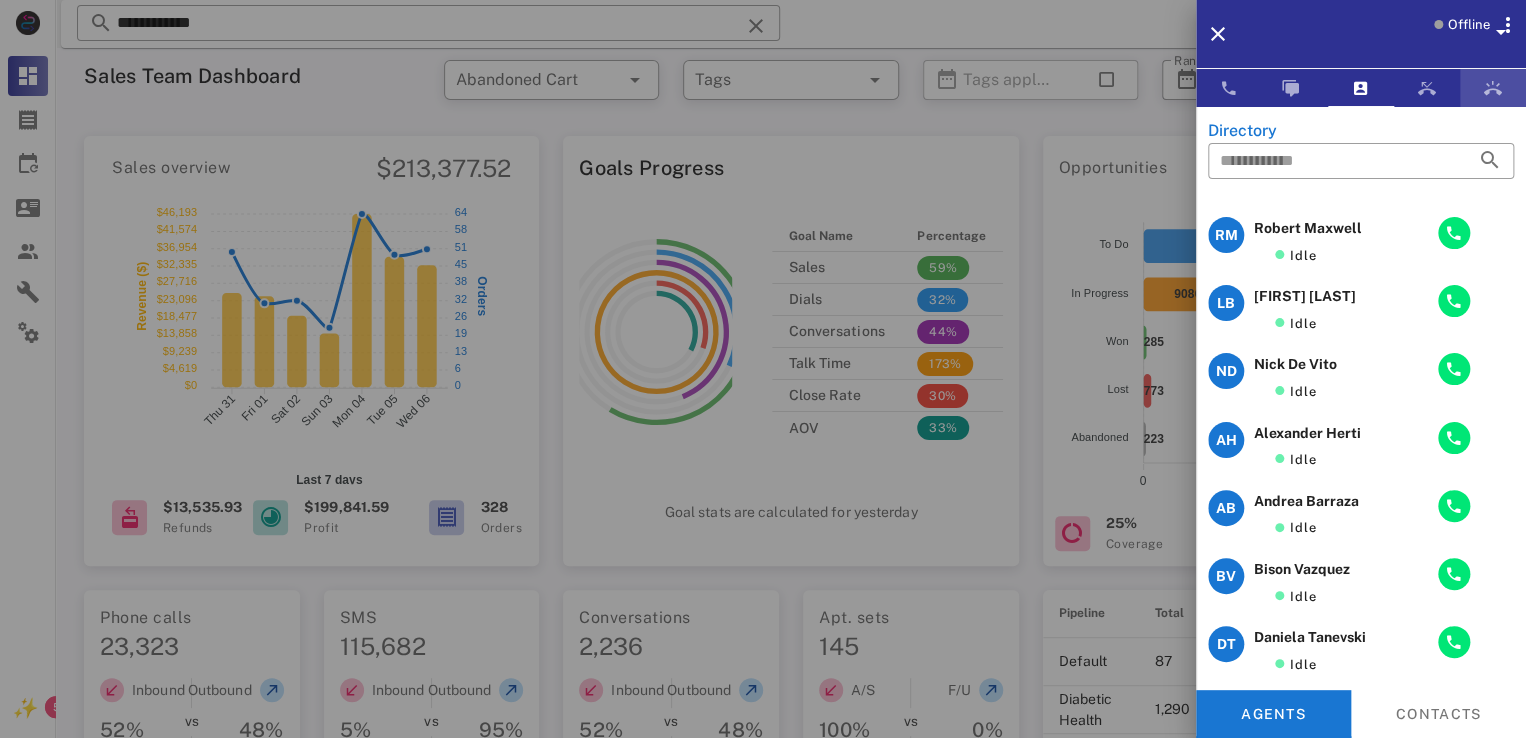 click at bounding box center [1493, 88] 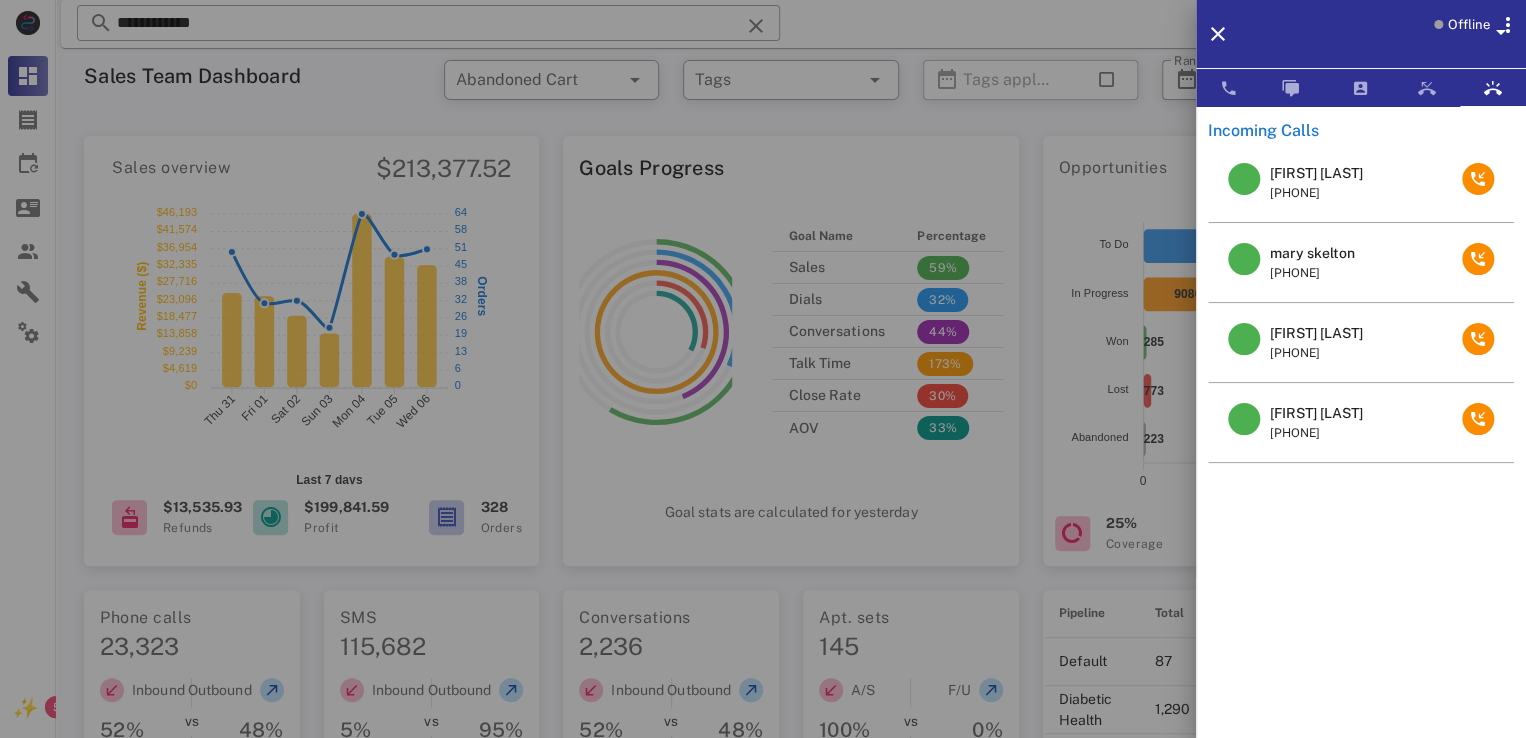 click on "[FIRST] [LAST]" at bounding box center (1316, 413) 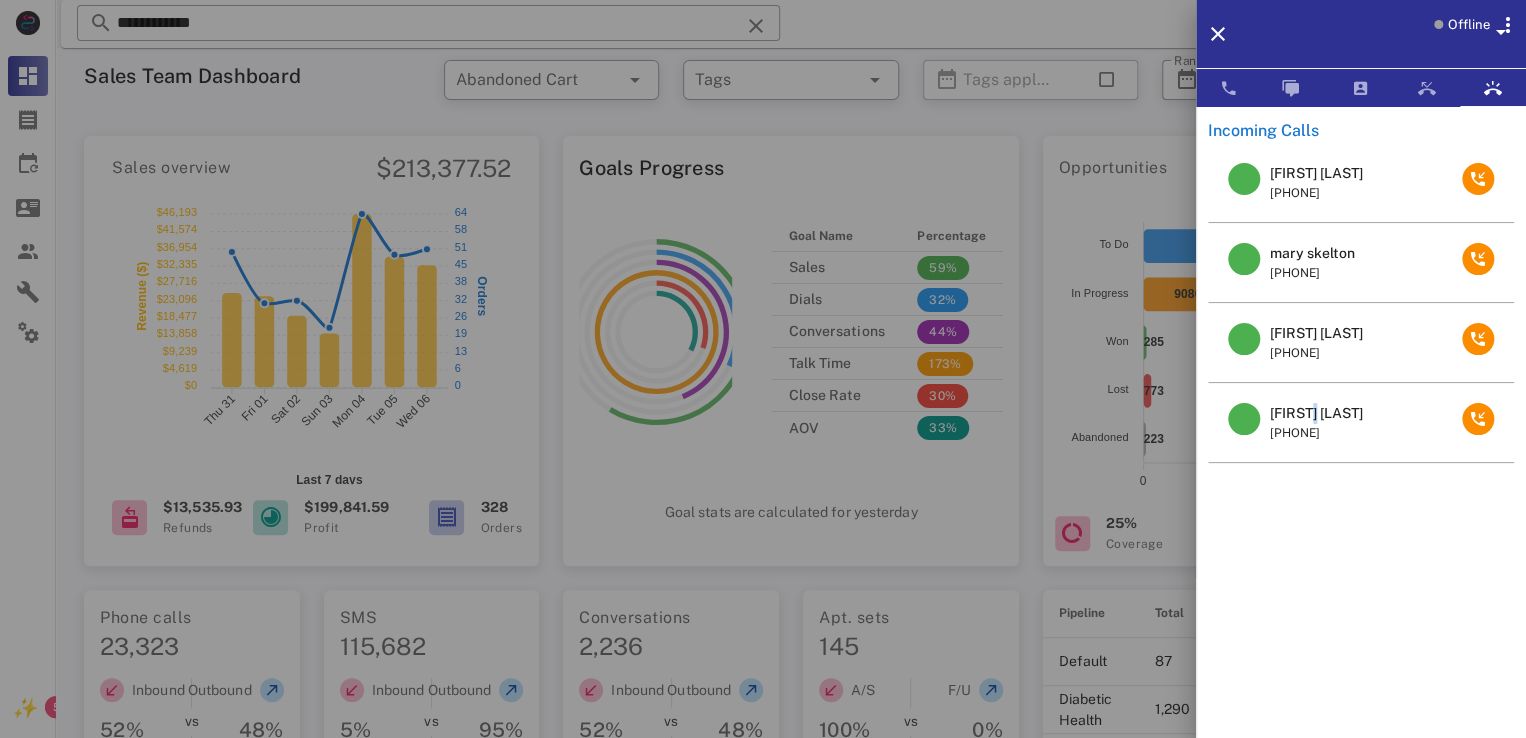 click on "[FIRST] [LAST]" at bounding box center (1316, 413) 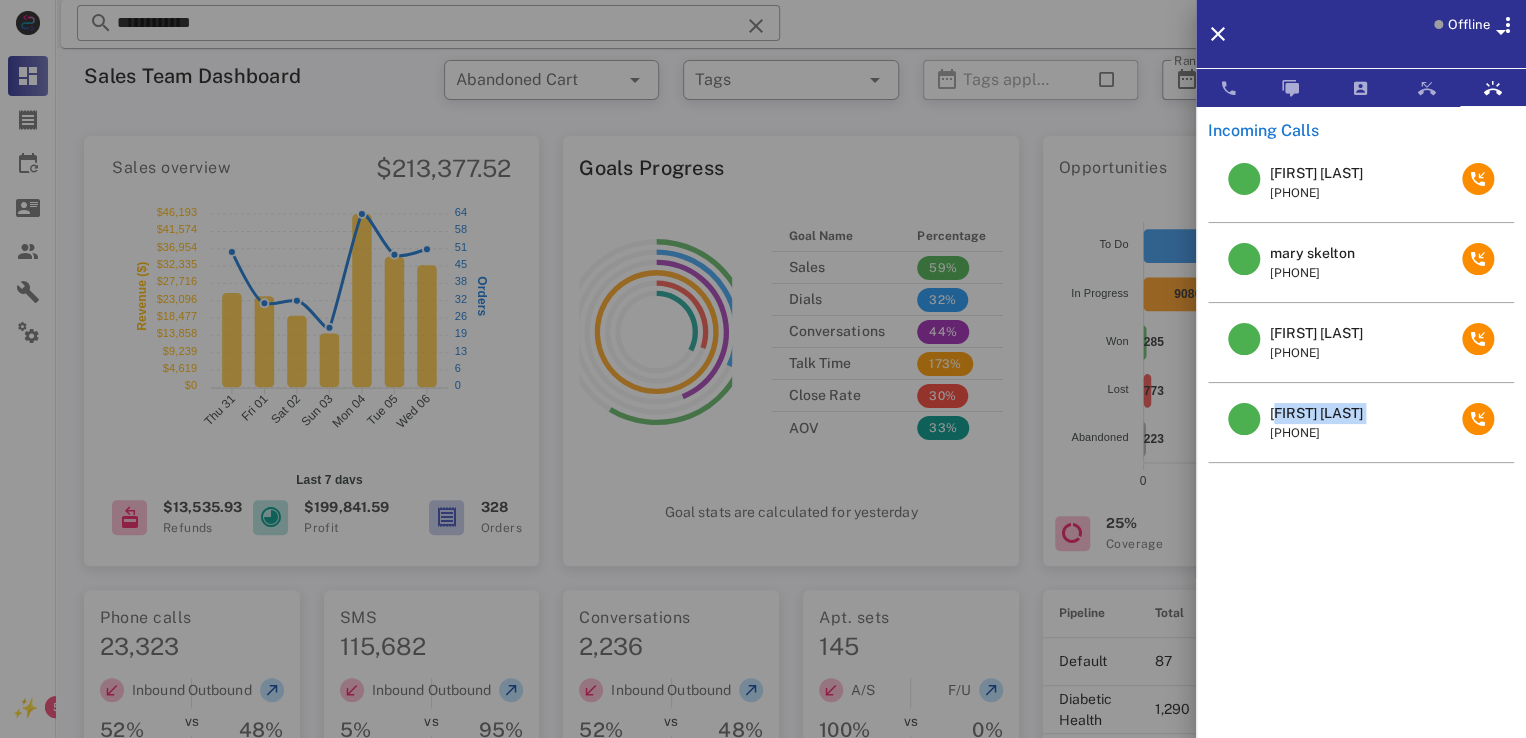click on "[FIRST] [LAST]" at bounding box center (1316, 413) 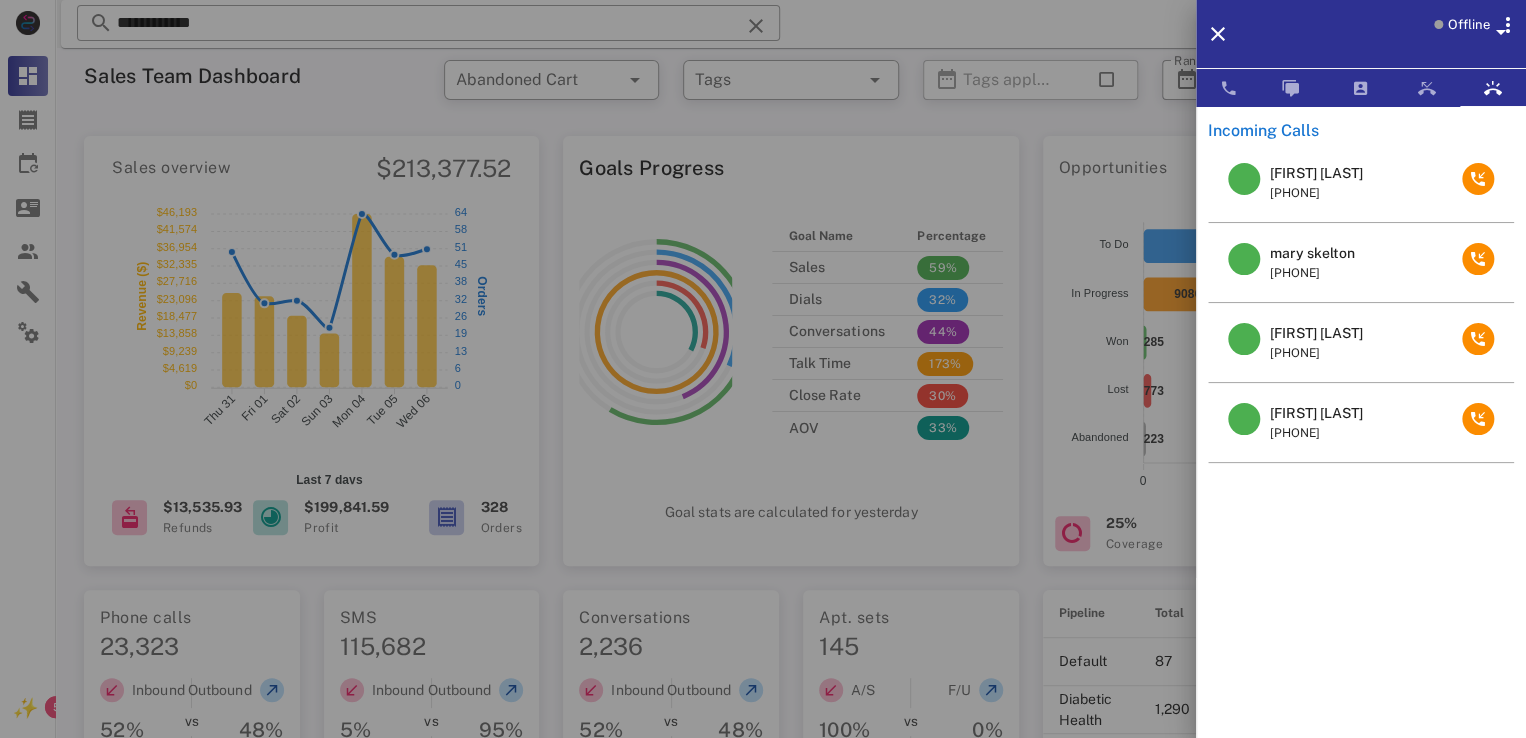 click at bounding box center [763, 369] 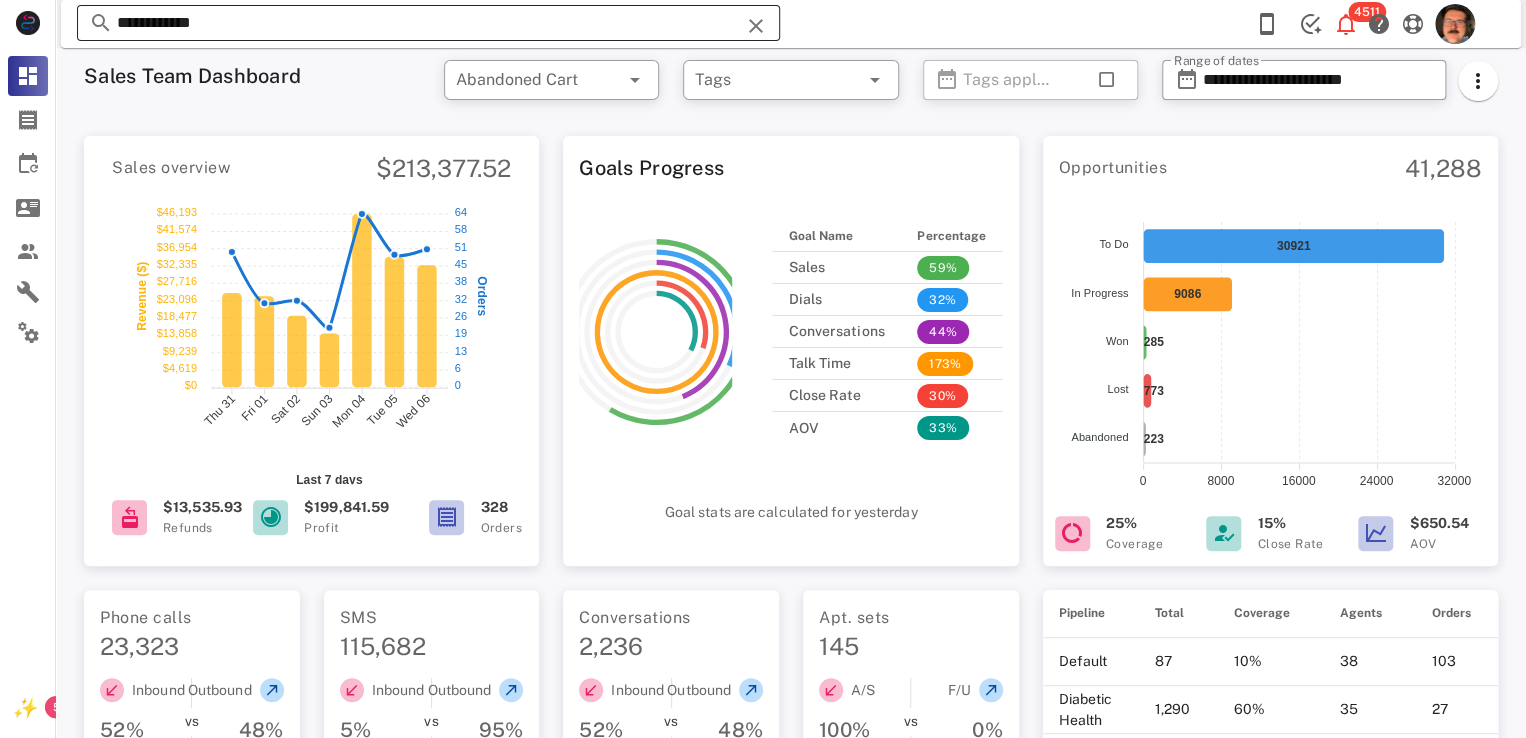 click on "**********" at bounding box center (428, 23) 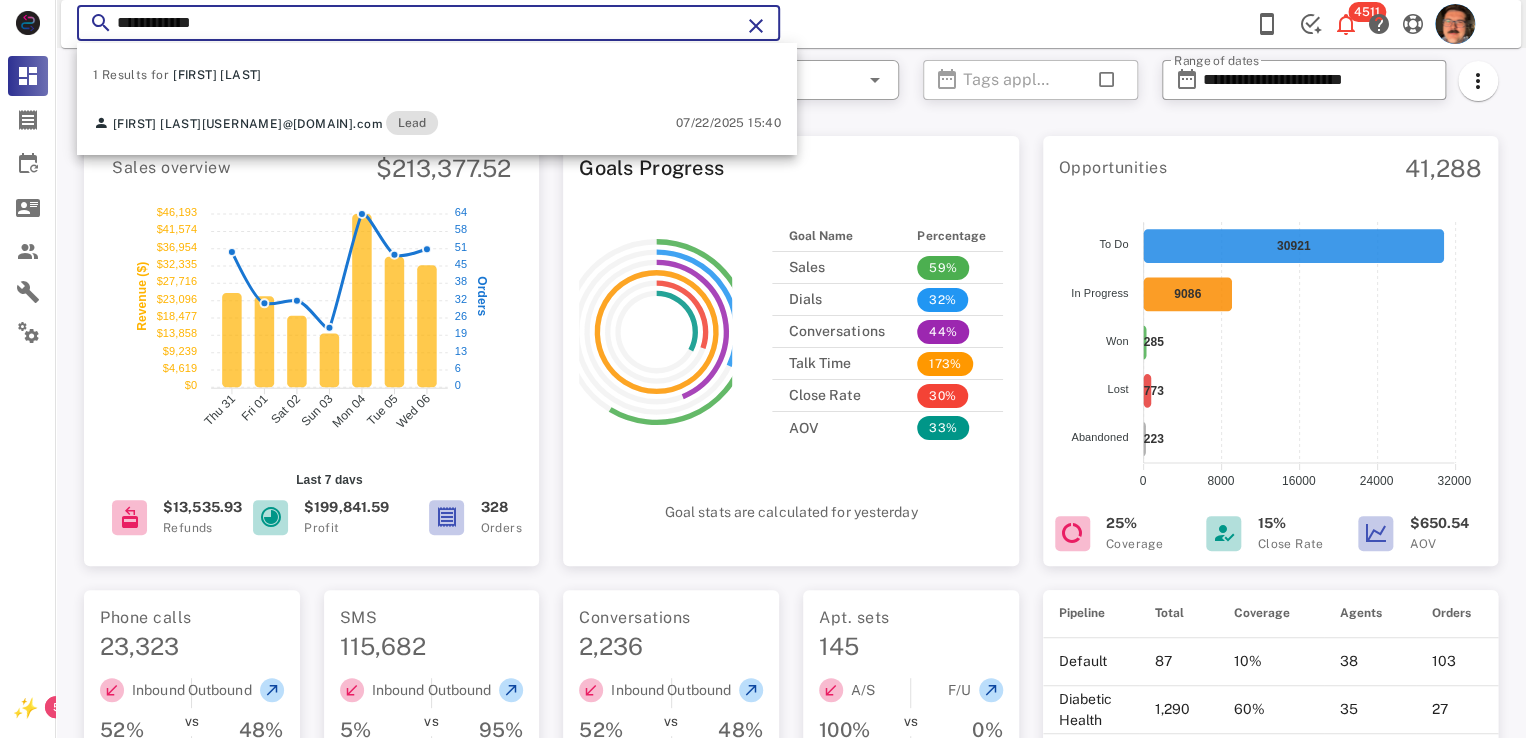 click on "**********" at bounding box center (428, 23) 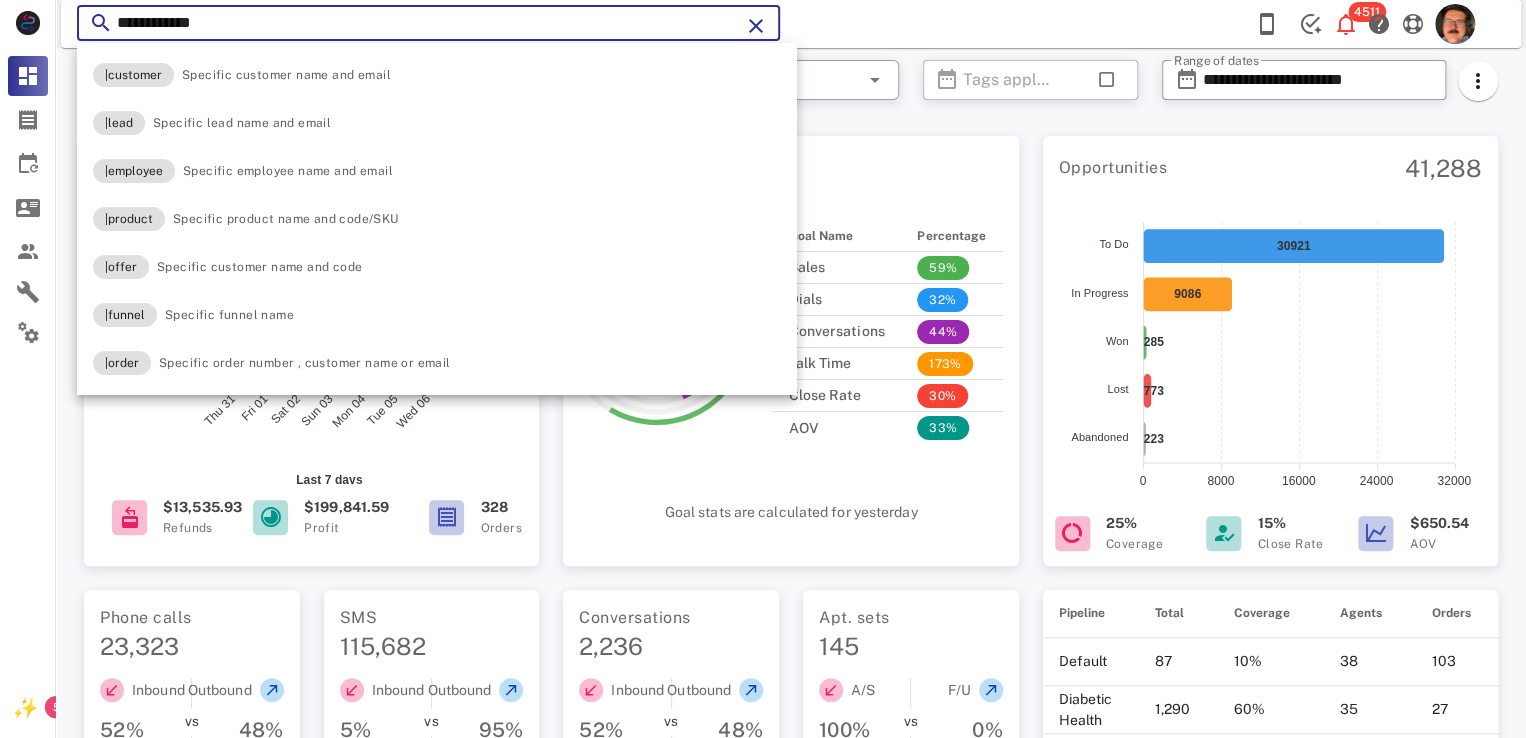 paste 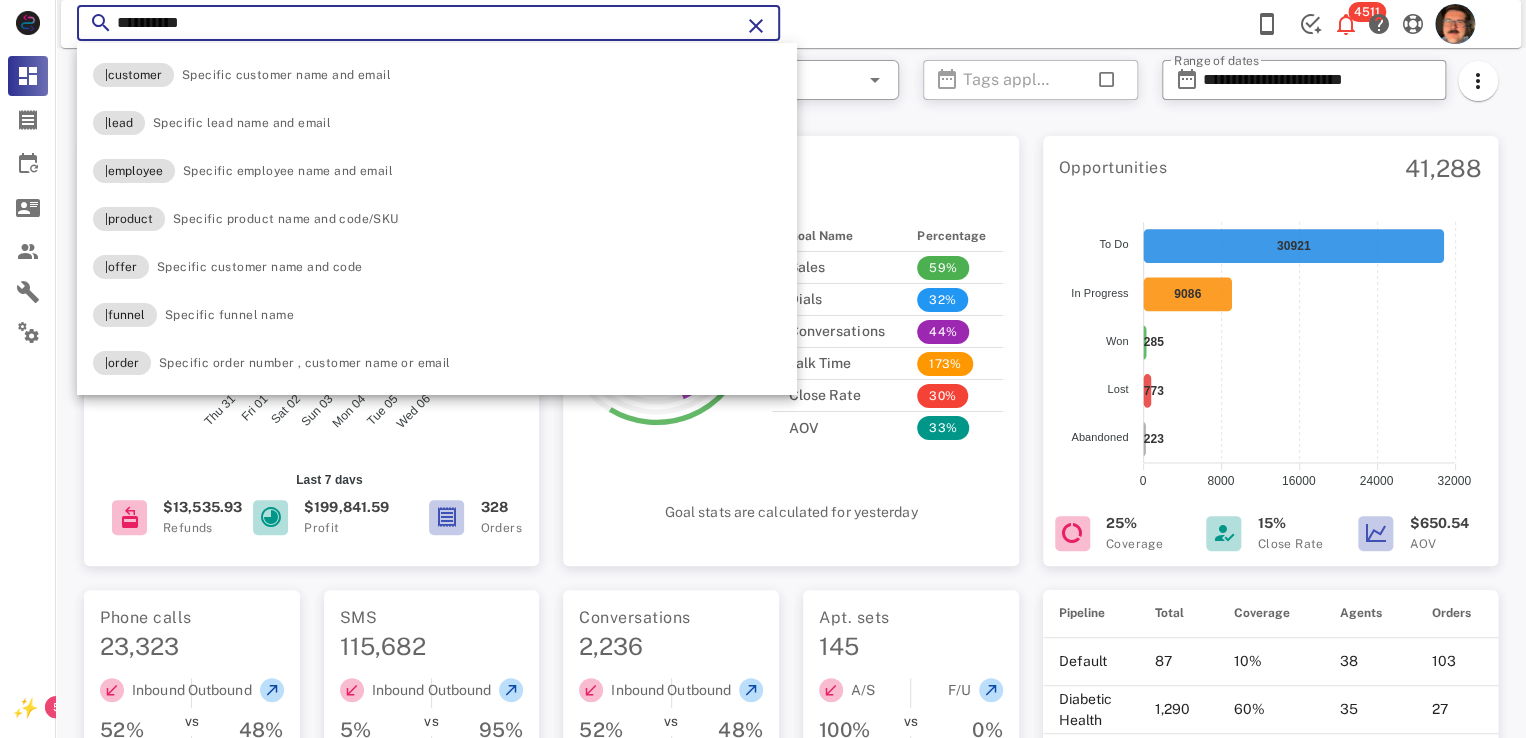 type on "**********" 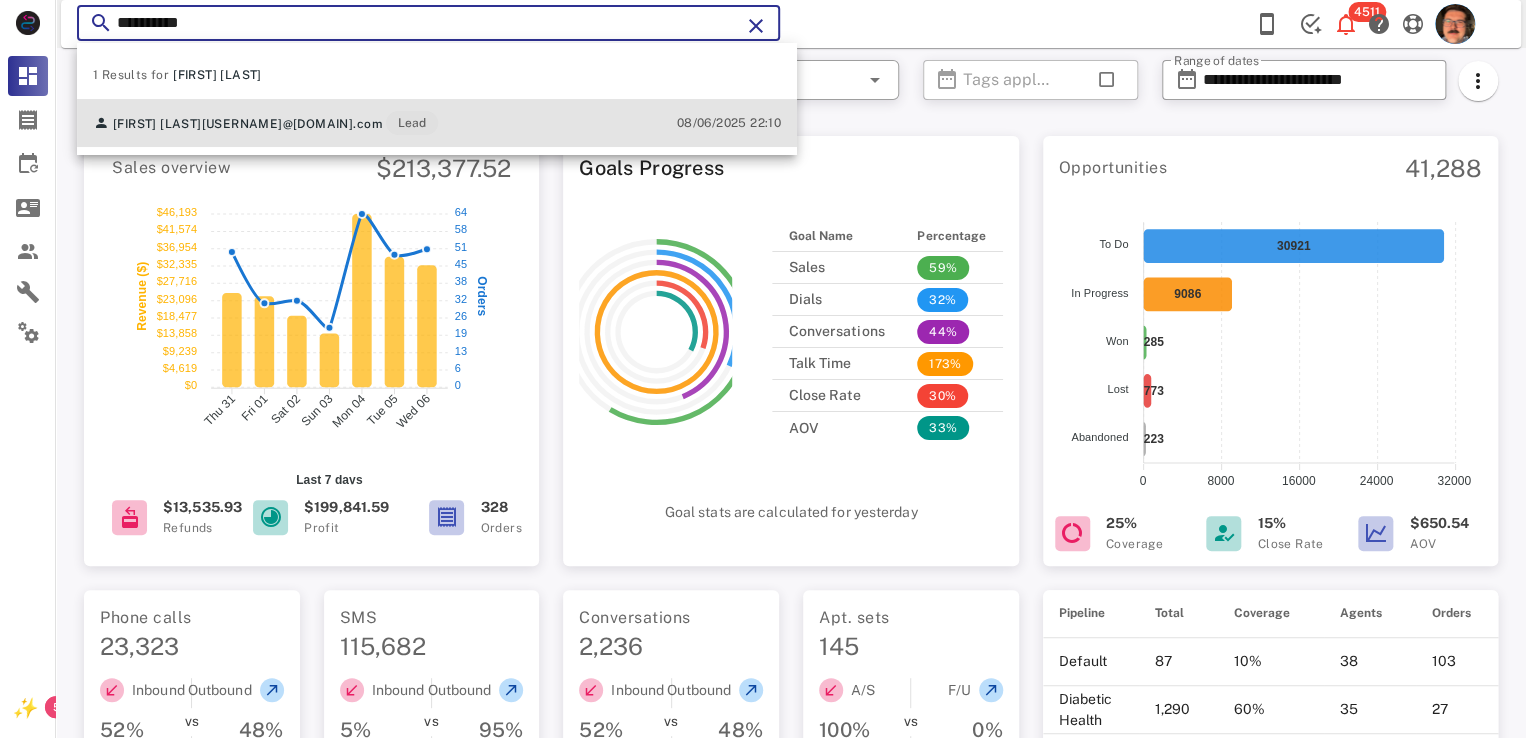 click on "[FIRST] [LAST] [USERNAME]@[DOMAIN].com Lead [DATE] [TIME]" at bounding box center (437, 123) 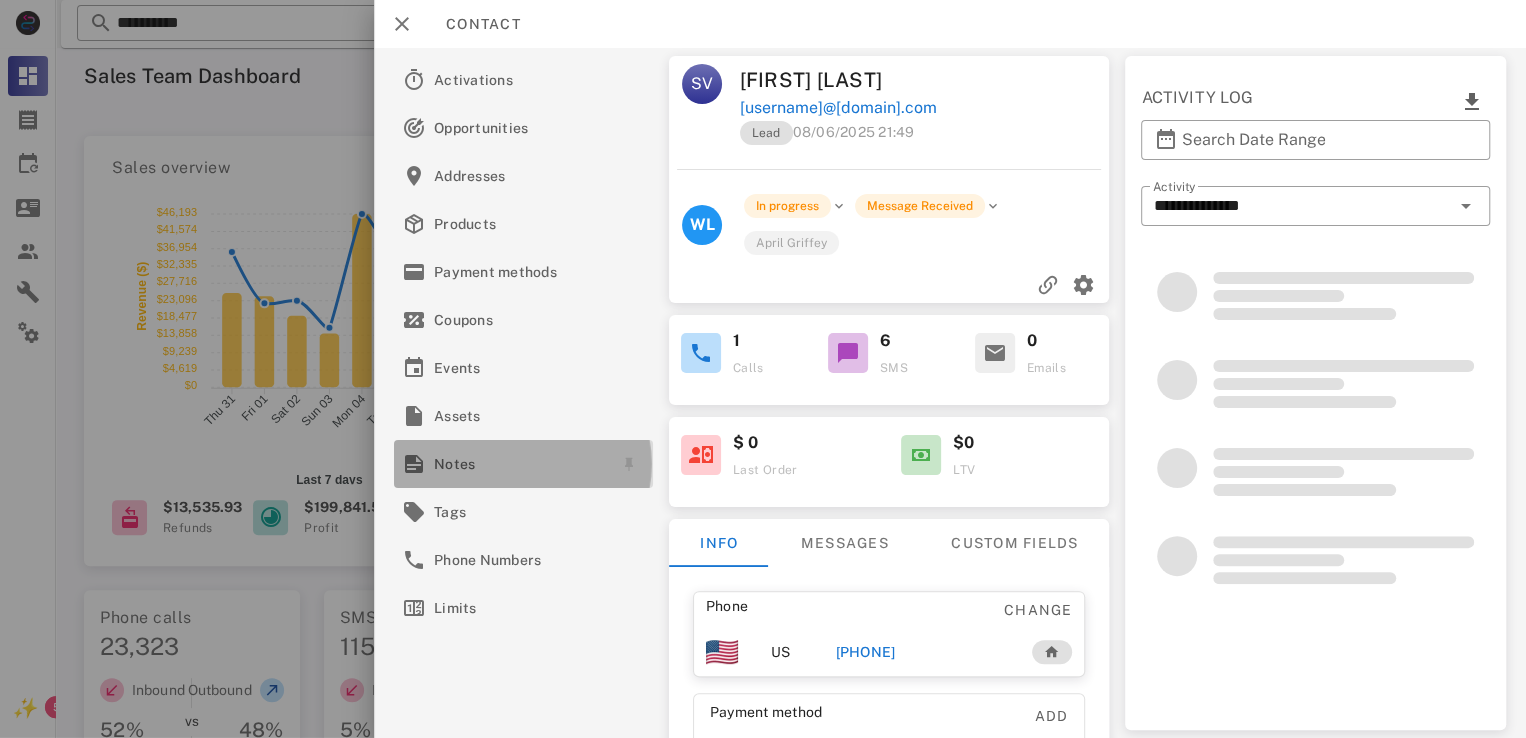 click on "Notes" at bounding box center (519, 464) 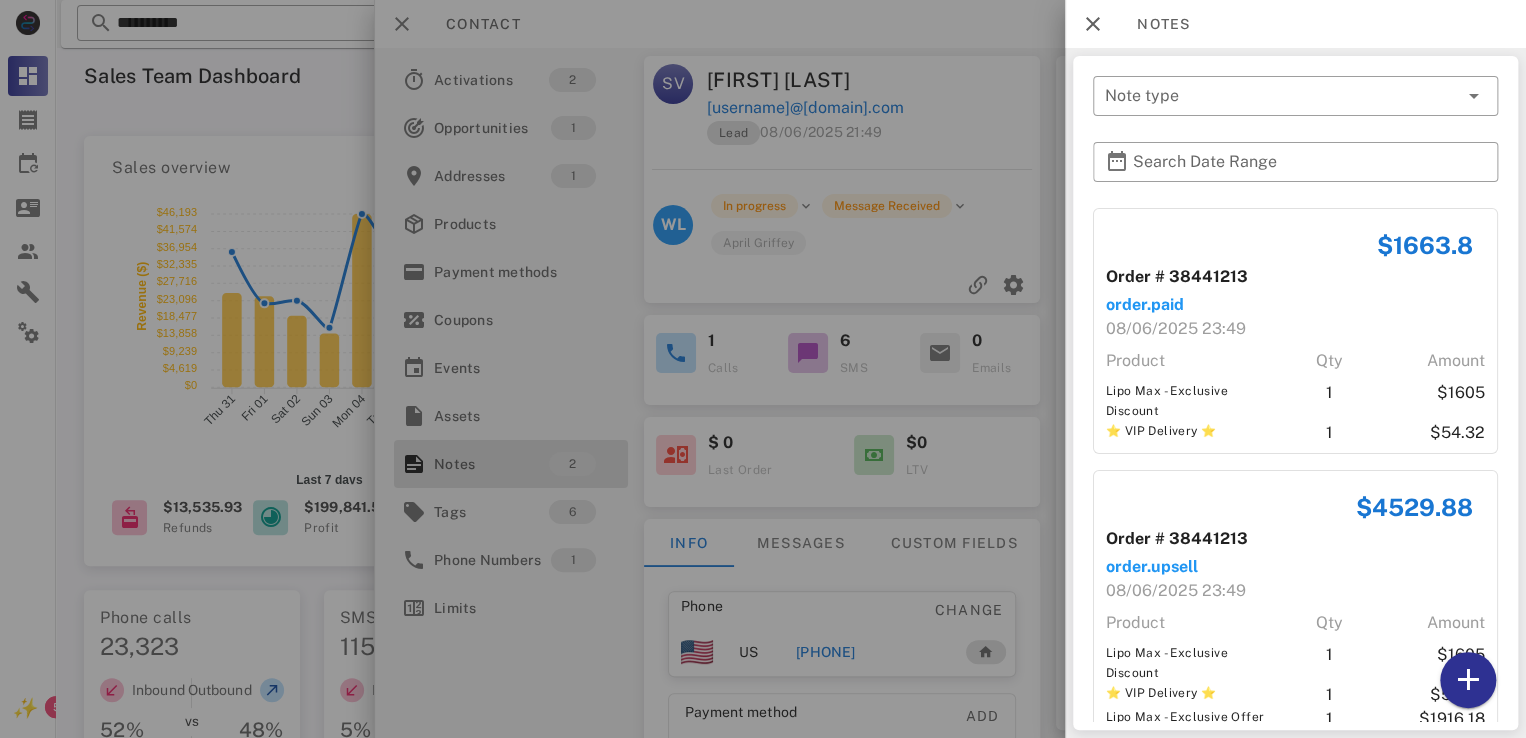 drag, startPoint x: 935, startPoint y: 262, endPoint x: 881, endPoint y: 241, distance: 57.939625 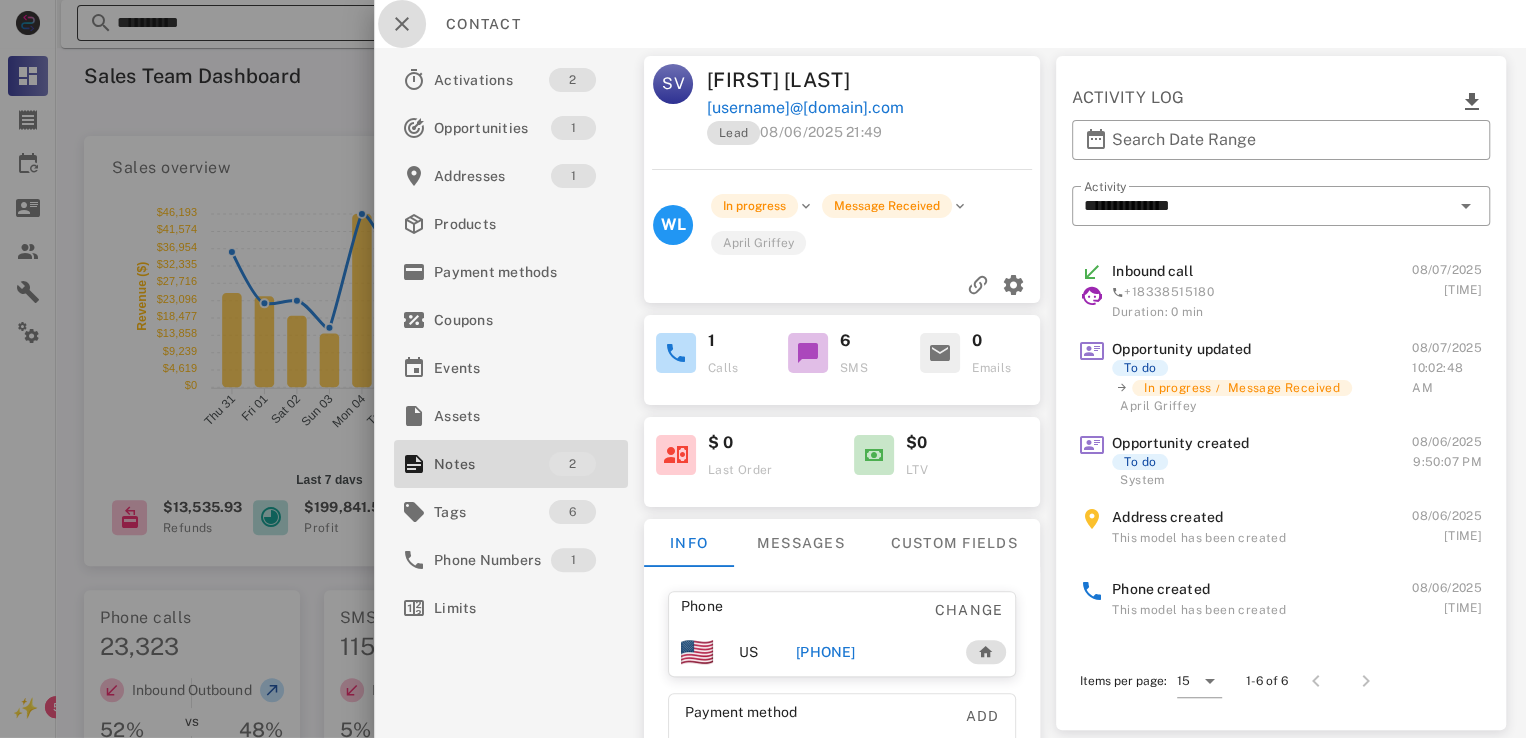 drag, startPoint x: 397, startPoint y: 13, endPoint x: 656, endPoint y: 25, distance: 259.27783 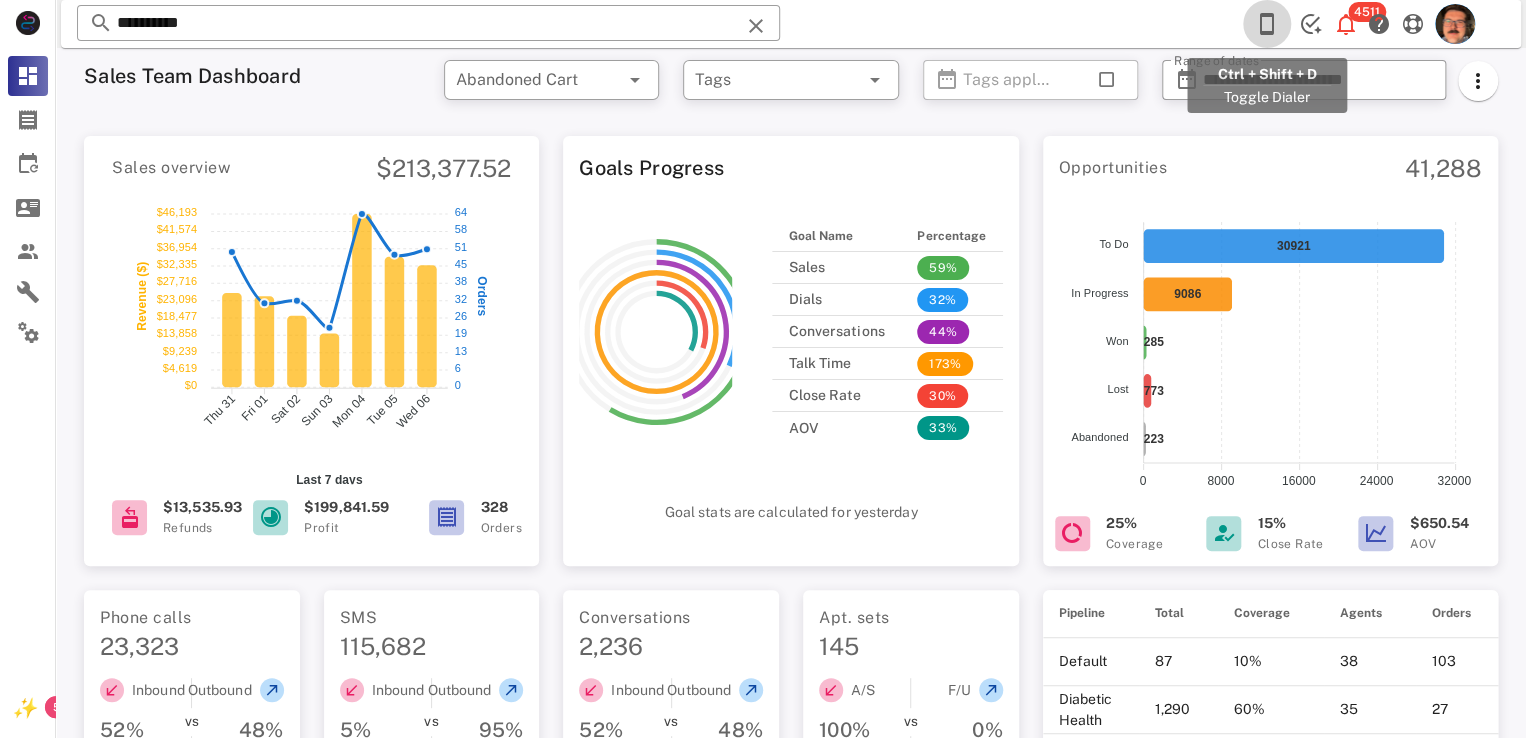 click at bounding box center [1267, 24] 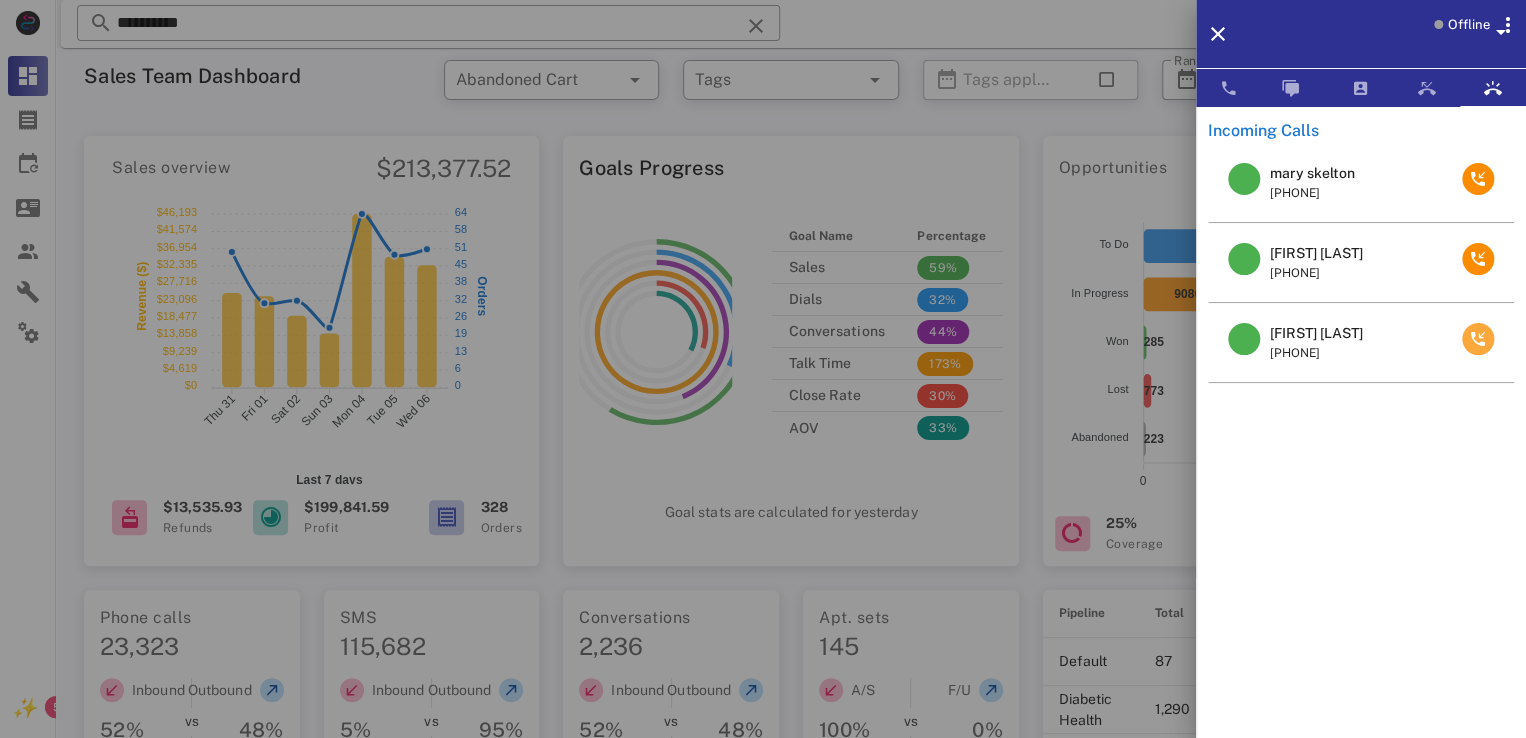 click at bounding box center (1478, 339) 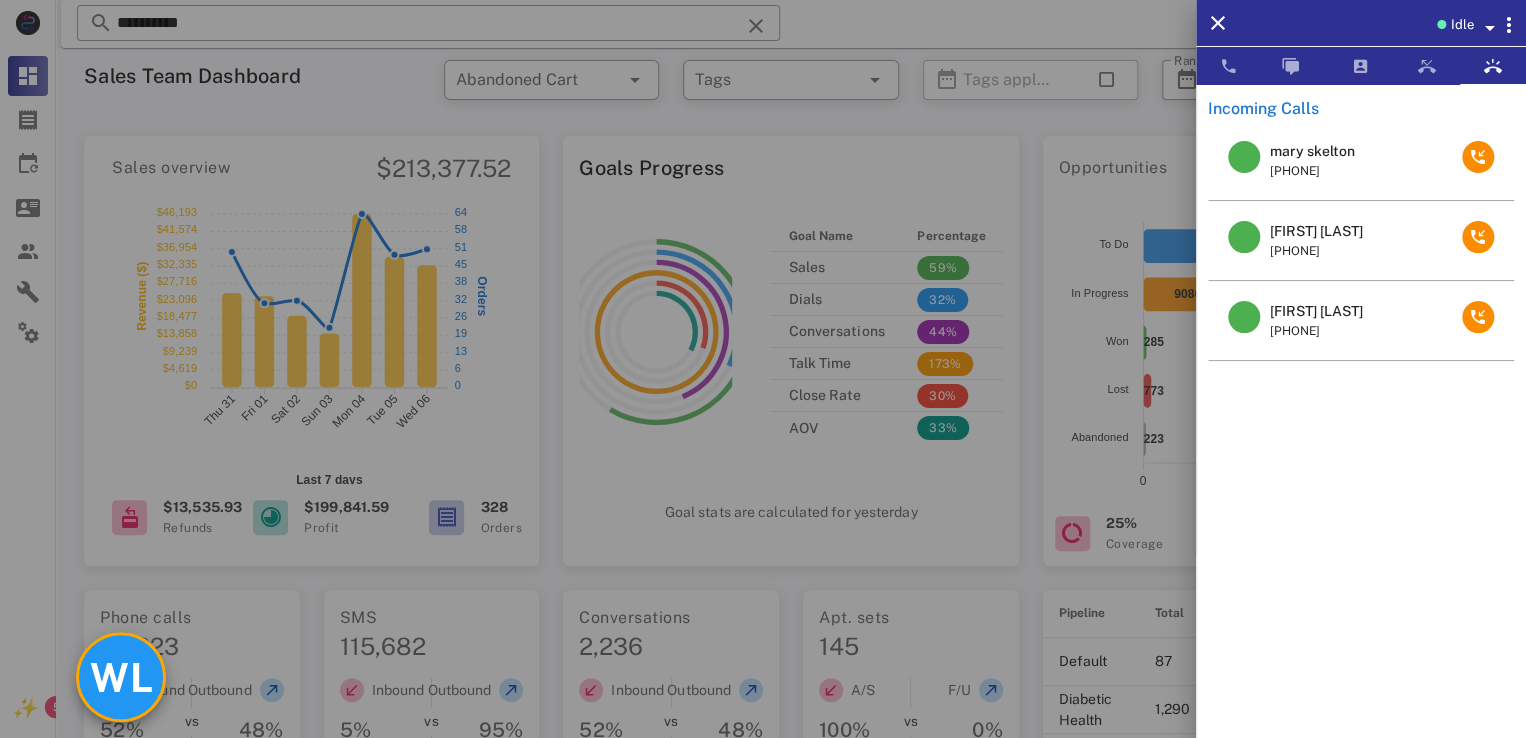 click on "WL" at bounding box center [121, 677] 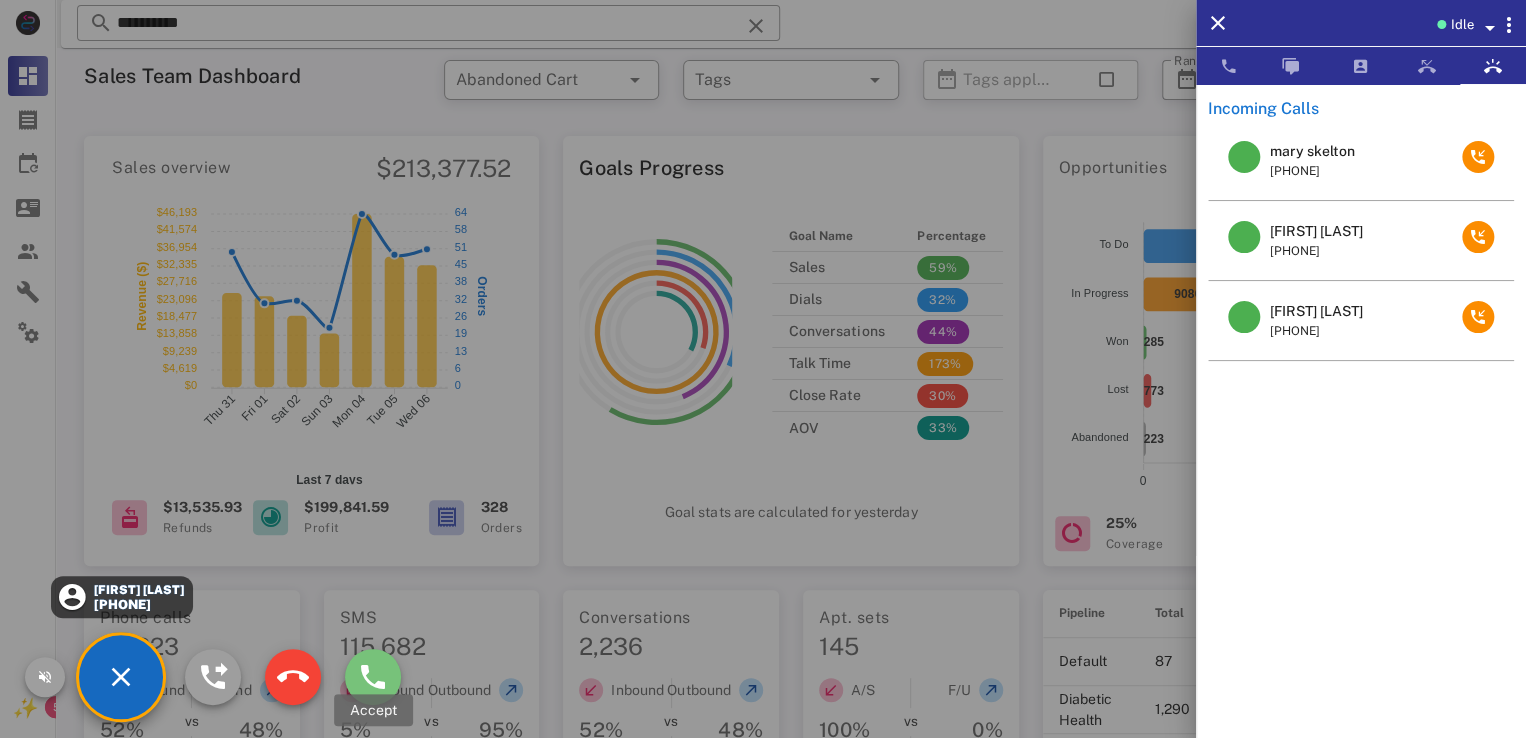click at bounding box center [373, 677] 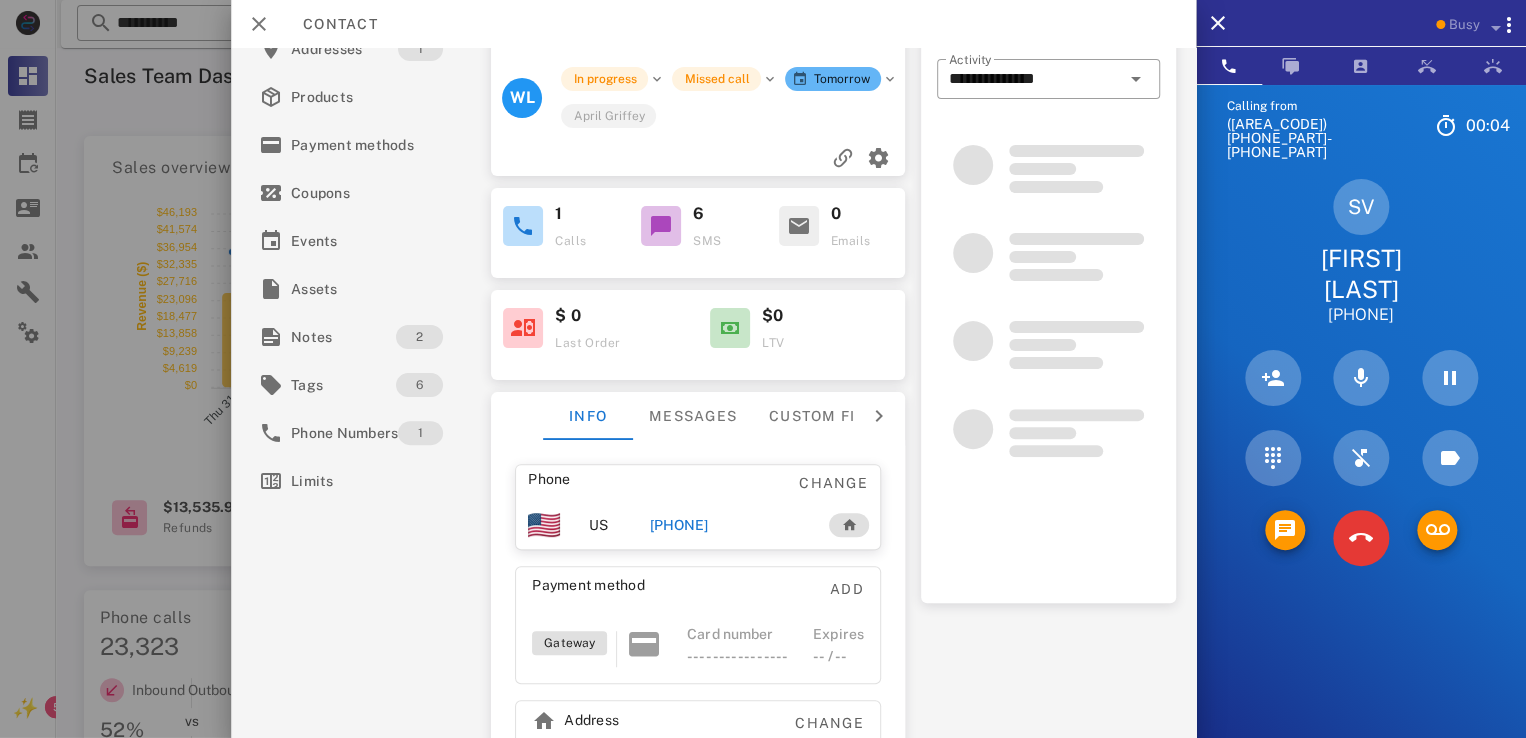 scroll, scrollTop: 0, scrollLeft: 0, axis: both 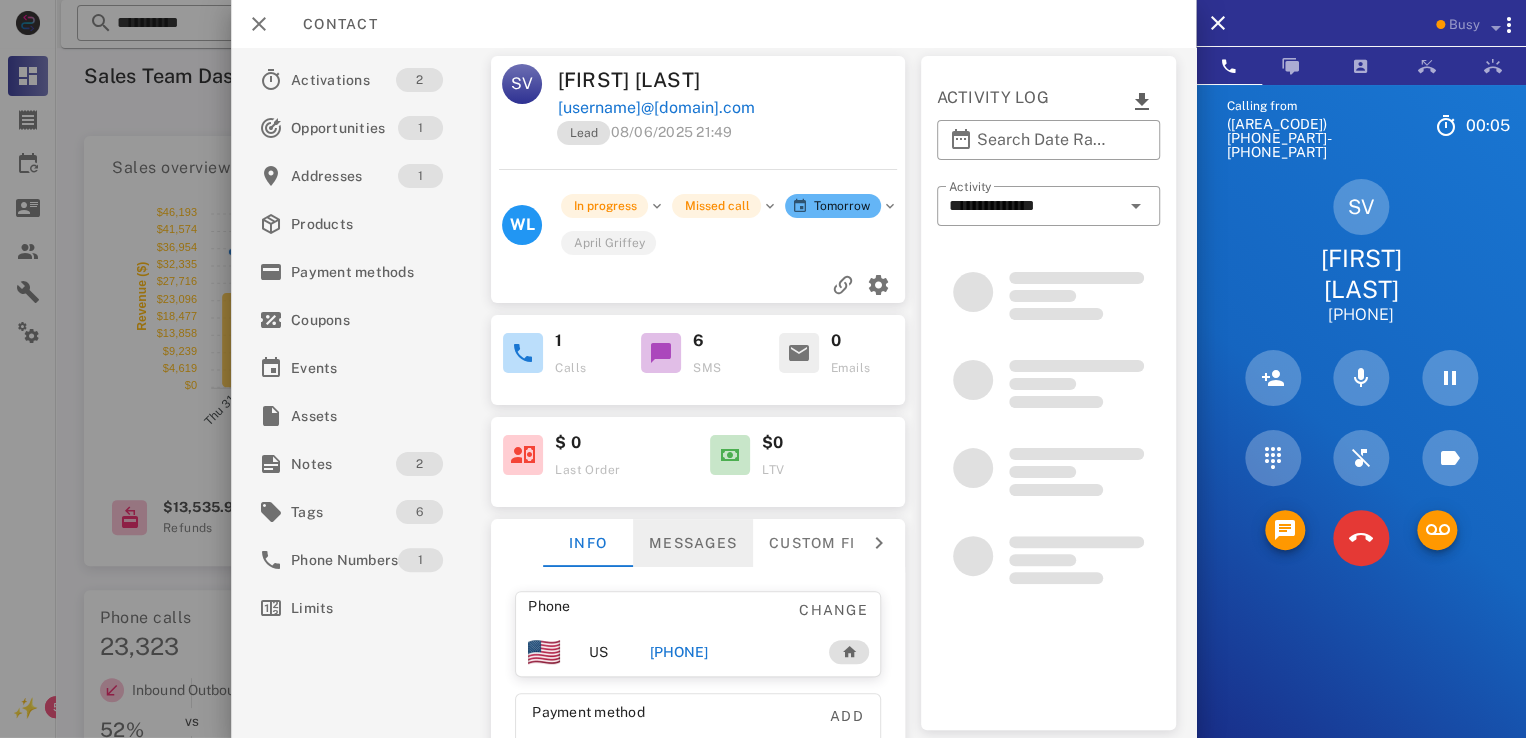 click on "Messages" at bounding box center (693, 543) 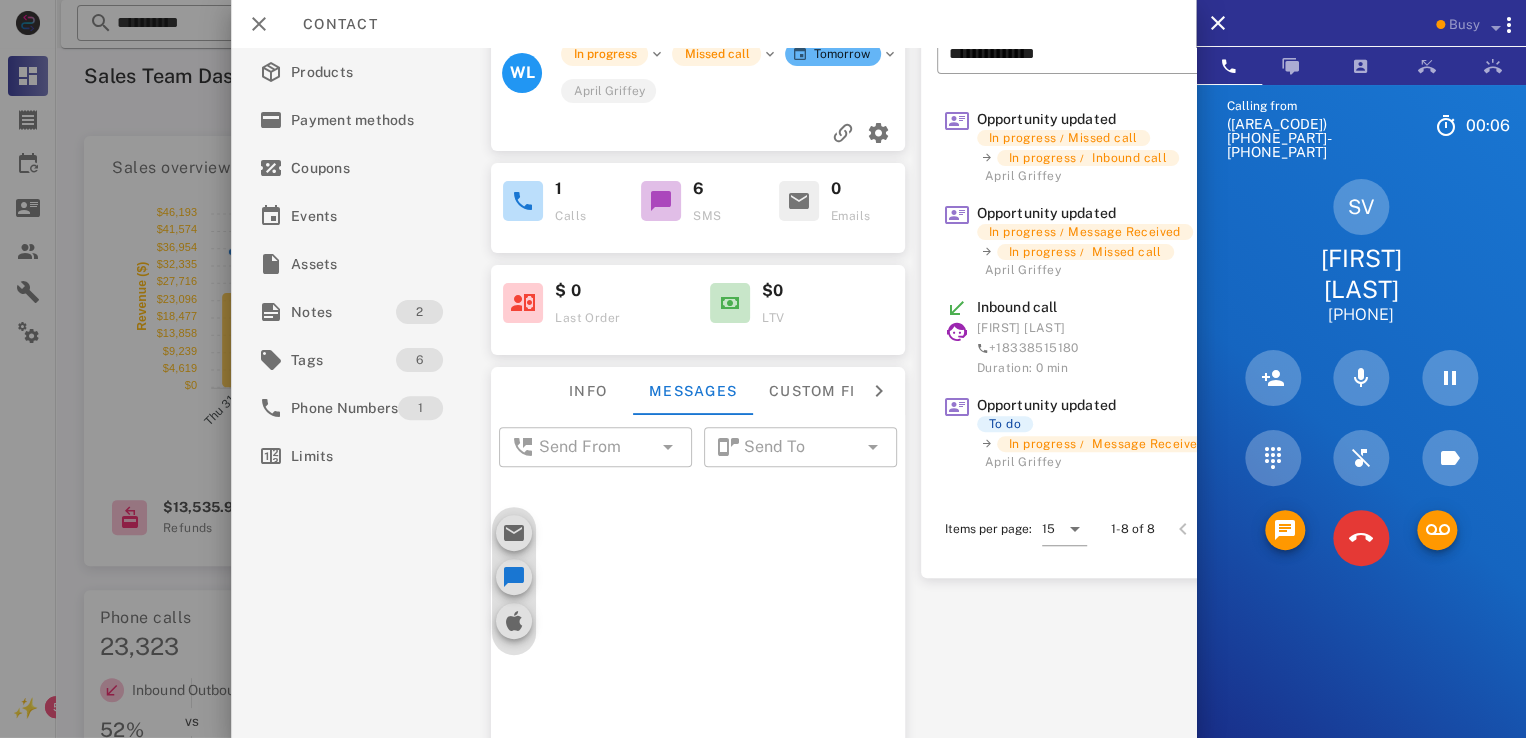 scroll, scrollTop: 300, scrollLeft: 0, axis: vertical 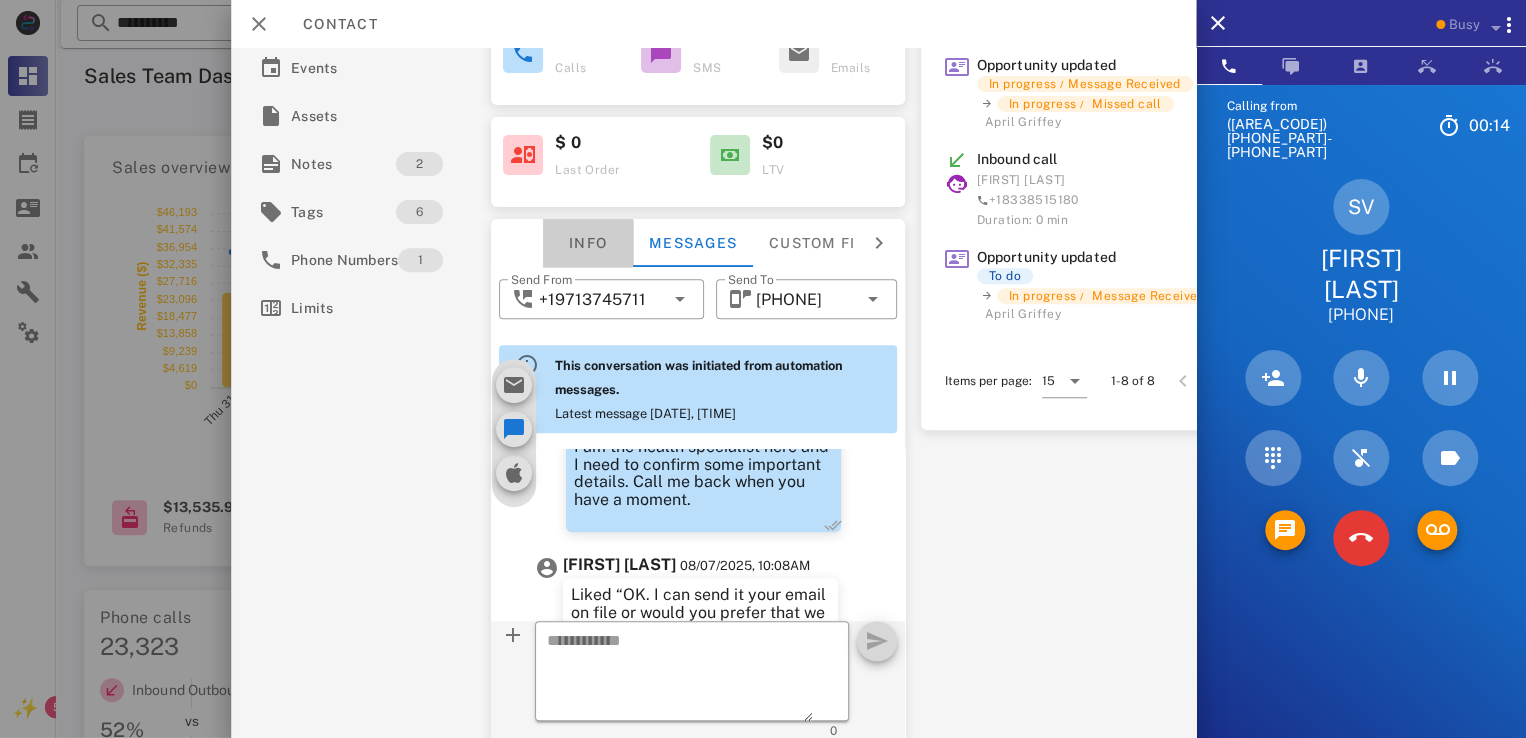 click on "Info" at bounding box center (588, 243) 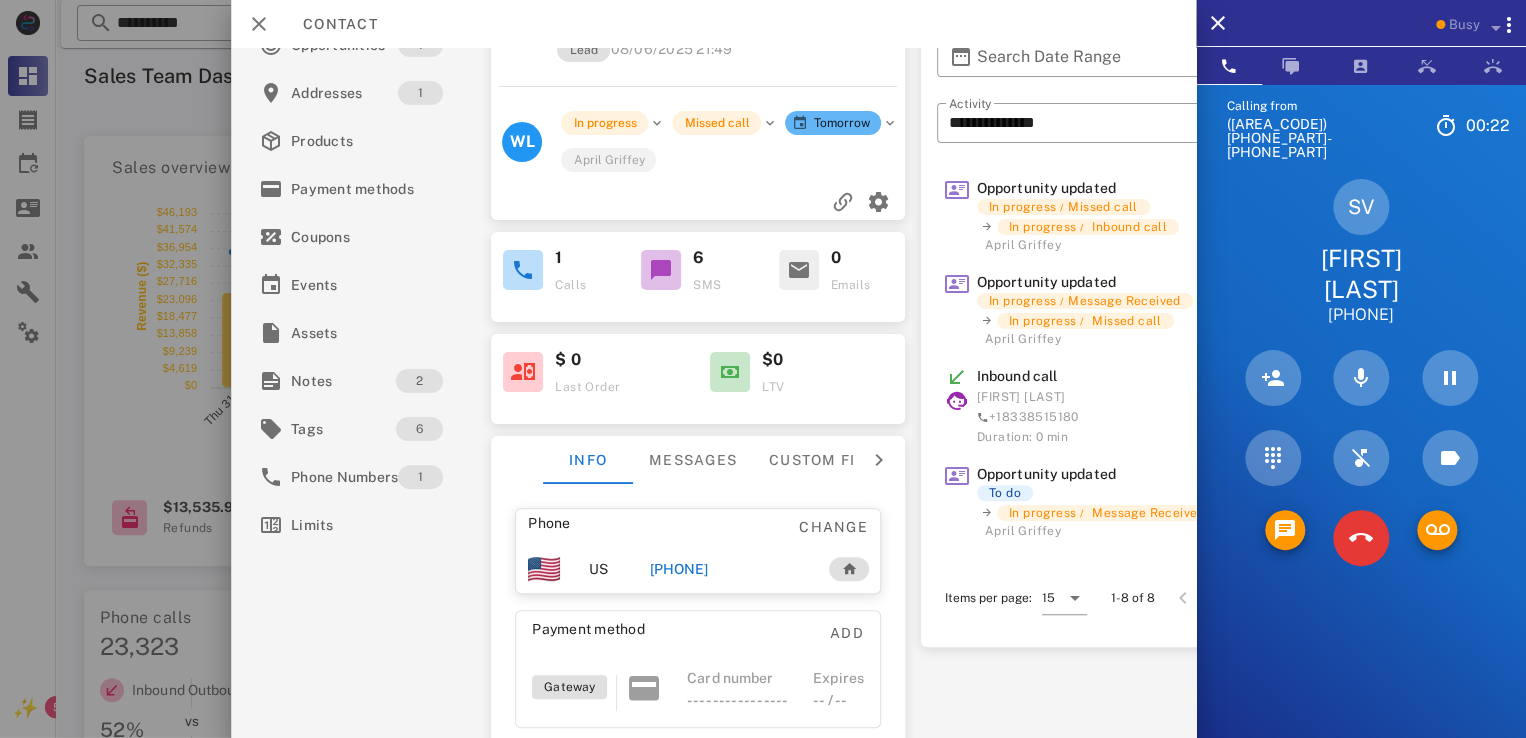 scroll, scrollTop: 0, scrollLeft: 0, axis: both 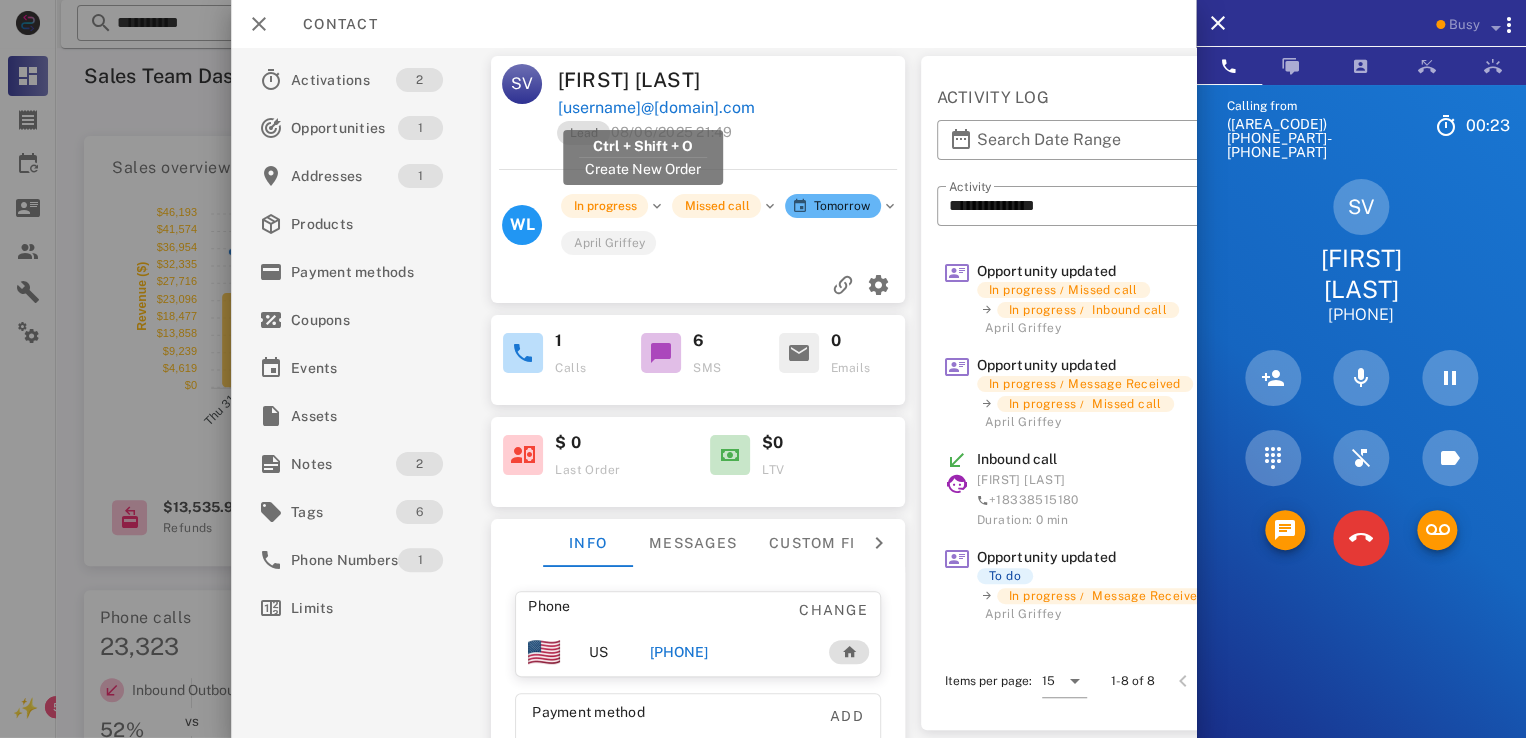 click on "[USERNAME]@[DOMAIN].com" at bounding box center [656, 108] 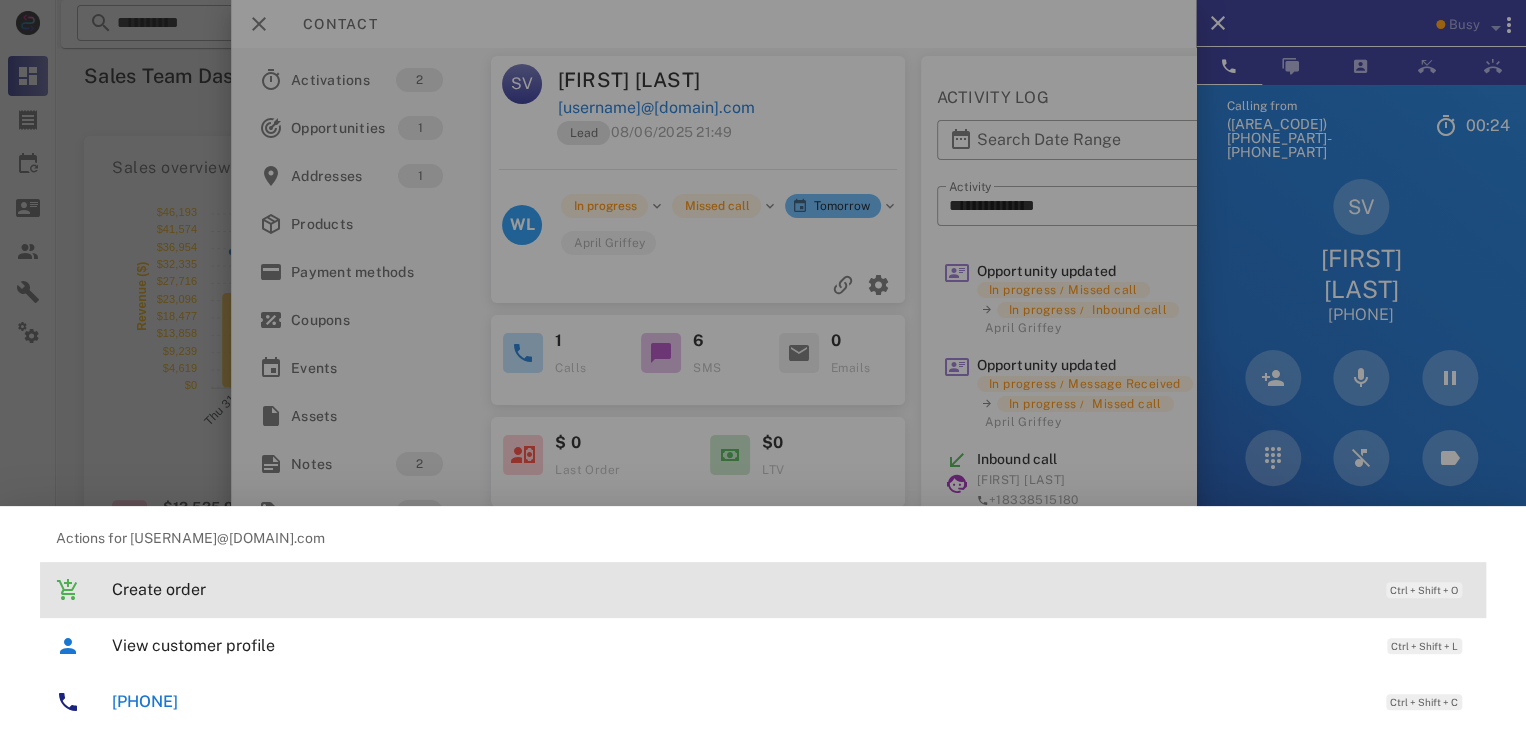 click on "Create order Ctrl + Shift + O" at bounding box center [791, 589] 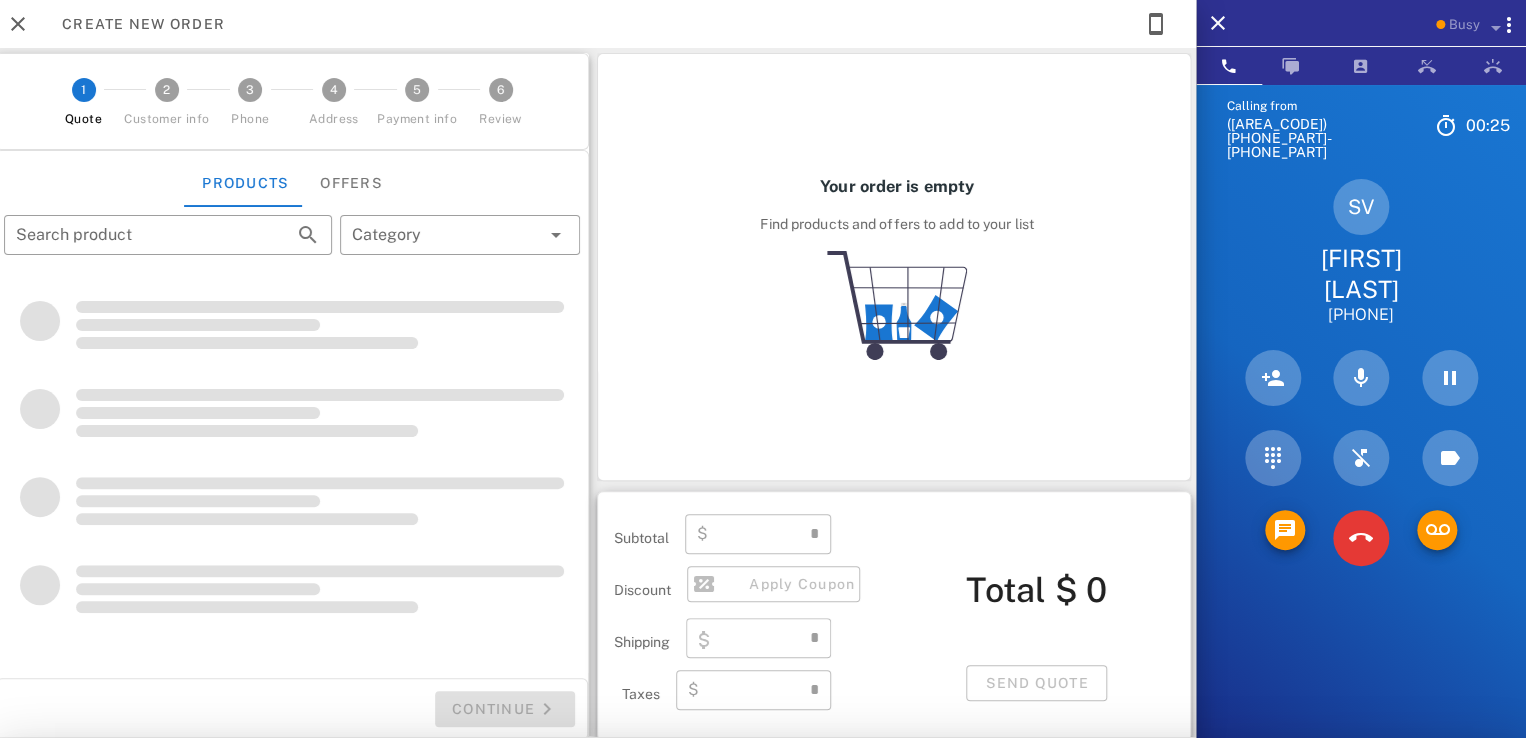 type on "**********" 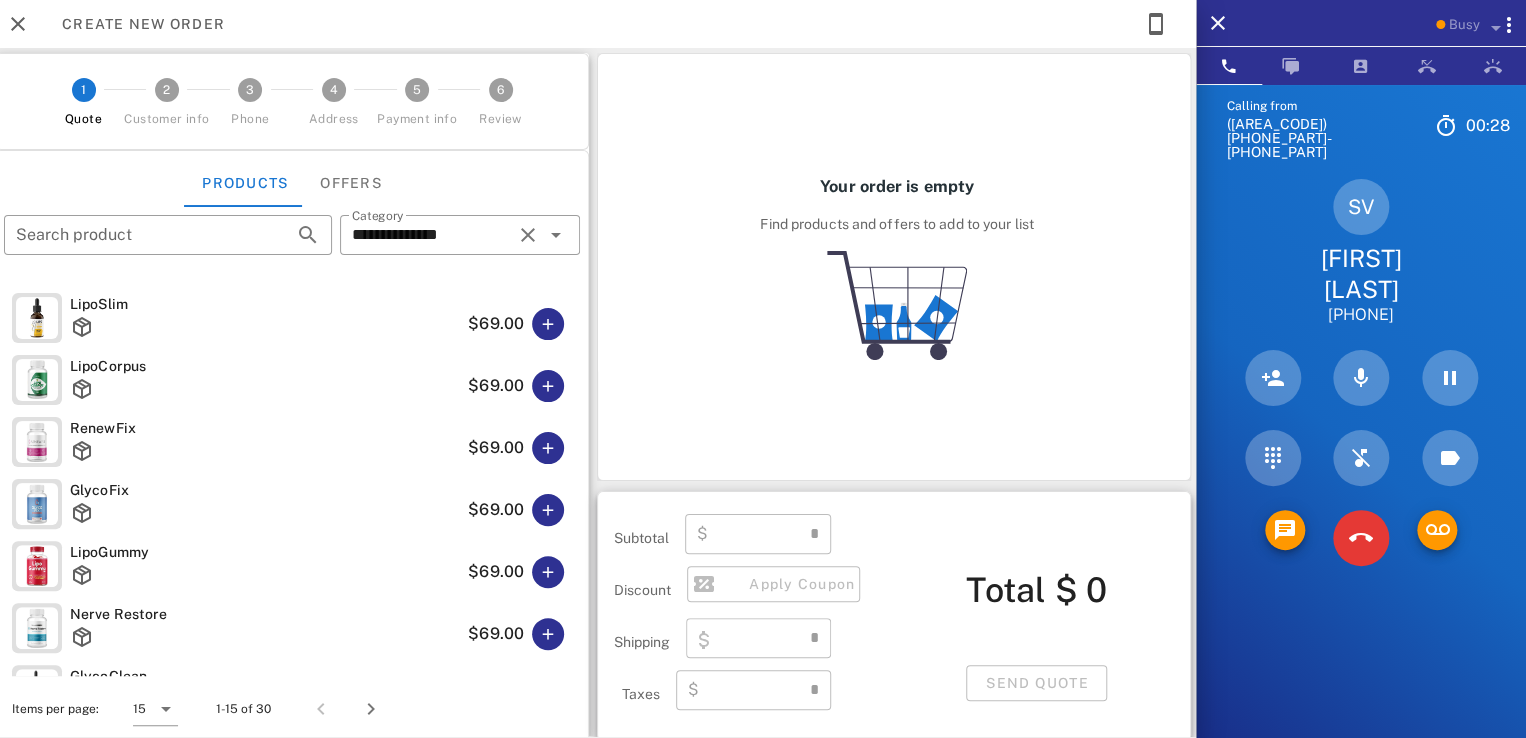 type on "****" 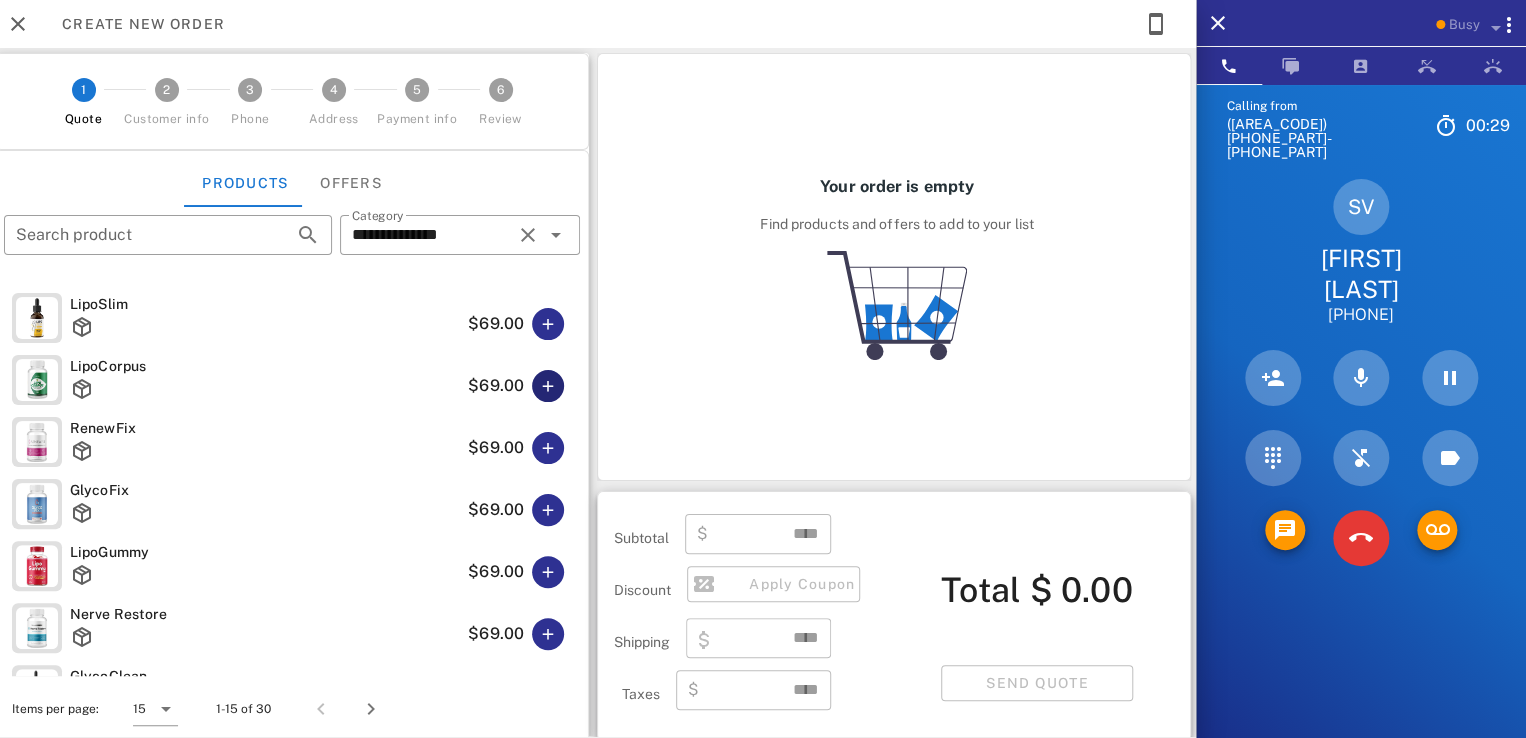 click at bounding box center (548, 386) 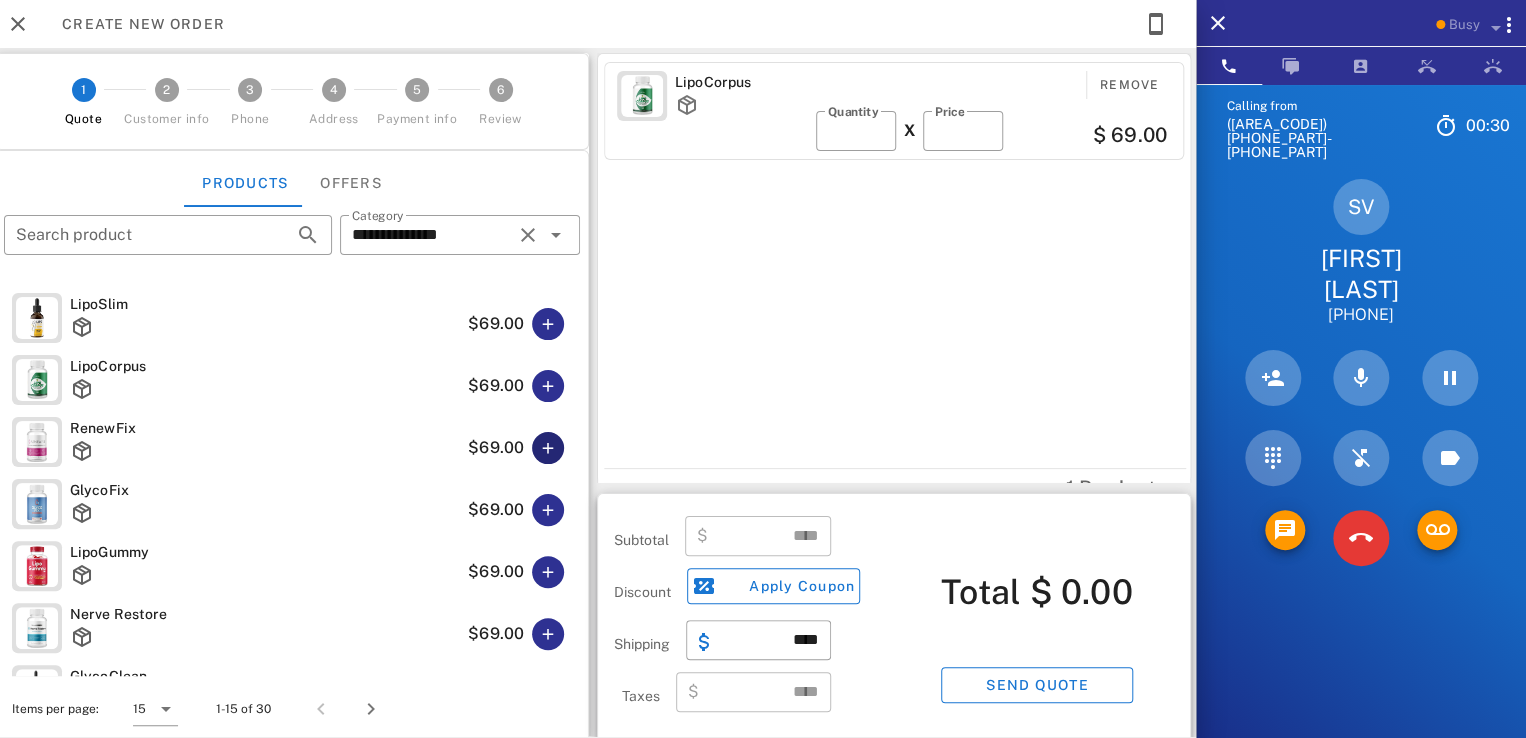 click at bounding box center [548, 448] 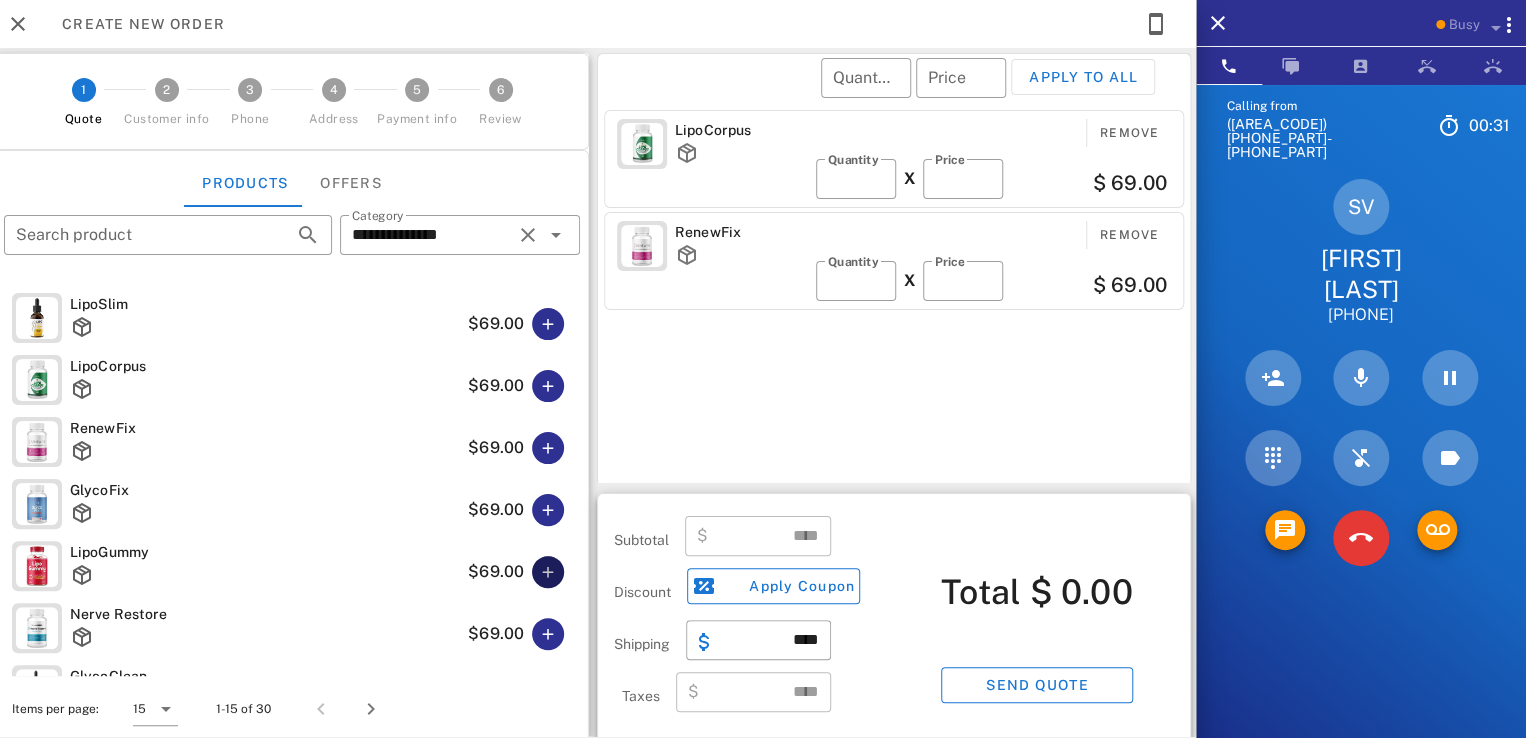 click at bounding box center [548, 572] 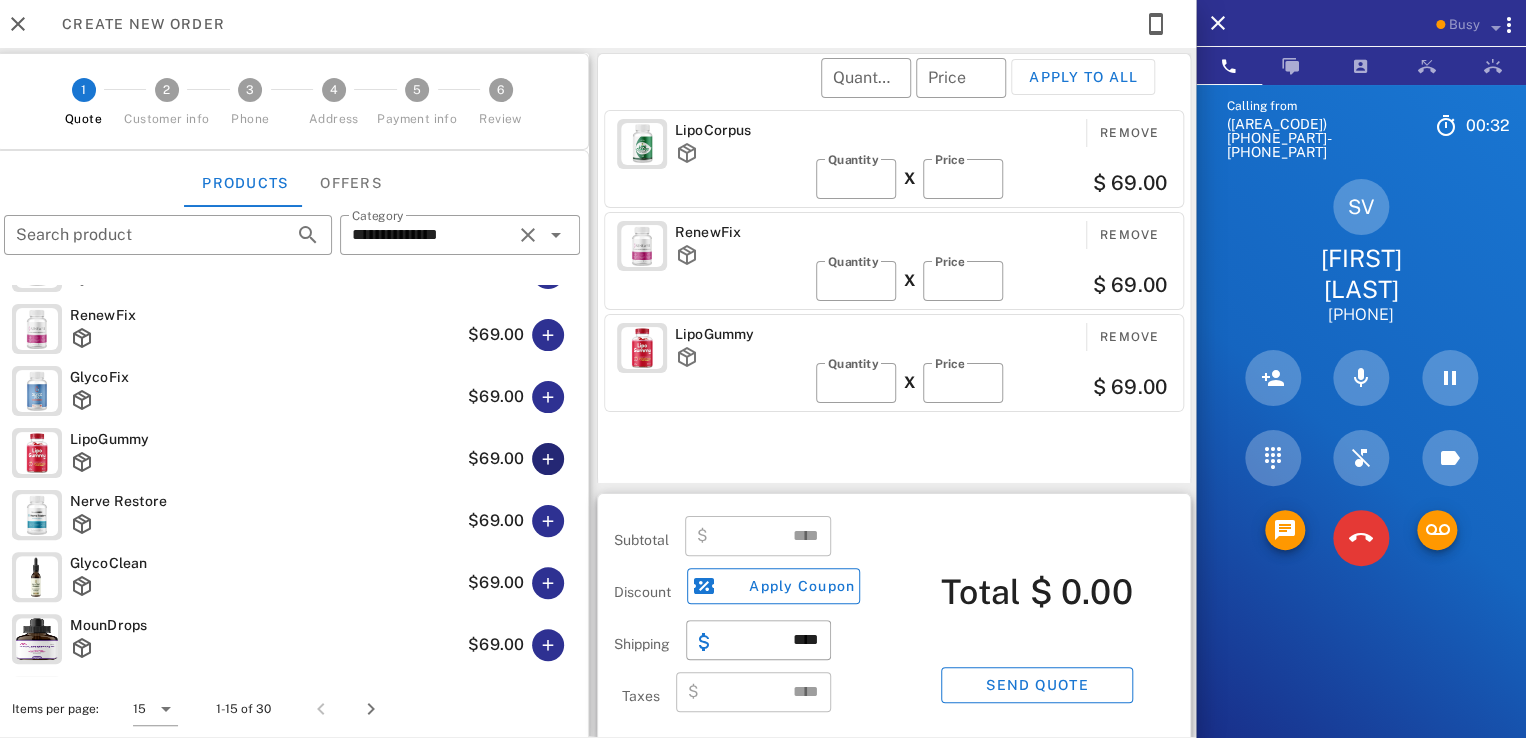 scroll, scrollTop: 200, scrollLeft: 0, axis: vertical 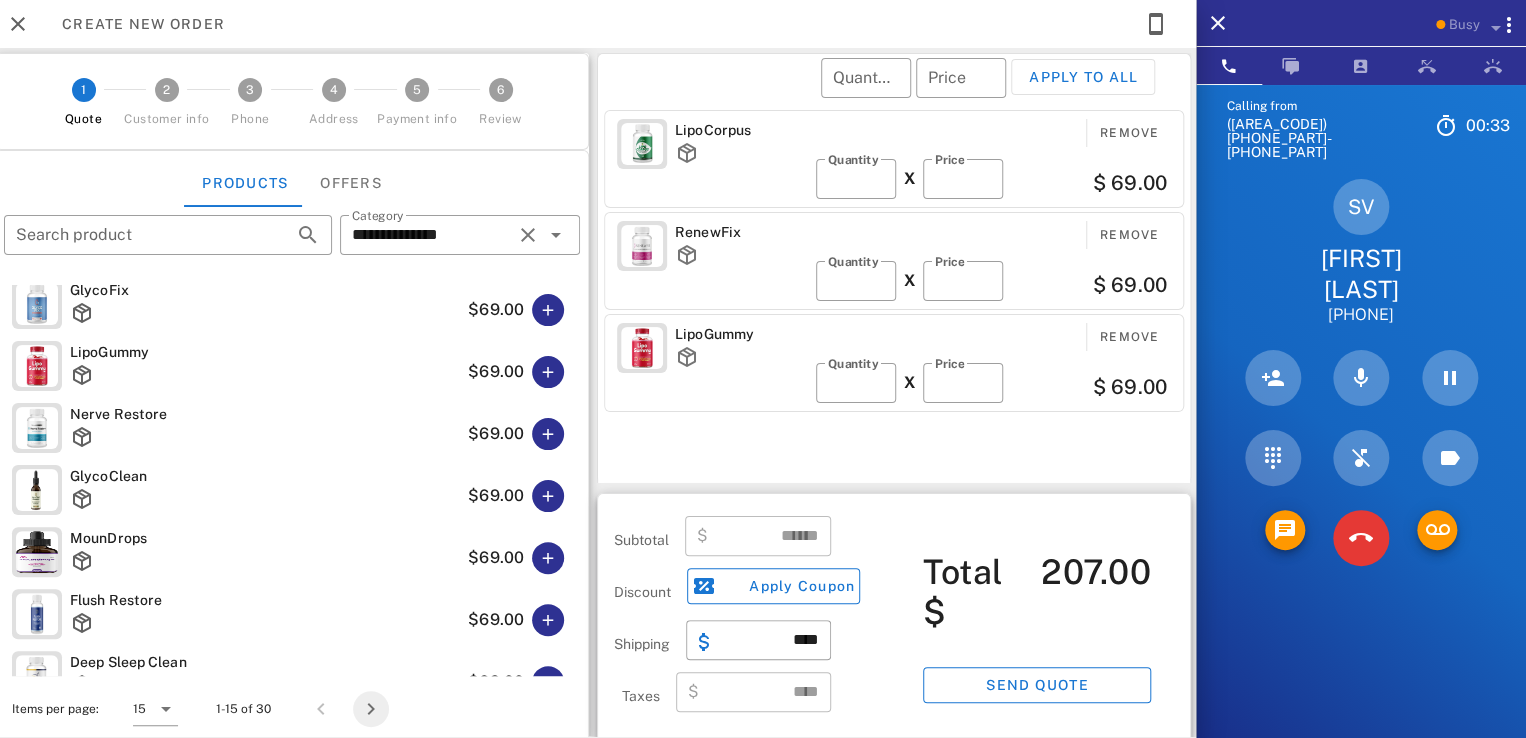 click at bounding box center [371, 709] 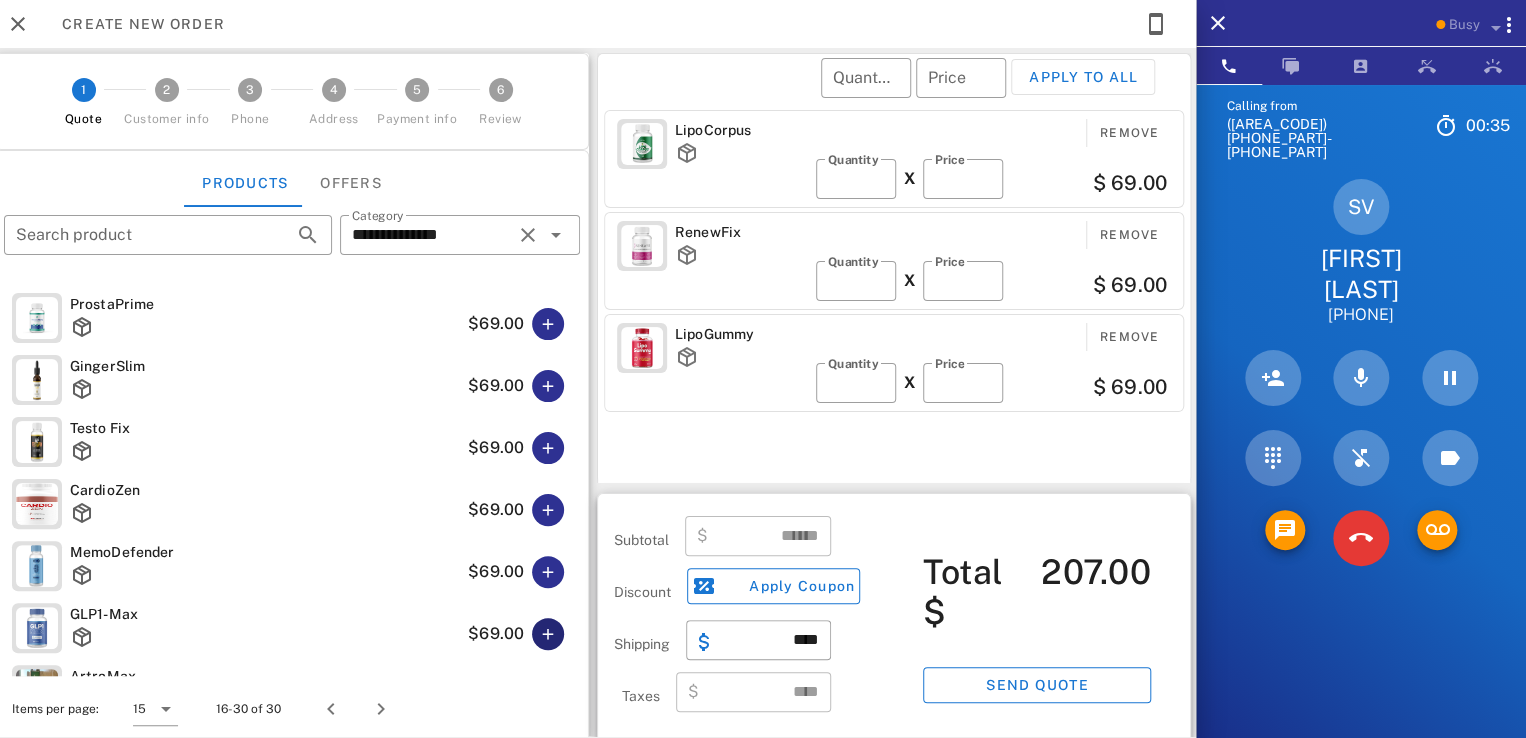 click at bounding box center (548, 634) 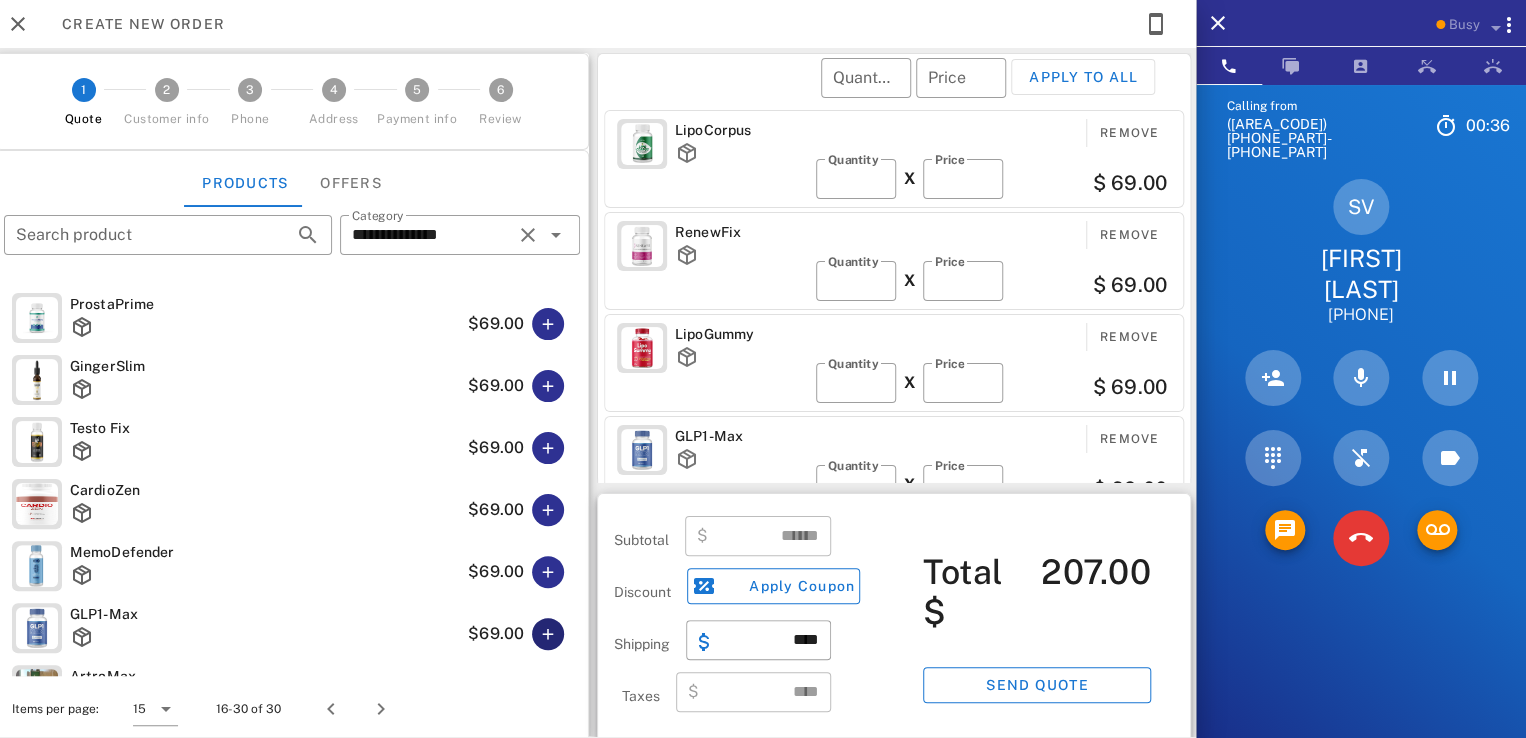 type on "******" 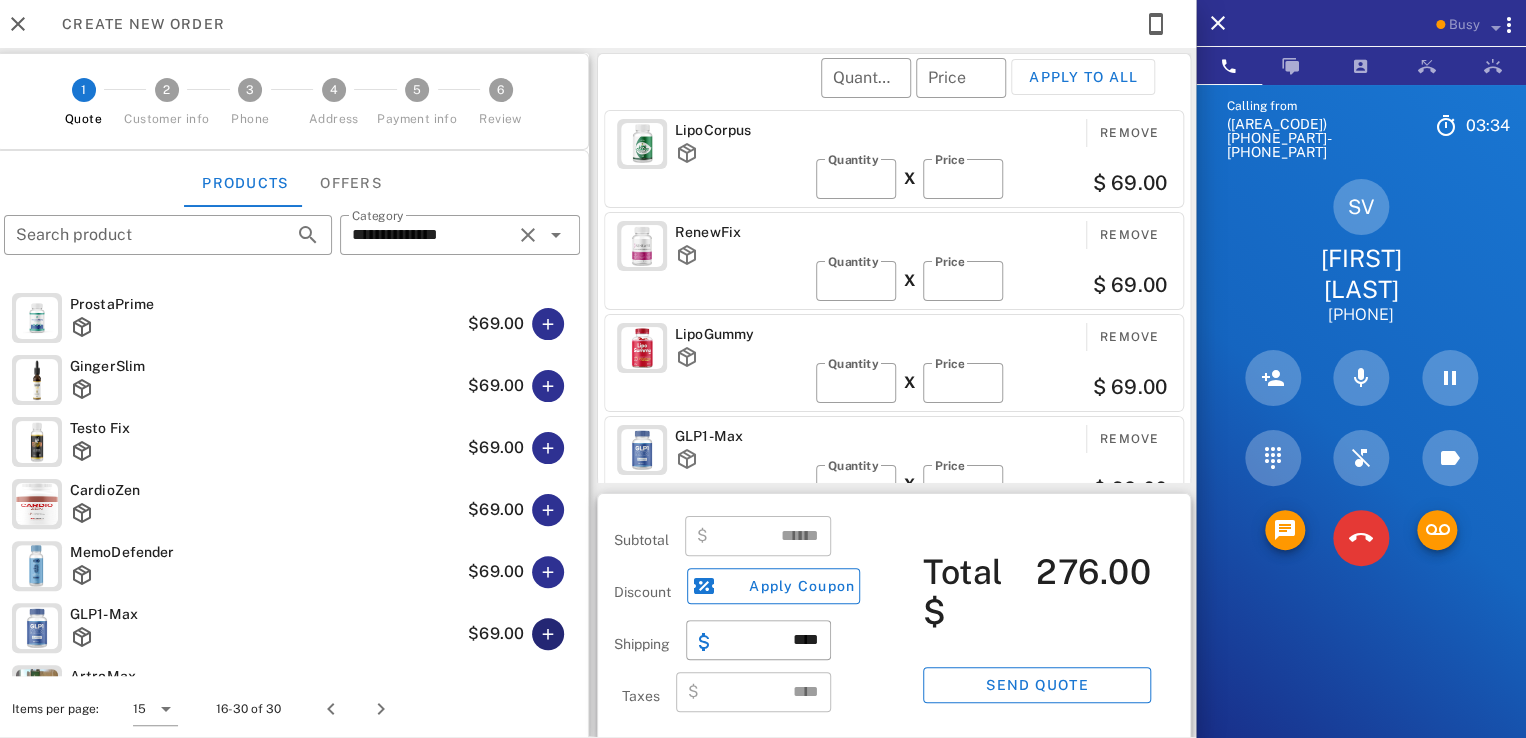 scroll, scrollTop: 4, scrollLeft: 0, axis: vertical 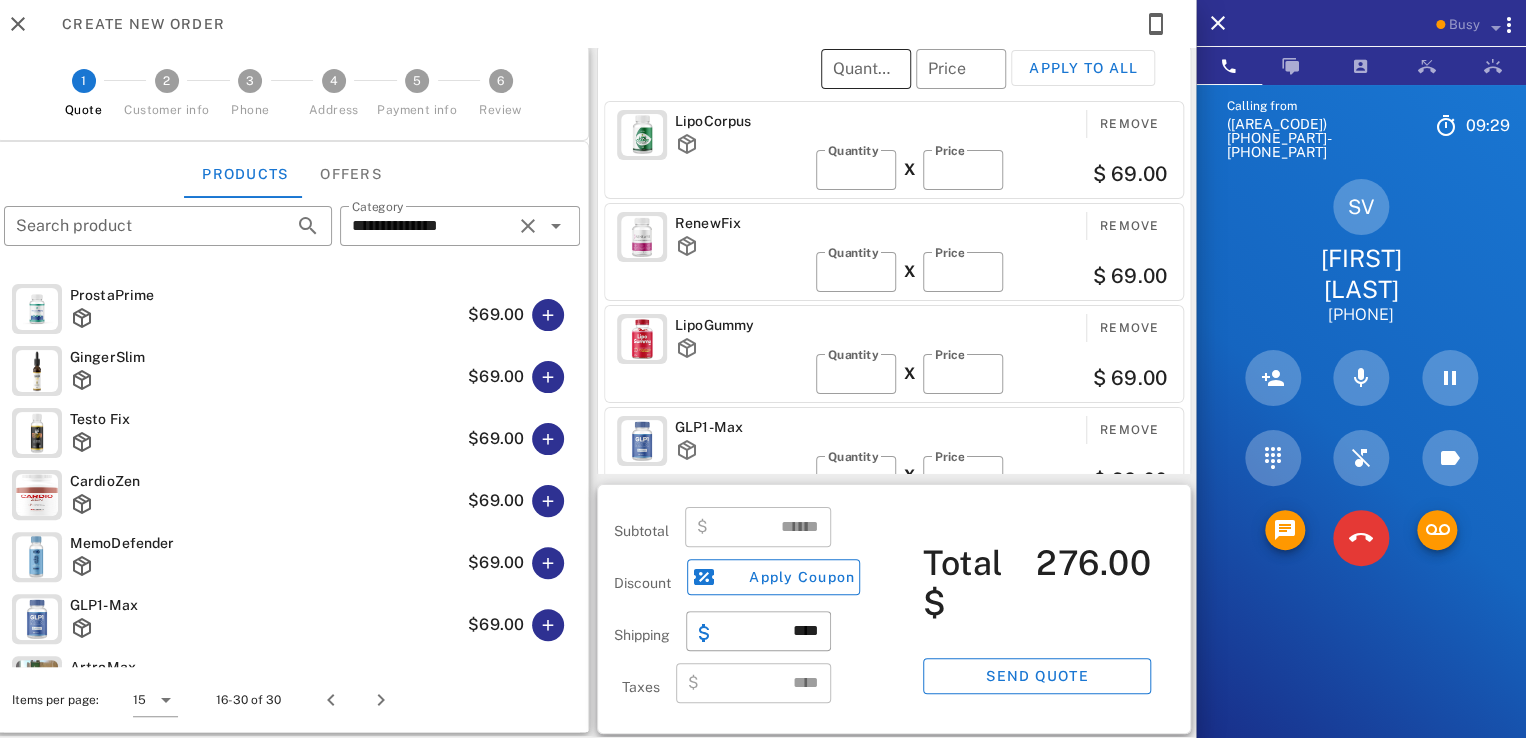 click on "Quantity" at bounding box center [866, 69] 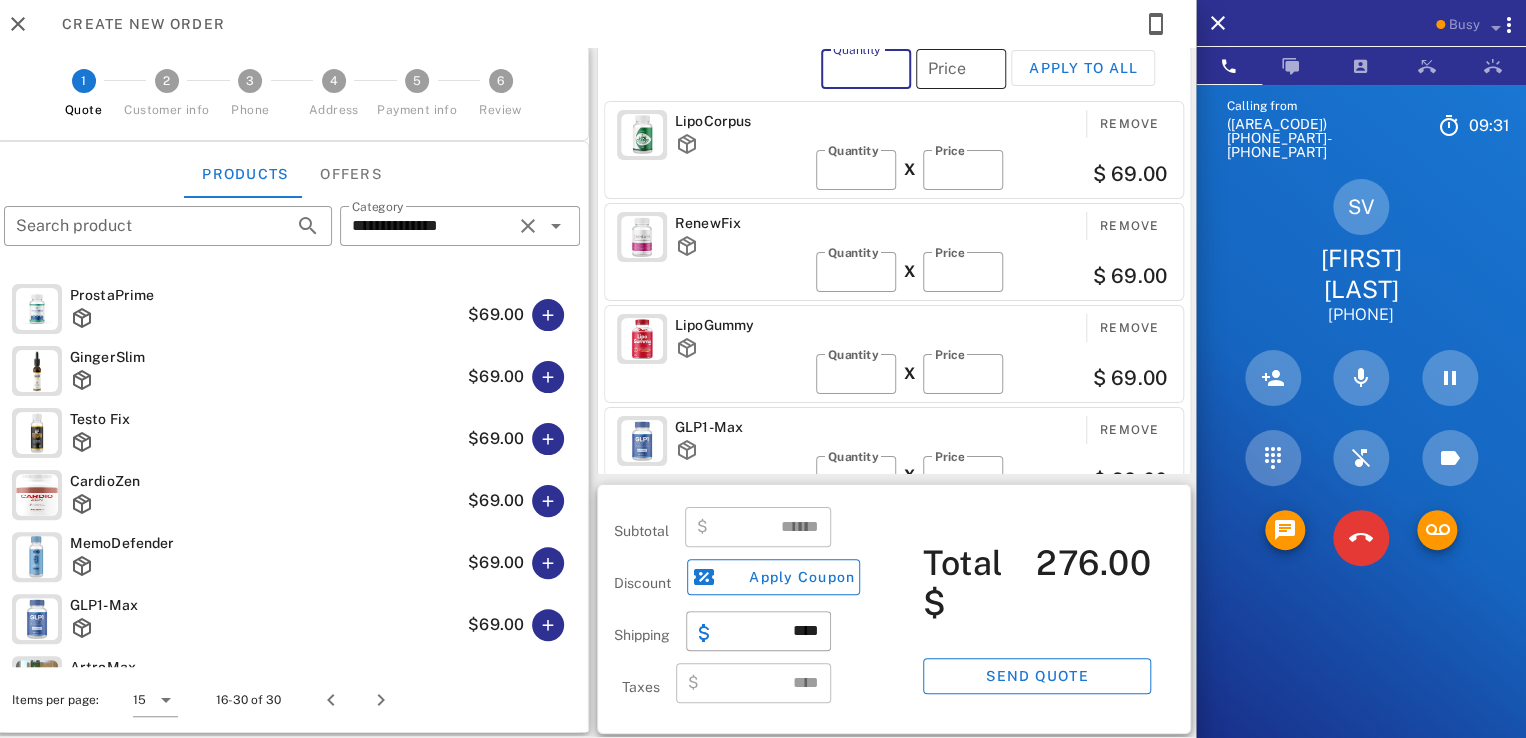type on "**" 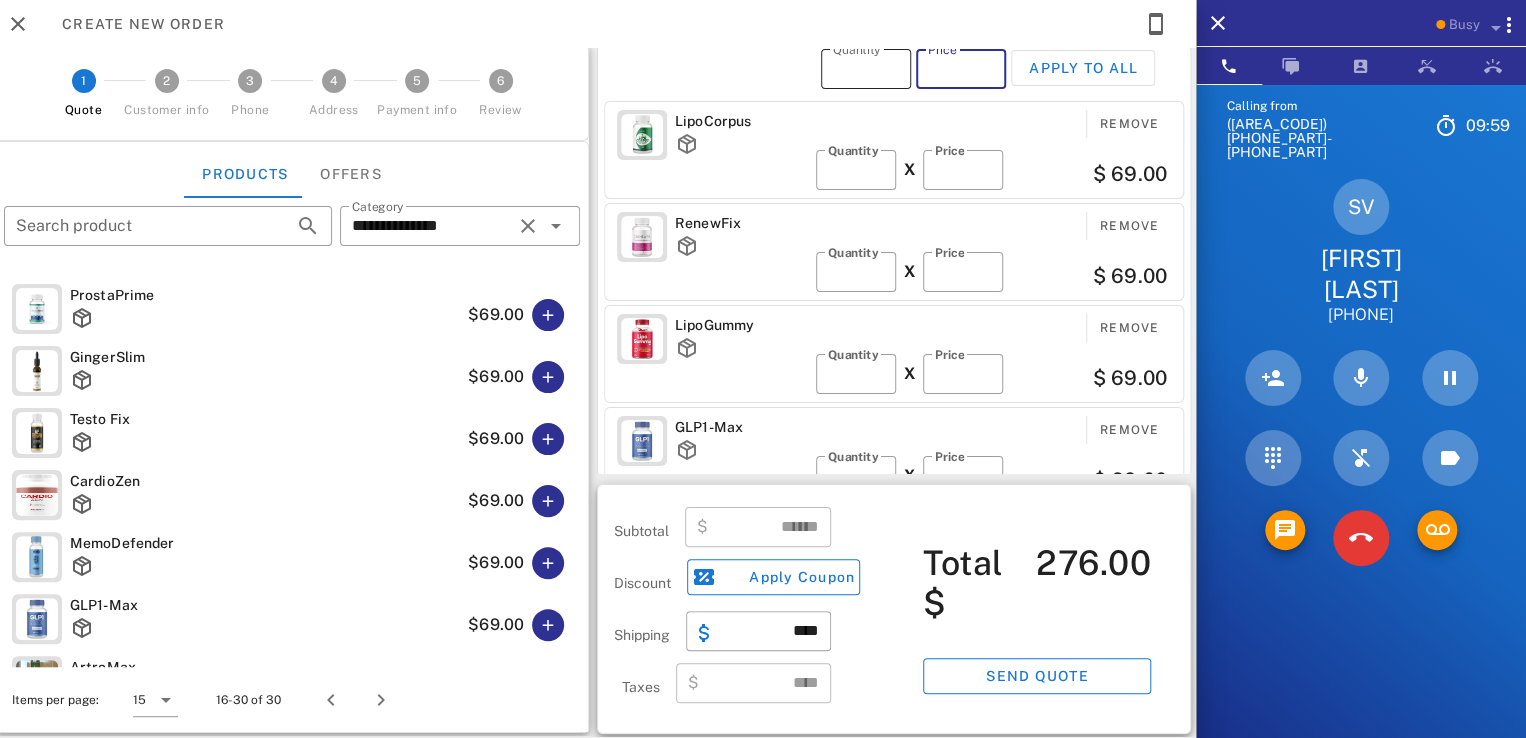 type on "**" 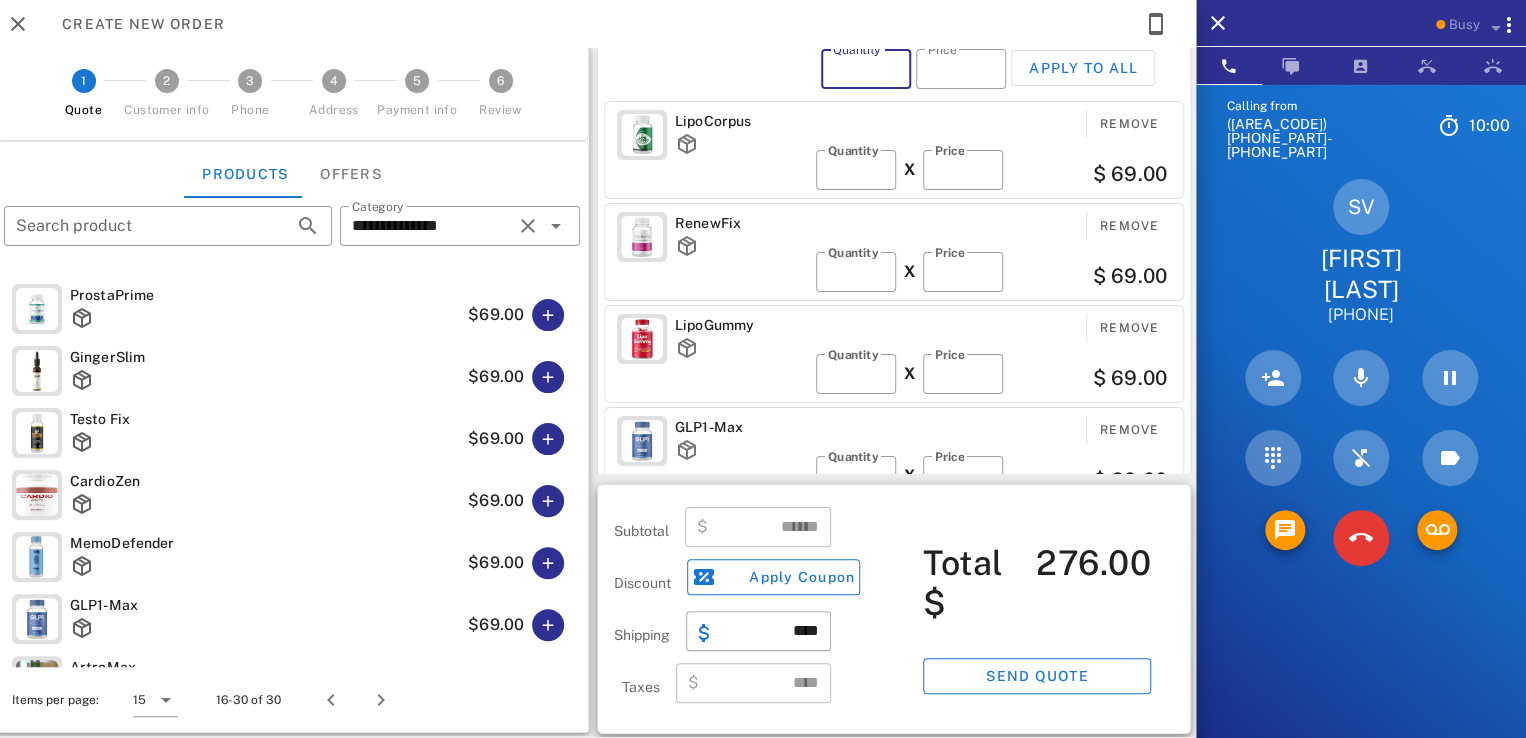 type on "*" 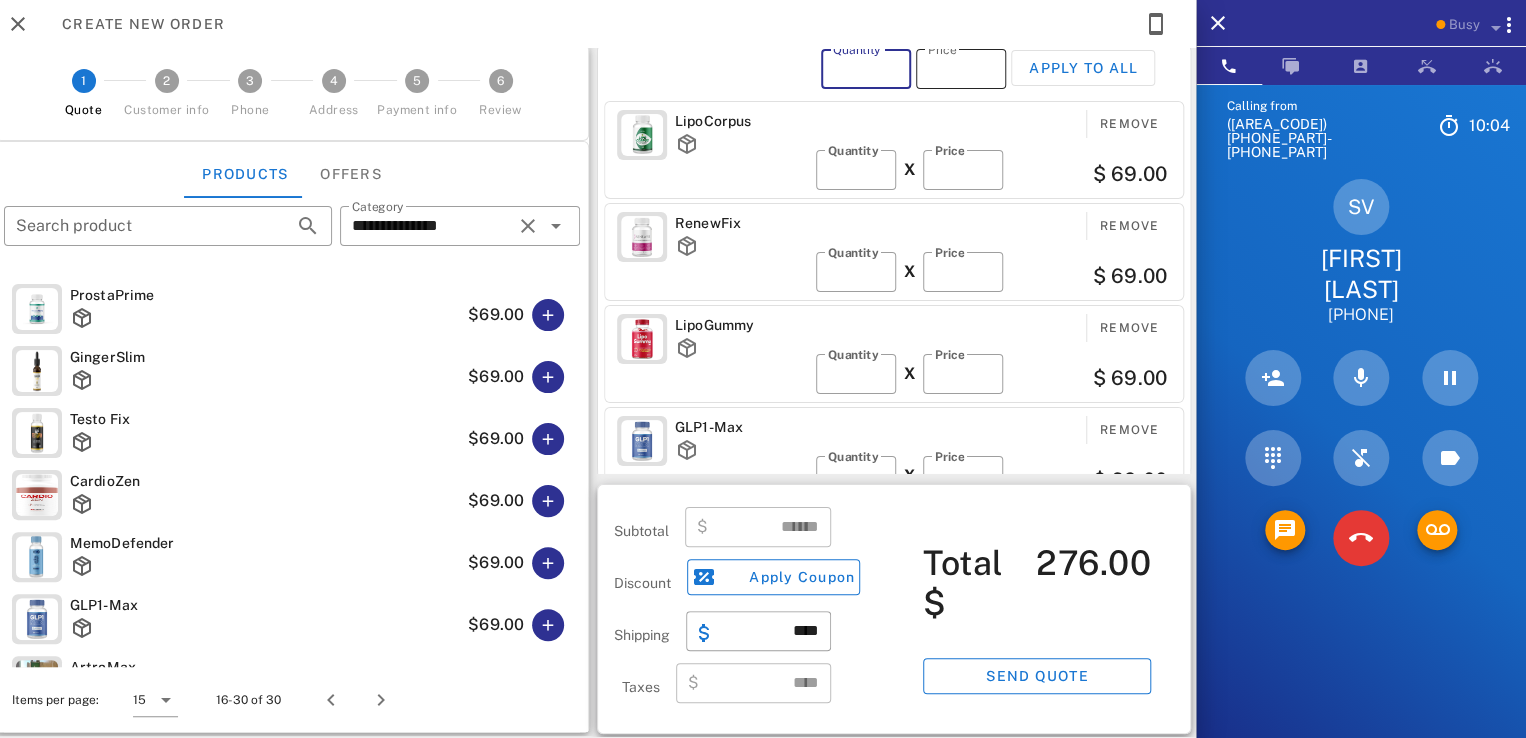 type on "*" 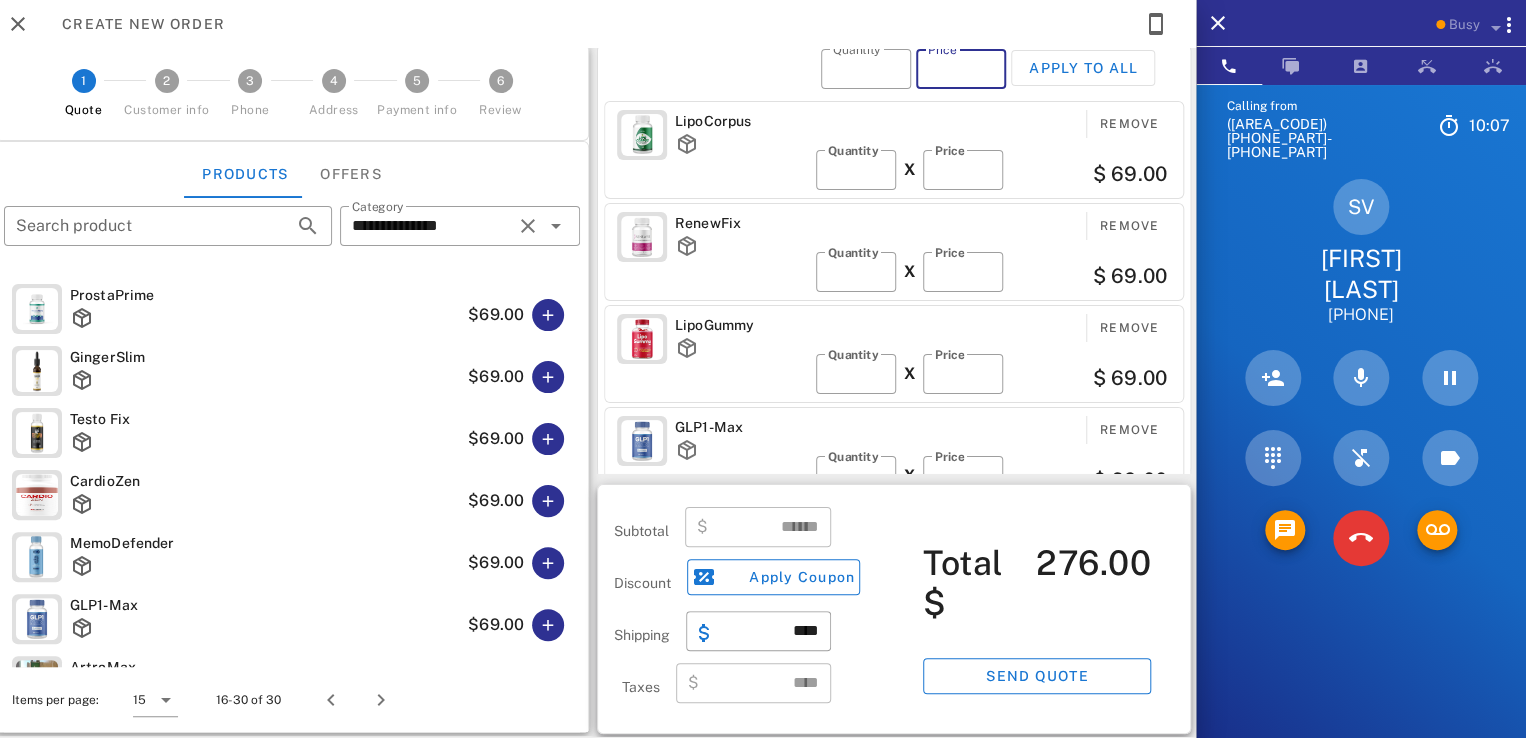 type on "**" 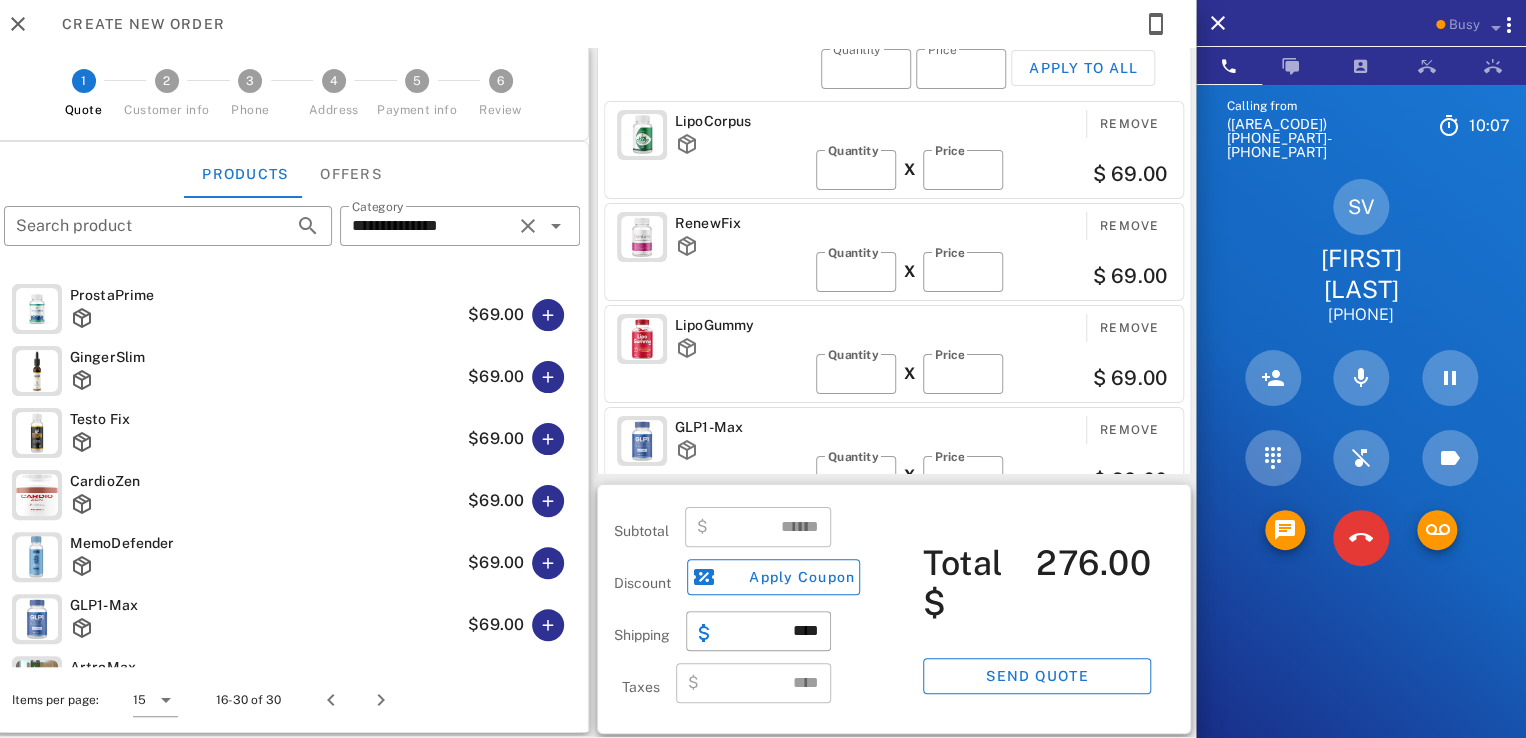 click on "Create new order" at bounding box center (593, 24) 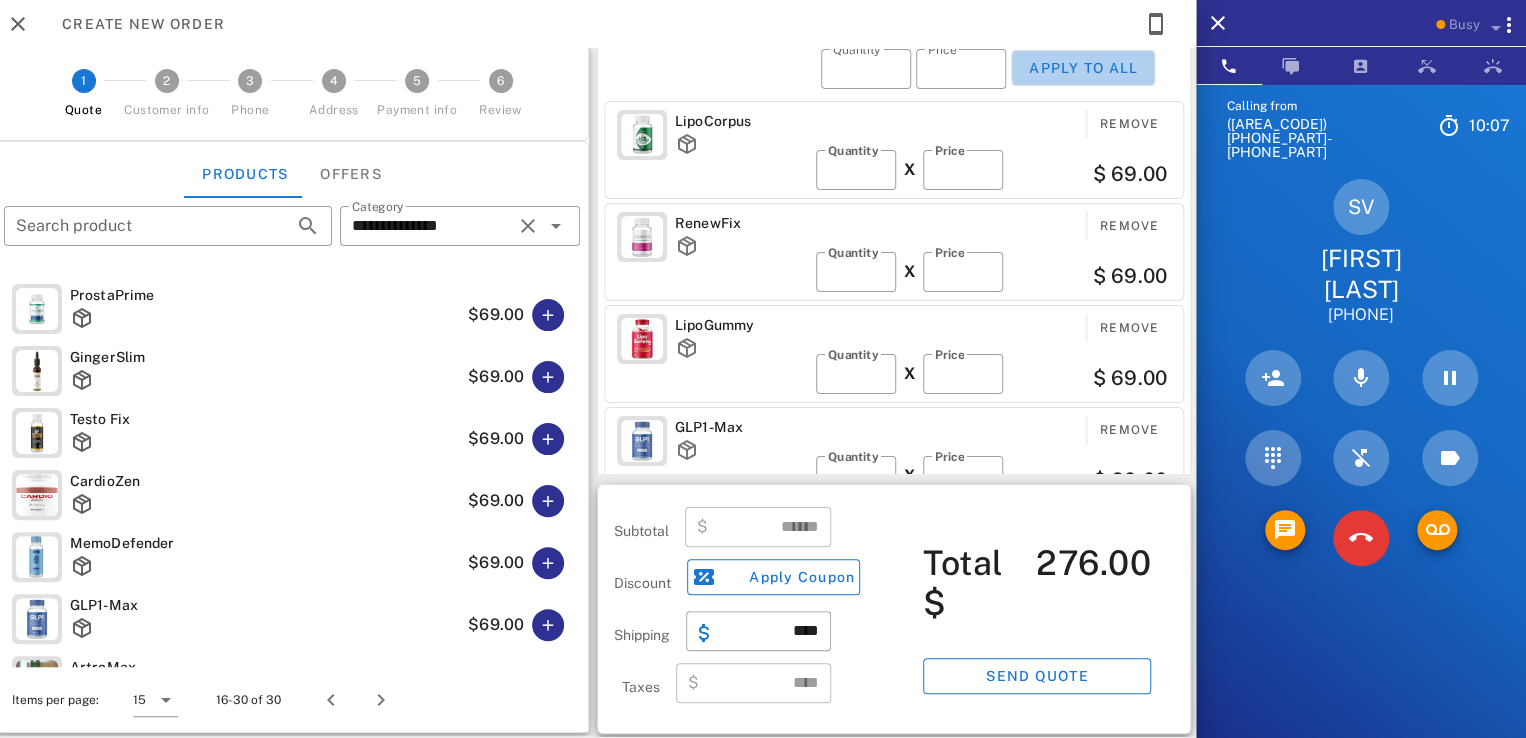 click on "Apply to all" at bounding box center [1083, 68] 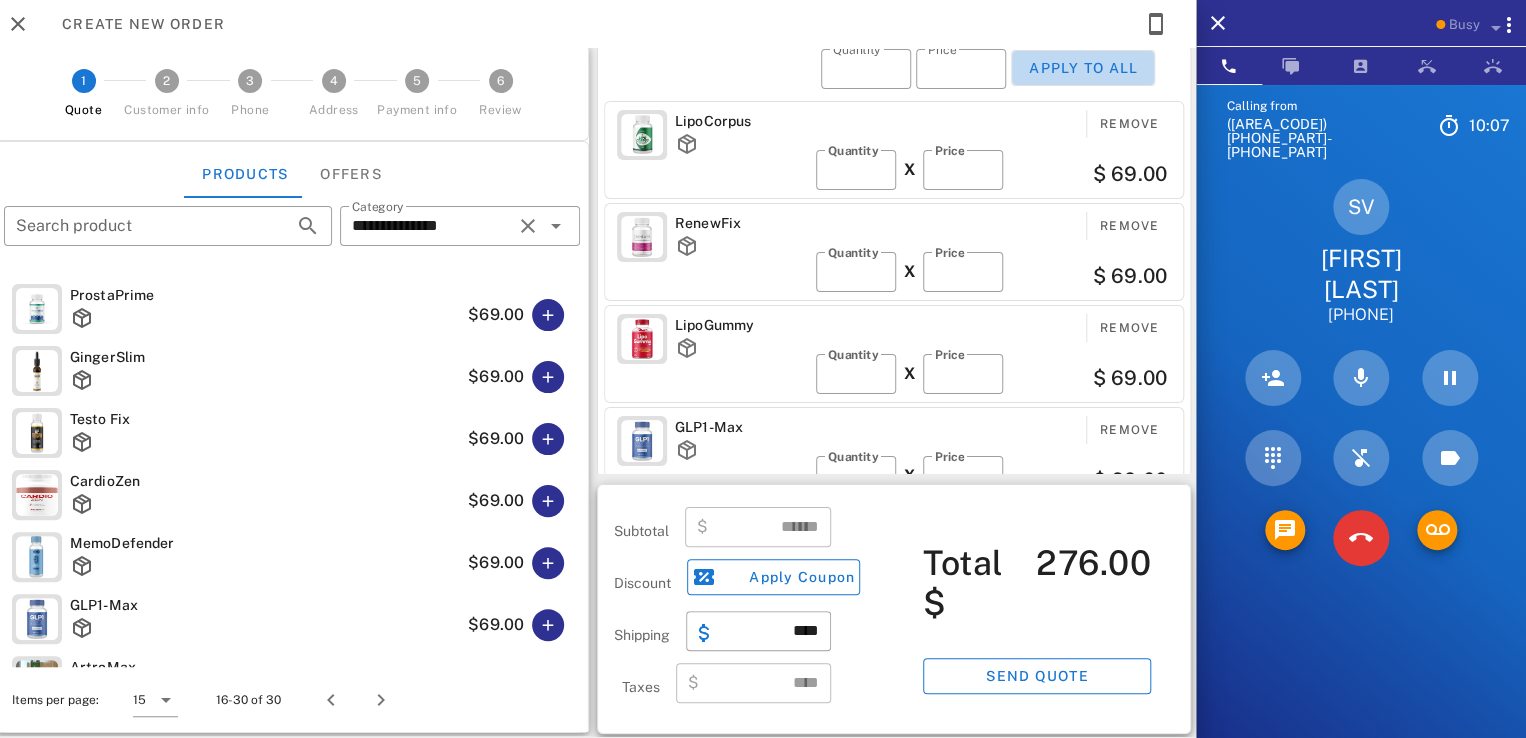 type on "*" 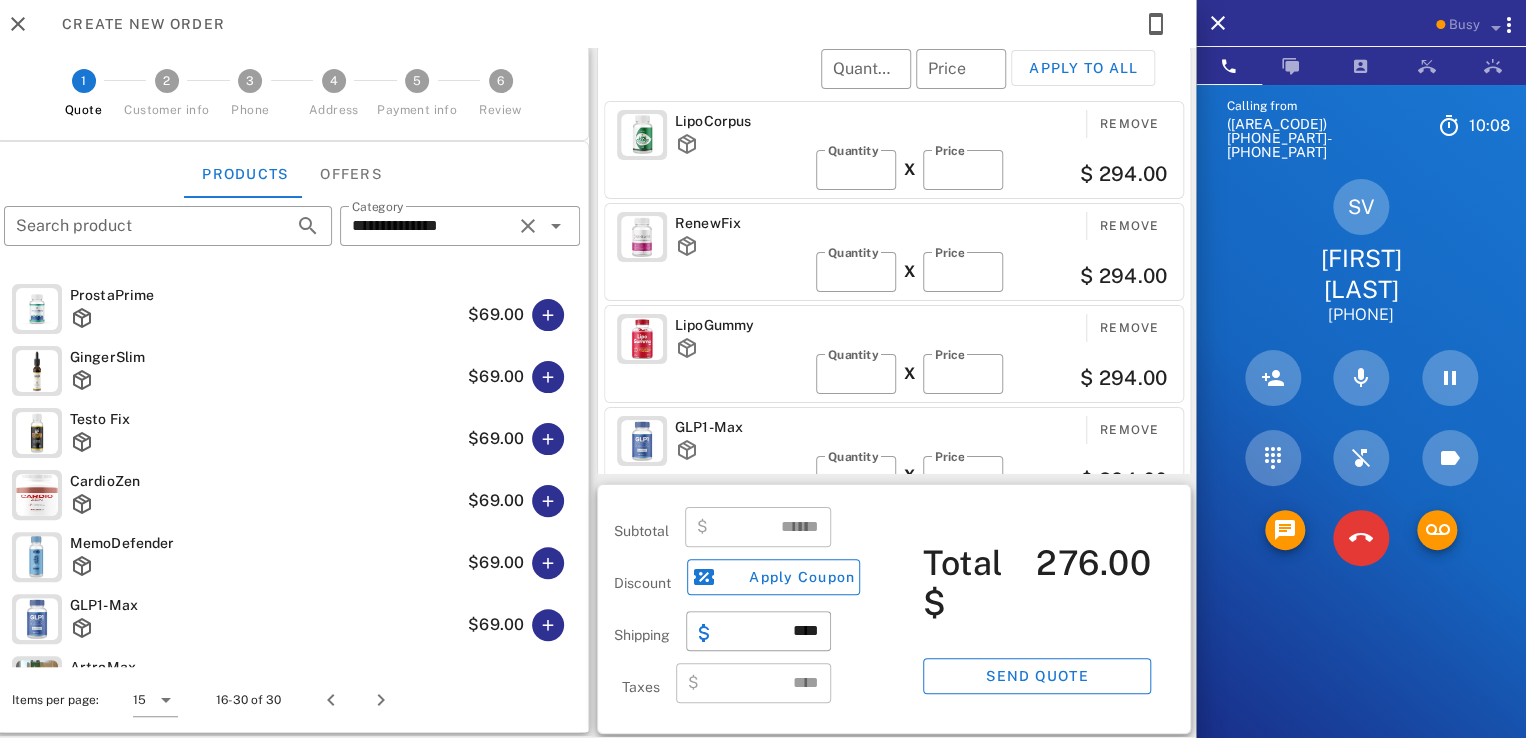 type on "*******" 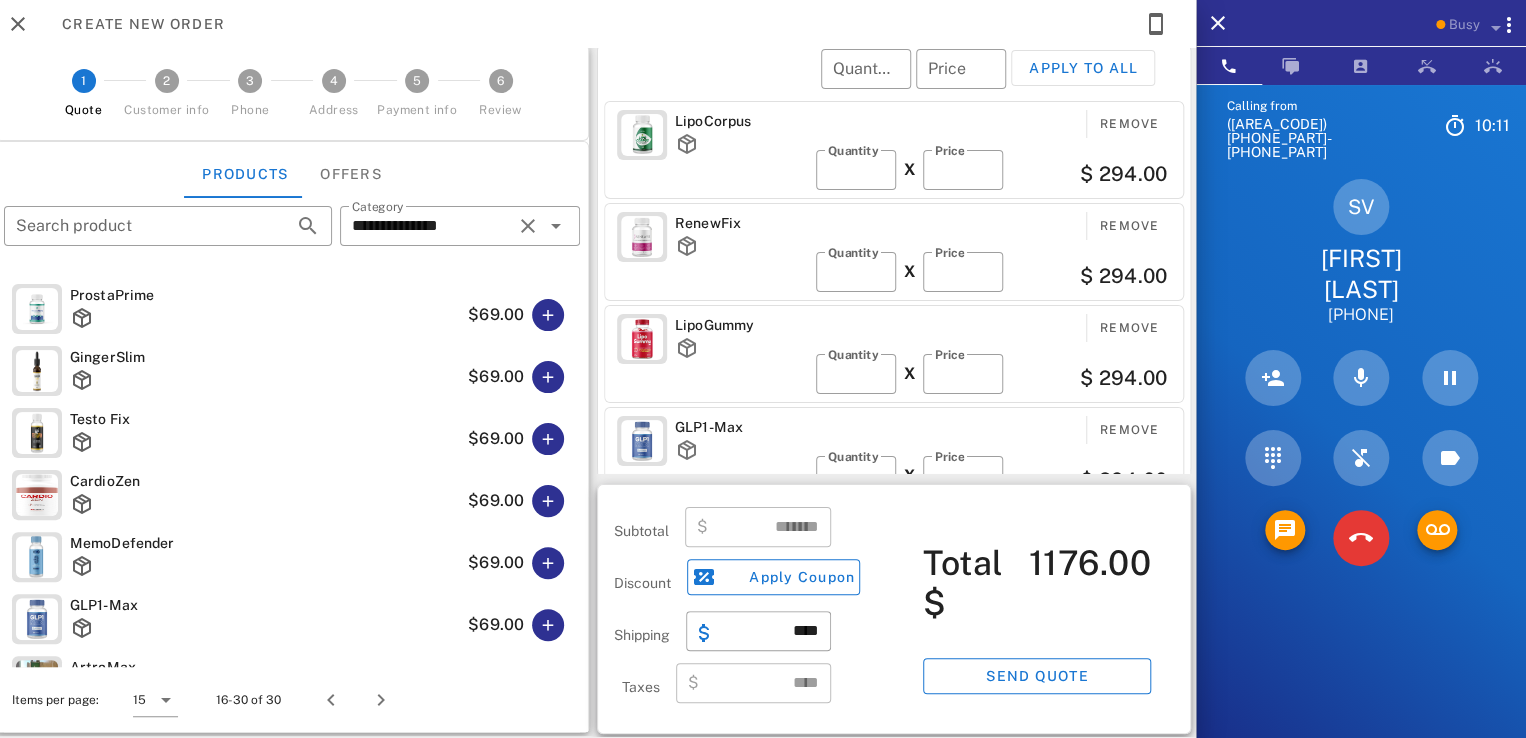 scroll, scrollTop: 0, scrollLeft: 0, axis: both 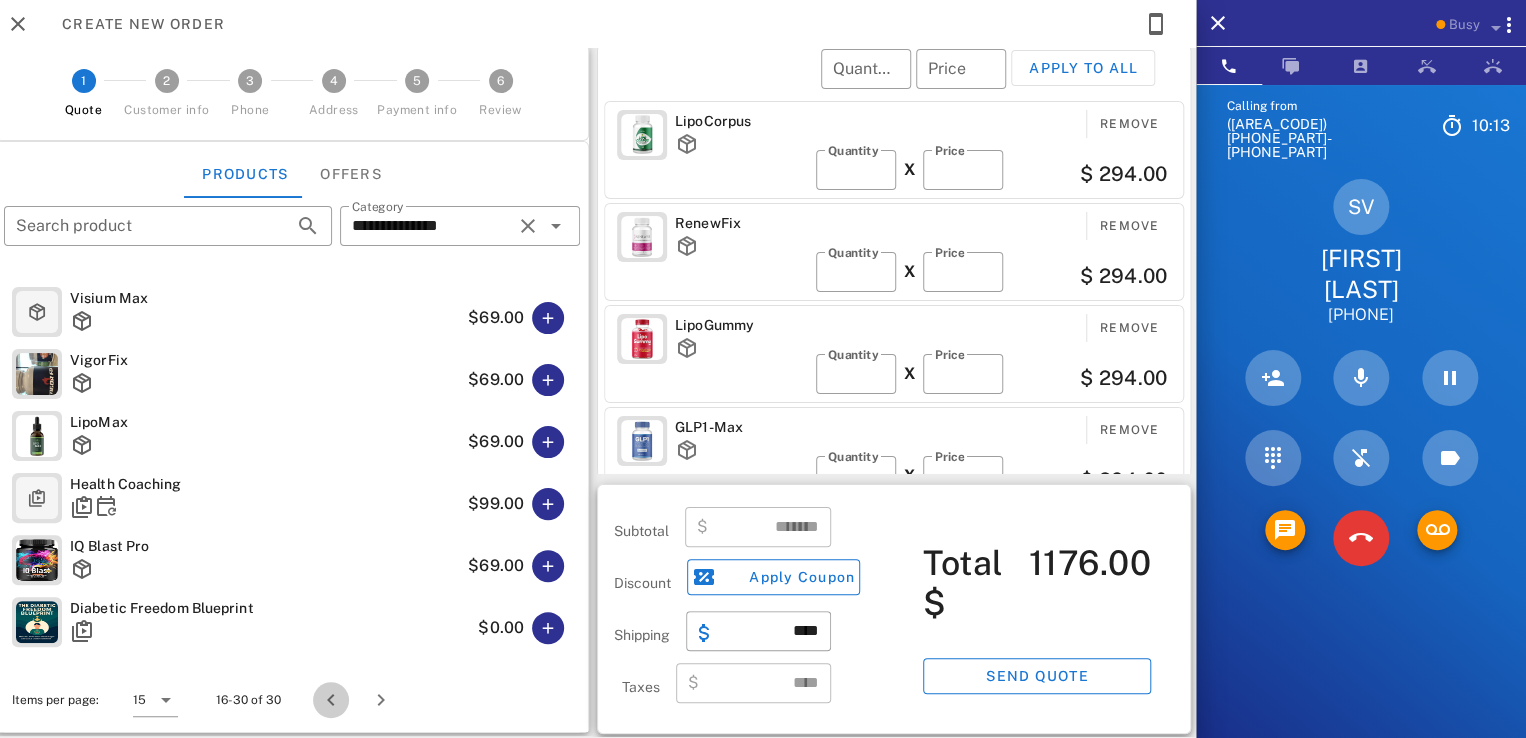 drag, startPoint x: 316, startPoint y: 701, endPoint x: 320, endPoint y: 674, distance: 27.294687 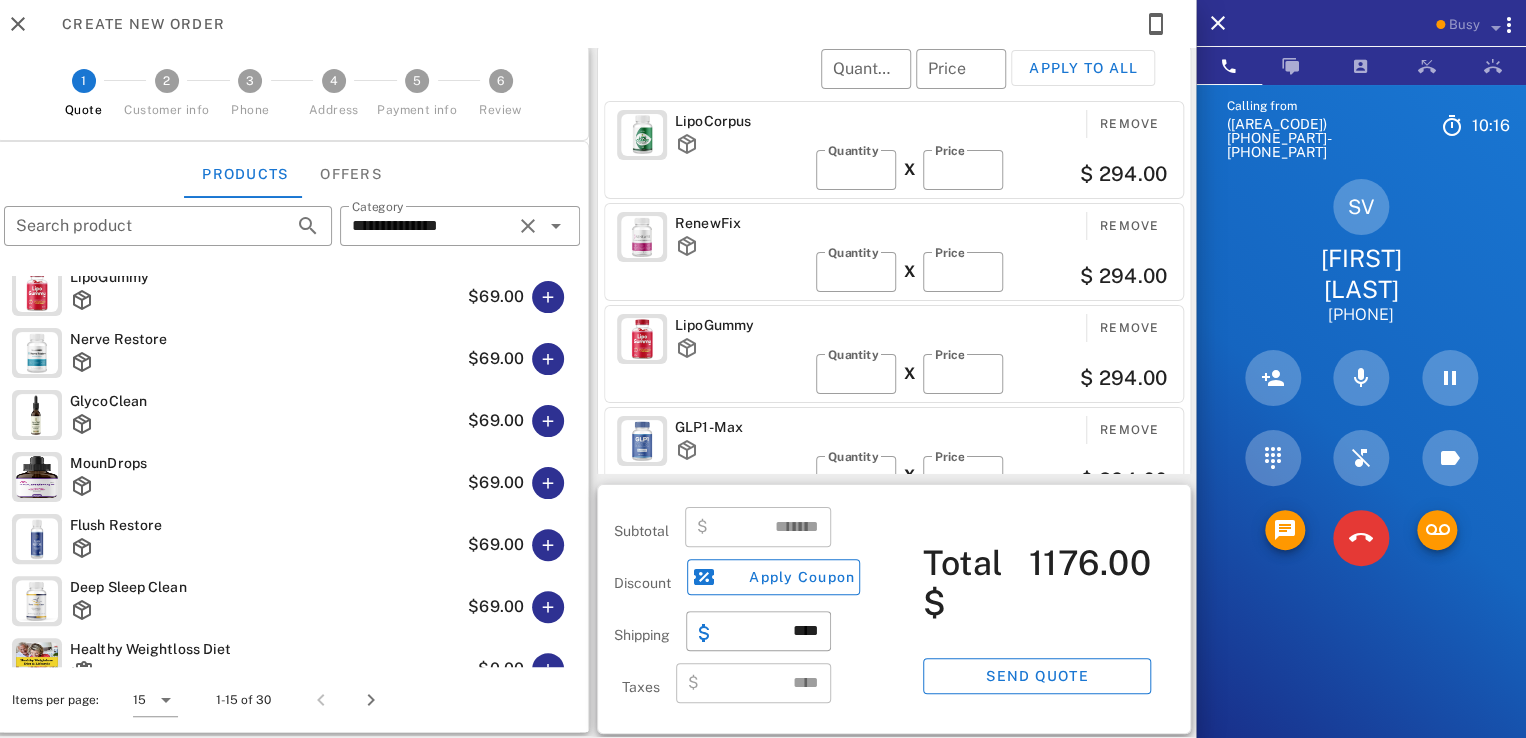 scroll, scrollTop: 555, scrollLeft: 0, axis: vertical 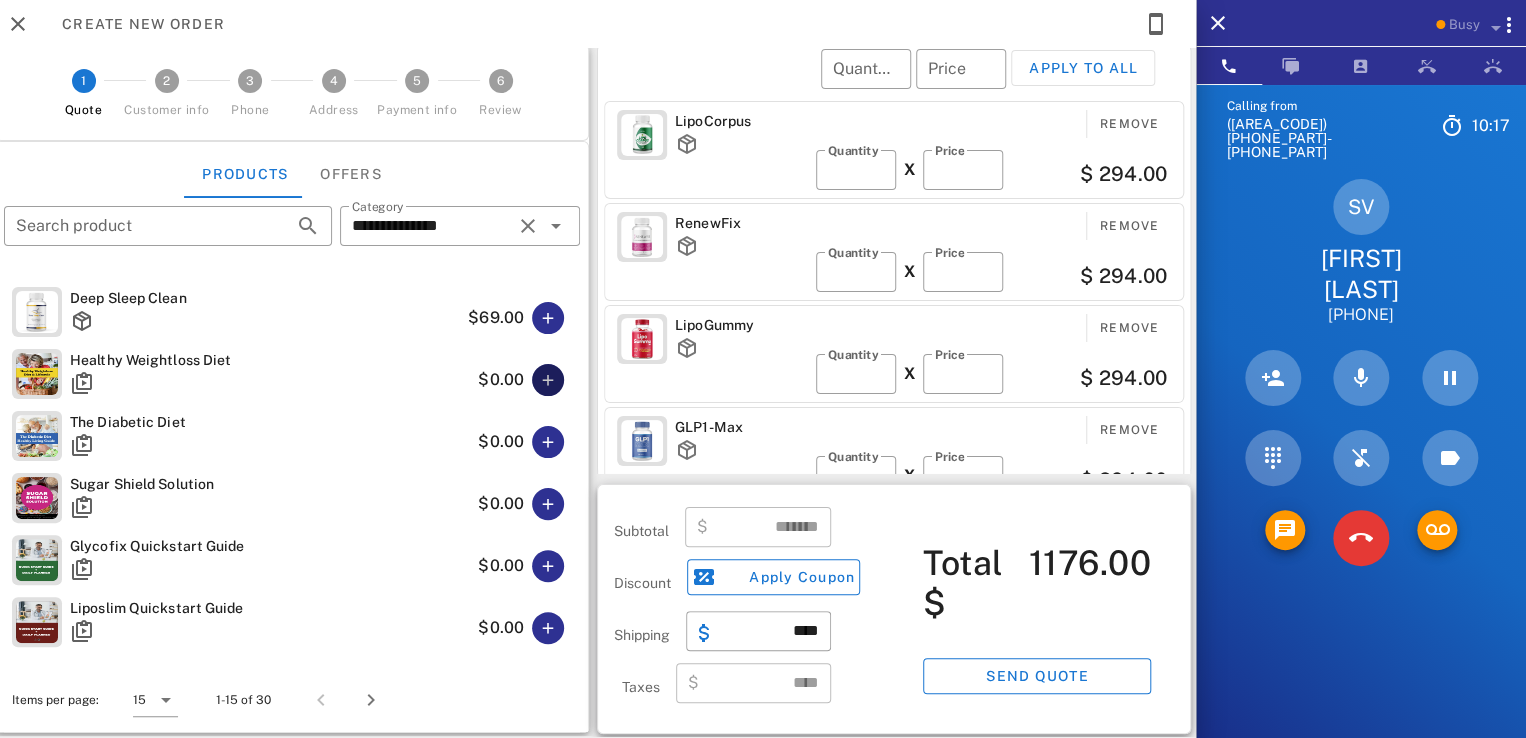 click at bounding box center (548, 380) 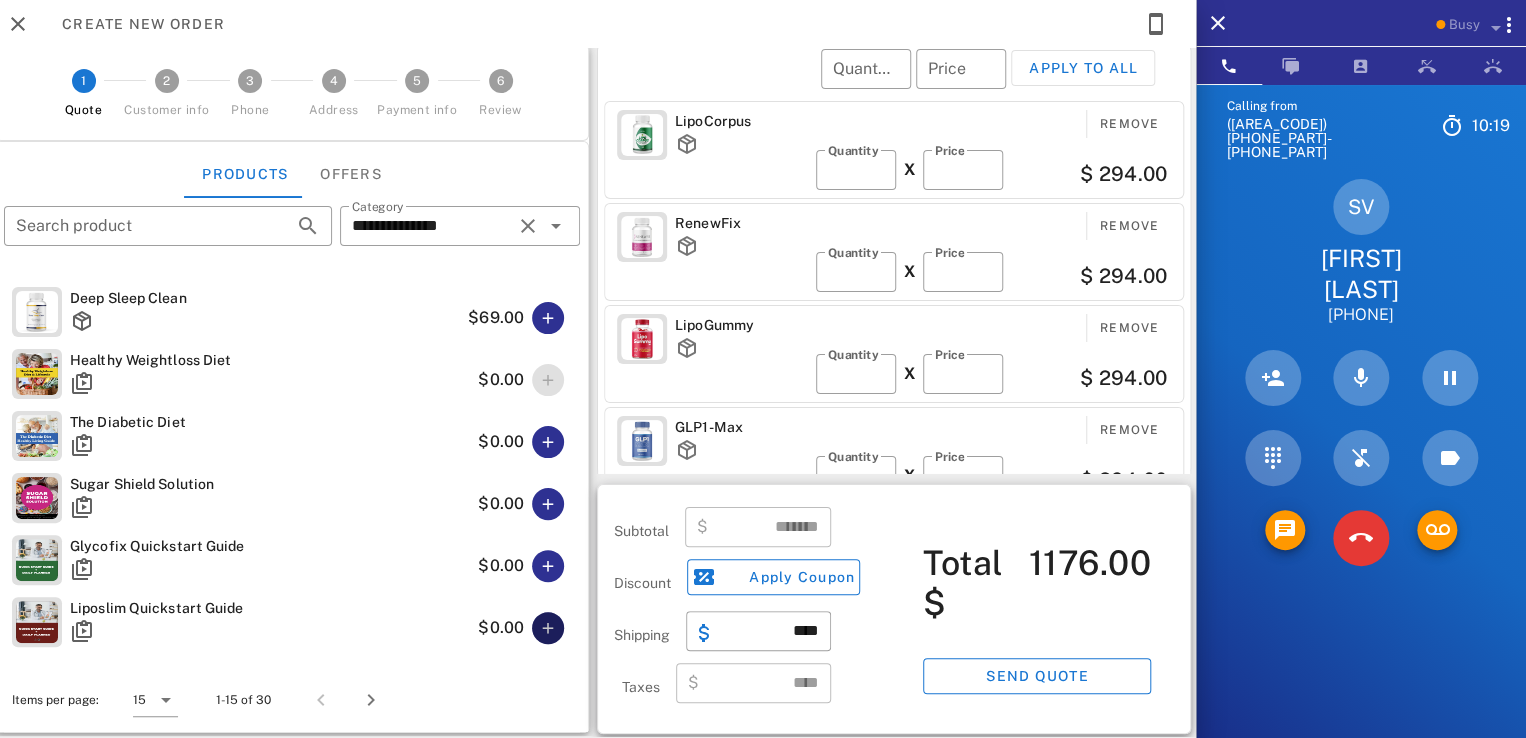 click at bounding box center (548, 628) 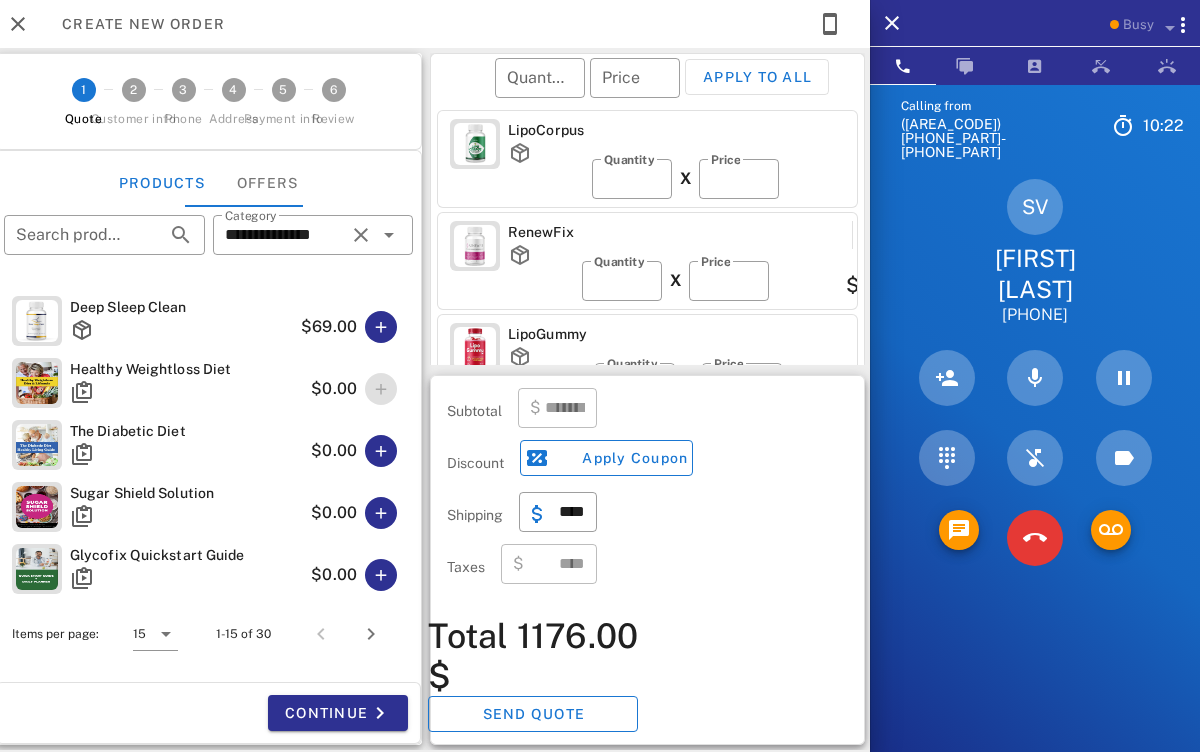 scroll, scrollTop: 0, scrollLeft: 0, axis: both 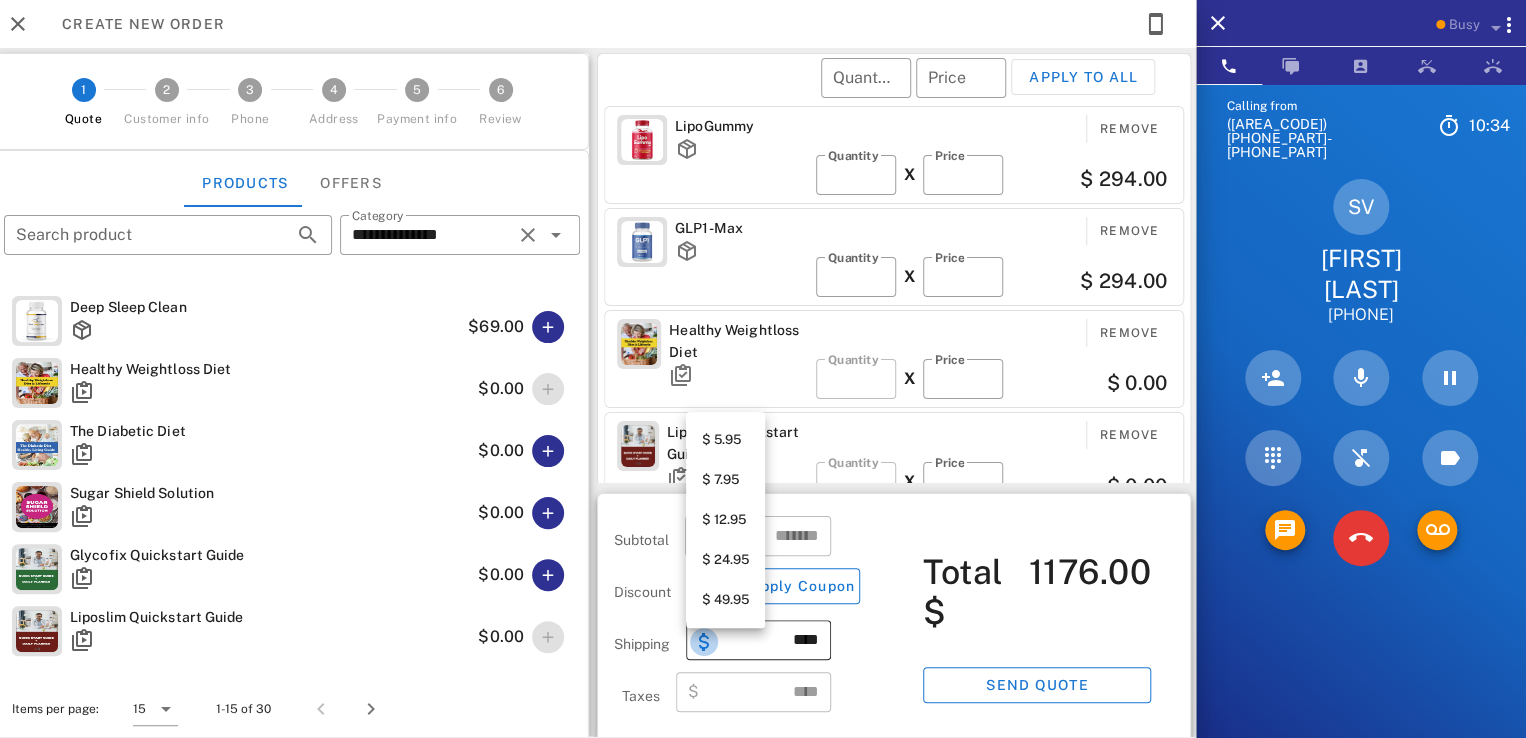click at bounding box center [704, 642] 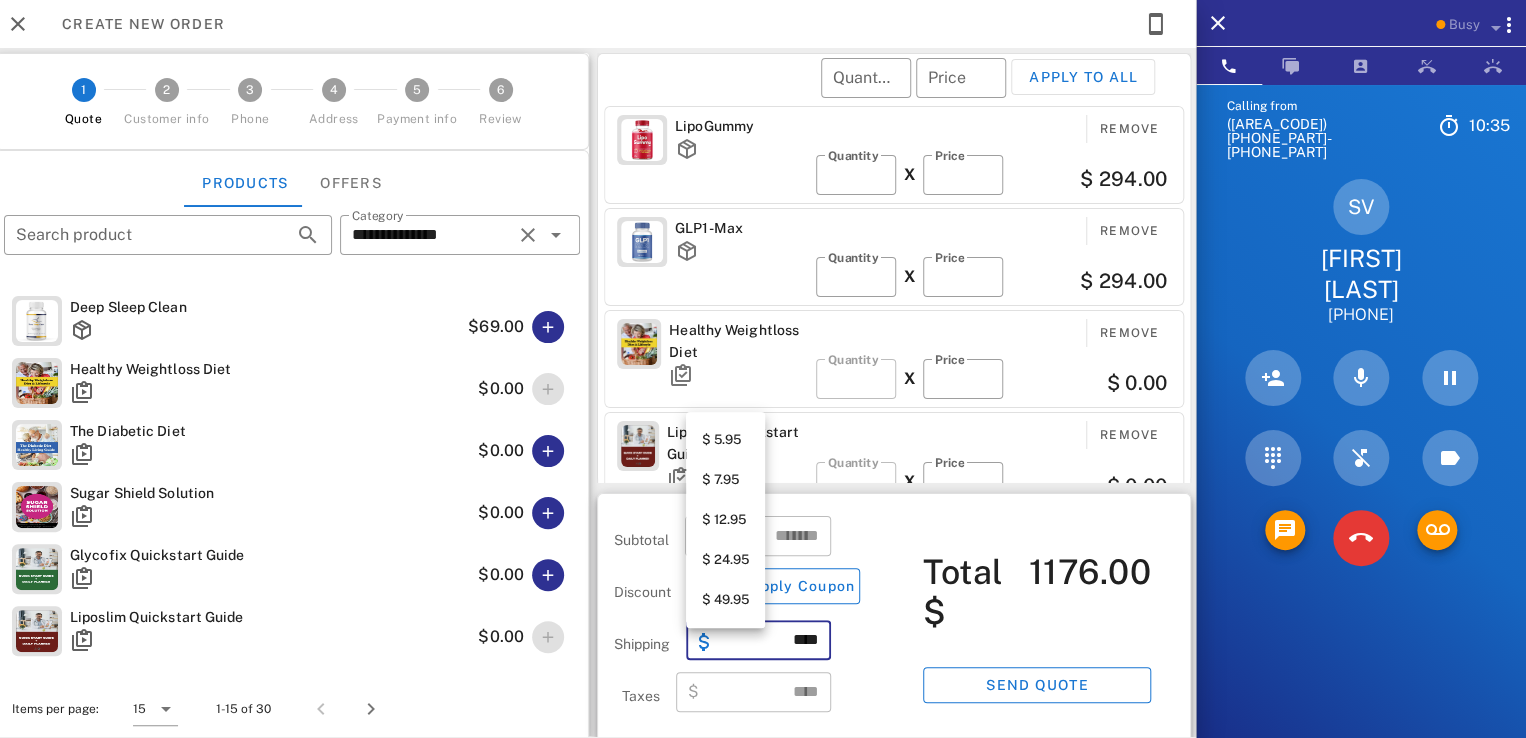 click on "$ 49.95" at bounding box center [725, 600] 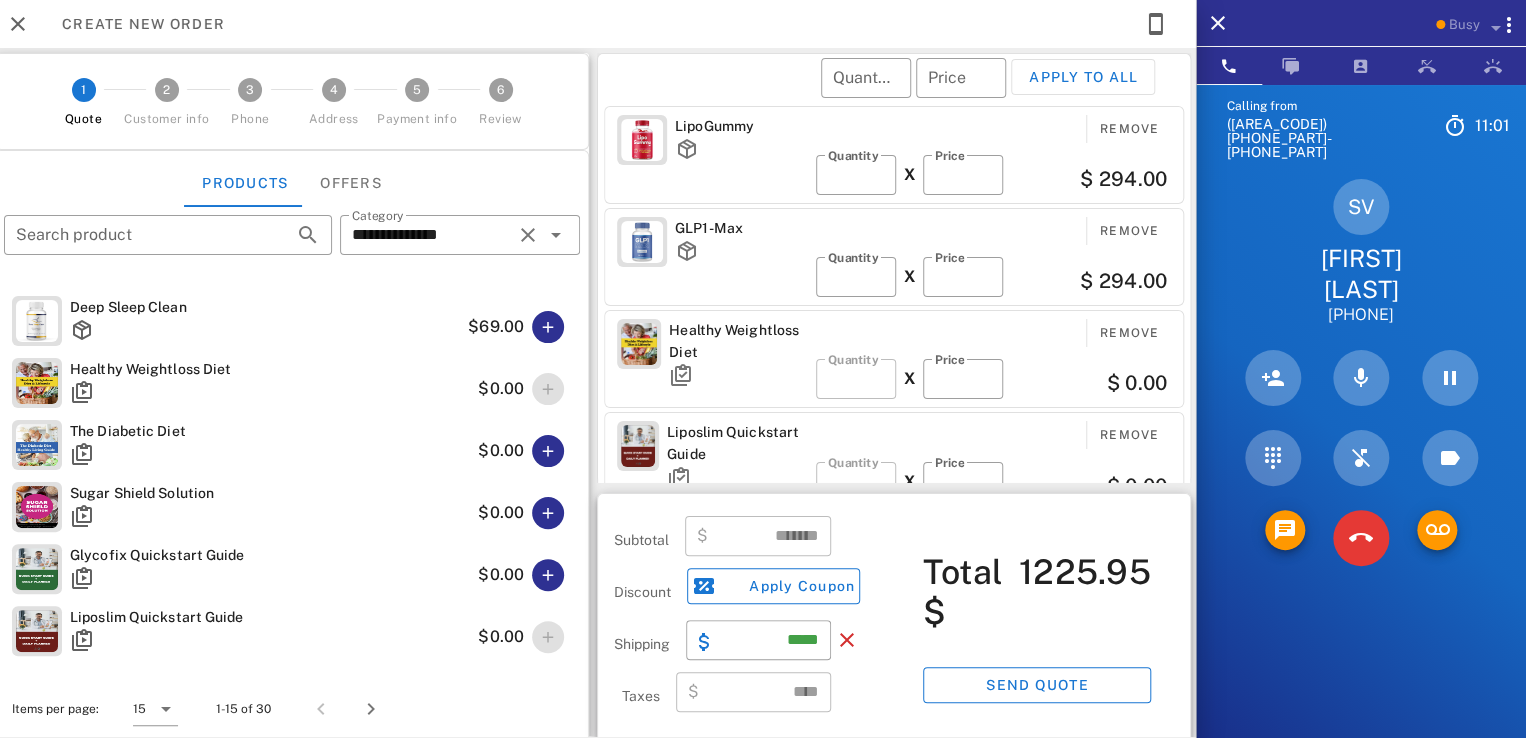 scroll, scrollTop: 0, scrollLeft: 0, axis: both 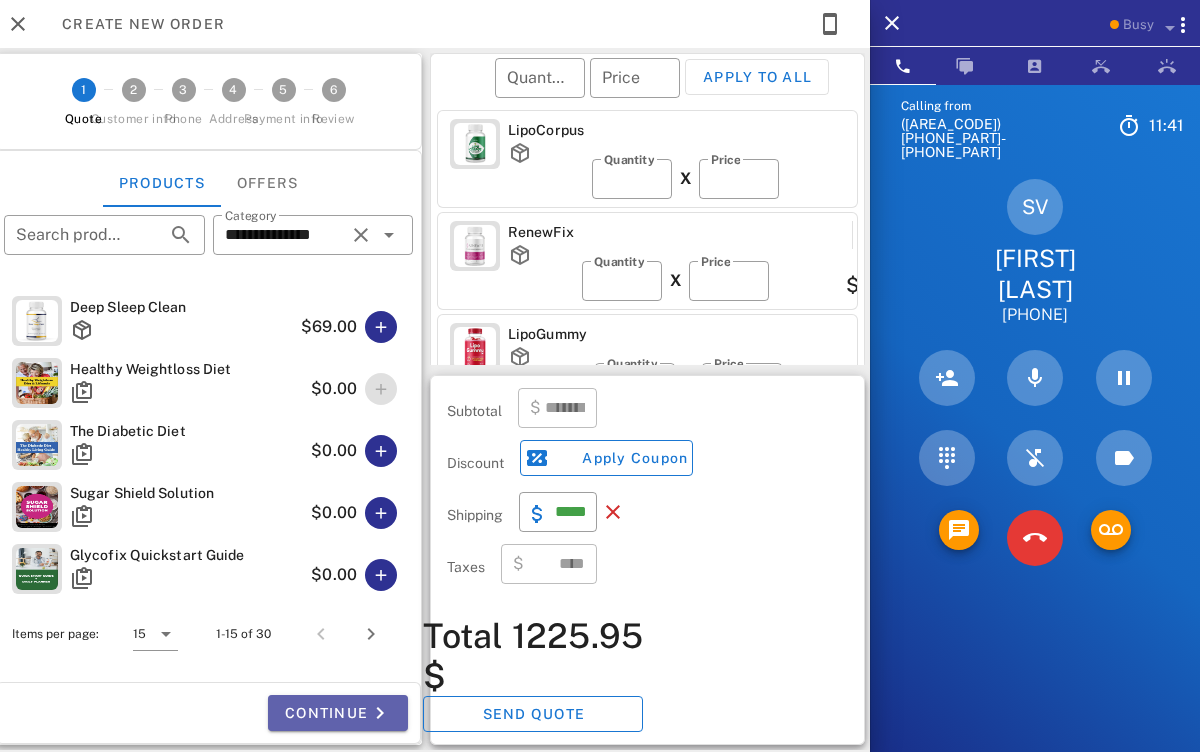 click on "Continue" at bounding box center [338, 713] 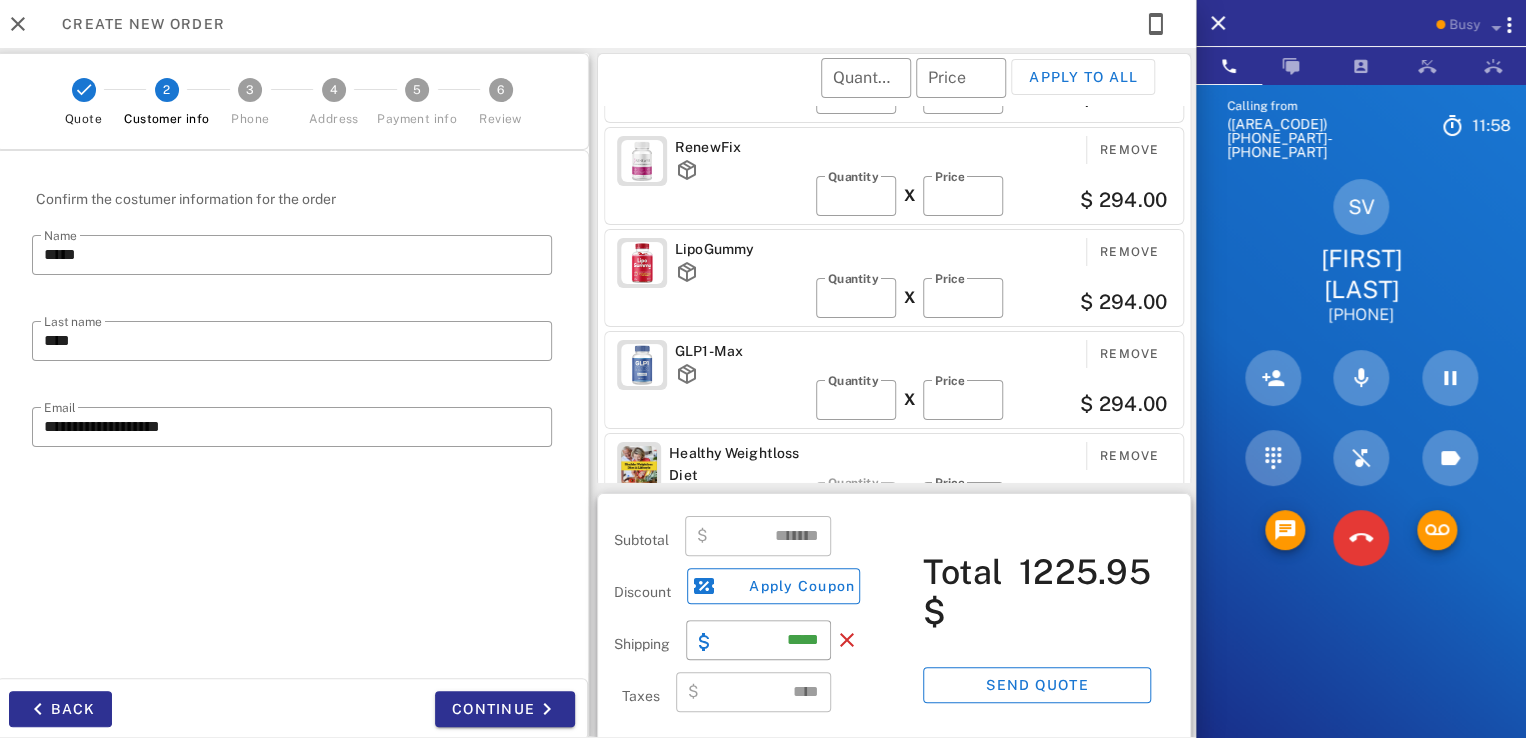 scroll, scrollTop: 0, scrollLeft: 0, axis: both 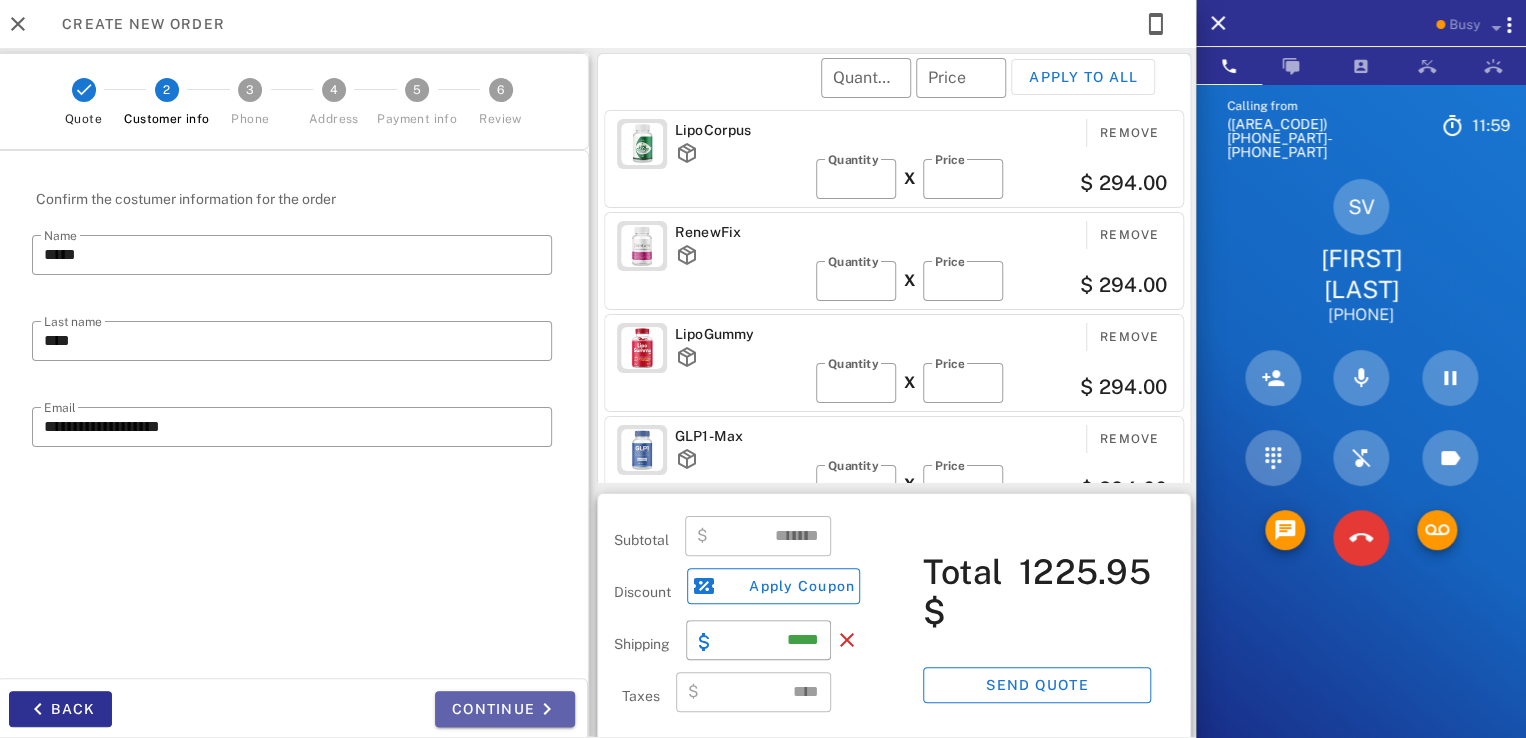 click on "Continue" at bounding box center [505, 709] 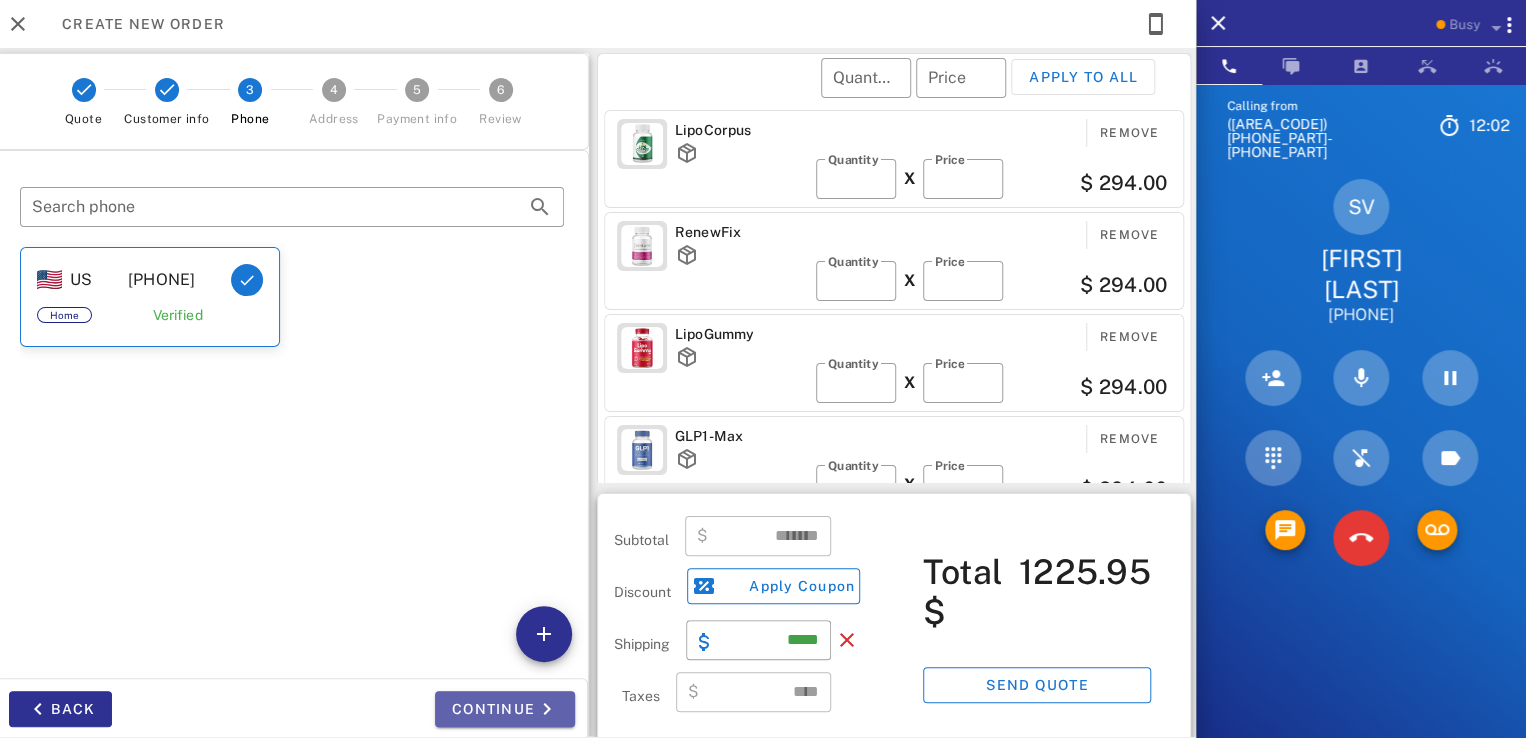 click on "Continue" at bounding box center (505, 709) 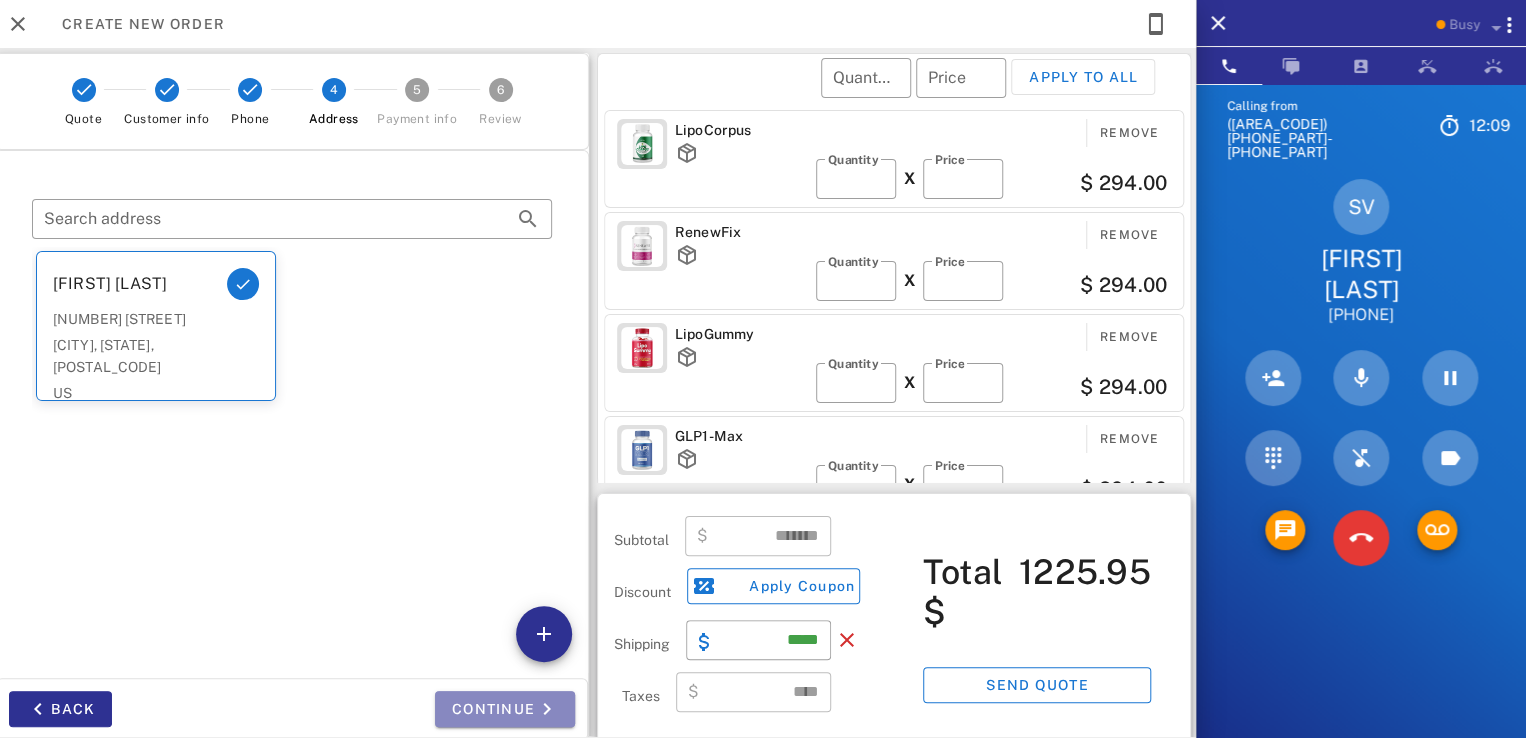 click on "Continue" at bounding box center [505, 709] 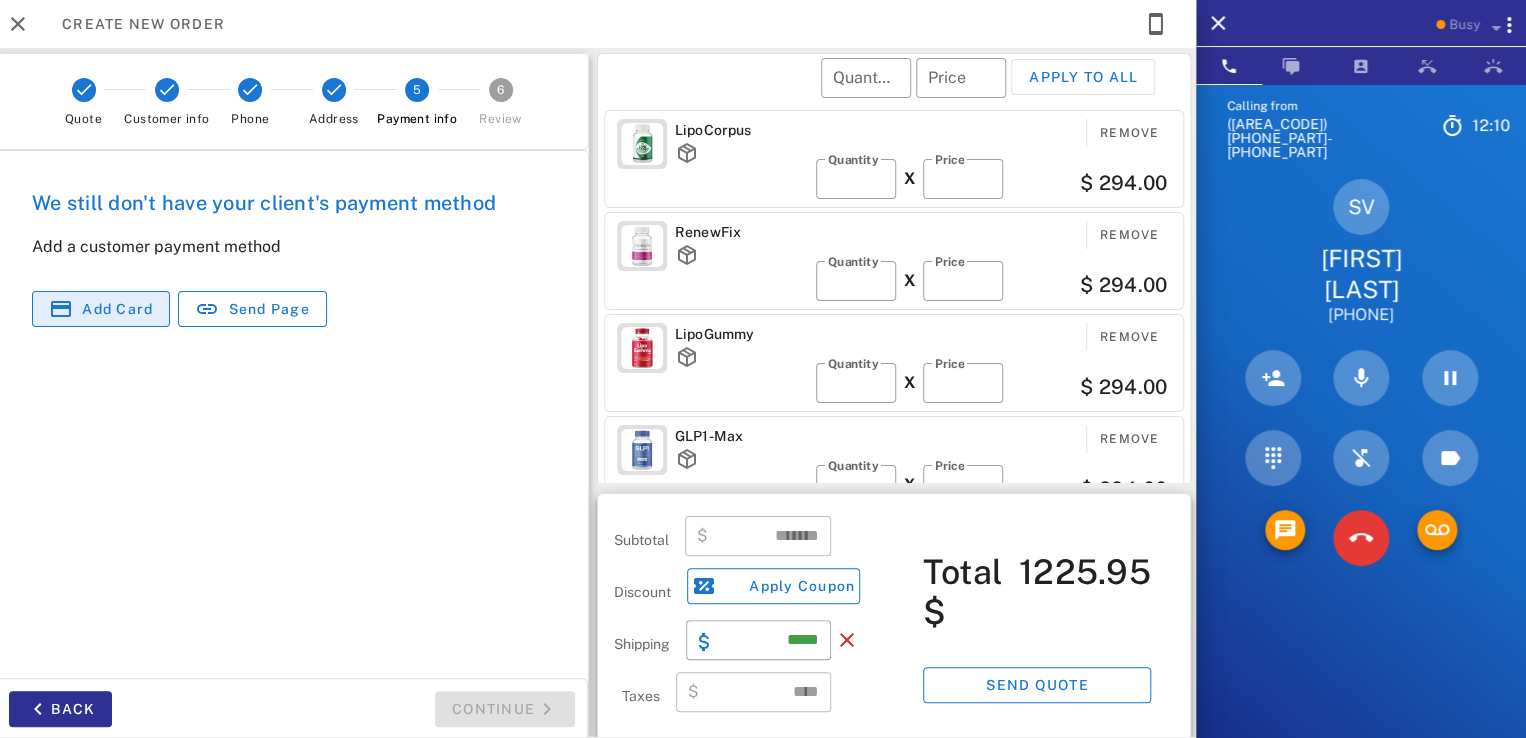 click on "Add card" at bounding box center [117, 309] 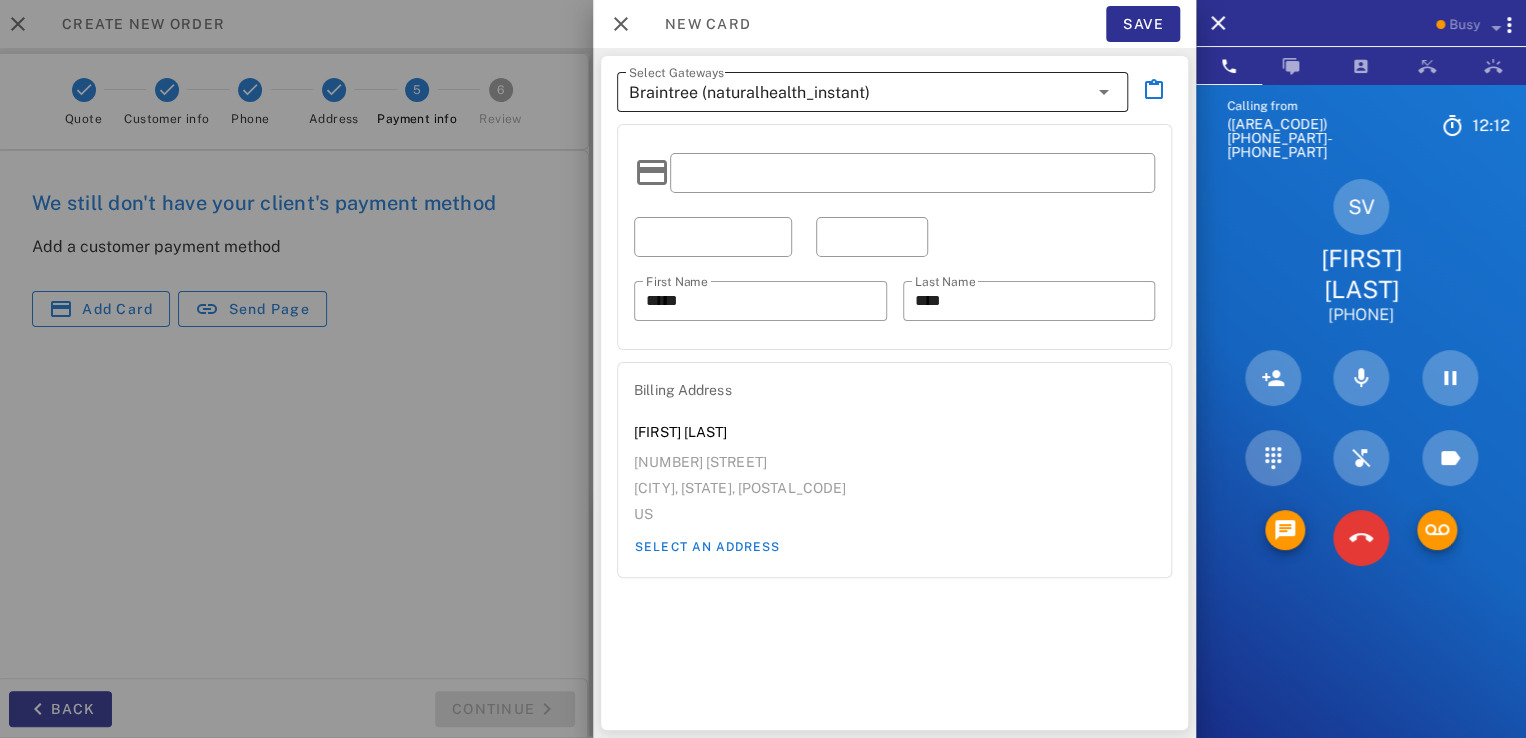 click on "Braintree (naturalhealth_instant)" at bounding box center (749, 93) 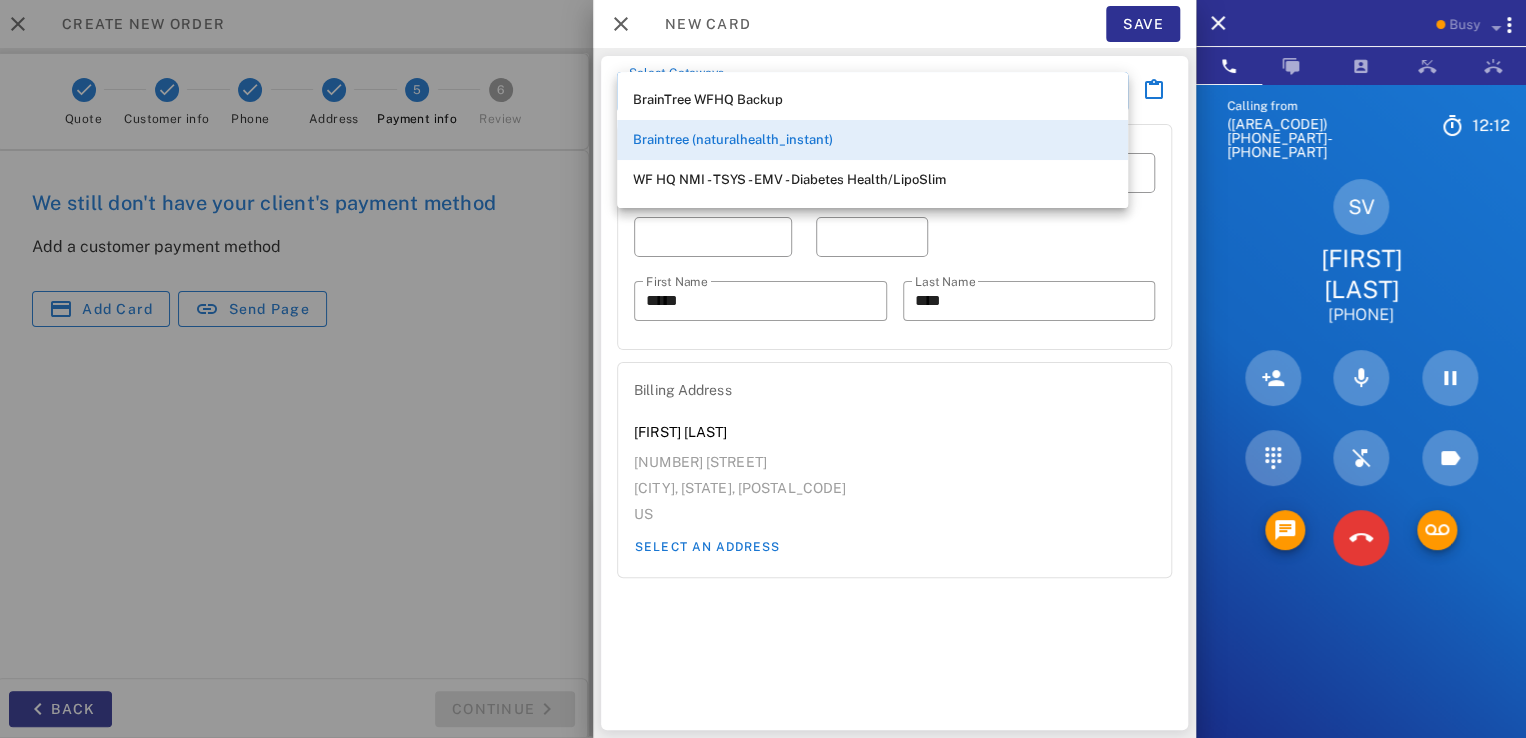 drag, startPoint x: 478, startPoint y: 389, endPoint x: 514, endPoint y: 359, distance: 46.8615 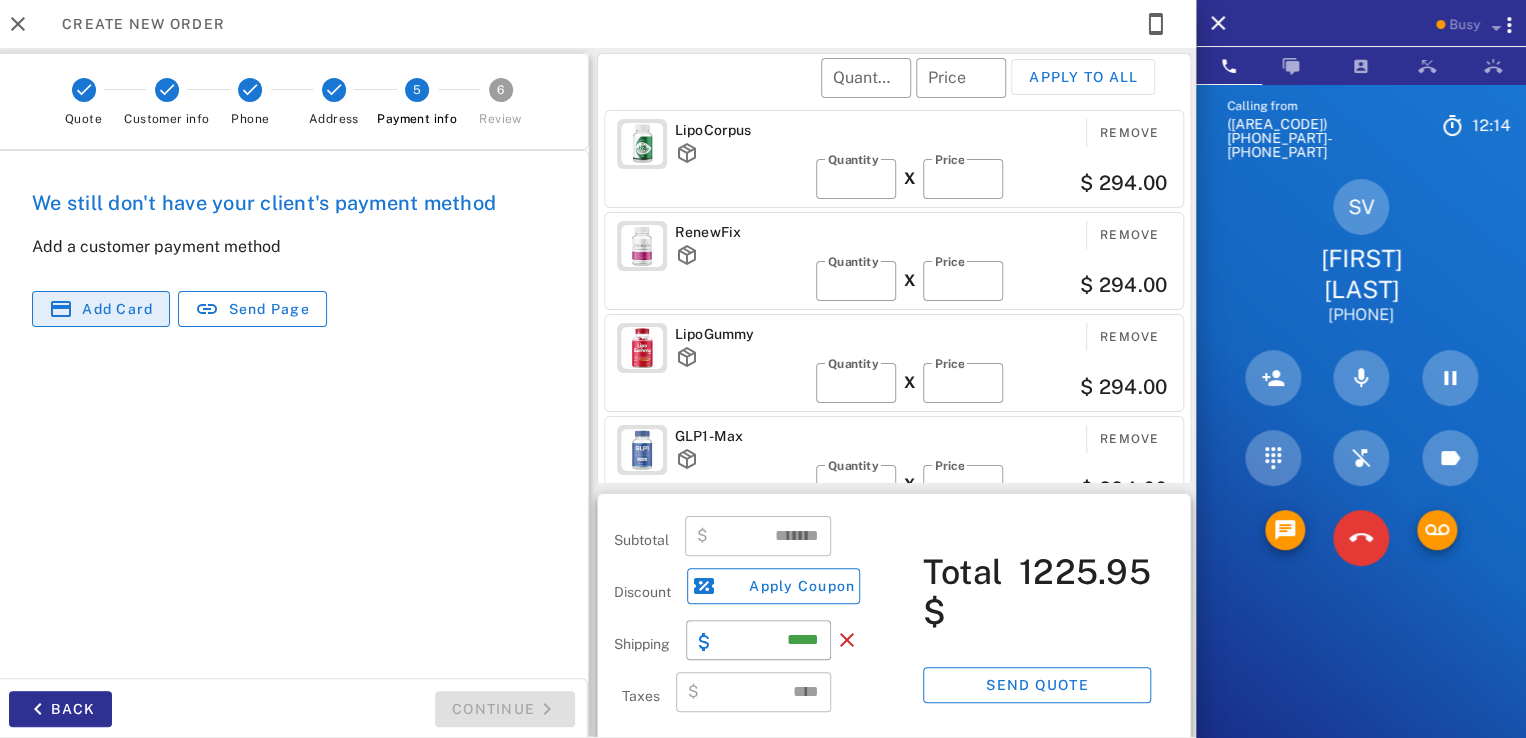 click on "Add card" at bounding box center (117, 309) 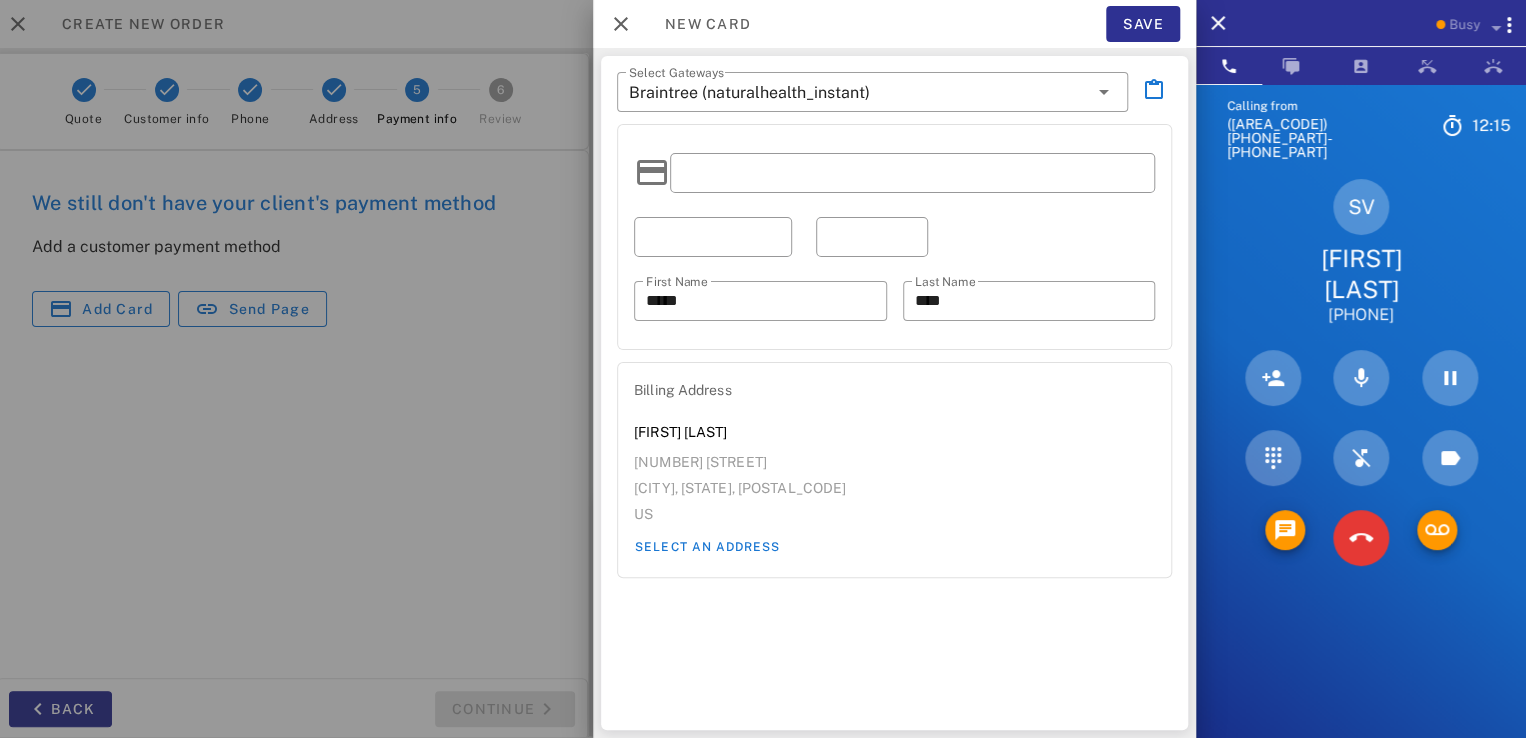 click at bounding box center (912, 173) 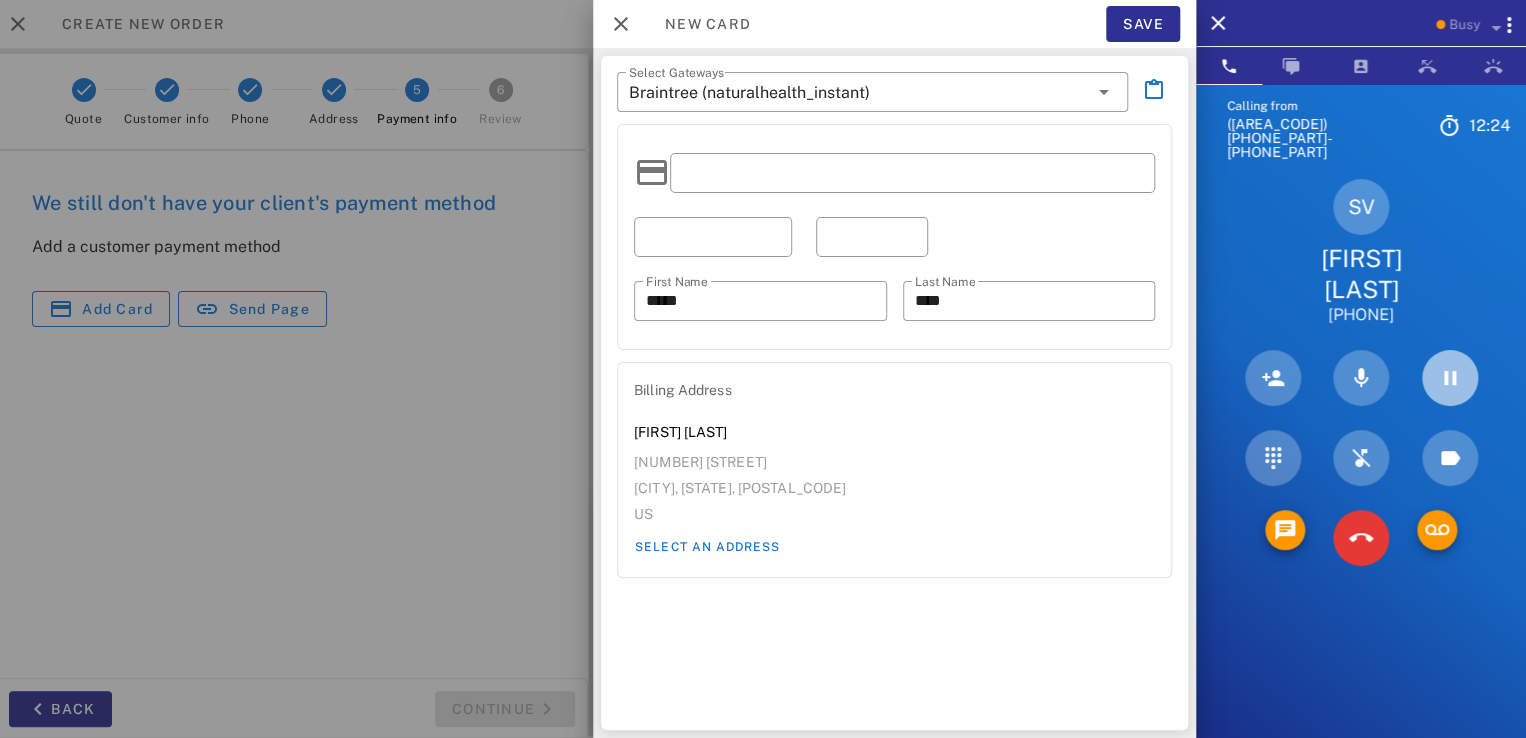 click at bounding box center (1450, 378) 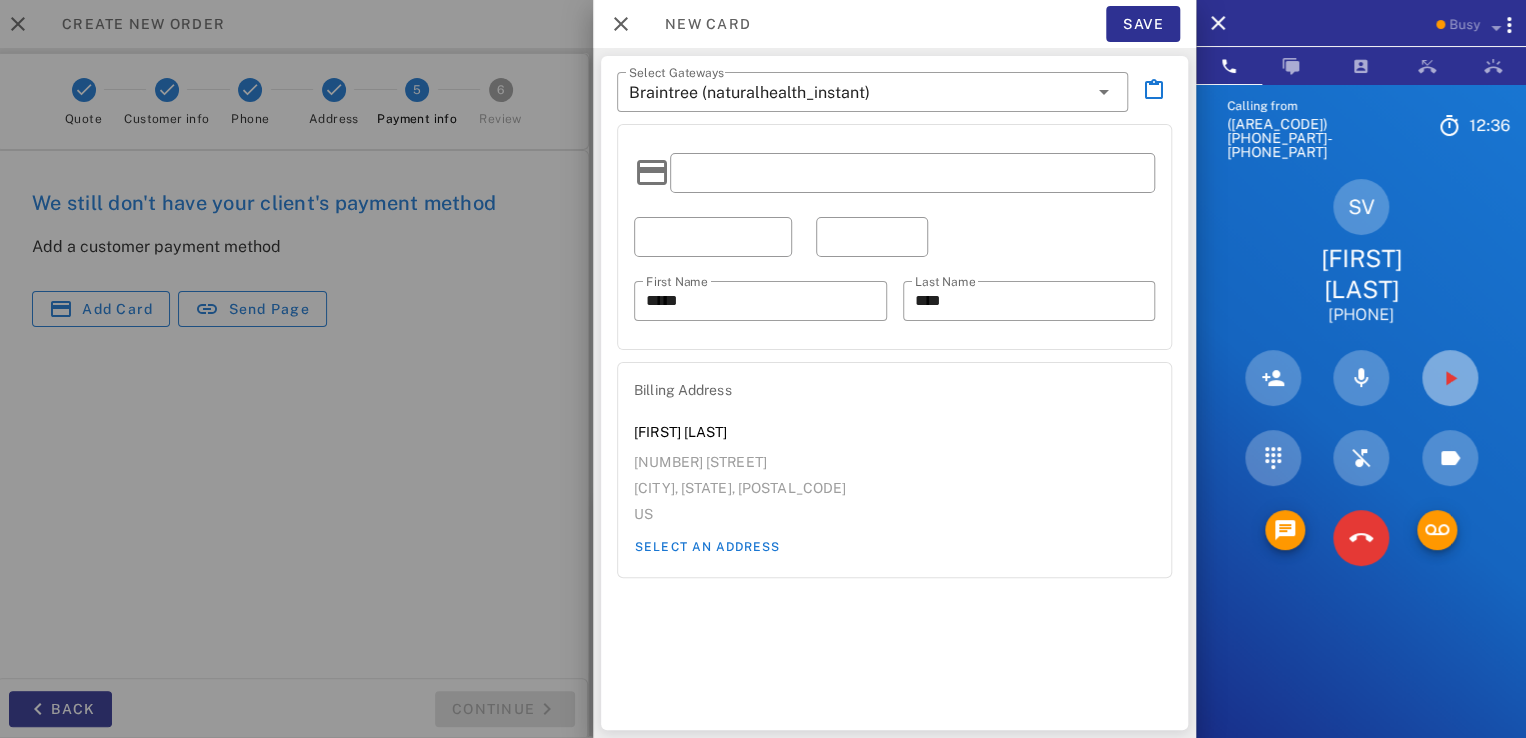 type 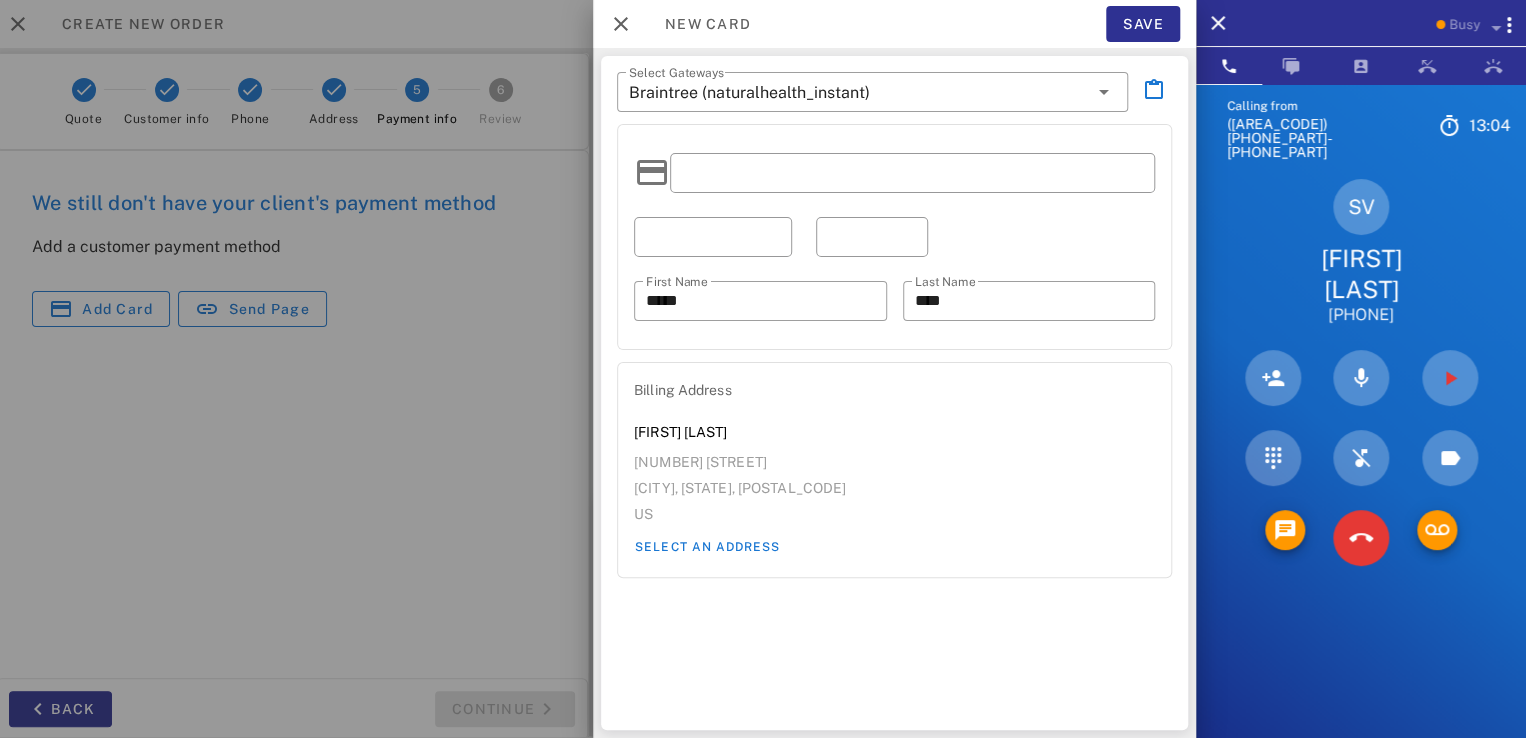 click at bounding box center [713, 237] 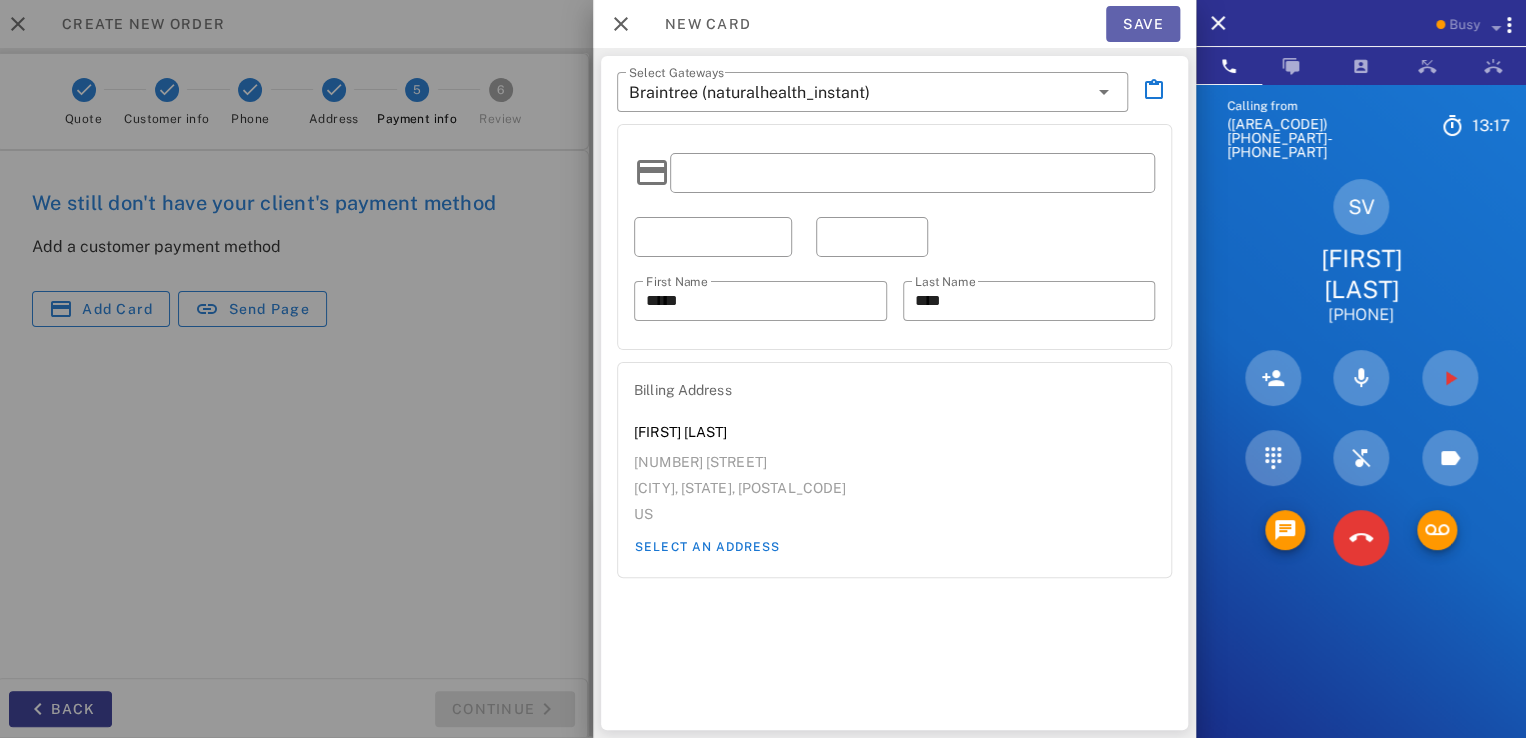 click on "Save" at bounding box center (1143, 24) 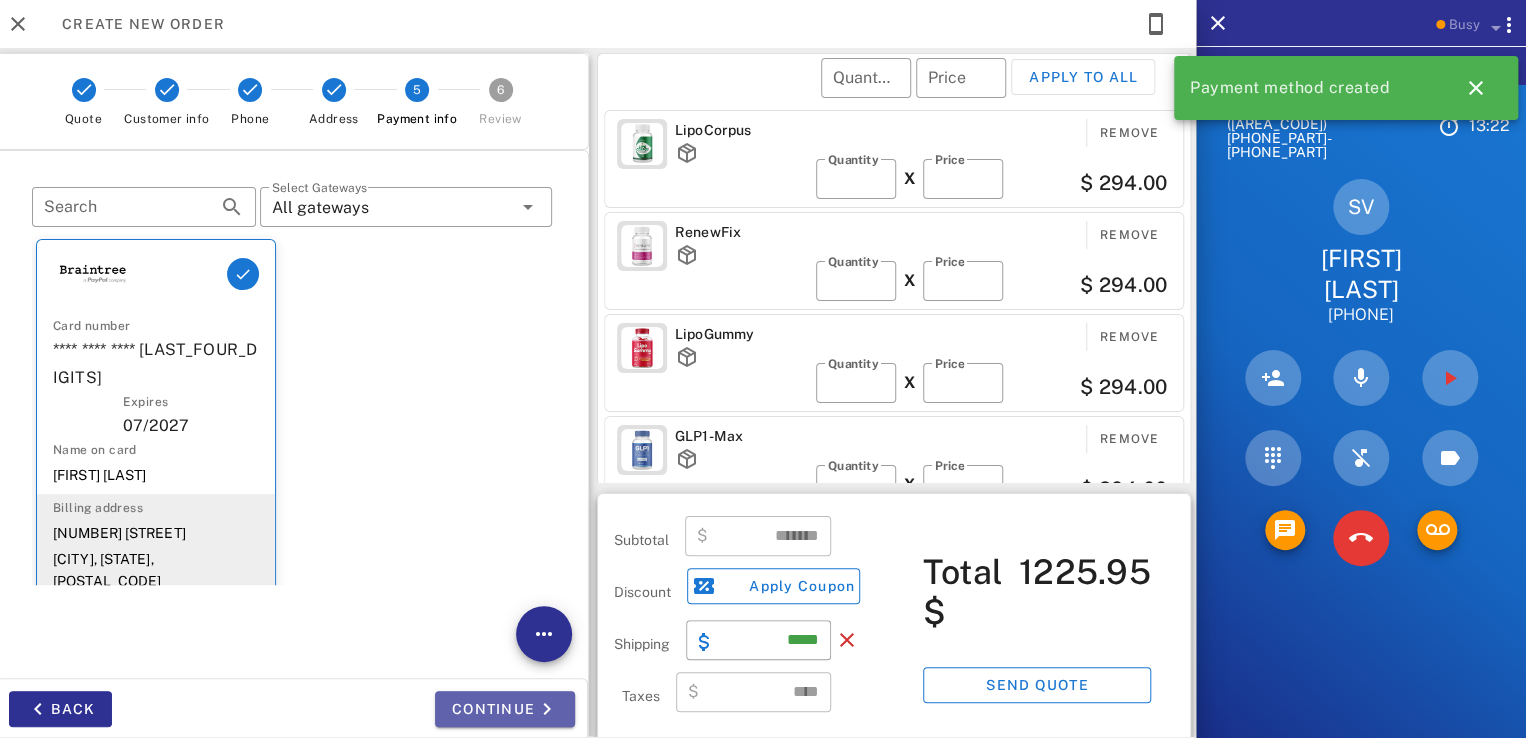 click on "Continue" at bounding box center [505, 709] 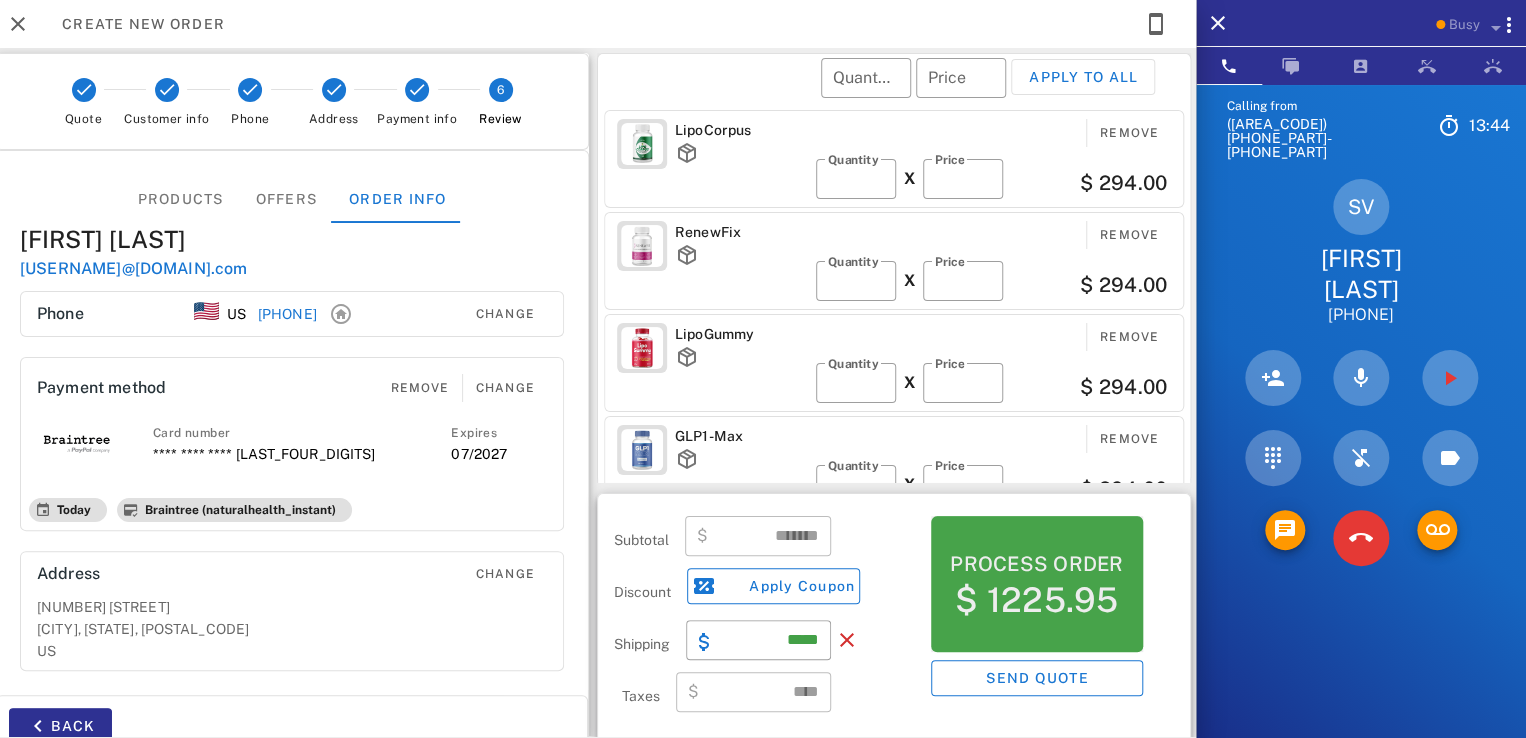 click on "$ 1225.95" at bounding box center (1036, 600) 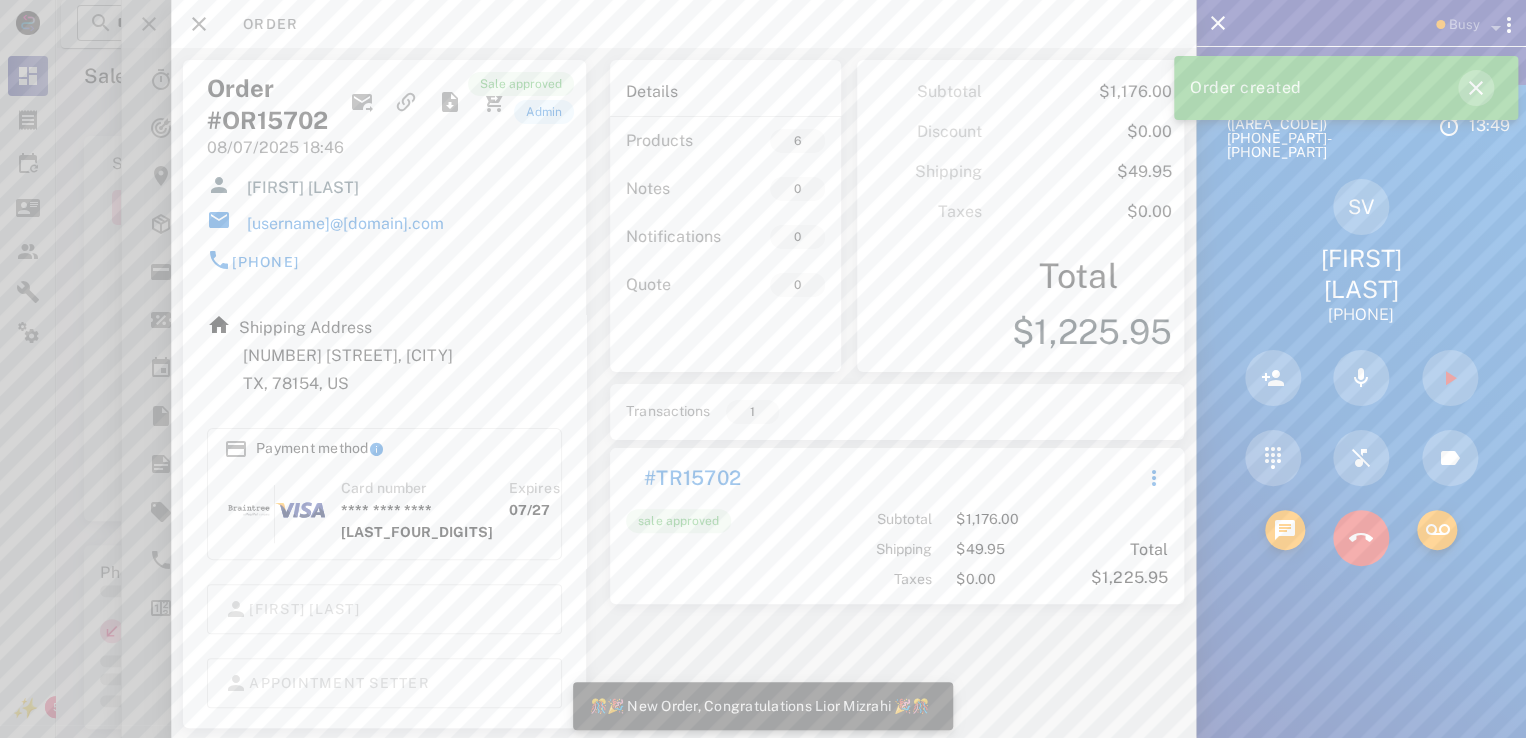click at bounding box center (1476, 88) 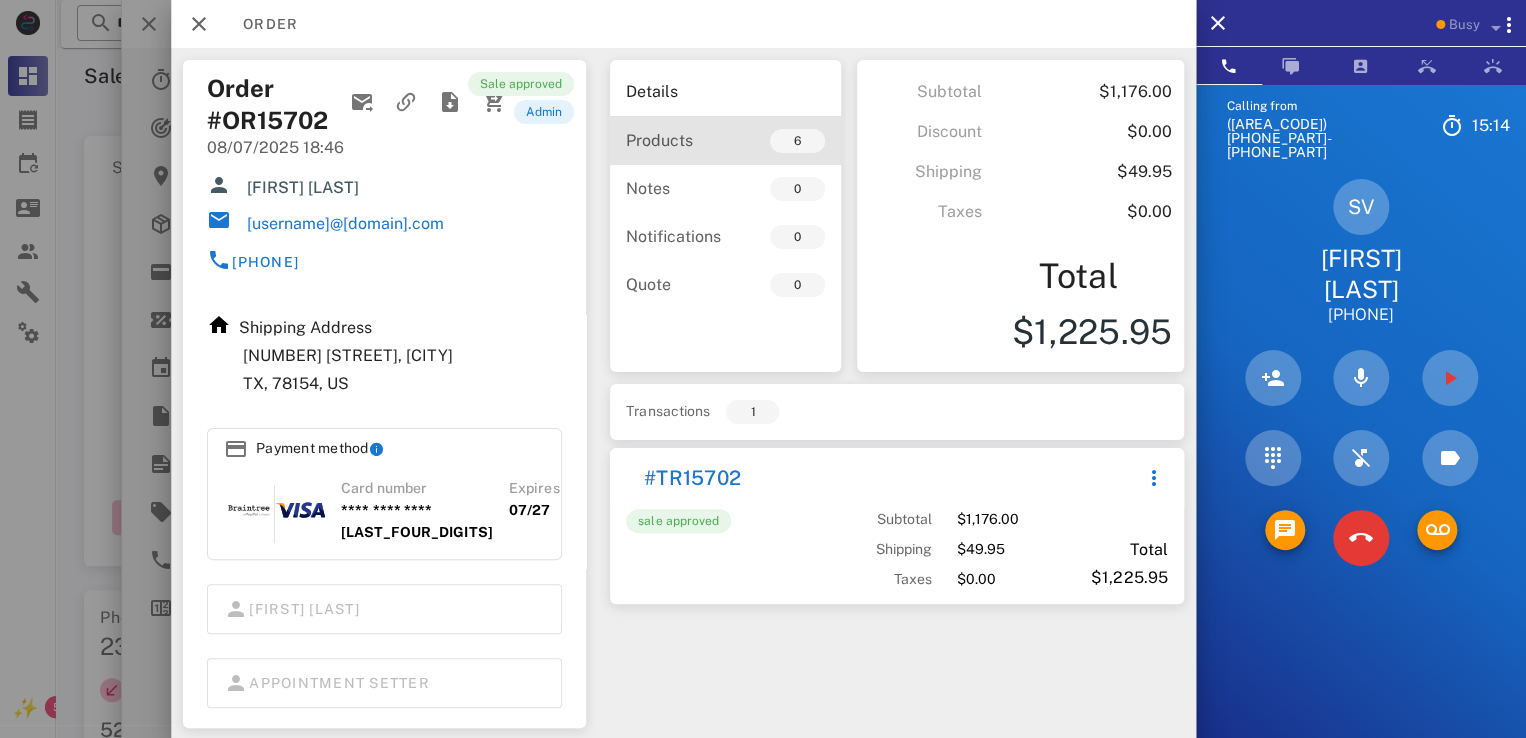 click on "Products" at bounding box center (676, 140) 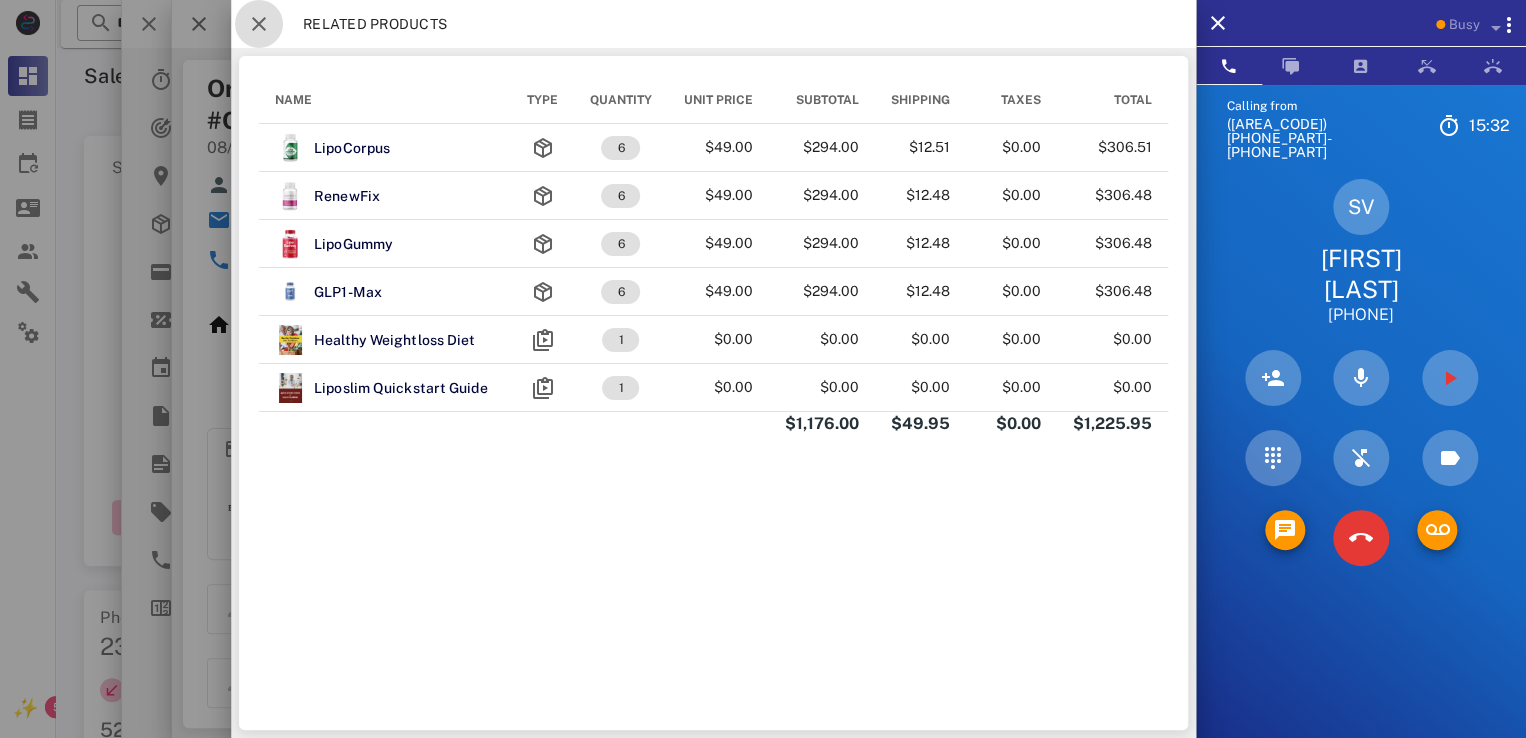 click at bounding box center [259, 24] 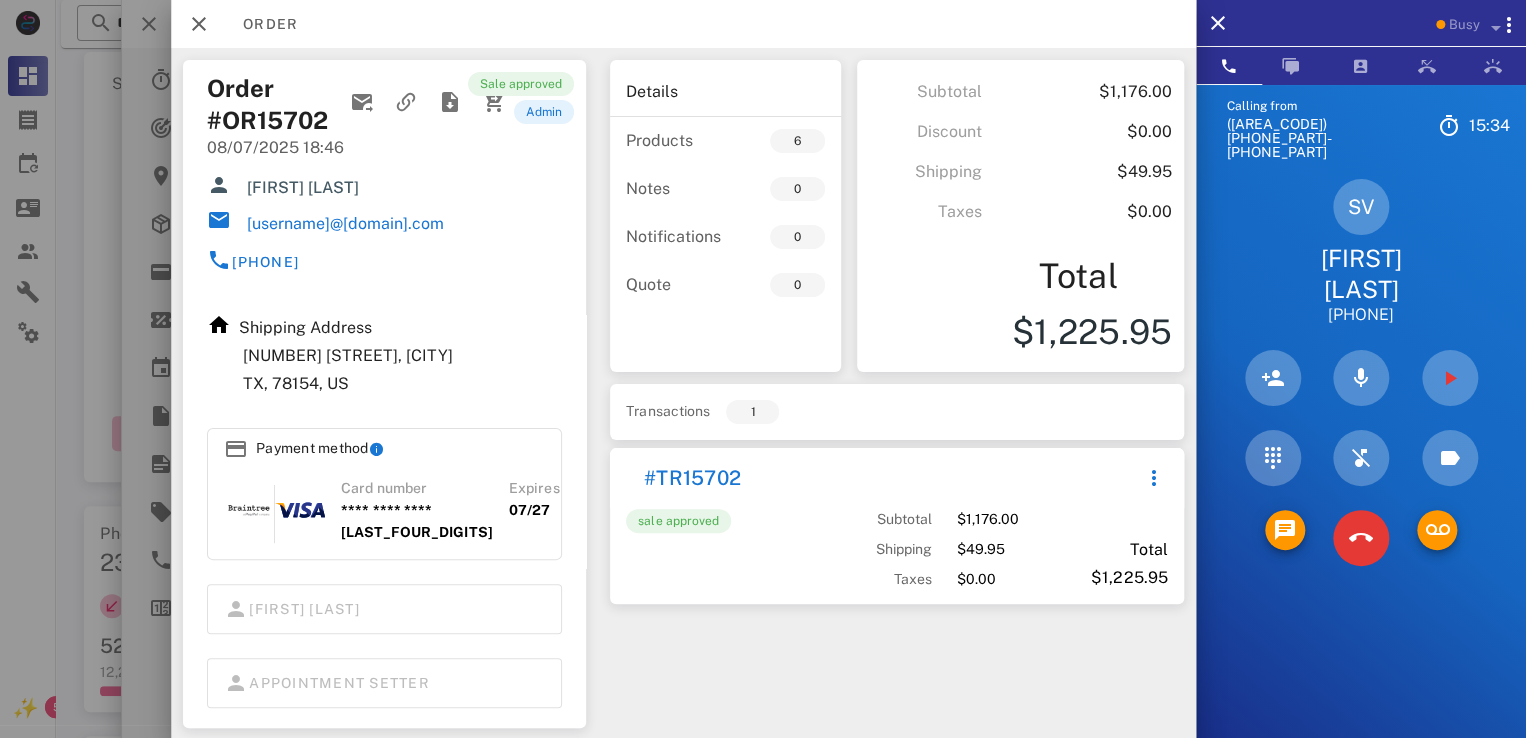 scroll, scrollTop: 0, scrollLeft: 0, axis: both 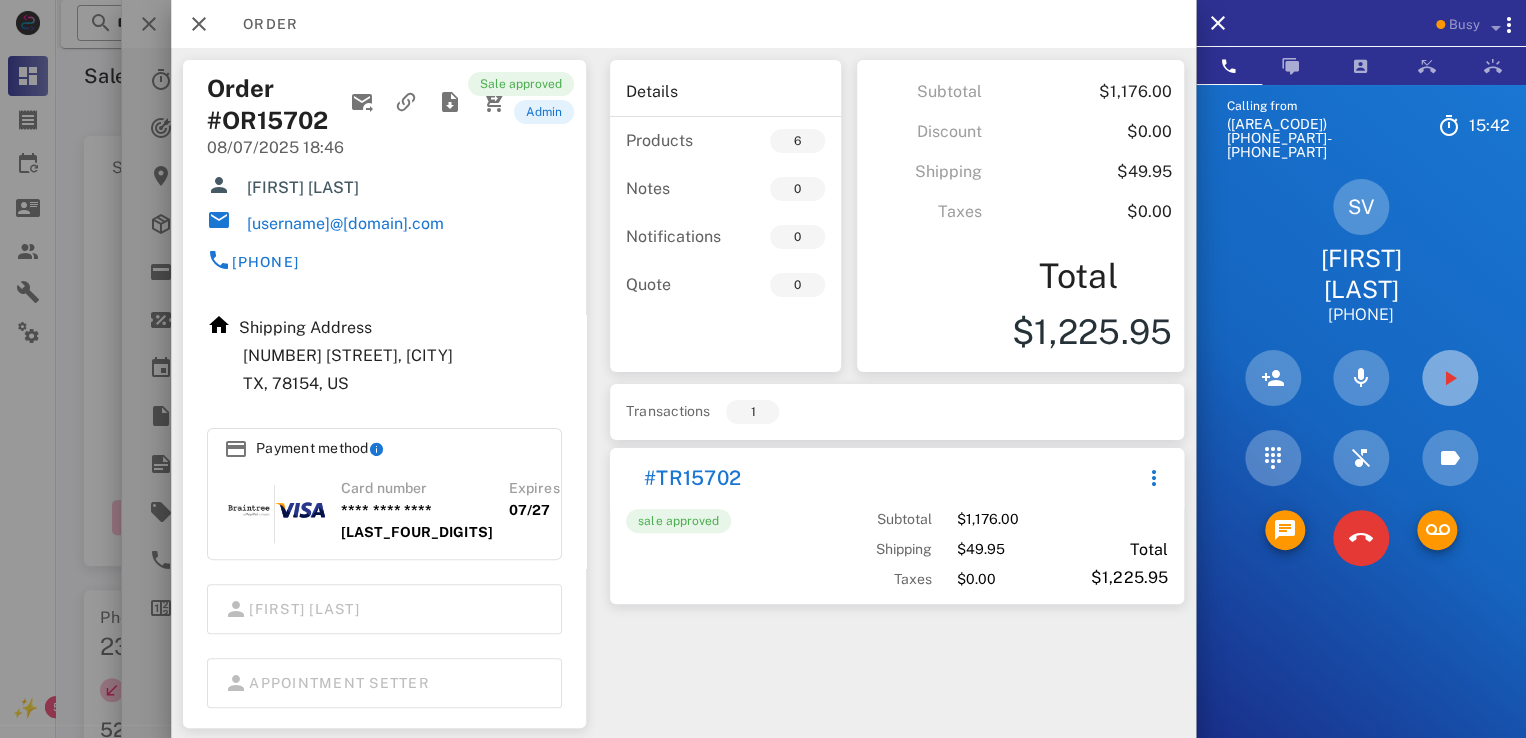 click at bounding box center (1450, 378) 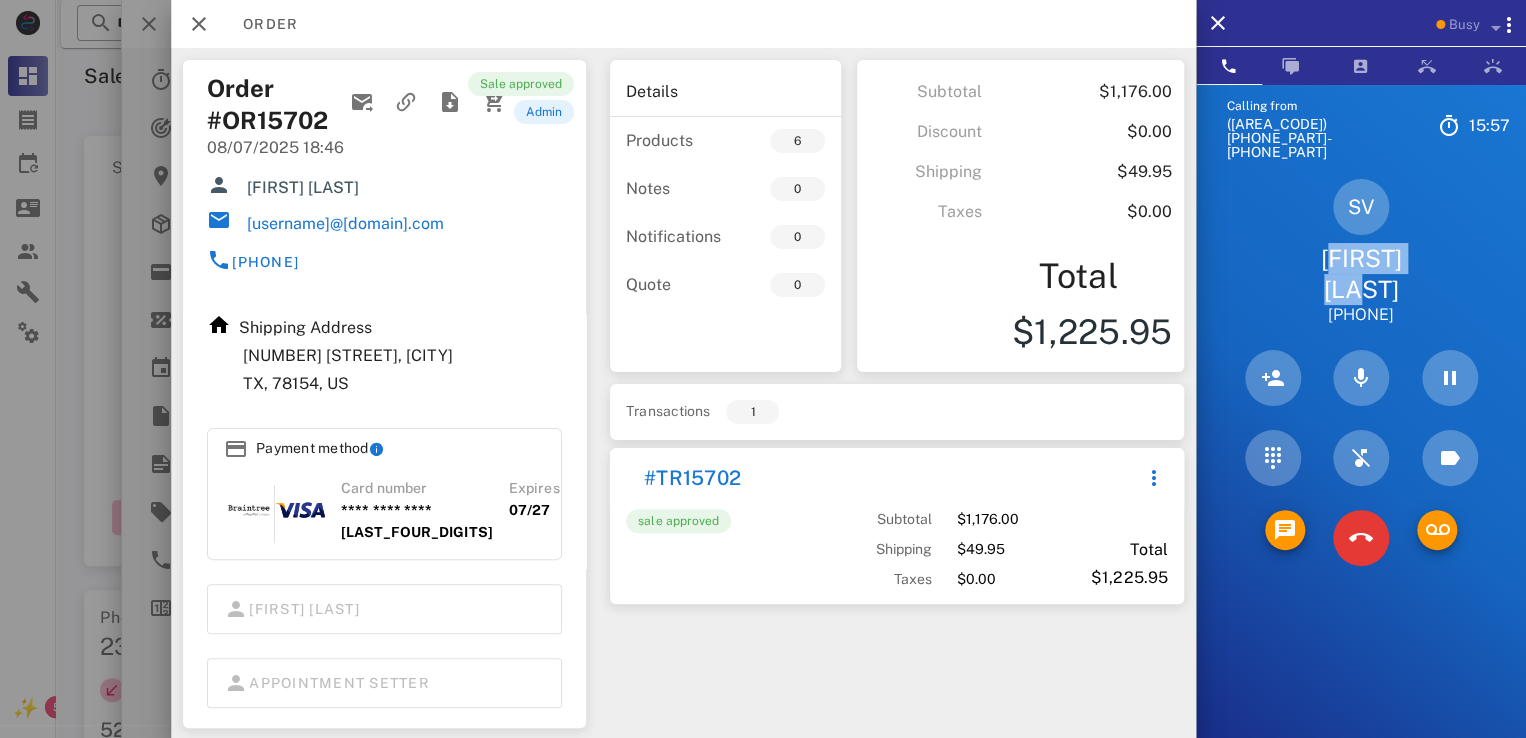drag, startPoint x: 1300, startPoint y: 237, endPoint x: 1442, endPoint y: 230, distance: 142.17242 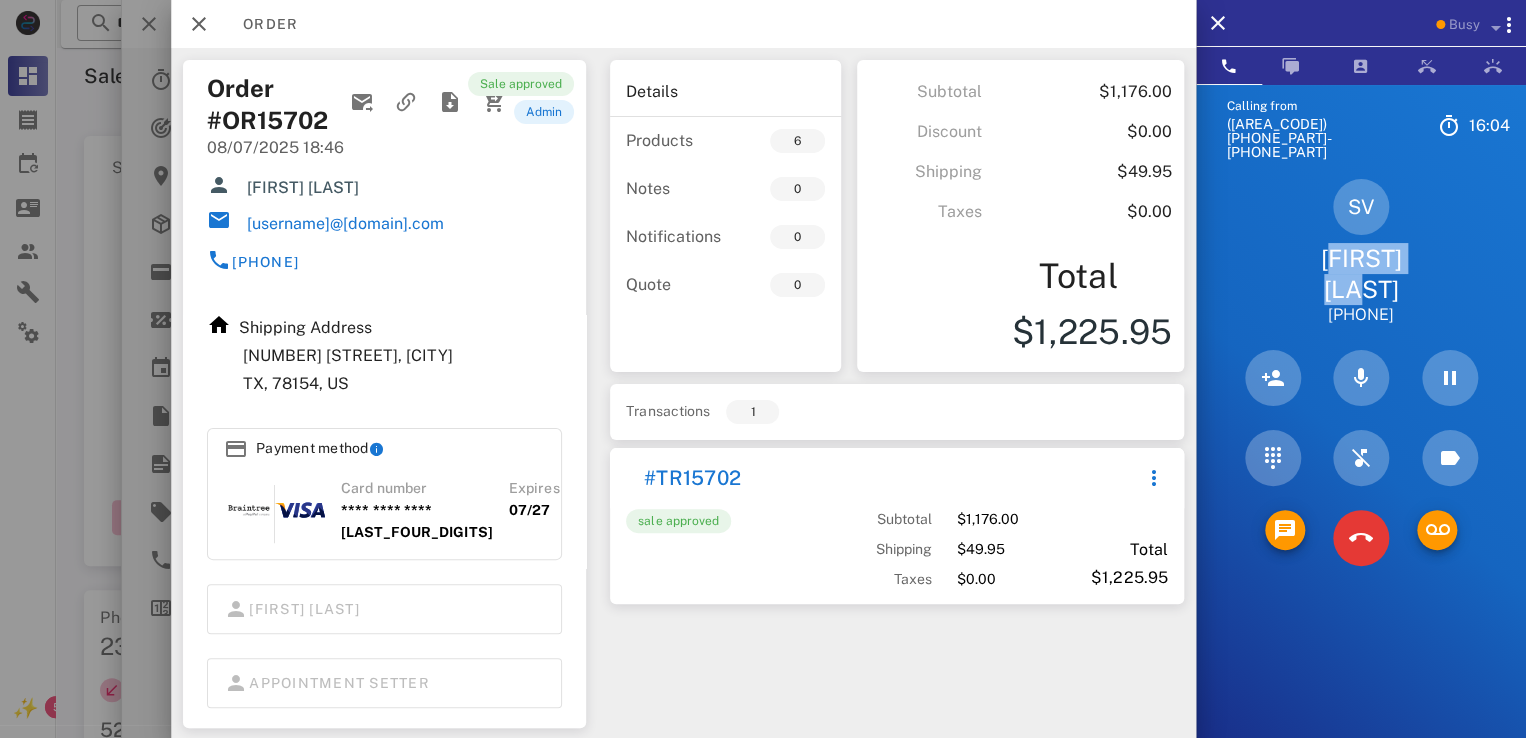 drag, startPoint x: 1300, startPoint y: 229, endPoint x: 1446, endPoint y: 245, distance: 146.8741 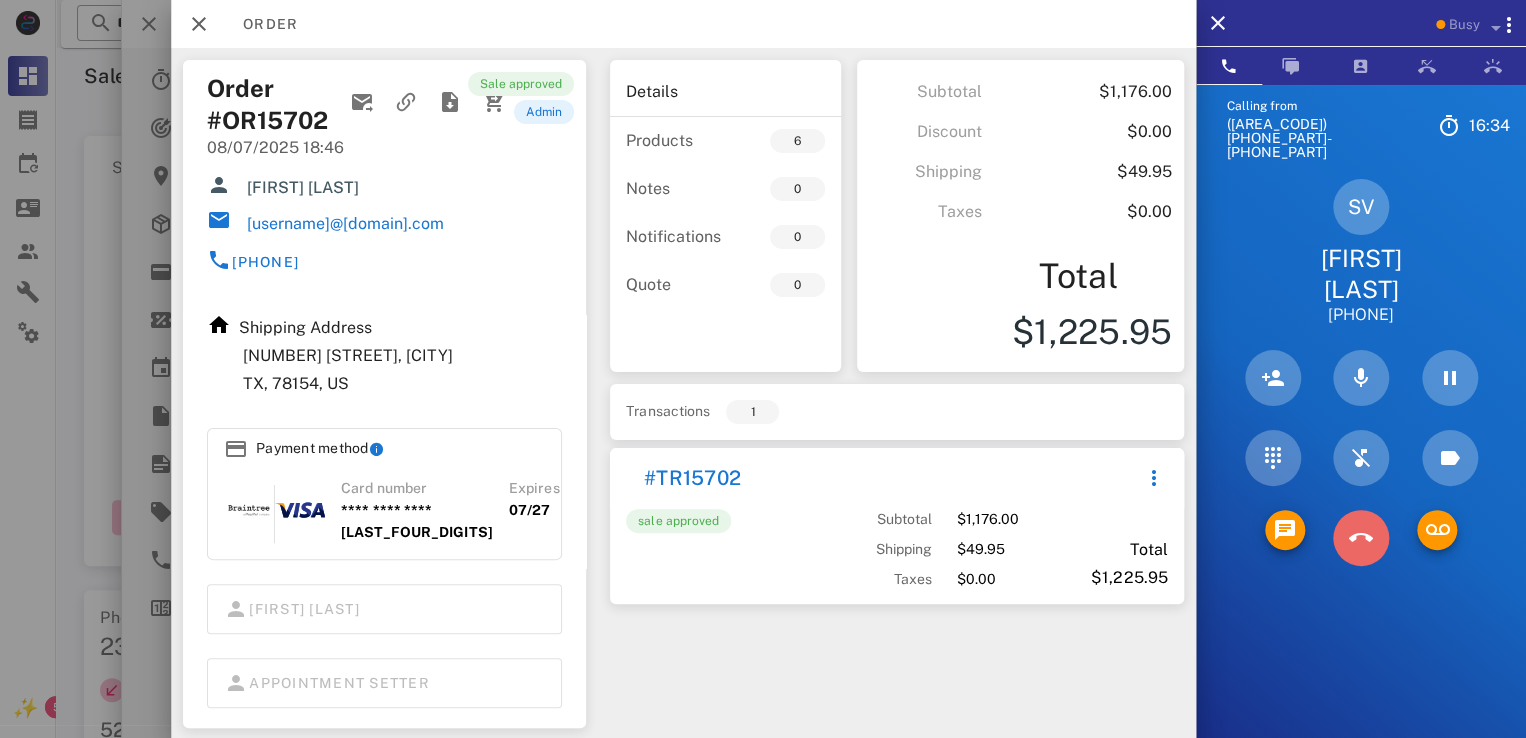 click at bounding box center [1361, 538] 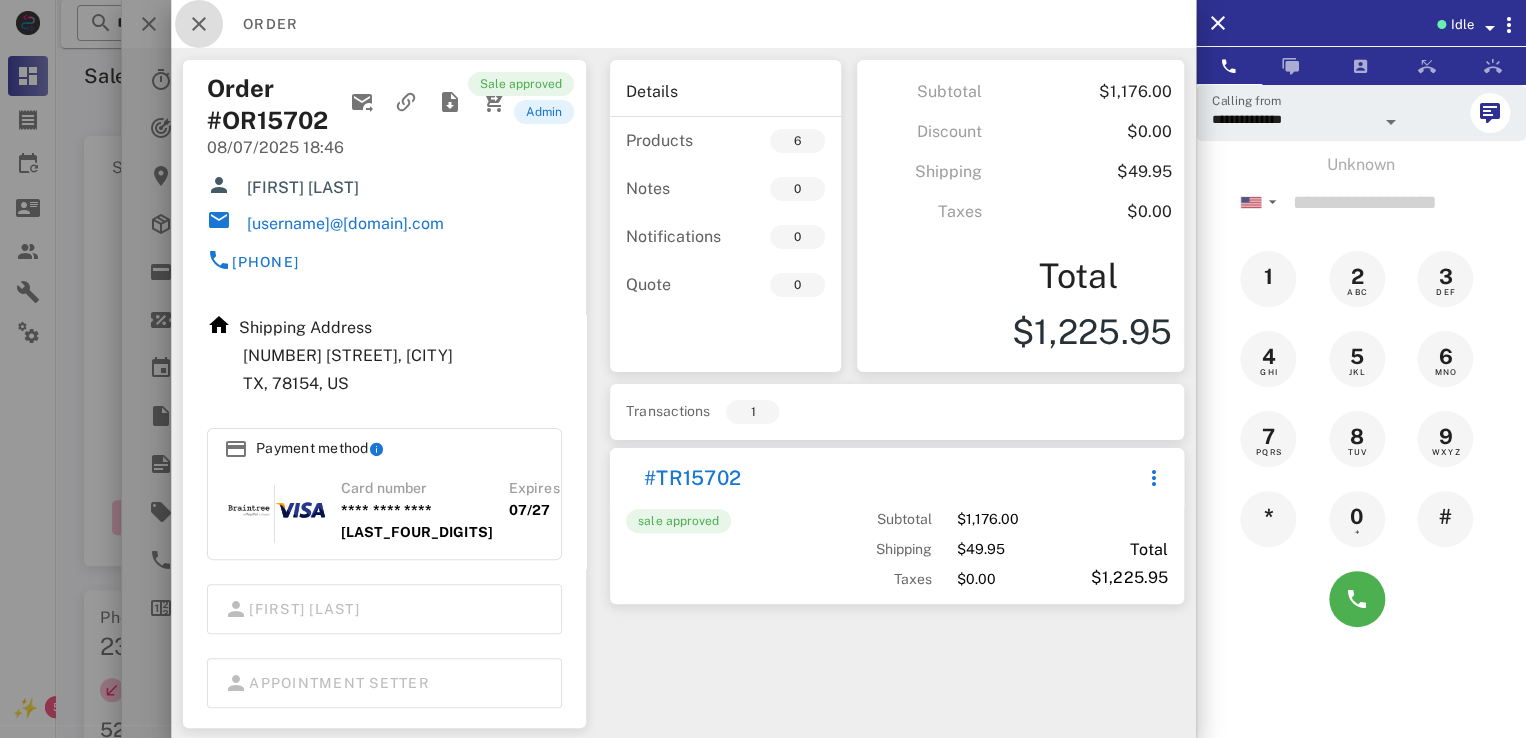 click at bounding box center (199, 24) 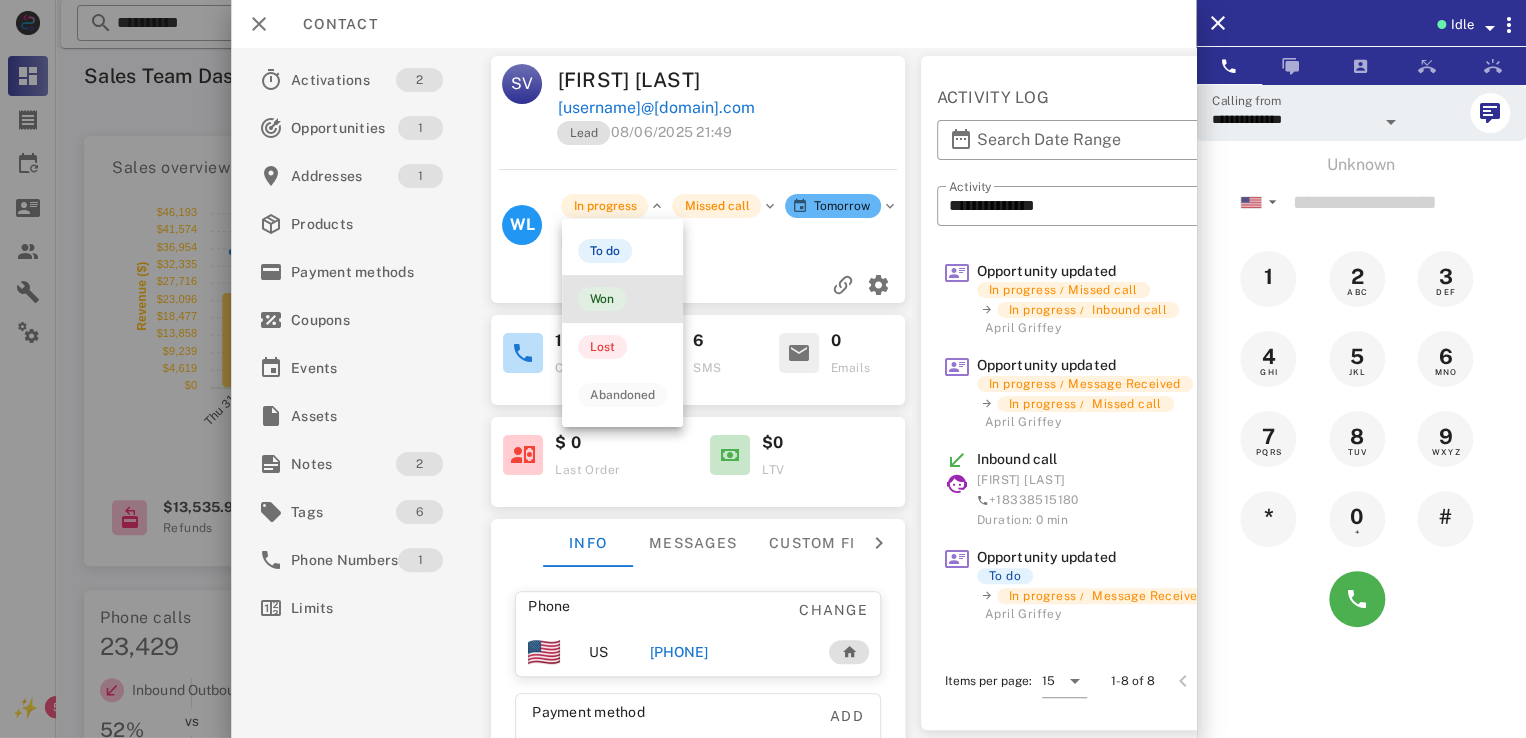 click on "Won" at bounding box center (602, 299) 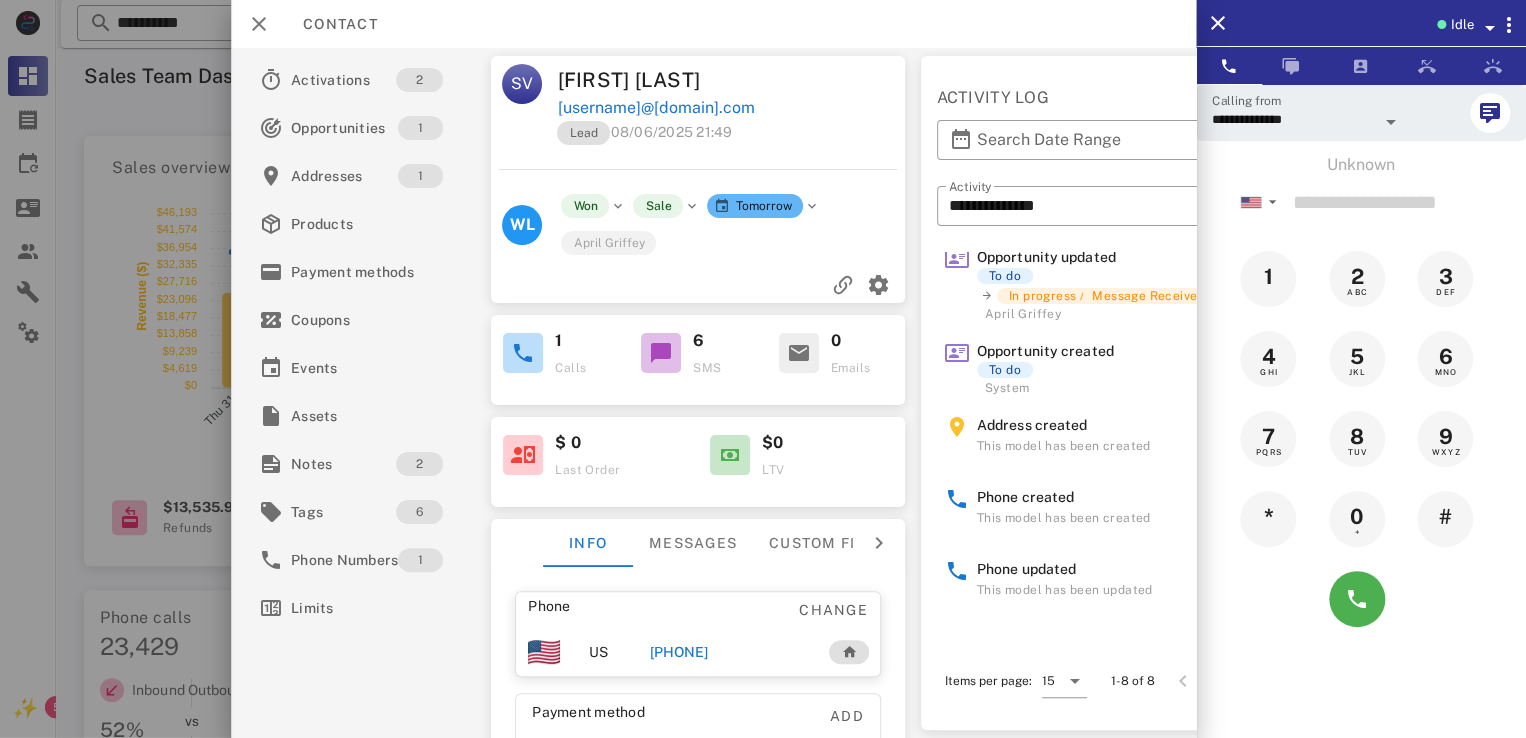 scroll, scrollTop: 303, scrollLeft: 0, axis: vertical 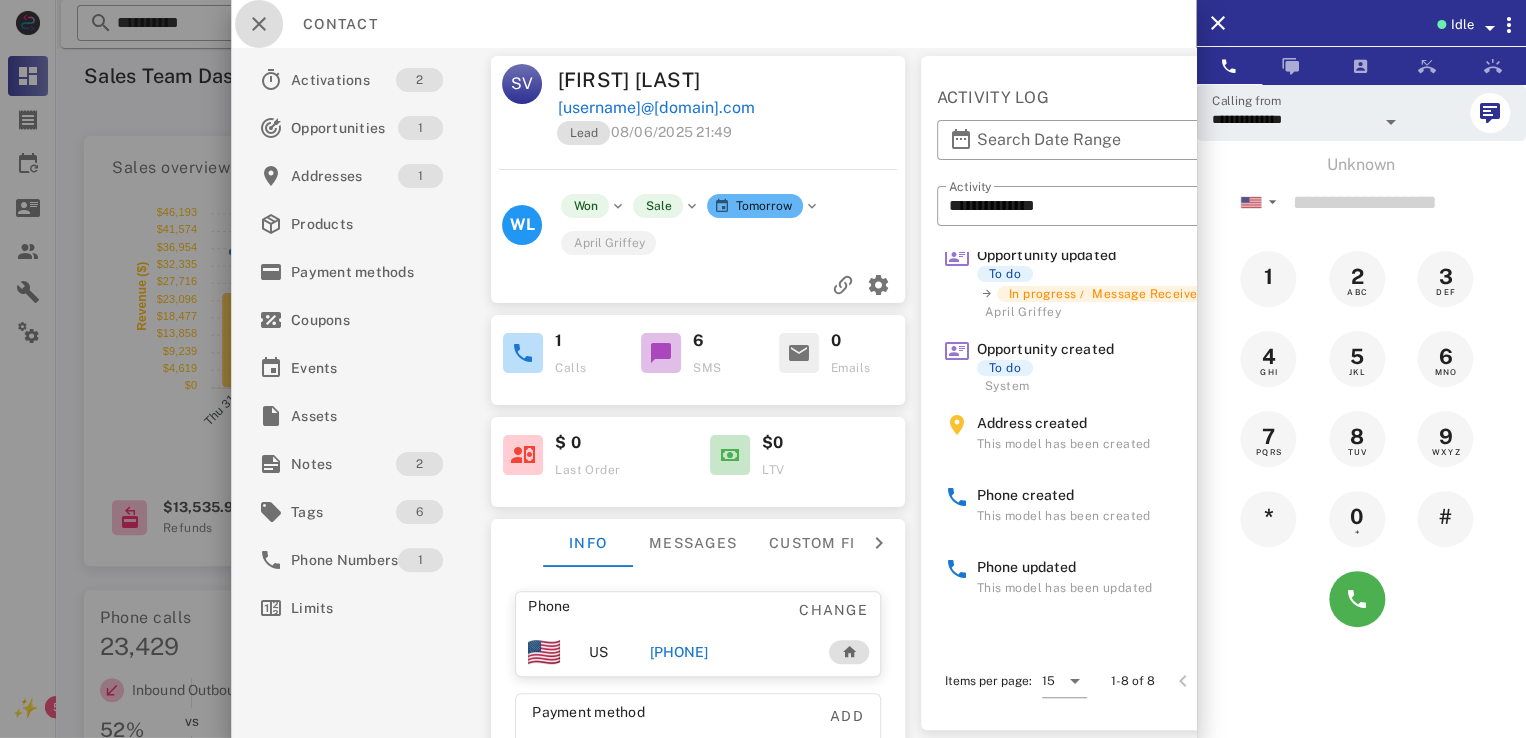 click at bounding box center (259, 24) 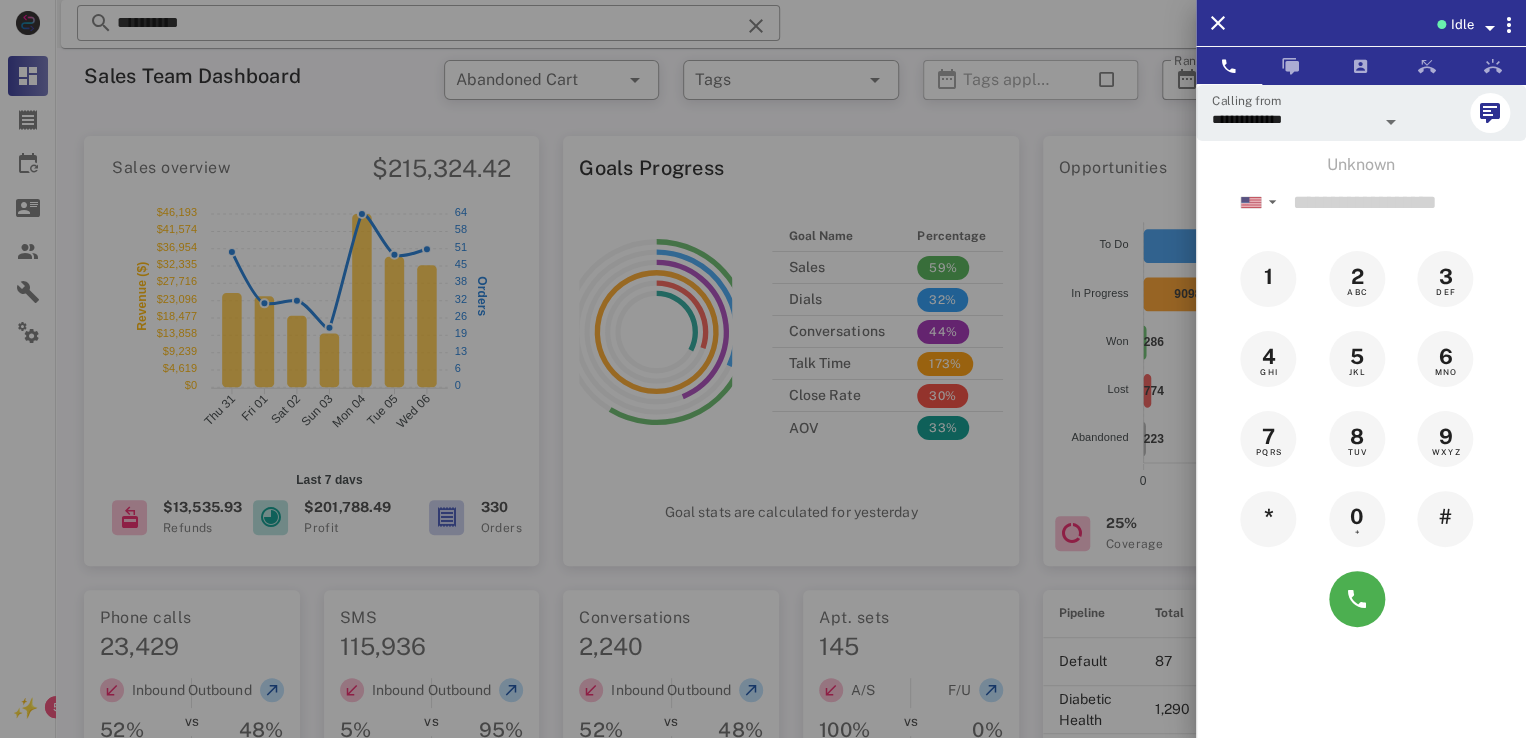 click at bounding box center [763, 369] 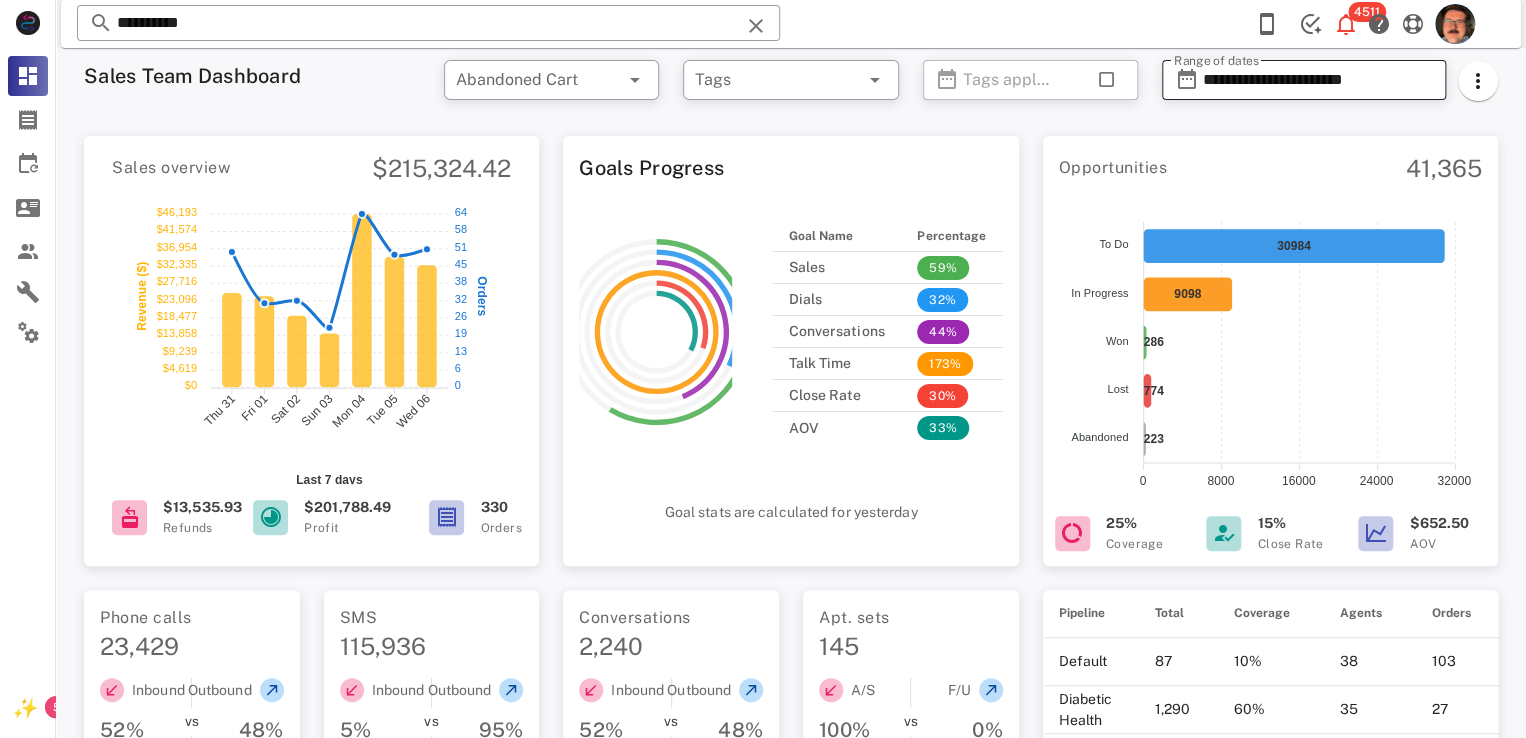click on "**********" at bounding box center (1304, 80) 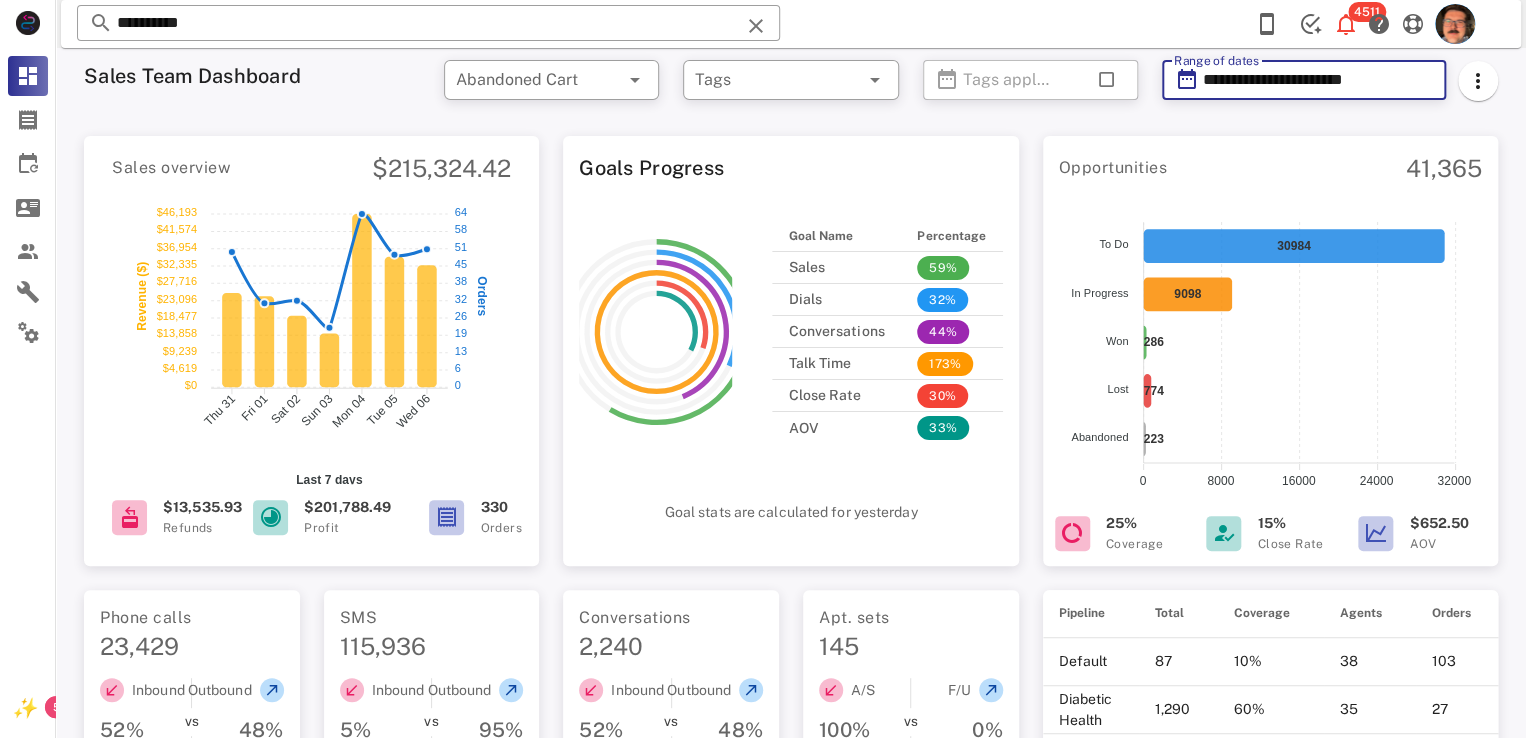 click on "**********" at bounding box center [1318, 80] 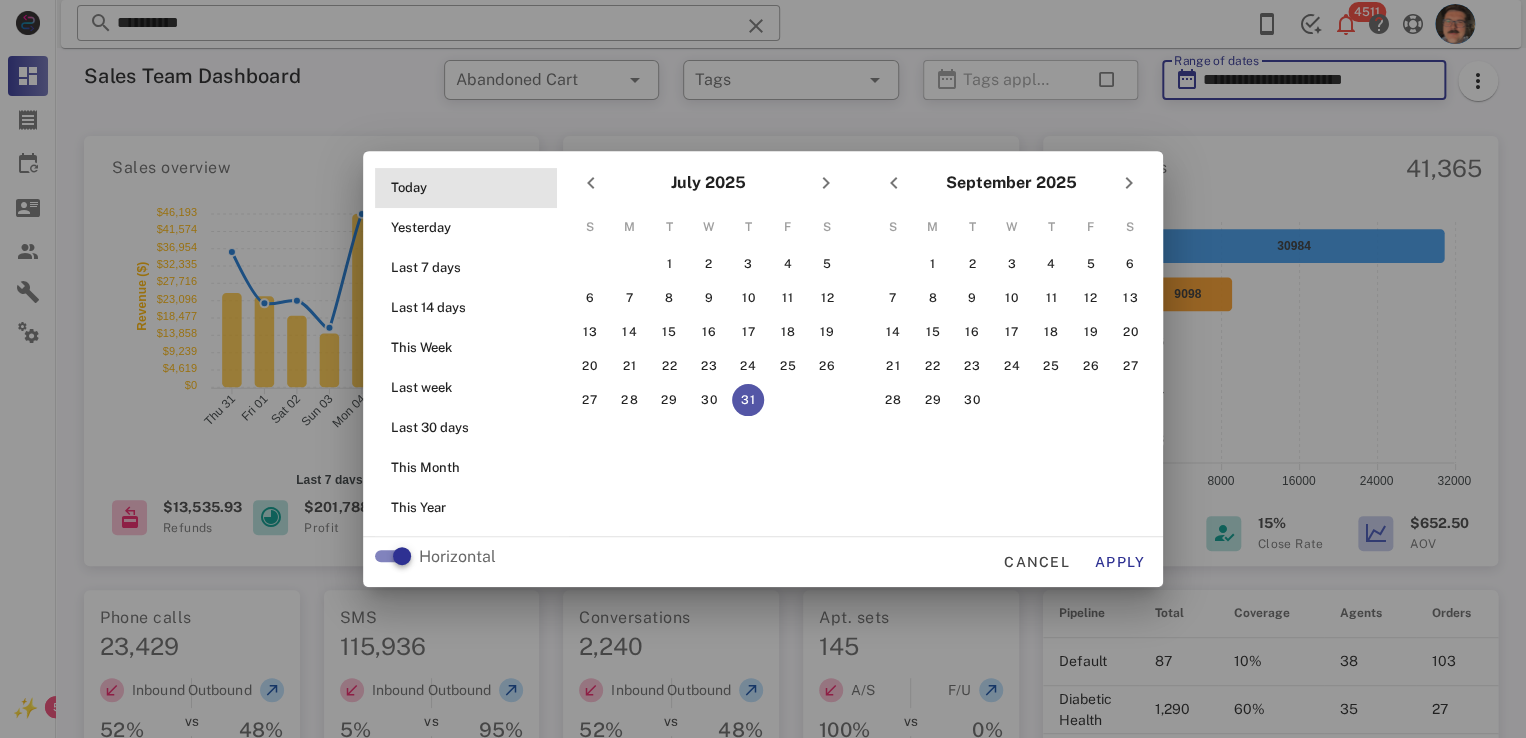 click on "Today" at bounding box center [472, 188] 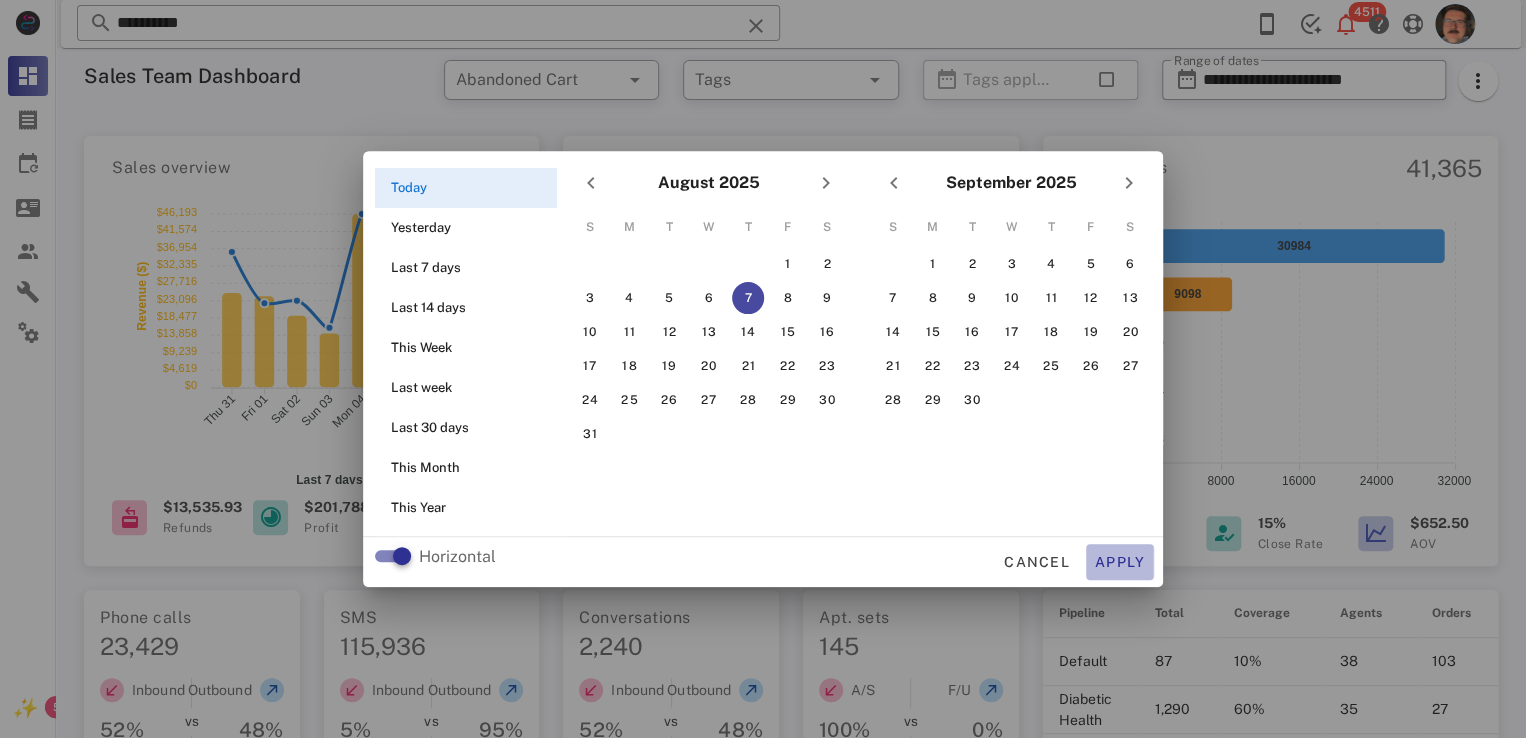 click on "Apply" at bounding box center (1120, 562) 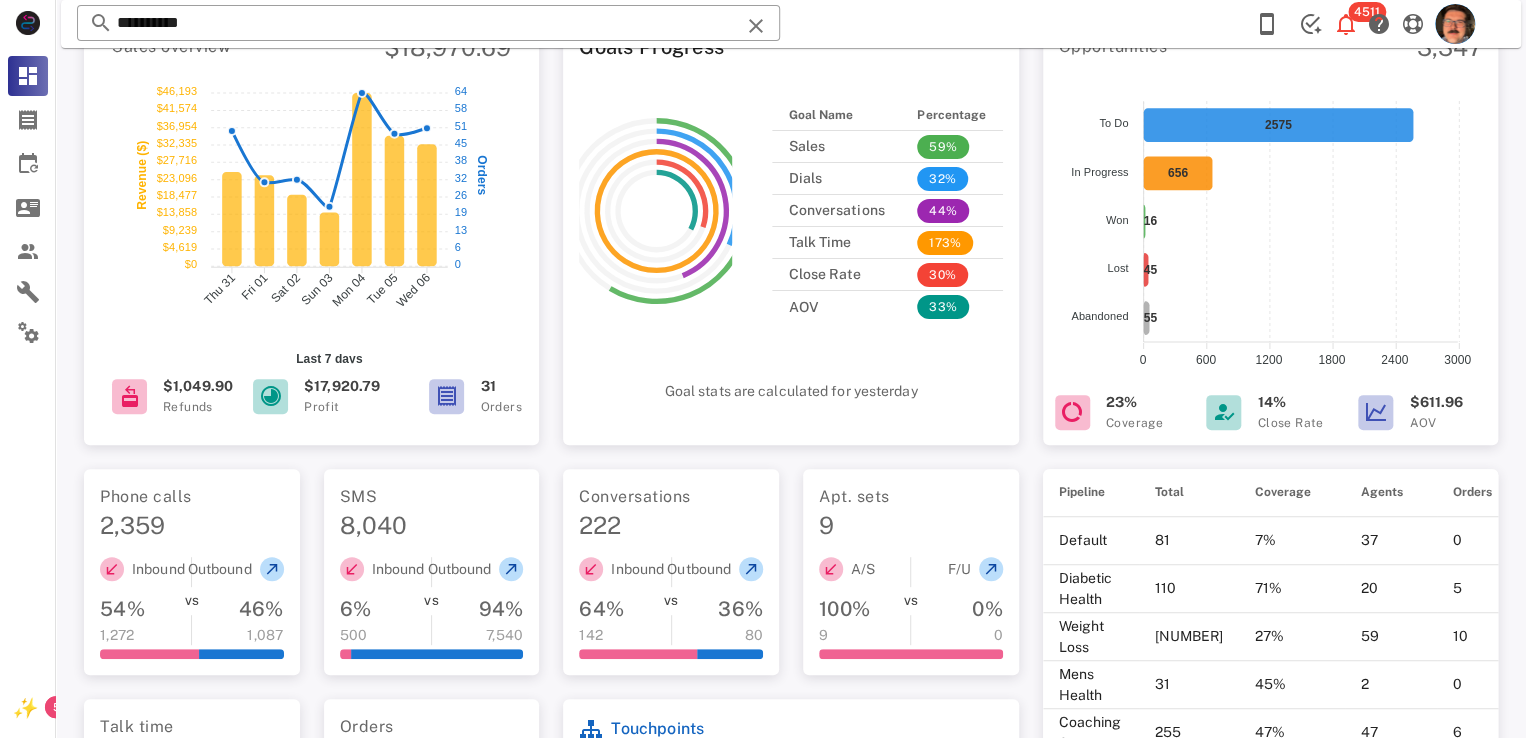 scroll, scrollTop: 0, scrollLeft: 0, axis: both 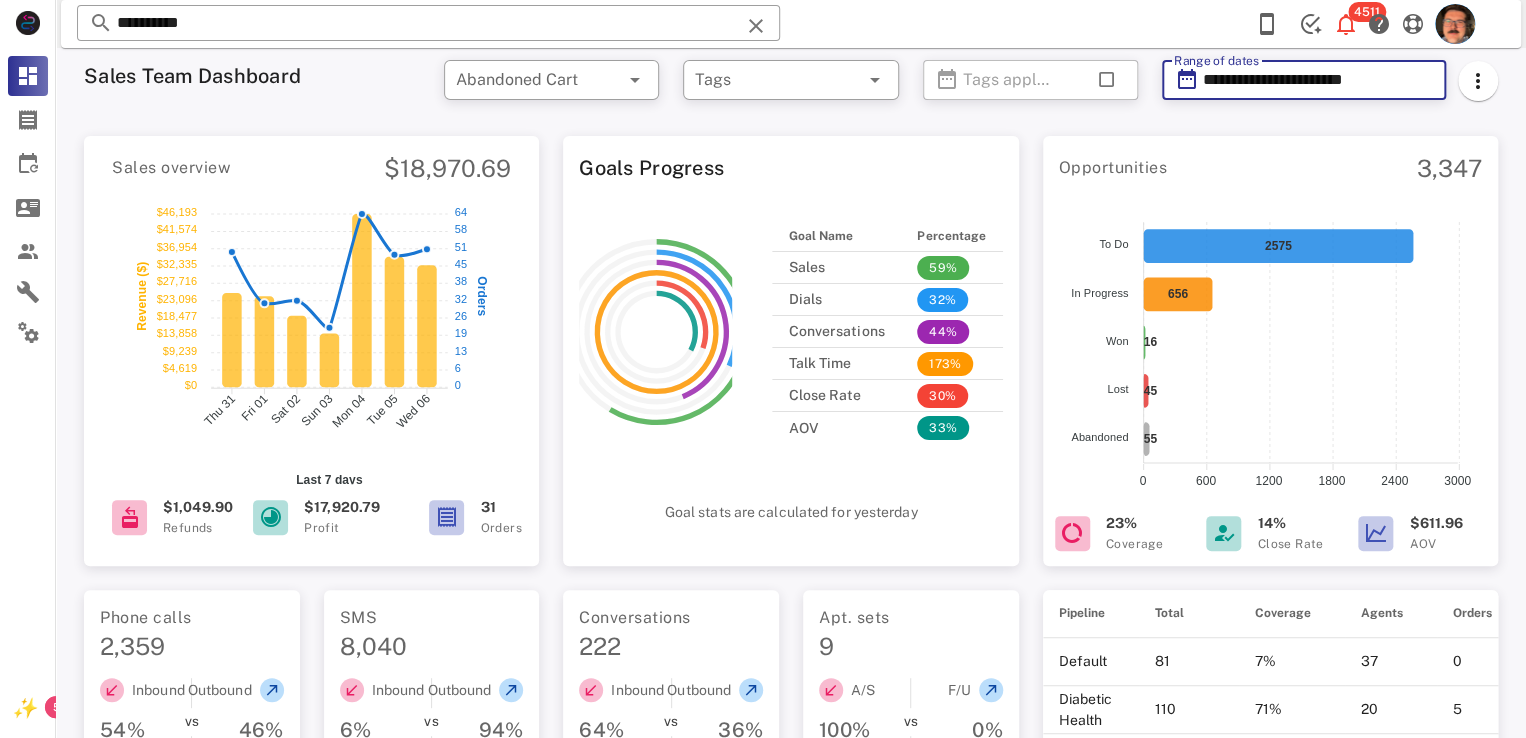 click on "**********" at bounding box center [1318, 80] 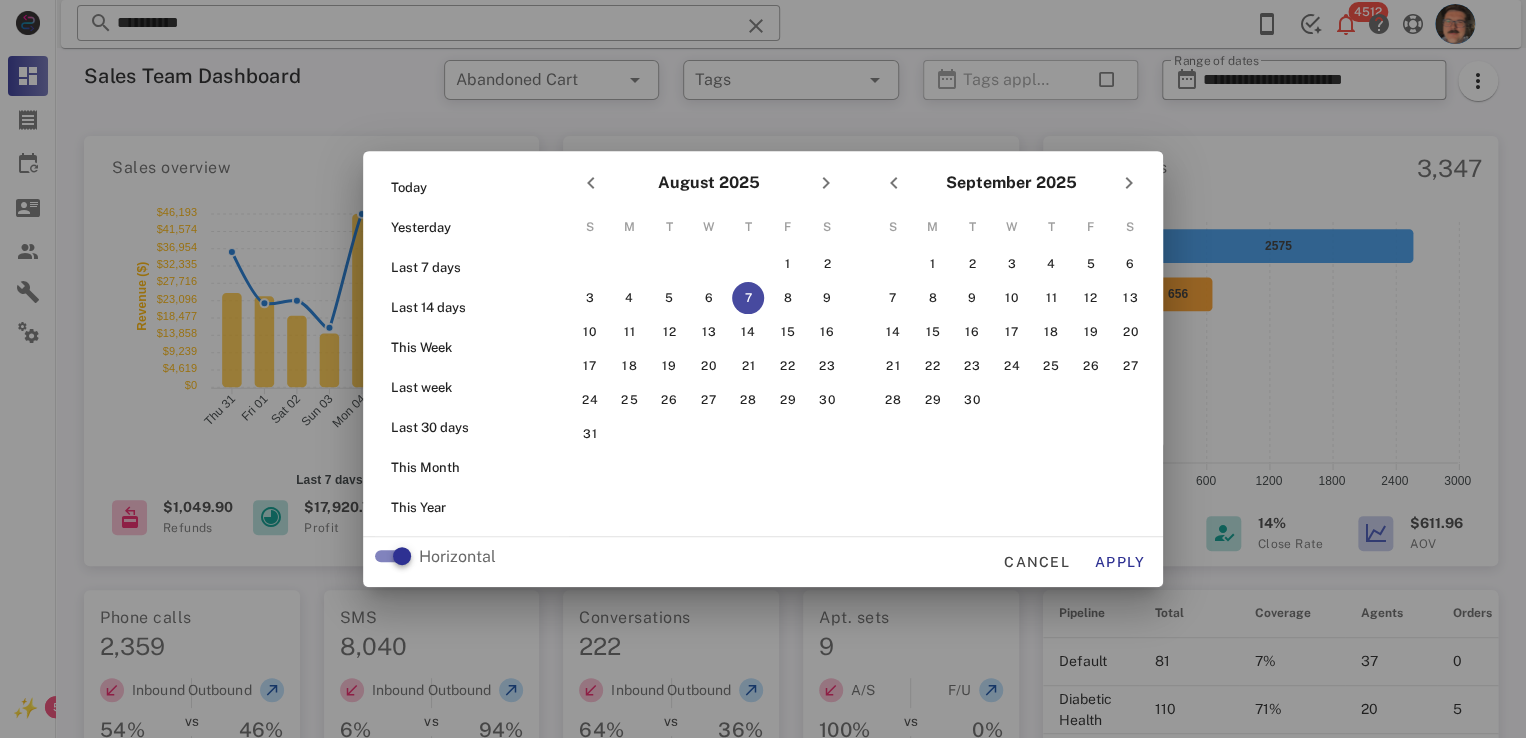 click at bounding box center [763, 369] 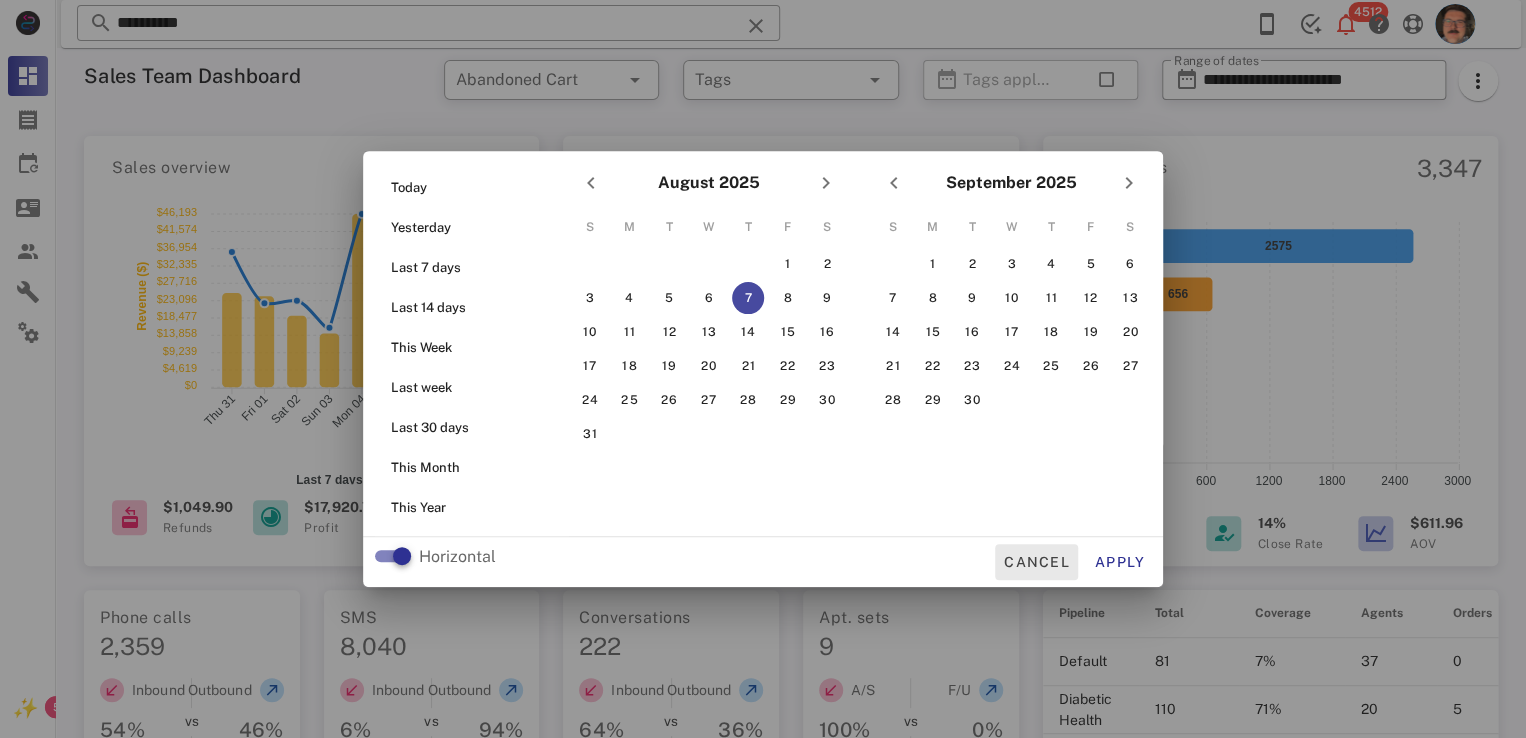 click on "Cancel" at bounding box center (1036, 562) 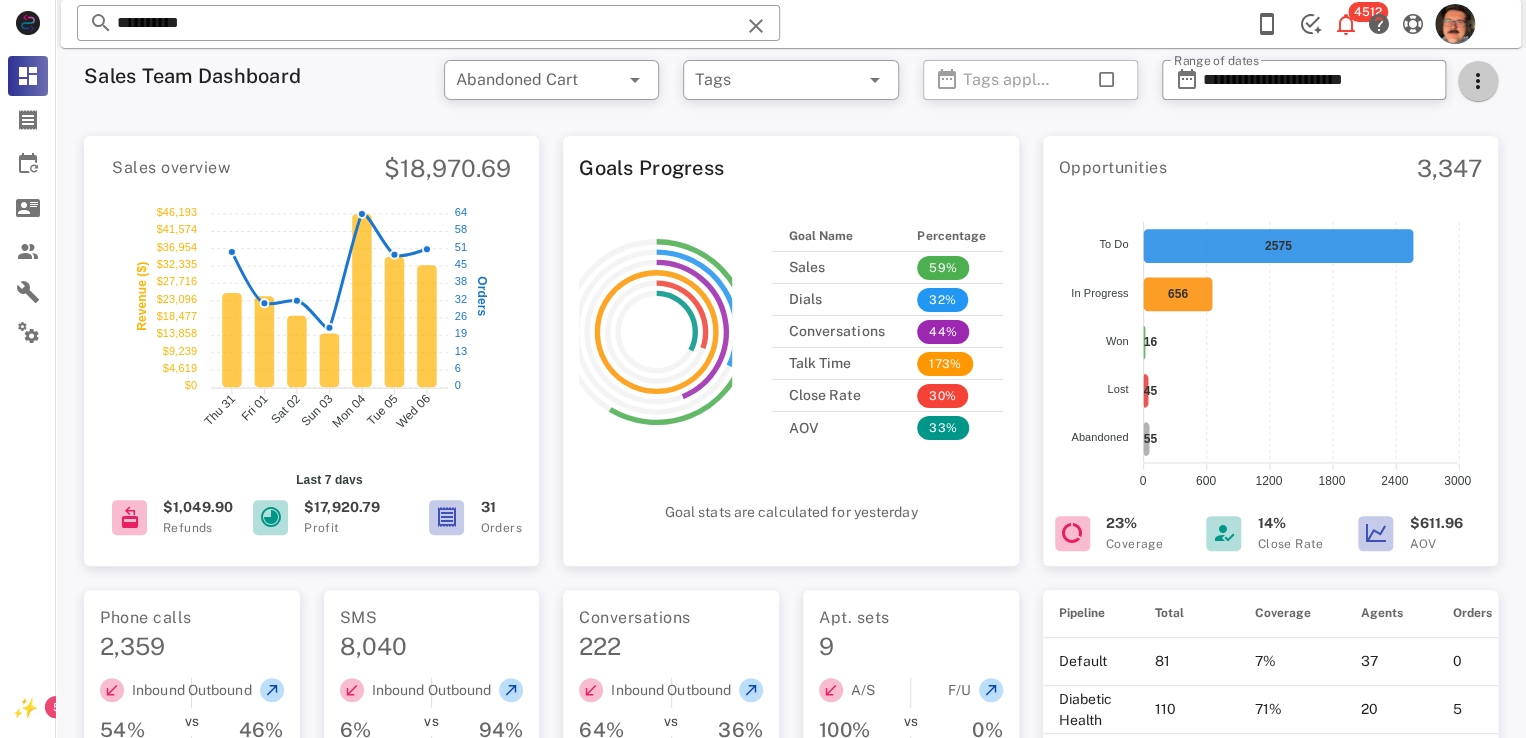 click at bounding box center [1478, 81] 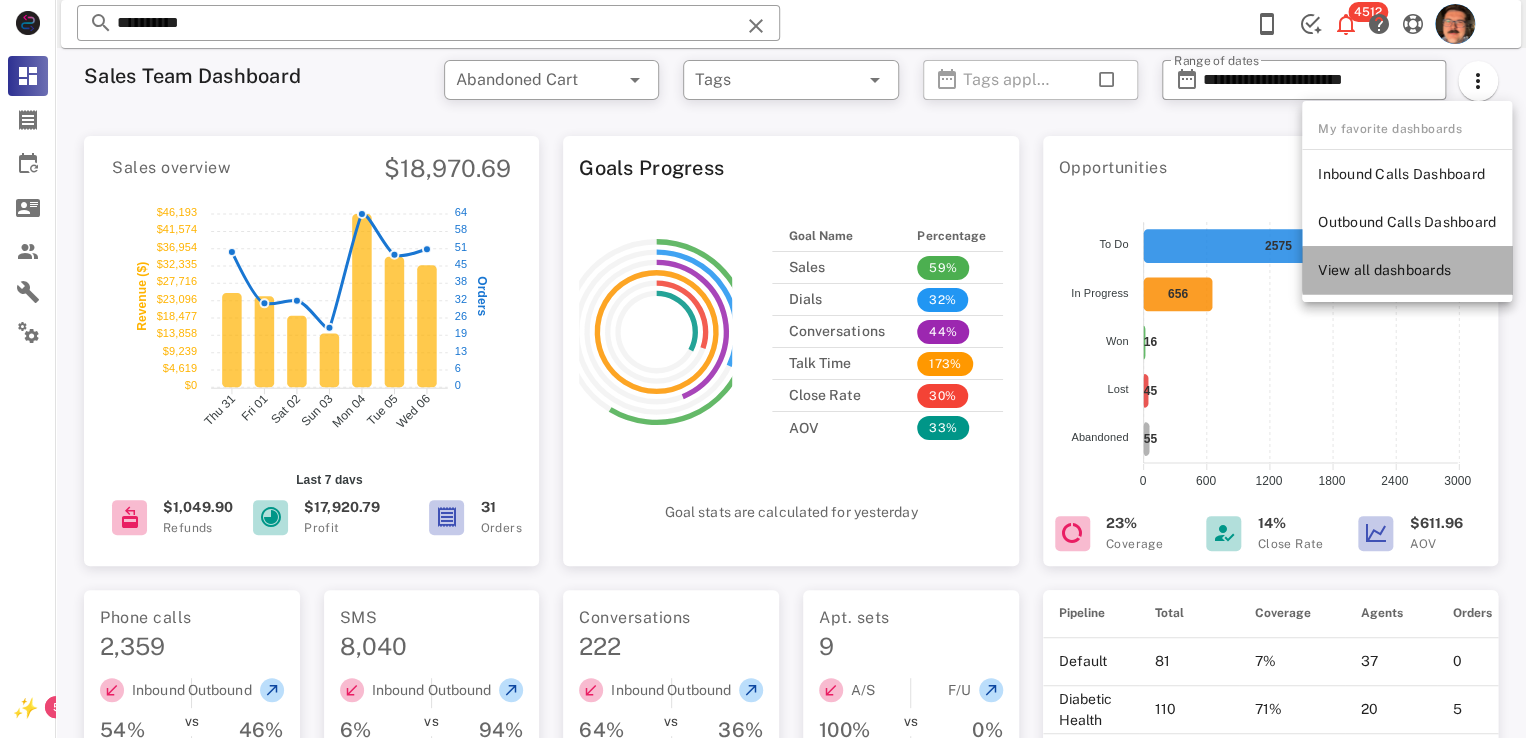 click on "View all dashboards" at bounding box center (1407, 270) 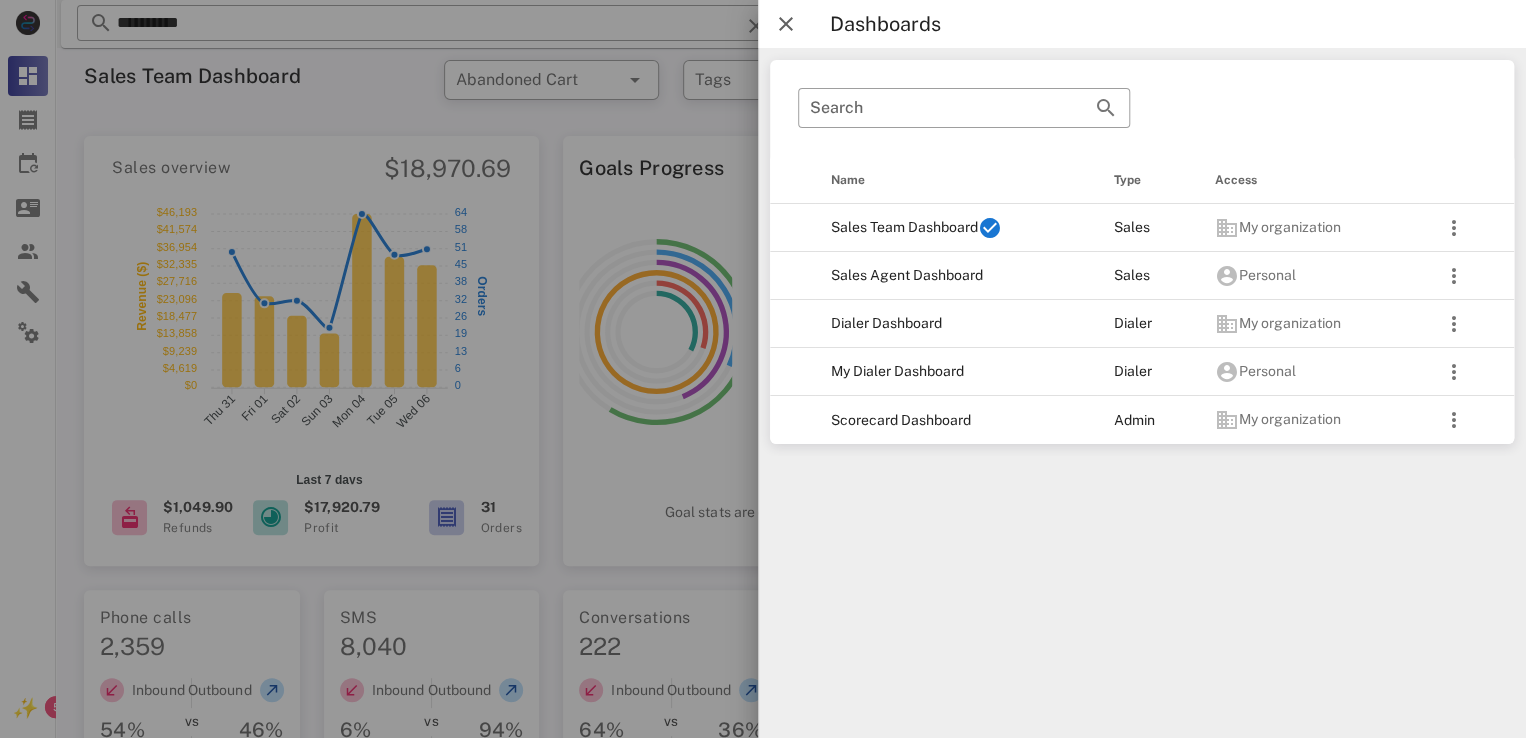 click on "Sales Agent Dashboard" at bounding box center (956, 276) 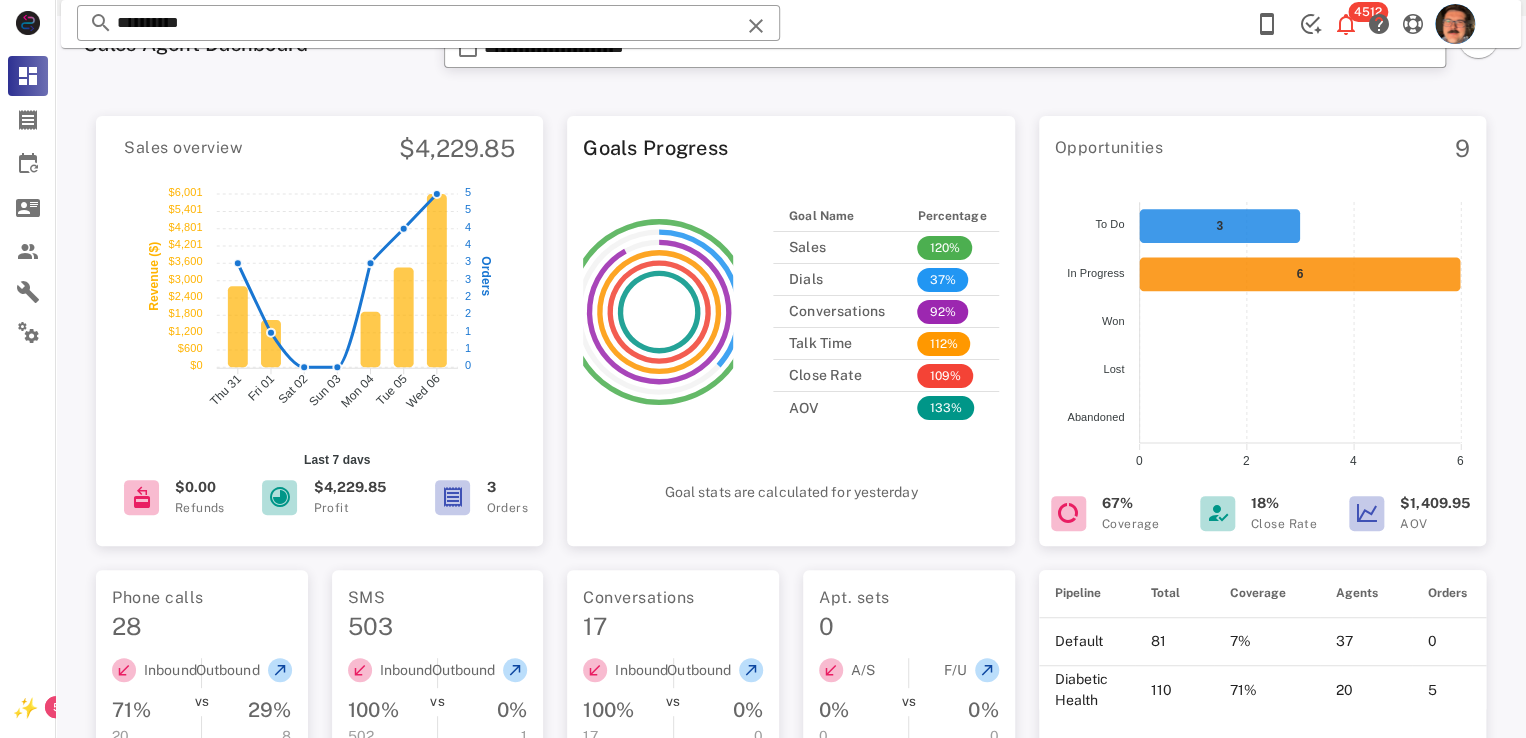 scroll, scrollTop: 0, scrollLeft: 0, axis: both 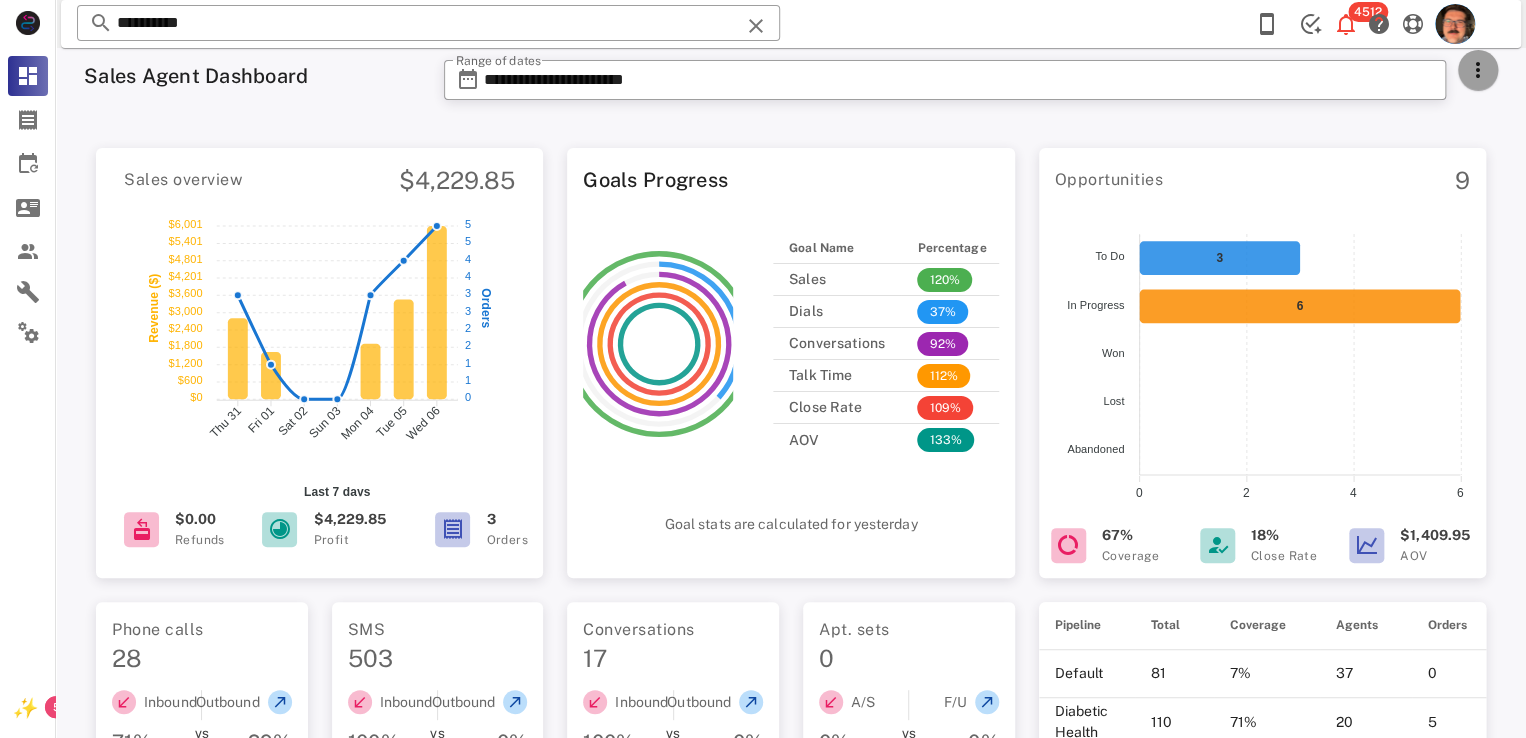 click at bounding box center [1478, 70] 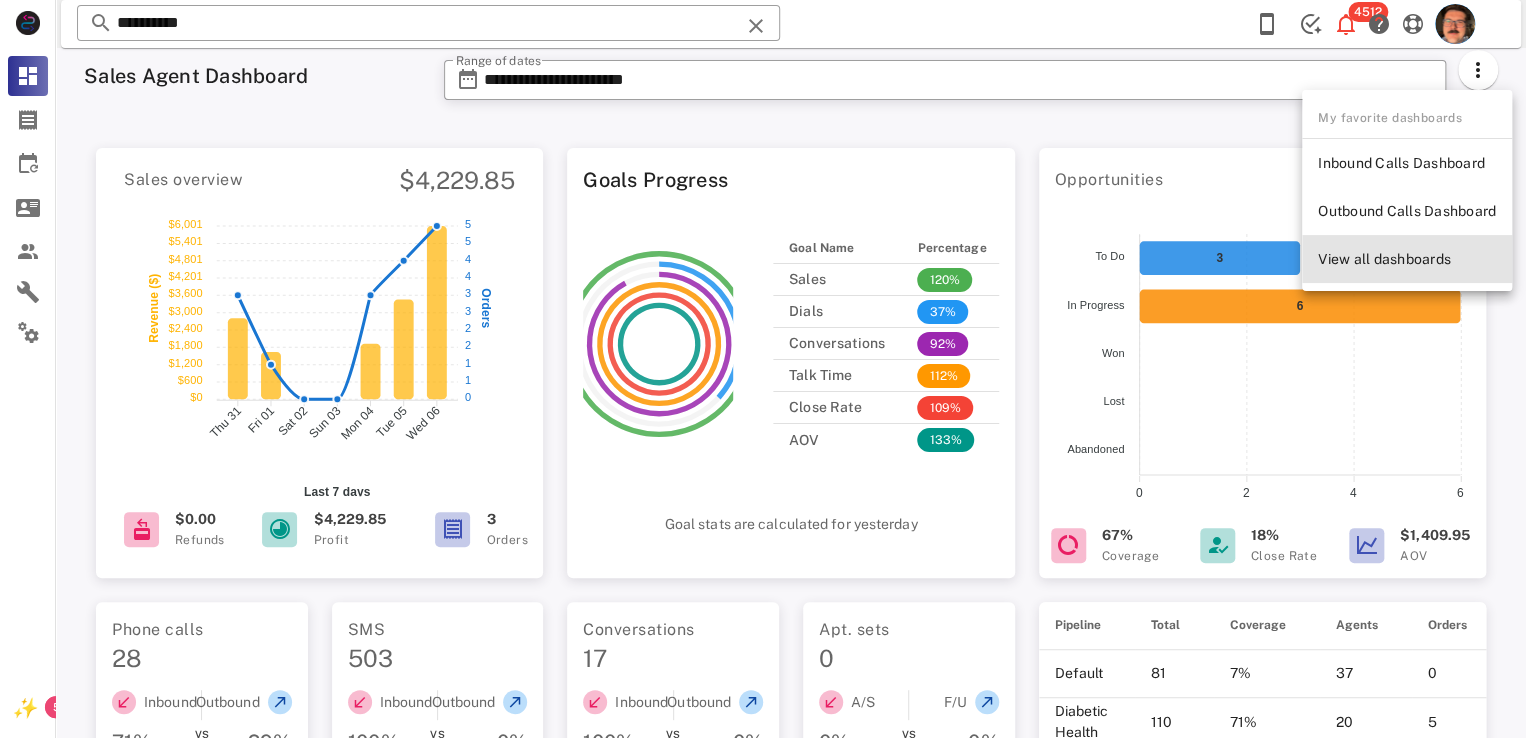 click on "View all dashboards" at bounding box center (1407, 259) 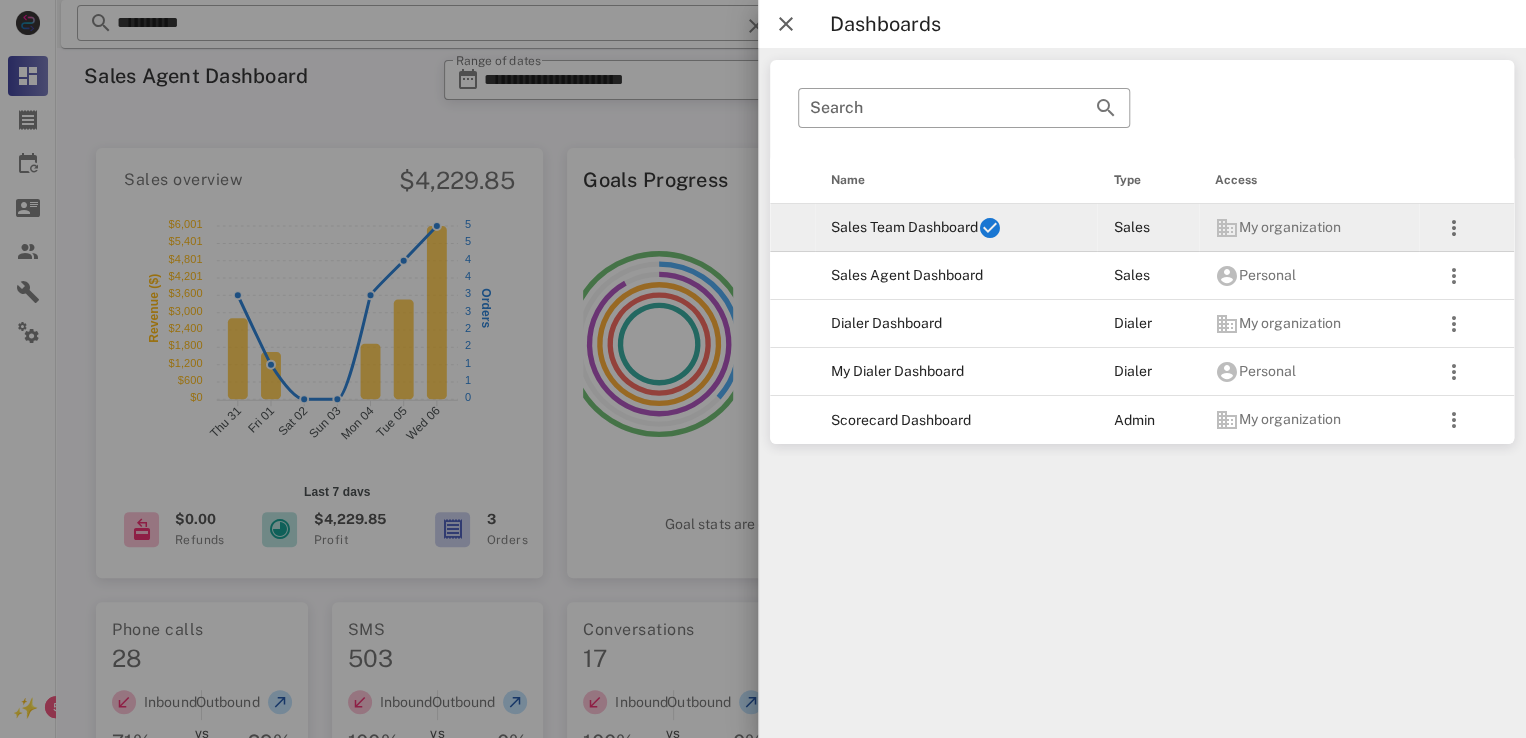 click at bounding box center (990, 228) 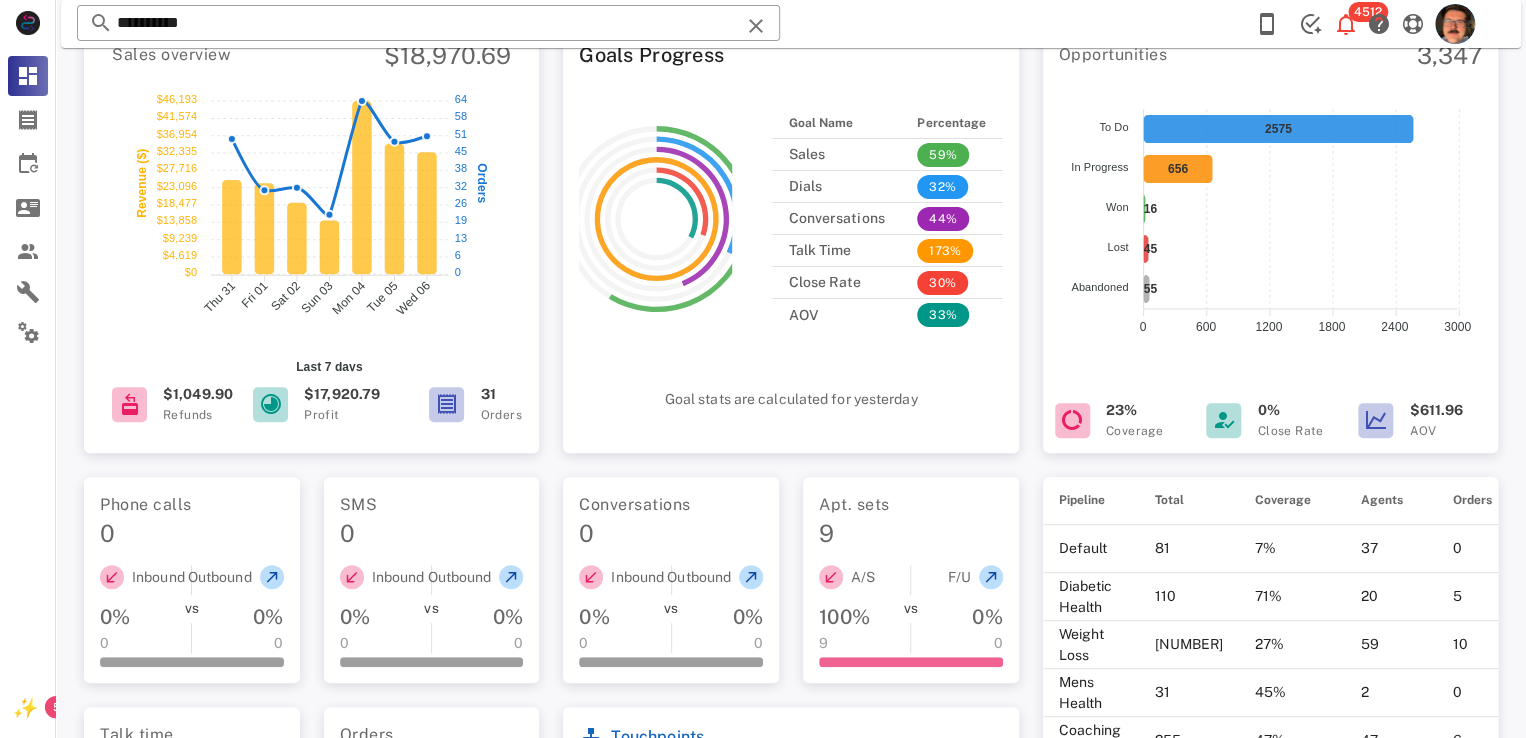 scroll, scrollTop: 0, scrollLeft: 0, axis: both 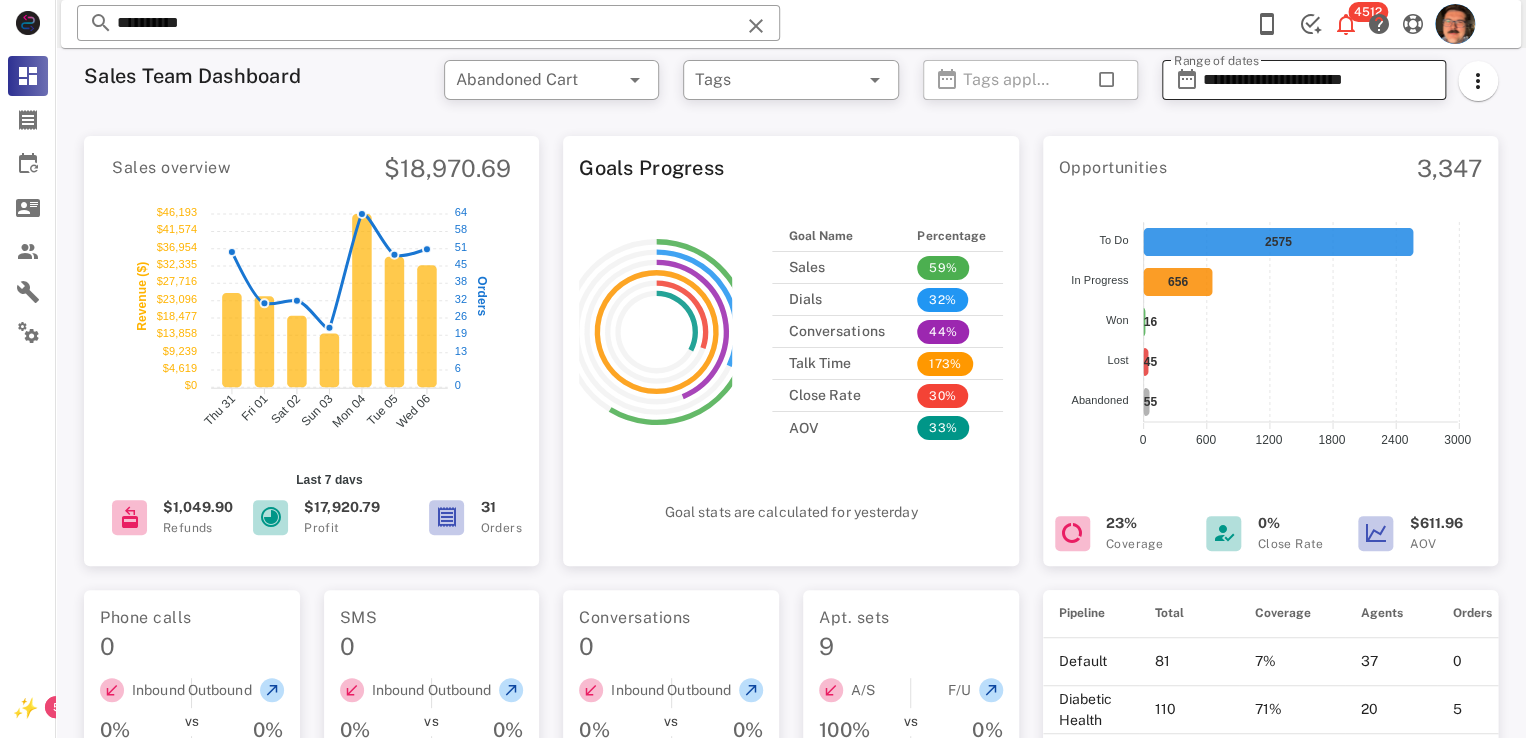 click on "**********" at bounding box center (1318, 80) 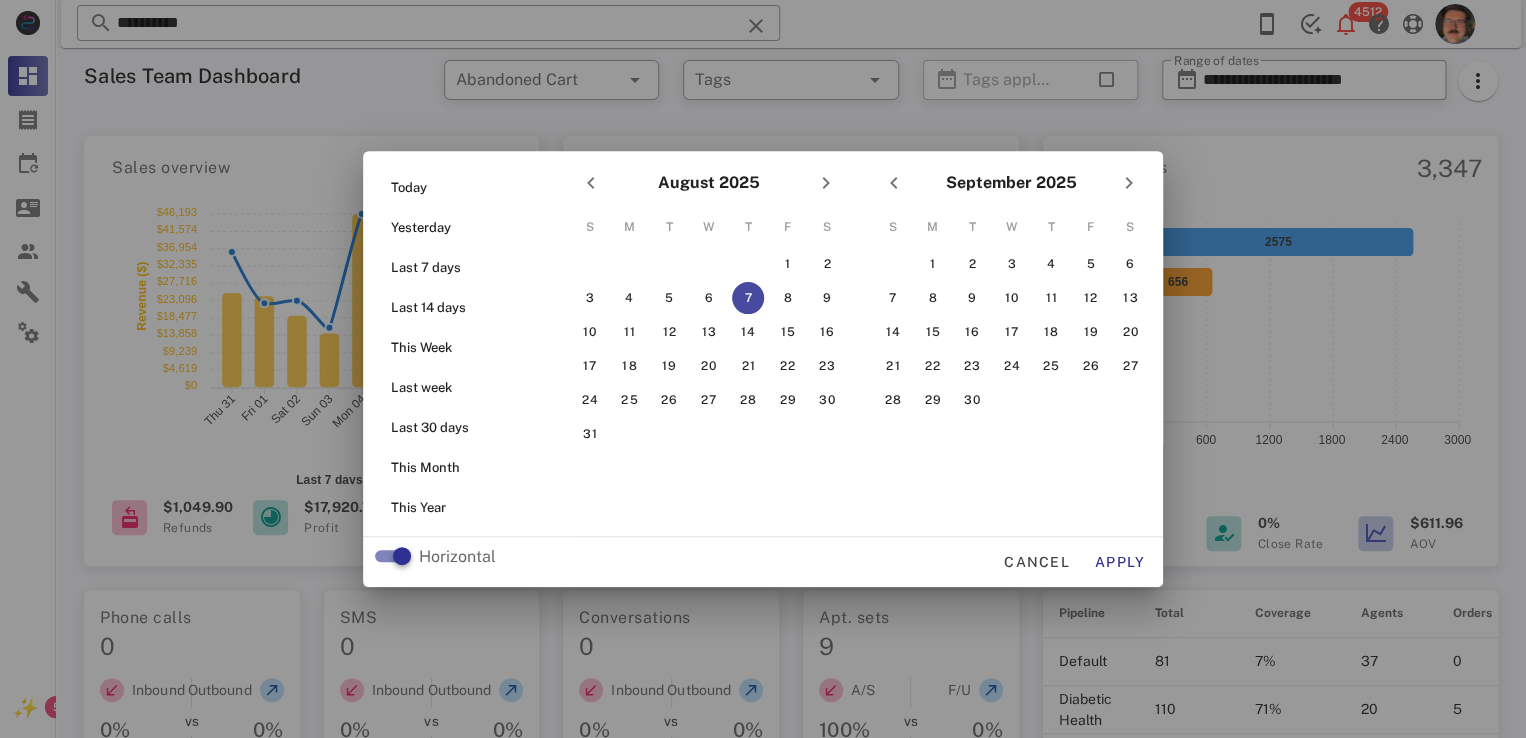 click at bounding box center (763, 369) 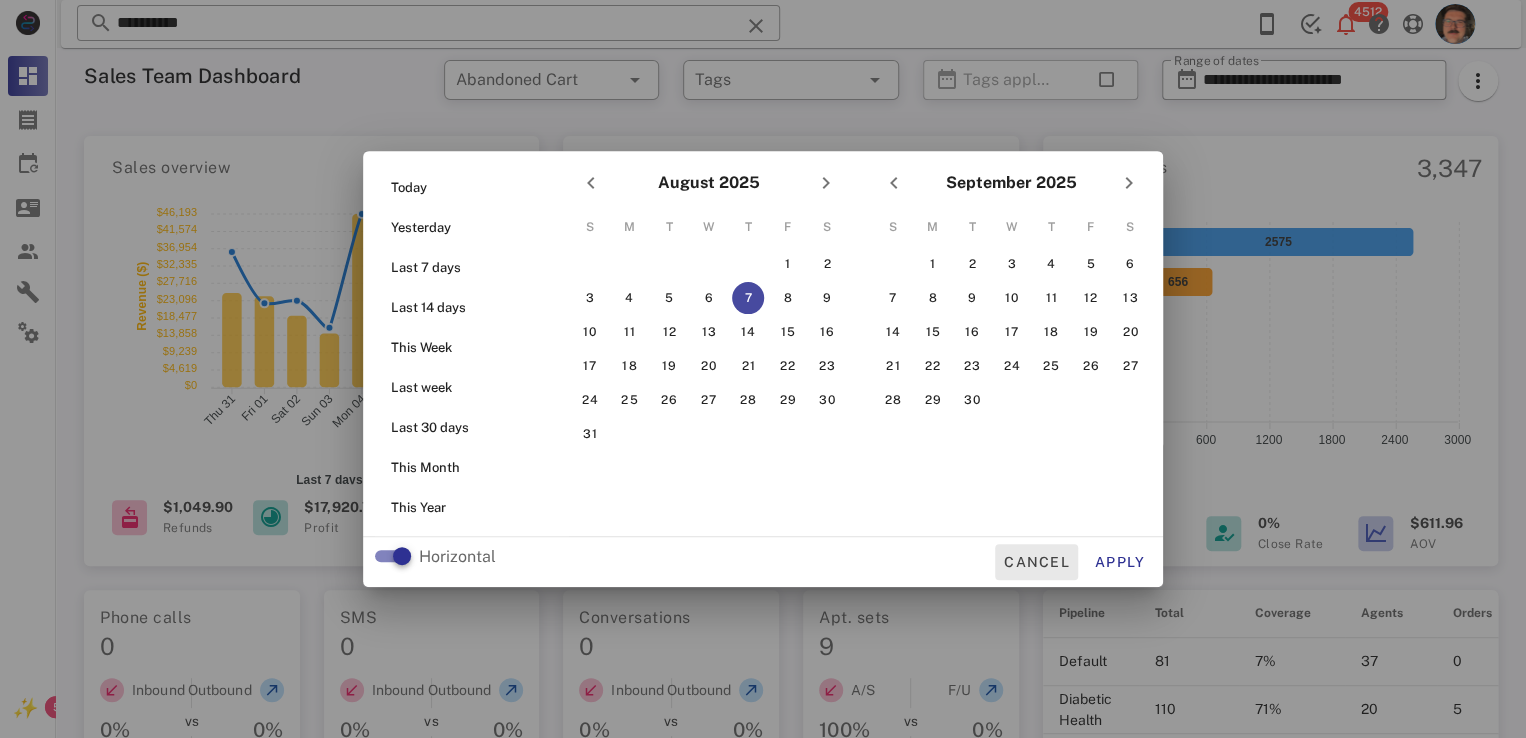 click on "Cancel" at bounding box center [1036, 562] 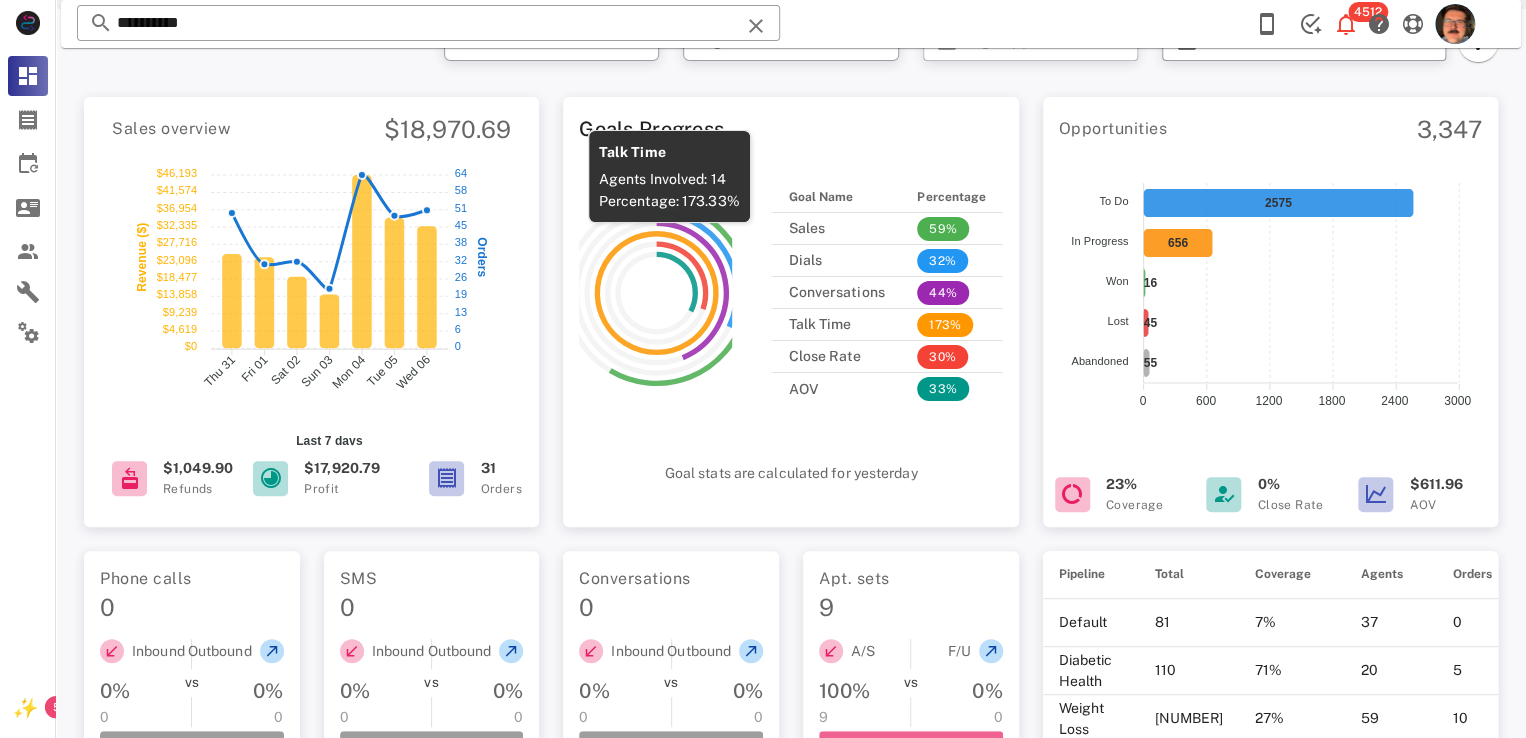 scroll, scrollTop: 0, scrollLeft: 0, axis: both 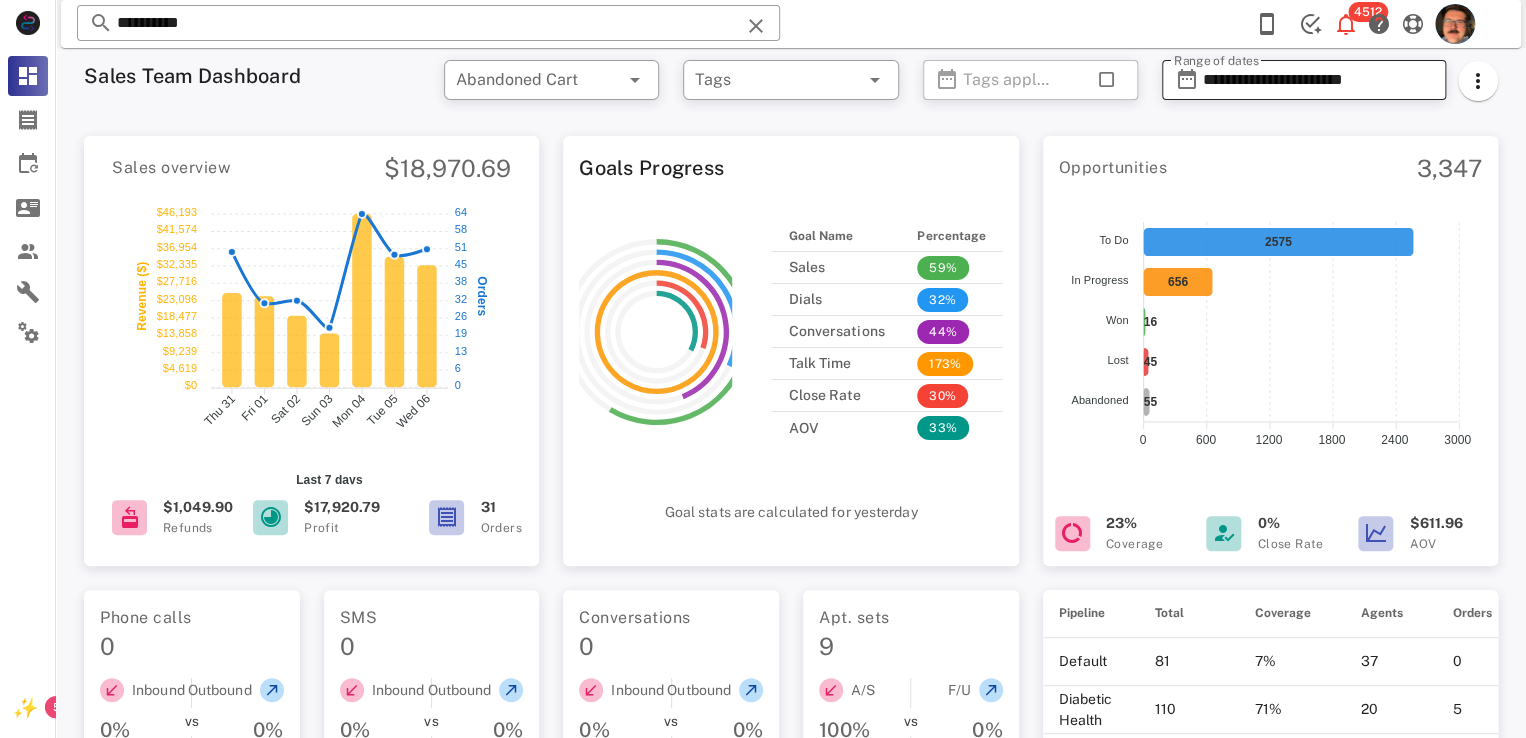 click on "**********" at bounding box center [1318, 80] 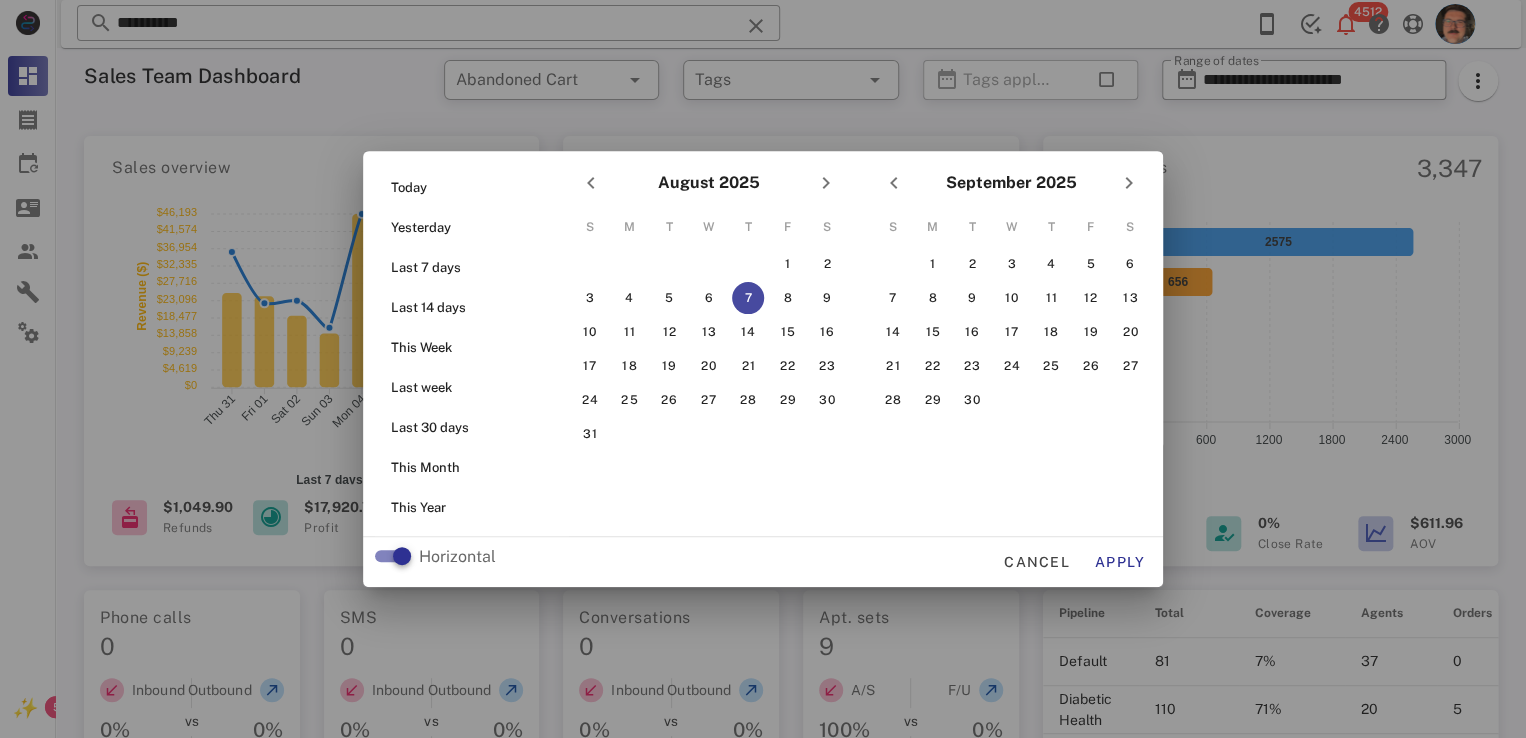 click at bounding box center [763, 369] 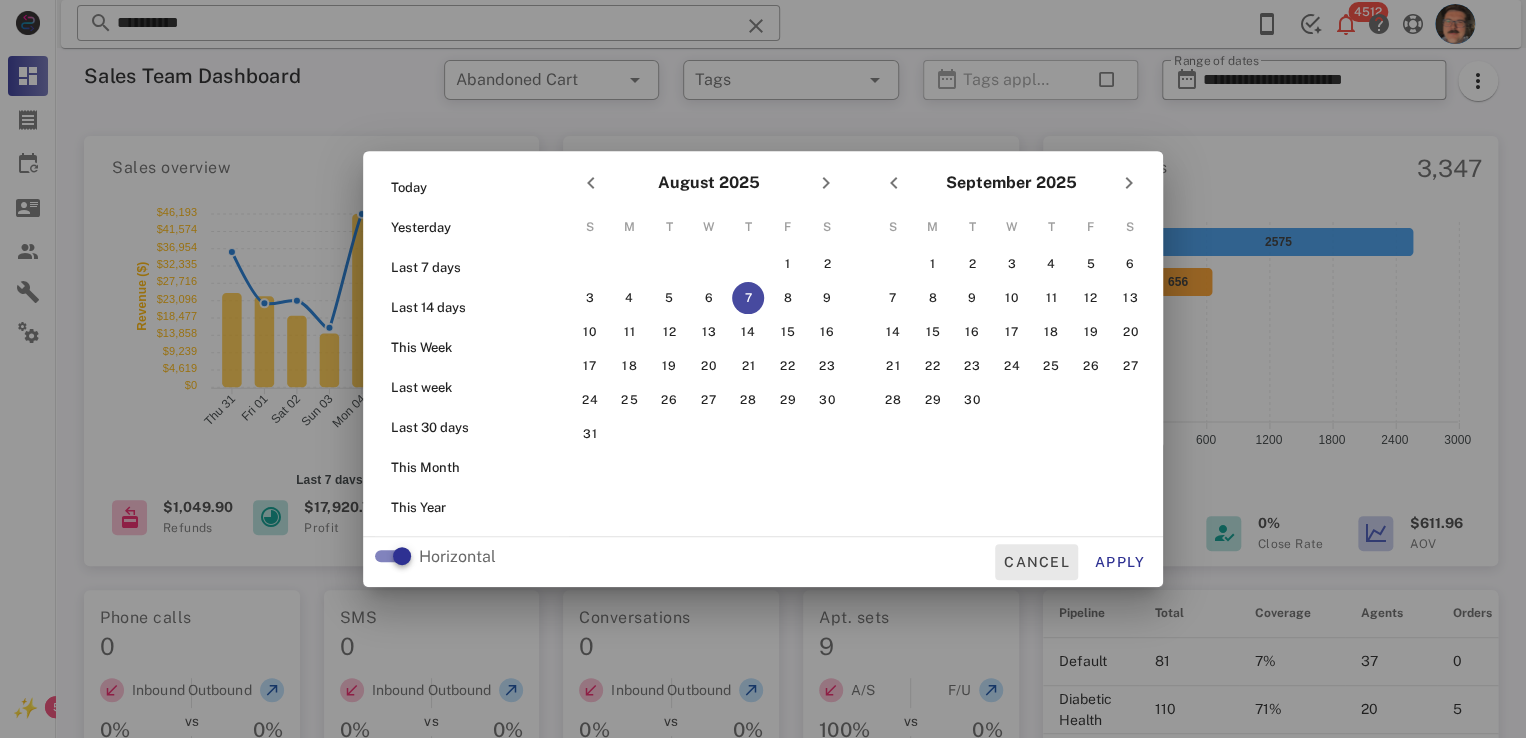 drag, startPoint x: 1056, startPoint y: 559, endPoint x: 1063, endPoint y: 531, distance: 28.86174 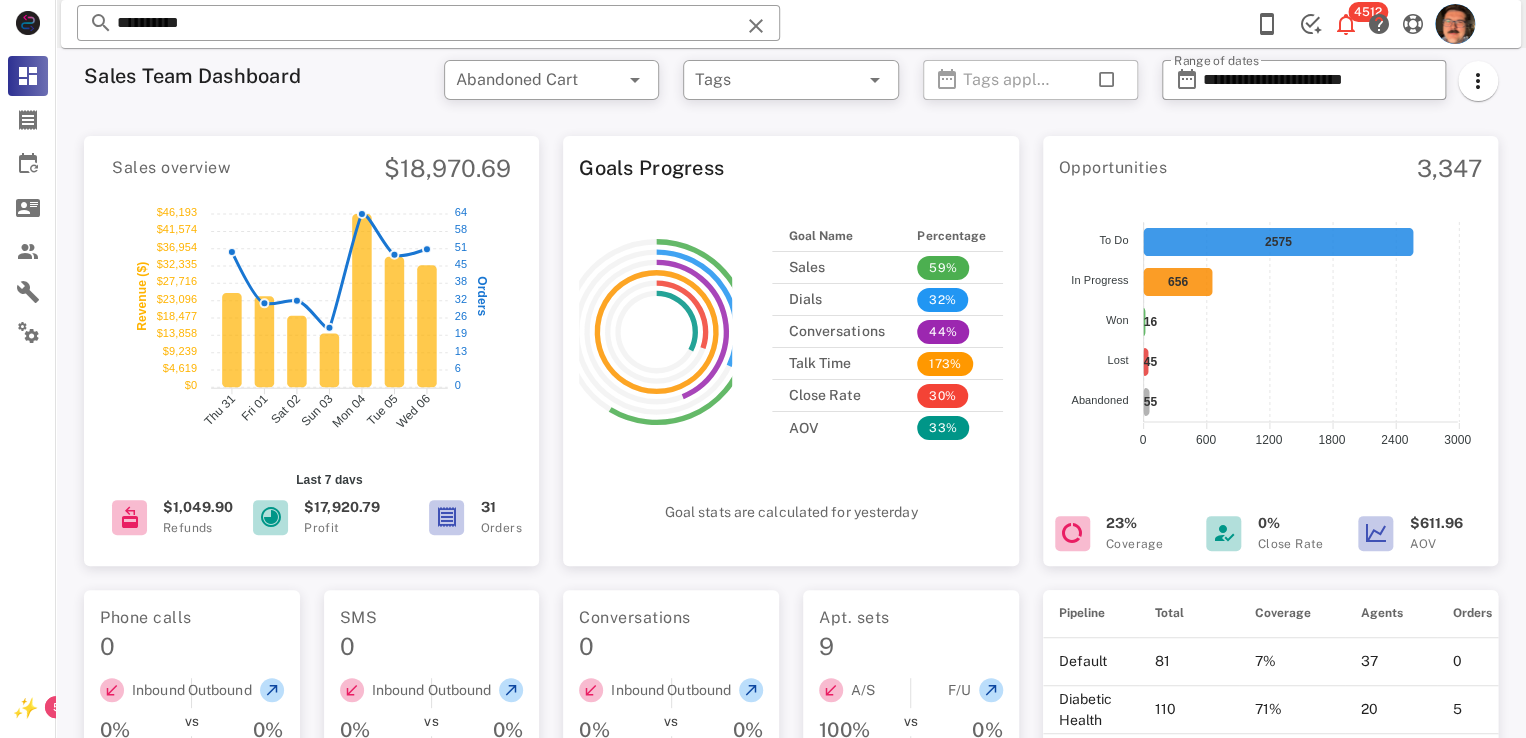 click on "**********" at bounding box center (1330, 86) 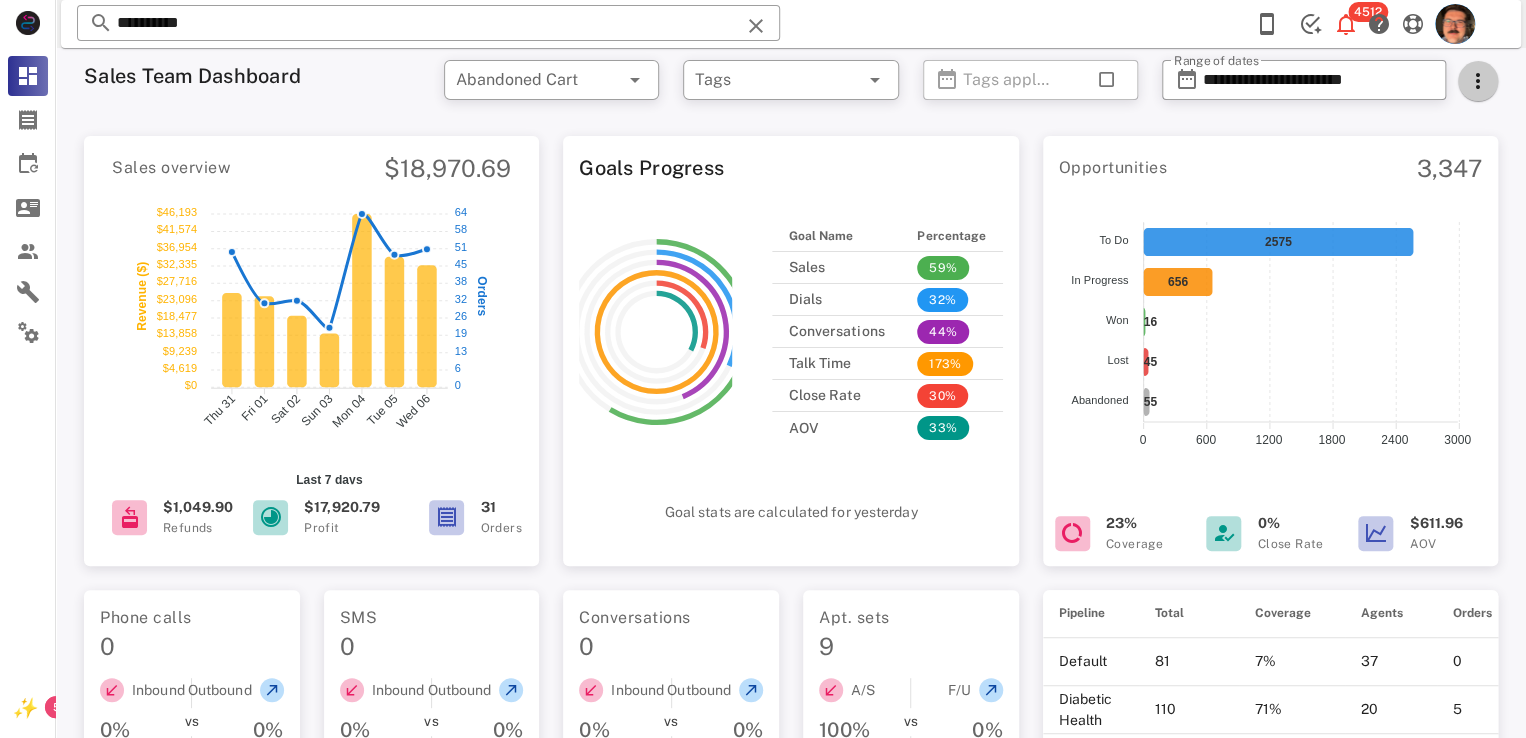 click at bounding box center [1478, 81] 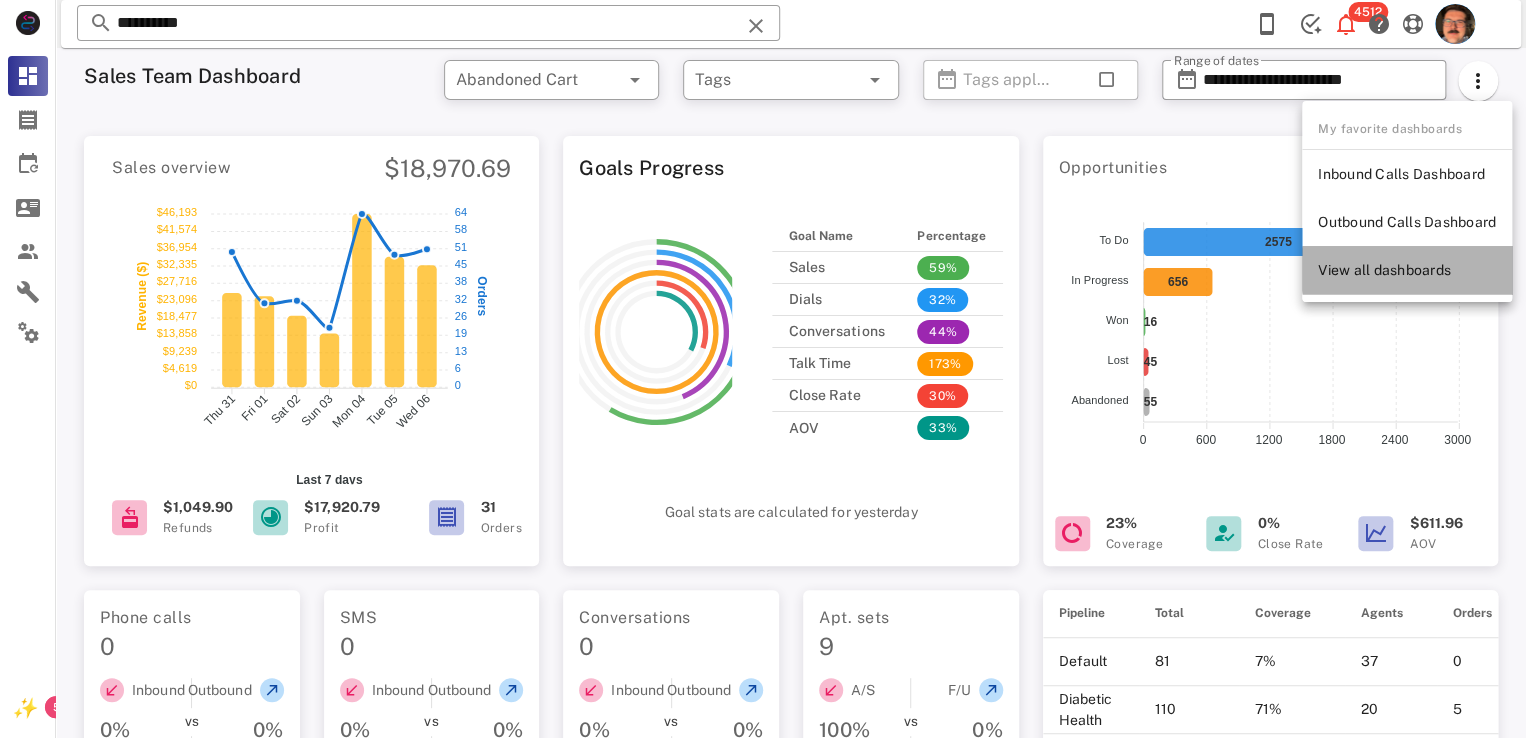 click on "View all dashboards" at bounding box center [1407, 270] 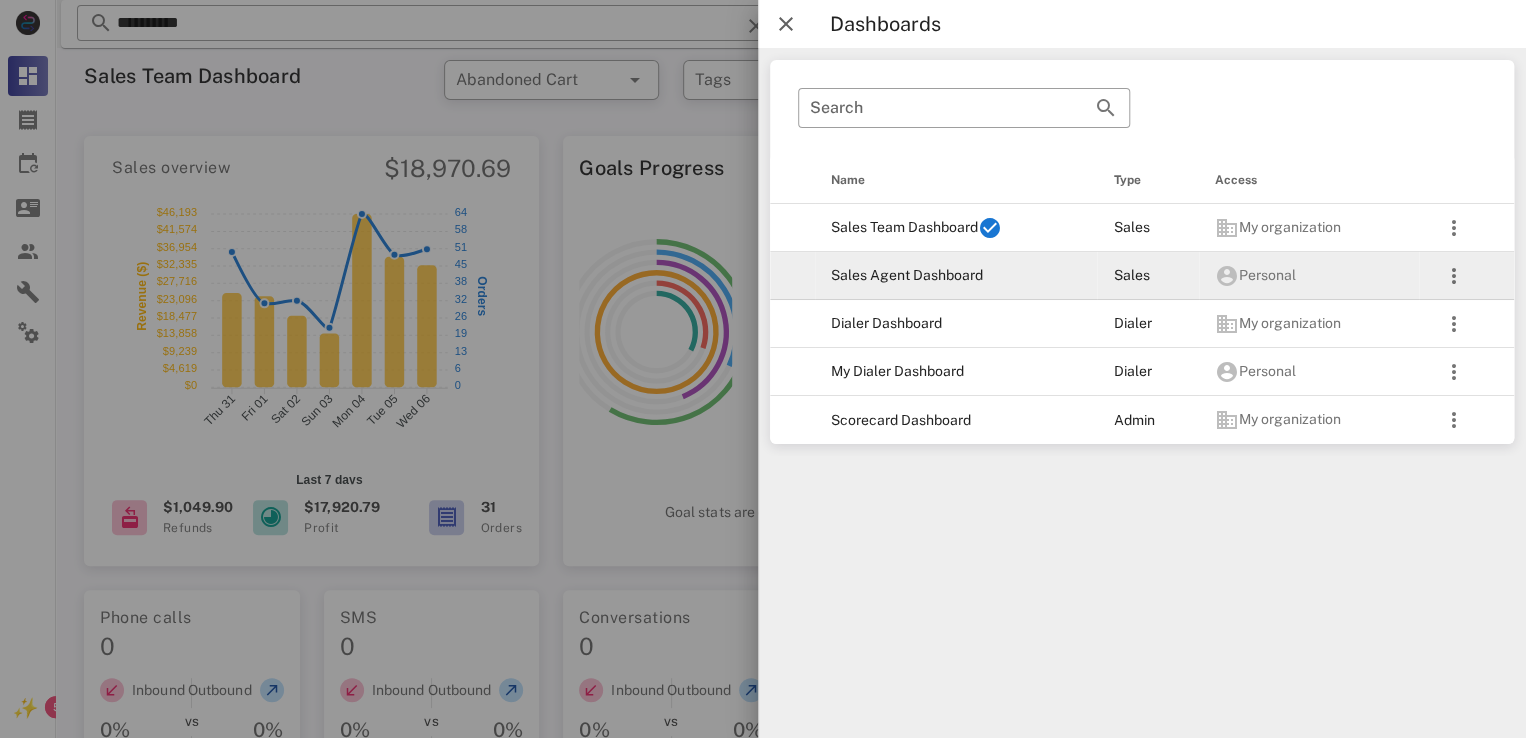 click on "Sales Agent Dashboard" at bounding box center (956, 276) 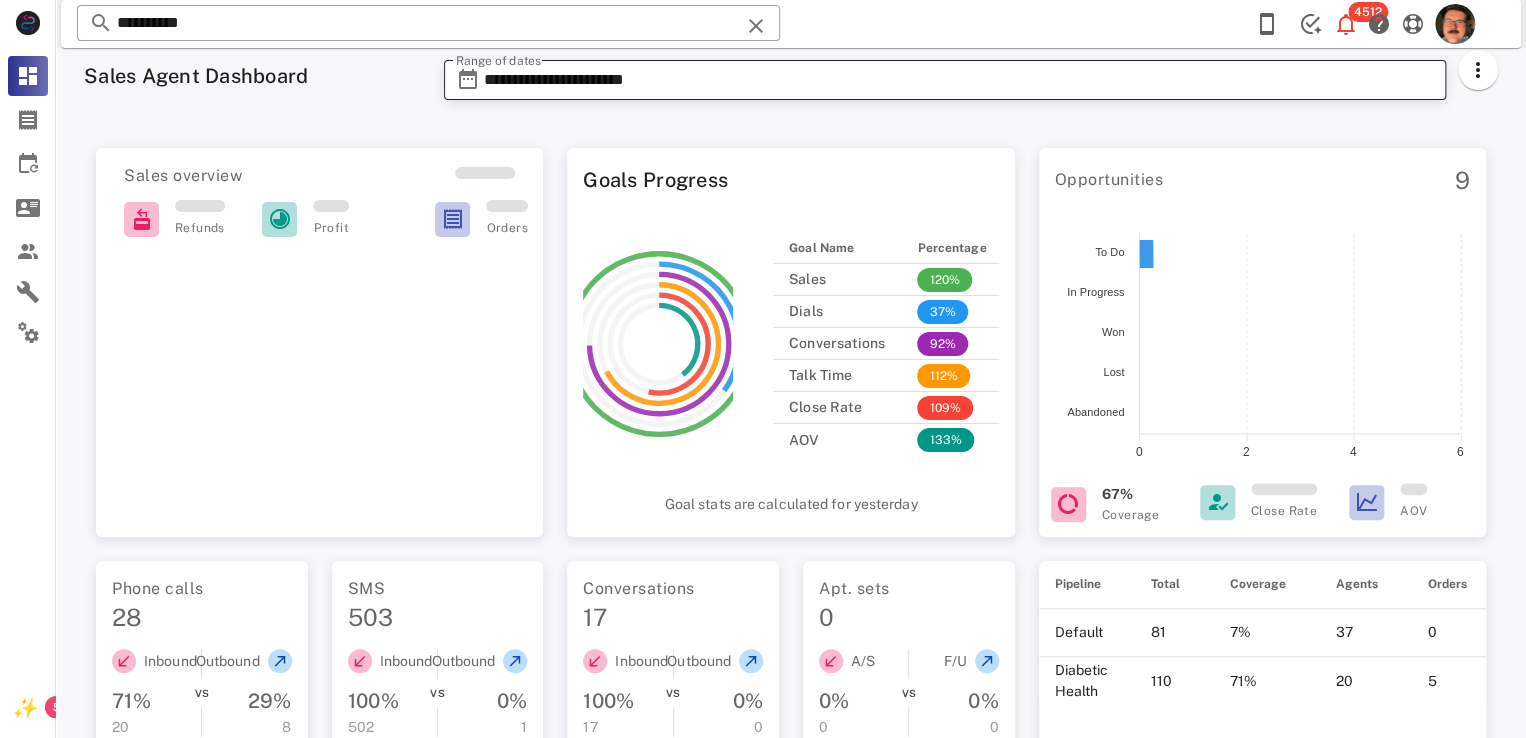 click on "**********" at bounding box center [959, 80] 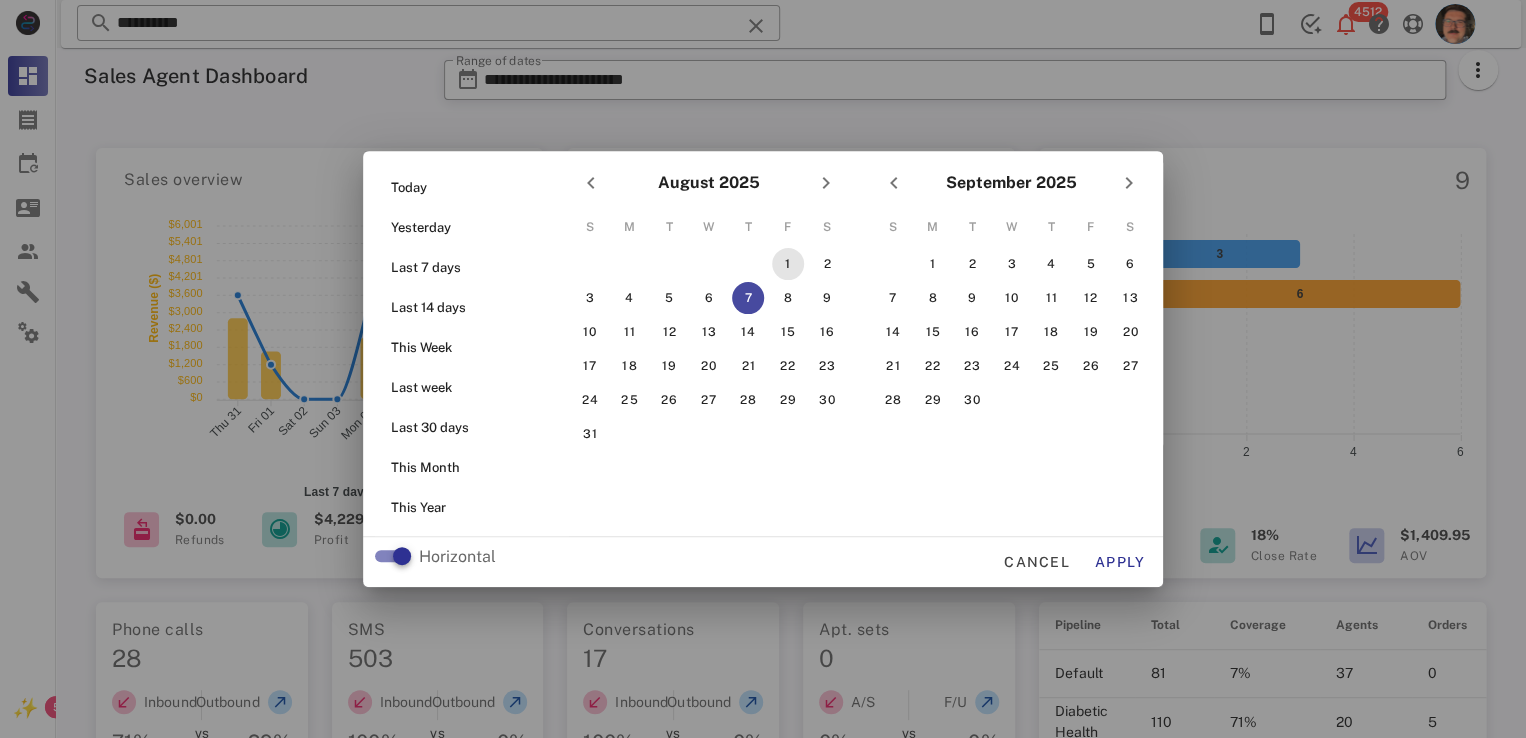 click on "1" at bounding box center (788, 264) 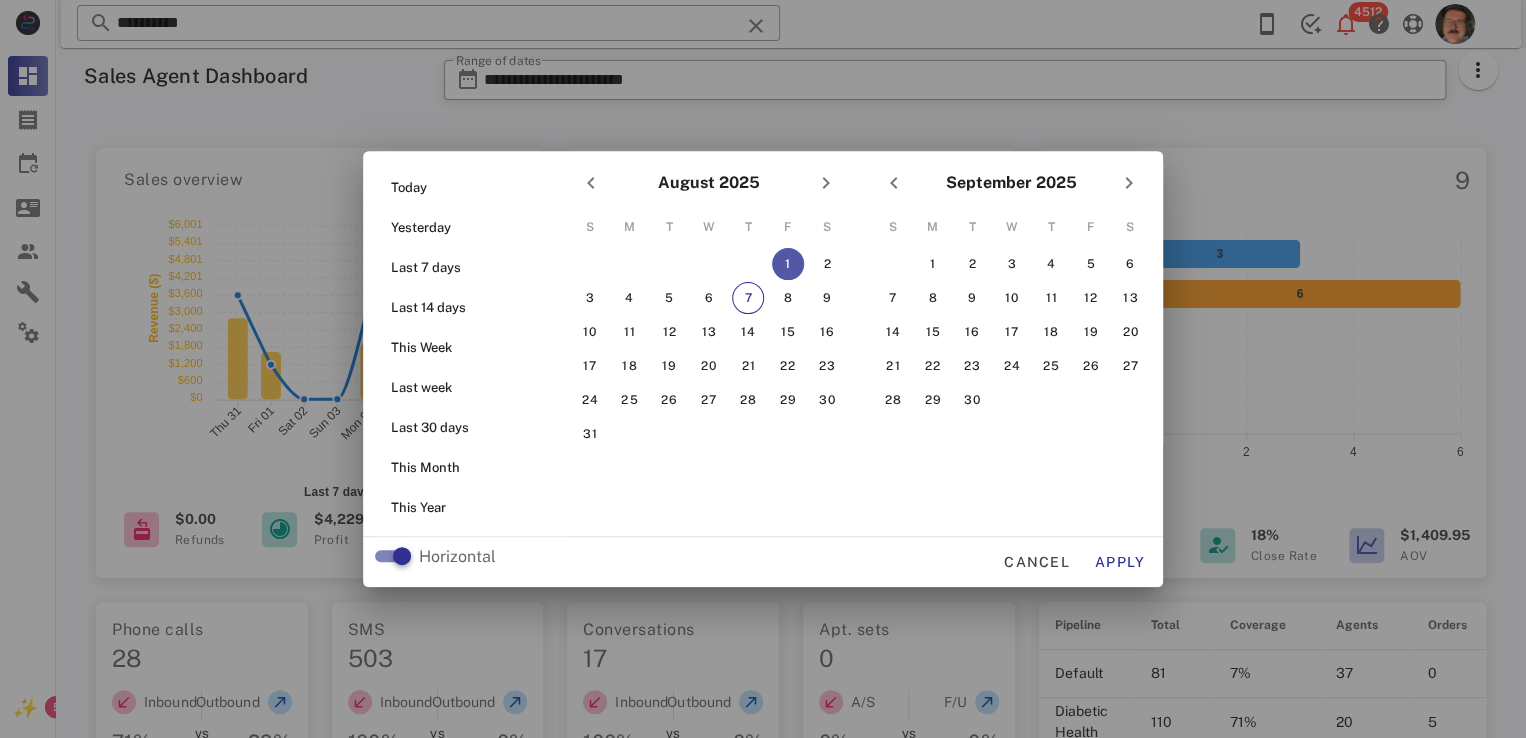 click on "S M T W T F S 1 2 3 4 5 6 7 8 9 10 11 12 13 14 15 16 17 18 19 20 21 22 23 24 25 26 27 28 29 30 31" at bounding box center [708, 329] 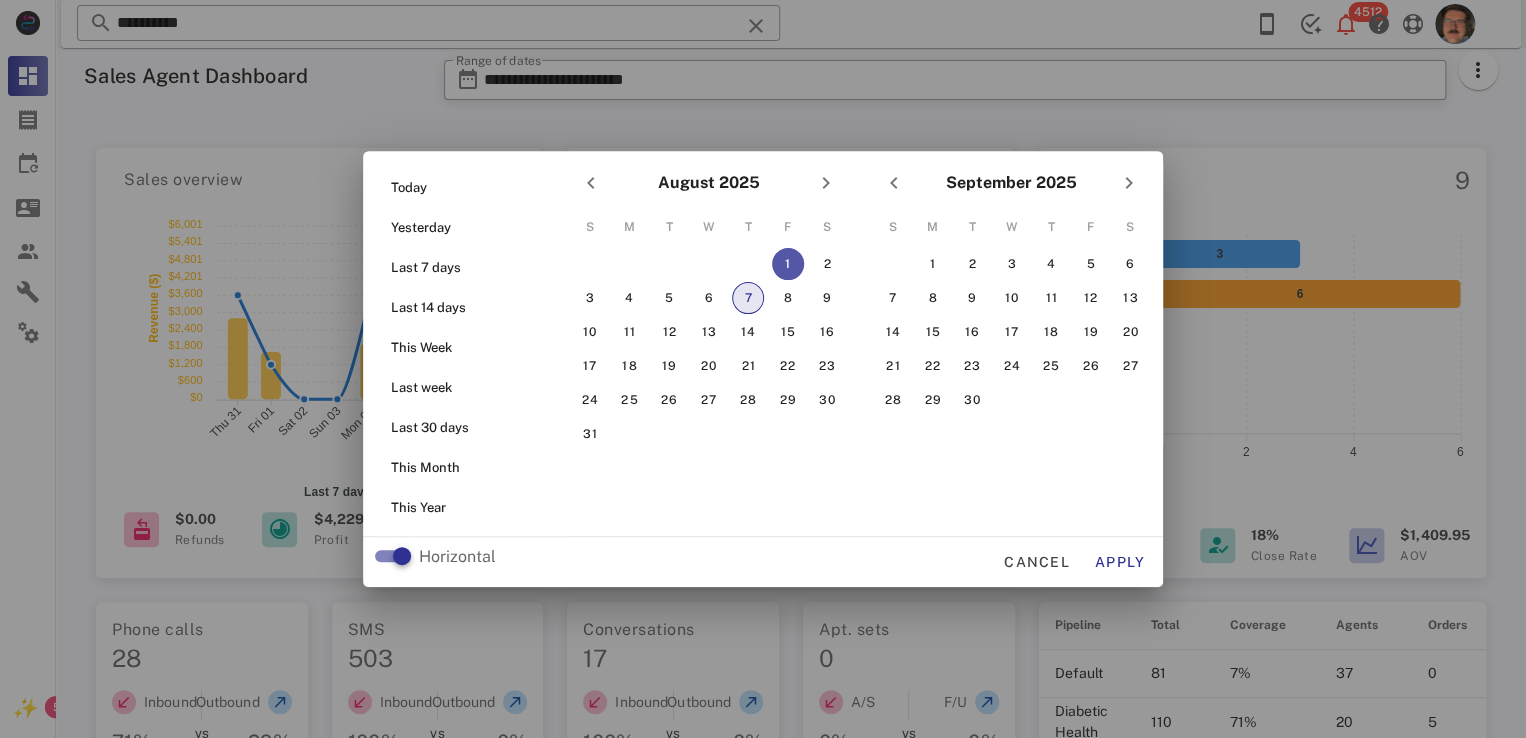 click on "7" at bounding box center [748, 298] 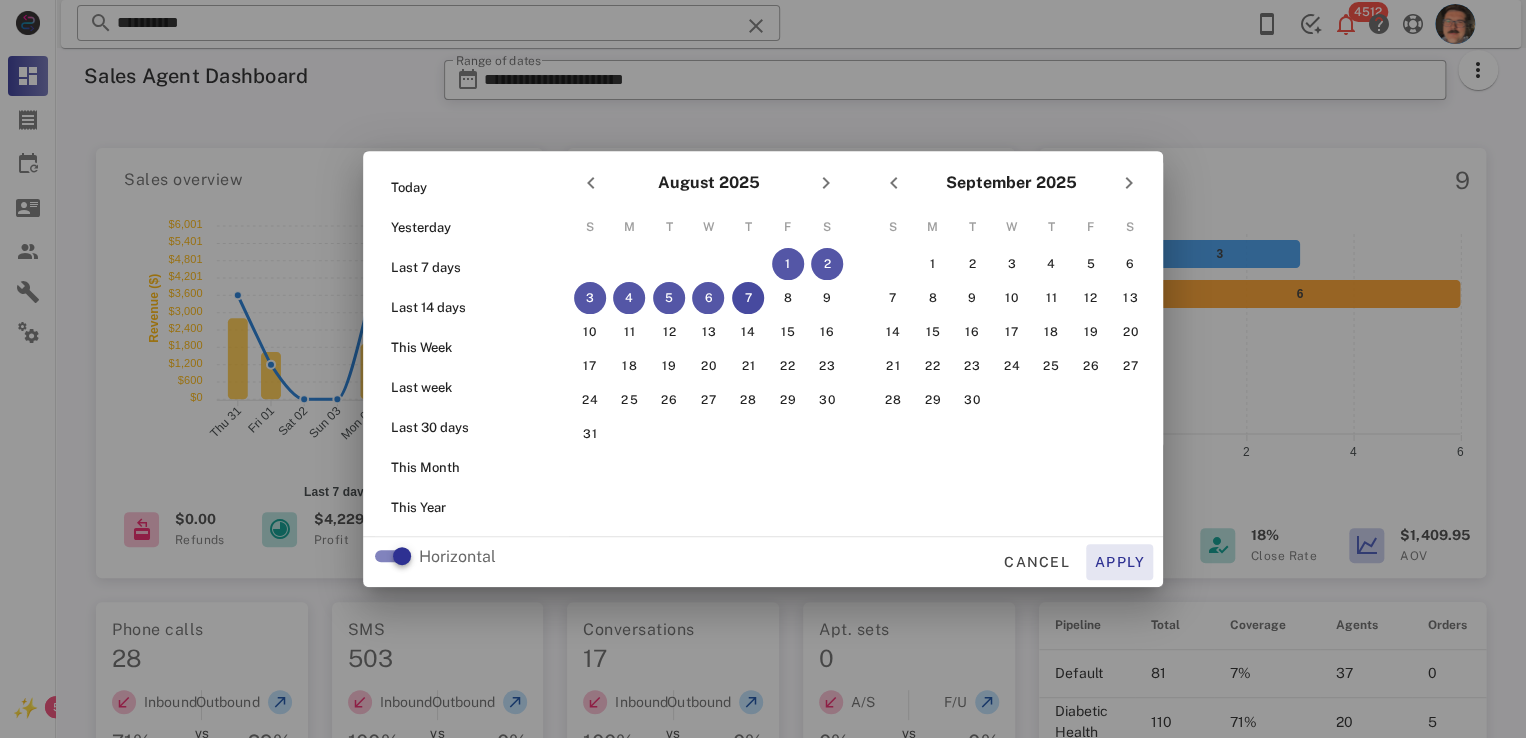 click on "Apply" at bounding box center [1120, 562] 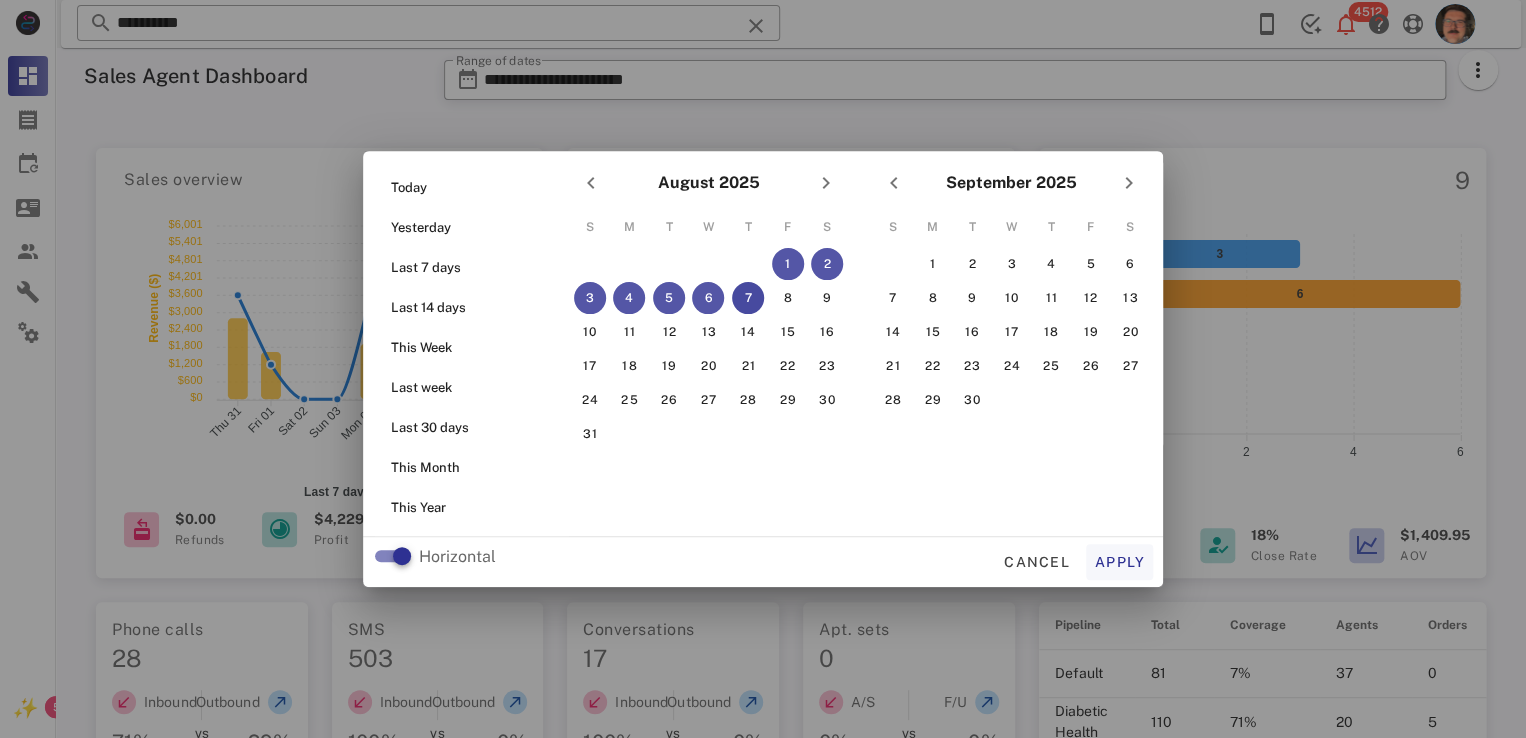 type on "**********" 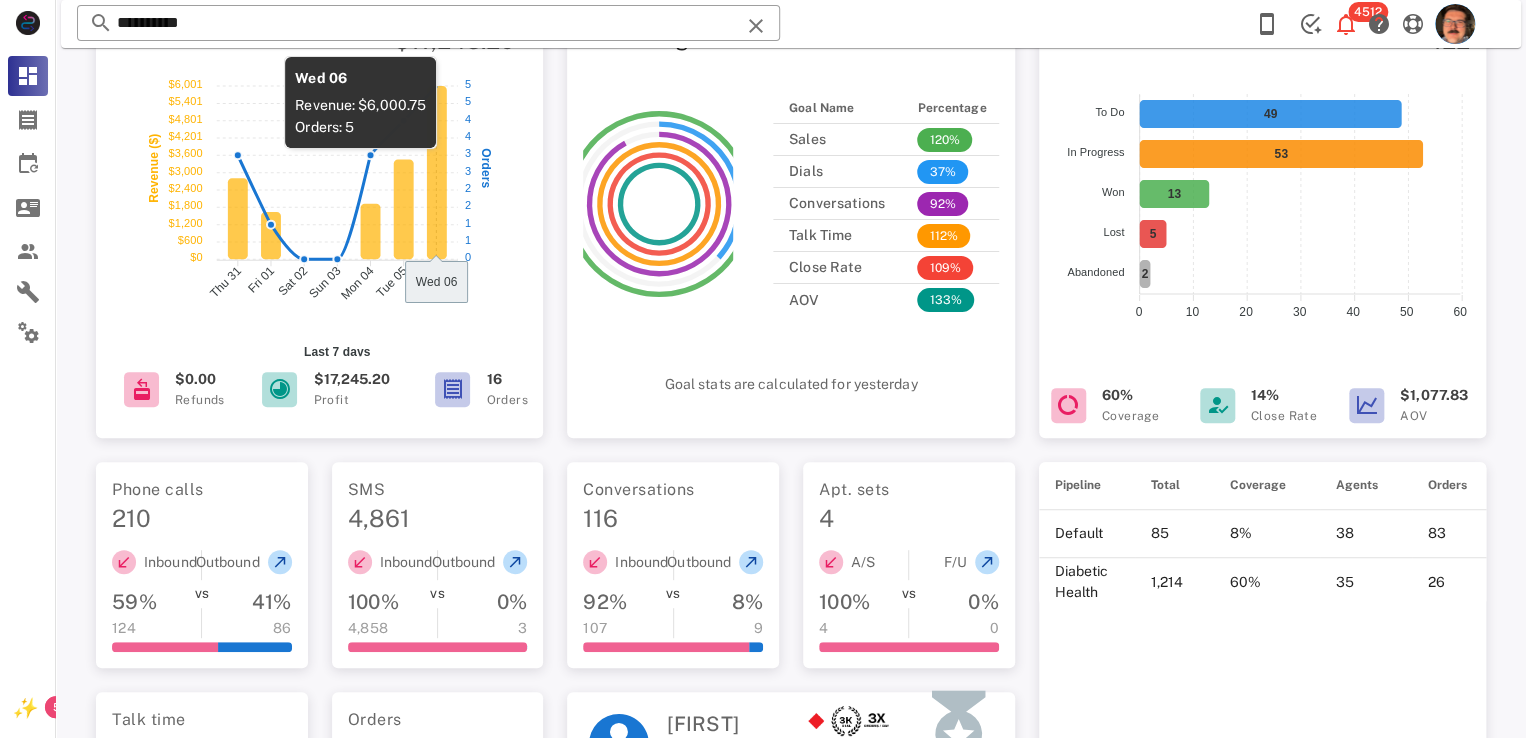 scroll, scrollTop: 0, scrollLeft: 0, axis: both 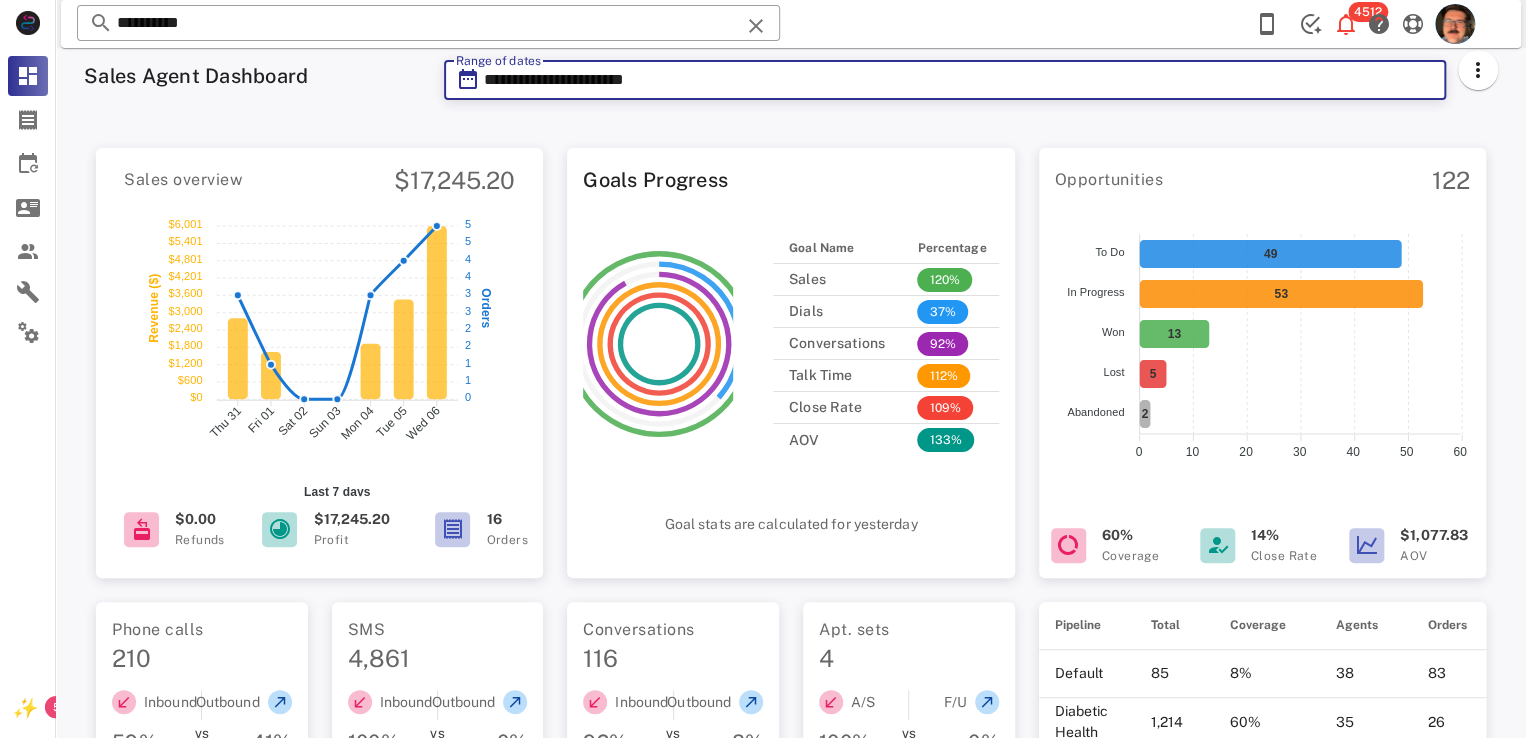 click on "**********" at bounding box center (959, 80) 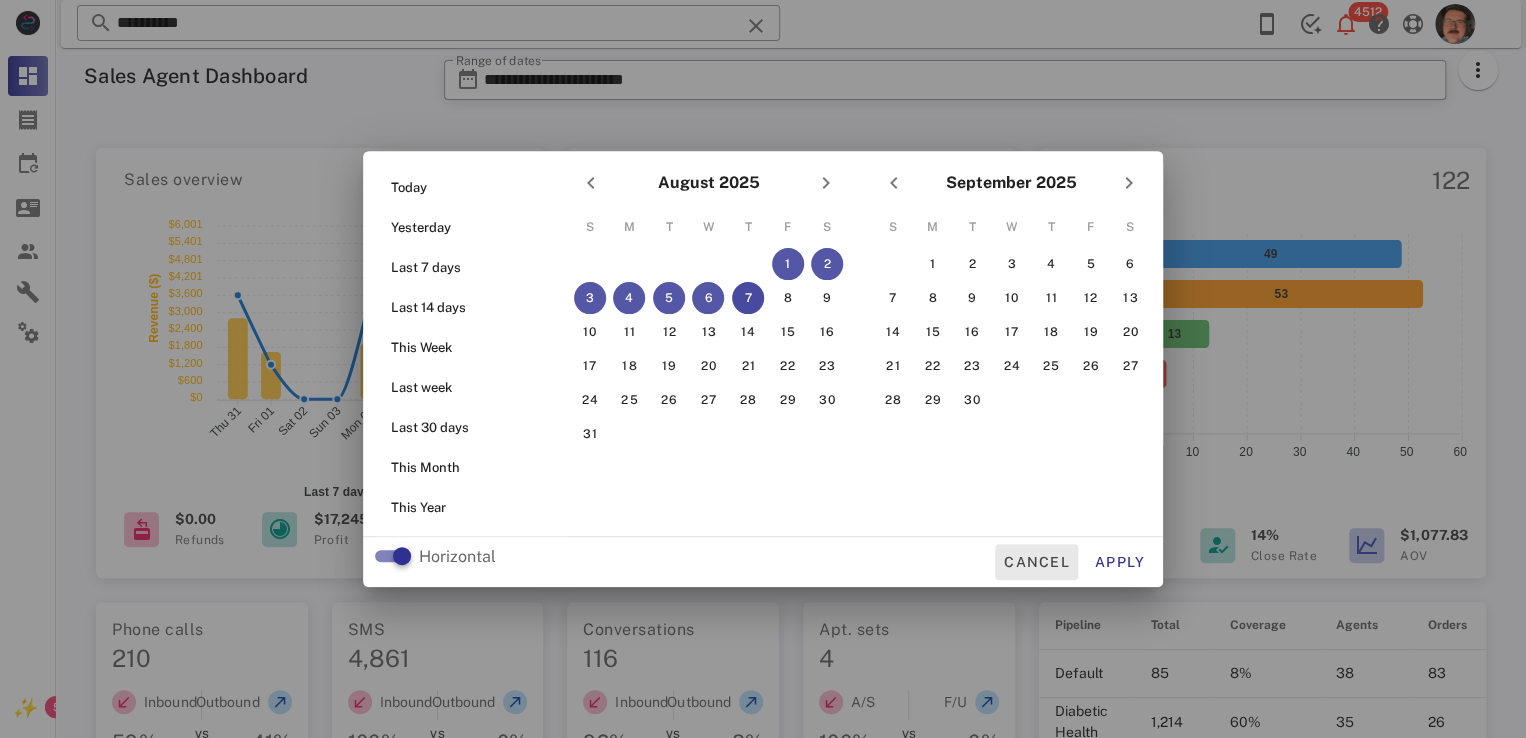 click on "Cancel" at bounding box center (1036, 562) 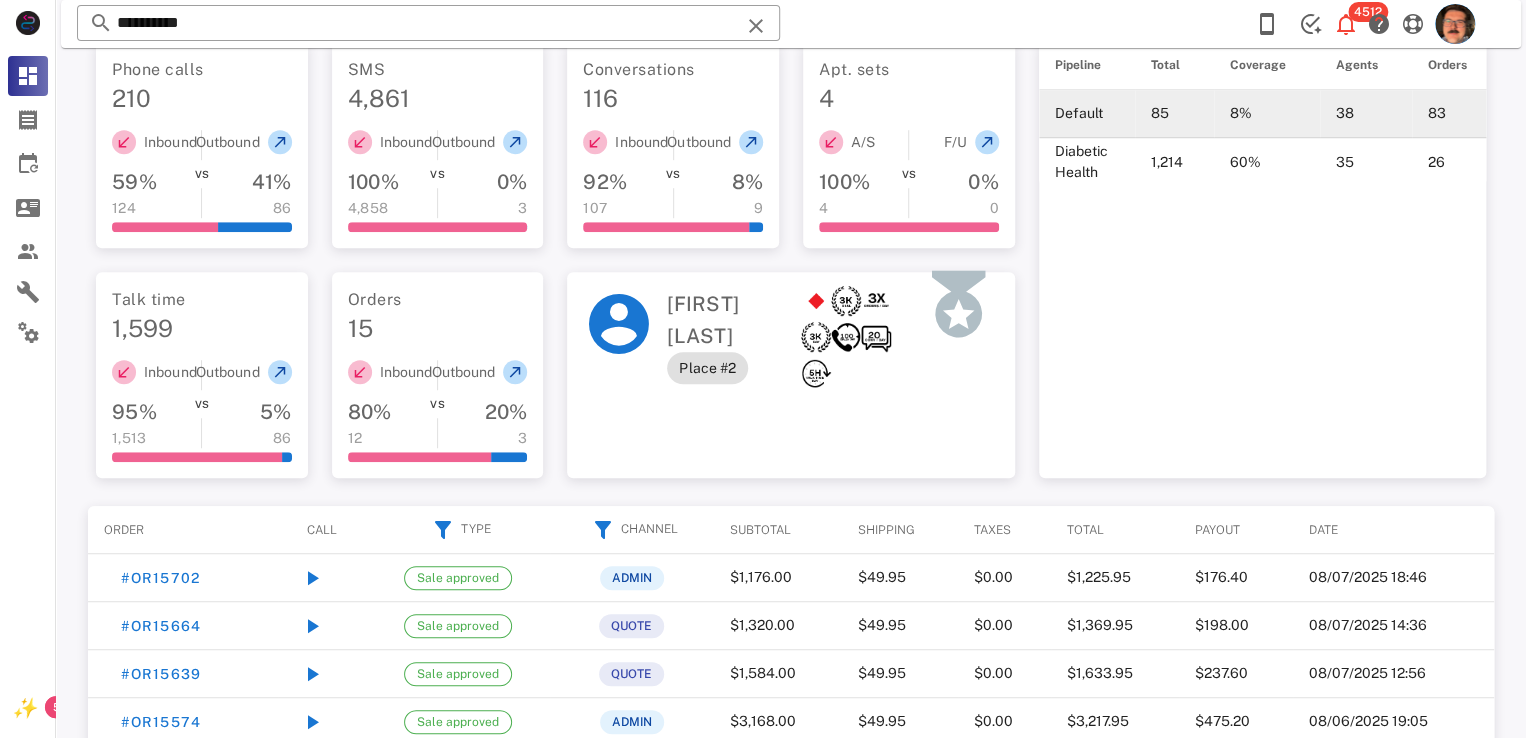 scroll, scrollTop: 0, scrollLeft: 0, axis: both 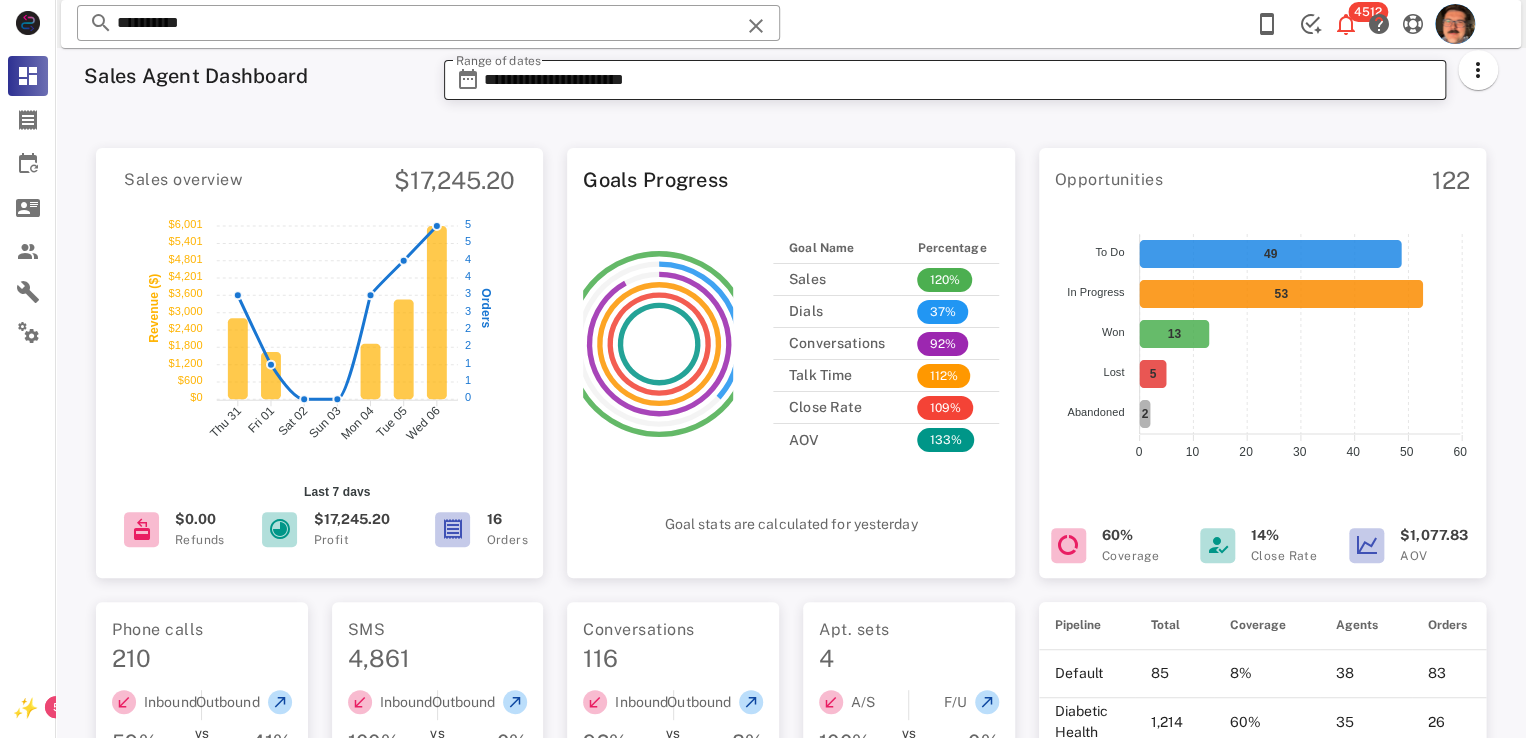 click on "**********" at bounding box center (959, 80) 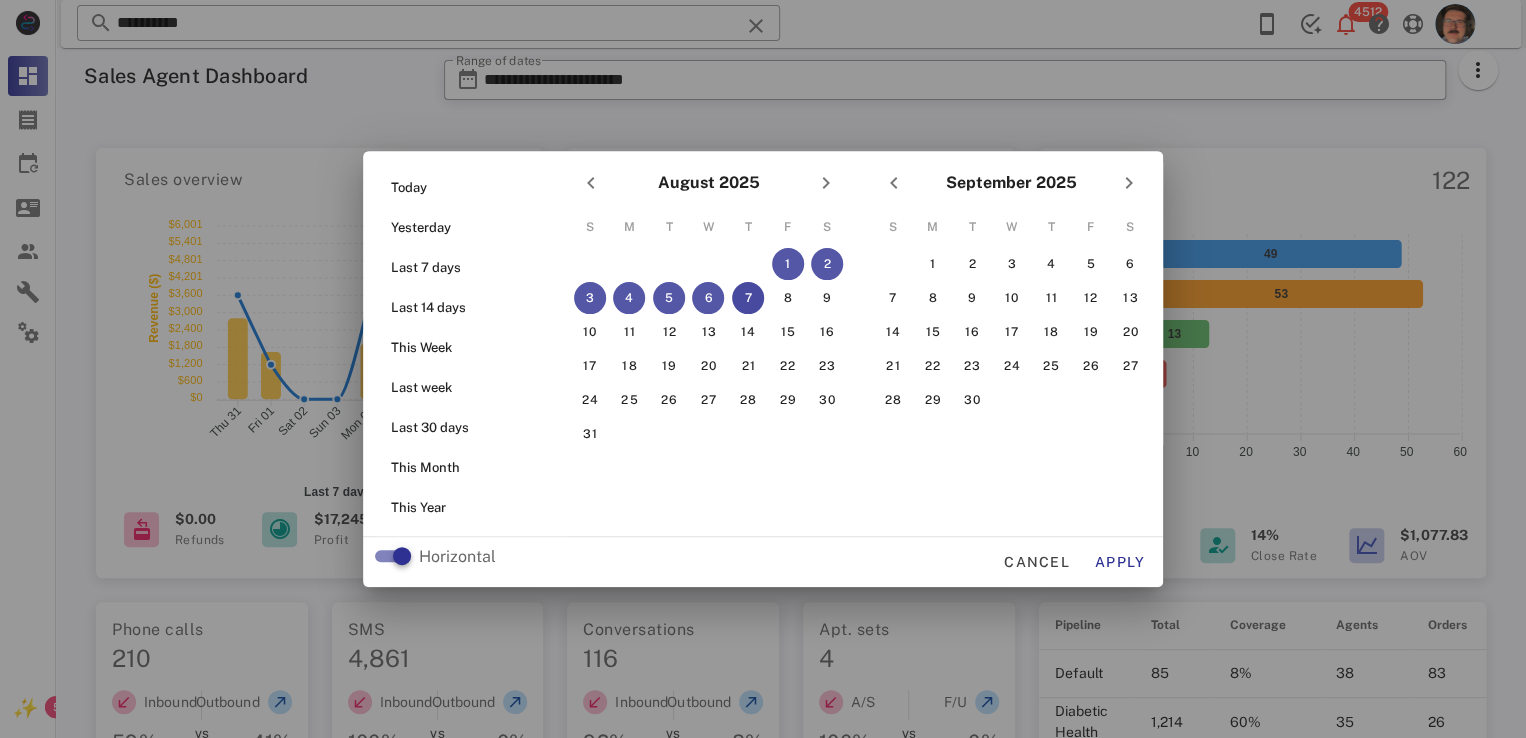 drag, startPoint x: 365, startPoint y: 125, endPoint x: 841, endPoint y: 91, distance: 477.21274 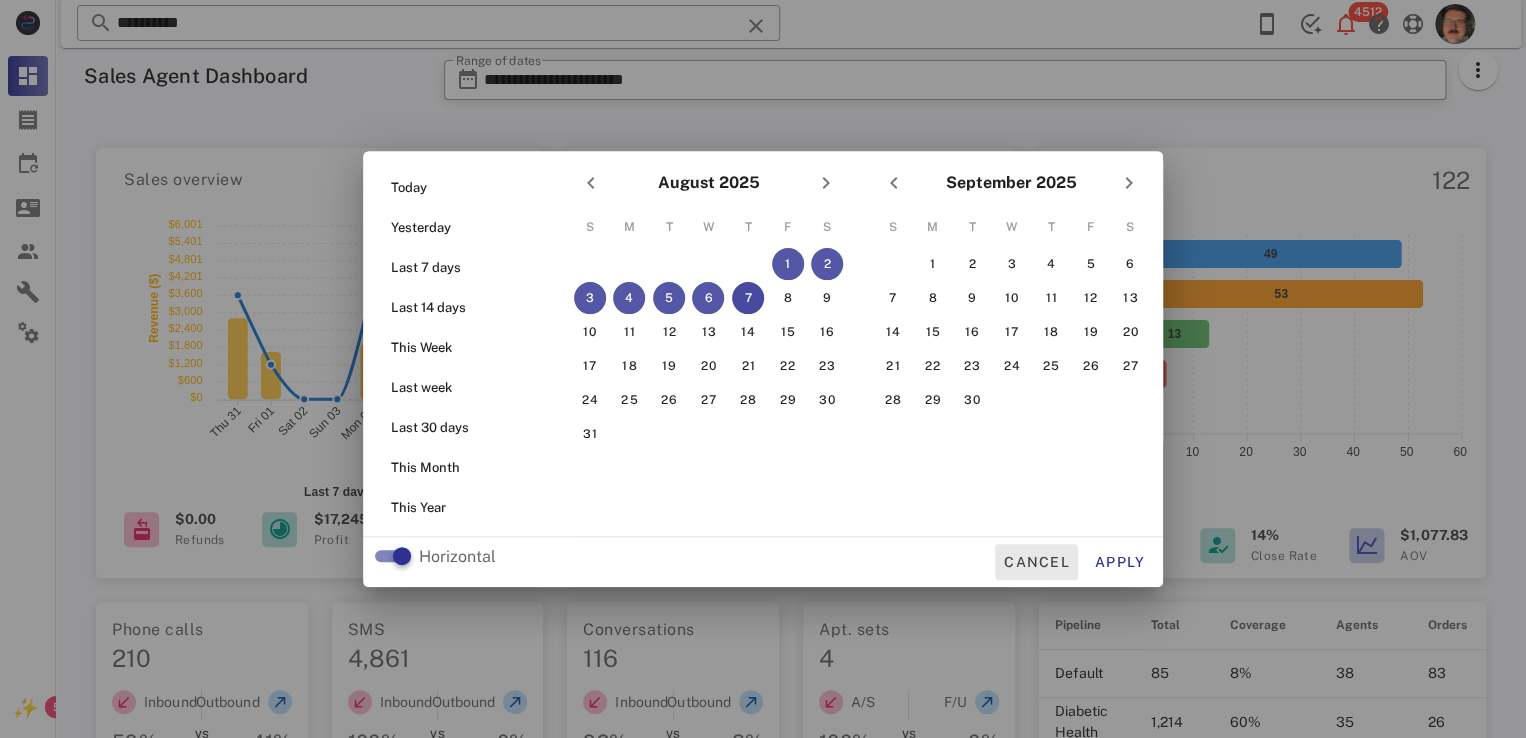 click on "Cancel" at bounding box center (1036, 562) 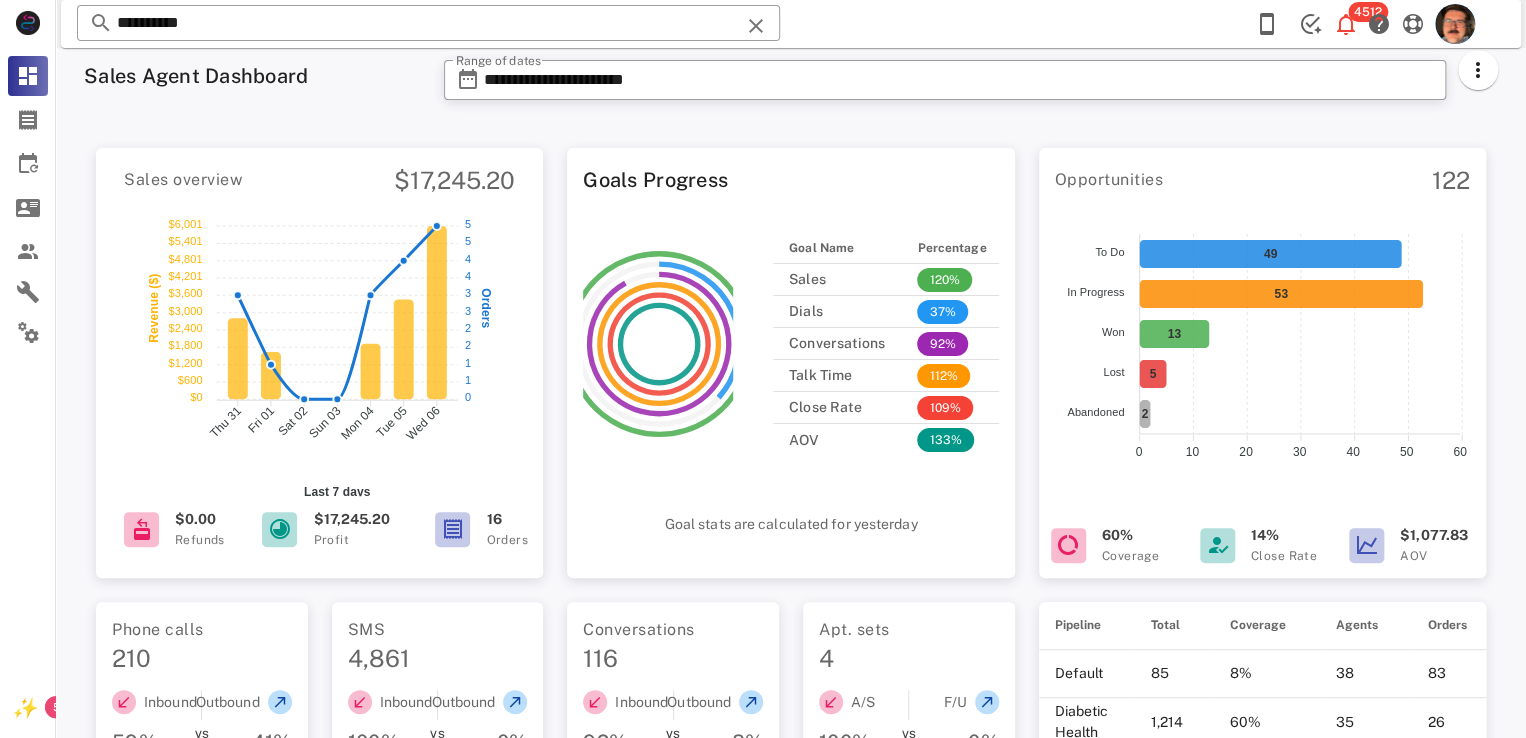 click at bounding box center [1478, 81] 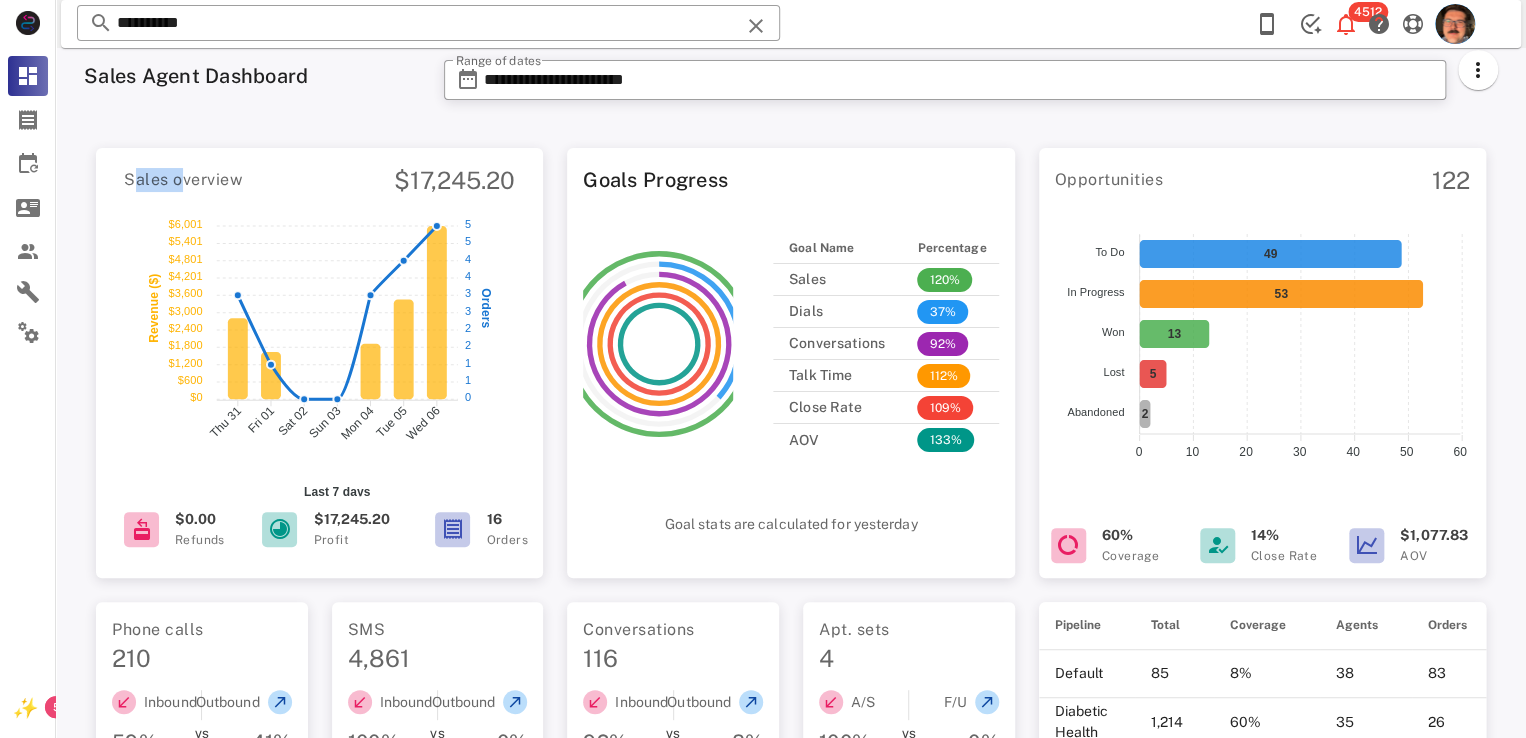 click at bounding box center [1478, 81] 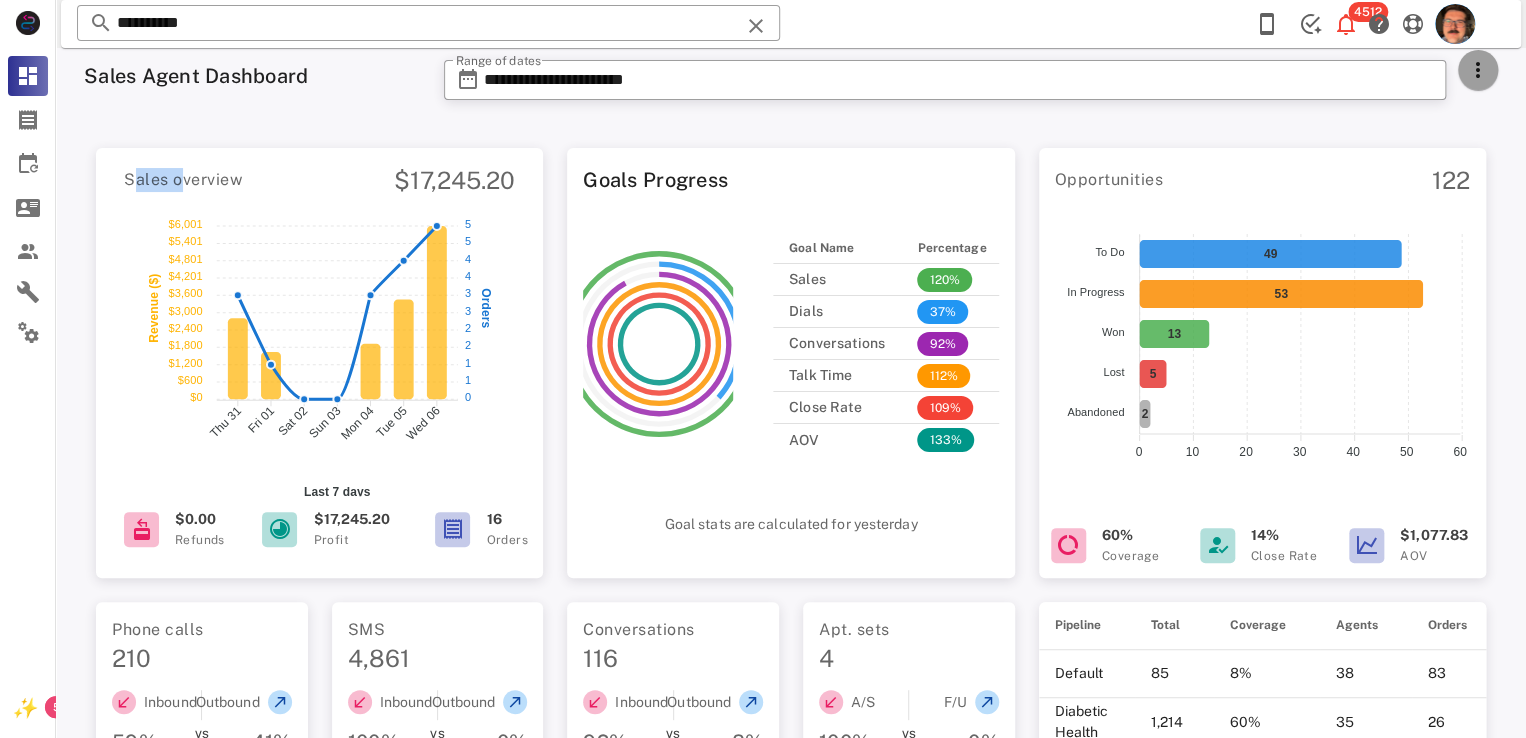 click at bounding box center [1478, 70] 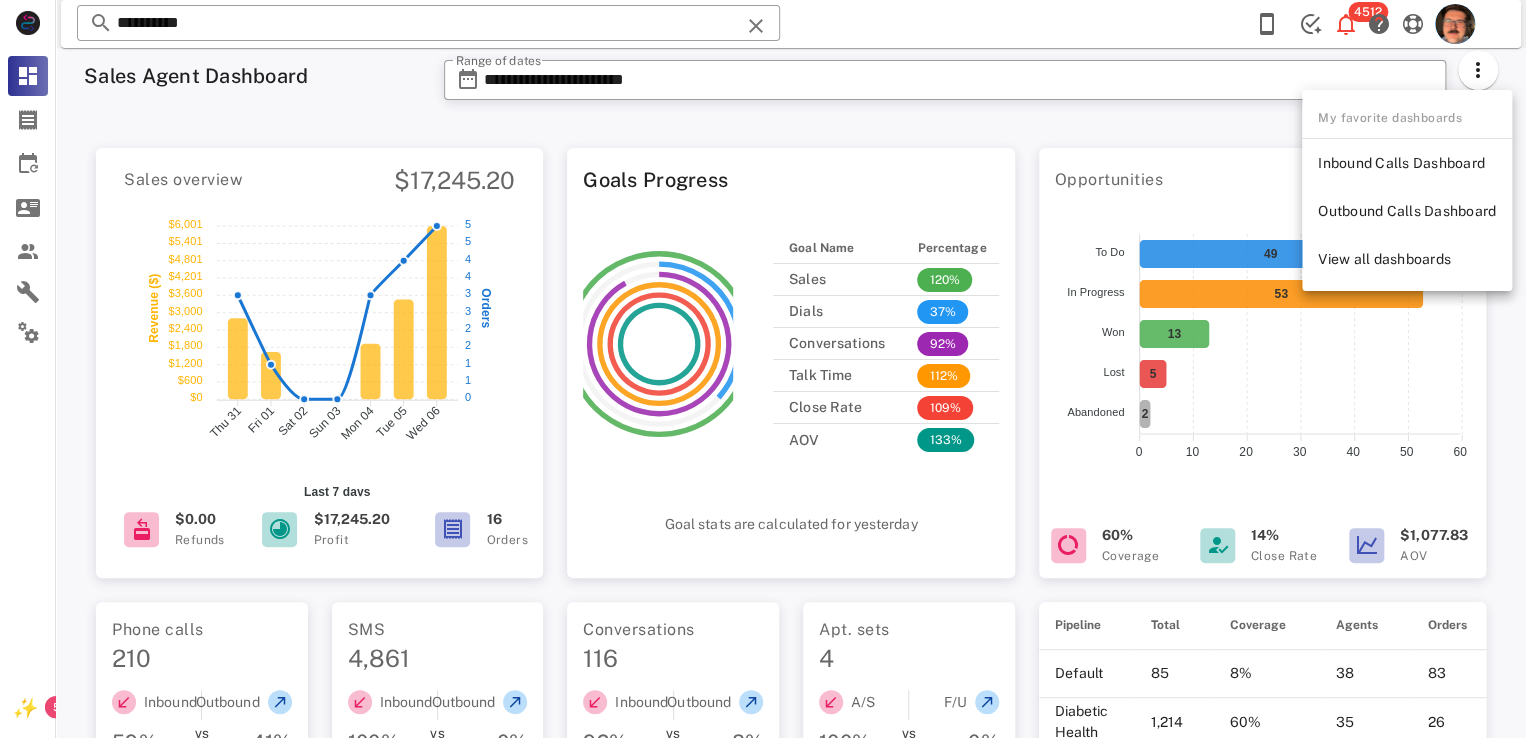 click on "Sales overview $[PRICE] $[PRICE] $[PRICE] $[PRICE] $[PRICE] $[PRICE] $[PRICE] $[PRICE] $[PRICE] $[PRICE] $[PRICE] $[PRICE] $[PRICE] $[PRICE] $[PRICE] $[PRICE] $[PRICE] $[PRICE] $[PRICE] $[PRICE] $[PRICE] $[PRICE] Revenue ($) Thu 31 Thu 31 Fri 01 Fri 01 Sat 02 Sat 02 Sun 03 Sun 03 Mon 04 Mon 04 Tue 05 Tue 05 Wed 06 Wed 06 Last 7 days 5 5 5 5 4 4 4 4 3 3 3 3 2 2 2 2 1 1 1 1 0 0 Orders Wed 06 Revenue: $[PRICE] Orders: 5 Wed 06 $[PRICE]Refunds $[PRICE] Profit 16 Orders Goals Progress Goal Name Percentage Sales 120% Dials 37% Conversations 92% Talk Time 112% Close Rate 109% AOV 133% Goal stats are calculated for yesterday Opportunities 122 49 53 13 5 2 To Do To Do In Progress In Progress Won Won Lost Lost Abandoned Abandoned 60 60 50 50 40 40 30 30 20 20 10 10 0 0 In Progress Count: 53 Percentage: 43% 60% Coverage 14% Close Rate AOV" at bounding box center (791, 1016) 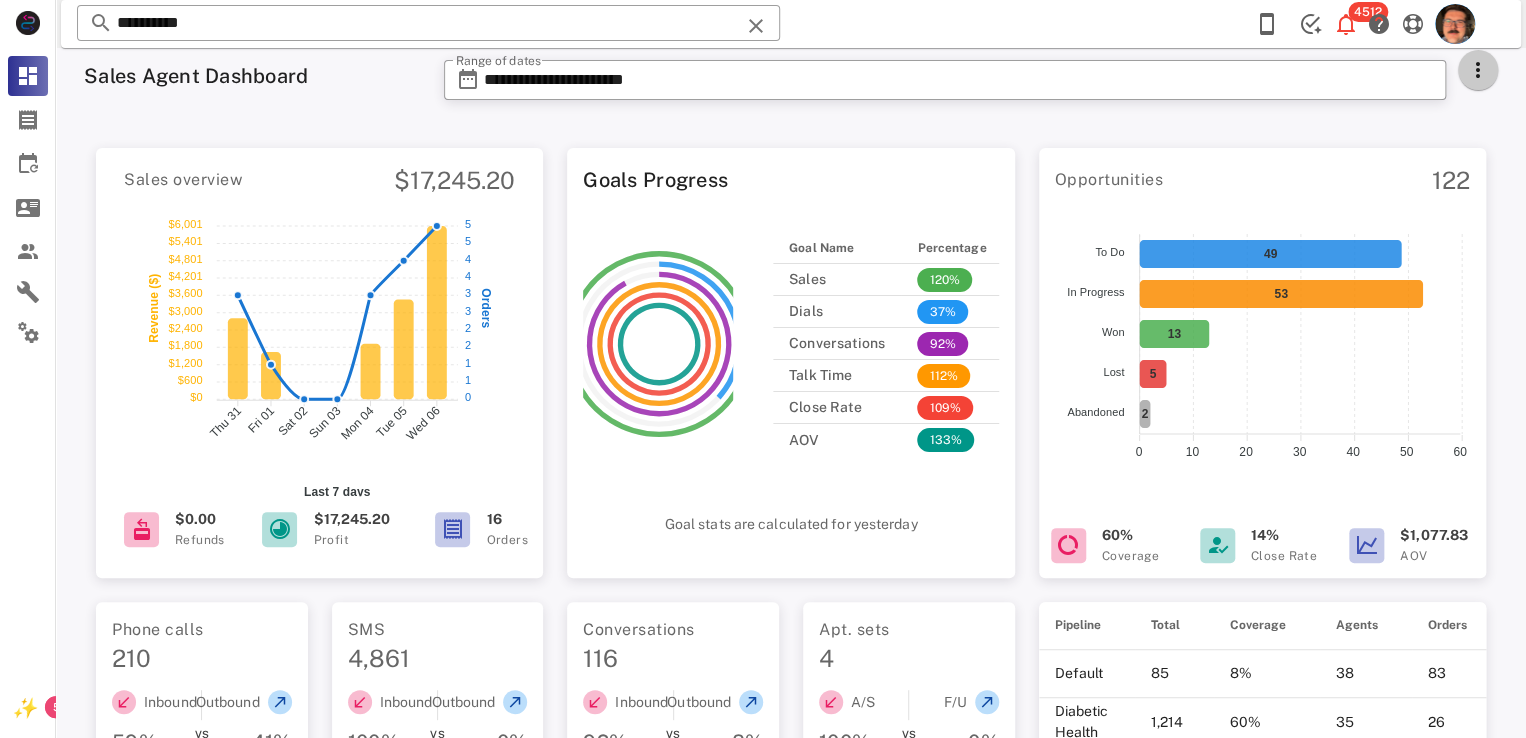 click at bounding box center (1478, 70) 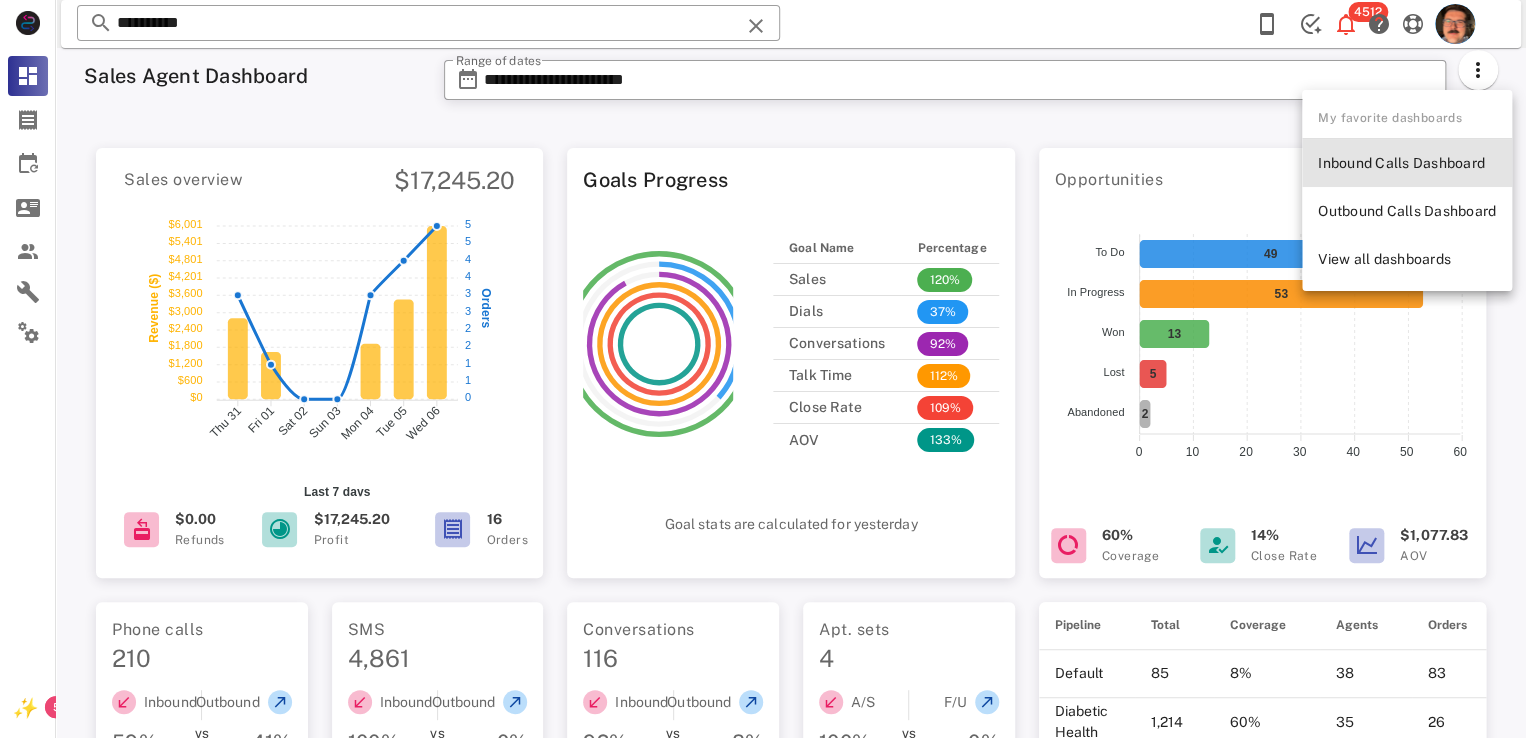 click on "Inbound Calls Dashboard" at bounding box center (1407, 163) 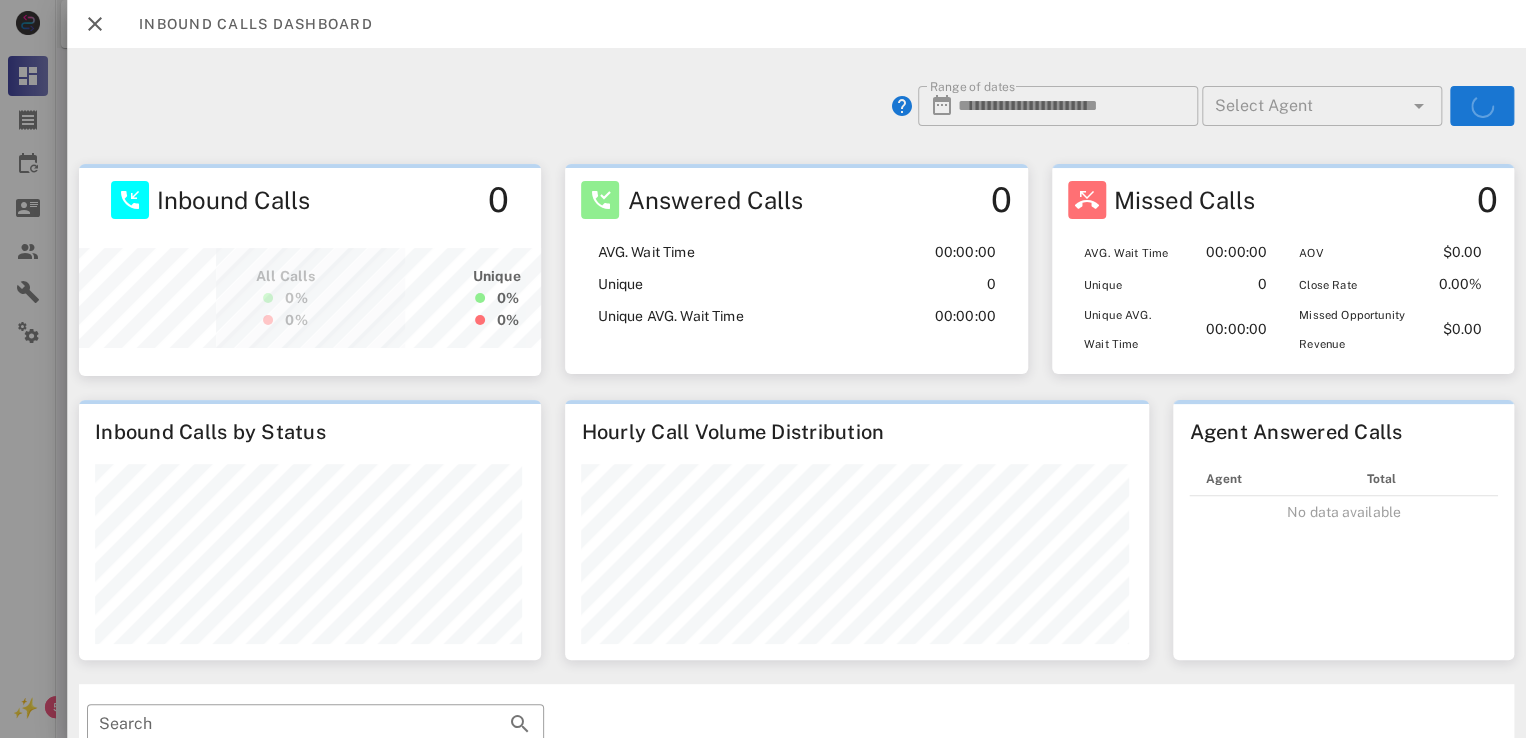scroll, scrollTop: 999788, scrollLeft: 999540, axis: both 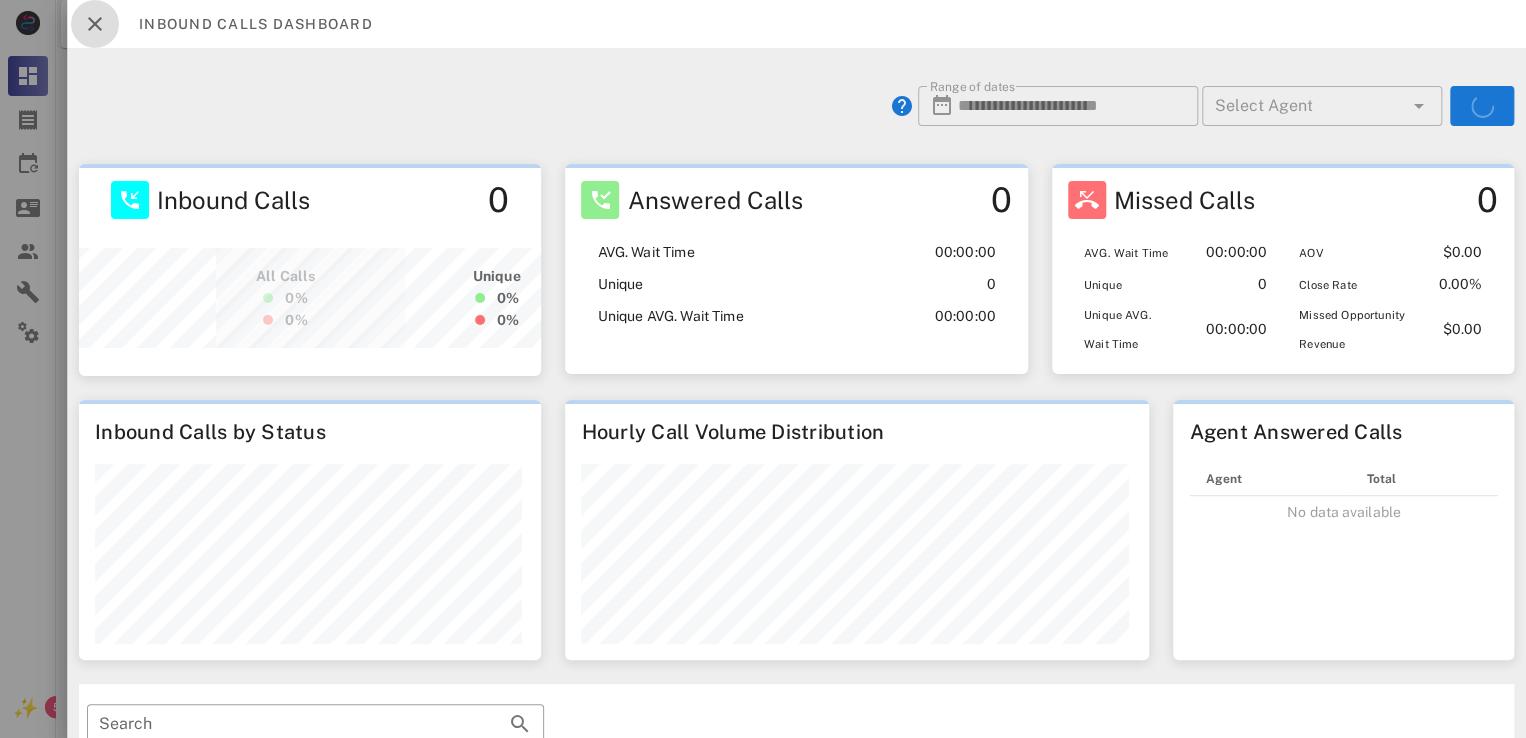 click at bounding box center (95, 24) 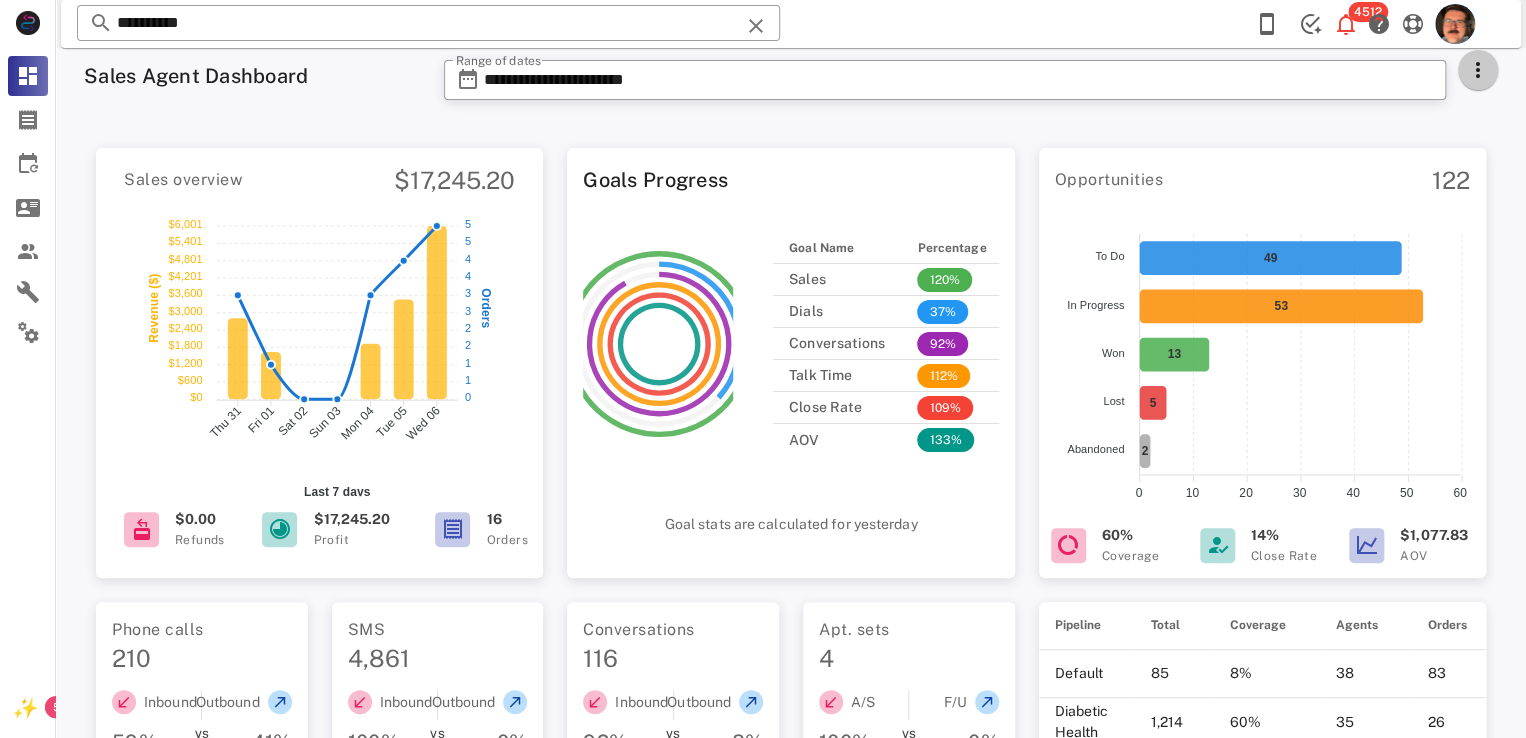 click at bounding box center (1478, 70) 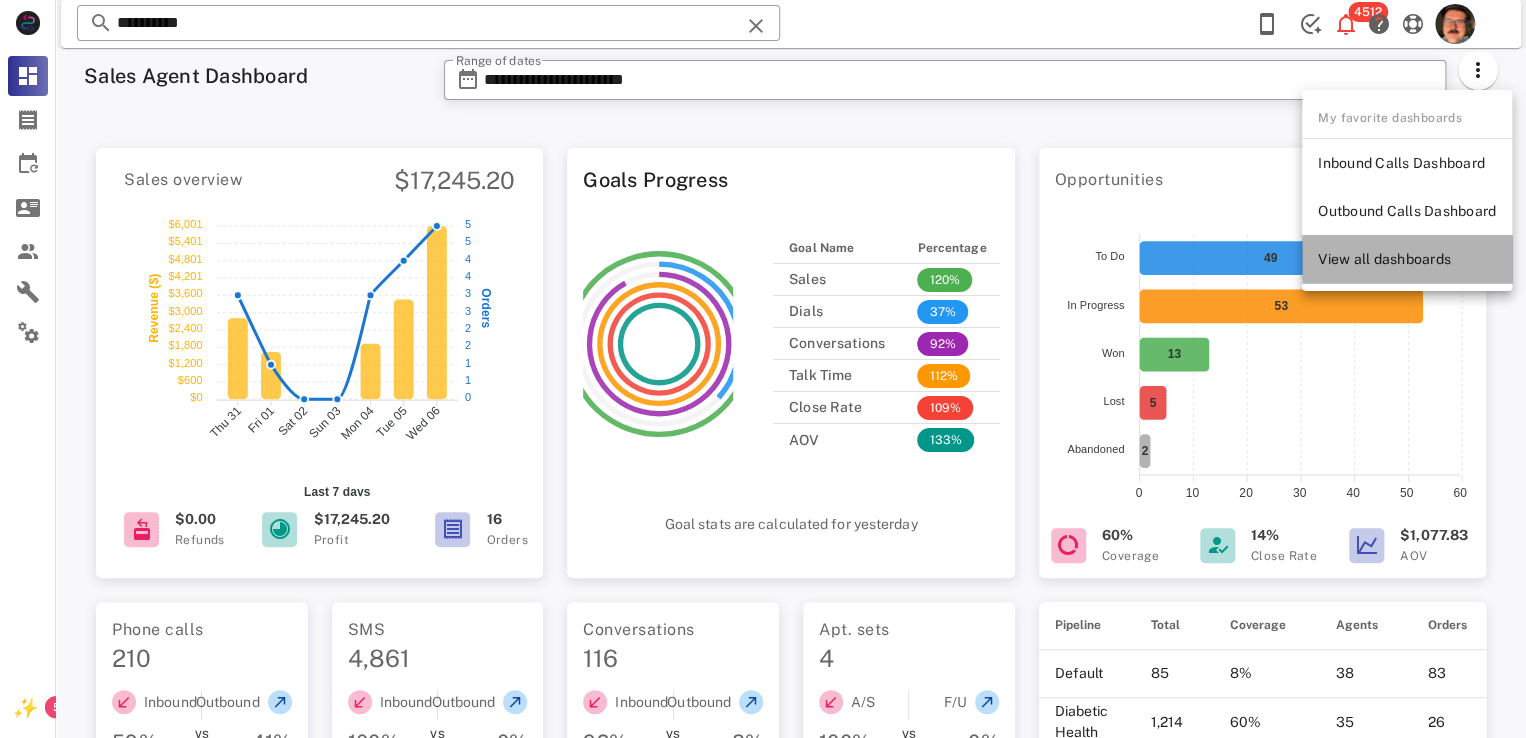 click on "View all dashboards" at bounding box center (1407, 259) 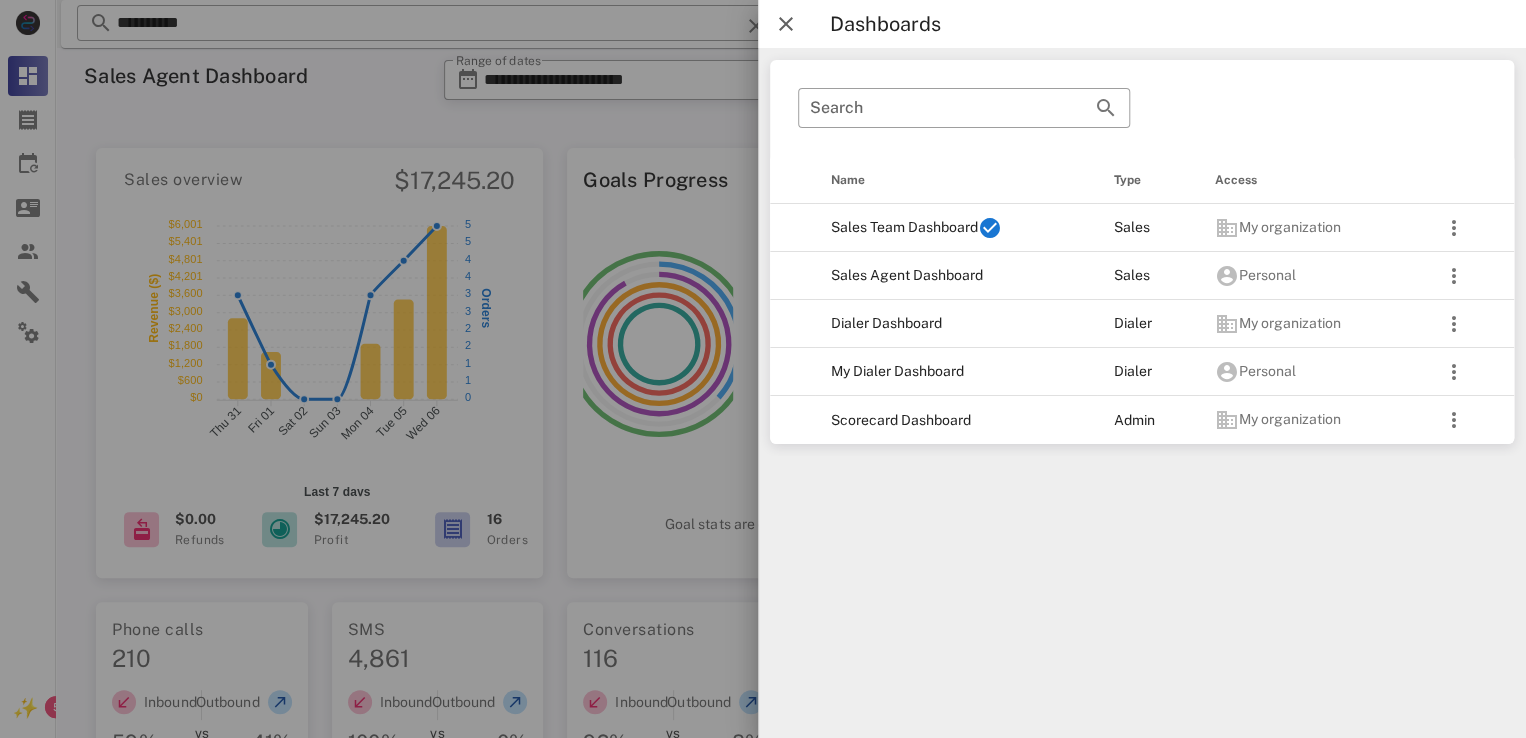 click on "Sales Team Dashboard" at bounding box center [956, 228] 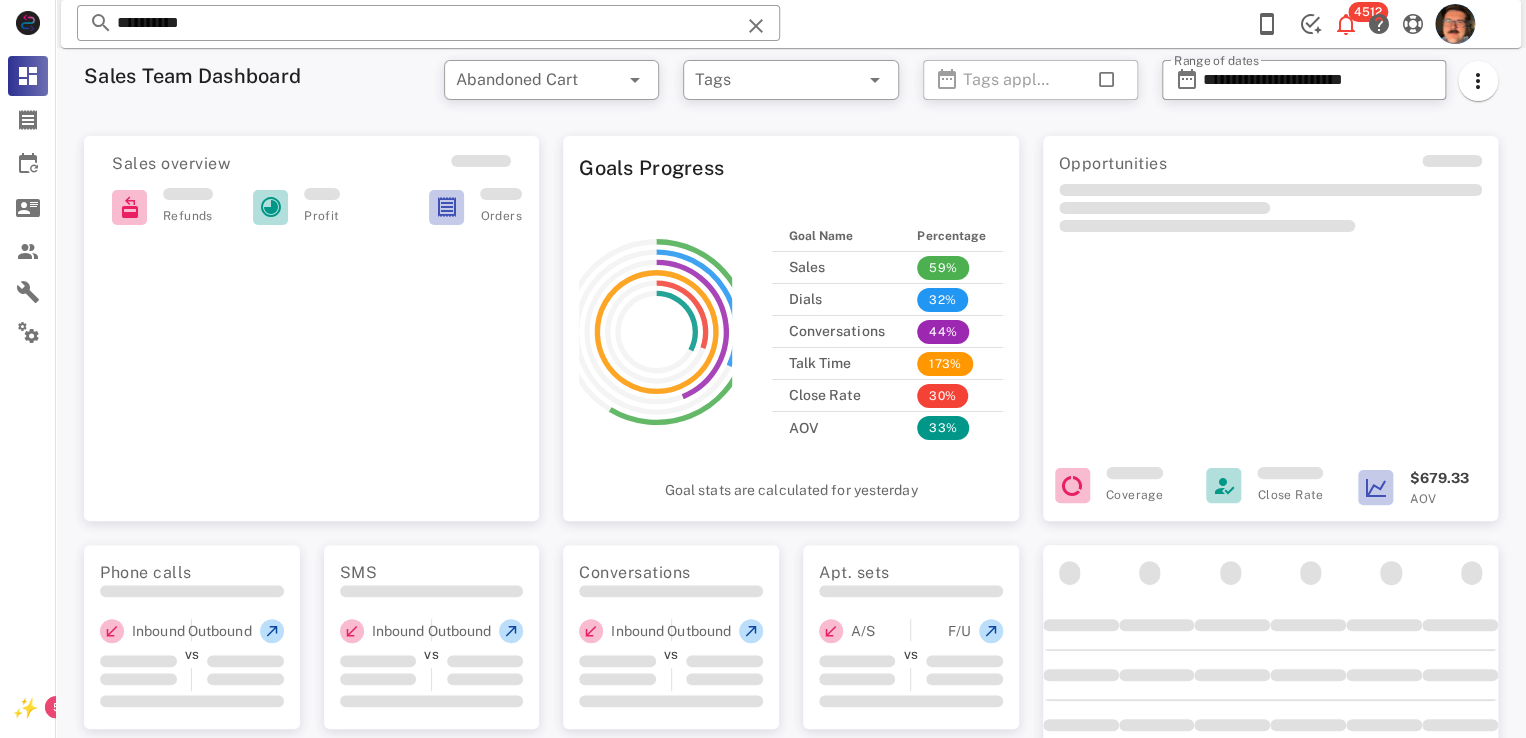 drag, startPoint x: 1324, startPoint y: 93, endPoint x: 1047, endPoint y: 162, distance: 285.46454 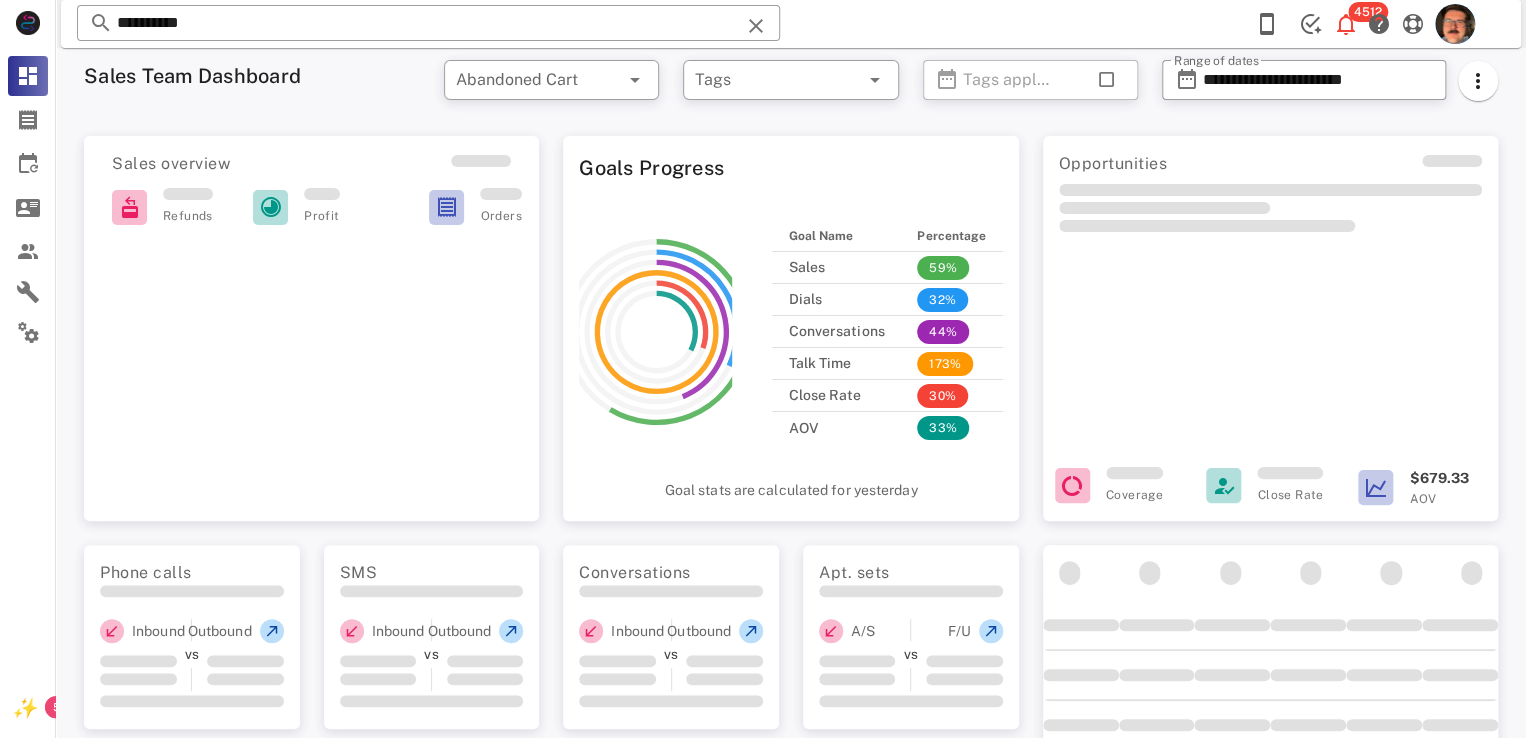 click on "**********" at bounding box center [1318, 80] 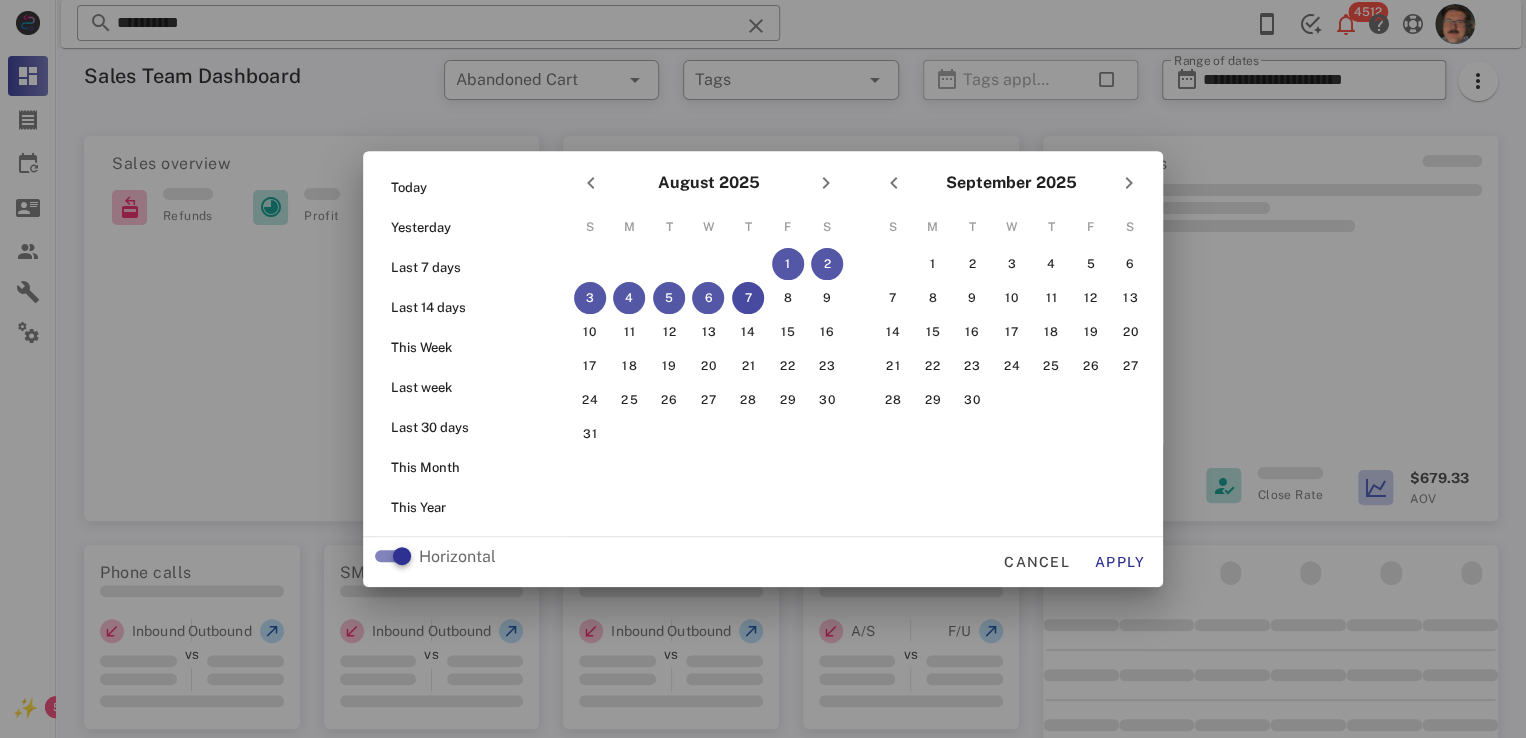 click at bounding box center [763, 369] 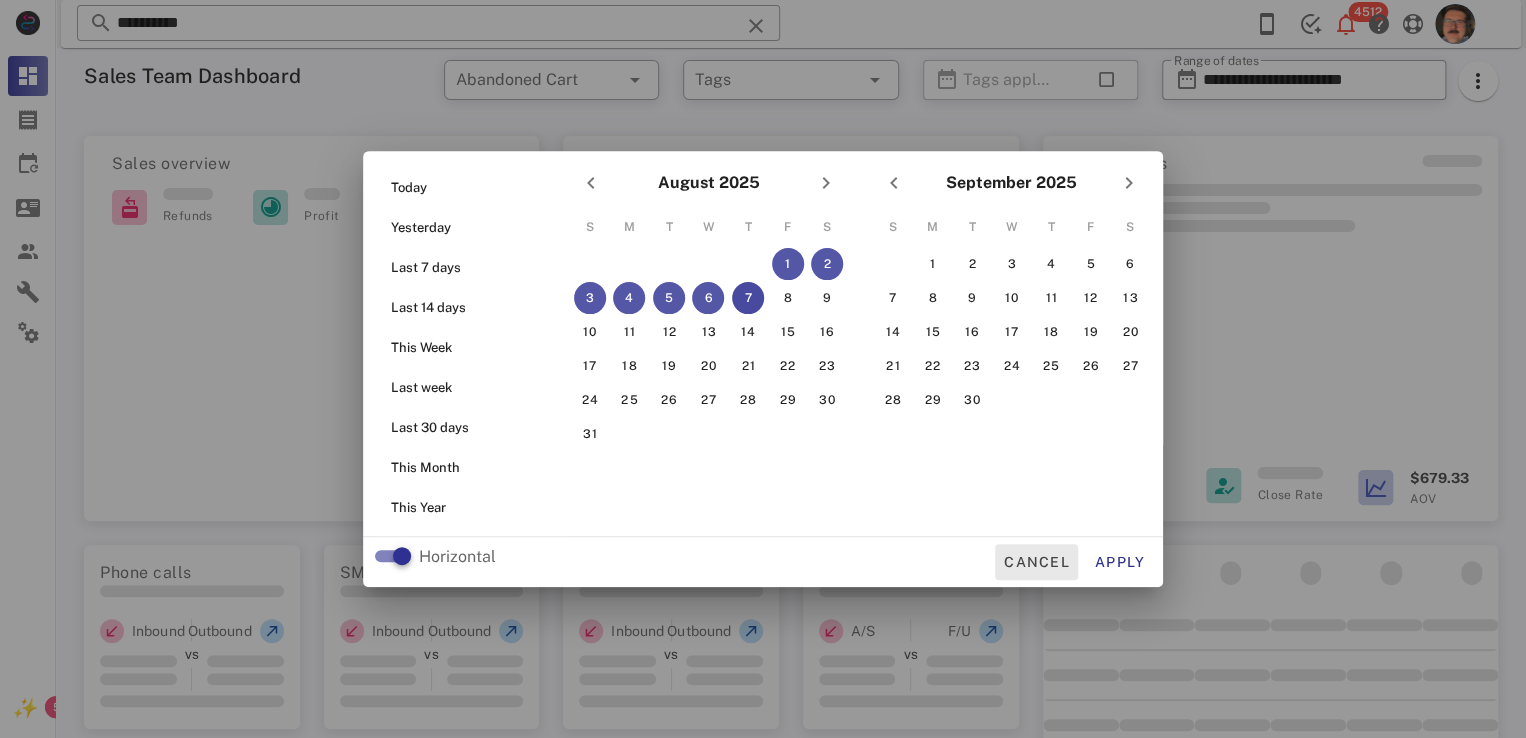 click on "Cancel" at bounding box center [1036, 562] 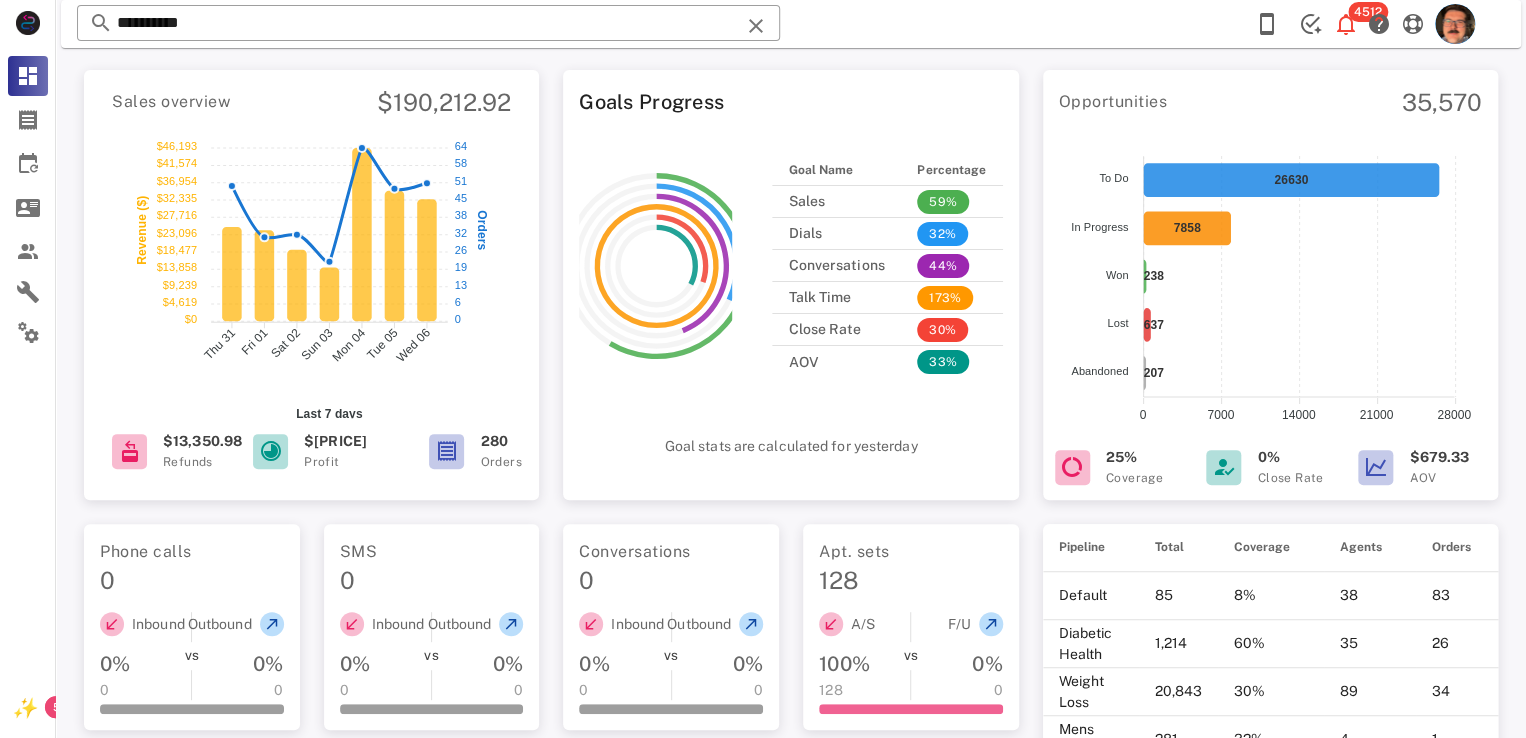 scroll, scrollTop: 0, scrollLeft: 0, axis: both 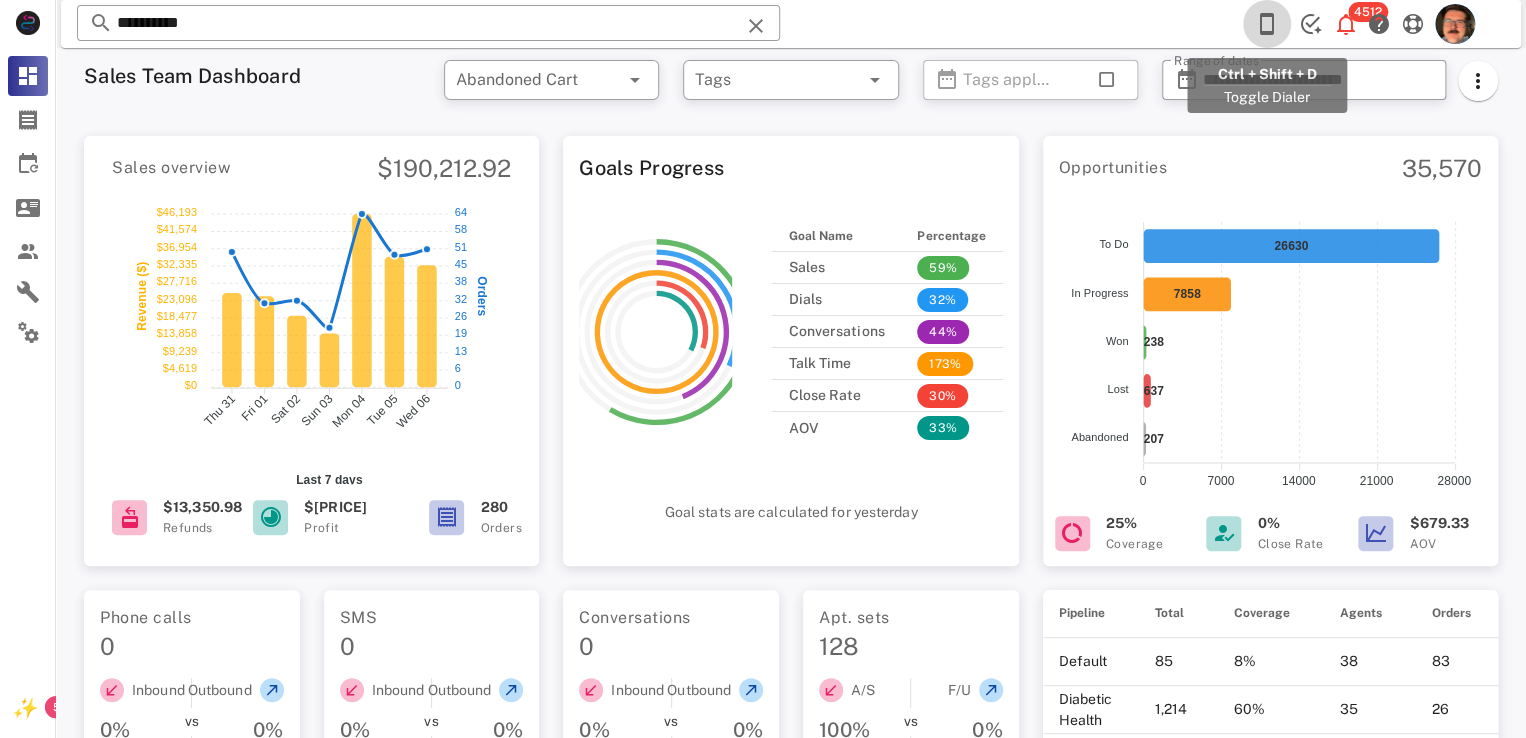 click at bounding box center (1267, 24) 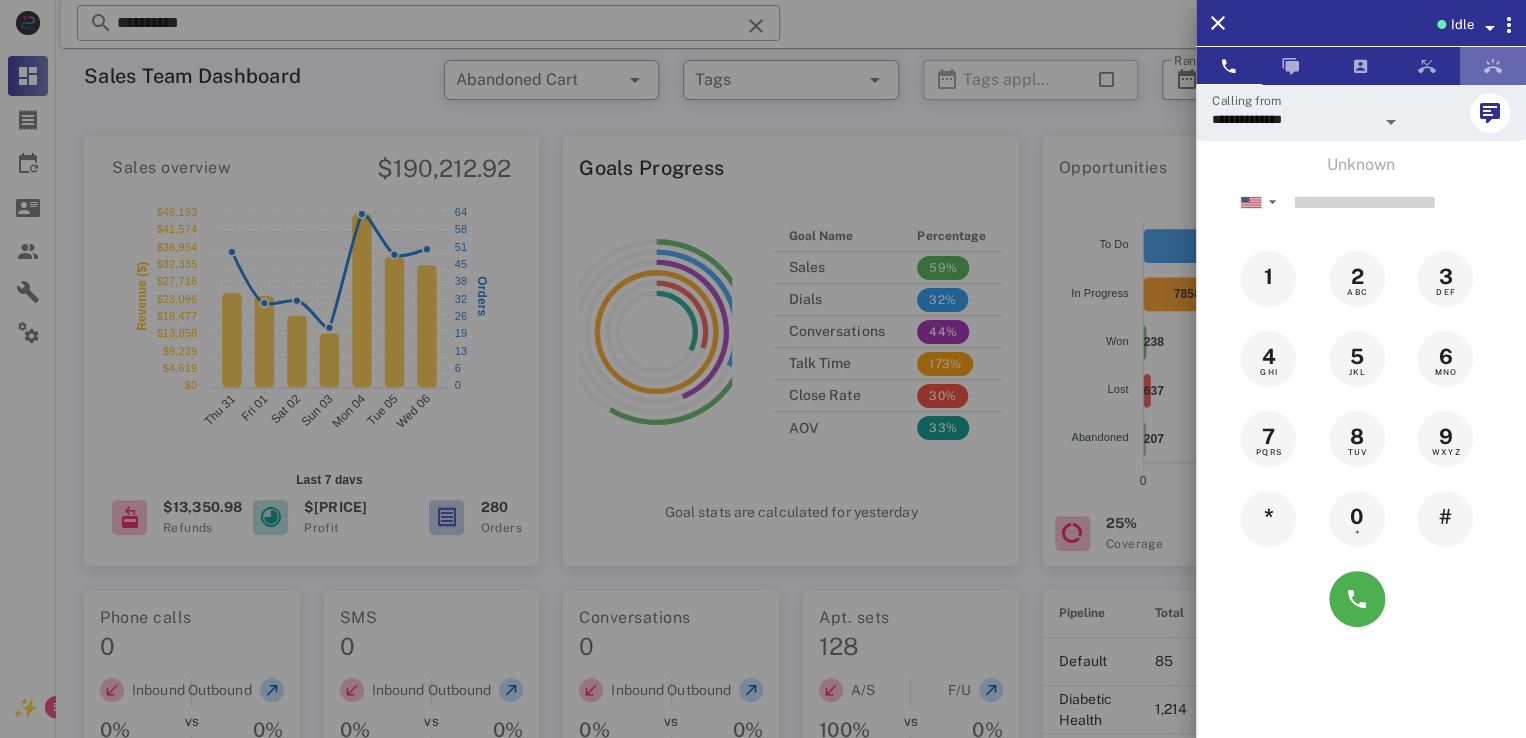 click at bounding box center [1493, 66] 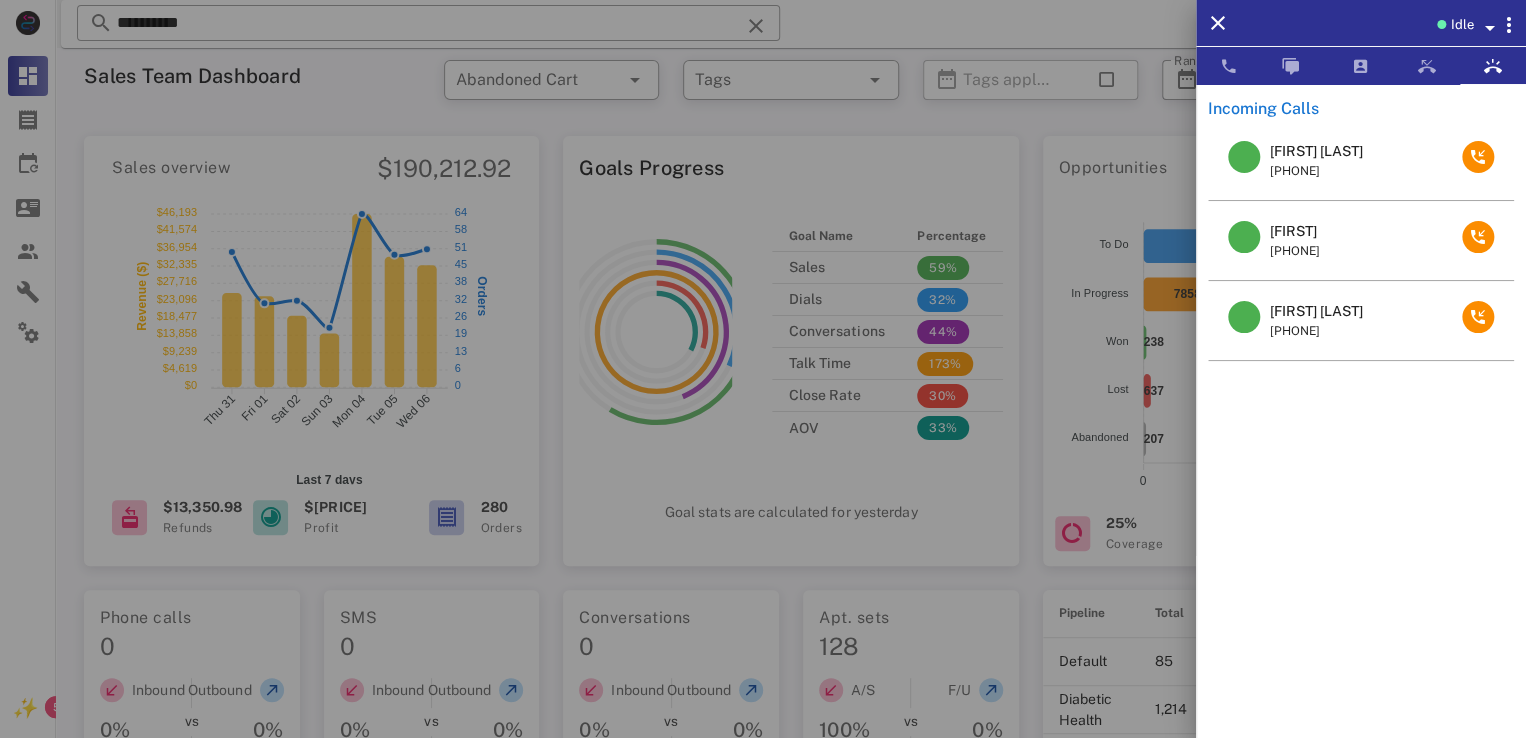 click on "[FIRST] [LAST]" at bounding box center [1316, 311] 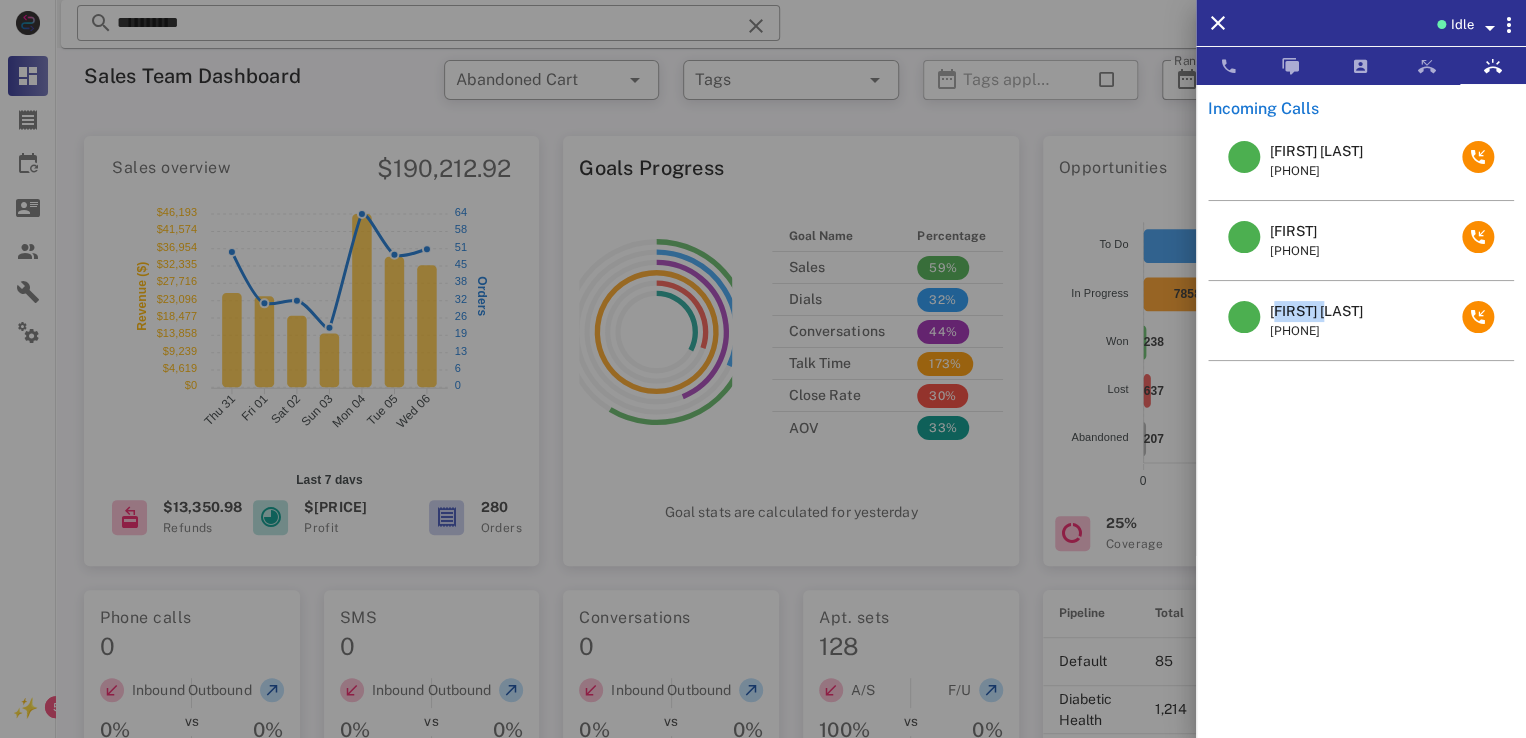 click on "[FIRST] [LAST]" at bounding box center [1316, 311] 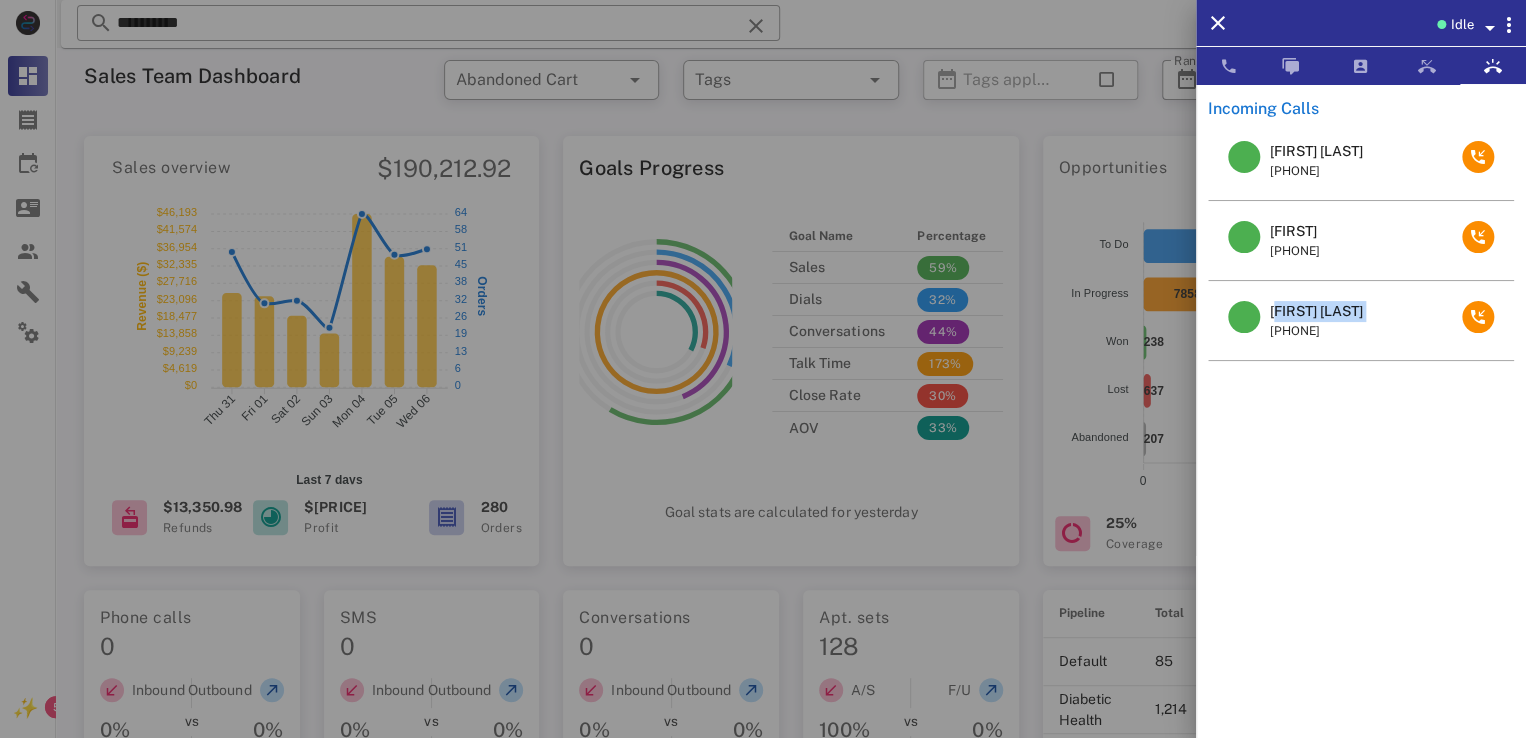 click on "[FIRST] [LAST]" at bounding box center (1316, 311) 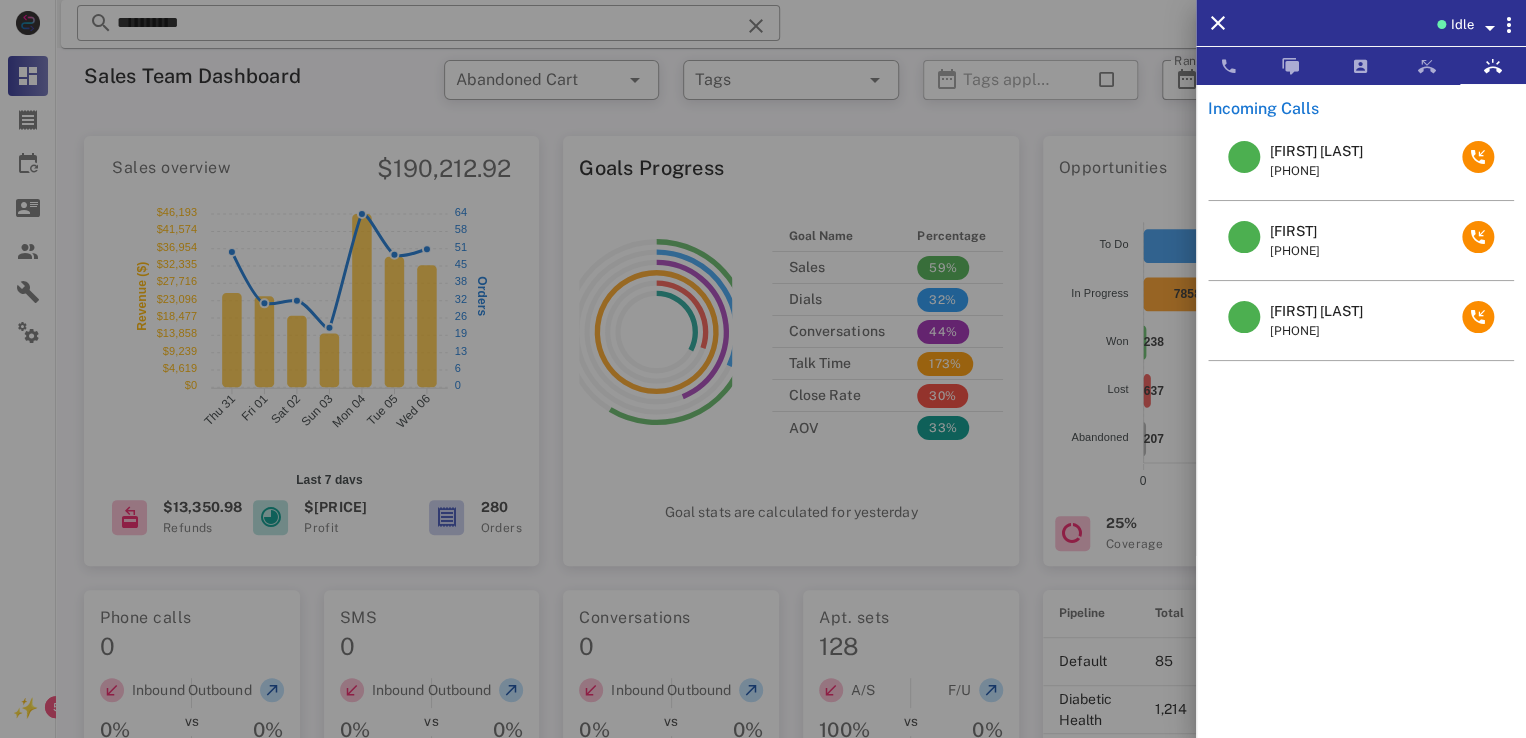 click at bounding box center [763, 369] 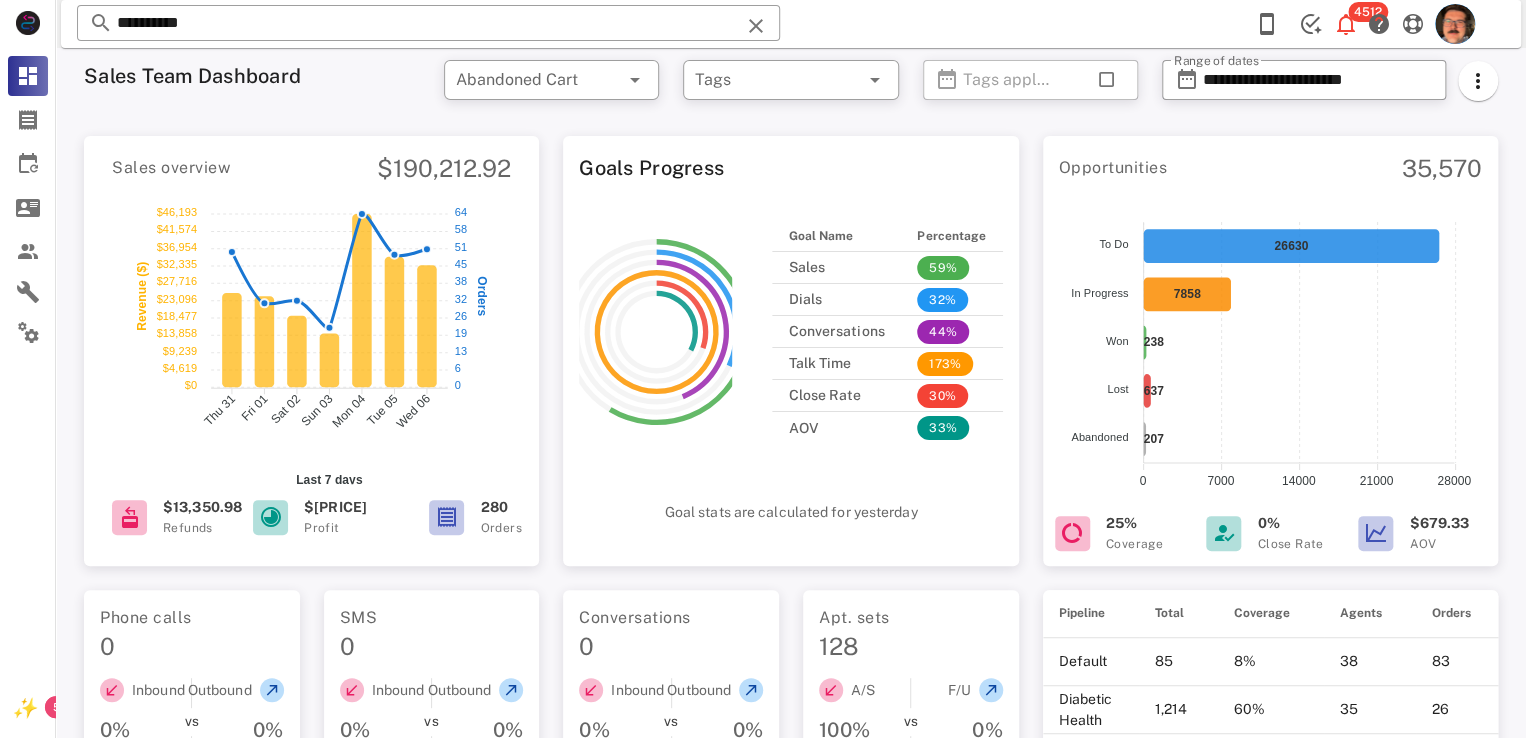 click at bounding box center (756, 26) 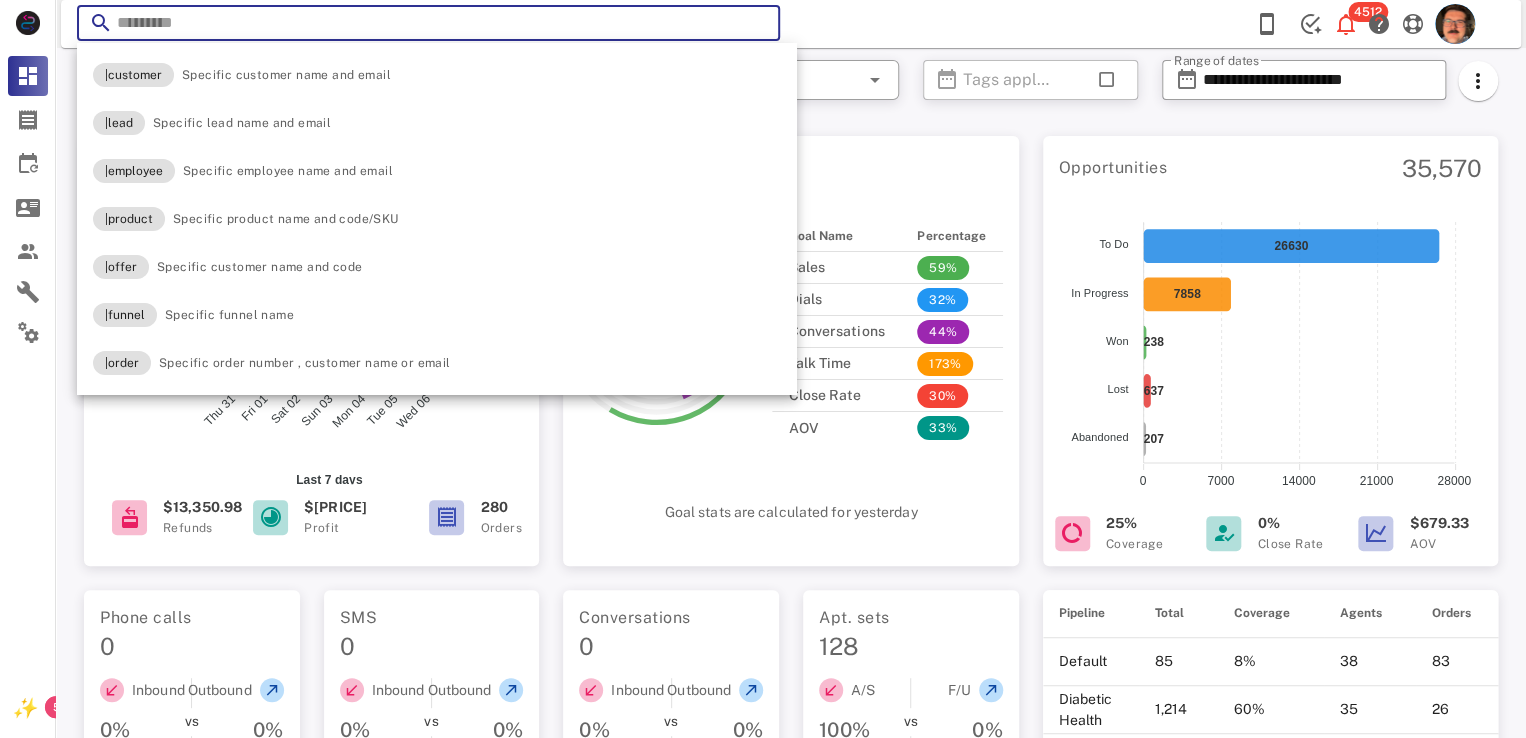 paste on "**********" 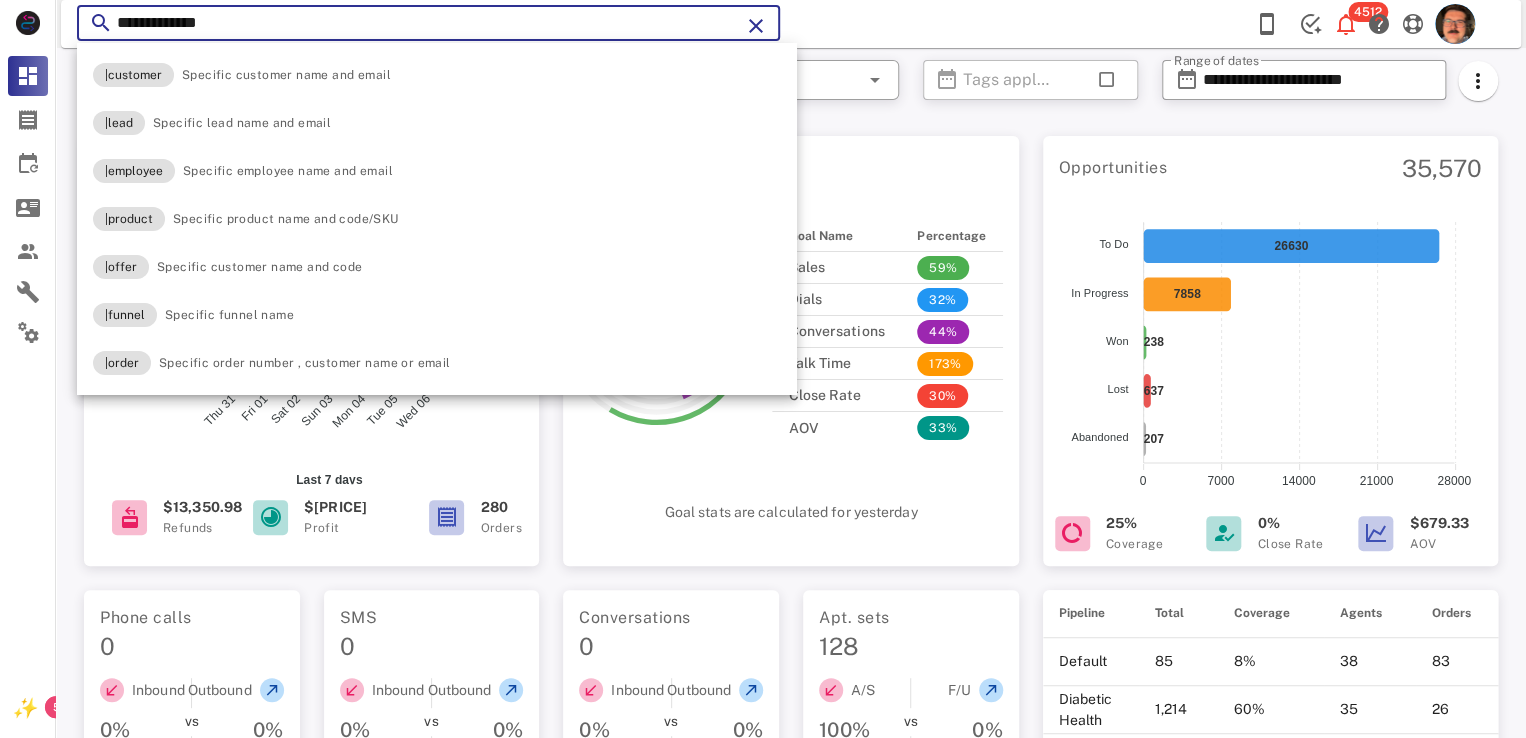 type on "**********" 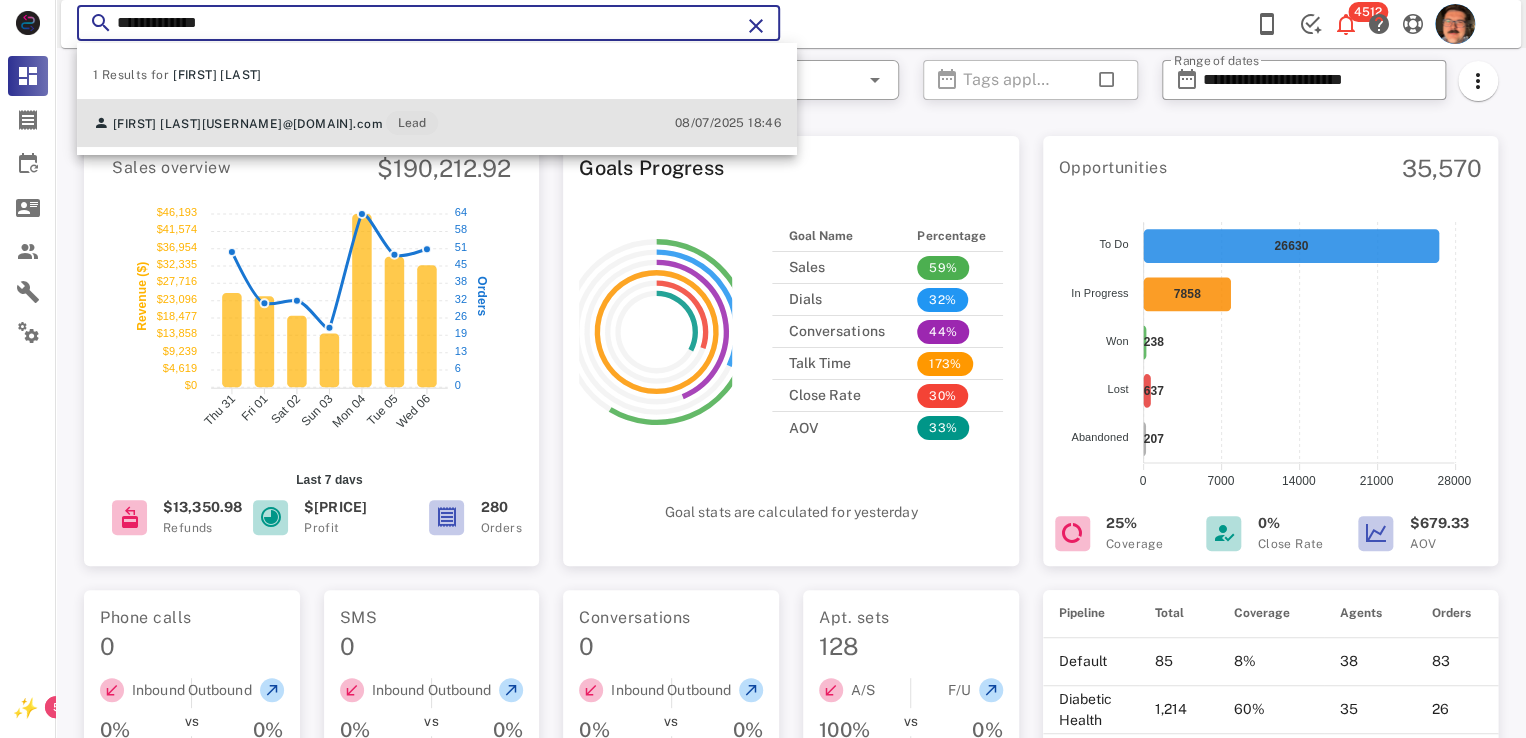 click on "[FIRST] [LAST] [USERNAME]@[DOMAIN].com Lead [DATE] [TIME]" at bounding box center (437, 123) 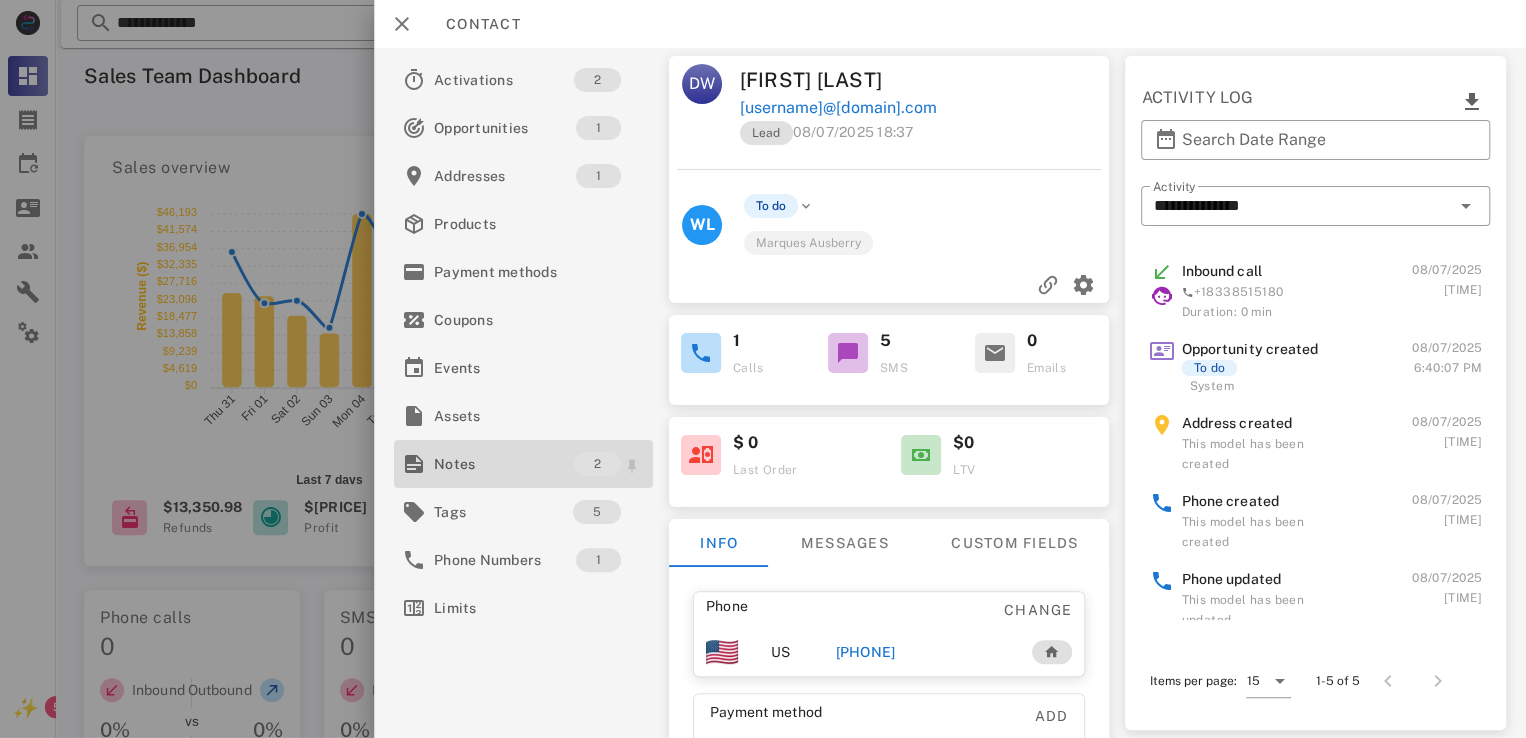 click on "Notes" at bounding box center [504, 464] 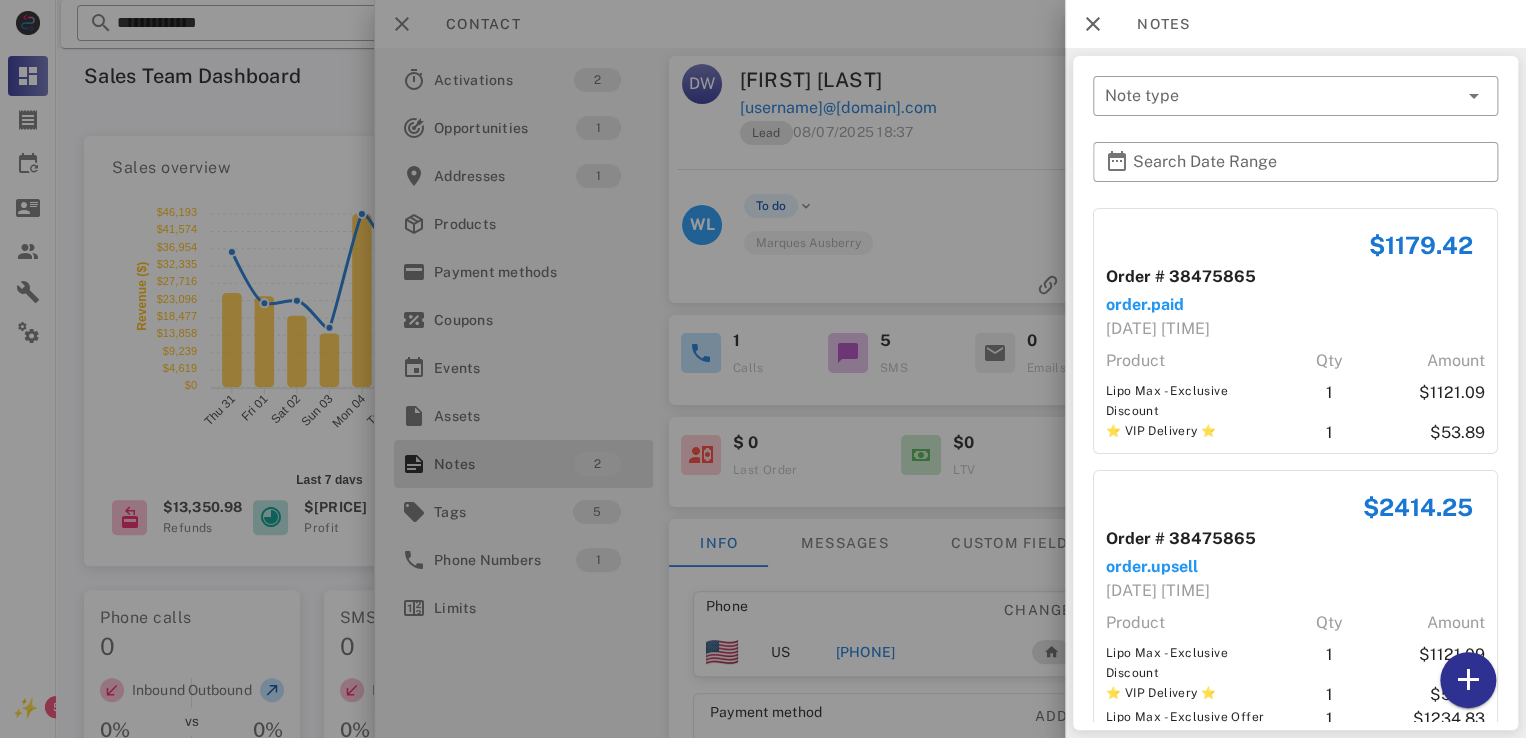 drag, startPoint x: 1014, startPoint y: 201, endPoint x: 810, endPoint y: 177, distance: 205.4069 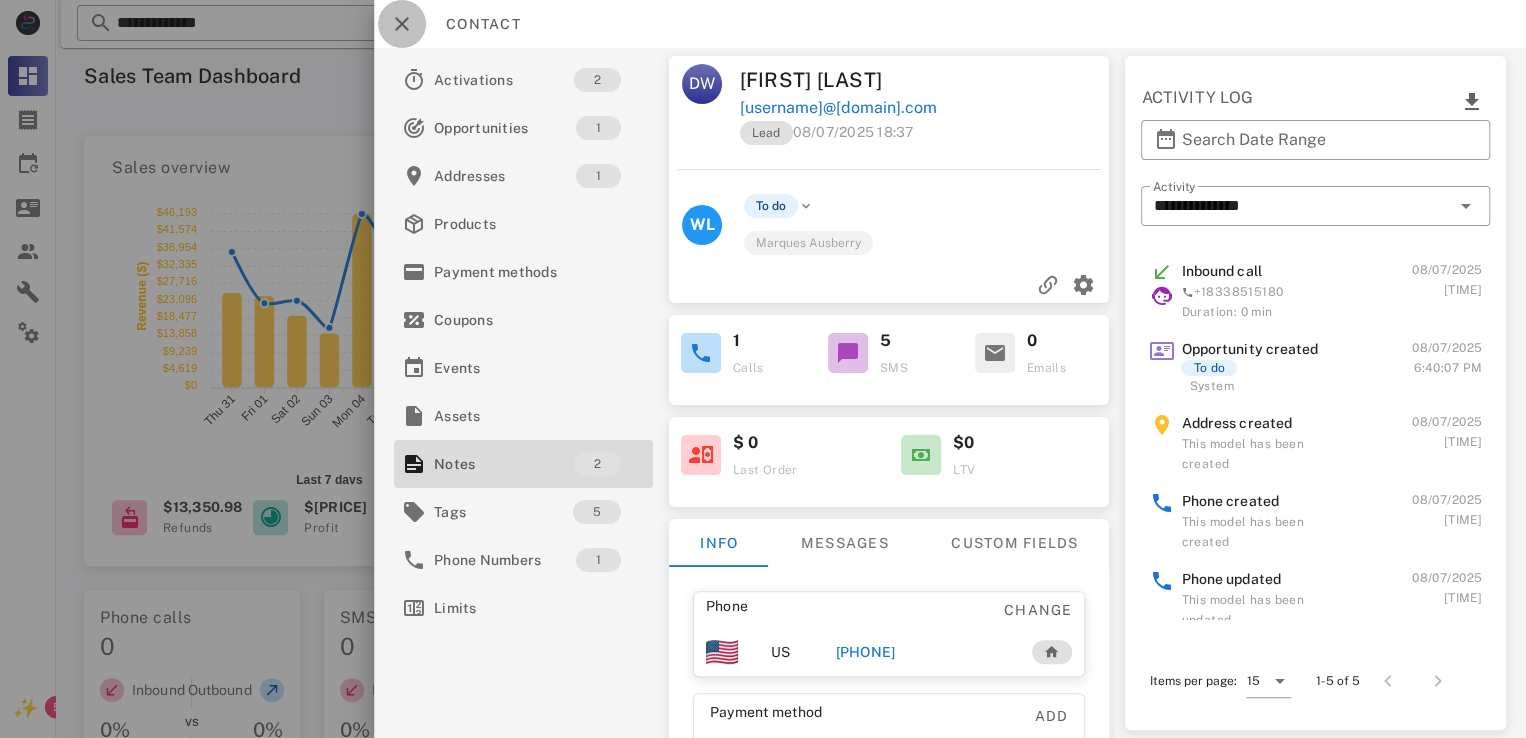 click at bounding box center (402, 24) 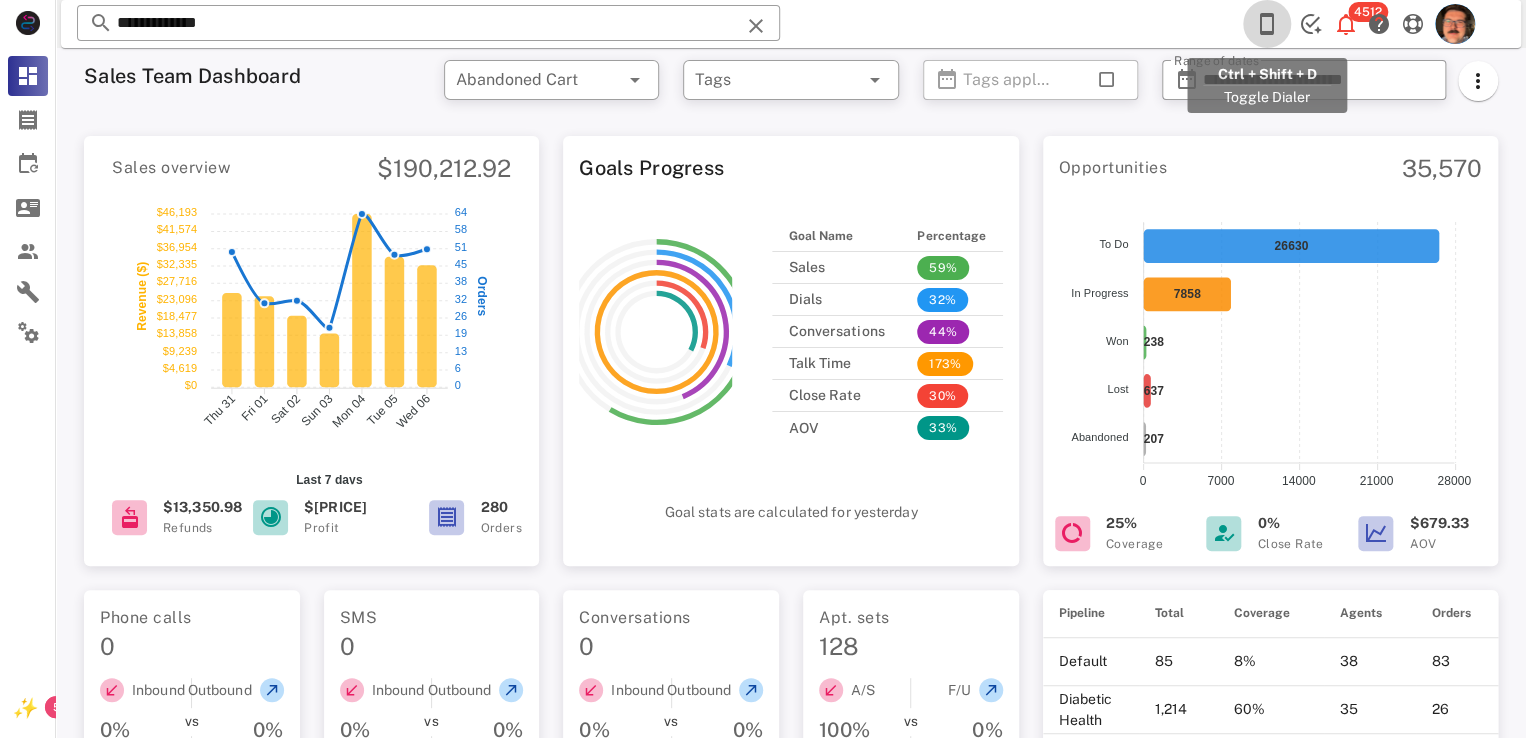click at bounding box center [1267, 24] 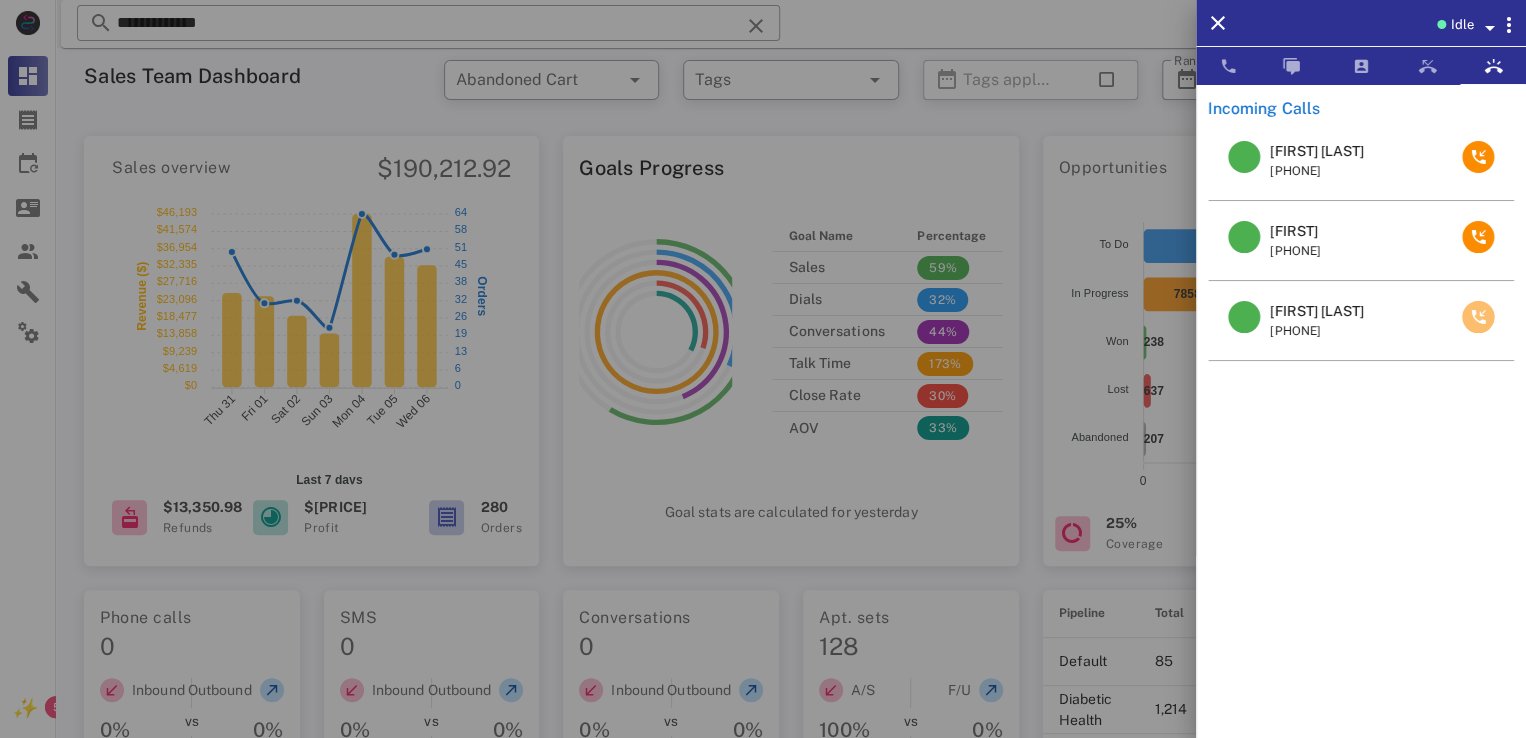 click at bounding box center [1478, 317] 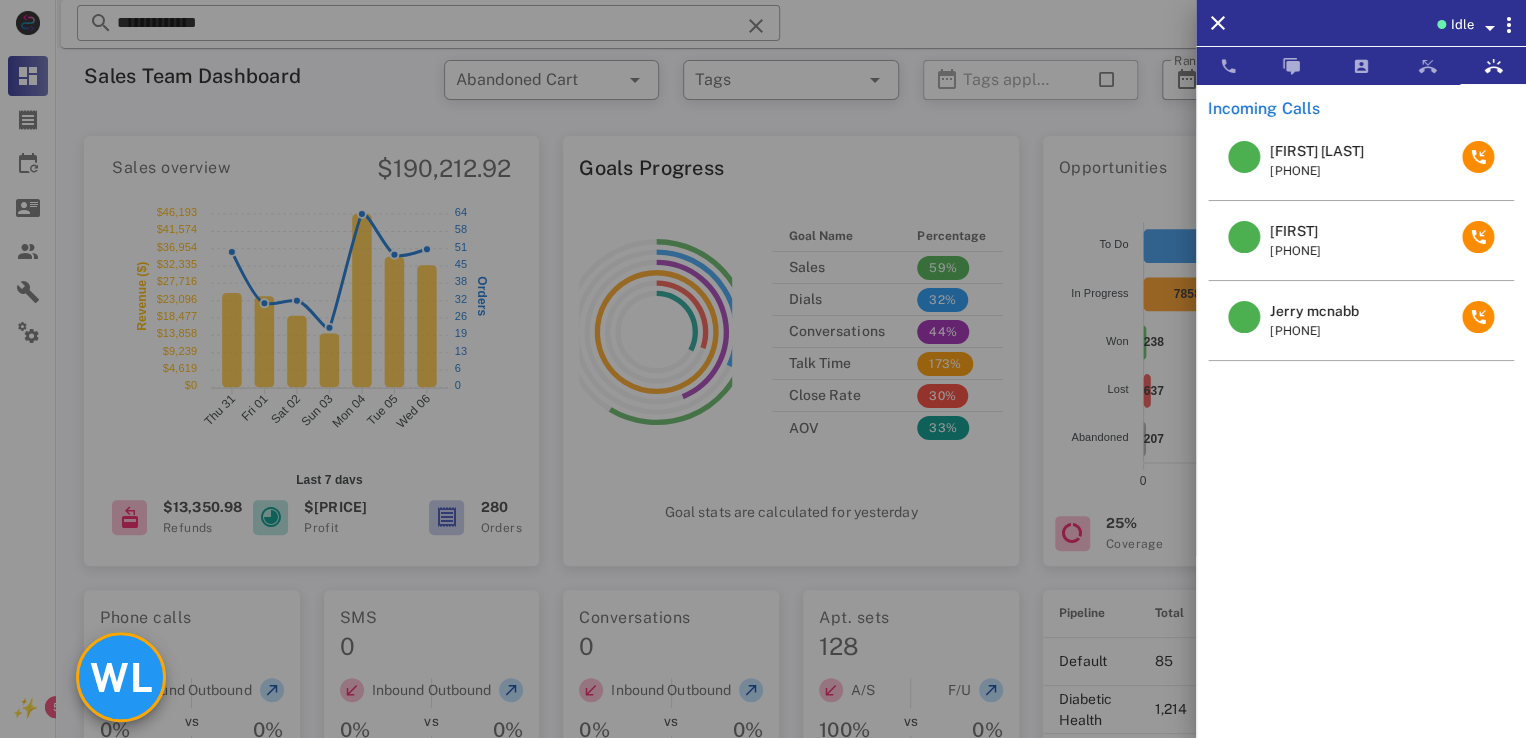 click on "WL" at bounding box center [121, 677] 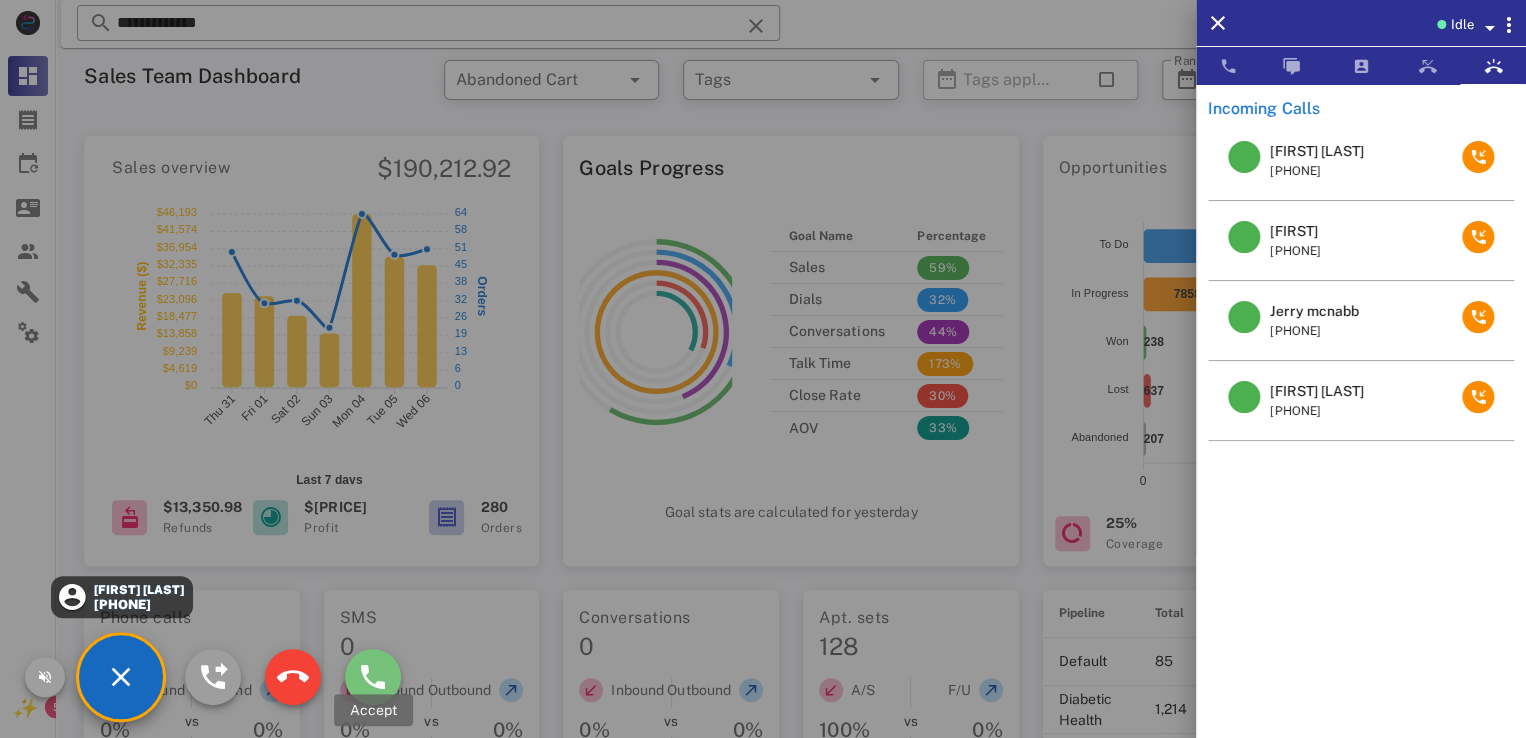 click at bounding box center (373, 677) 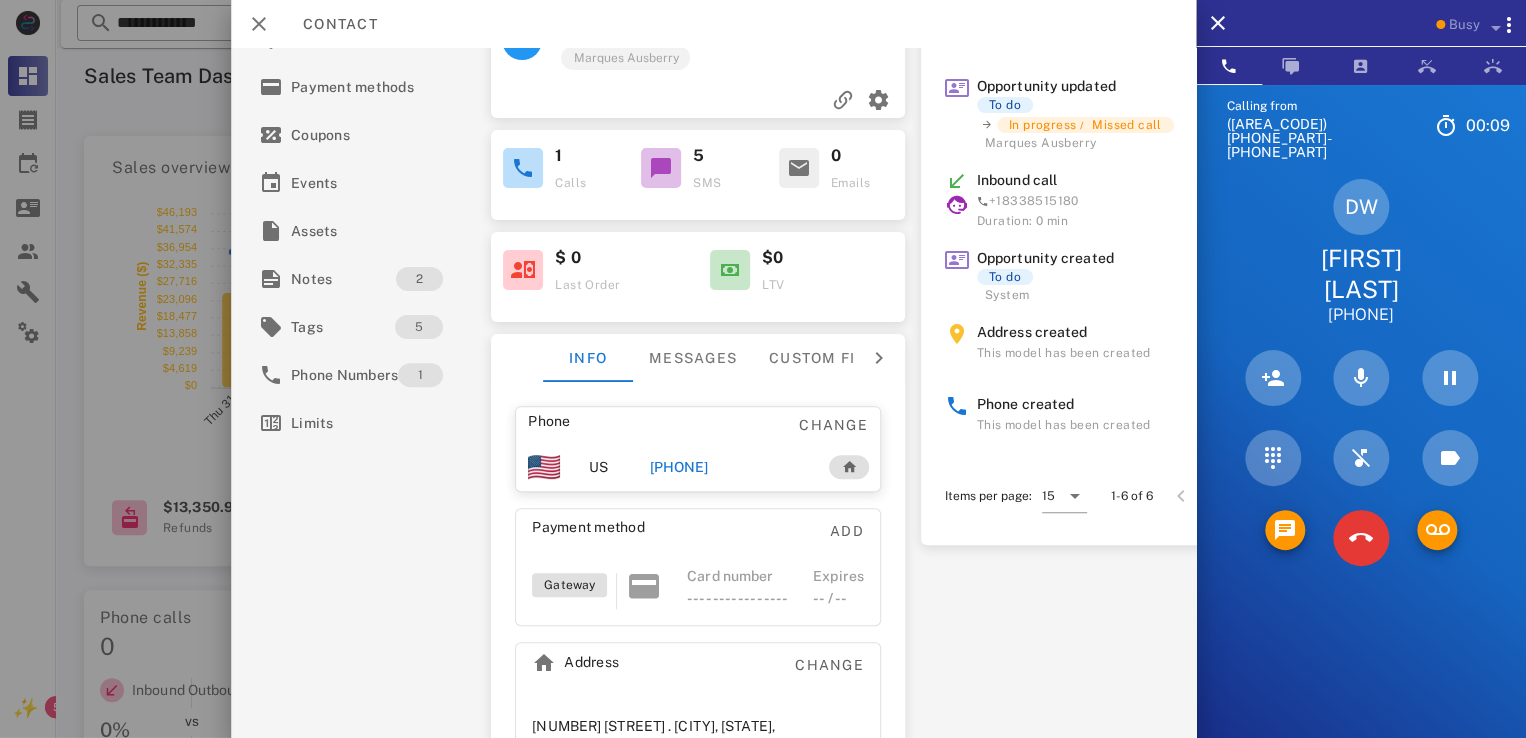 scroll, scrollTop: 0, scrollLeft: 0, axis: both 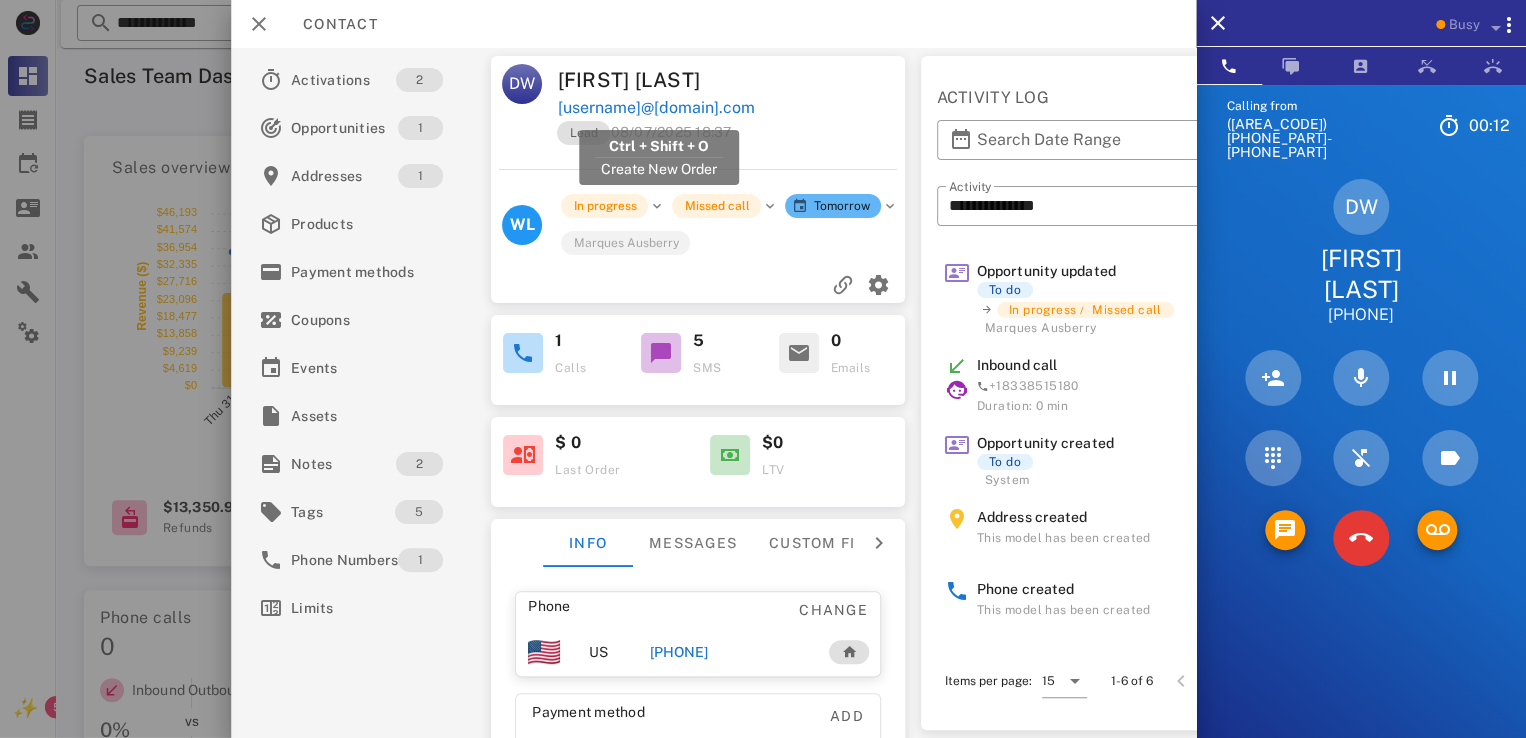 click on "[USERNAME]@[DOMAIN].com" at bounding box center [656, 108] 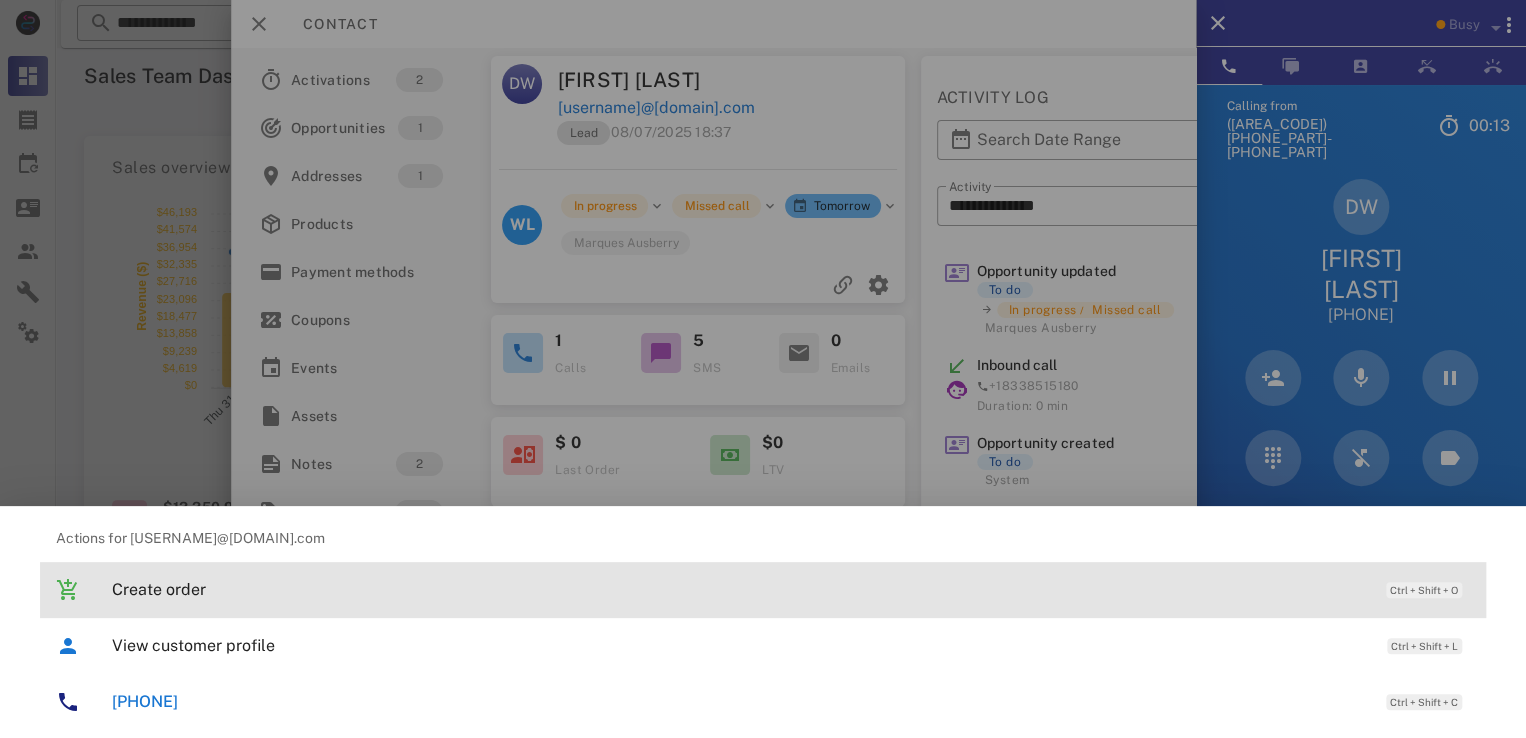 click on "Create order Ctrl + Shift + O" at bounding box center [791, 589] 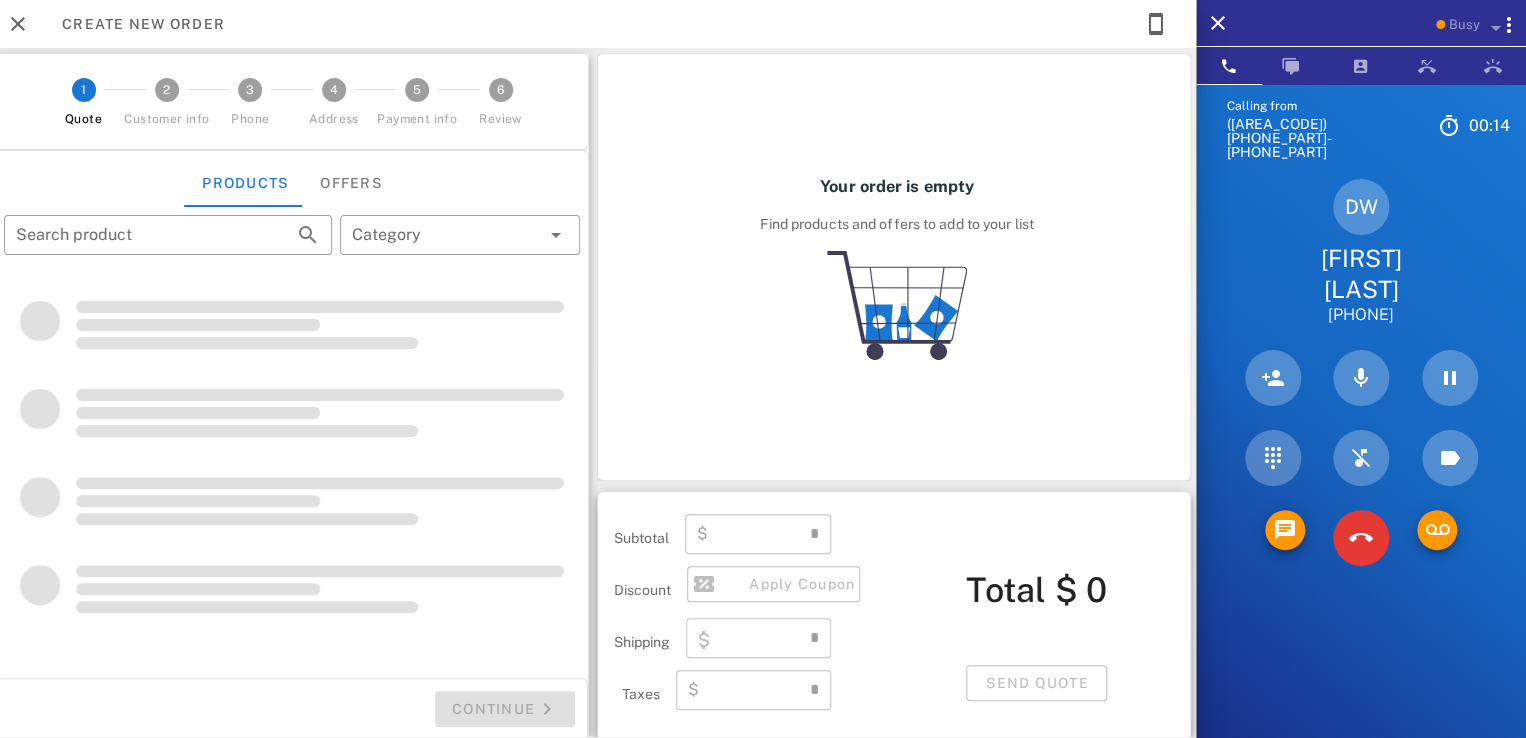 type on "**********" 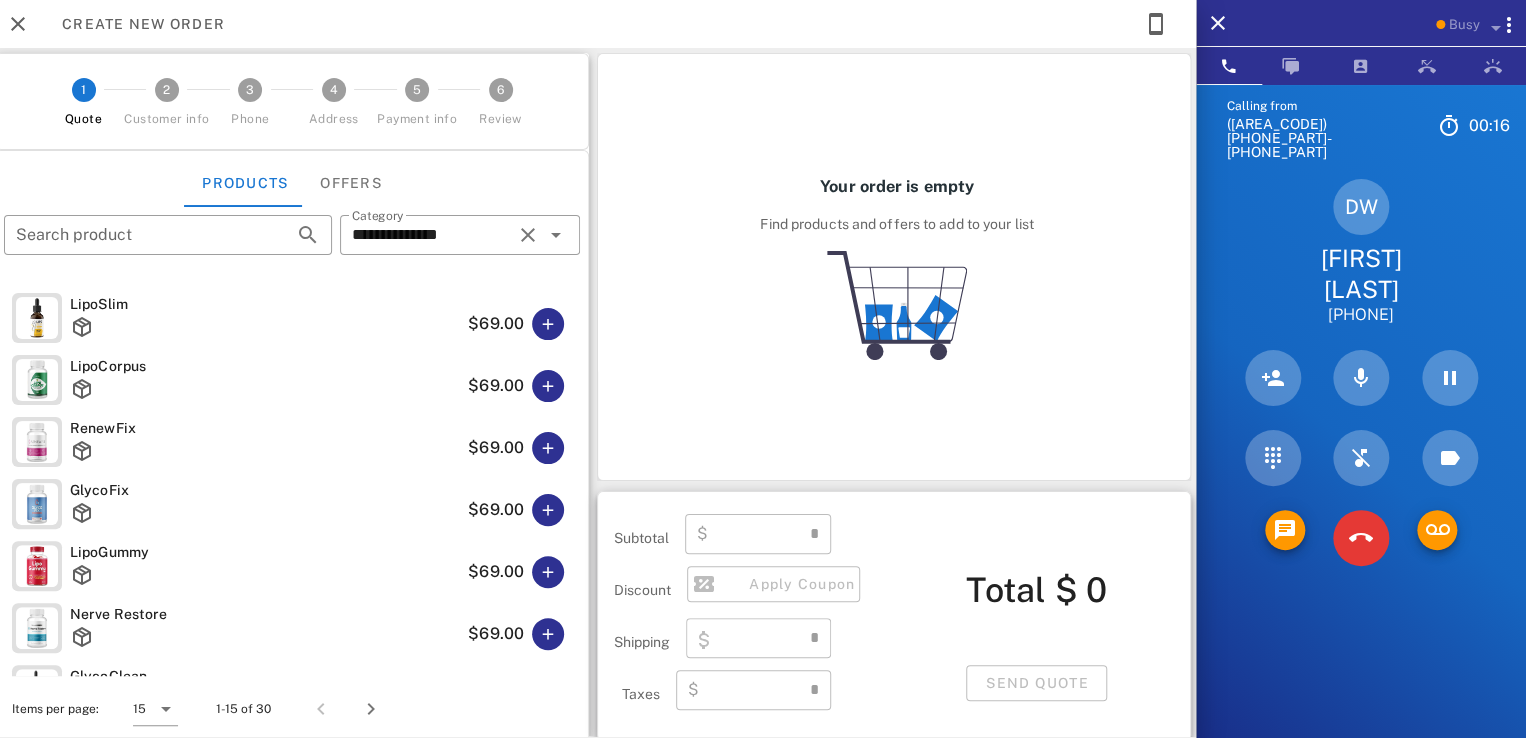 type on "****" 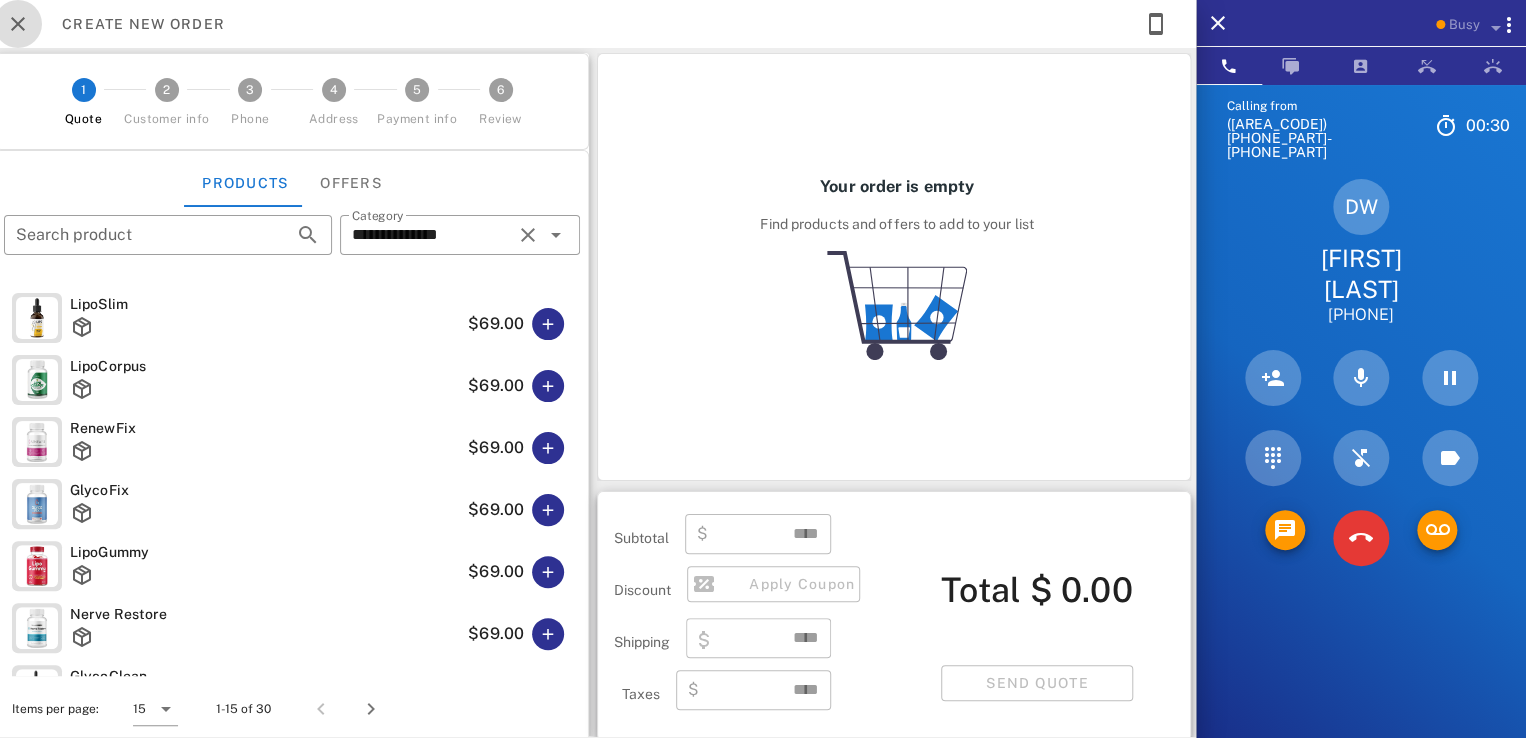 click at bounding box center (18, 24) 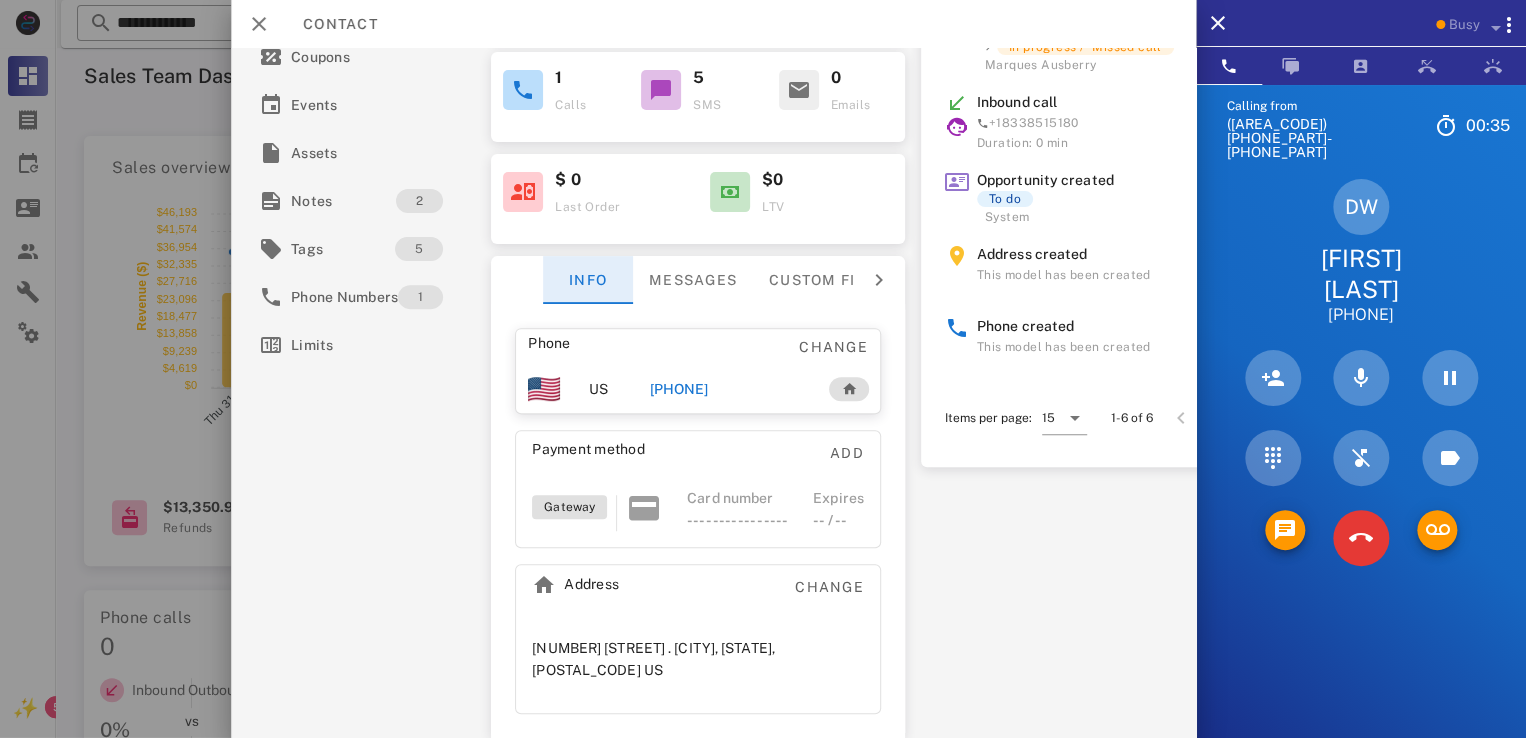 scroll, scrollTop: 0, scrollLeft: 0, axis: both 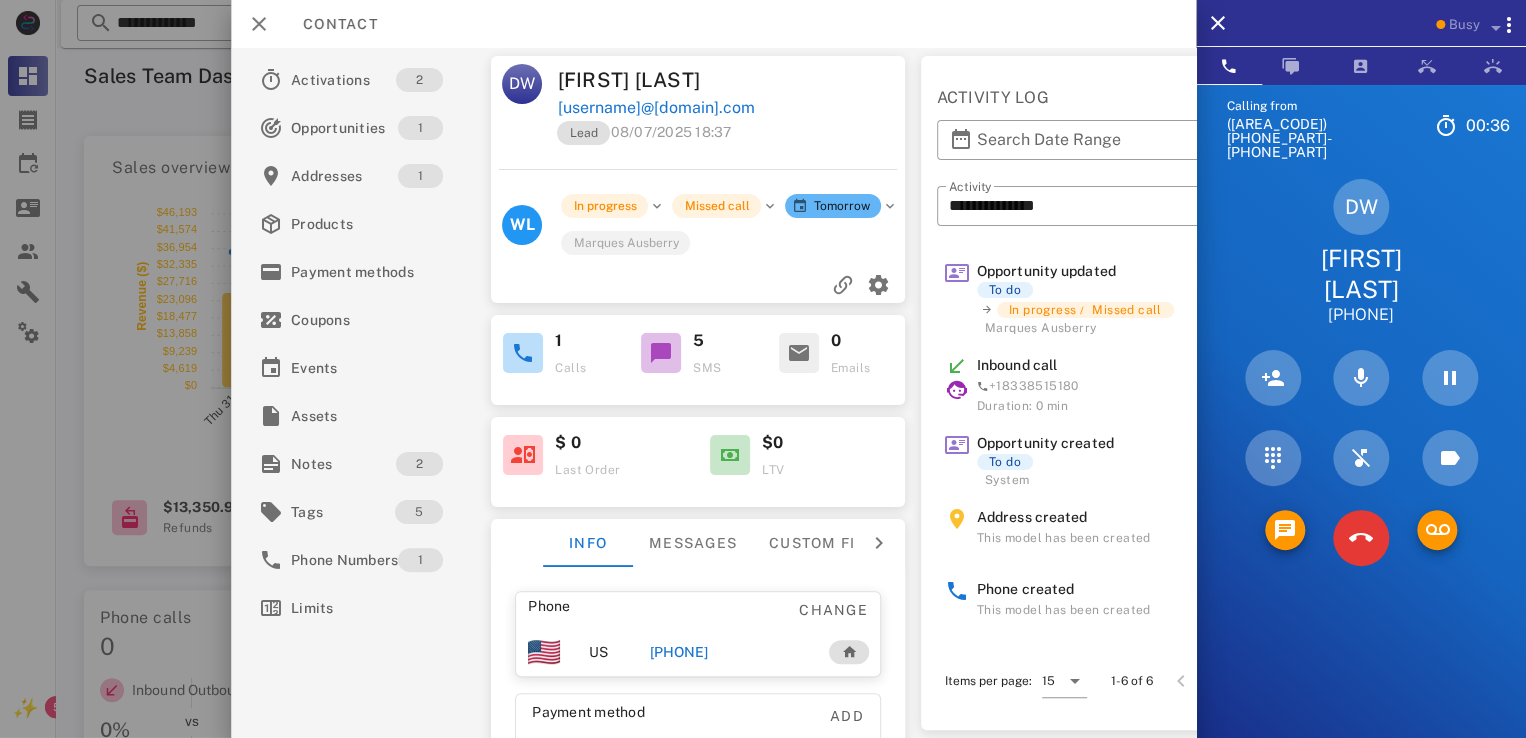 click on "[USERNAME]@[DOMAIN].com" at bounding box center [656, 108] 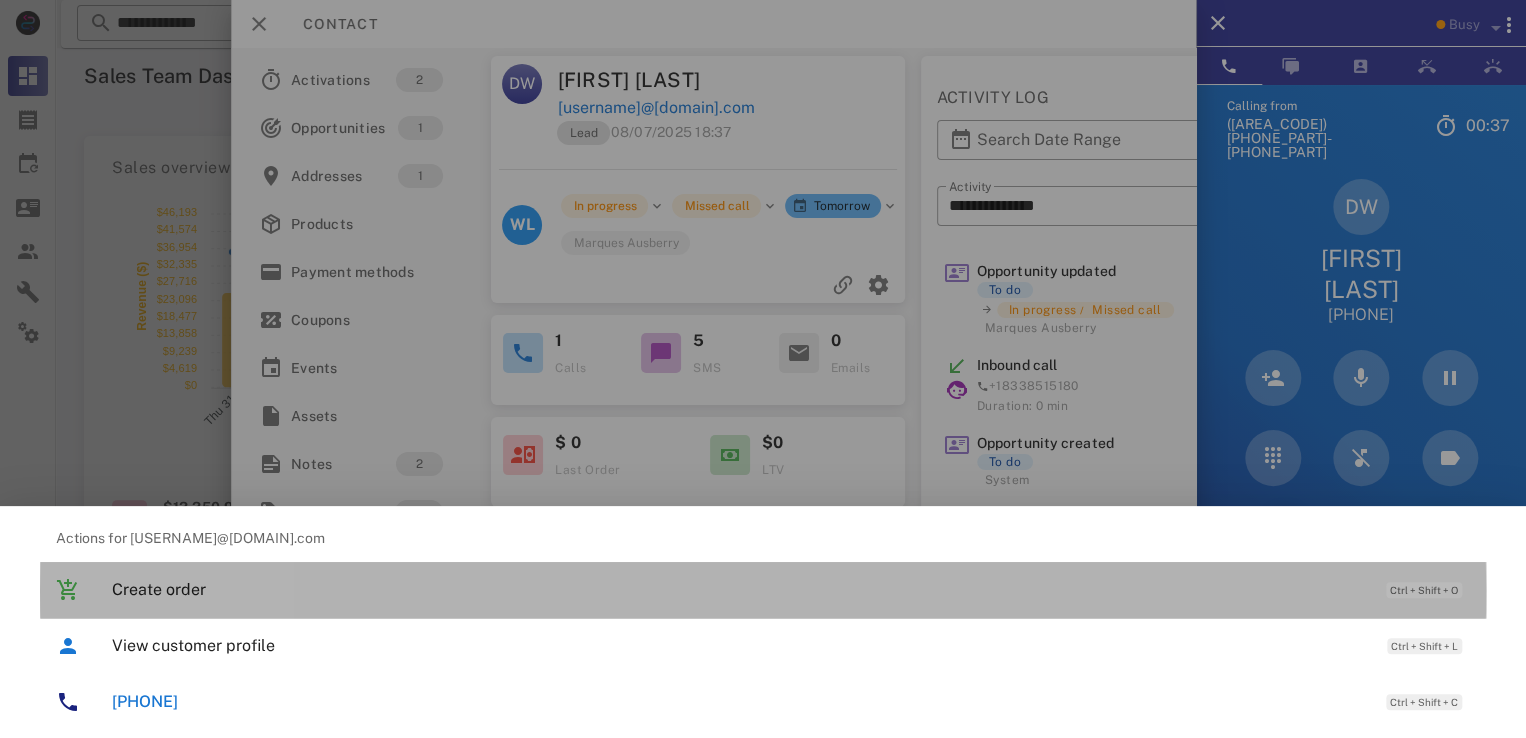 click on "Create order" at bounding box center (739, 589) 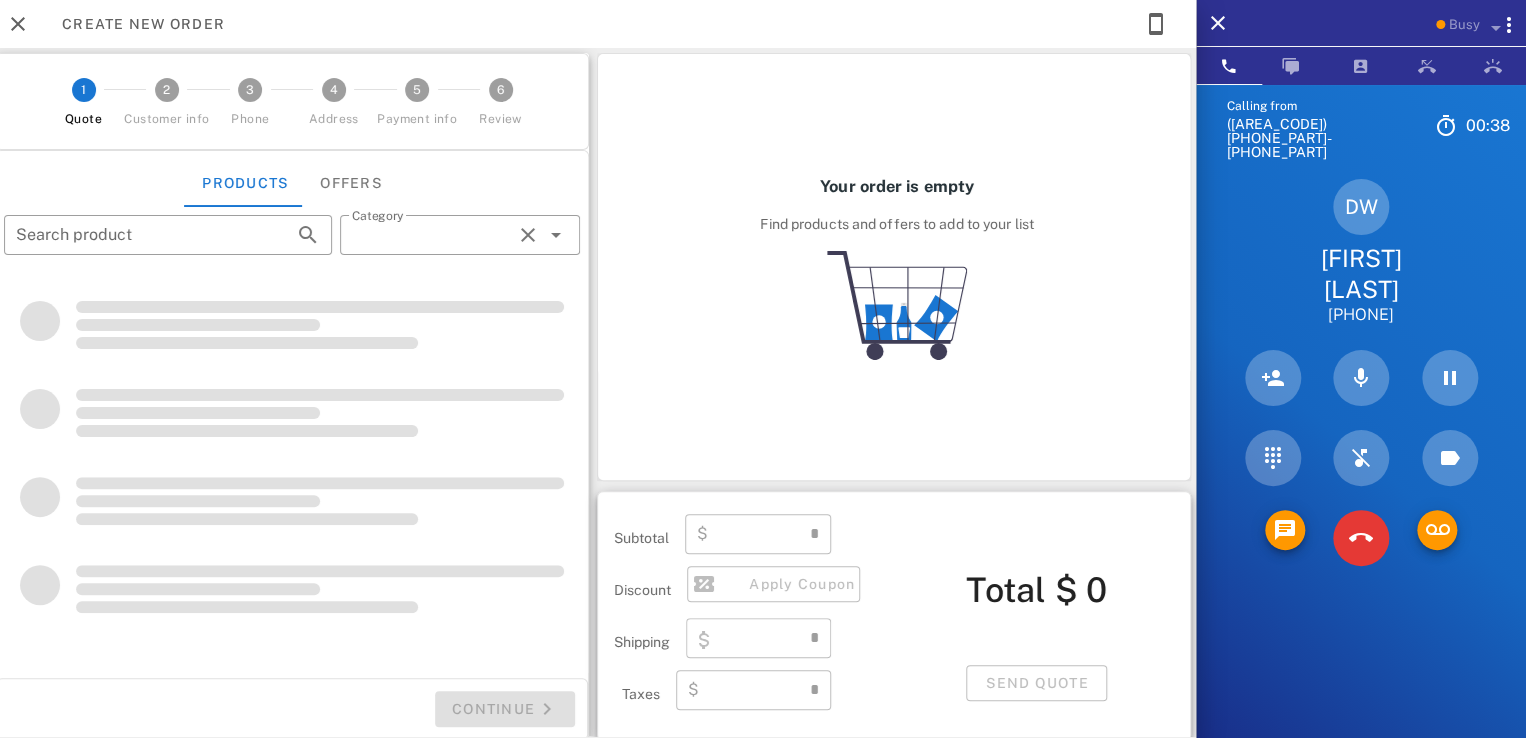 type on "**********" 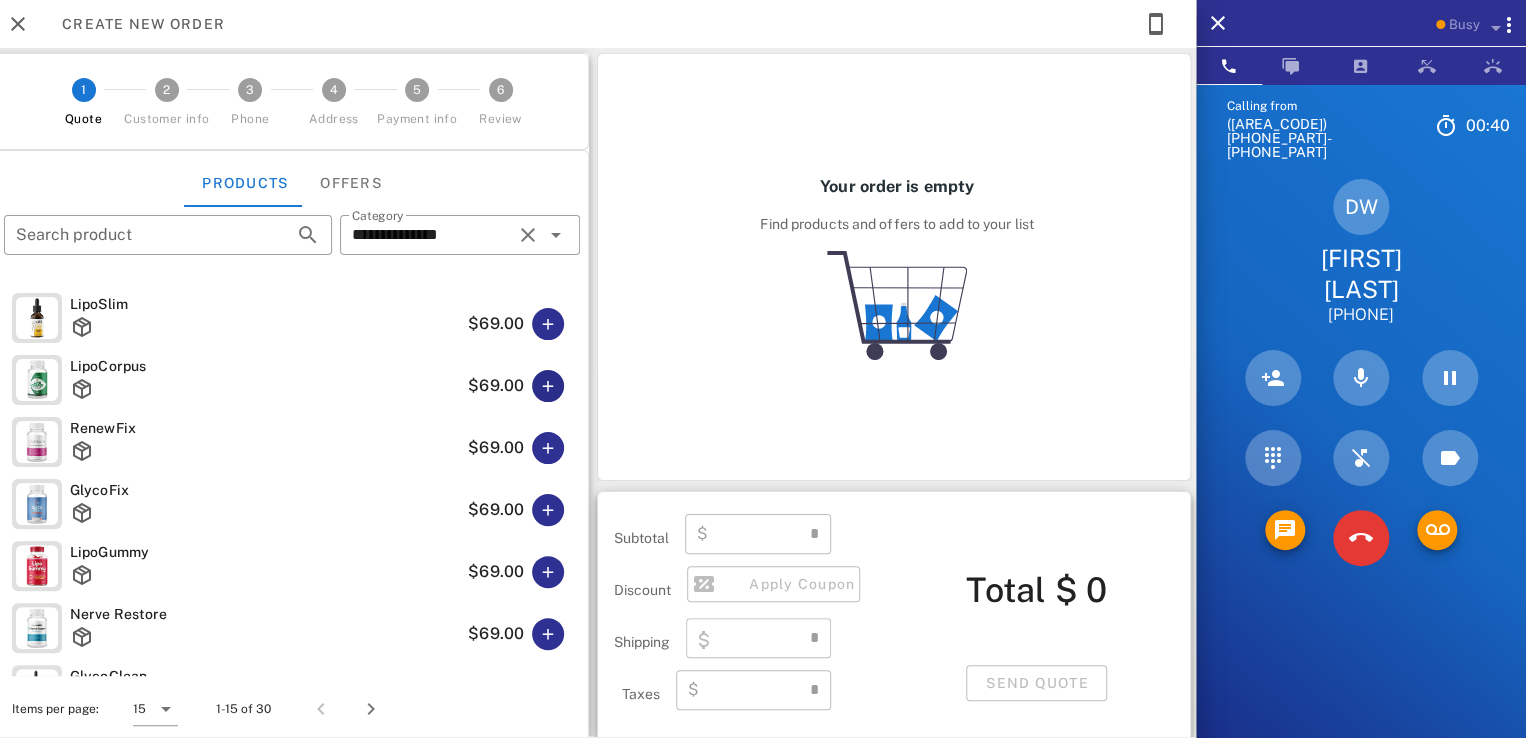 type on "****" 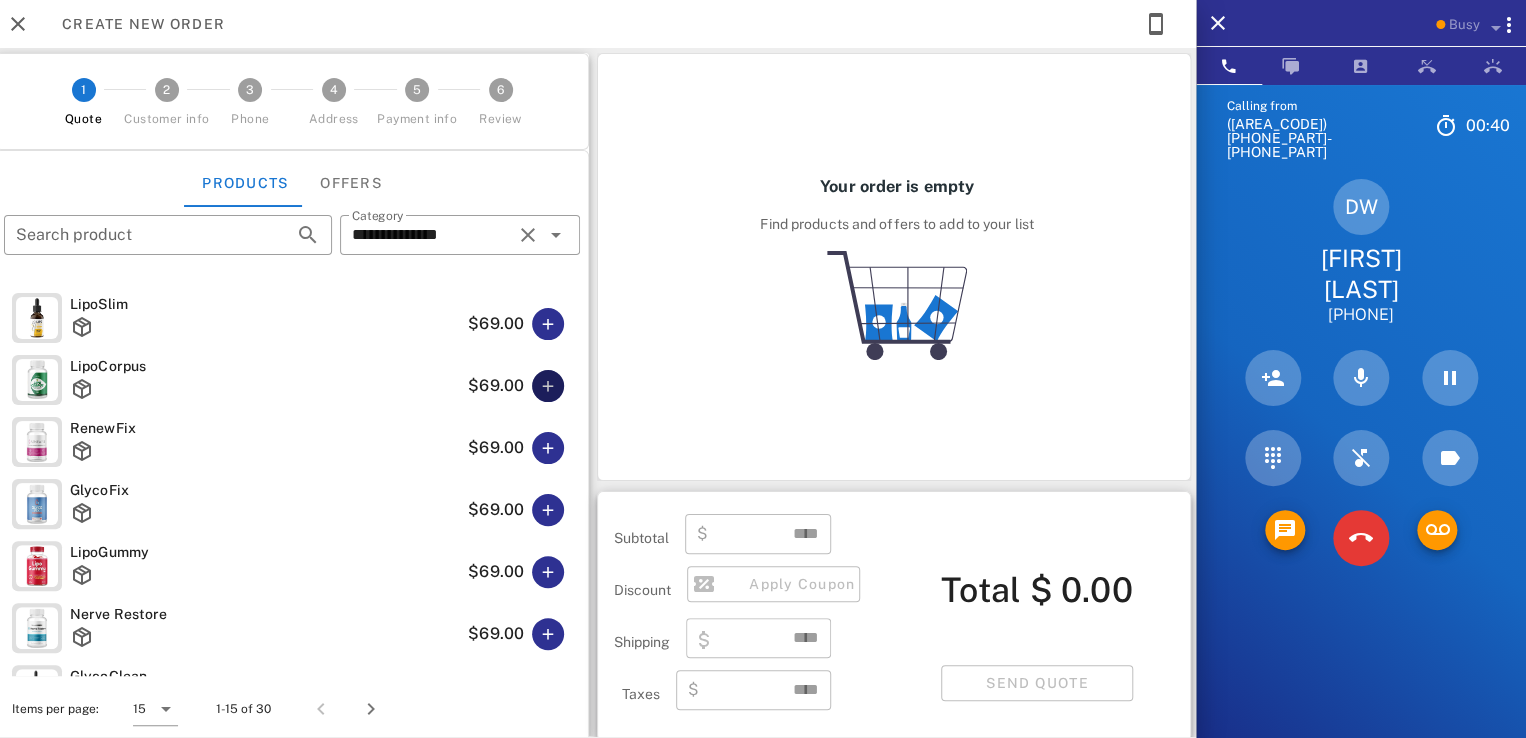 click at bounding box center (548, 386) 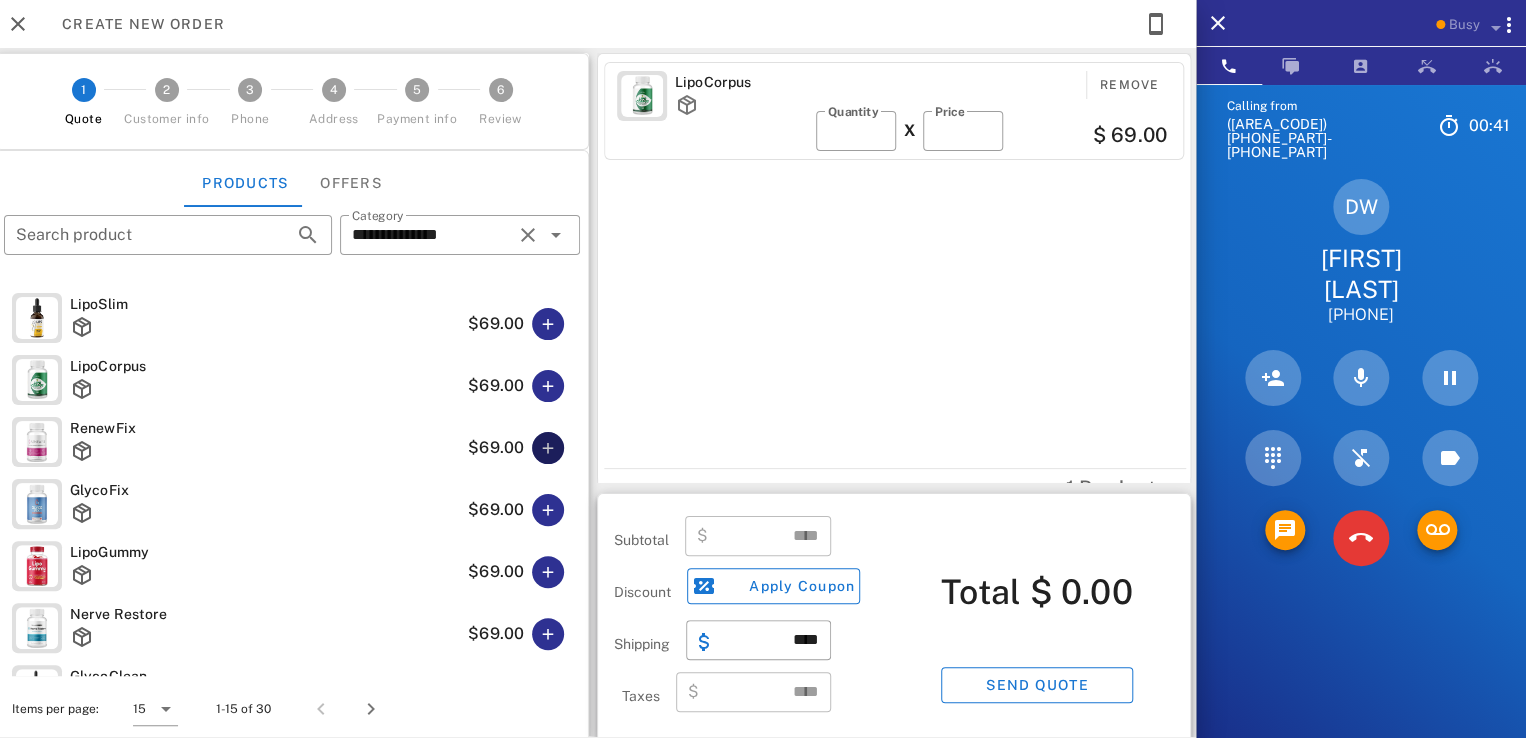 click at bounding box center [548, 448] 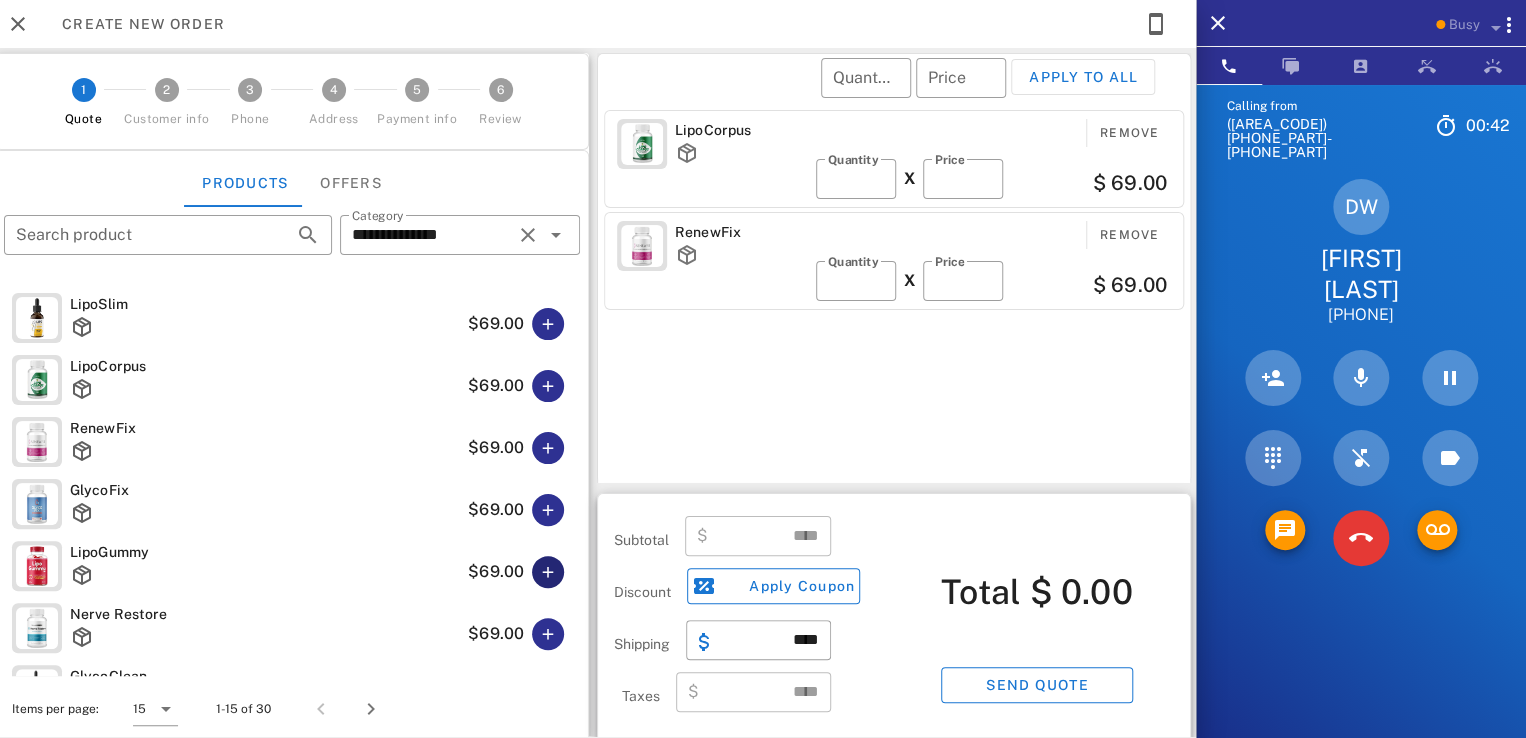 click at bounding box center (548, 572) 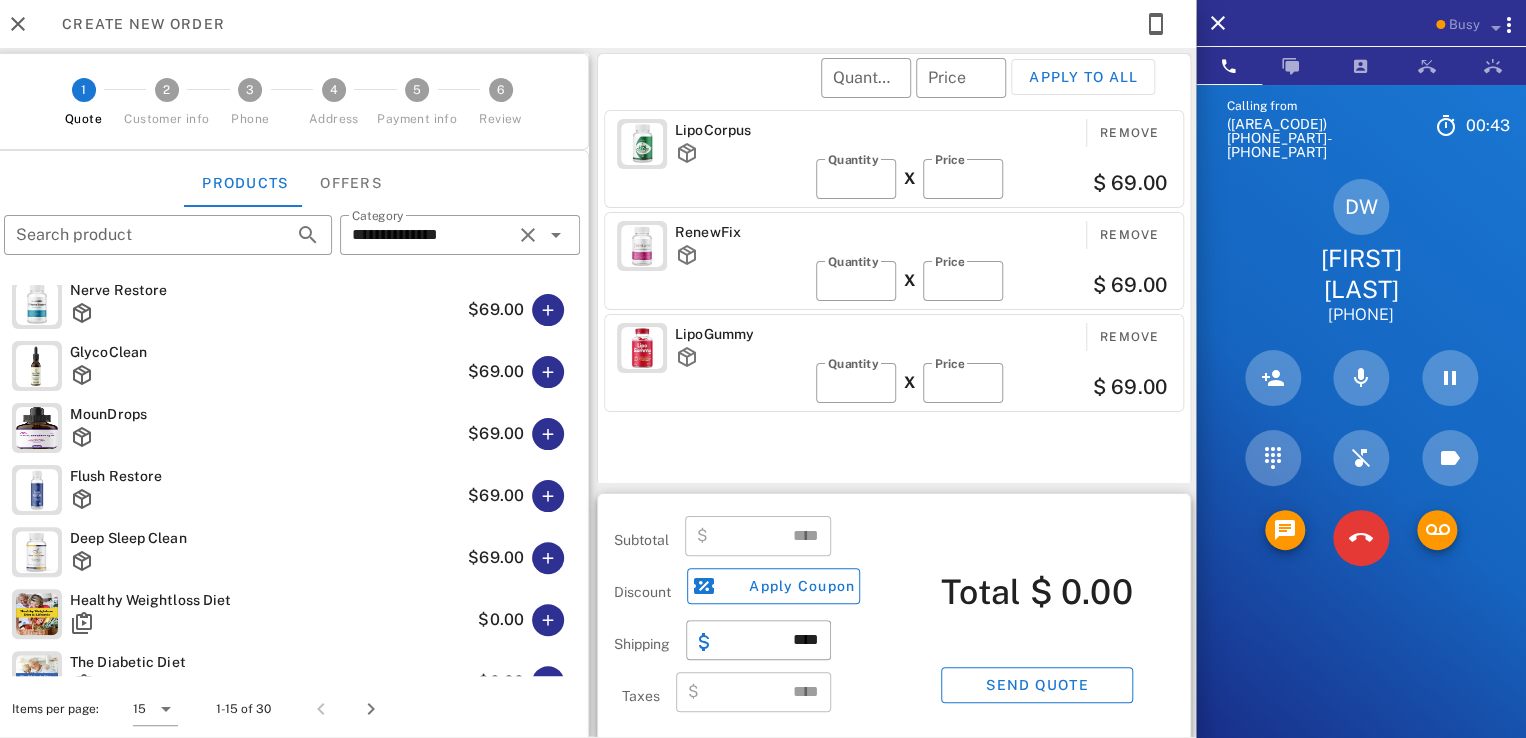 scroll, scrollTop: 400, scrollLeft: 0, axis: vertical 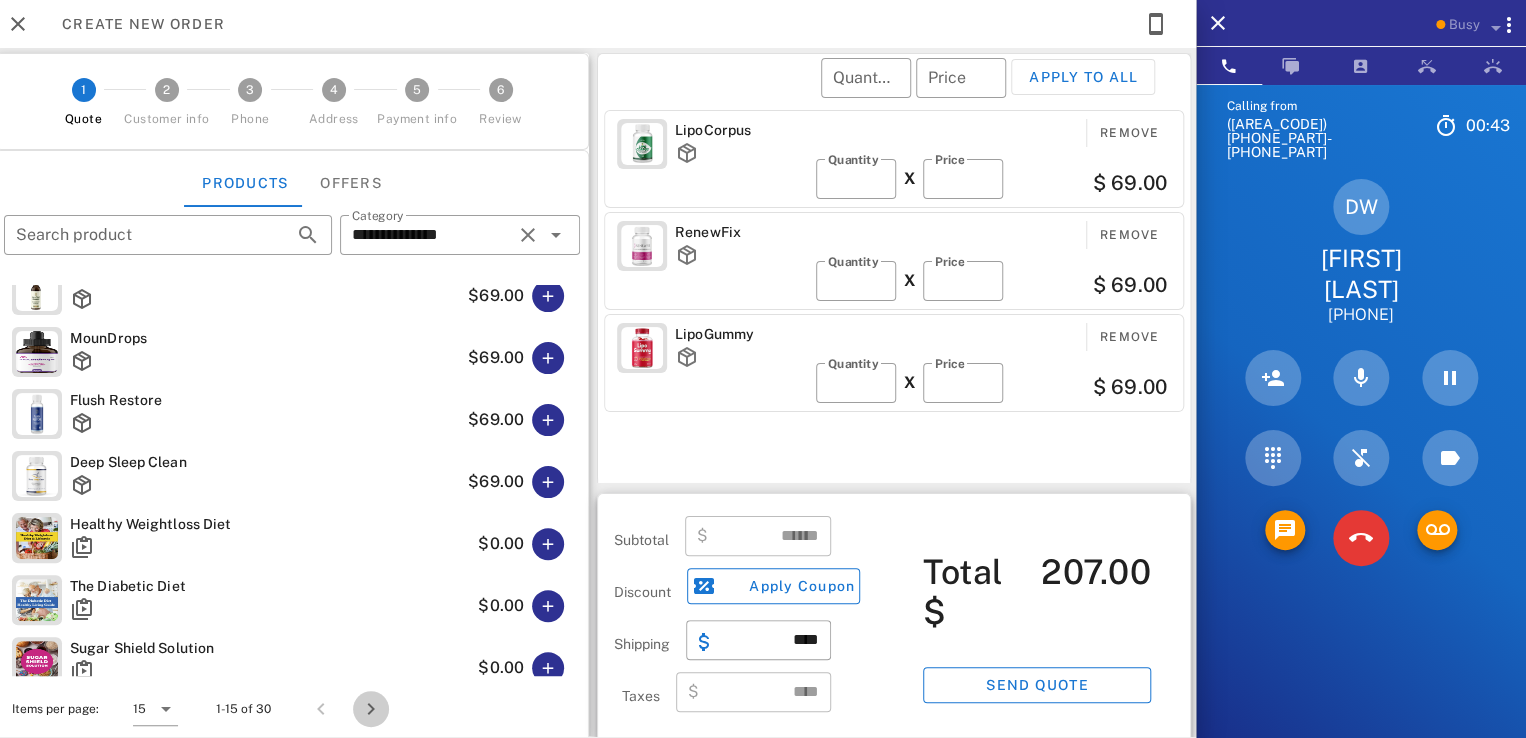 click at bounding box center [371, 709] 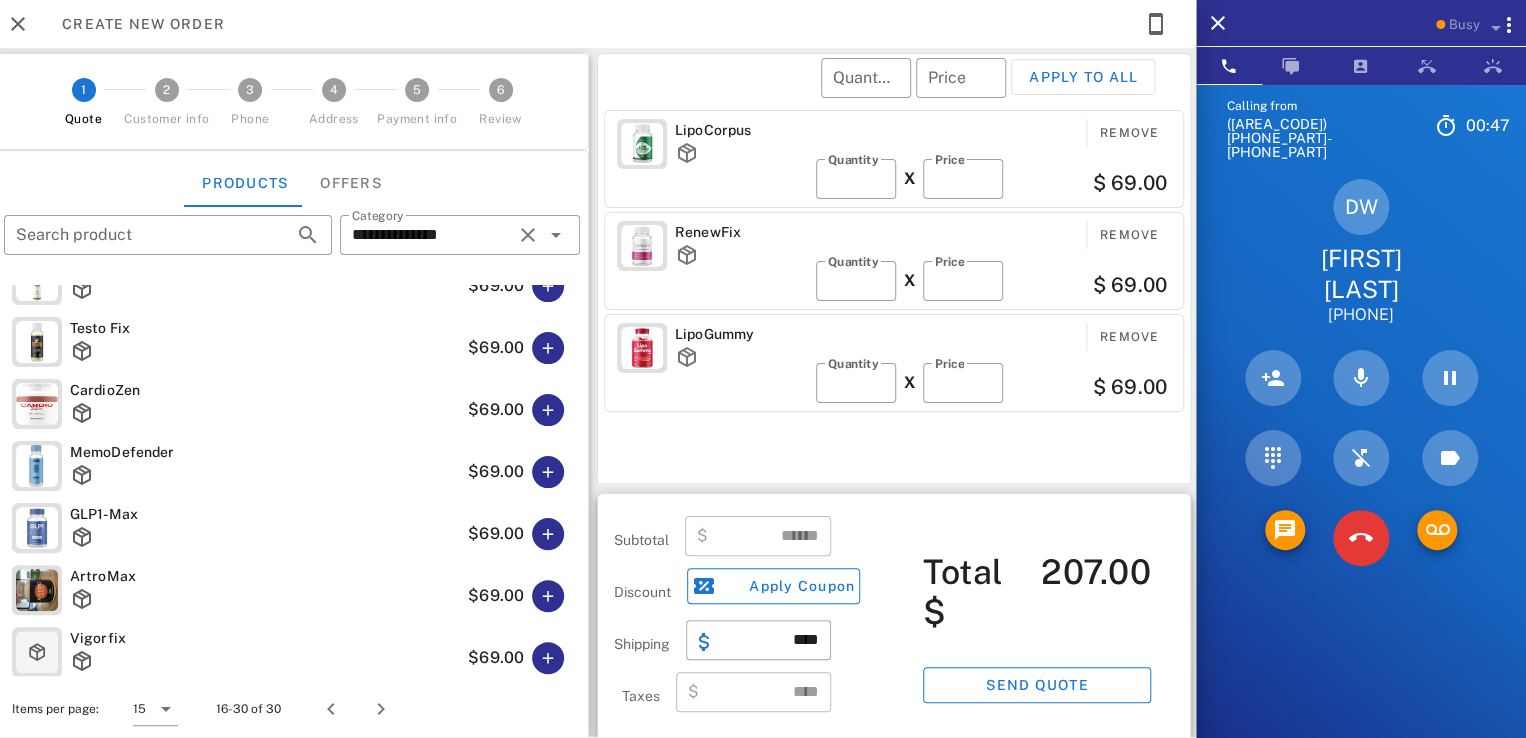 scroll, scrollTop: 0, scrollLeft: 0, axis: both 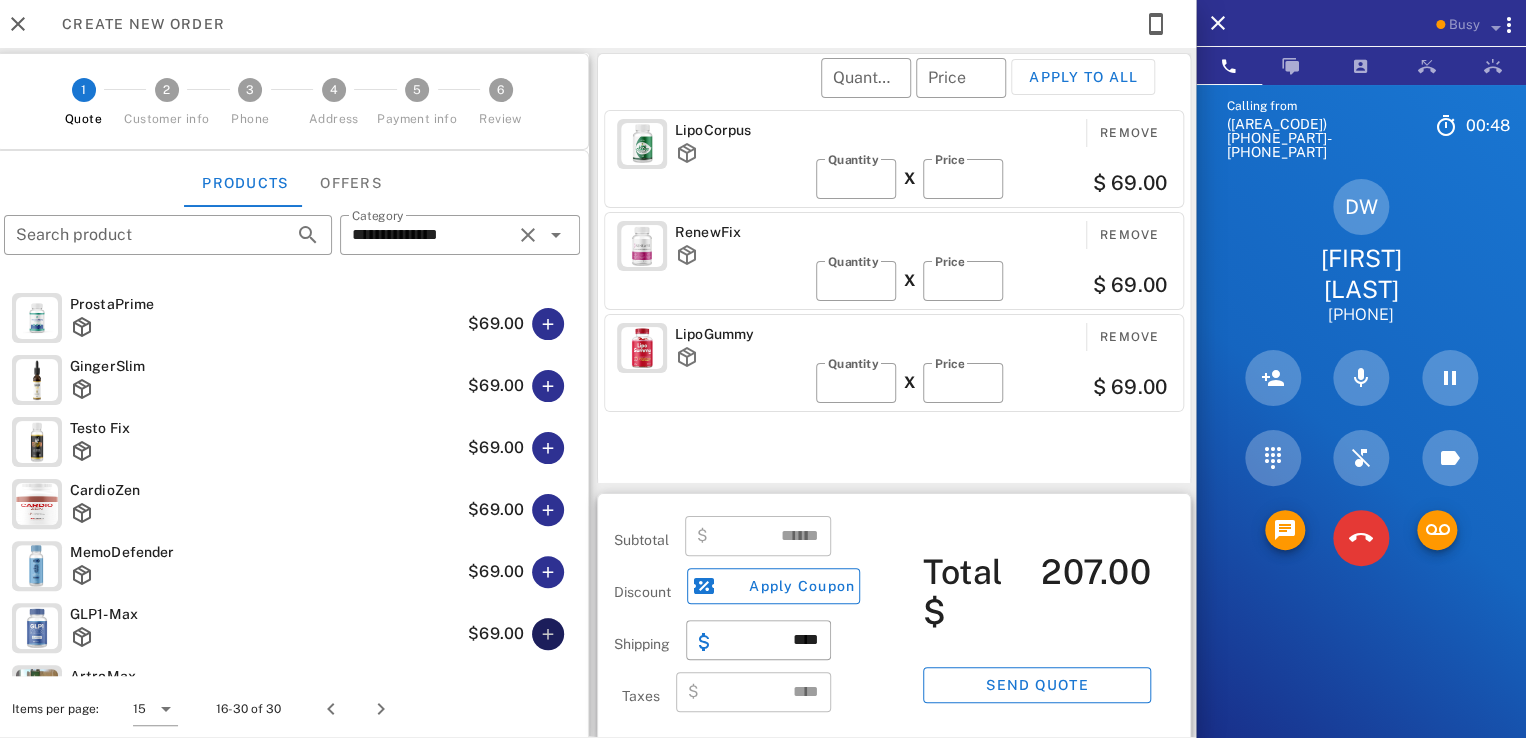 click at bounding box center (548, 634) 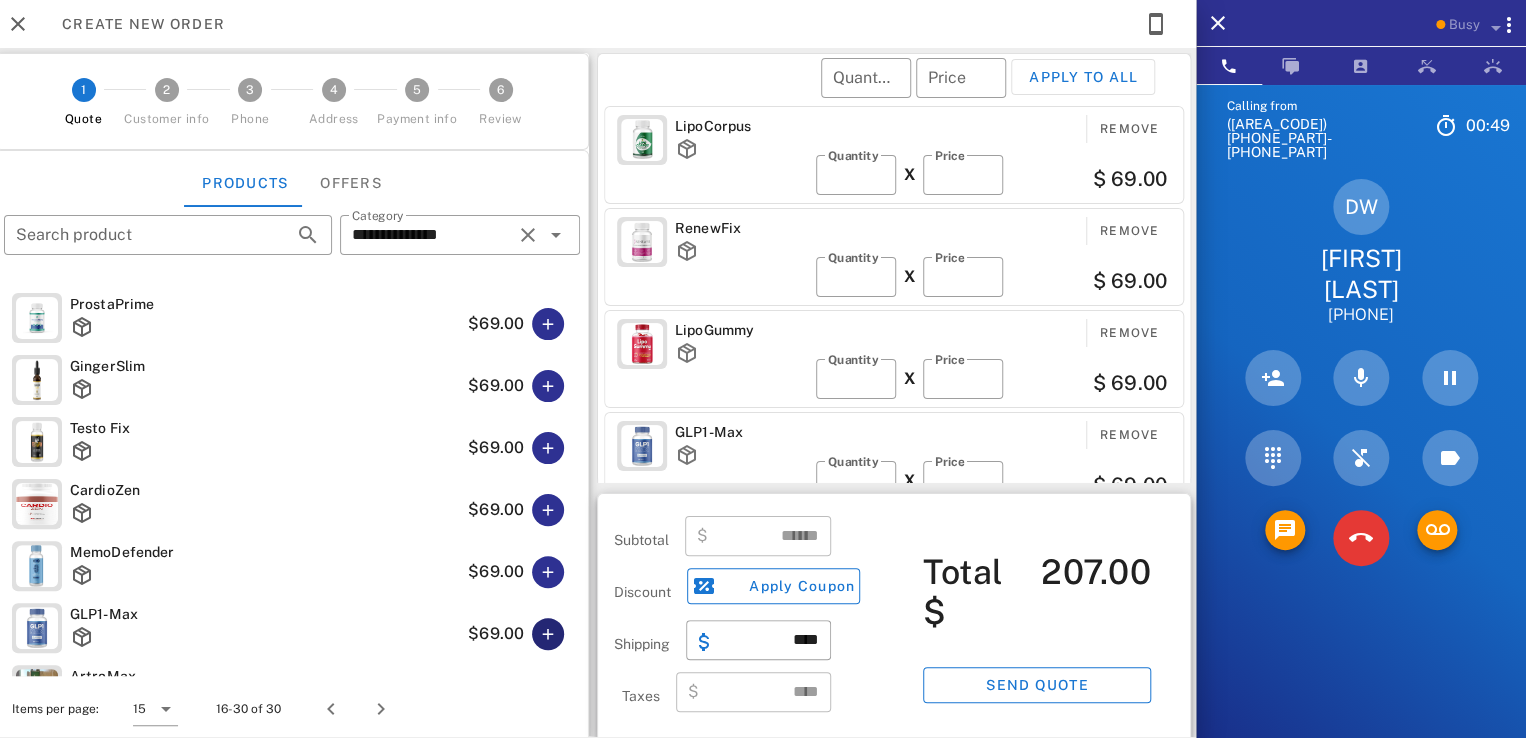 scroll, scrollTop: 4, scrollLeft: 0, axis: vertical 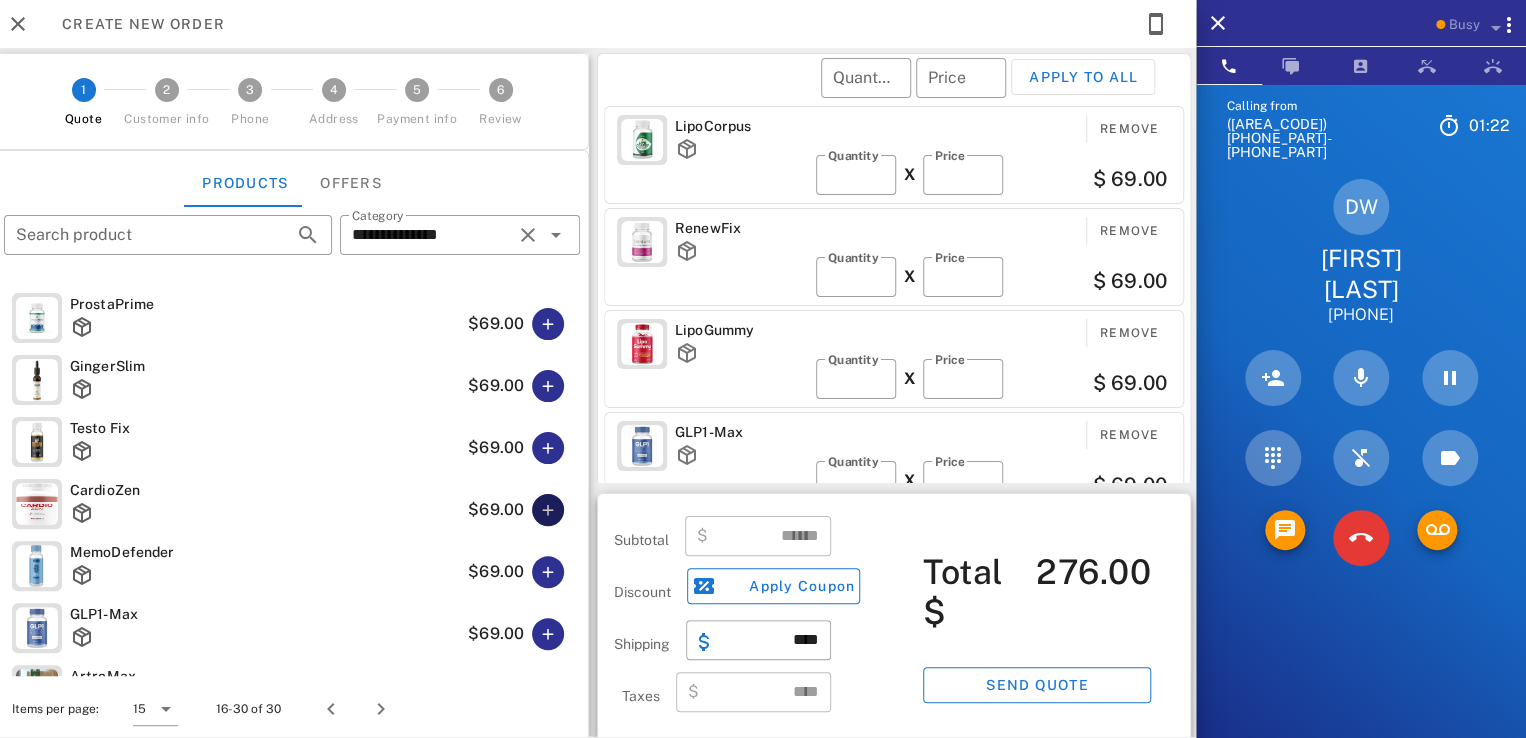 click at bounding box center [548, 510] 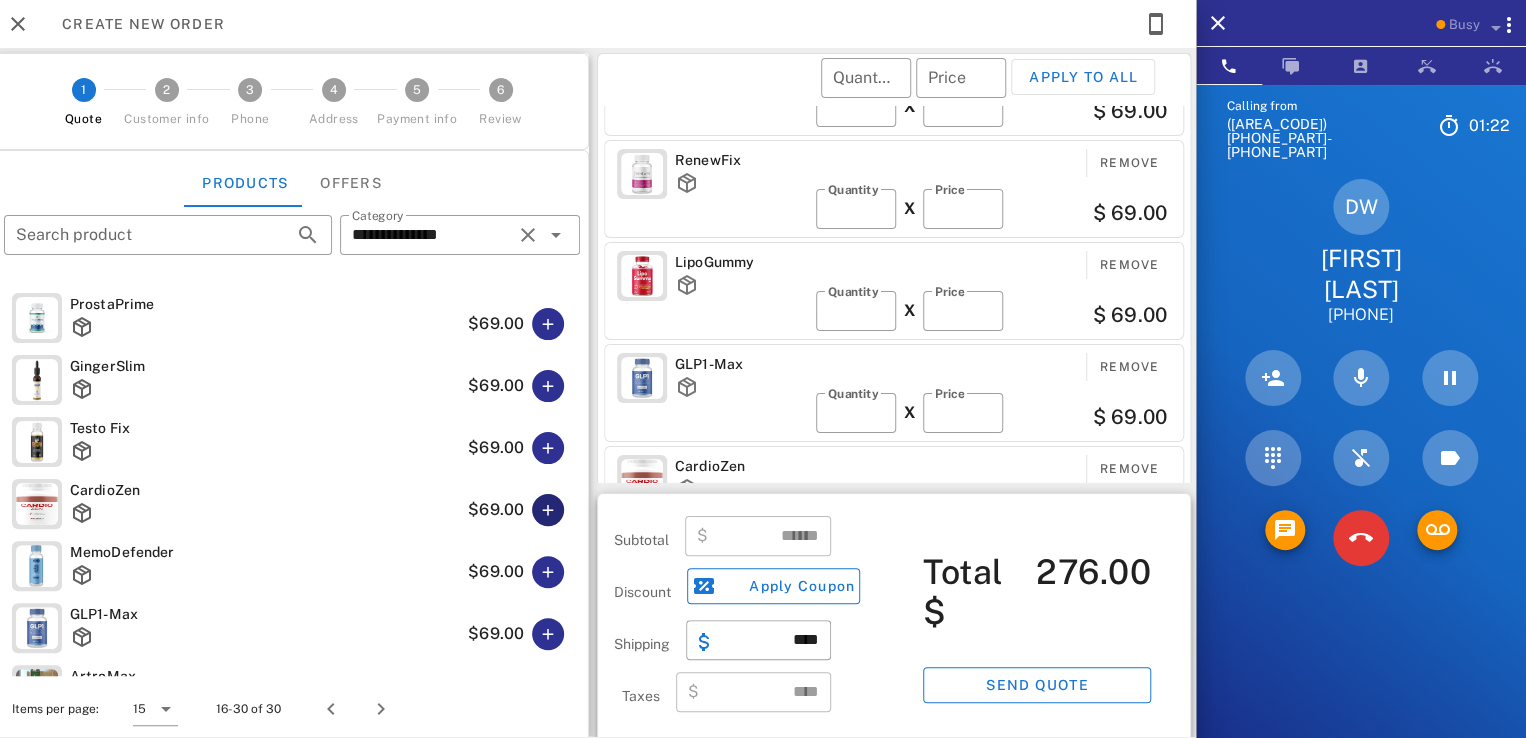 scroll, scrollTop: 106, scrollLeft: 0, axis: vertical 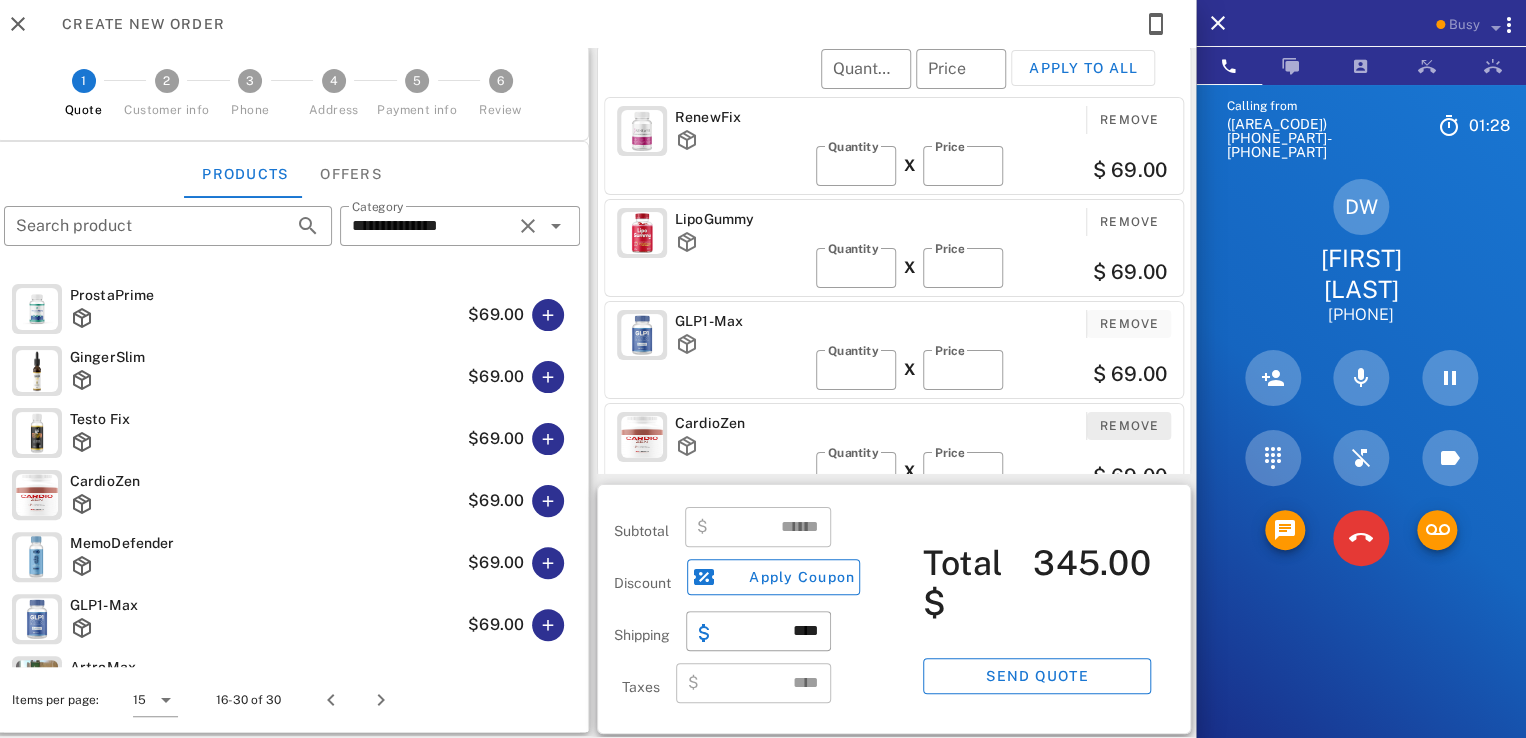 click on "Remove" at bounding box center [1129, 426] 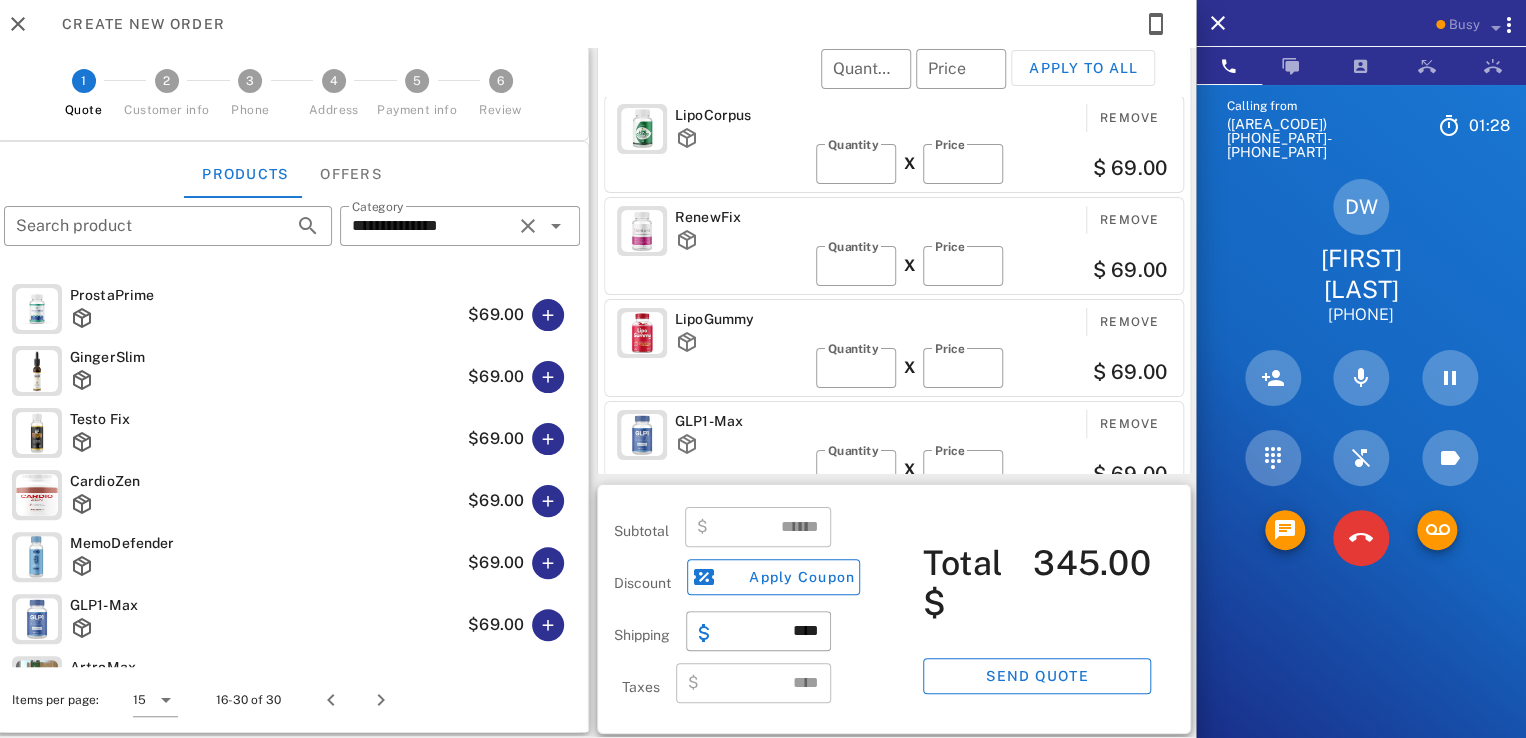 scroll, scrollTop: 4, scrollLeft: 0, axis: vertical 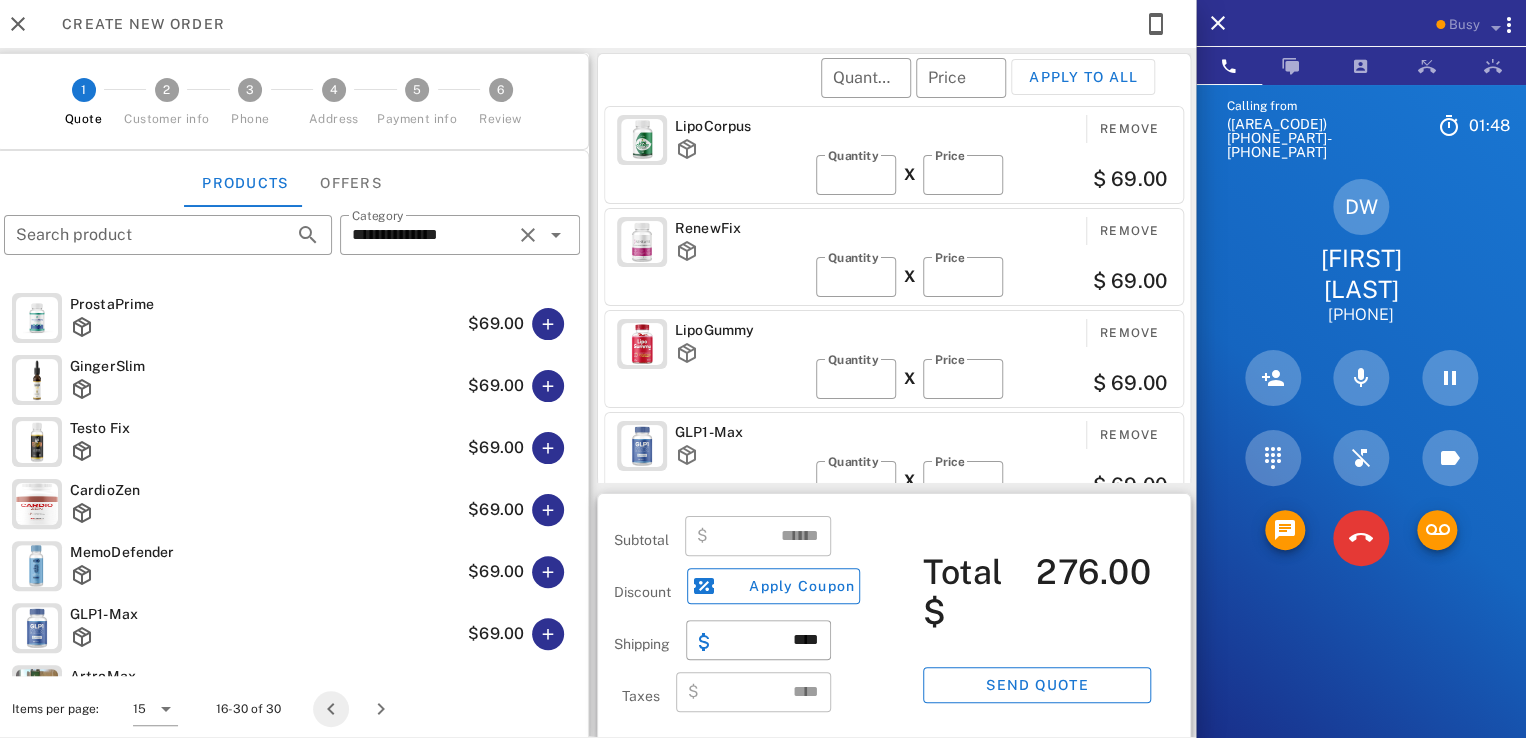 click at bounding box center [331, 709] 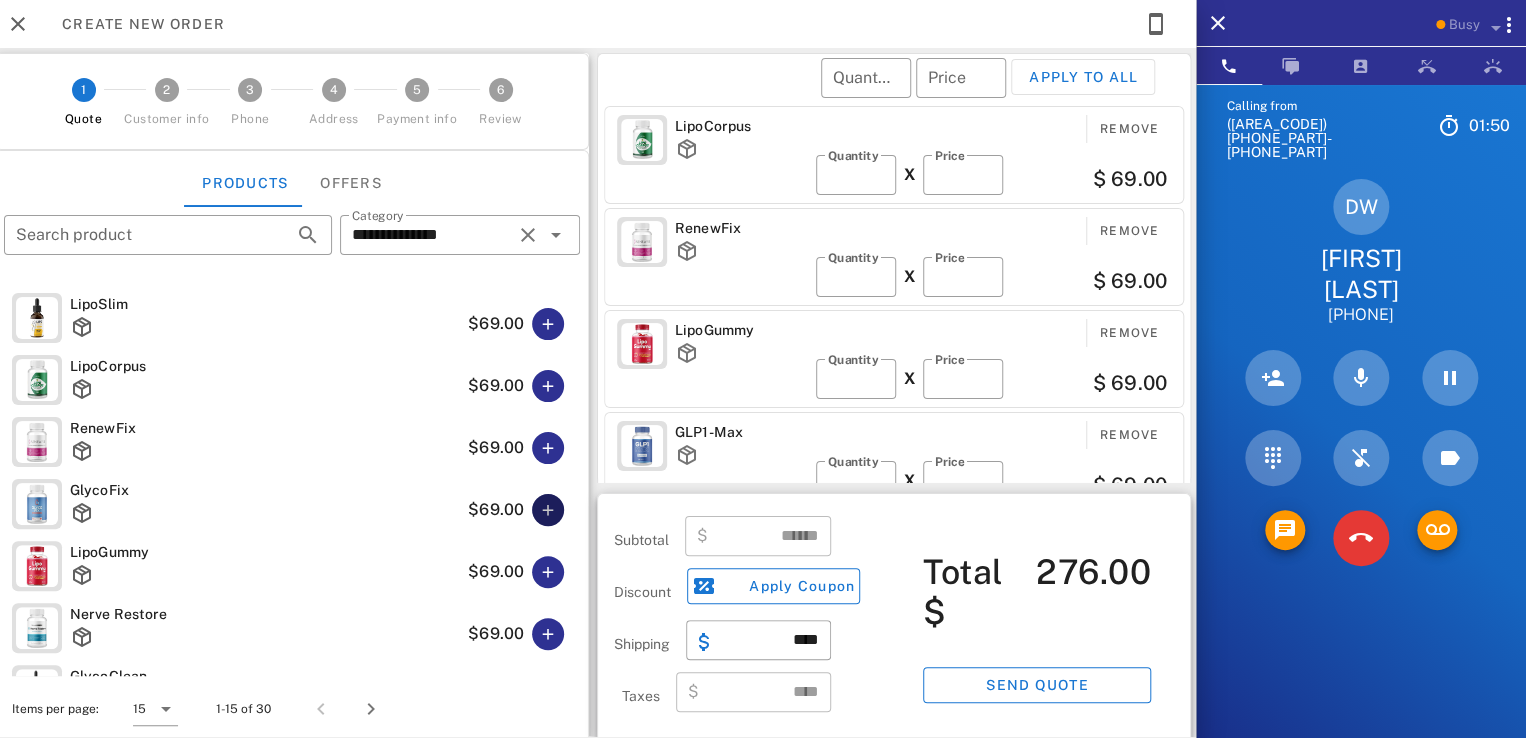 click at bounding box center (548, 510) 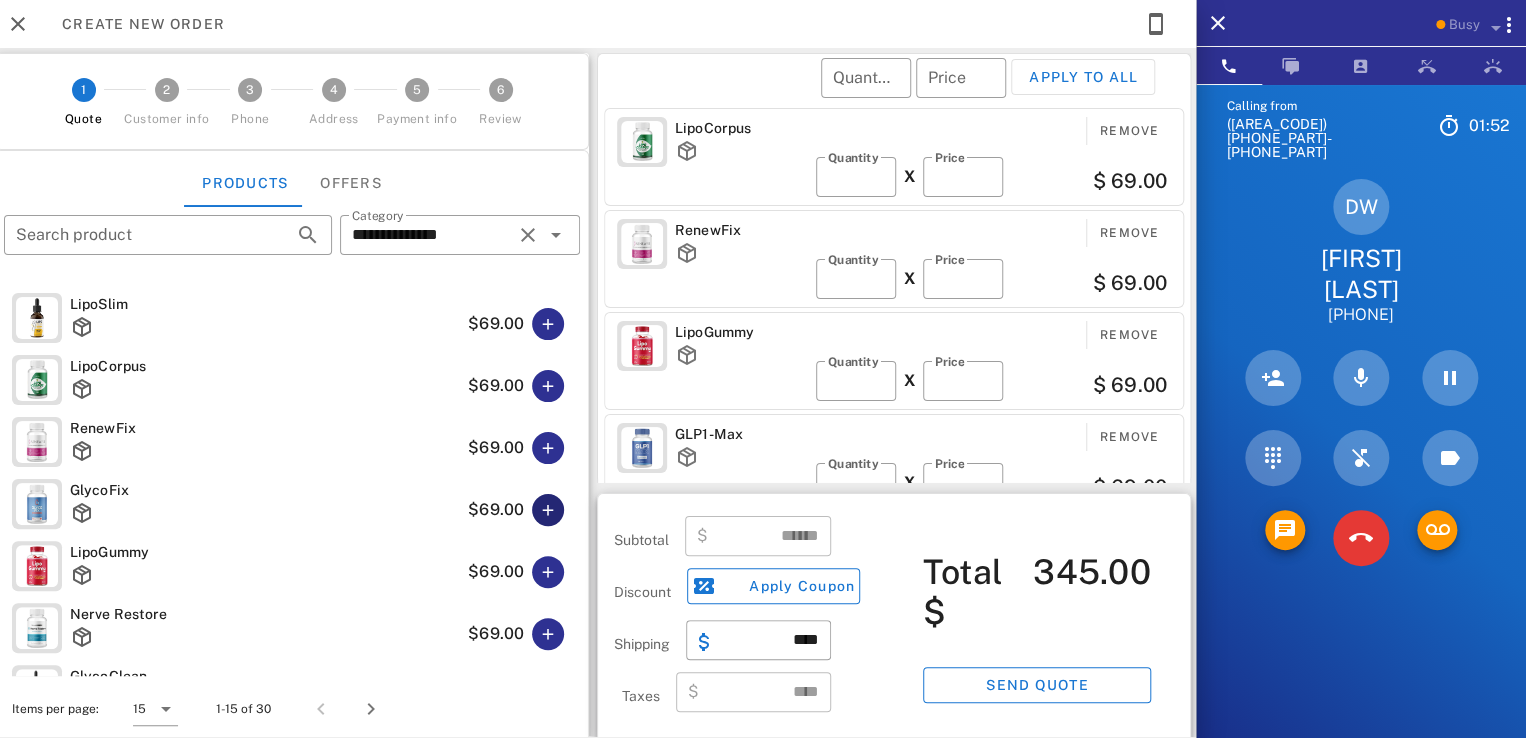 scroll, scrollTop: 0, scrollLeft: 0, axis: both 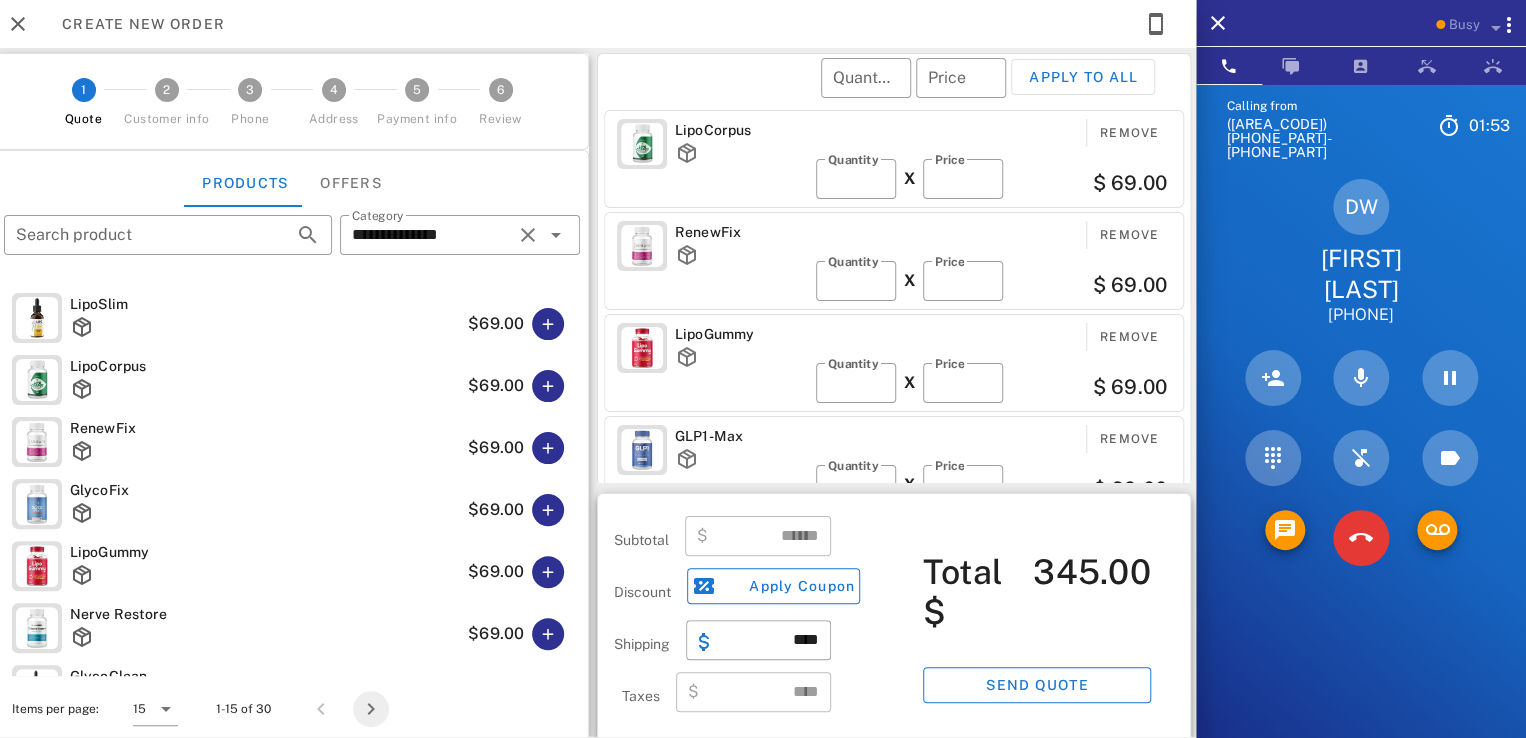 click at bounding box center [371, 709] 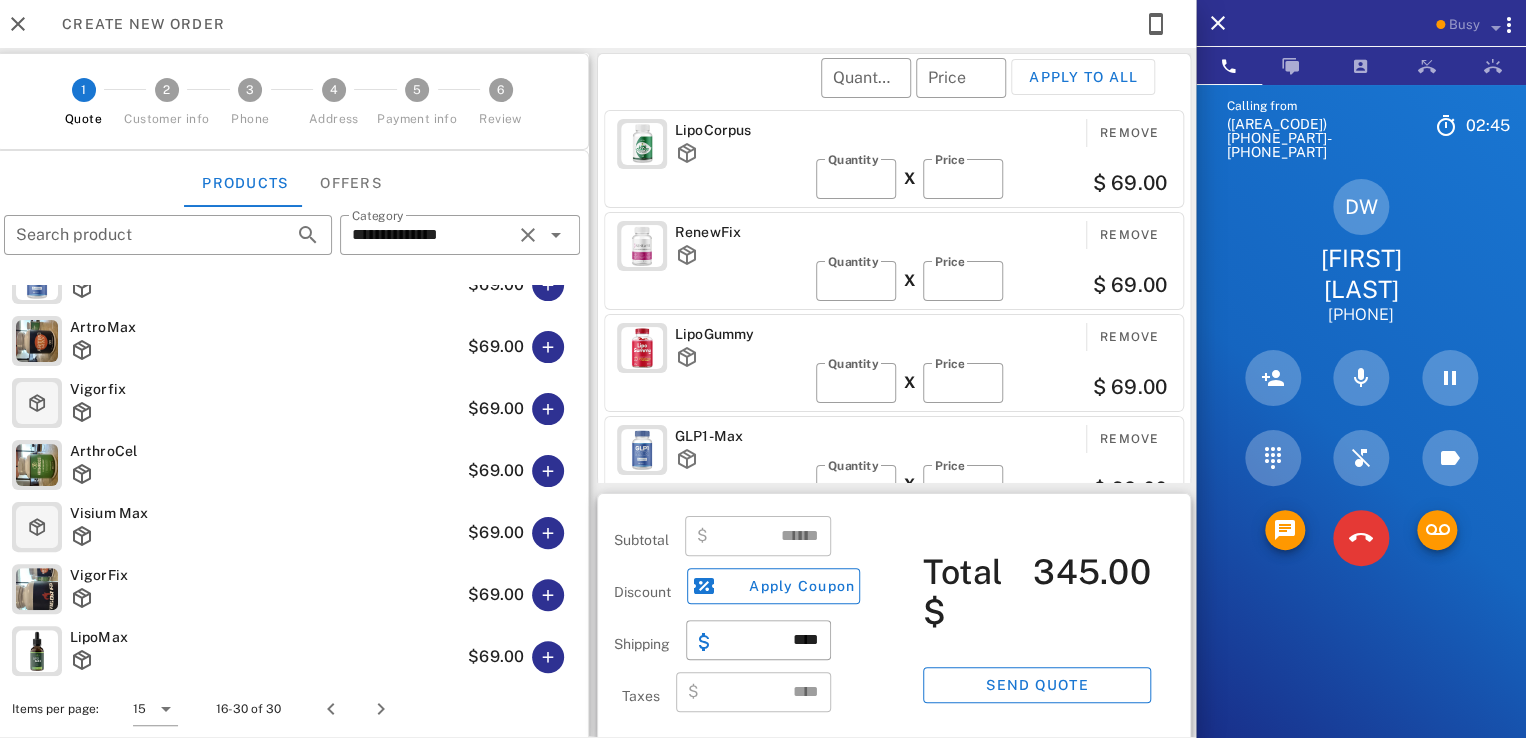 scroll, scrollTop: 555, scrollLeft: 0, axis: vertical 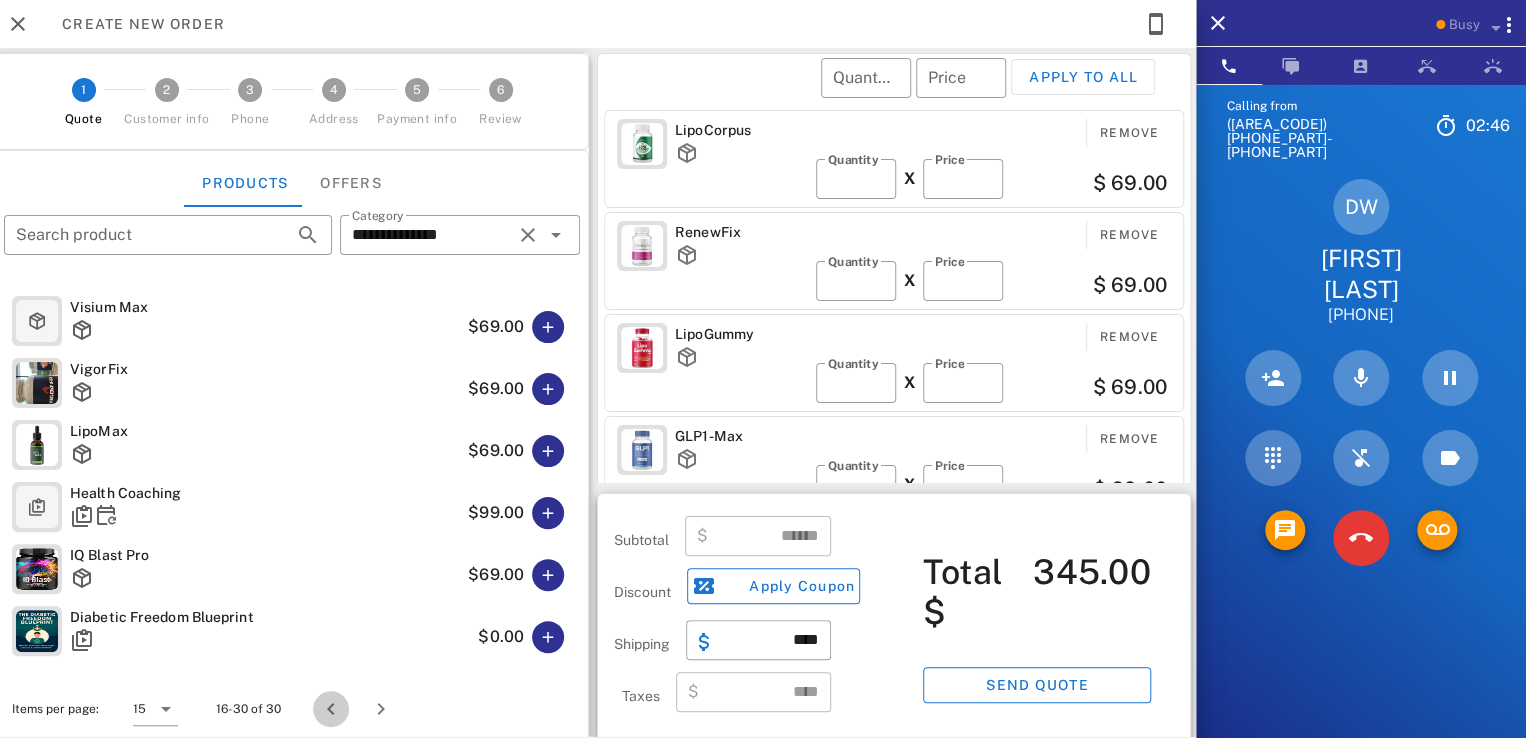 click at bounding box center [331, 709] 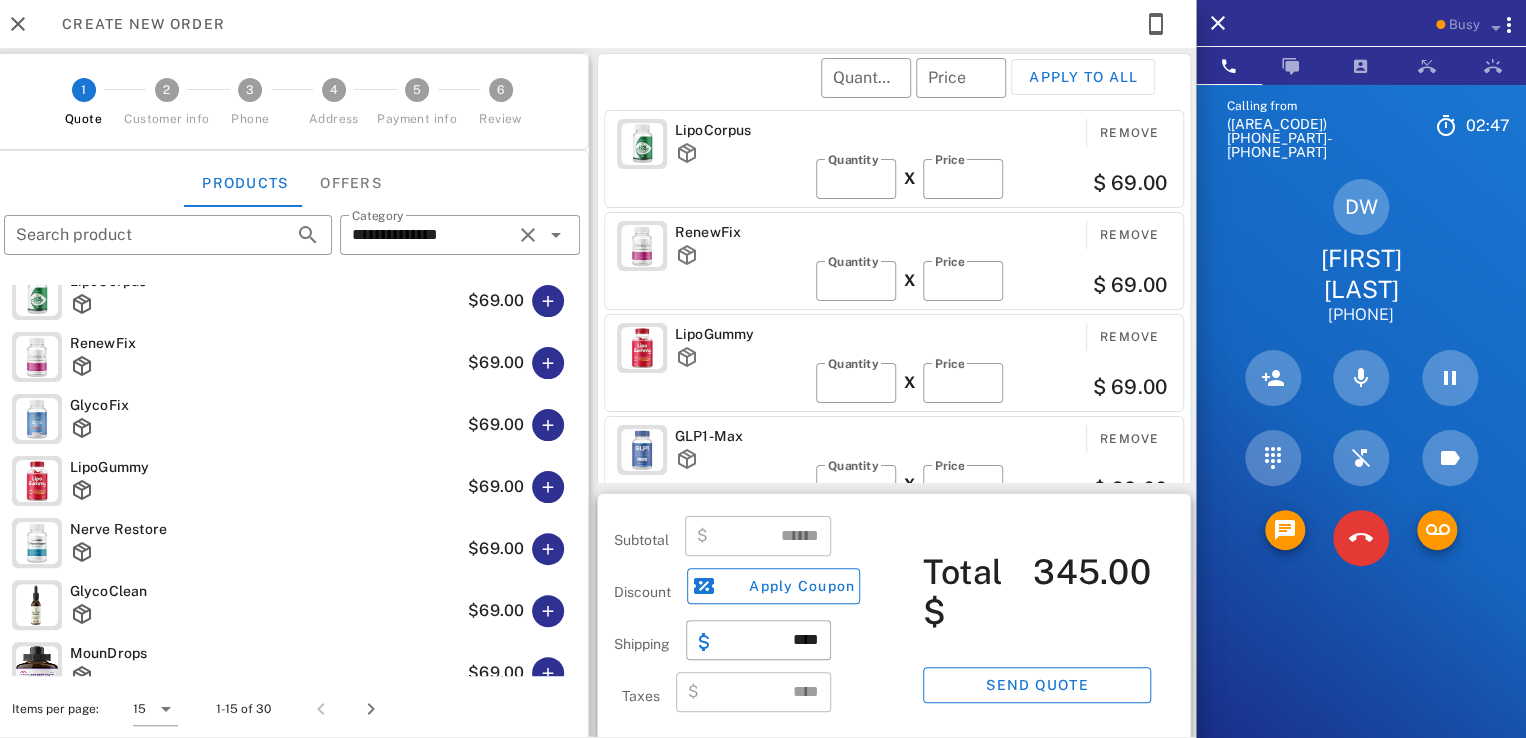 scroll, scrollTop: 200, scrollLeft: 0, axis: vertical 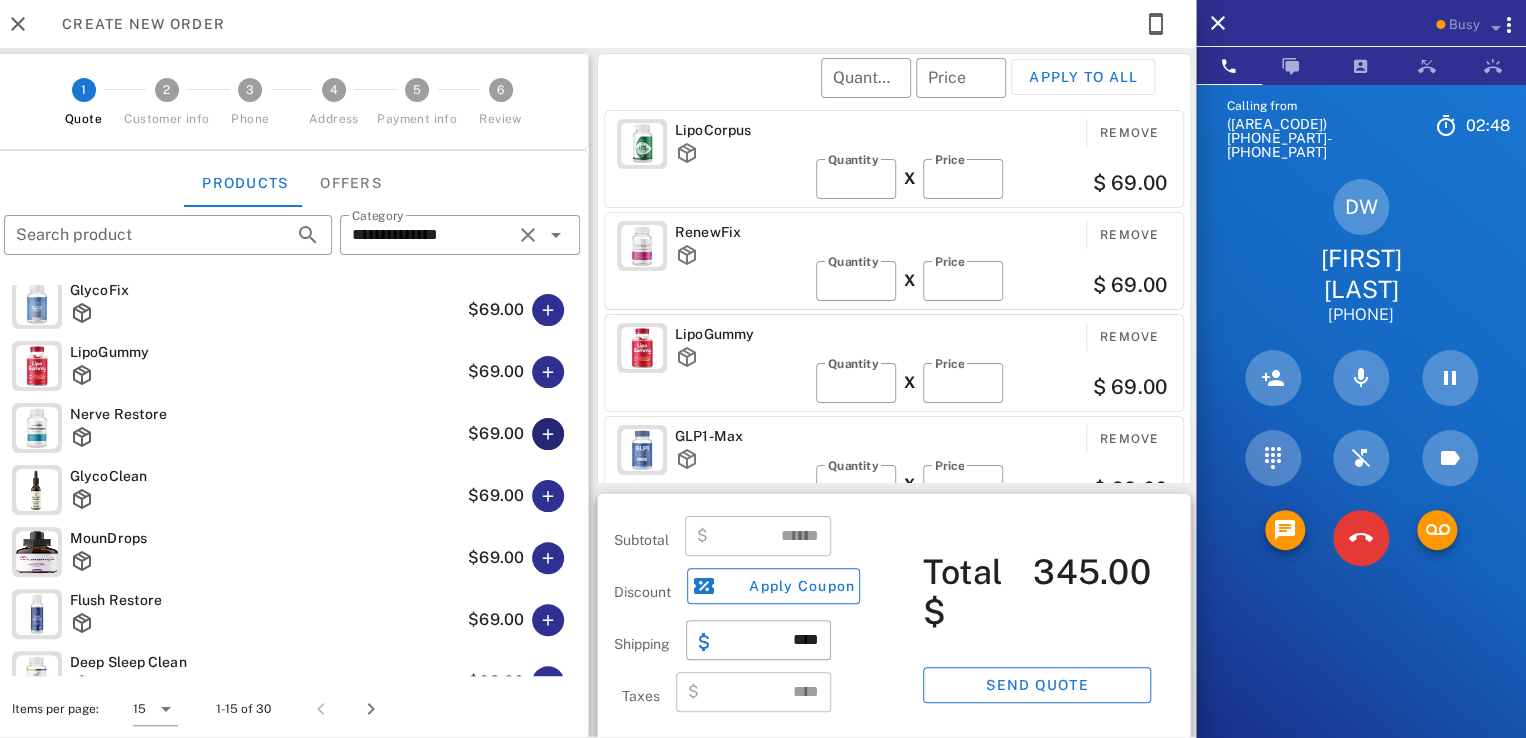 click at bounding box center (548, 434) 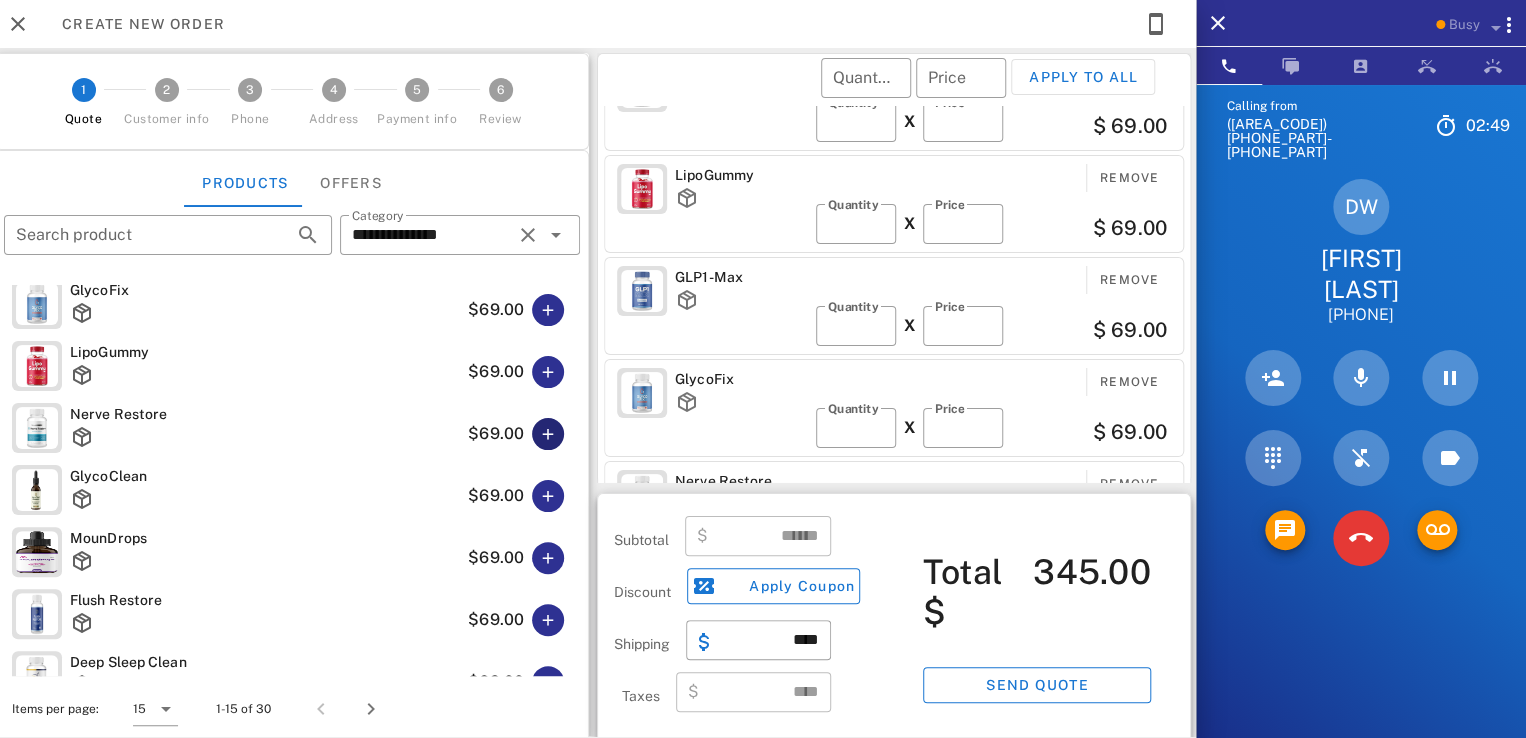 scroll, scrollTop: 208, scrollLeft: 0, axis: vertical 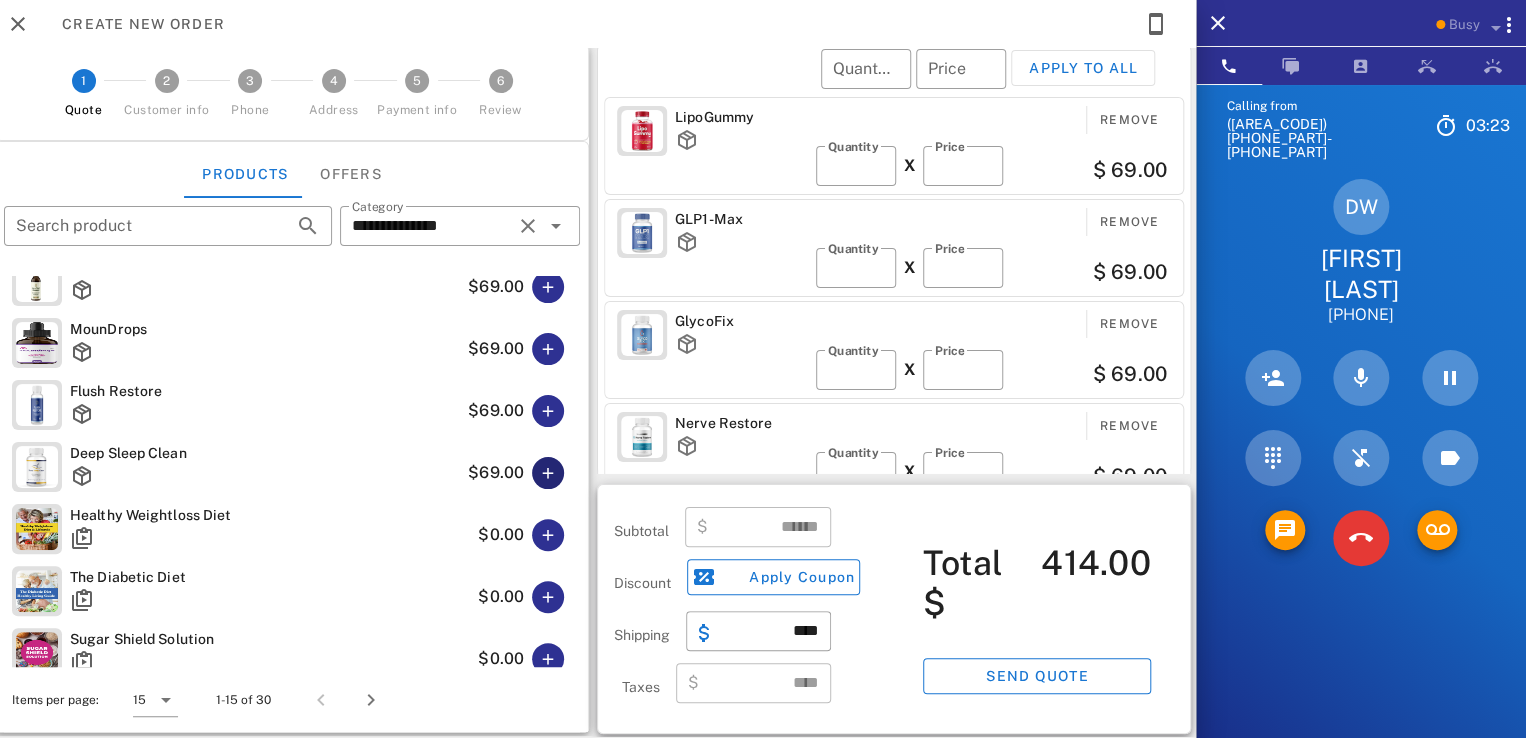 click at bounding box center (548, 473) 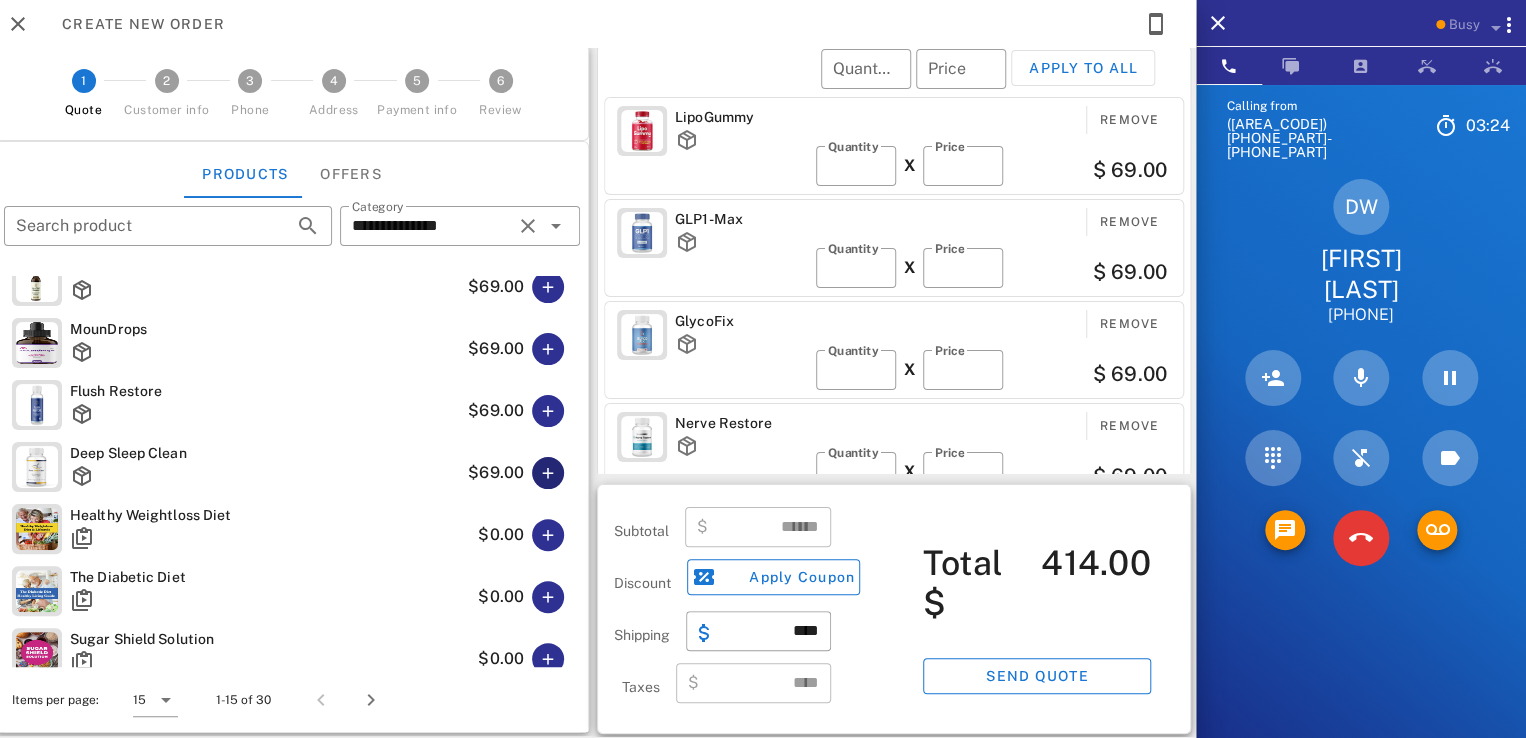 scroll, scrollTop: 309, scrollLeft: 0, axis: vertical 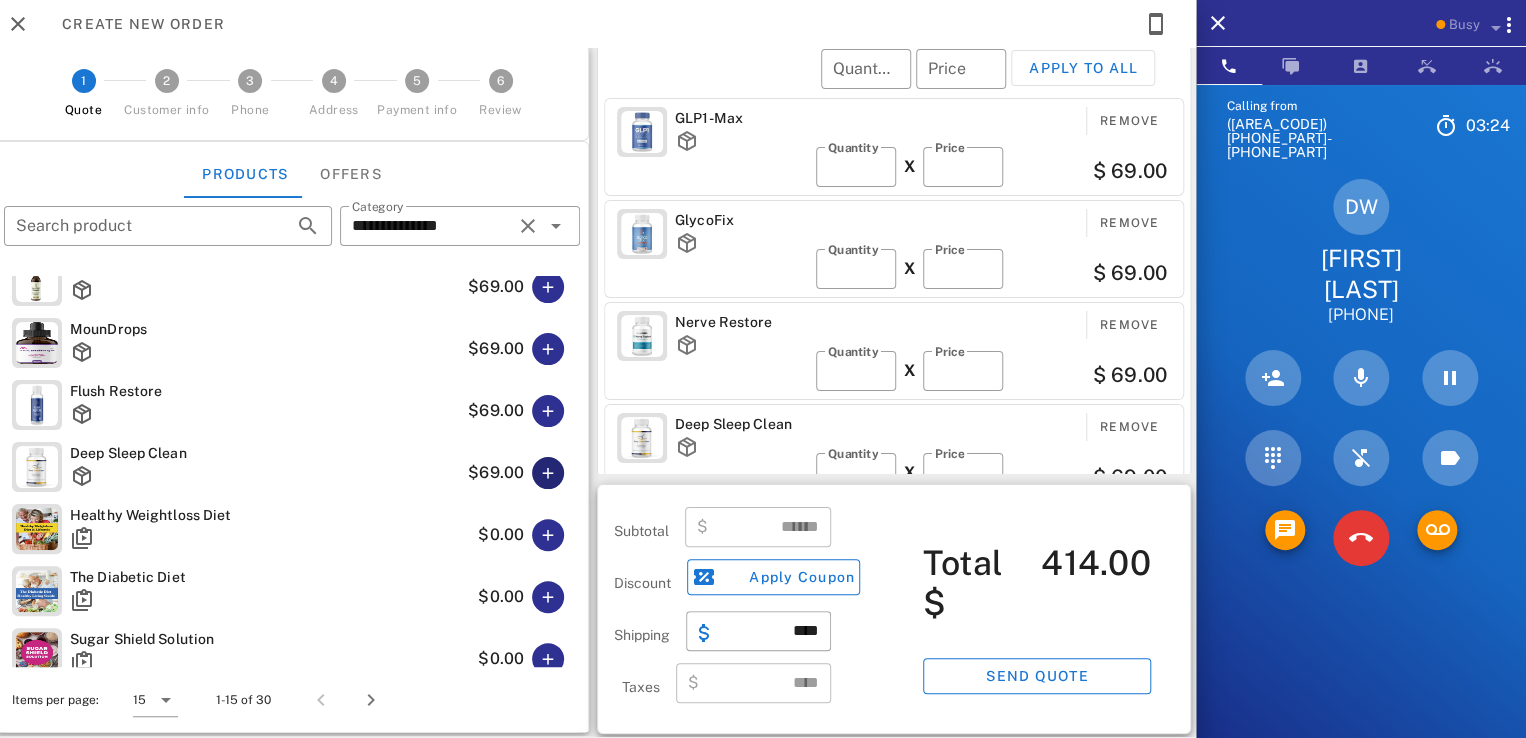 type on "******" 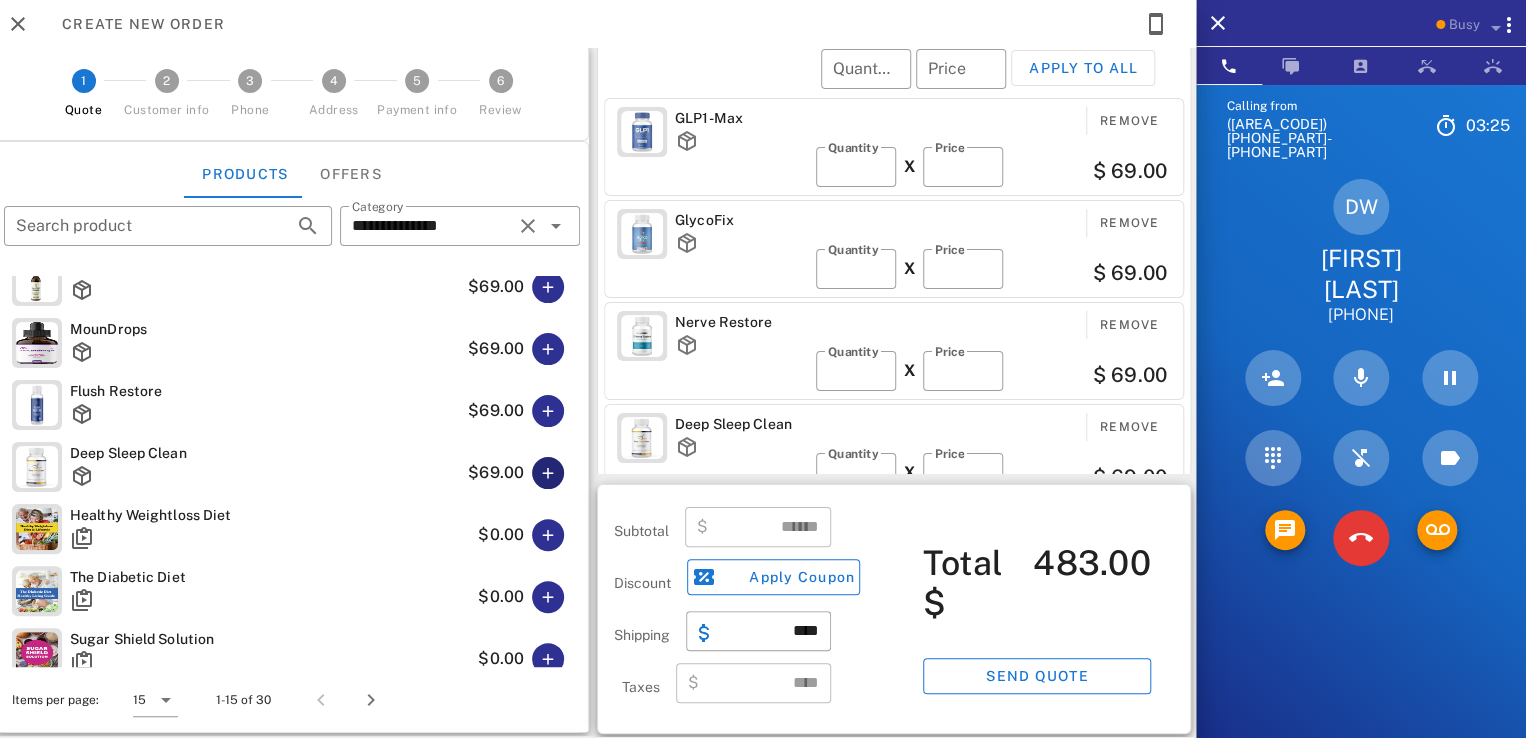 scroll, scrollTop: 700, scrollLeft: 0, axis: vertical 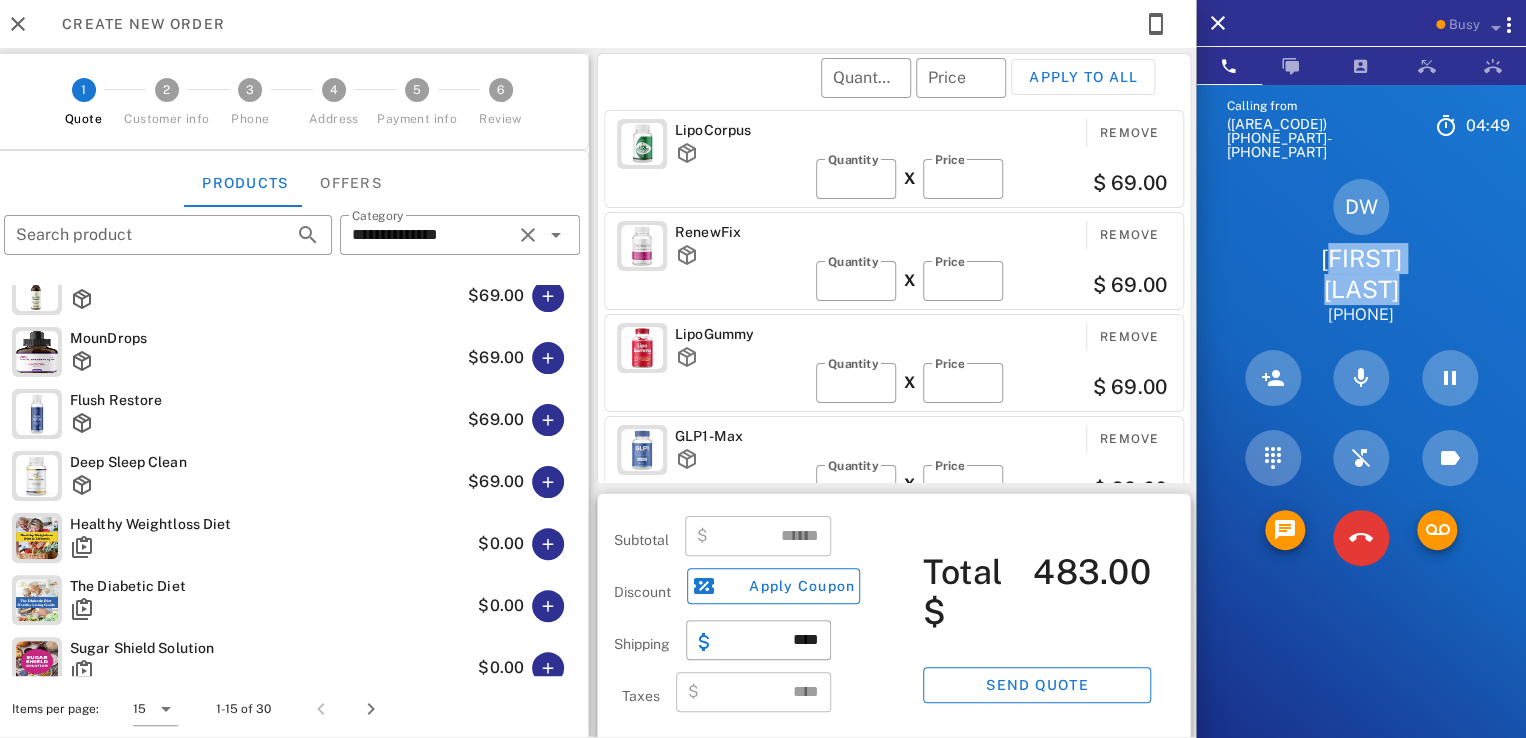 drag, startPoint x: 1316, startPoint y: 230, endPoint x: 1420, endPoint y: 261, distance: 108.52189 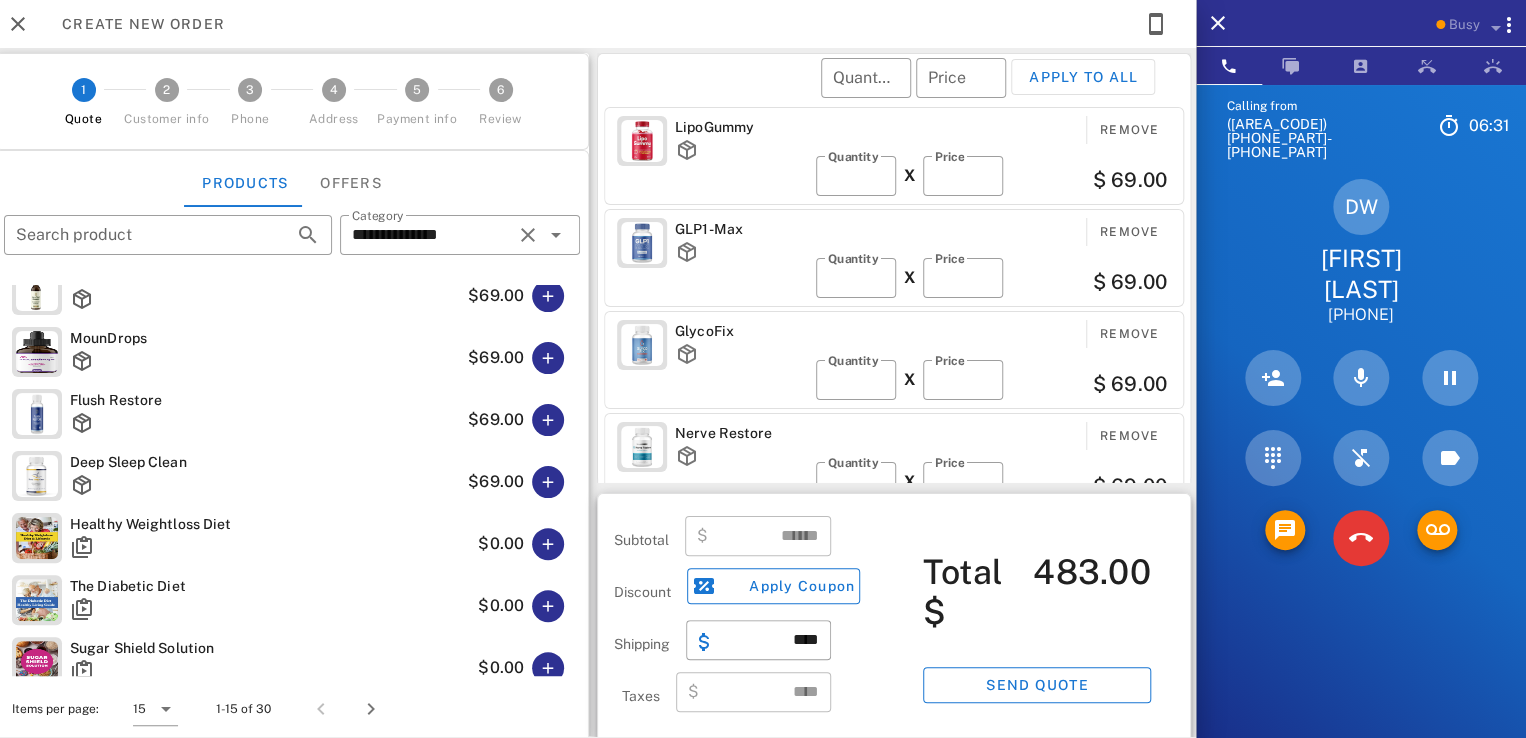 scroll, scrollTop: 309, scrollLeft: 0, axis: vertical 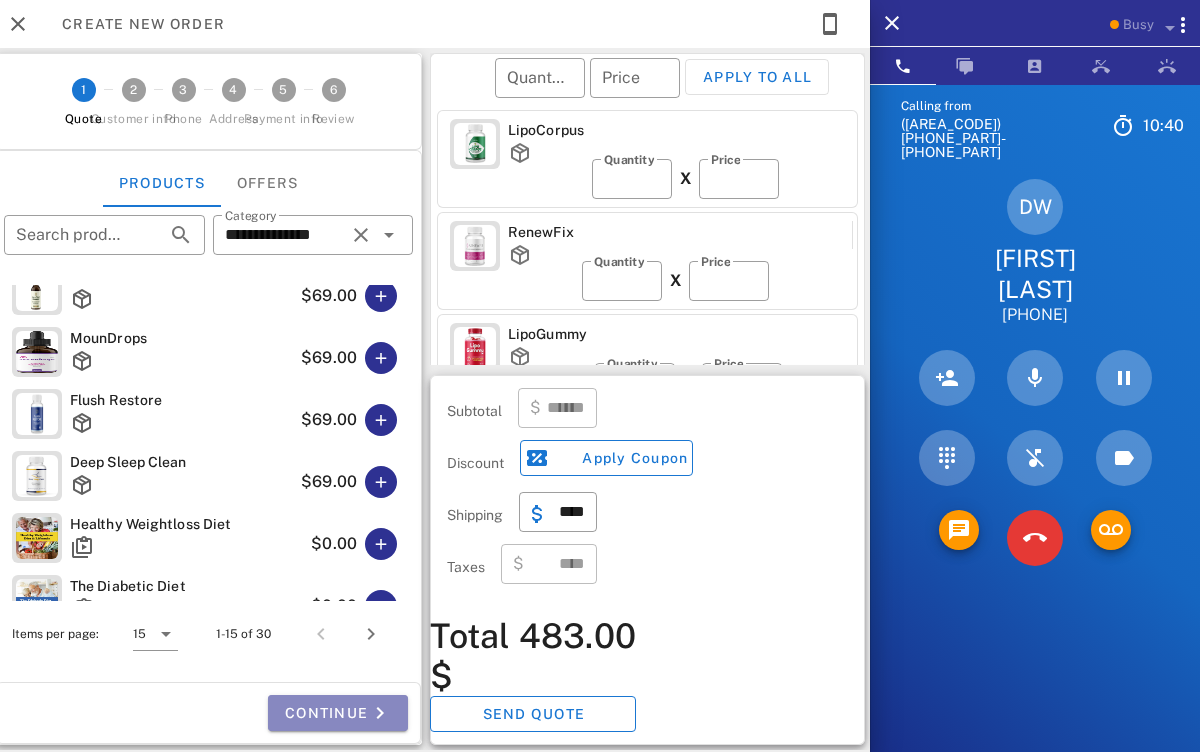 click on "Continue" at bounding box center (338, 713) 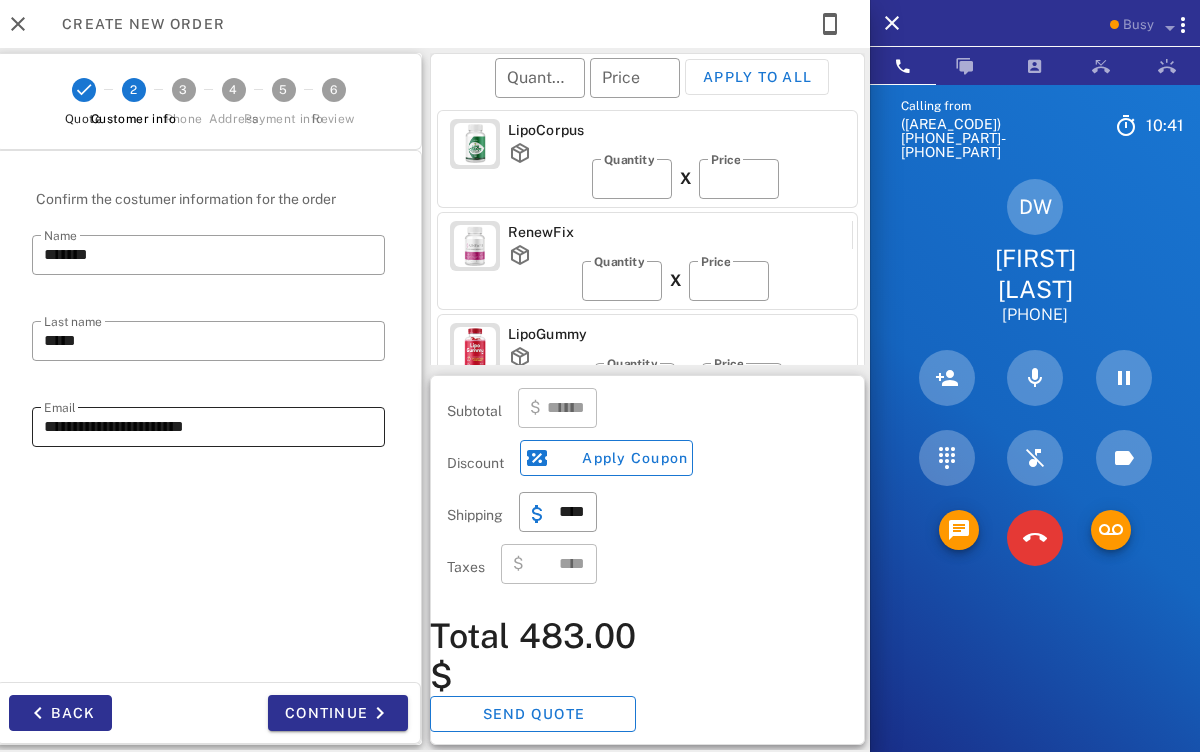 click on "**********" at bounding box center (208, 427) 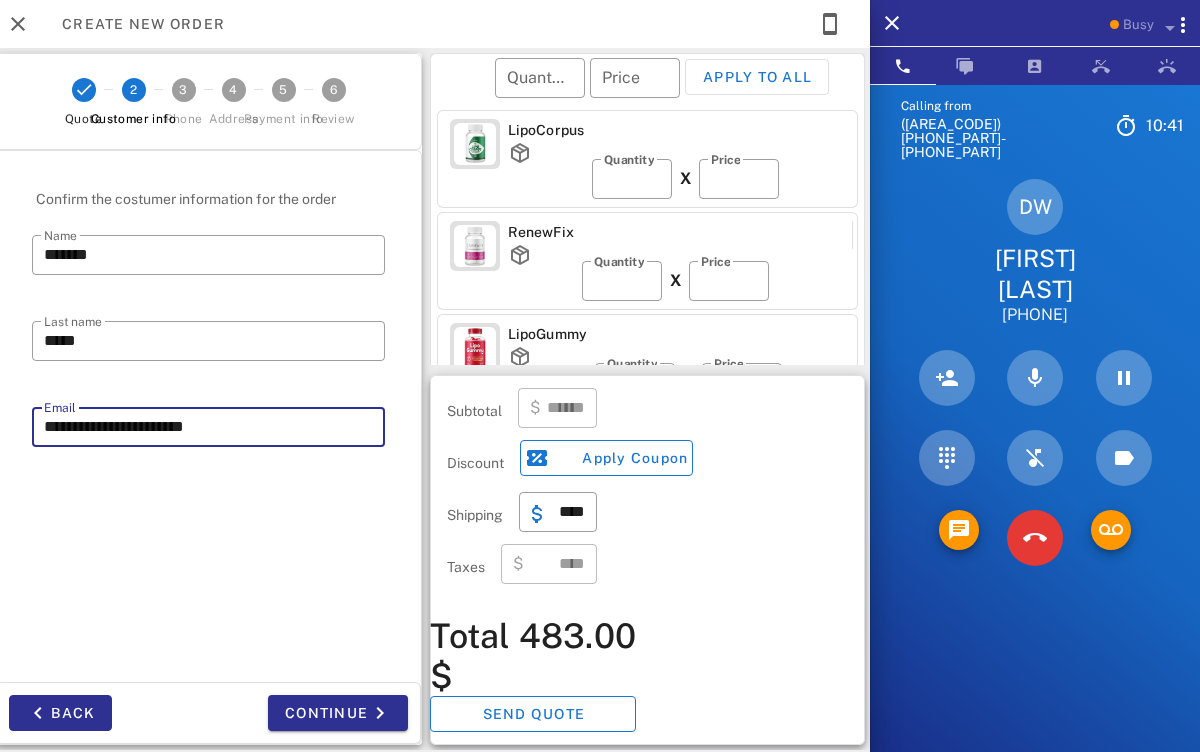 click on "**********" at bounding box center [208, 427] 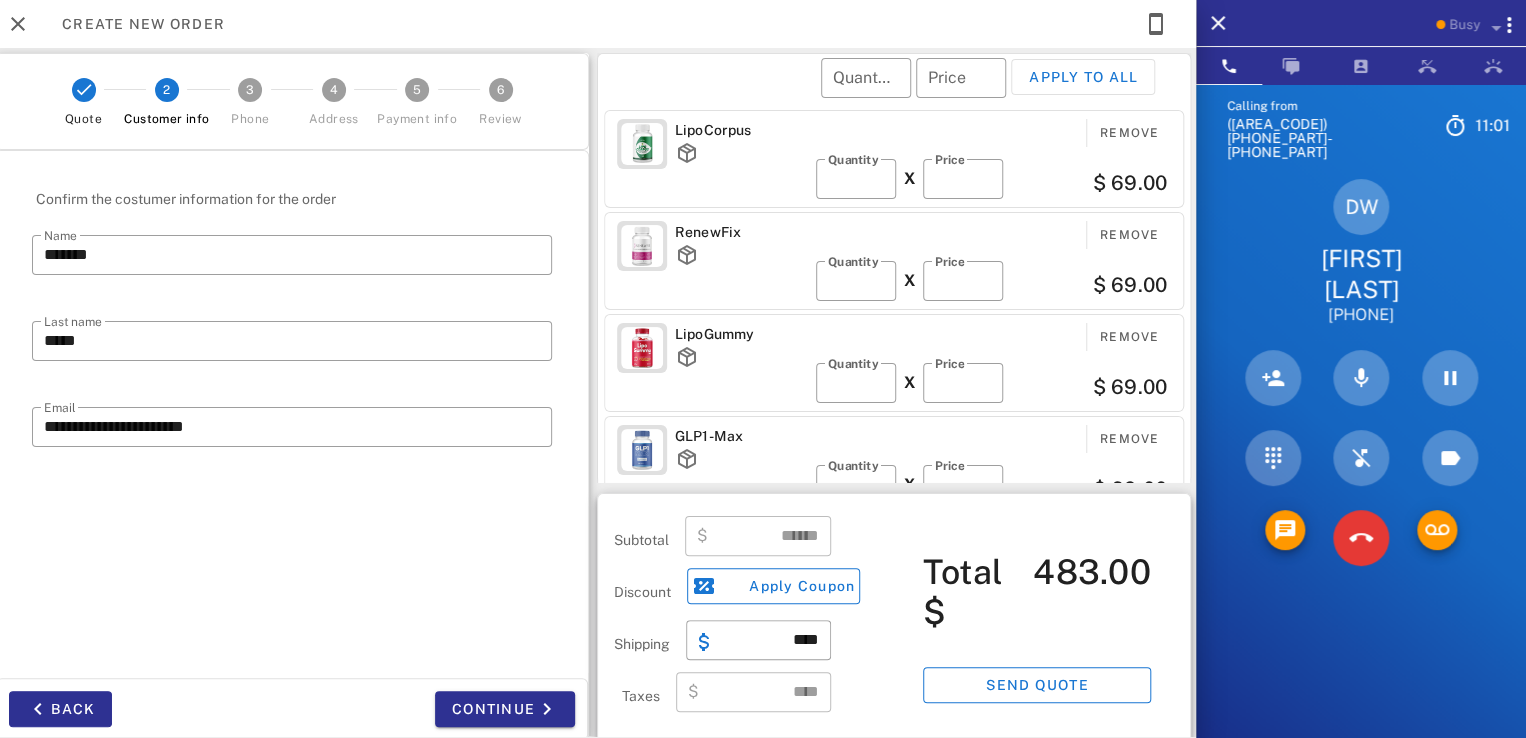 drag, startPoint x: 175, startPoint y: 569, endPoint x: 121, endPoint y: 637, distance: 86.833176 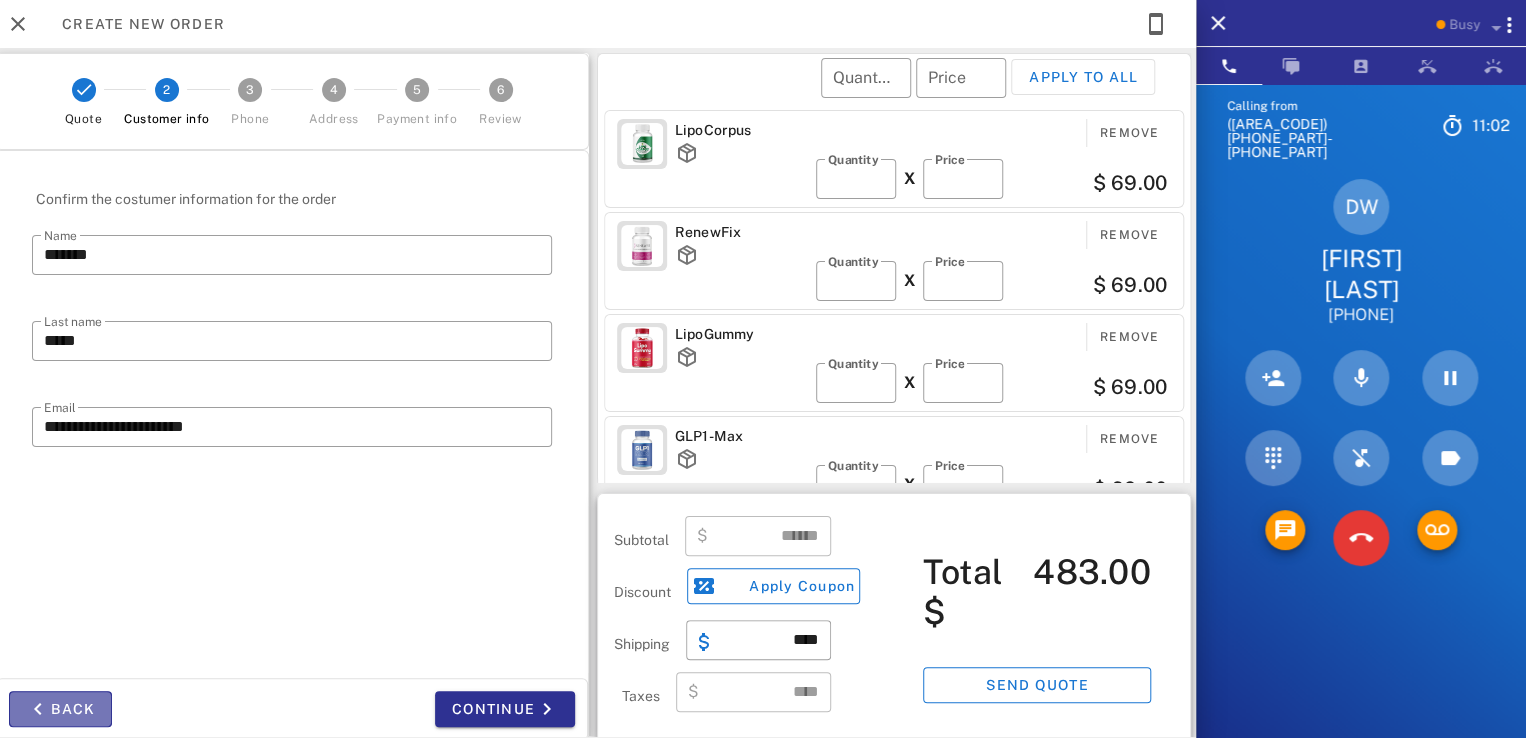 click at bounding box center [38, 709] 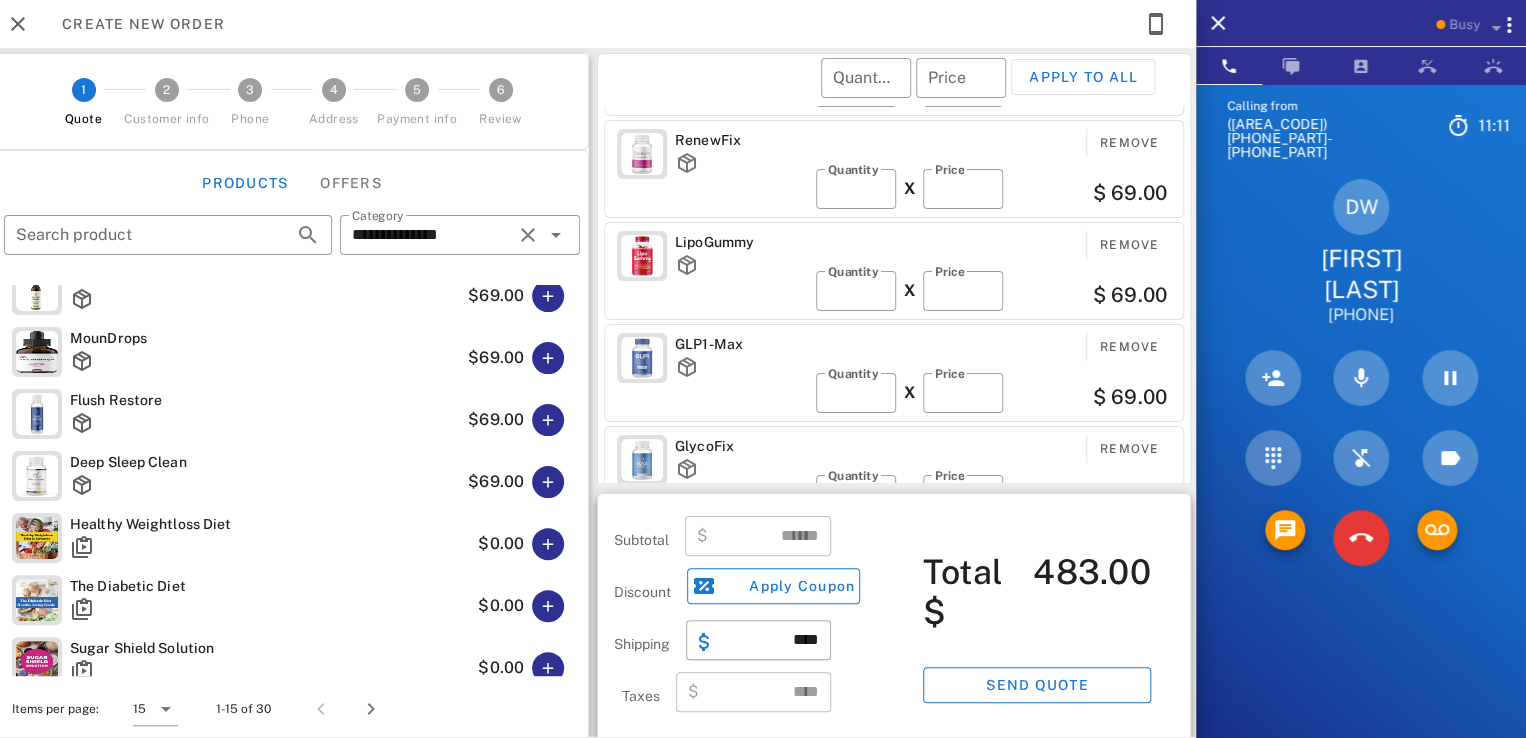 scroll, scrollTop: 0, scrollLeft: 0, axis: both 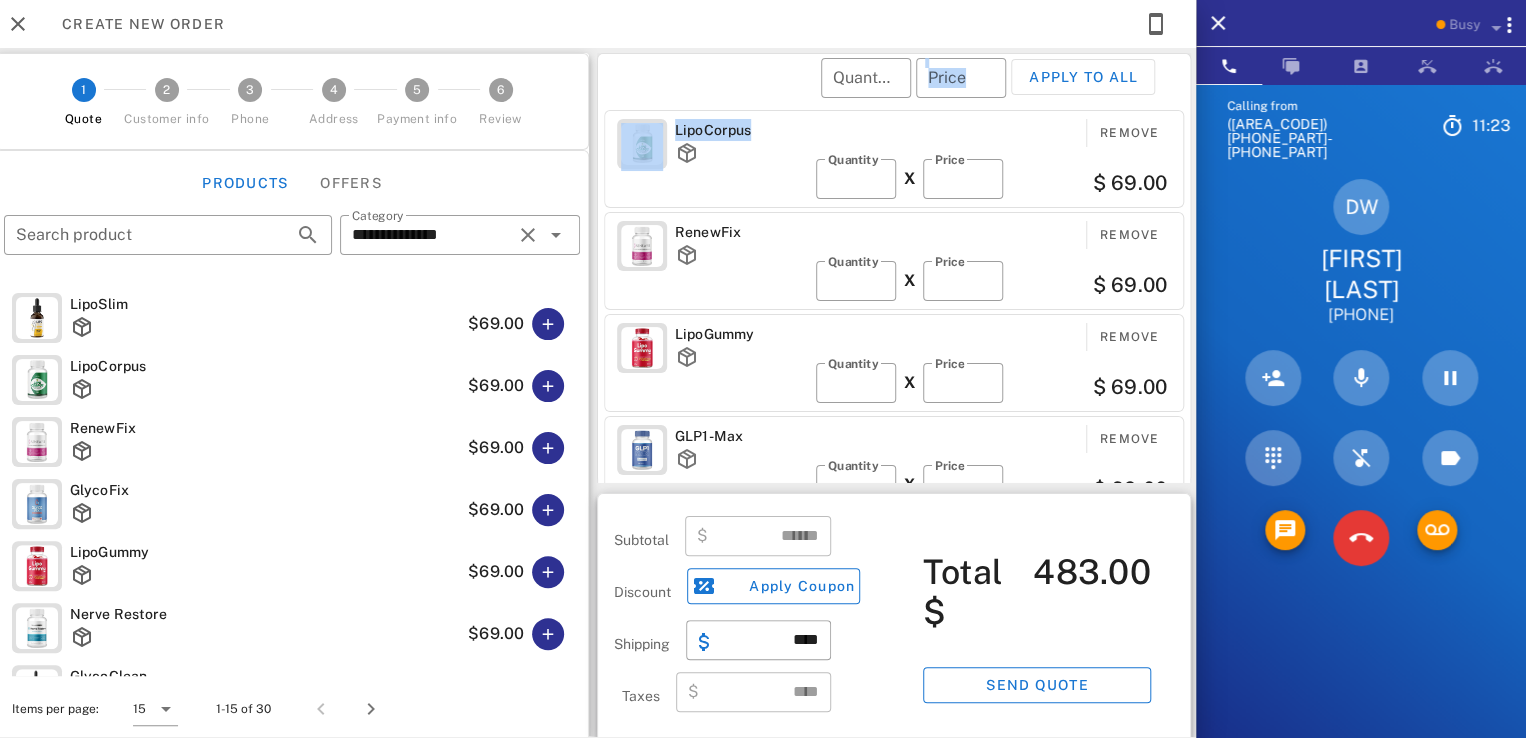 drag, startPoint x: 756, startPoint y: 133, endPoint x: 657, endPoint y: 123, distance: 99.50377 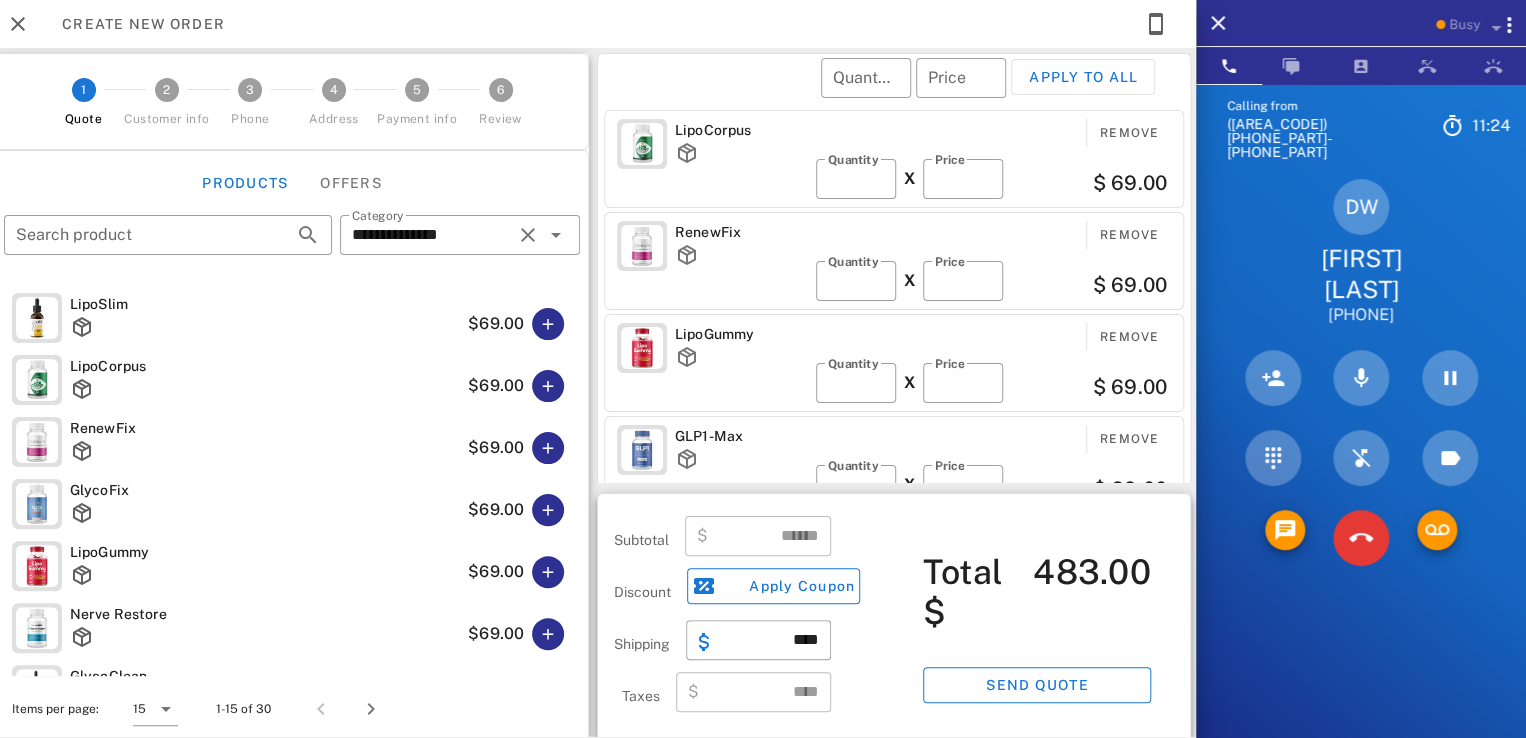 click on "​ Quantity ​ Price Apply to all" at bounding box center [897, 91] 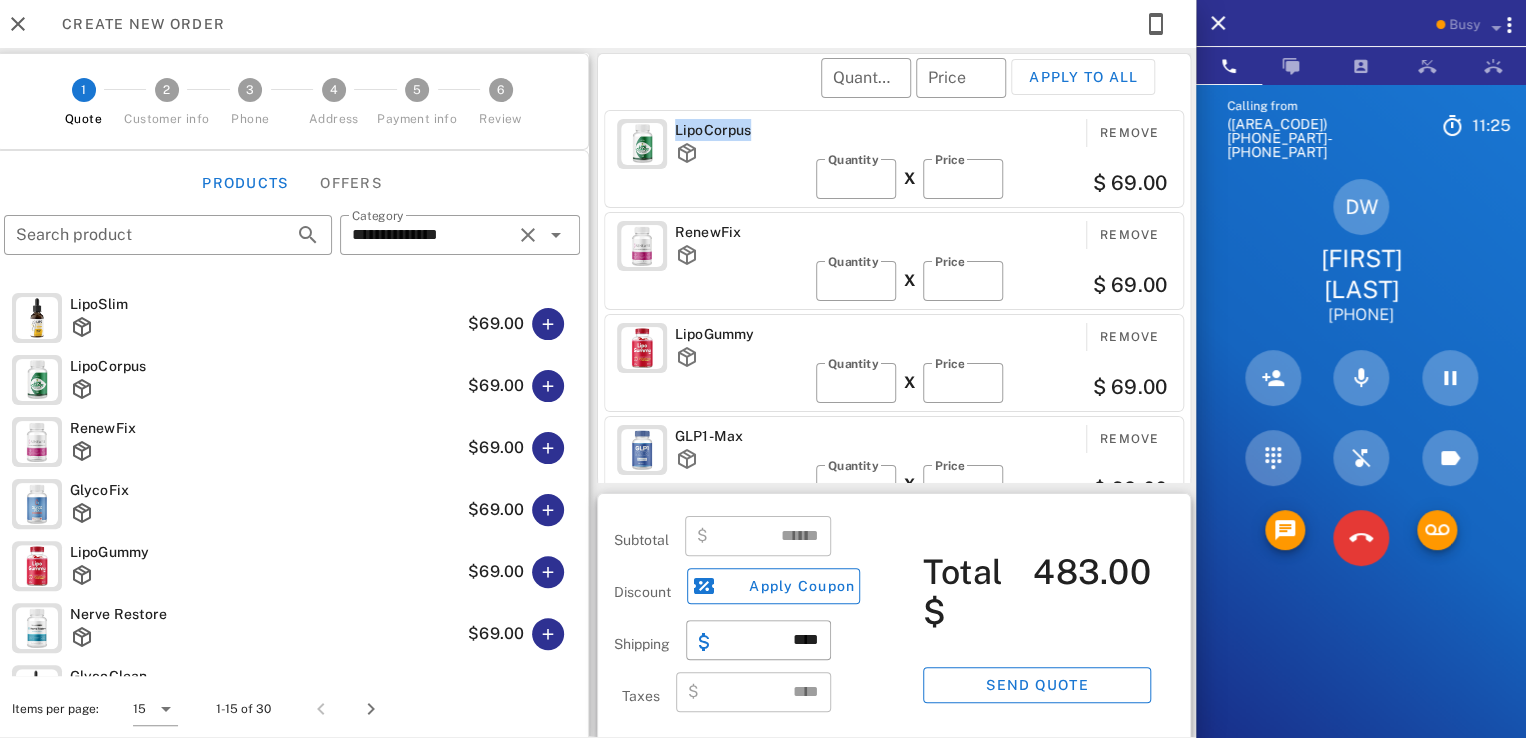drag, startPoint x: 672, startPoint y: 130, endPoint x: 750, endPoint y: 145, distance: 79.429214 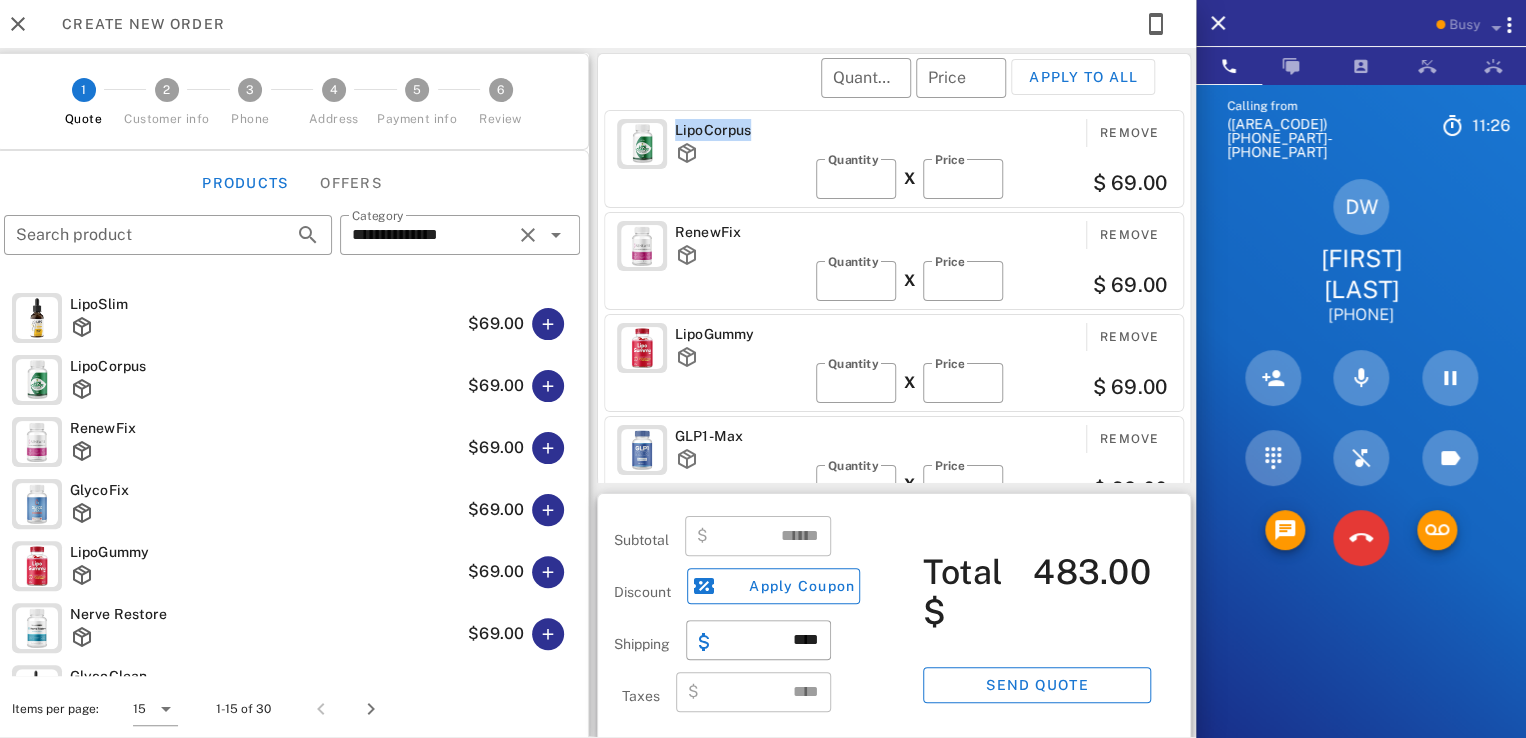 click on "LipoCorpus" at bounding box center [741, 153] 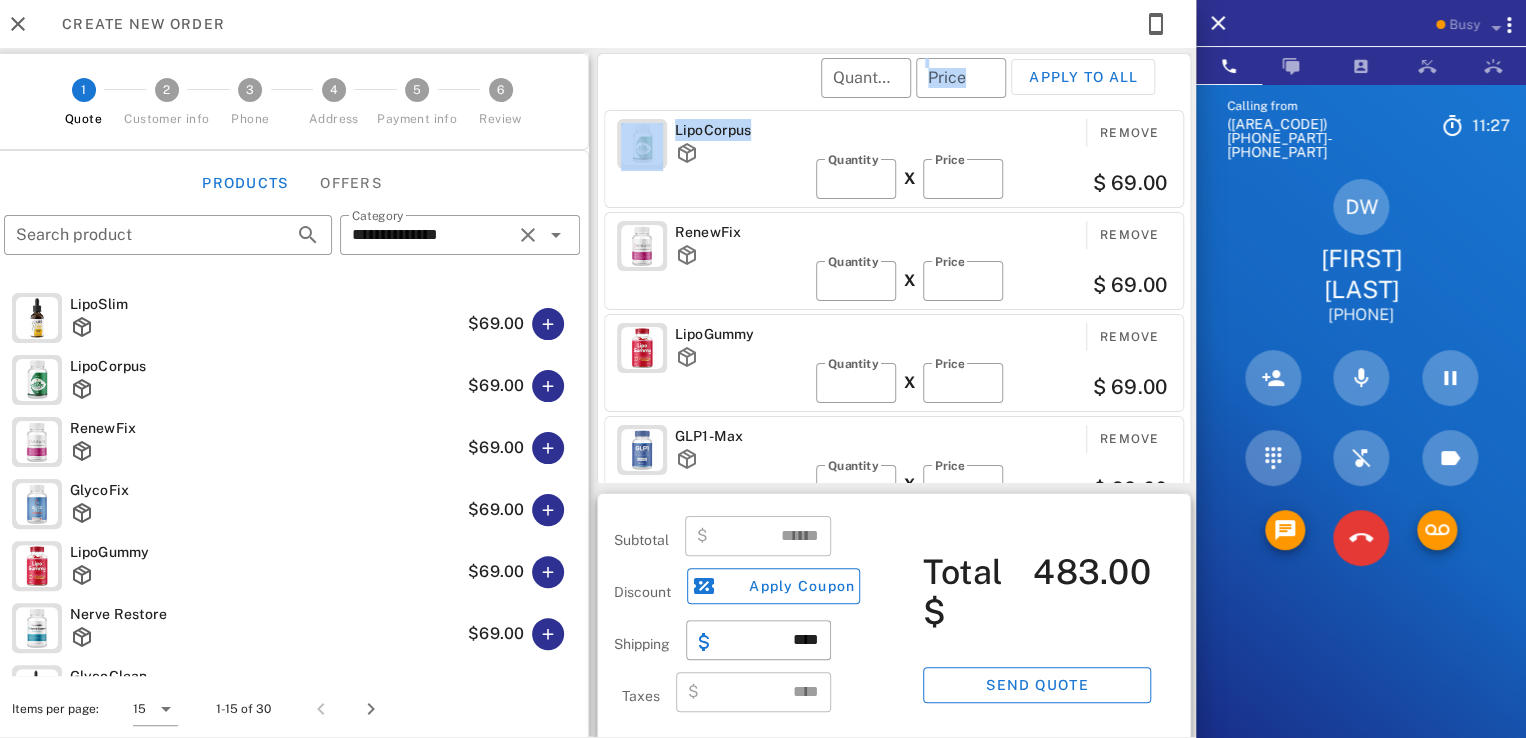 drag, startPoint x: 748, startPoint y: 133, endPoint x: 619, endPoint y: 97, distance: 133.9291 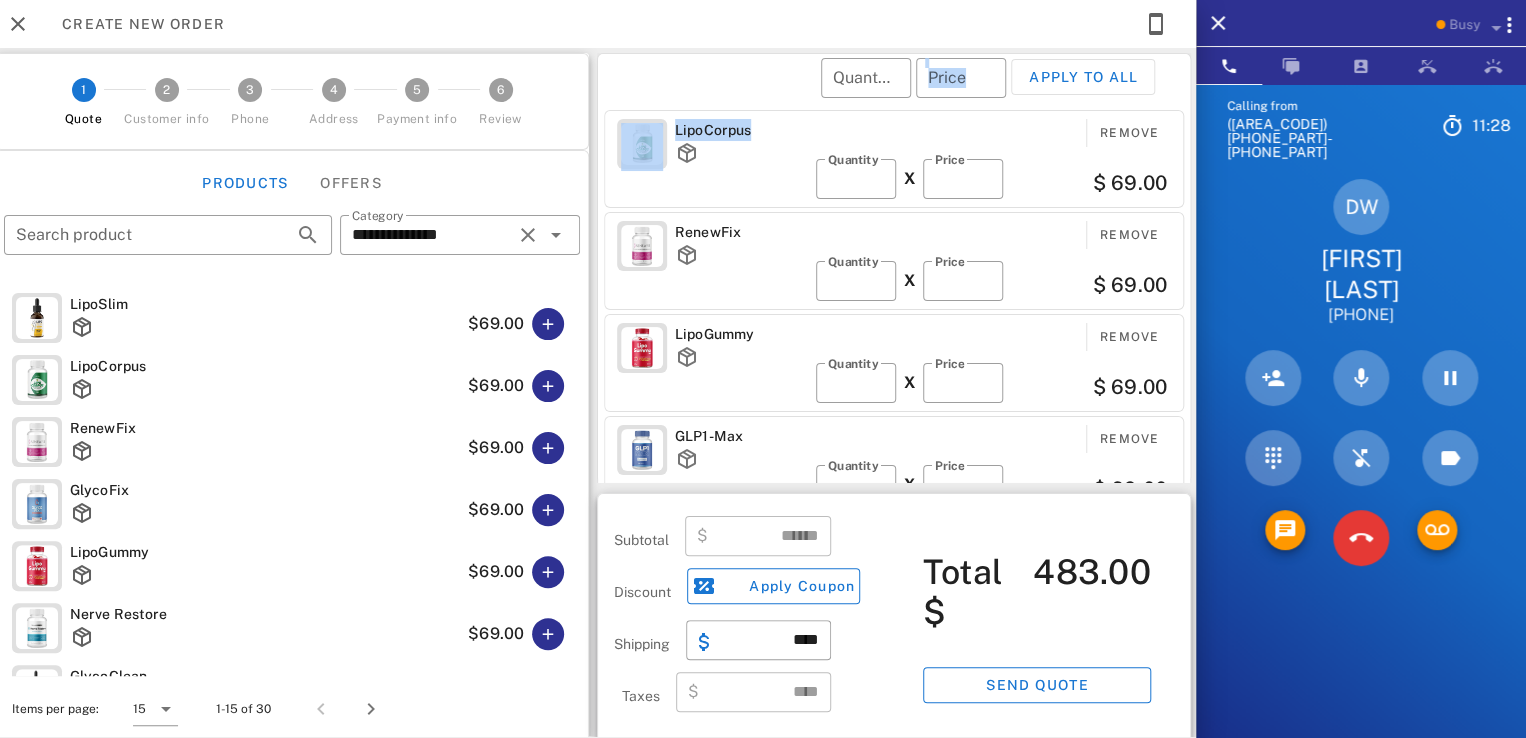 click on "​ Quantity ​ Price Apply to all" at bounding box center [897, 91] 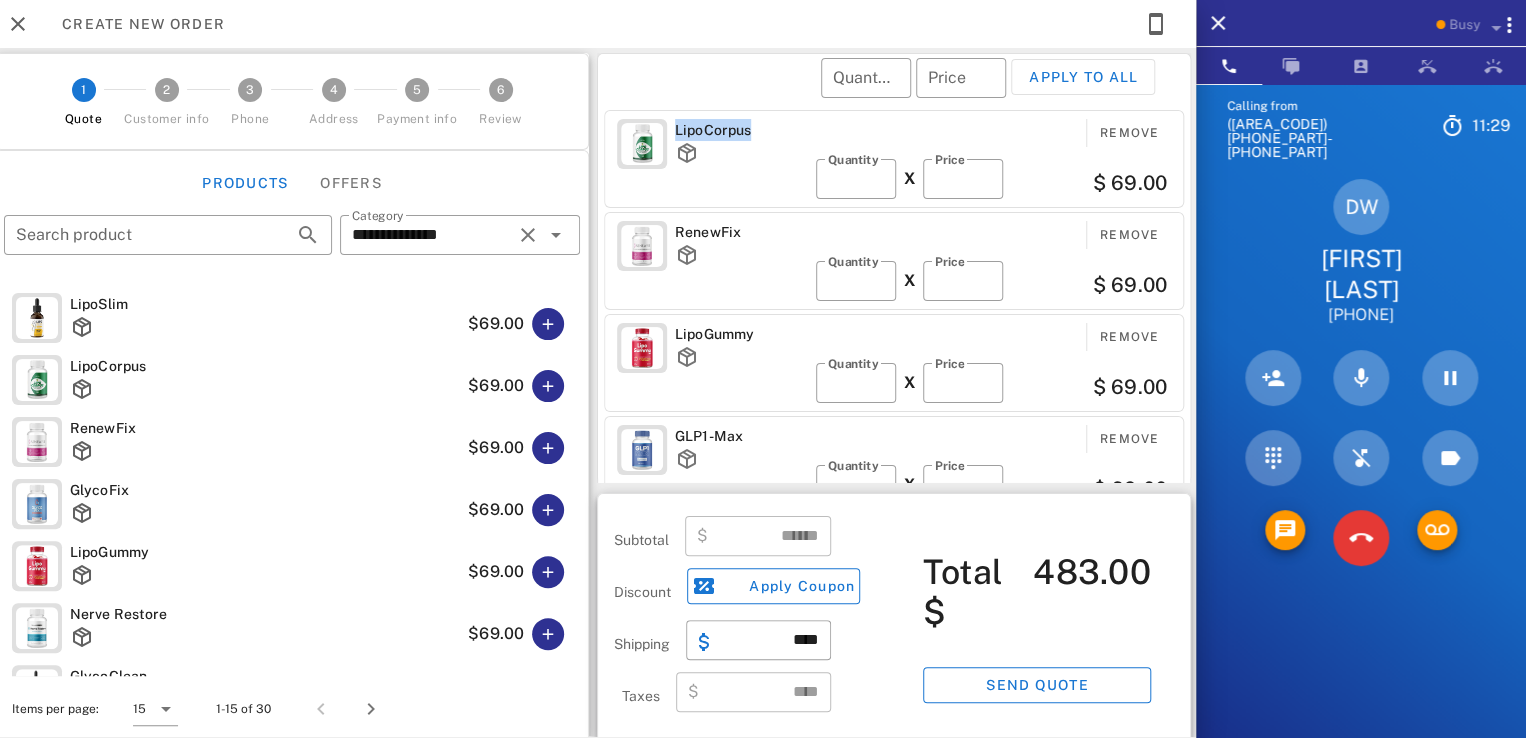 drag, startPoint x: 667, startPoint y: 125, endPoint x: 780, endPoint y: 138, distance: 113.74533 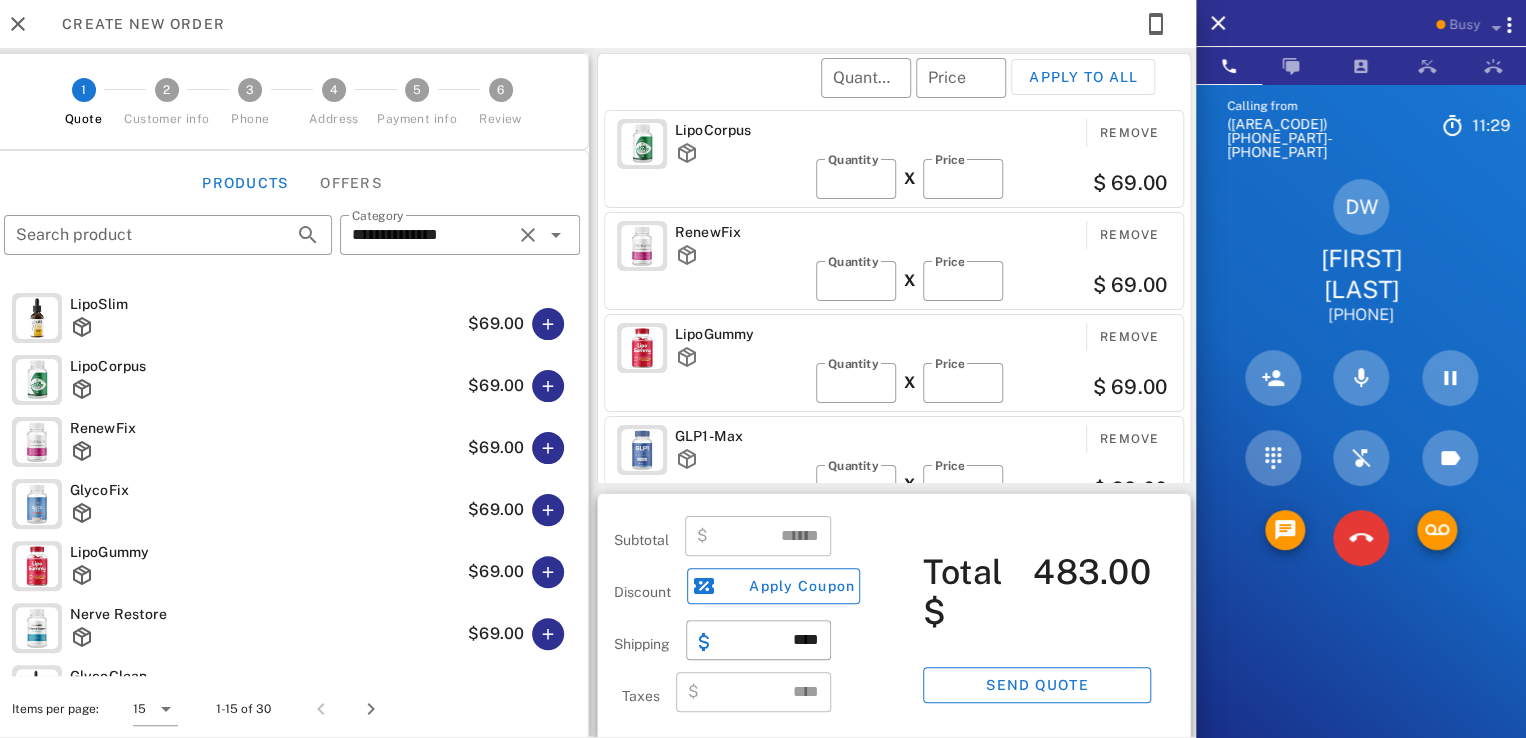 click on "LipoCorpus  Remove  ​ Quantity * X ​ Price **  $ 69.00" at bounding box center (894, 159) 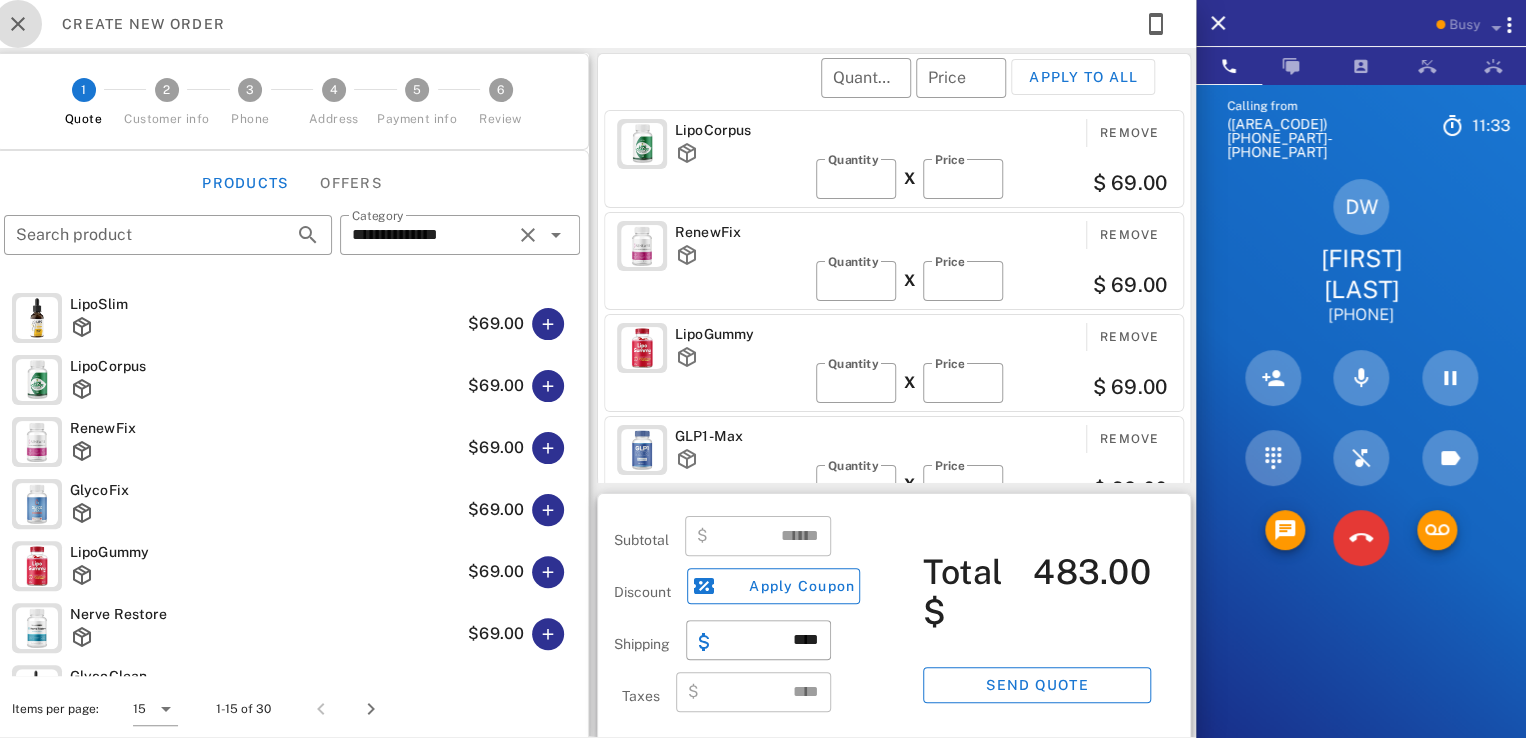 click at bounding box center [18, 24] 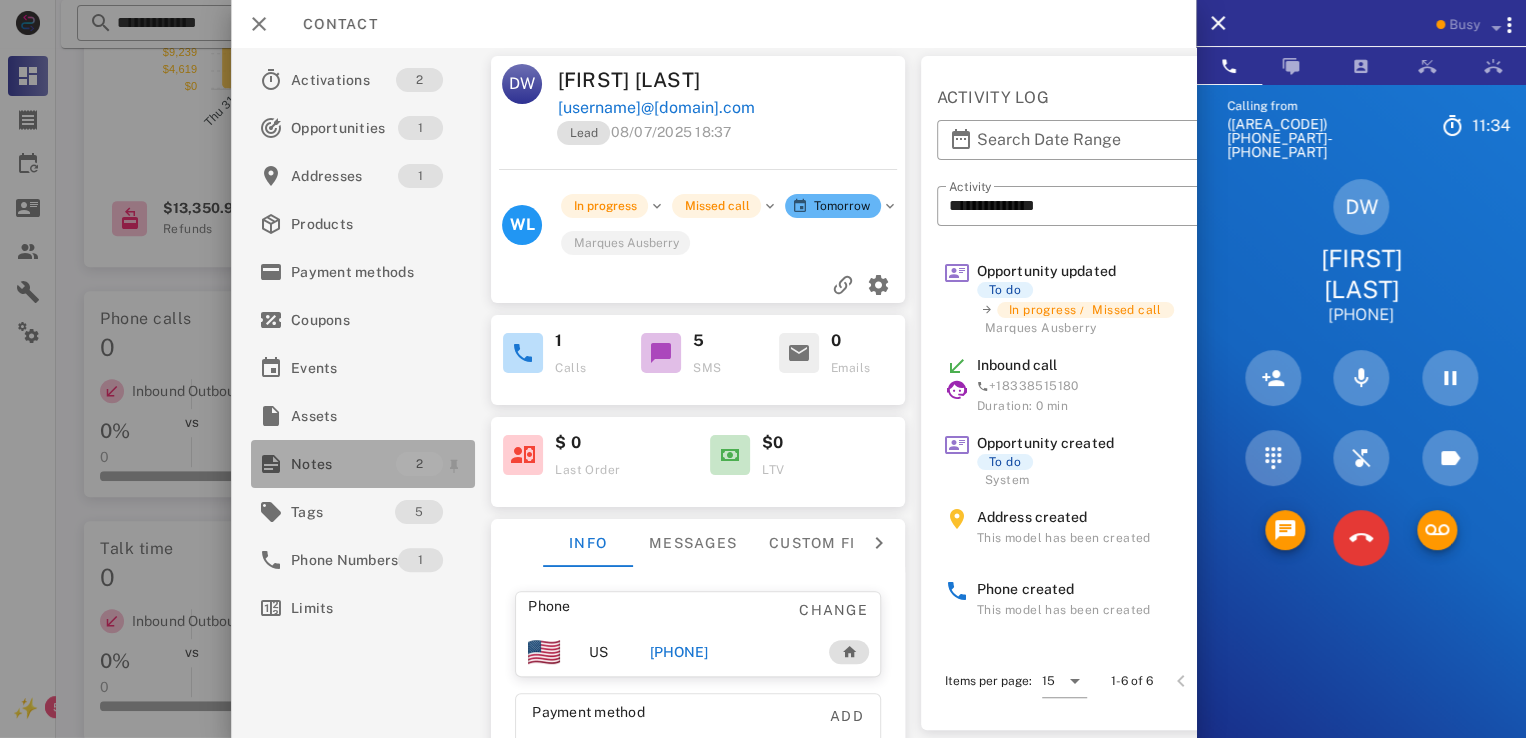 click on "Notes" at bounding box center (343, 464) 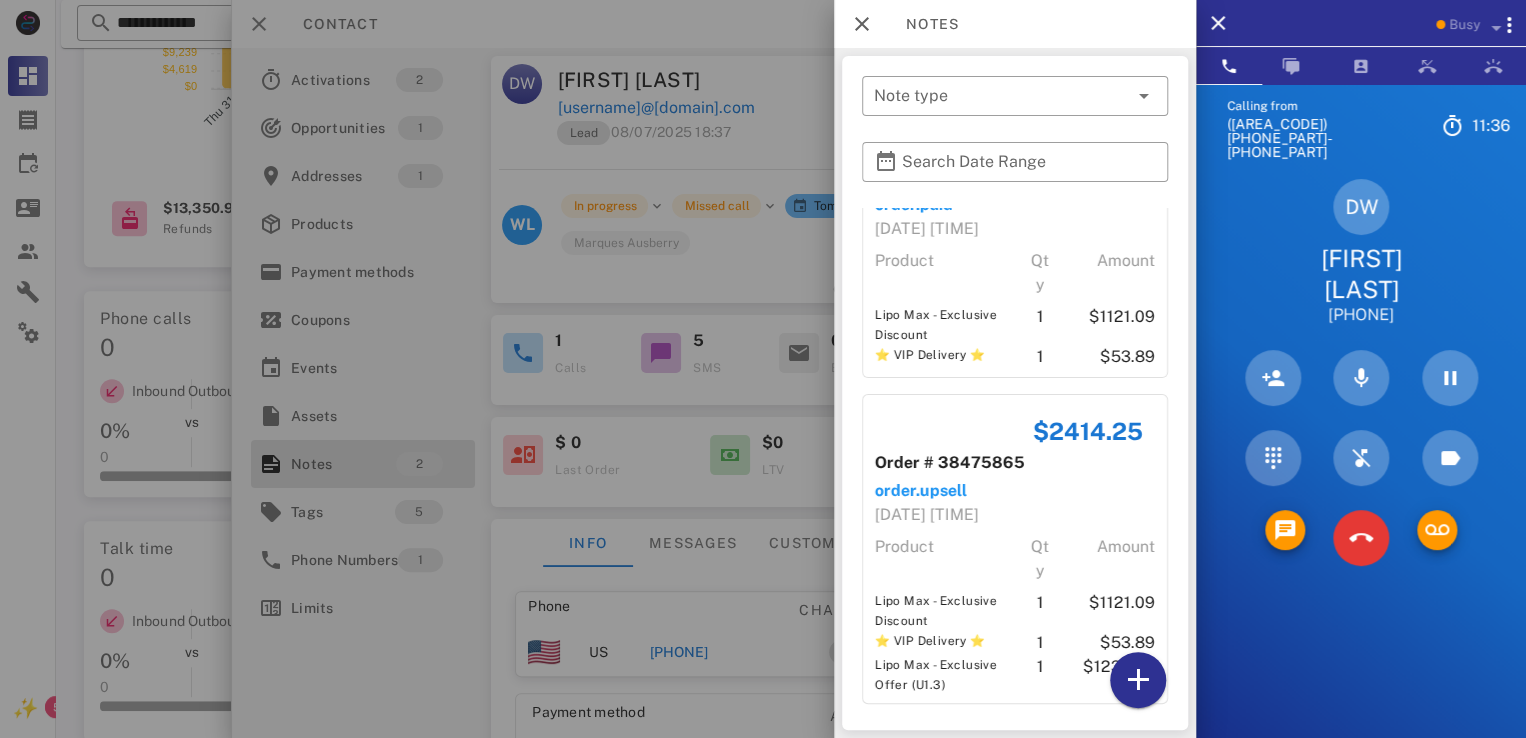 scroll, scrollTop: 110, scrollLeft: 0, axis: vertical 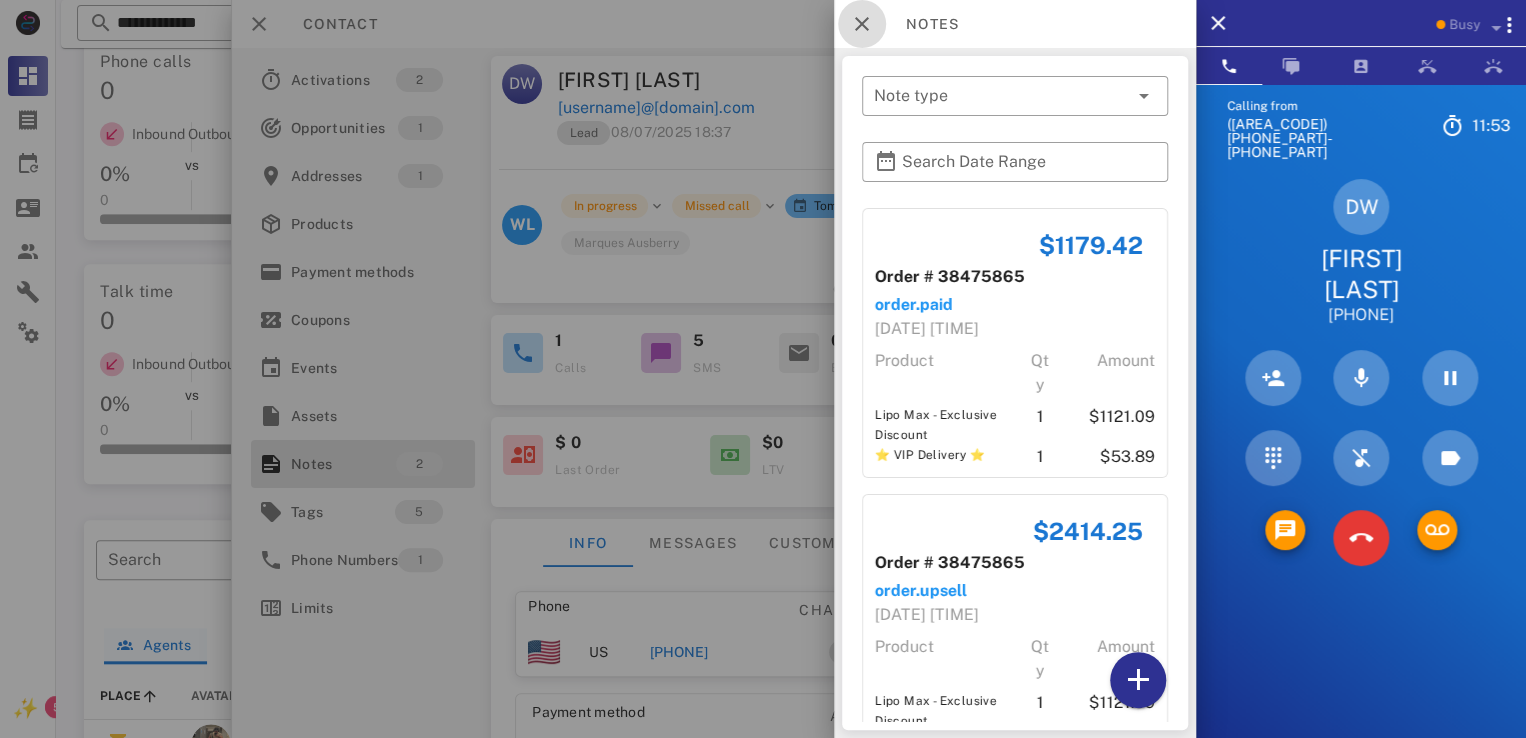 click at bounding box center [862, 24] 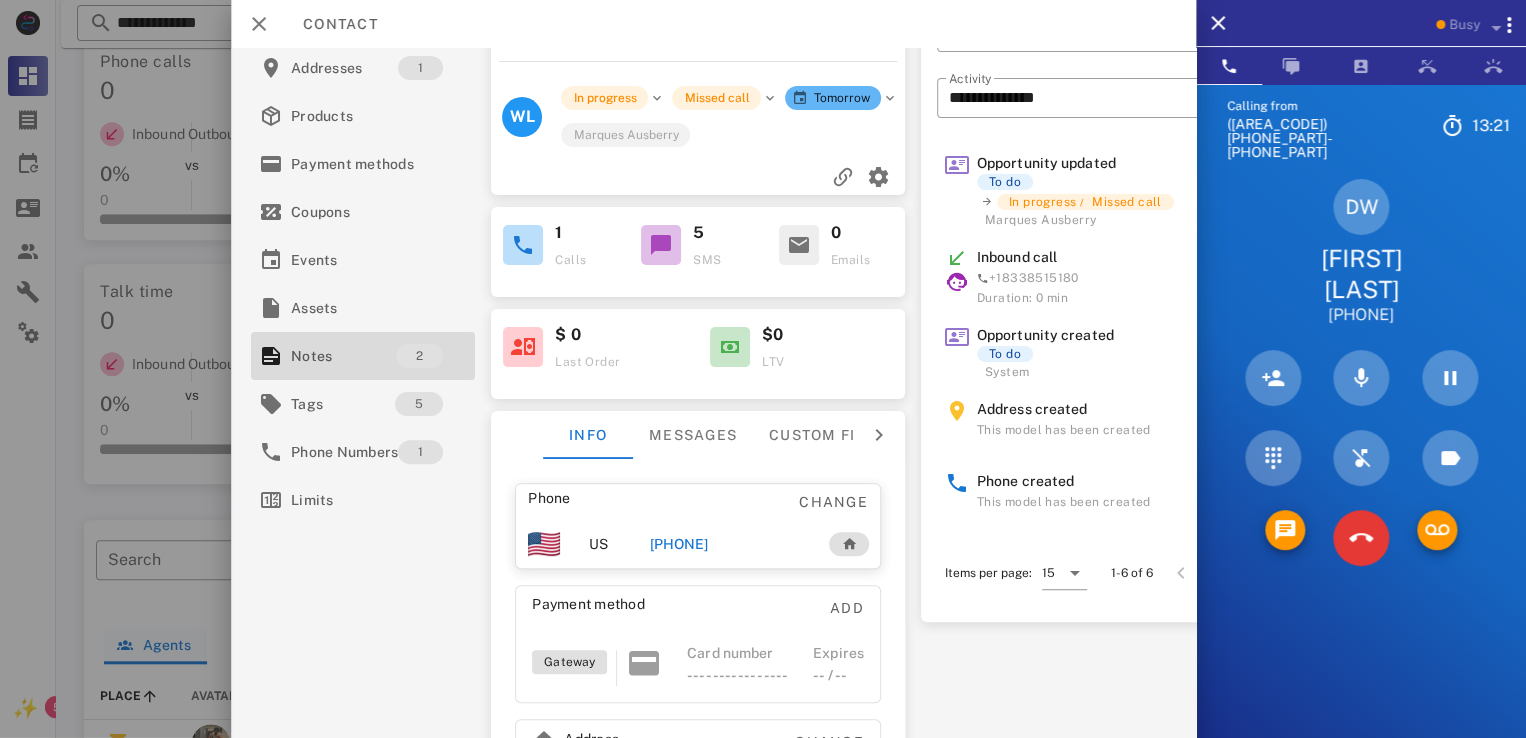 scroll, scrollTop: 0, scrollLeft: 0, axis: both 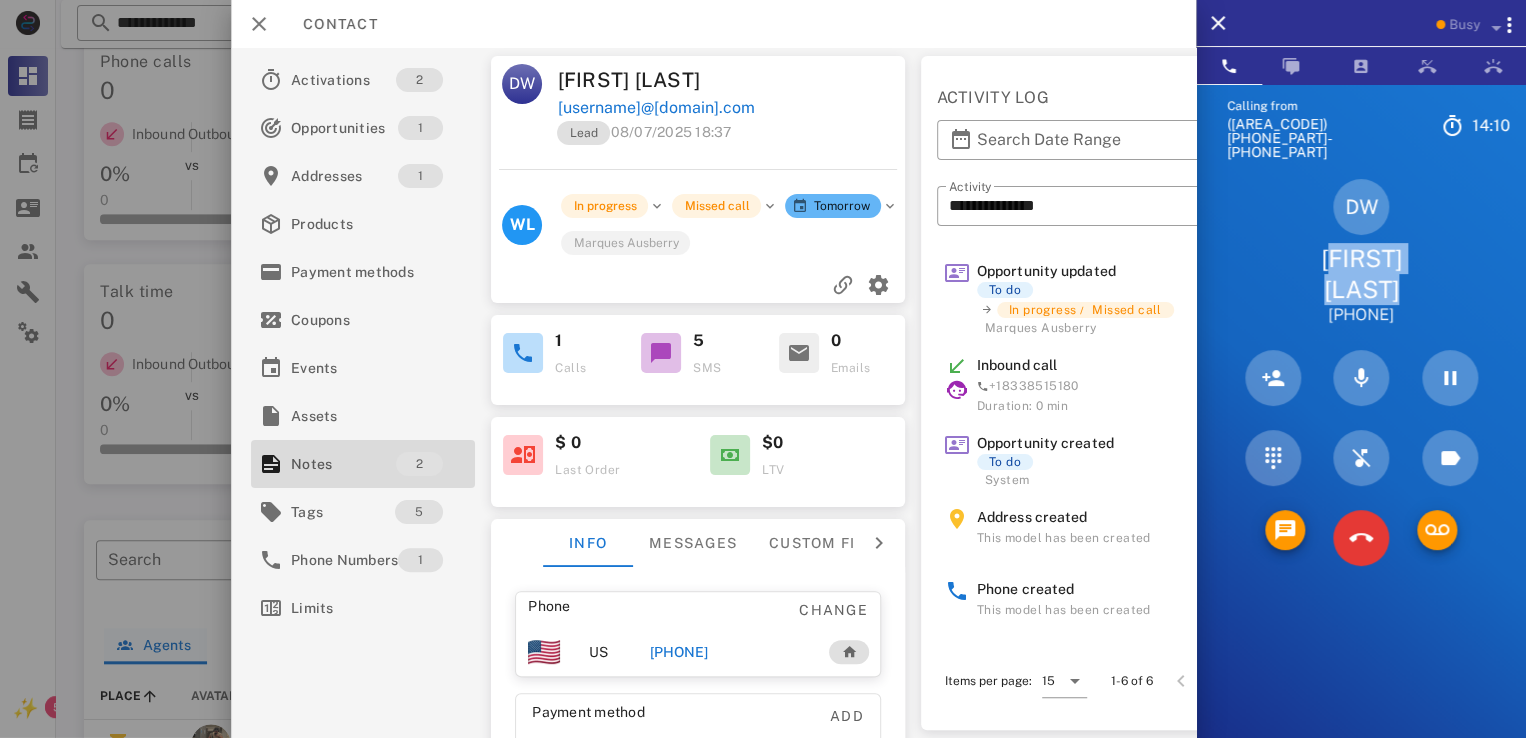 drag, startPoint x: 1298, startPoint y: 214, endPoint x: 1418, endPoint y: 254, distance: 126.491104 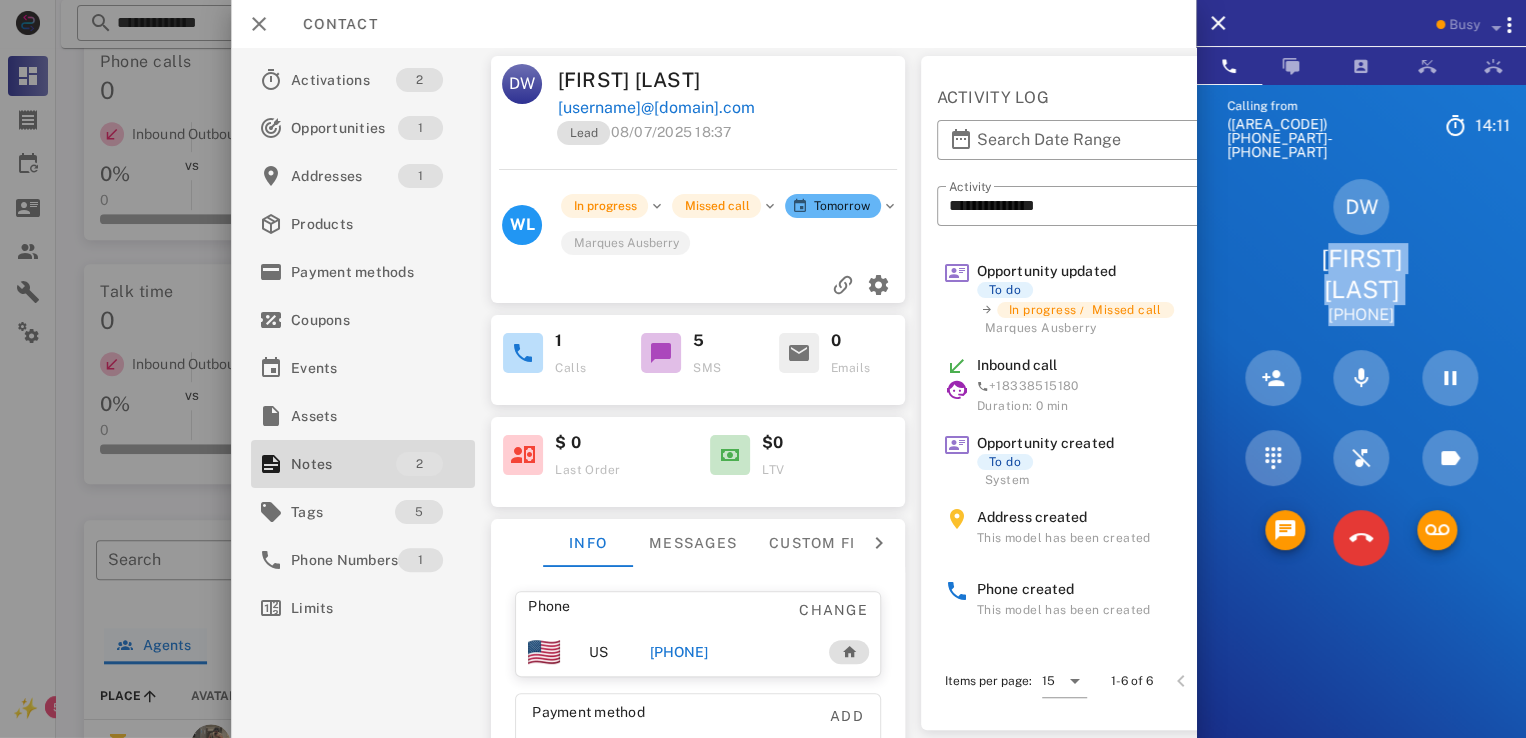 drag, startPoint x: 1308, startPoint y: 227, endPoint x: 1508, endPoint y: 287, distance: 208.80614 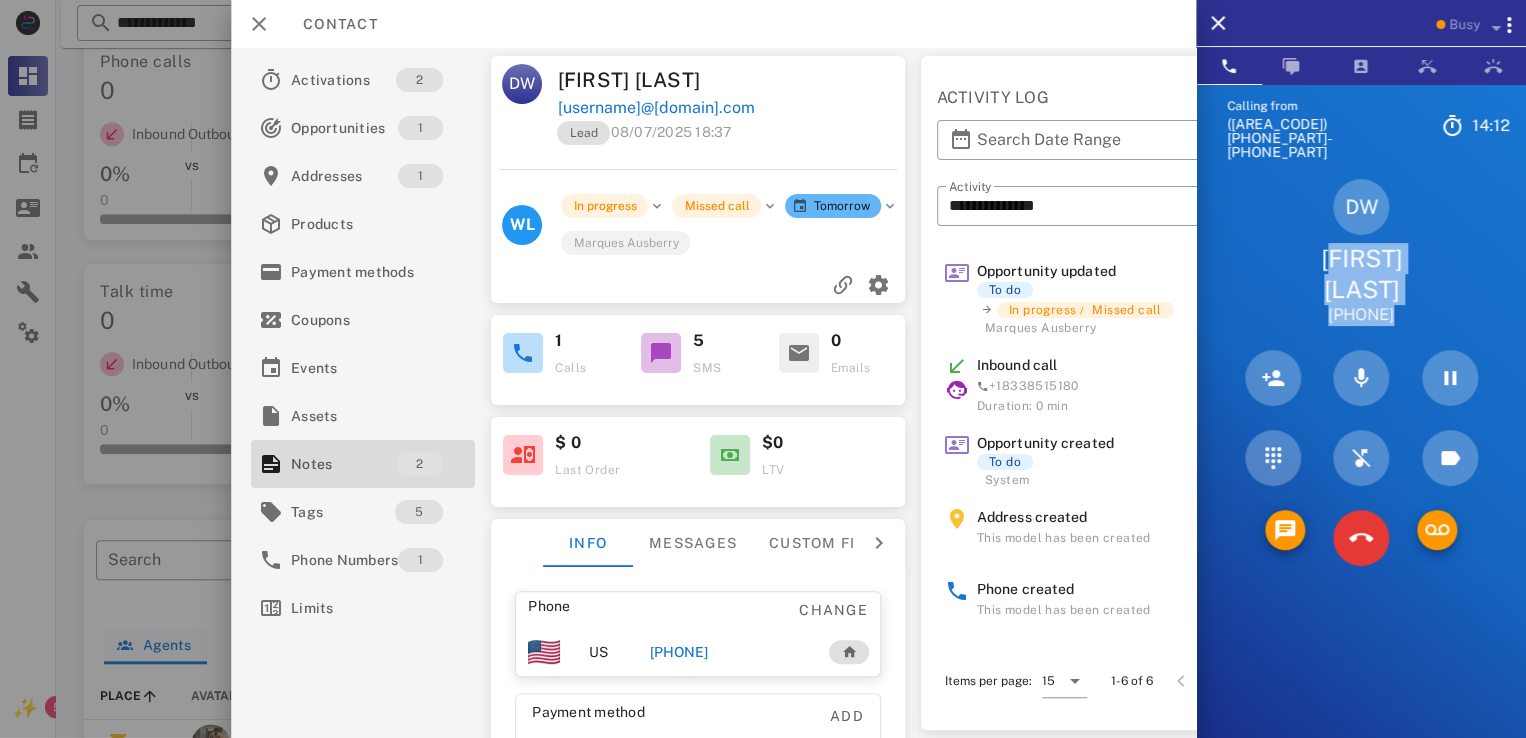 click on "[INITIALS] [FIRST] [LAST] [PHONE]" at bounding box center [1361, 252] 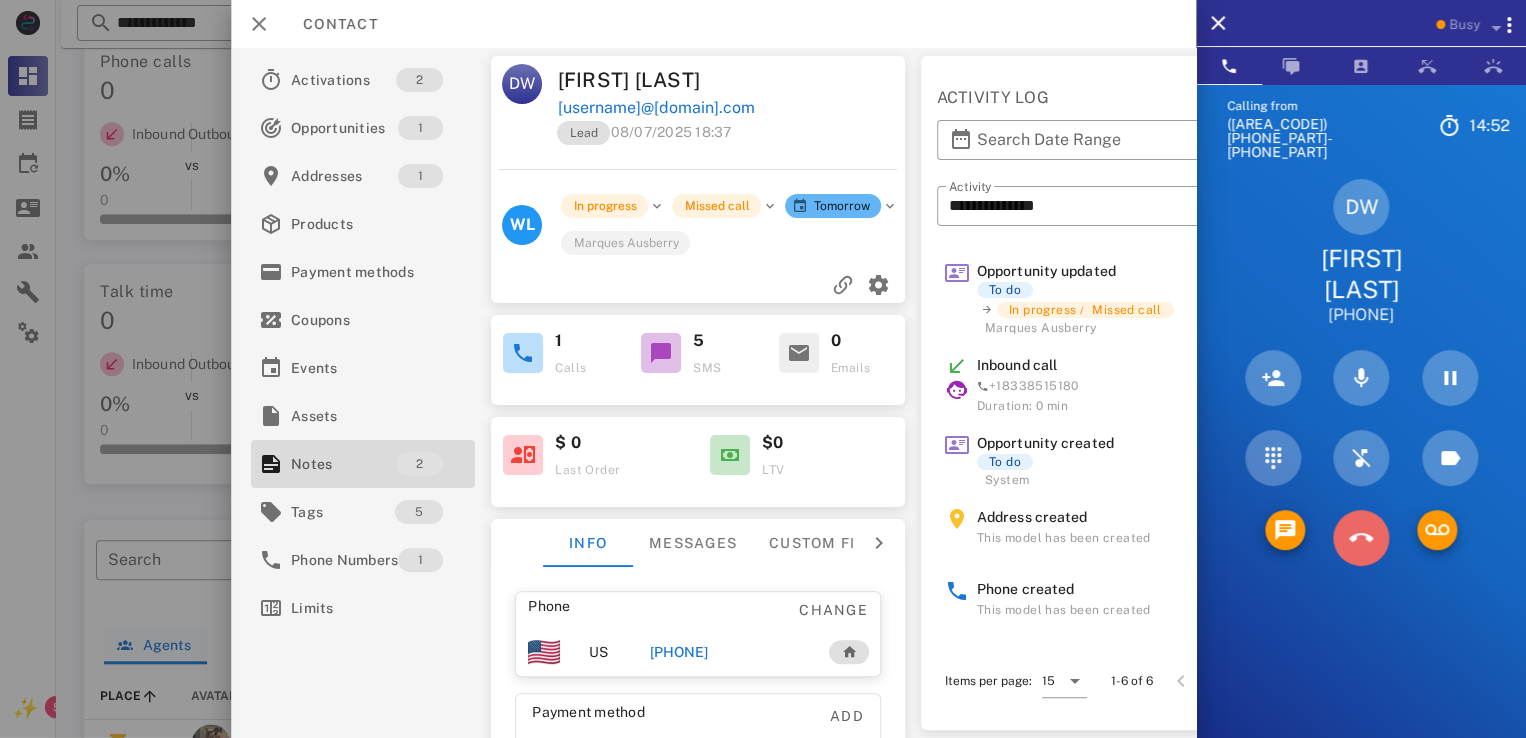 click at bounding box center (1361, 538) 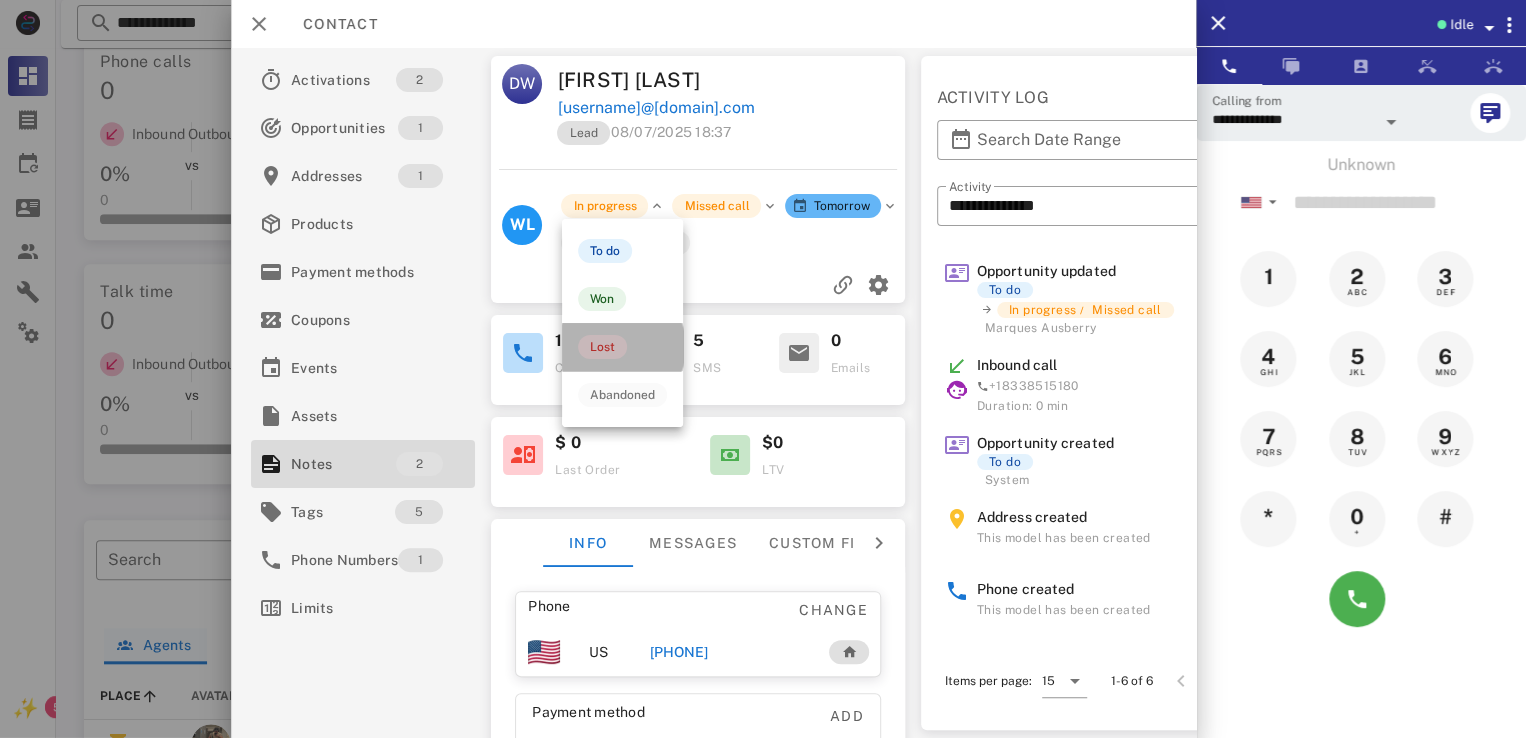 click on "Lost" at bounding box center (622, 347) 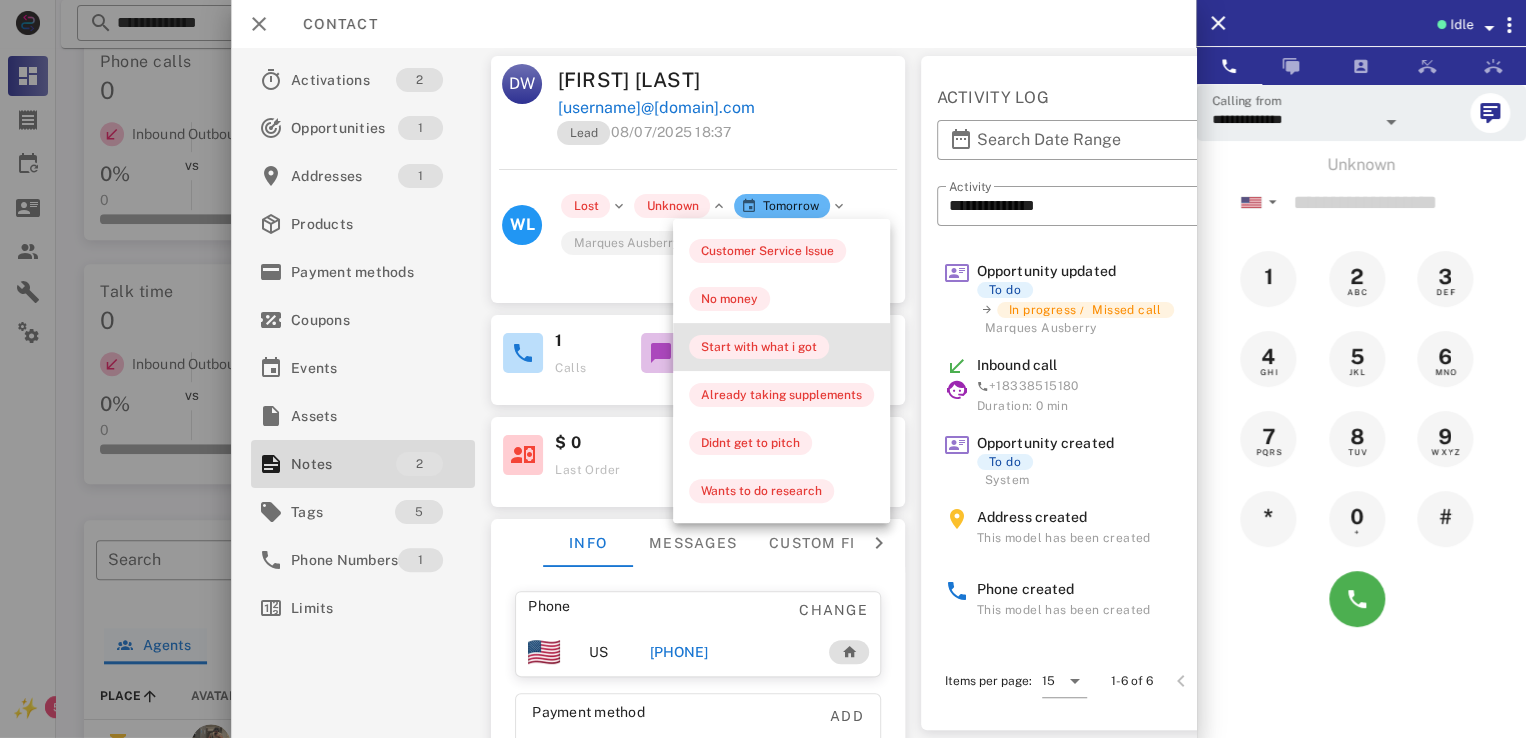 click on "Start with what i got" at bounding box center (759, 347) 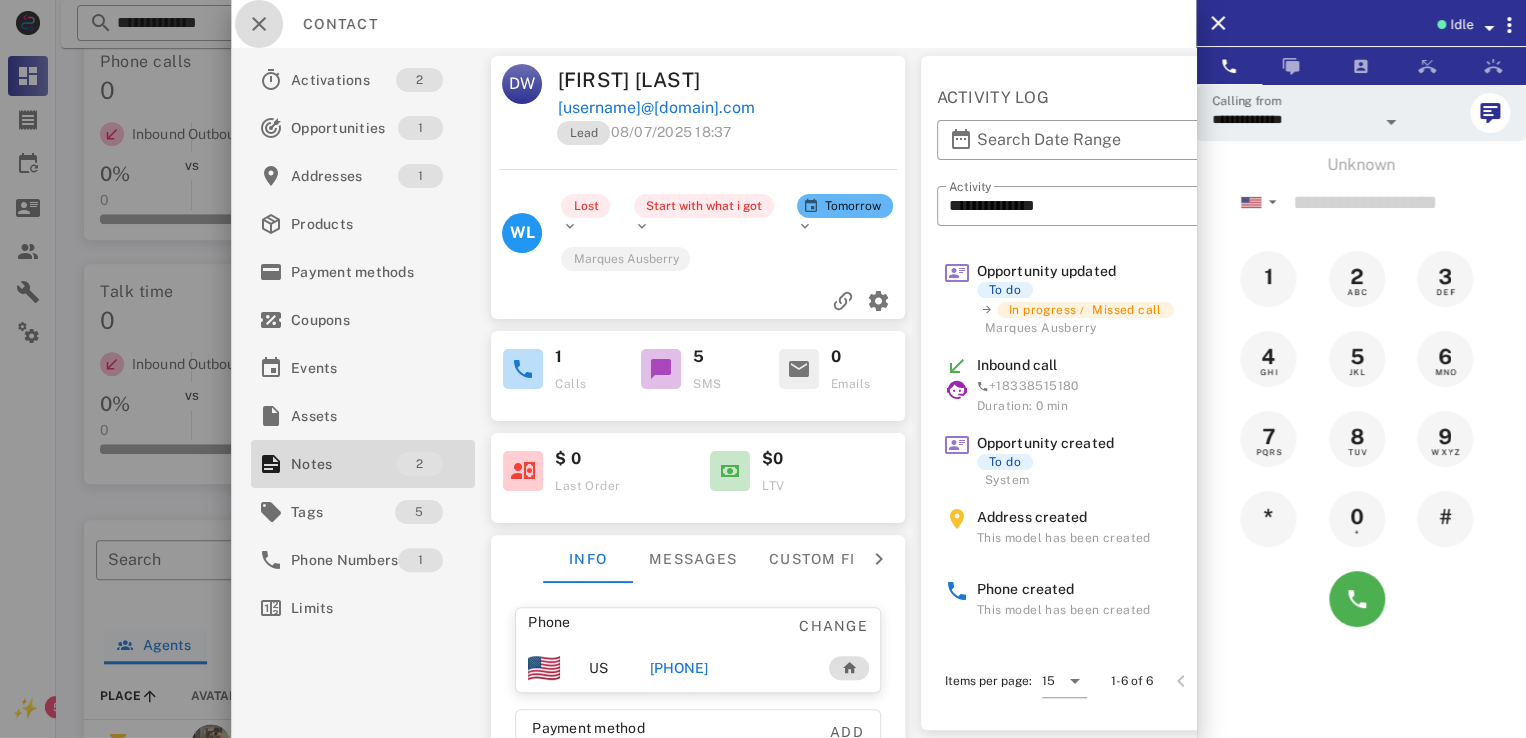 click at bounding box center (259, 24) 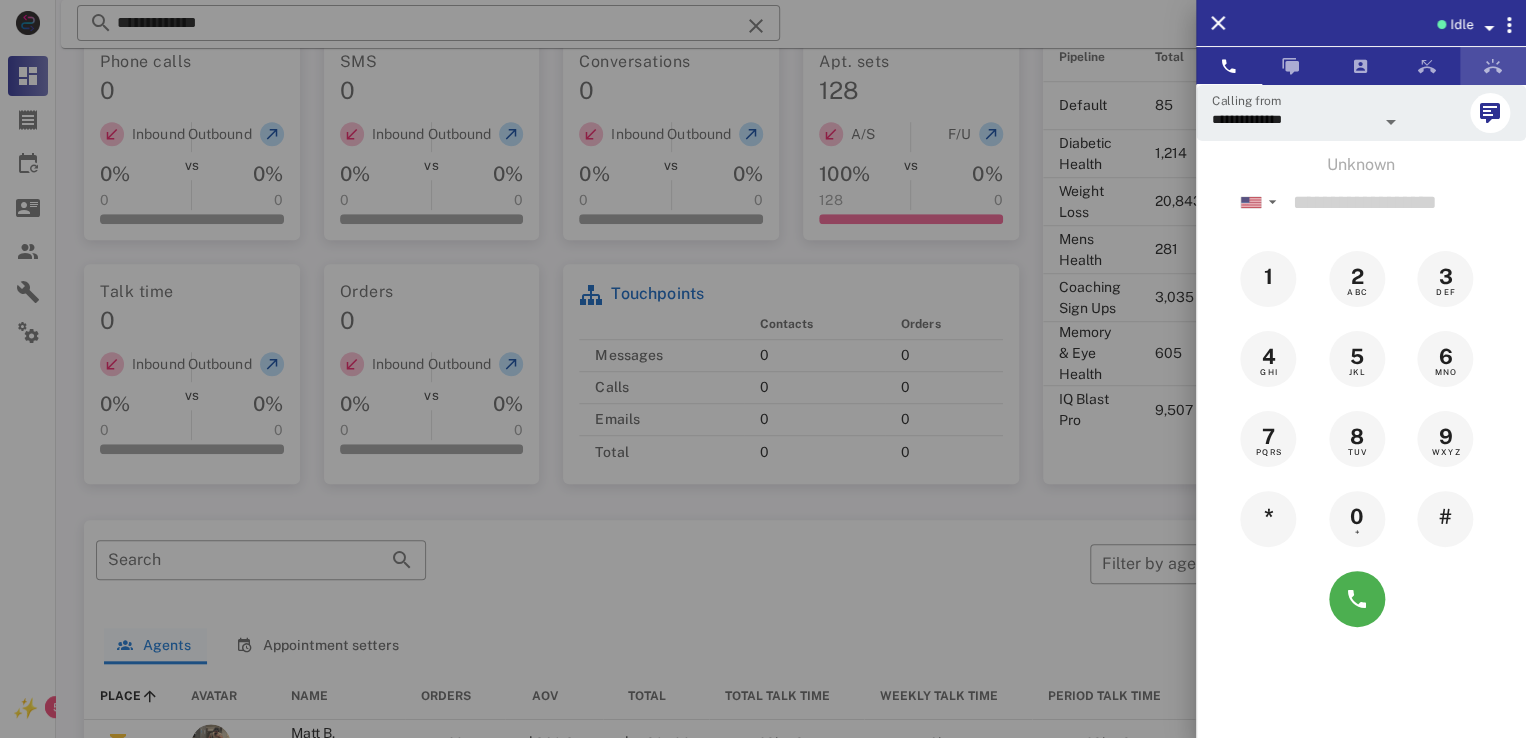 click at bounding box center [1493, 66] 